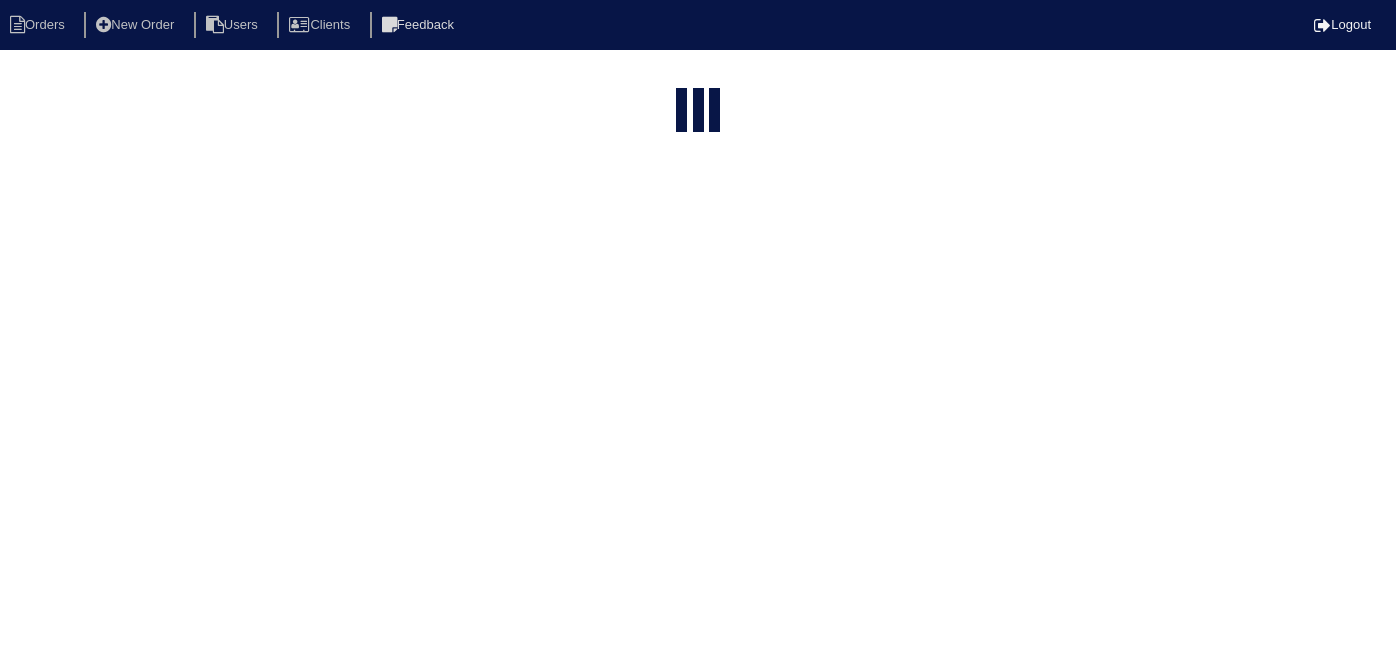 select on "15" 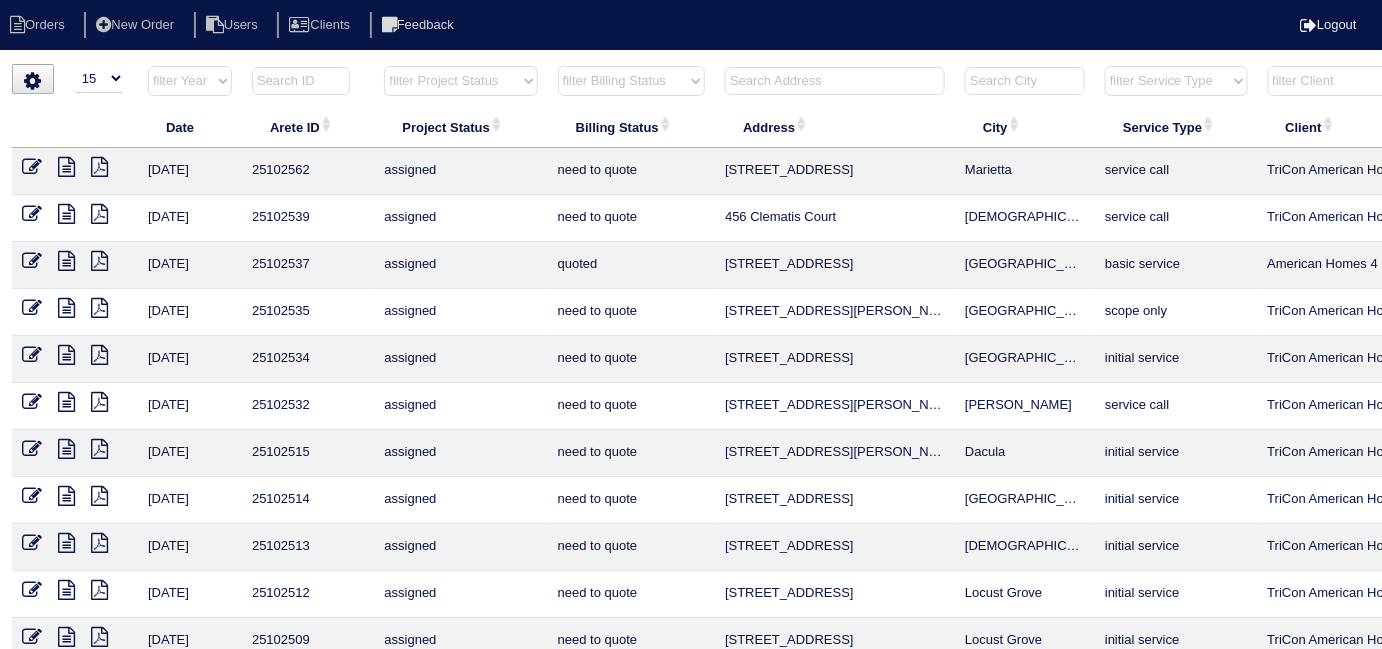 click at bounding box center [835, 81] 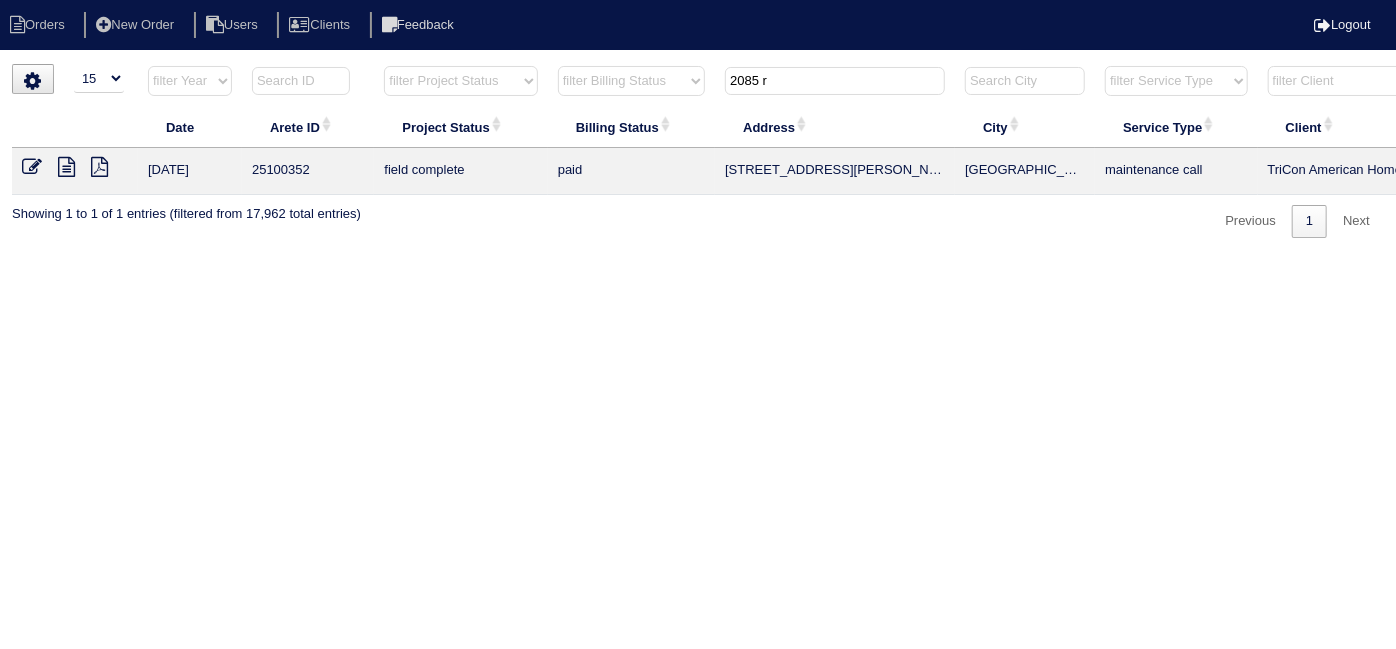 type on "2085 r" 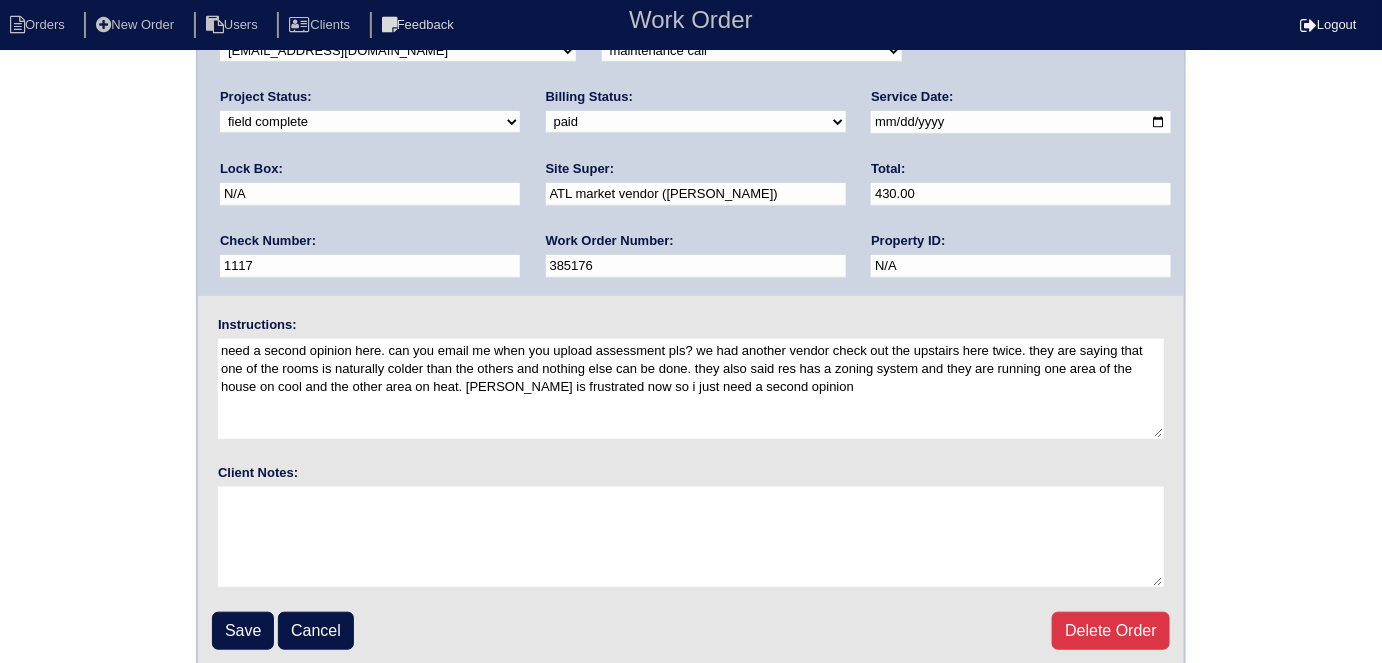 scroll, scrollTop: 205, scrollLeft: 0, axis: vertical 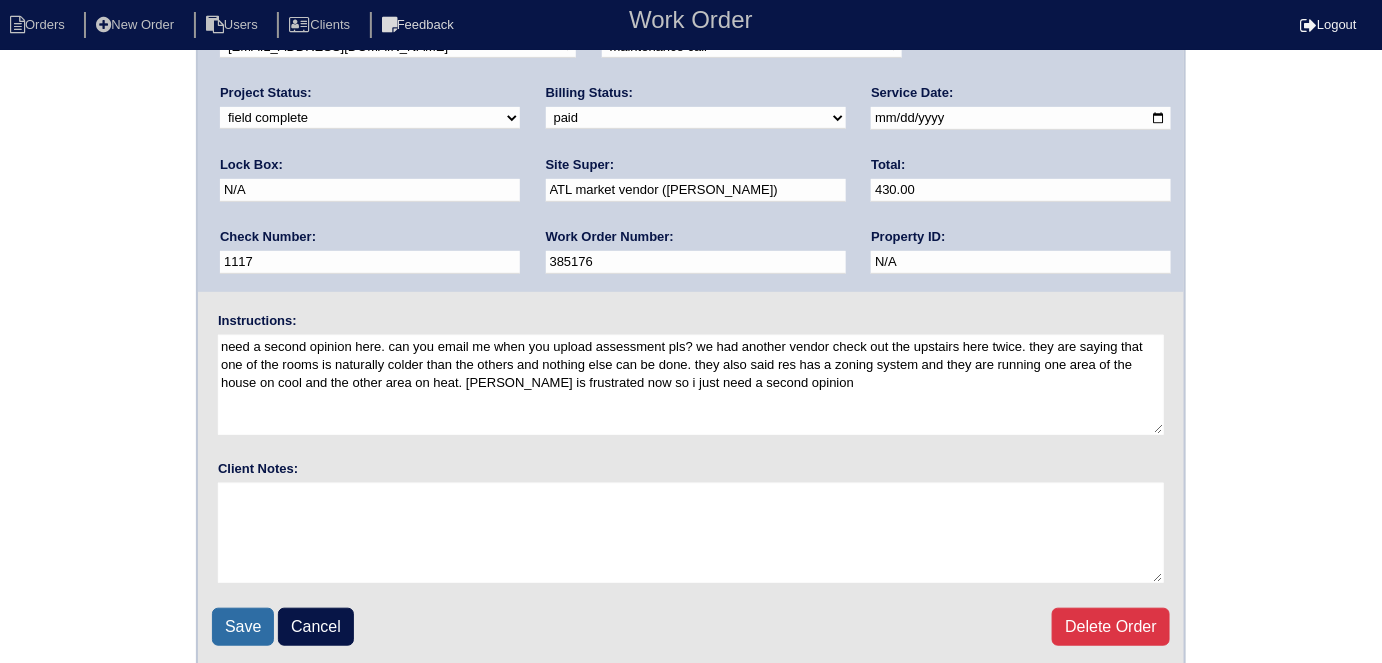 click on "Save" at bounding box center (243, 627) 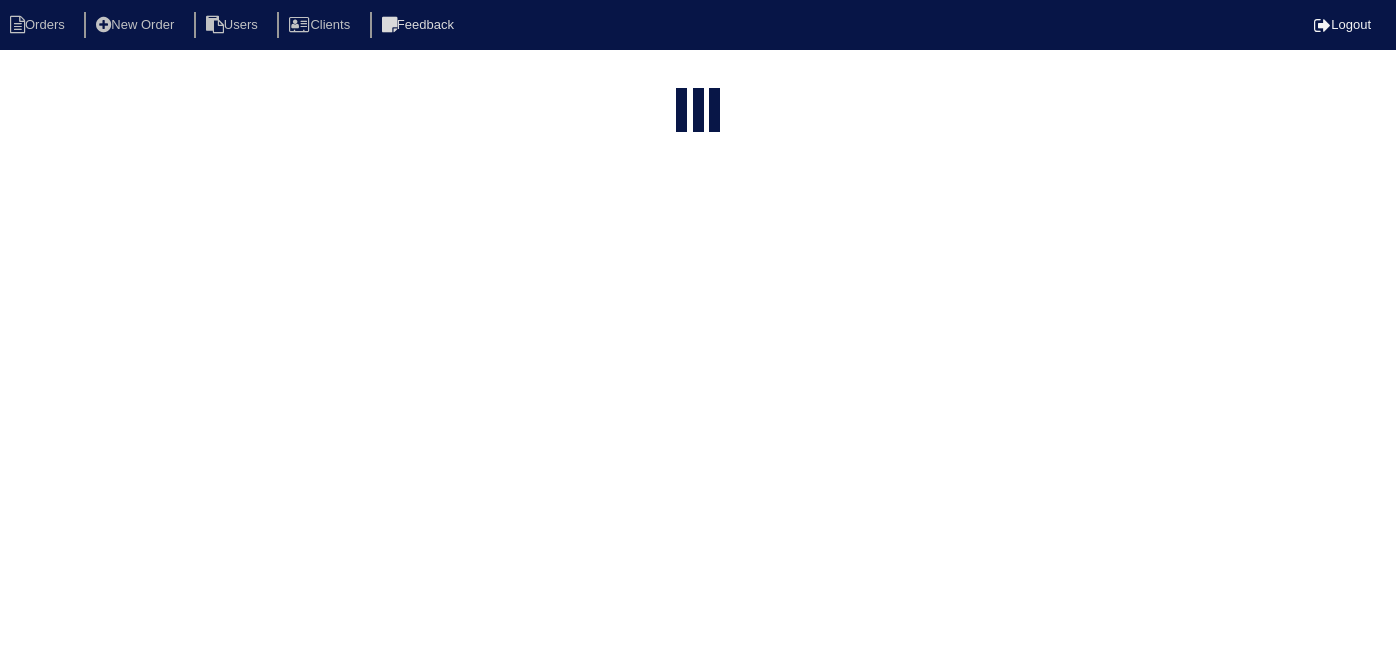 select on "15" 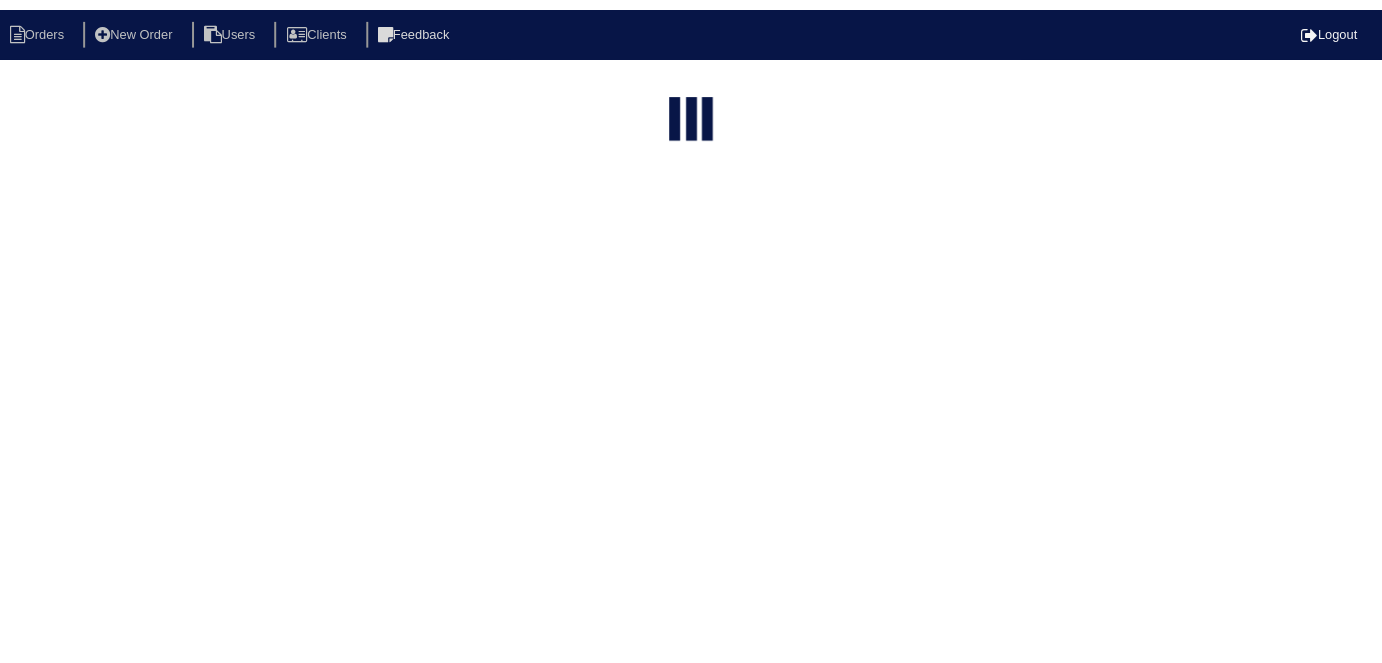 scroll, scrollTop: 0, scrollLeft: 0, axis: both 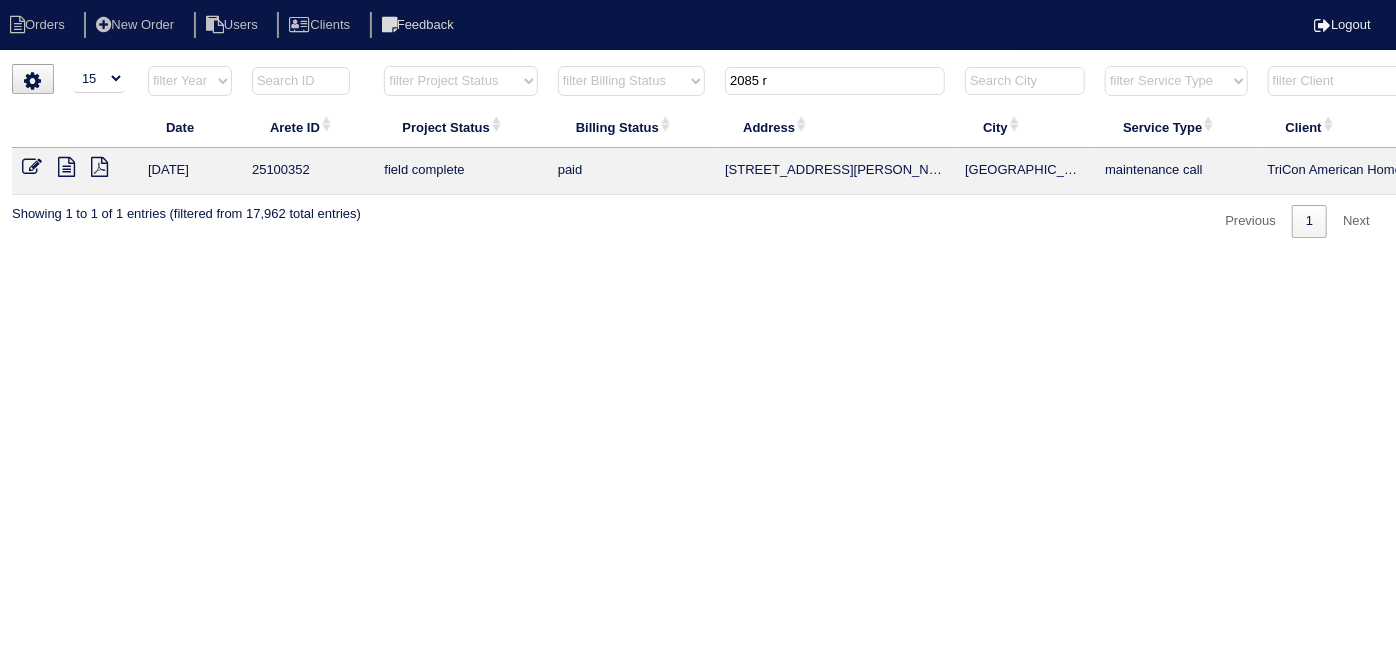 drag, startPoint x: 842, startPoint y: 70, endPoint x: 714, endPoint y: 43, distance: 130.81667 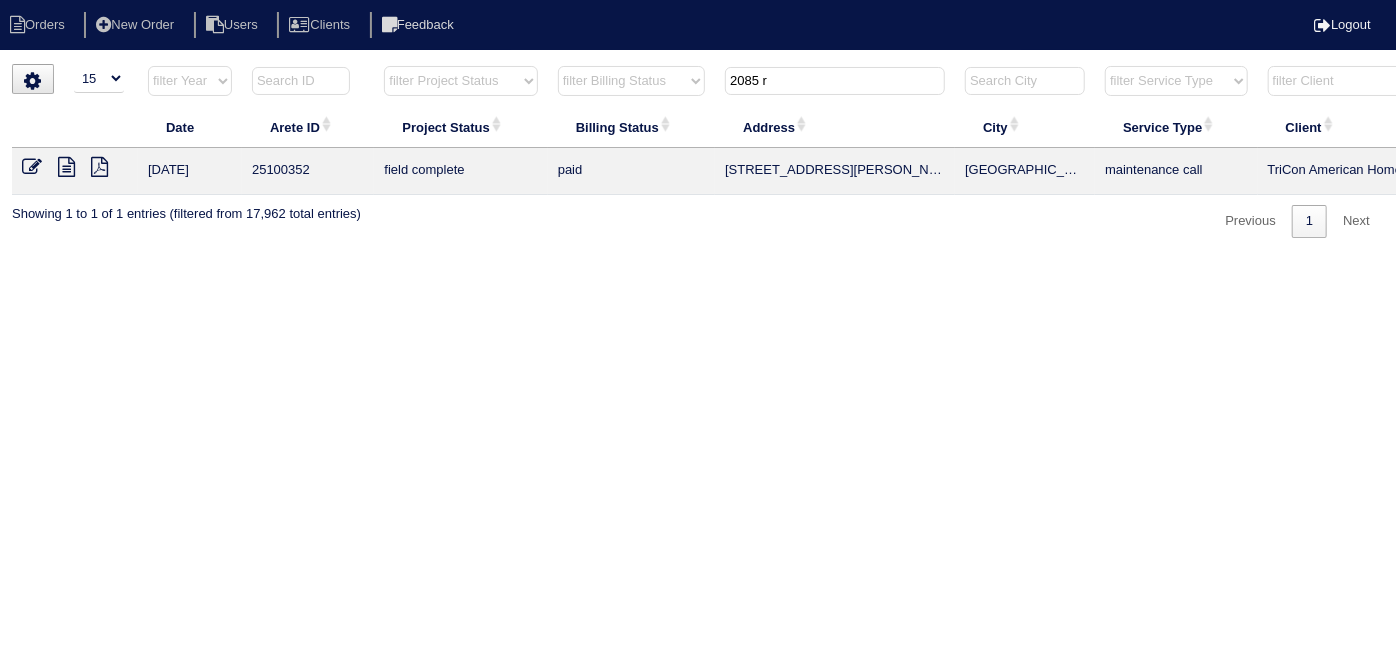 click on "Orders
New Order
Users
Clients
Feedback
Logout
Orders
New Order
Users
Clients
Message is blank.  Please add text or cancel.
Send Feedback
Cancel" at bounding box center (698, 151) 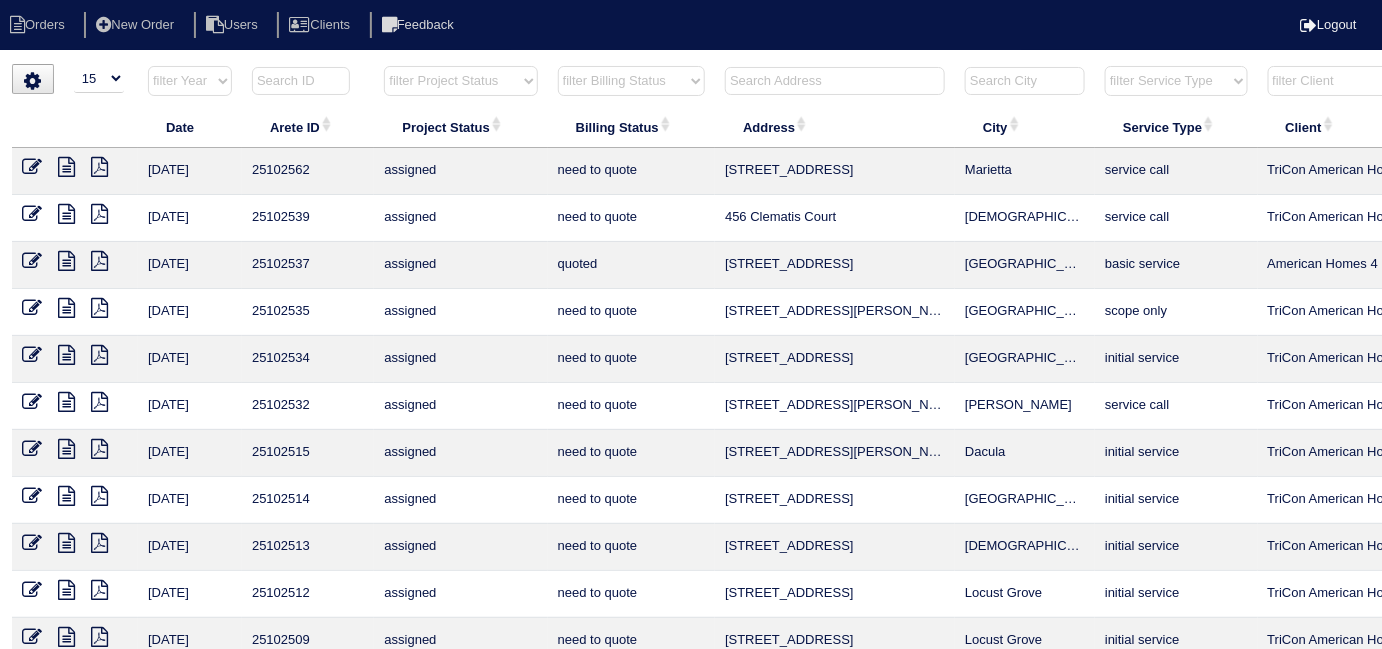 type 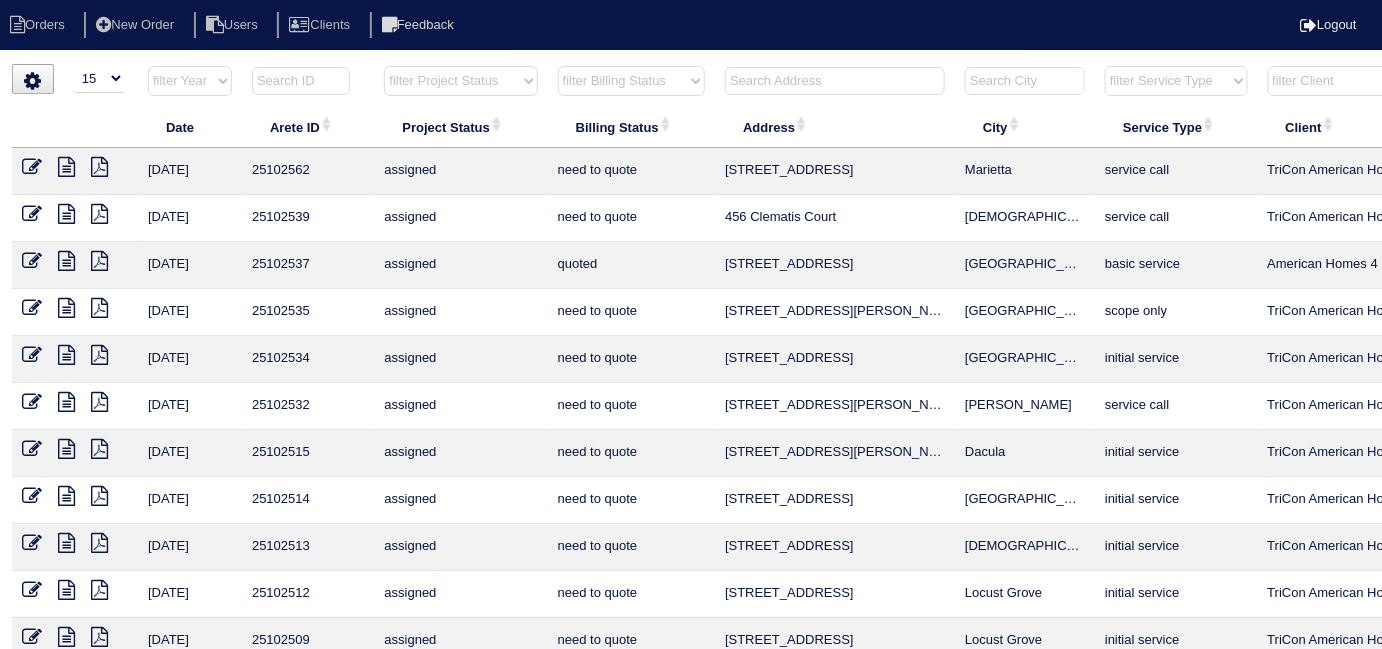 click on "filter Billing Status -- Any Billing Status --  need to quote  quoted  need to invoice  invoiced  paid  warranty  purchase order needed  unknown  in quickbooks" at bounding box center [631, 81] 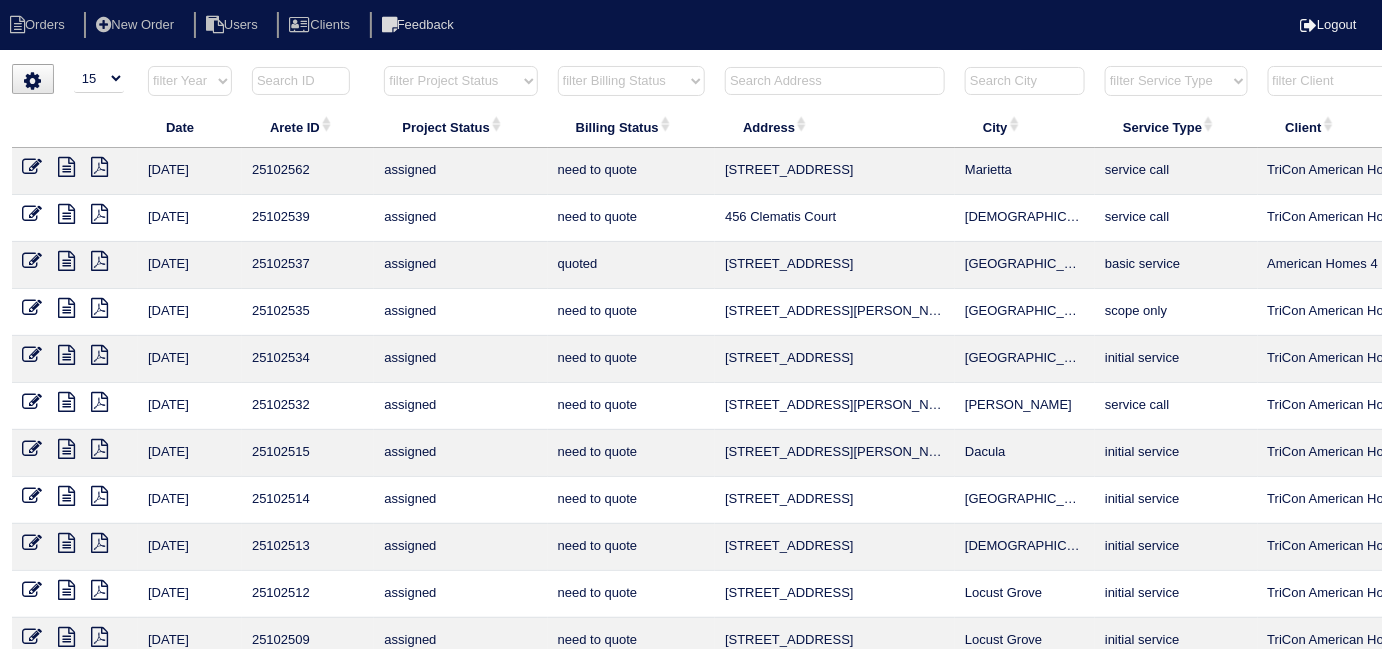 click on "filter Billing Status -- Any Billing Status --  need to quote  quoted  need to invoice  invoiced  paid  warranty  purchase order needed  unknown  in quickbooks" at bounding box center [631, 81] 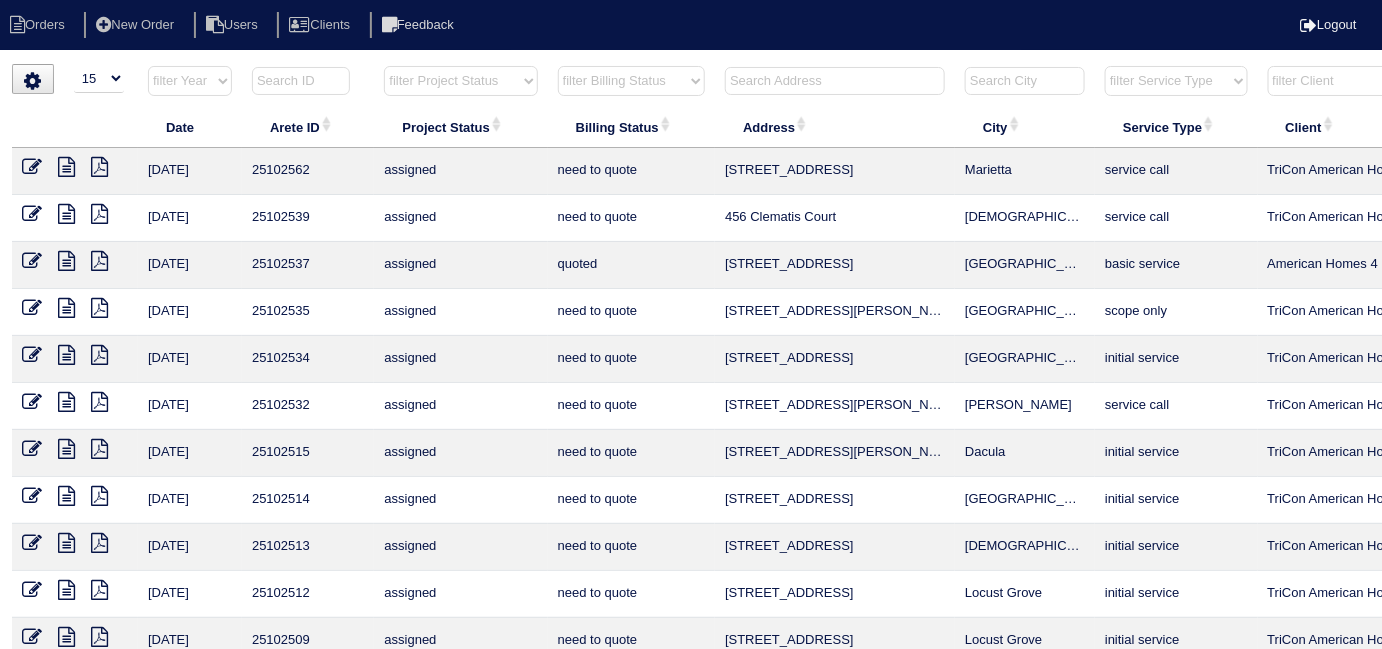 select on "in quickbooks" 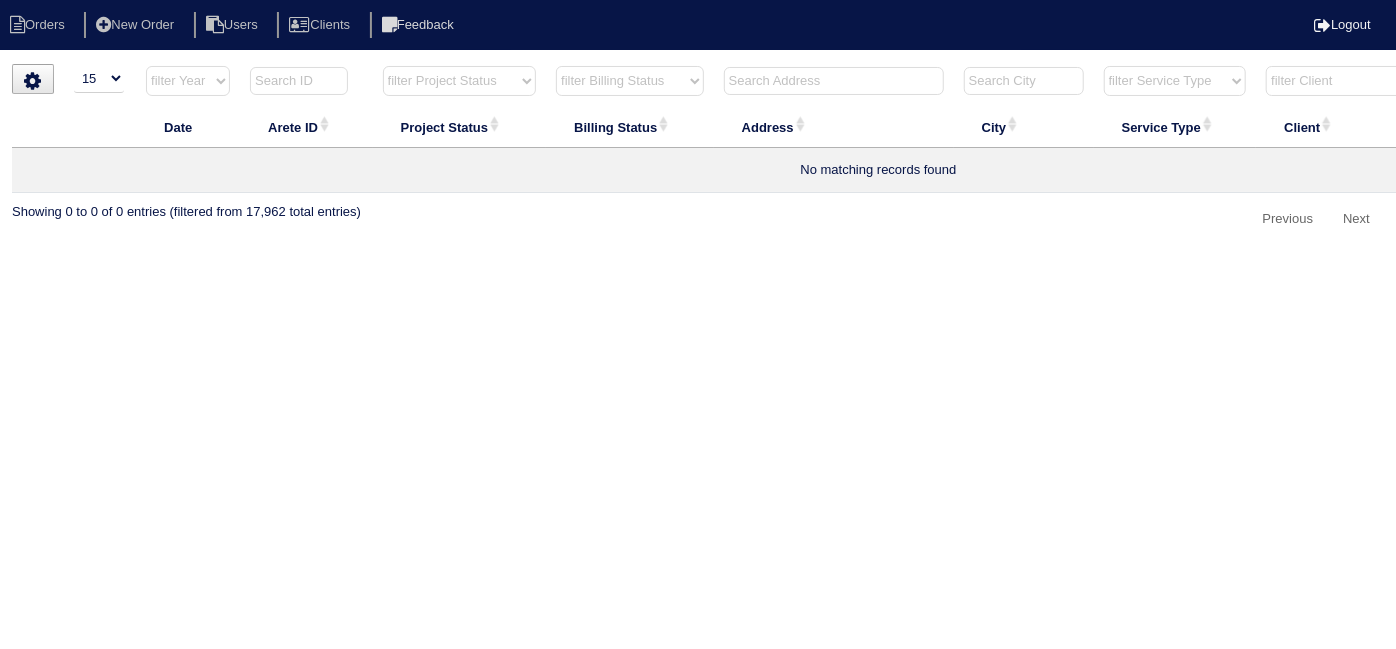 click on "filter Billing Status -- Any Billing Status --  need to quote  quoted  need to invoice  invoiced  paid  warranty  purchase order needed  unknown  in quickbooks" at bounding box center (630, 81) 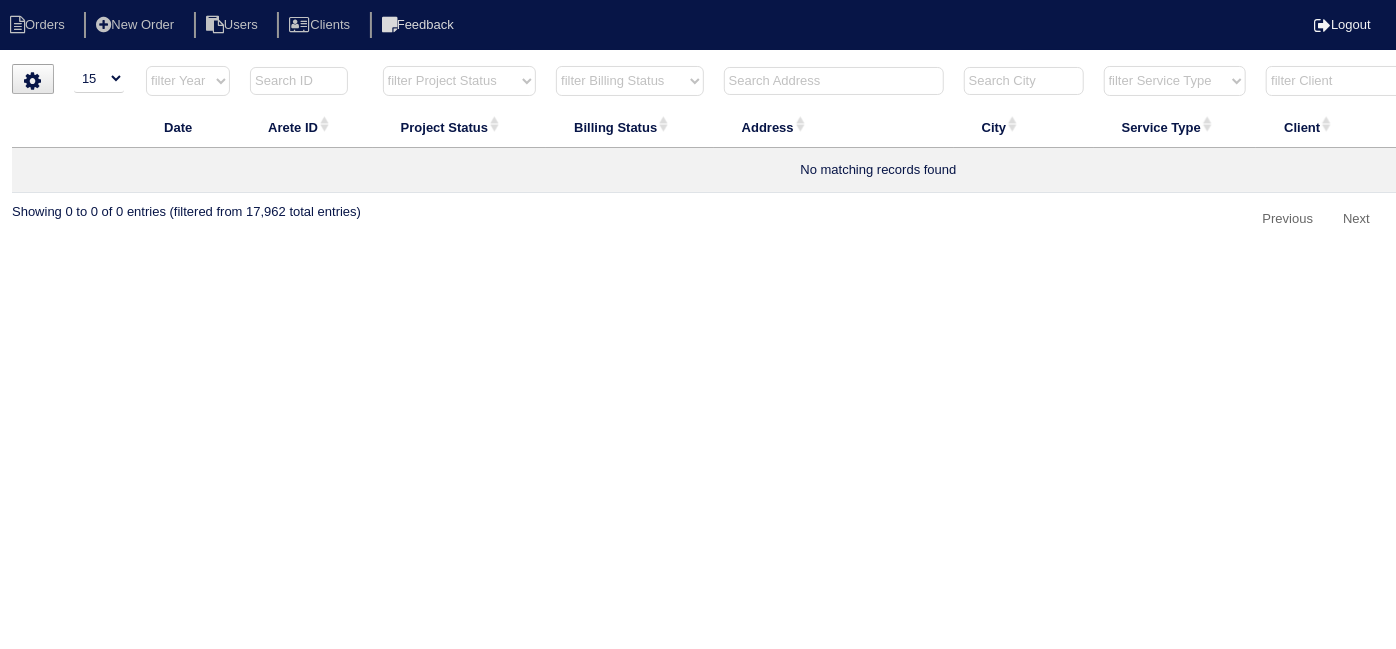 select 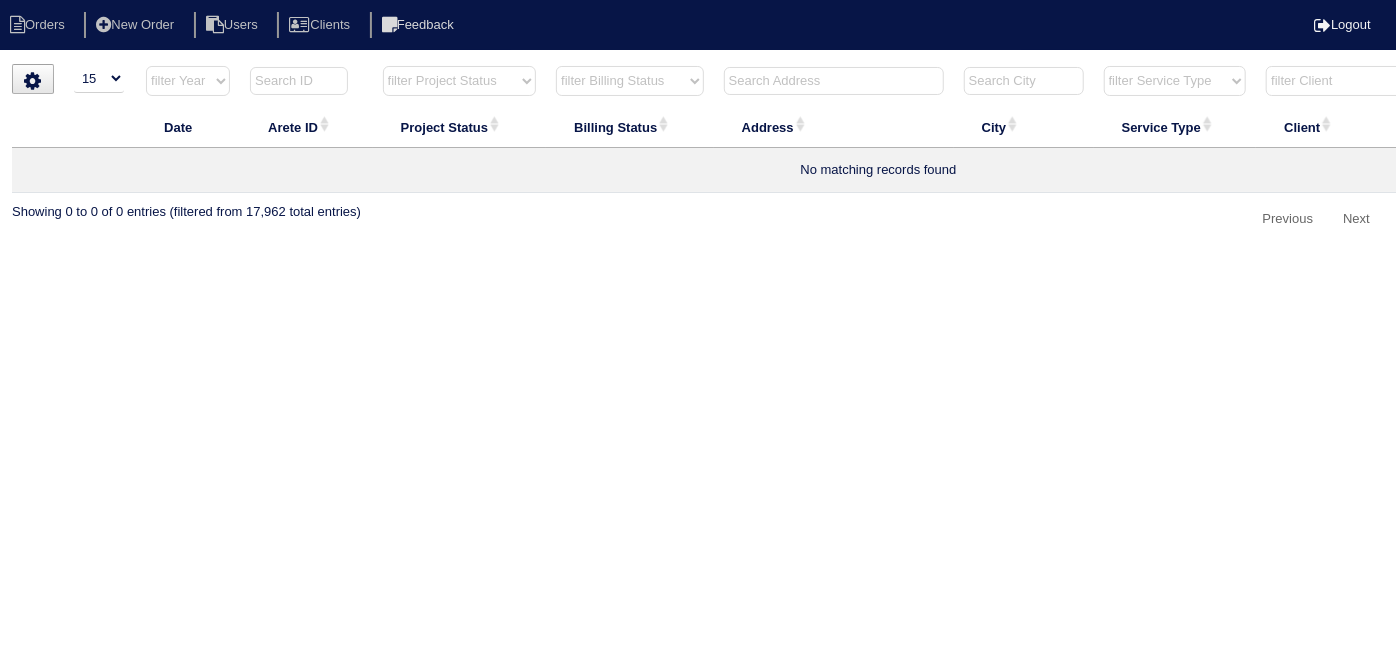 click on "filter Billing Status -- Any Billing Status --  need to quote  quoted  need to invoice  invoiced  paid  warranty  purchase order needed  unknown  in quickbooks" at bounding box center (630, 81) 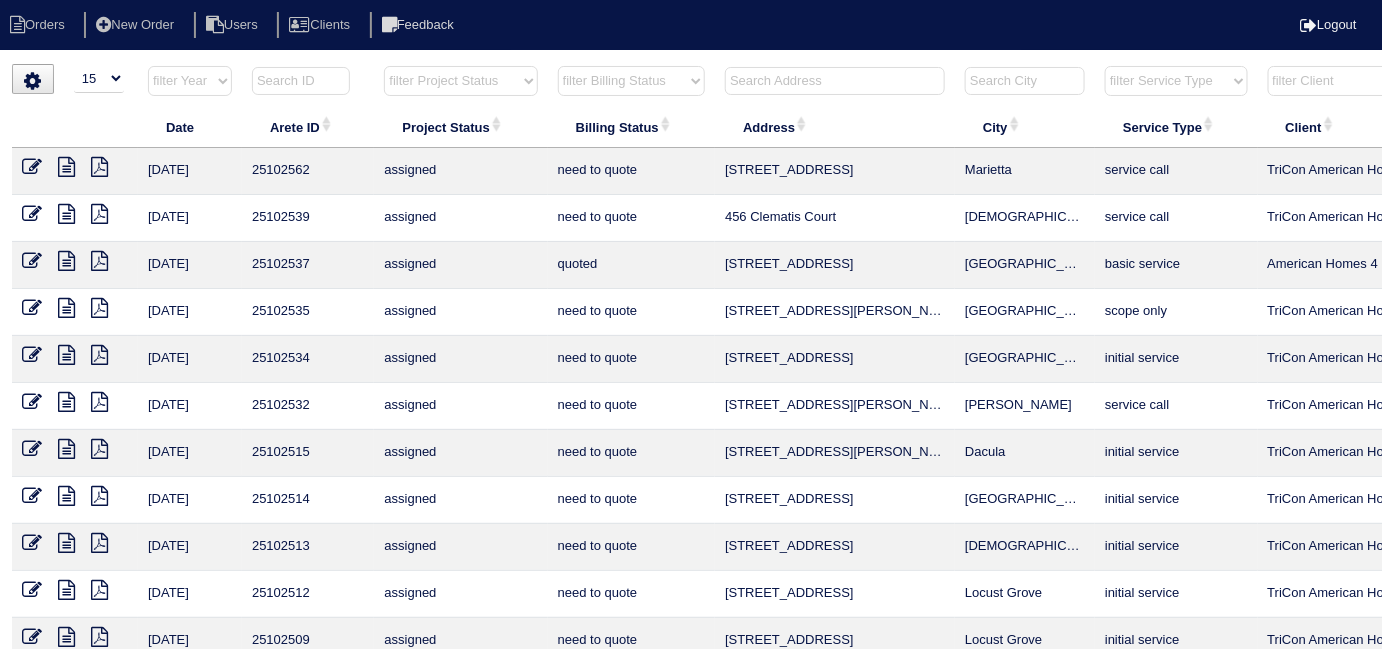 click at bounding box center [835, 81] 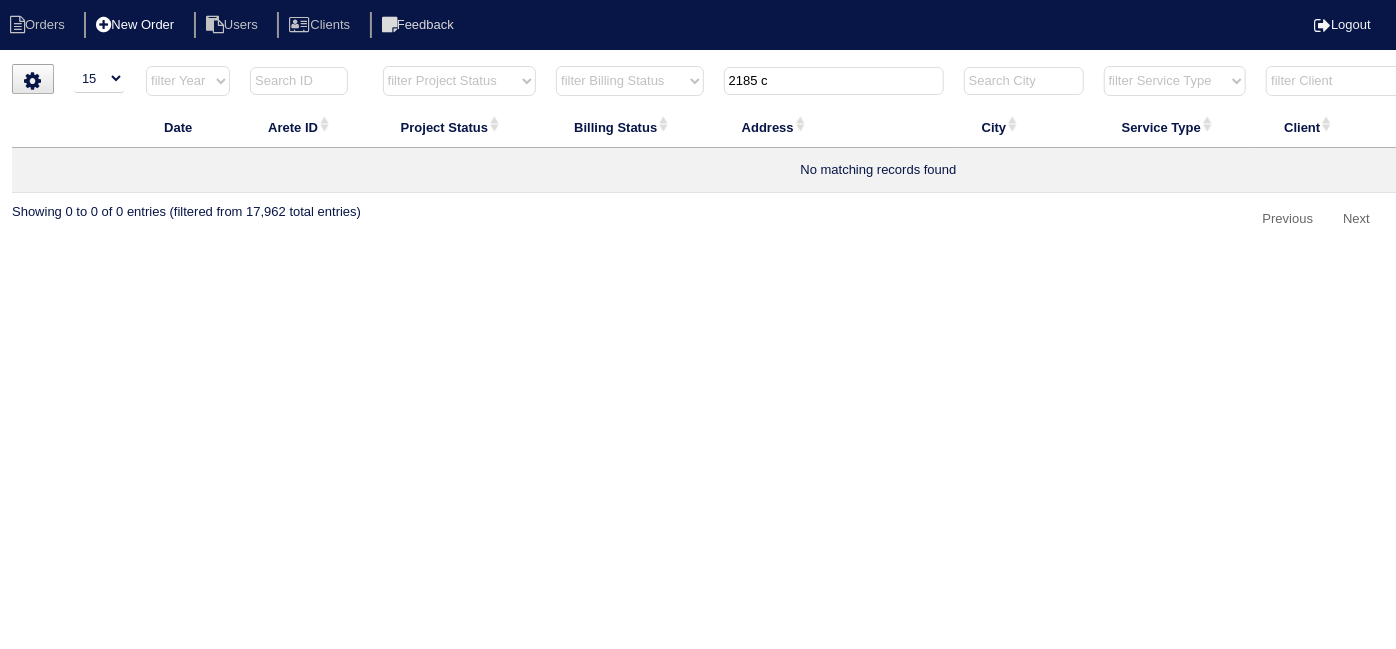 type on "2185 c" 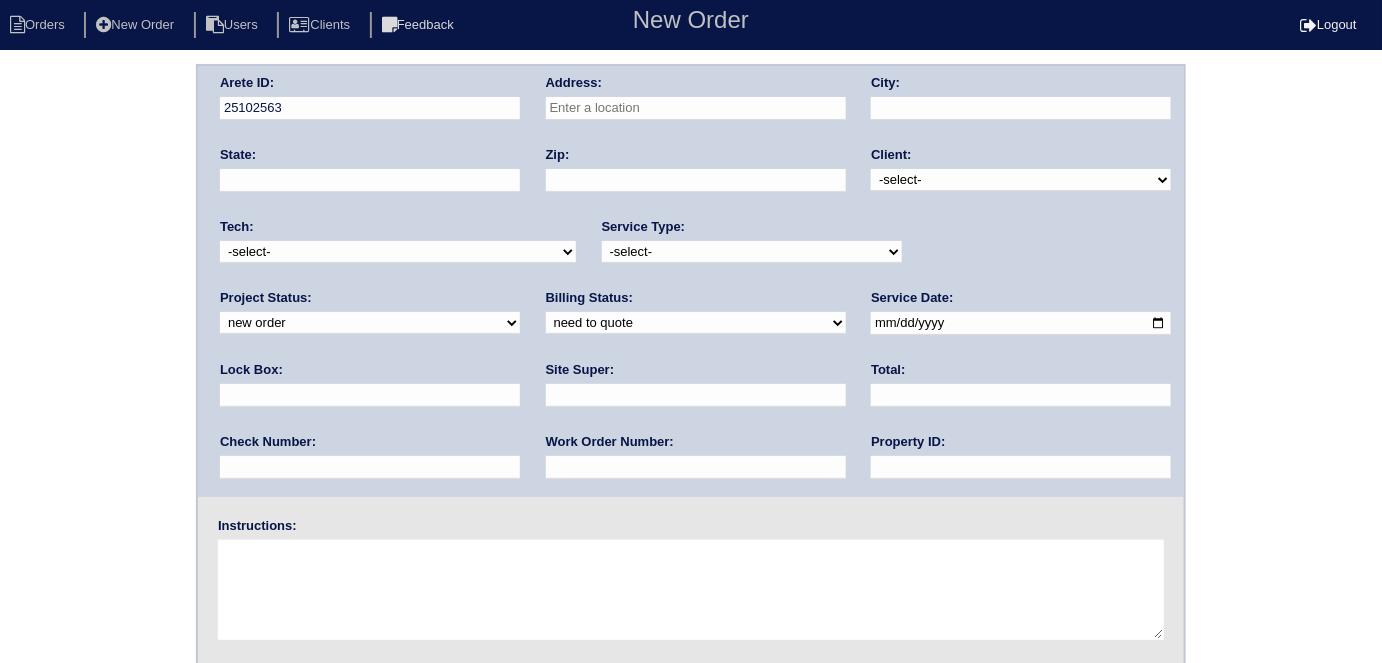 click at bounding box center (696, 108) 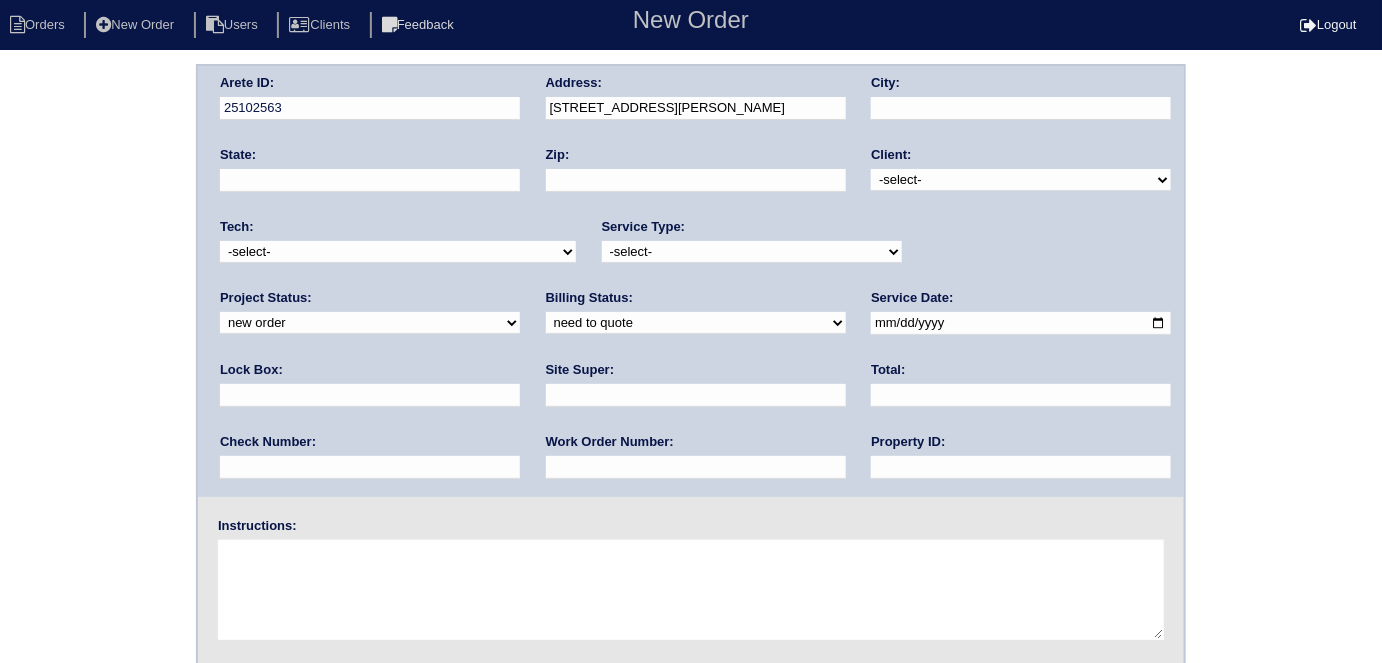 type on "[STREET_ADDRESS]" 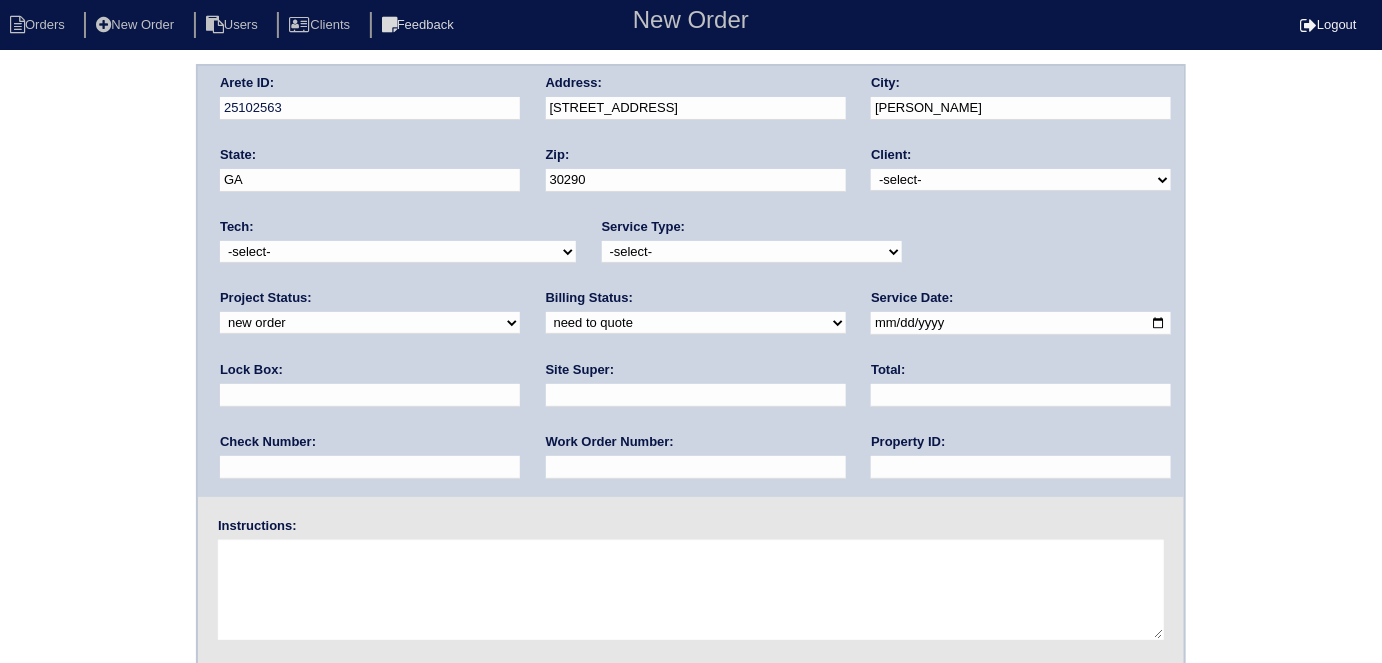click on "-select-
TriCon American Homes
American Homes 4 Rent
First Key Homes
Zillow
The Renovation Company
On The Level Development Group
Shepard Exposition Group
Sylvan Homes
Pathway Construction
Arete Personal
Arete SMG
Tiber Capital
Tiber Realty
Divvy
Rave
Stine Construction
Alan Luther
HomeRiver Group
Test Client
Rasmus Real Estate
Padly
Buffalo Homes
Phillip Brothers
Maymont Homes" at bounding box center (1021, 180) 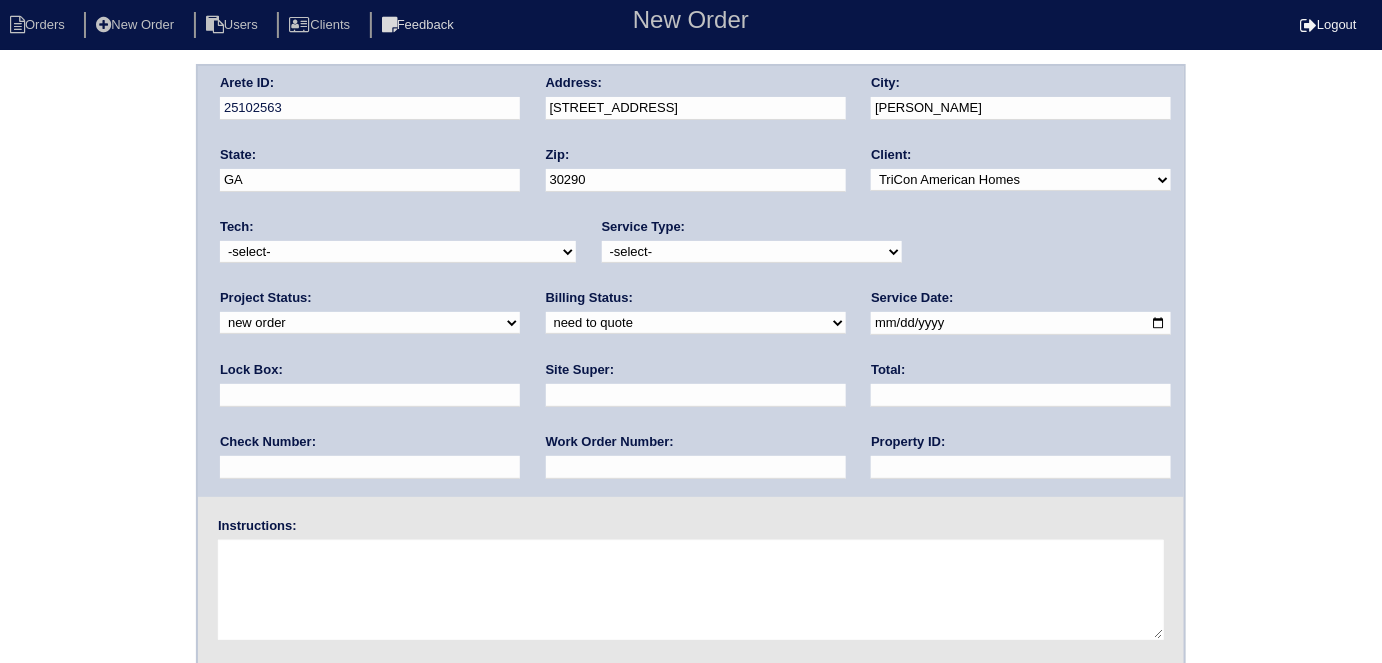 click on "-select-
initial service
basic service
maintenance call
replacement scope
service call
scope only" at bounding box center (752, 252) 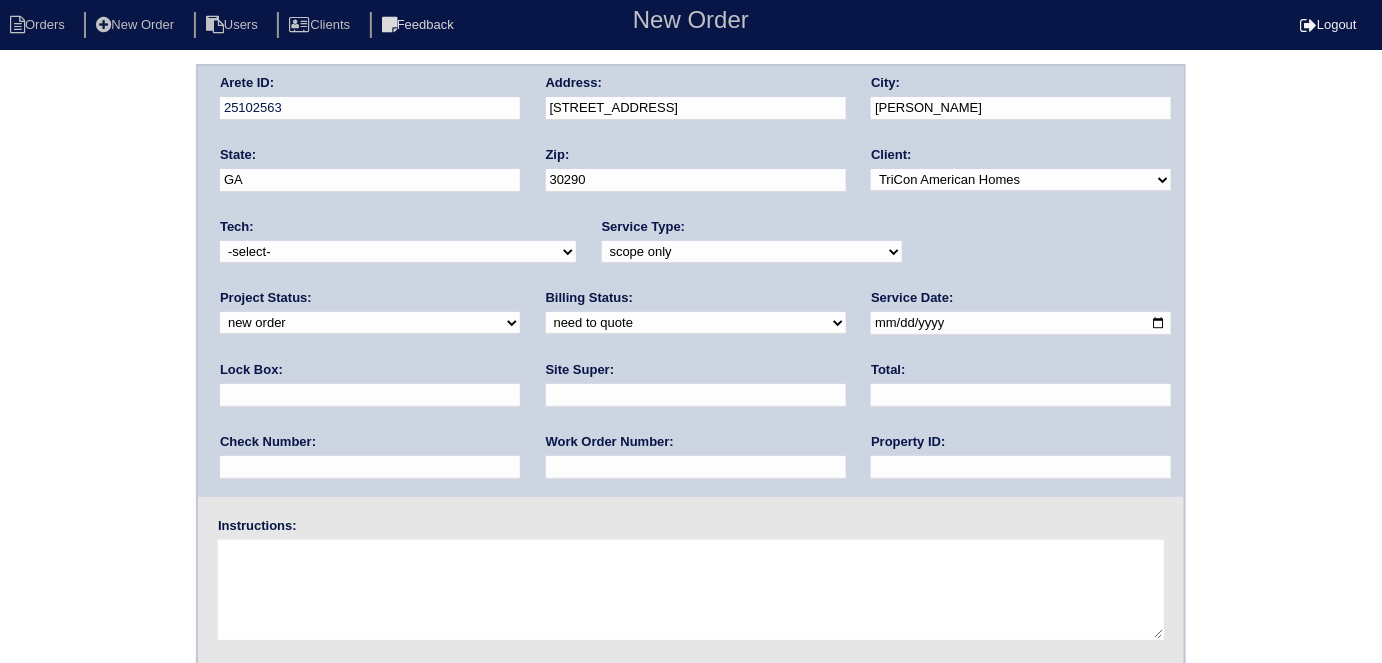 click at bounding box center (370, 395) 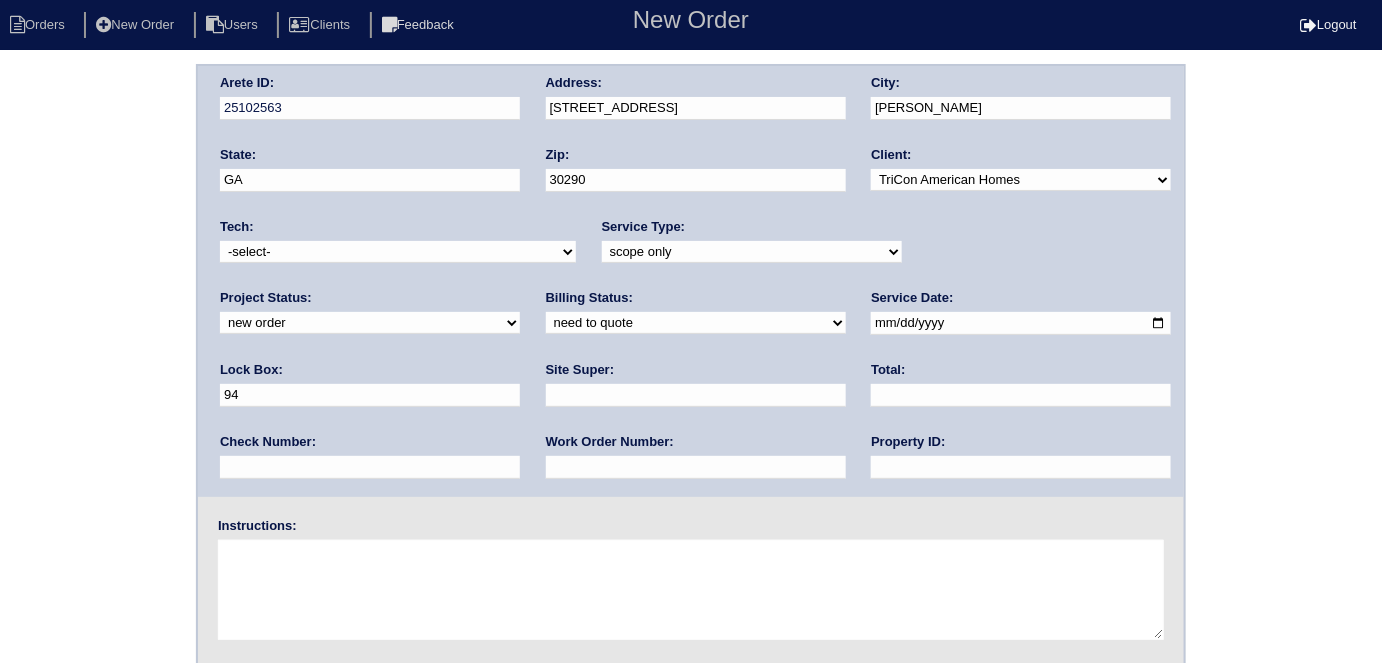 type on "9470" 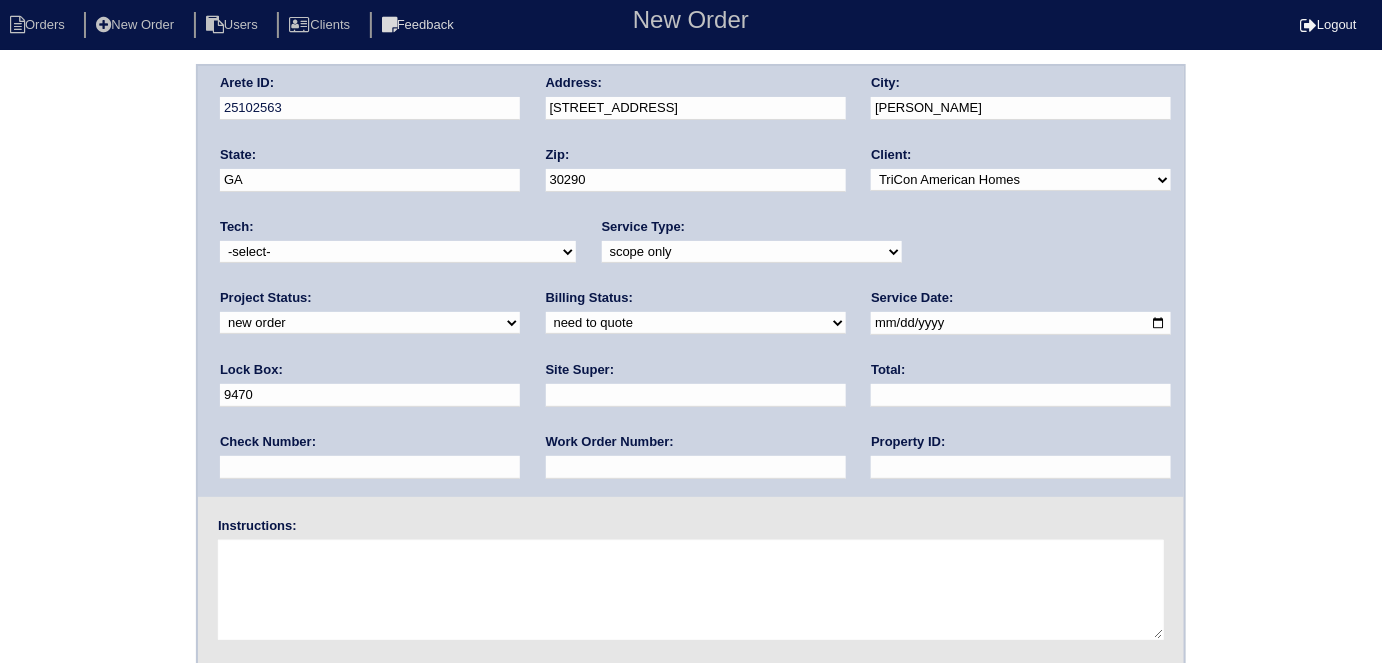 click at bounding box center (1021, 323) 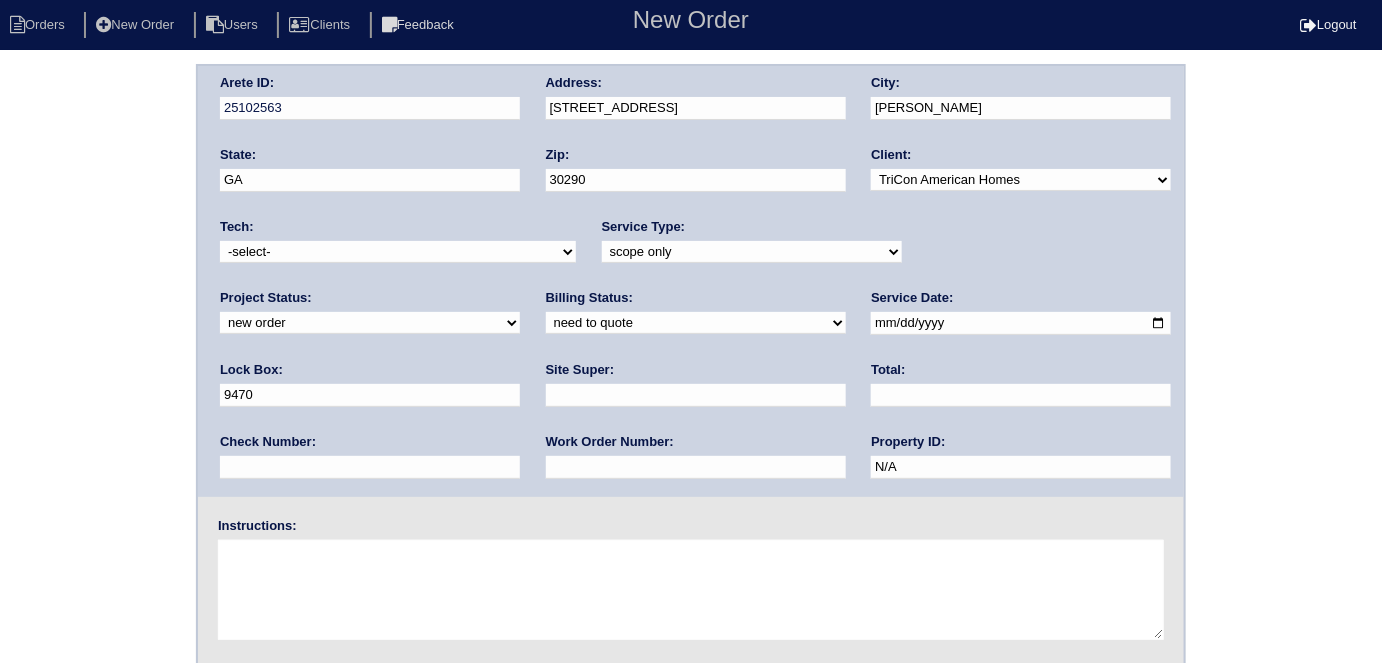 click at bounding box center (696, 395) 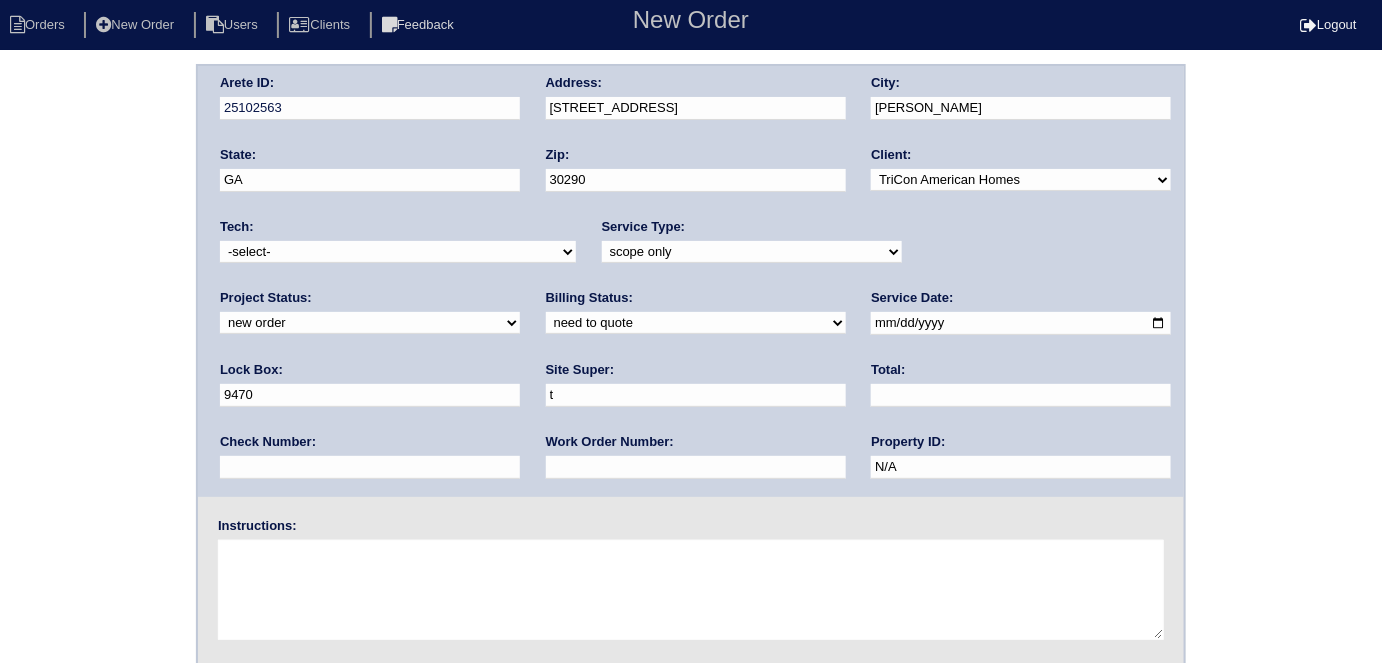 type on "Theresa Iverson" 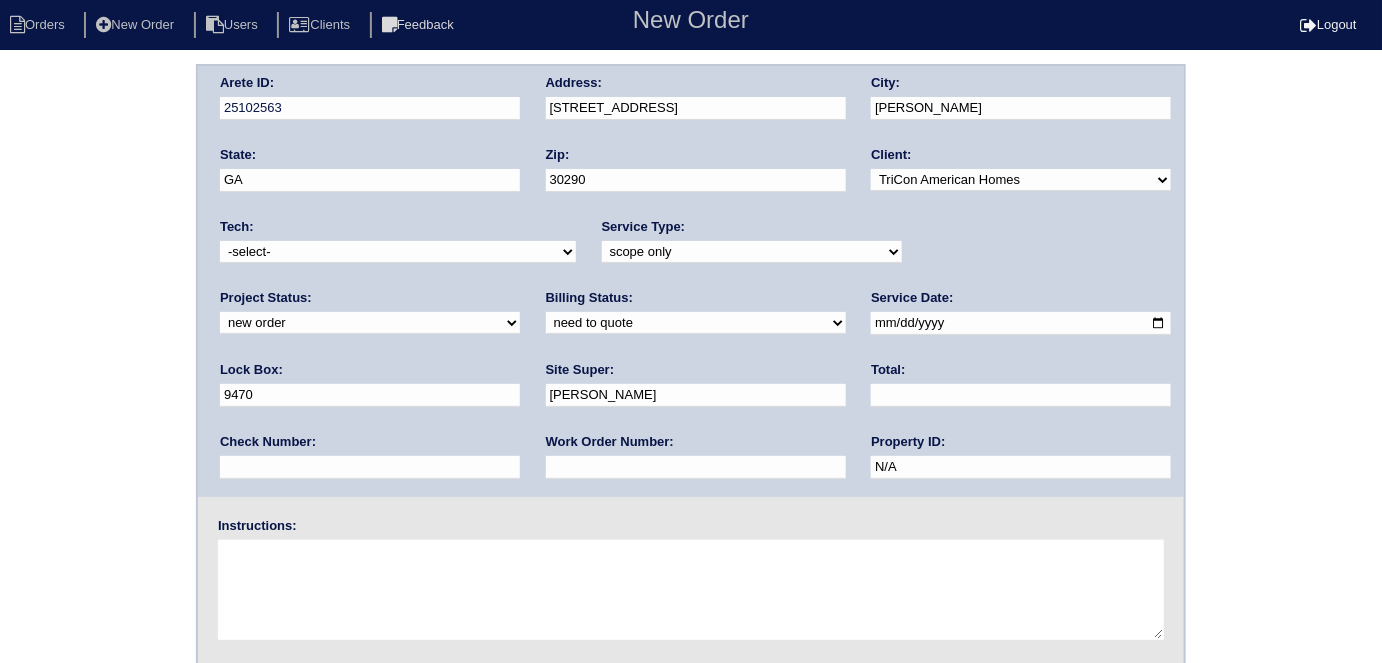 click at bounding box center [691, 590] 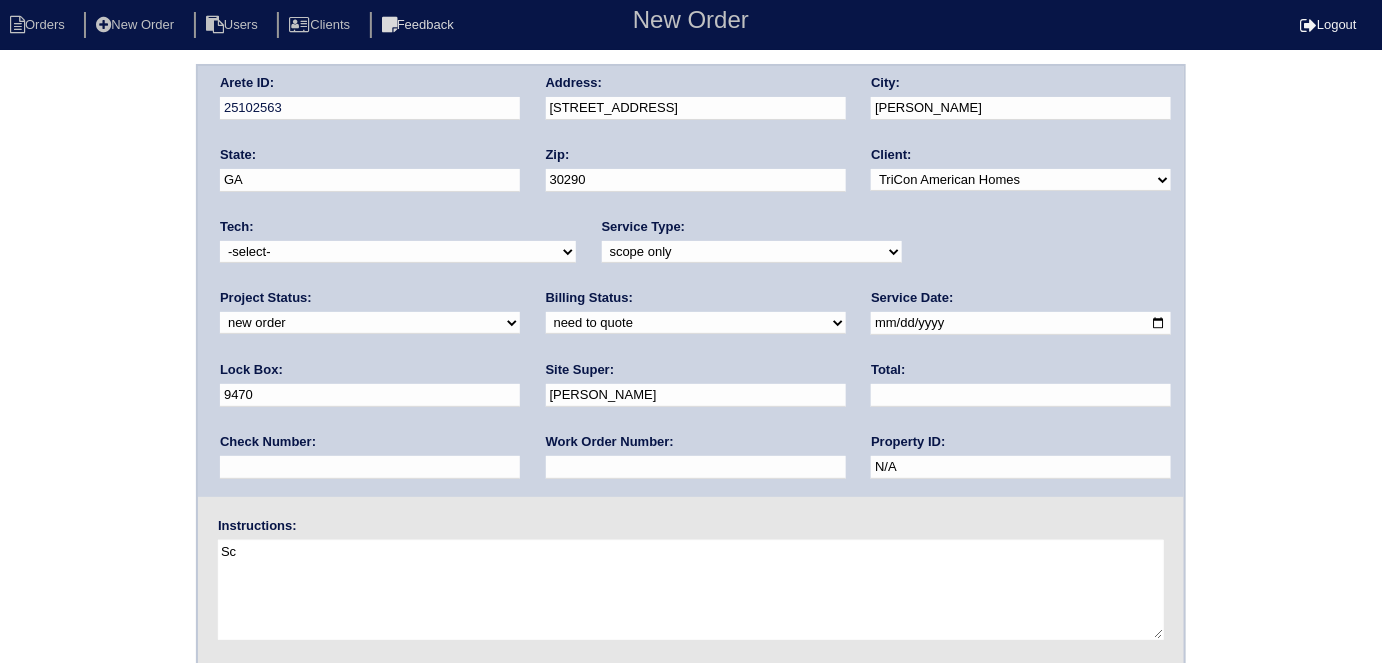 type on "S" 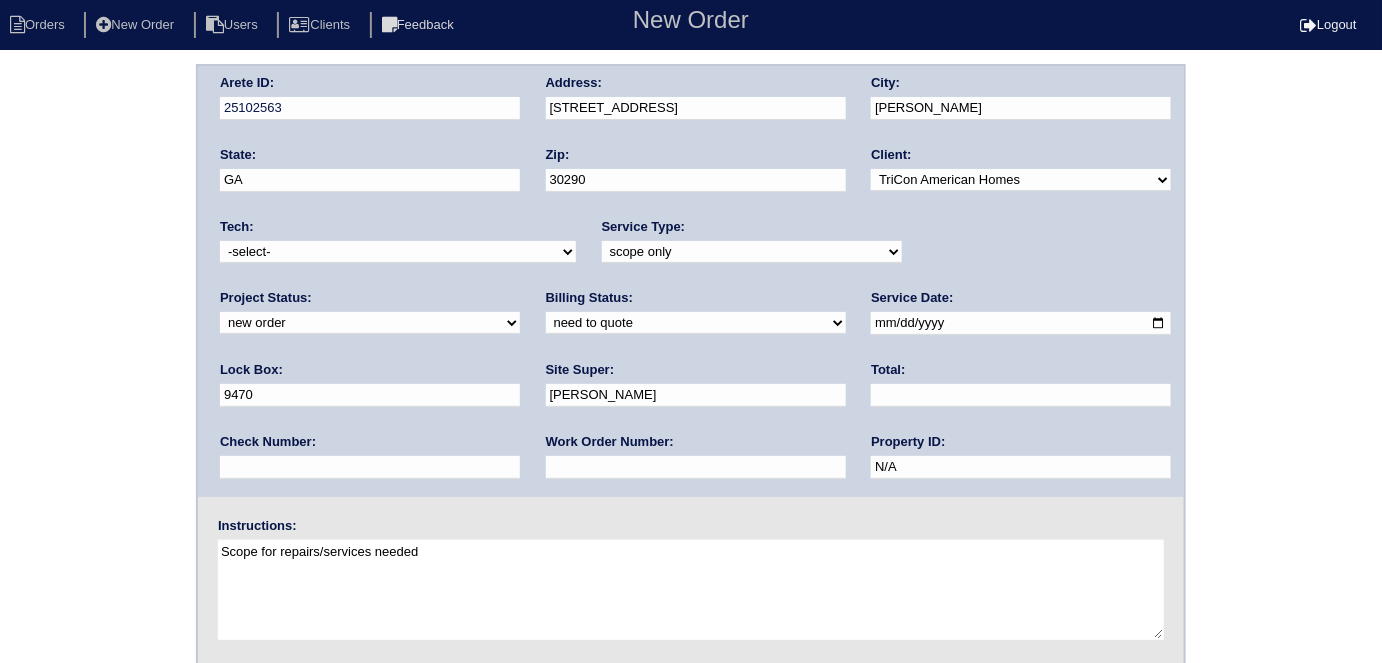 type on "Scope for repairs/services needed" 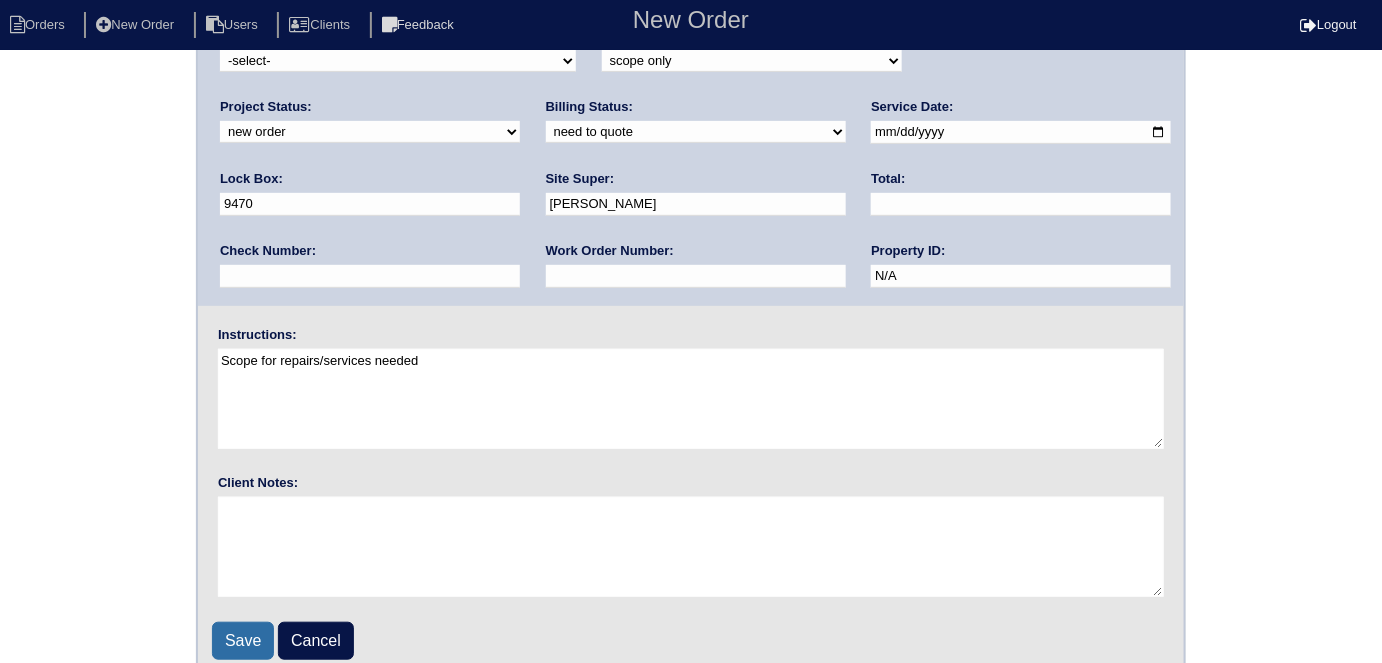 scroll, scrollTop: 205, scrollLeft: 0, axis: vertical 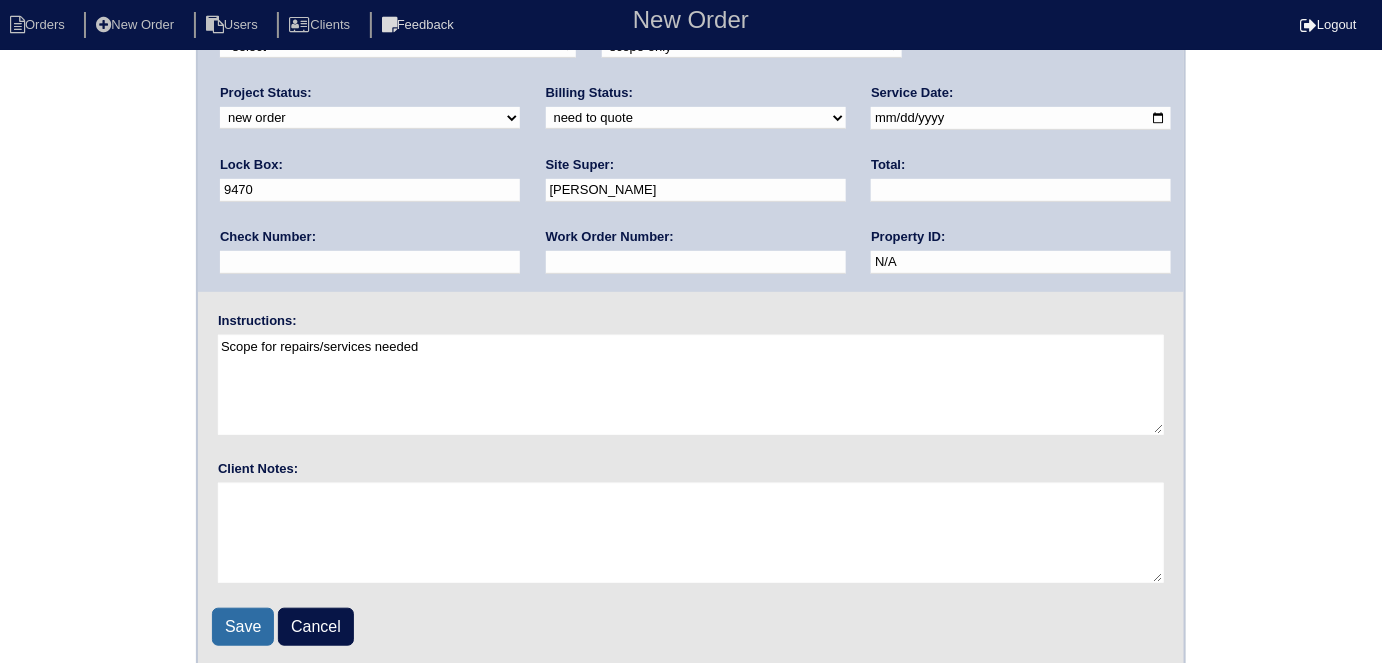 click on "Save" at bounding box center (243, 627) 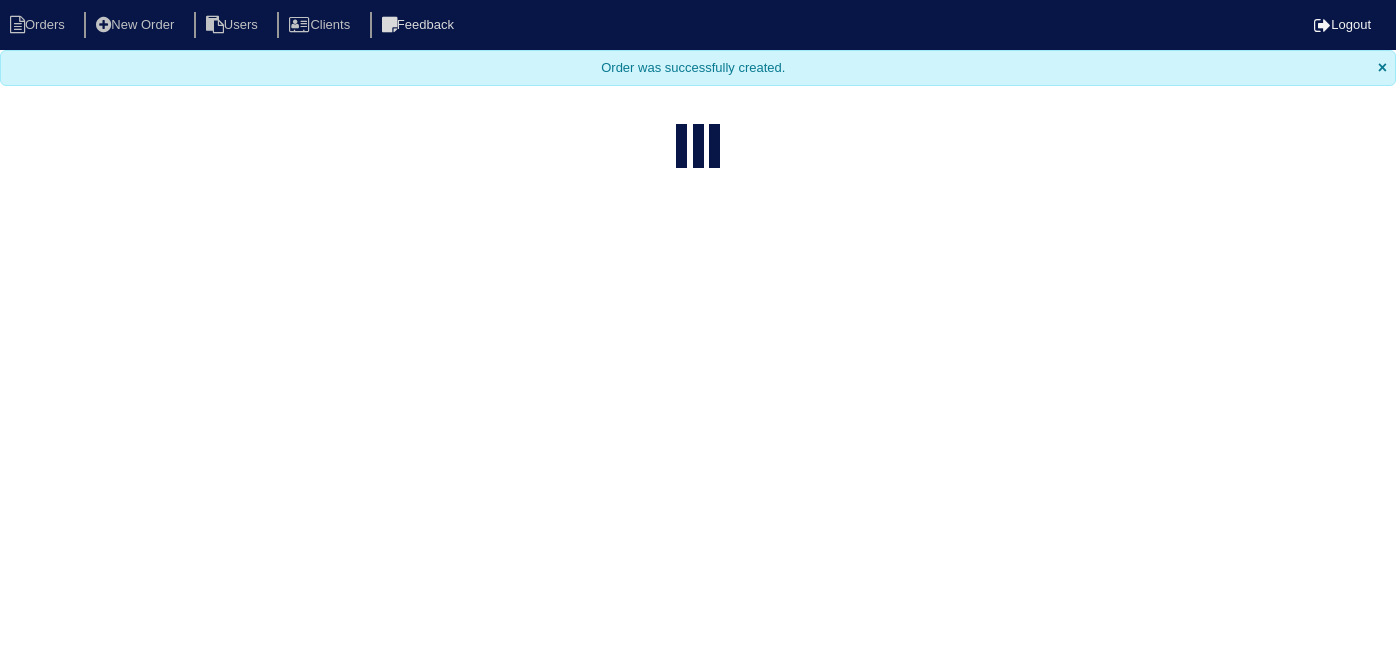 select on "15" 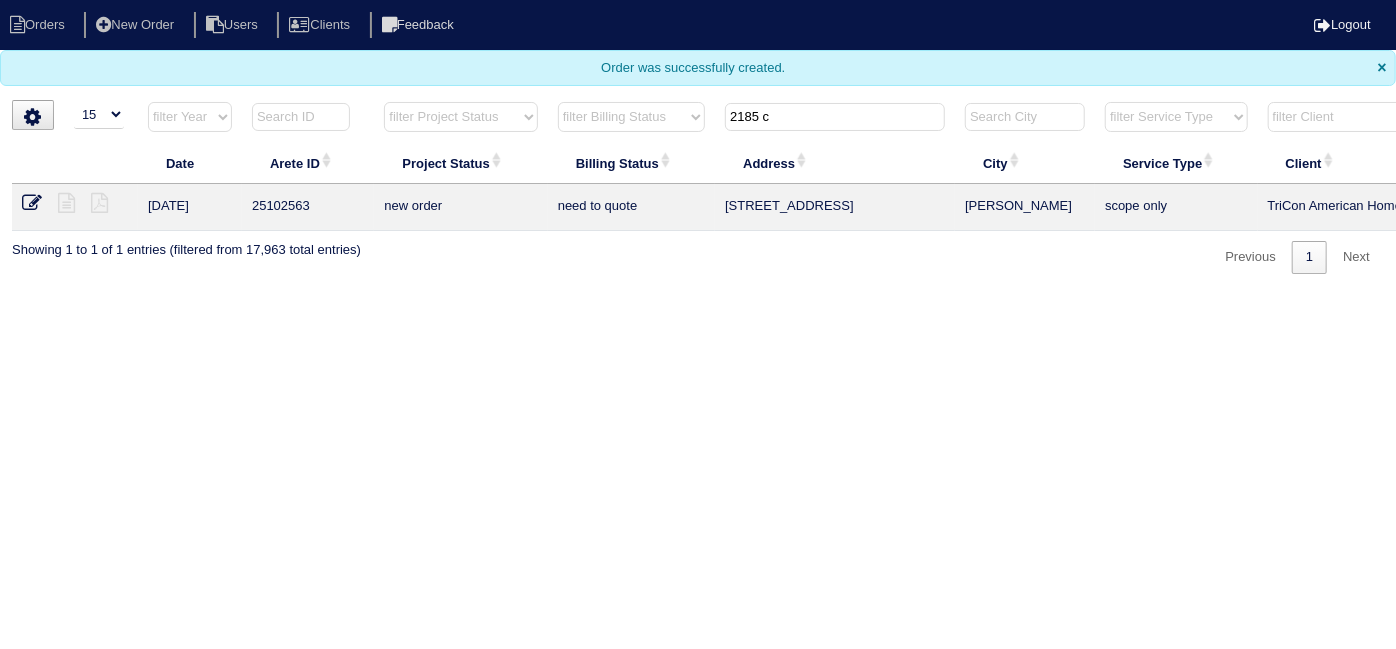 click on "2185 c" at bounding box center (835, 117) 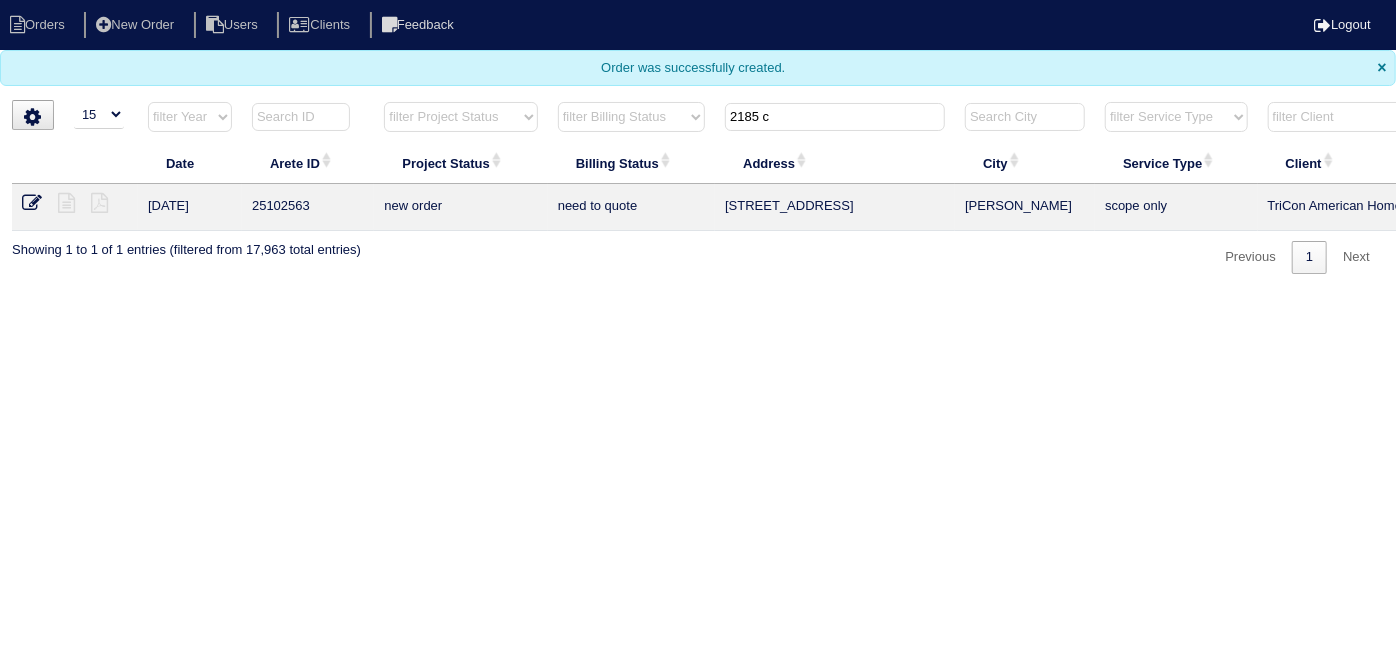 drag, startPoint x: 807, startPoint y: 117, endPoint x: 613, endPoint y: 98, distance: 194.92819 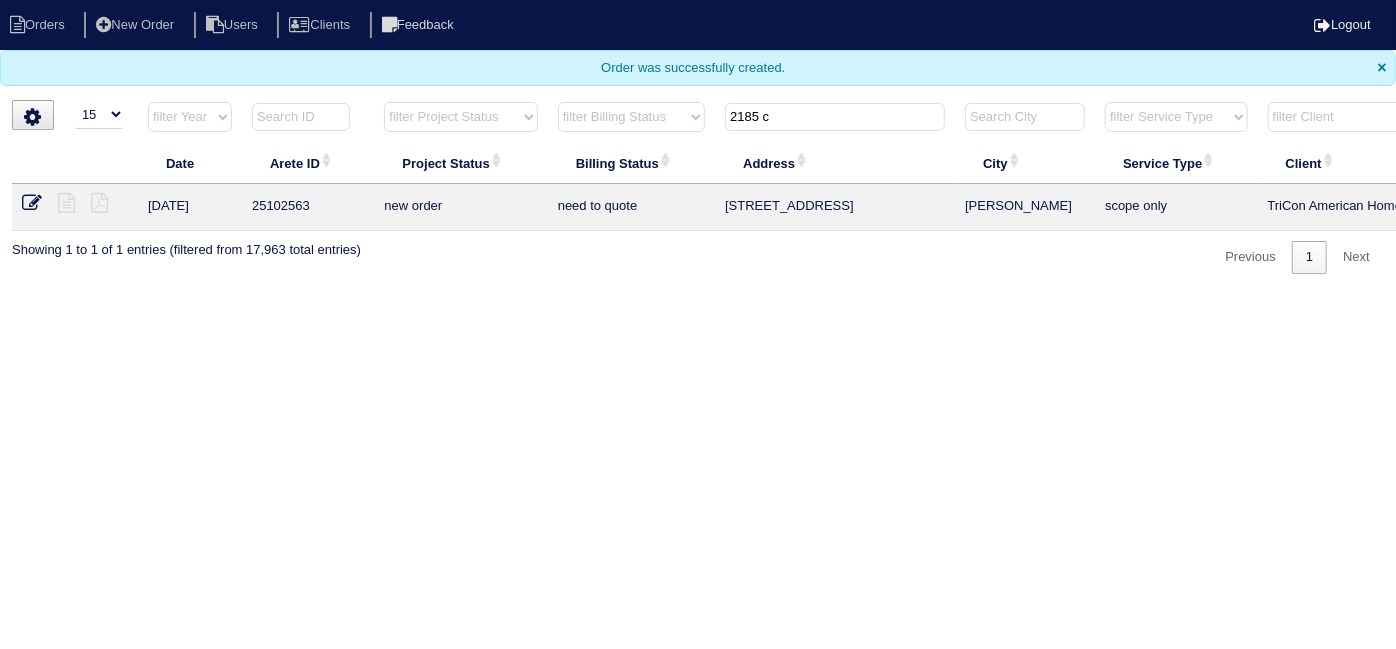 click on "Orders
New Order
Users
Clients
Feedback
Logout
Orders
New Order
Users
Clients
Message is blank.  Please add text or cancel.
Send Feedback
Cancel
×" at bounding box center [698, 137] 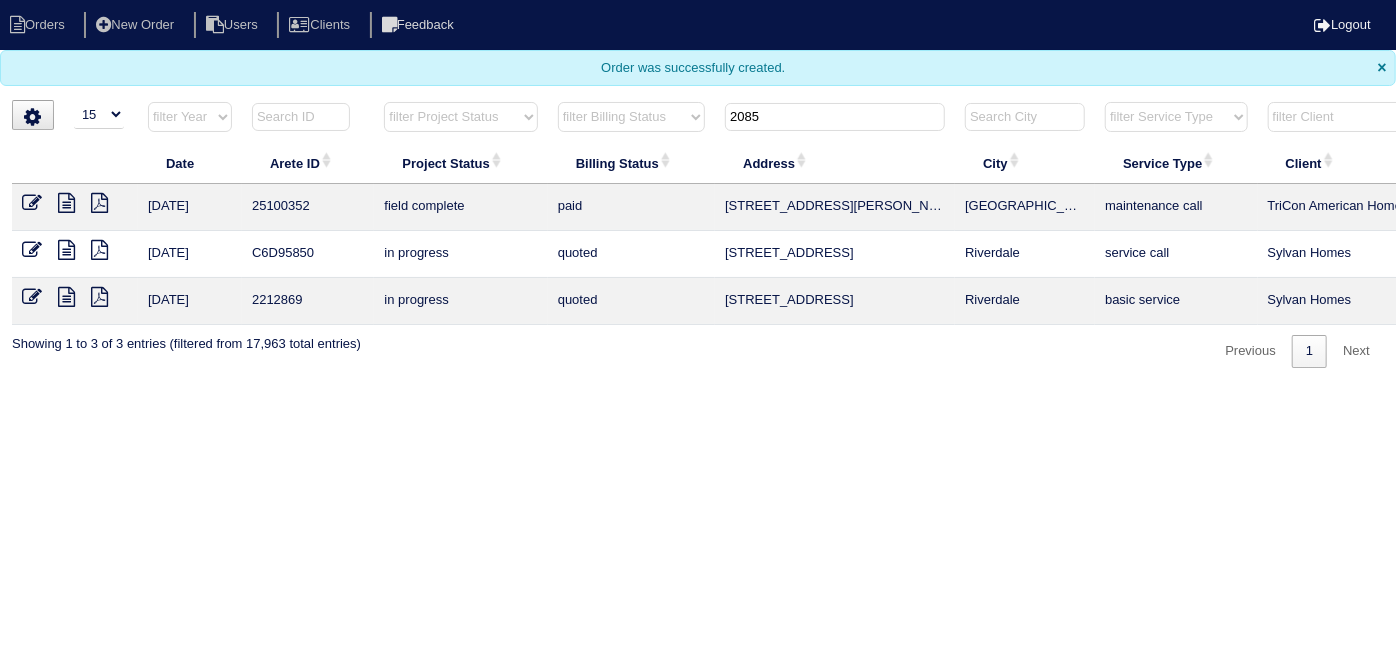 type on "2085" 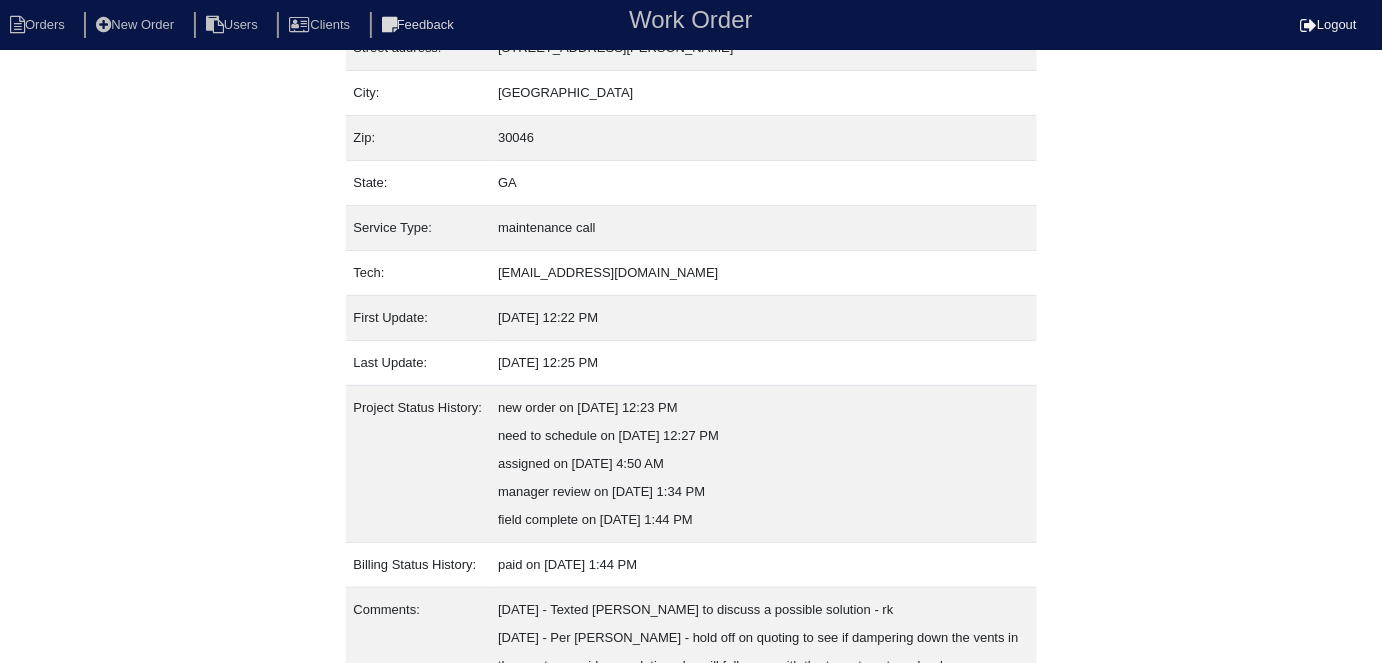 scroll, scrollTop: 273, scrollLeft: 0, axis: vertical 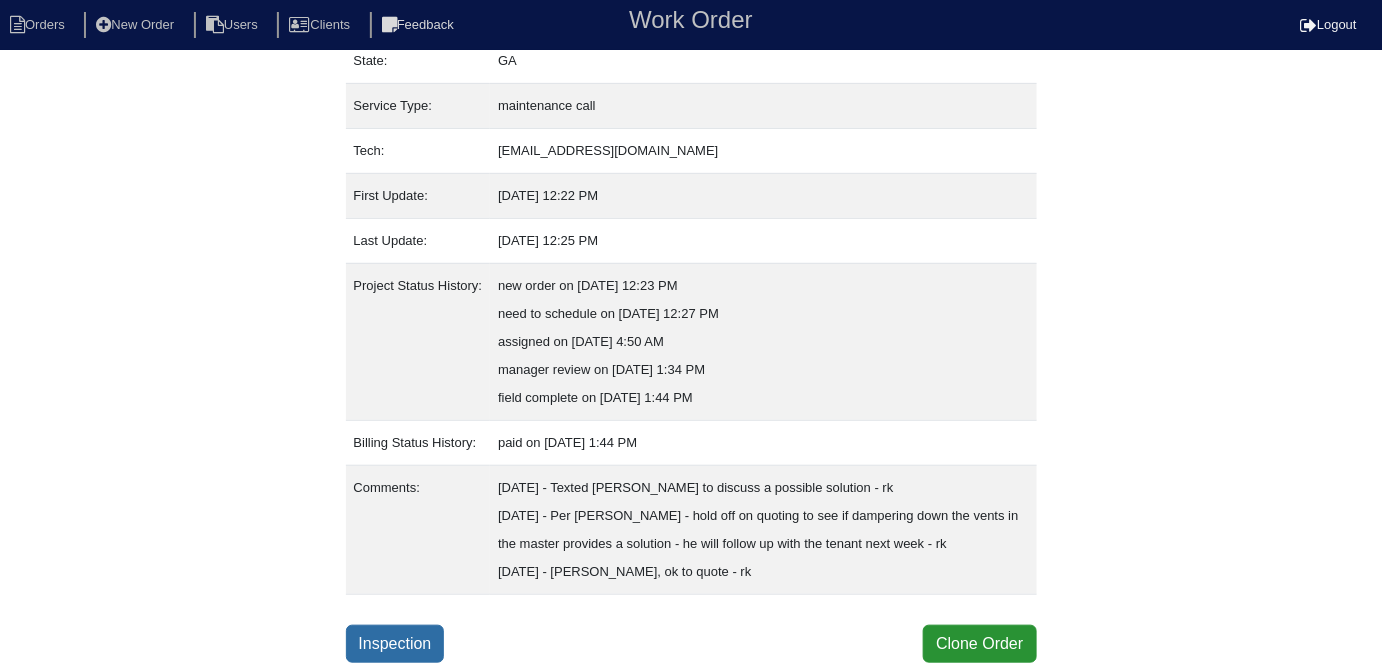 click on "Inspection" at bounding box center [395, 644] 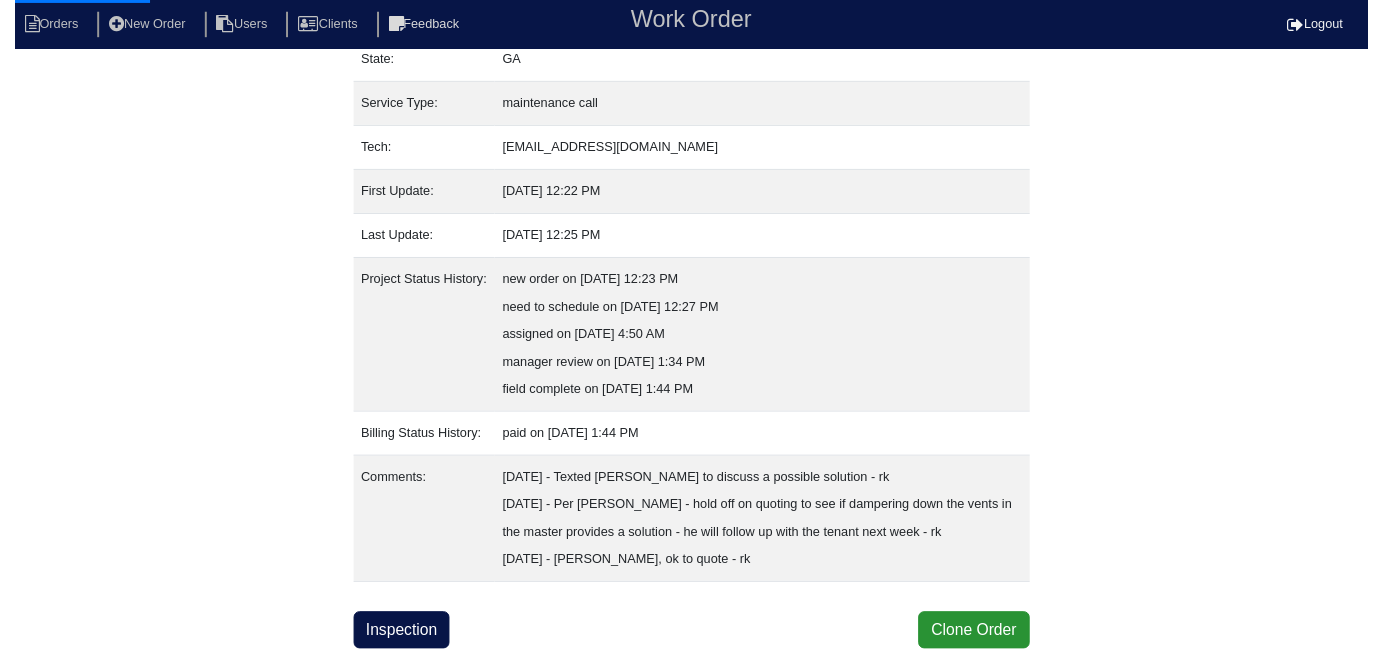 scroll, scrollTop: 0, scrollLeft: 0, axis: both 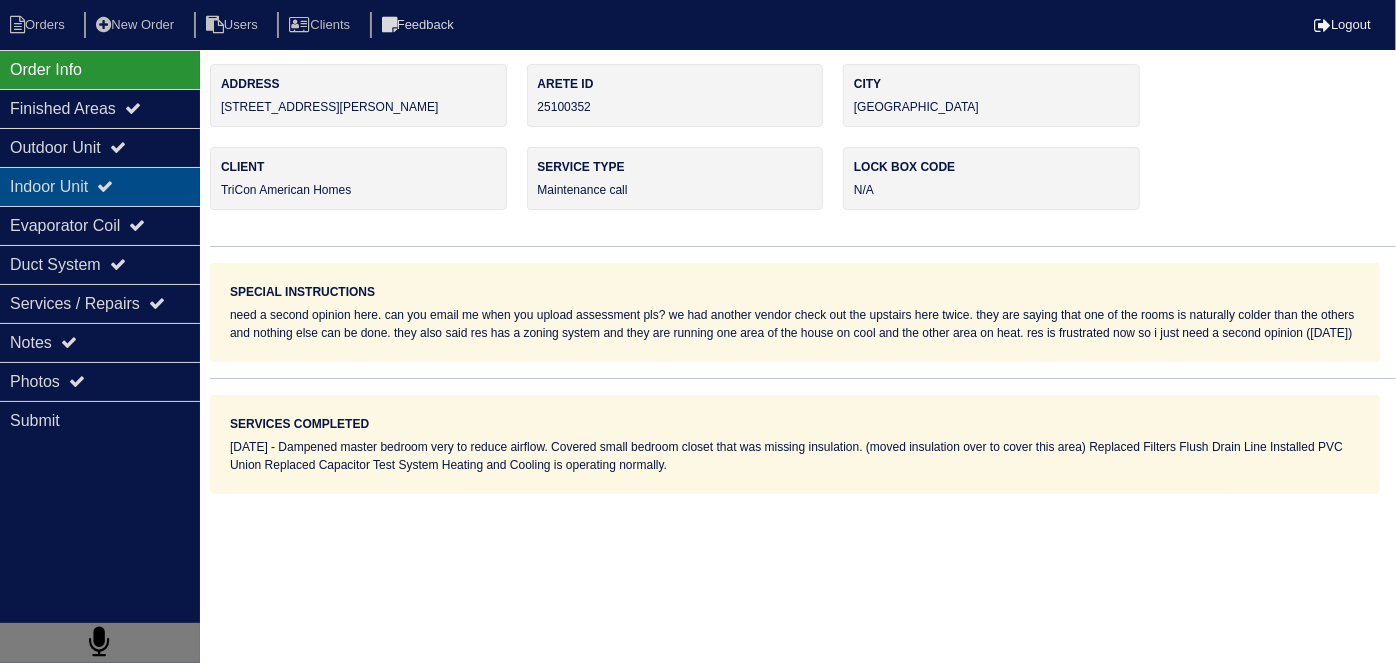 drag, startPoint x: 91, startPoint y: 161, endPoint x: 90, endPoint y: 174, distance: 13.038404 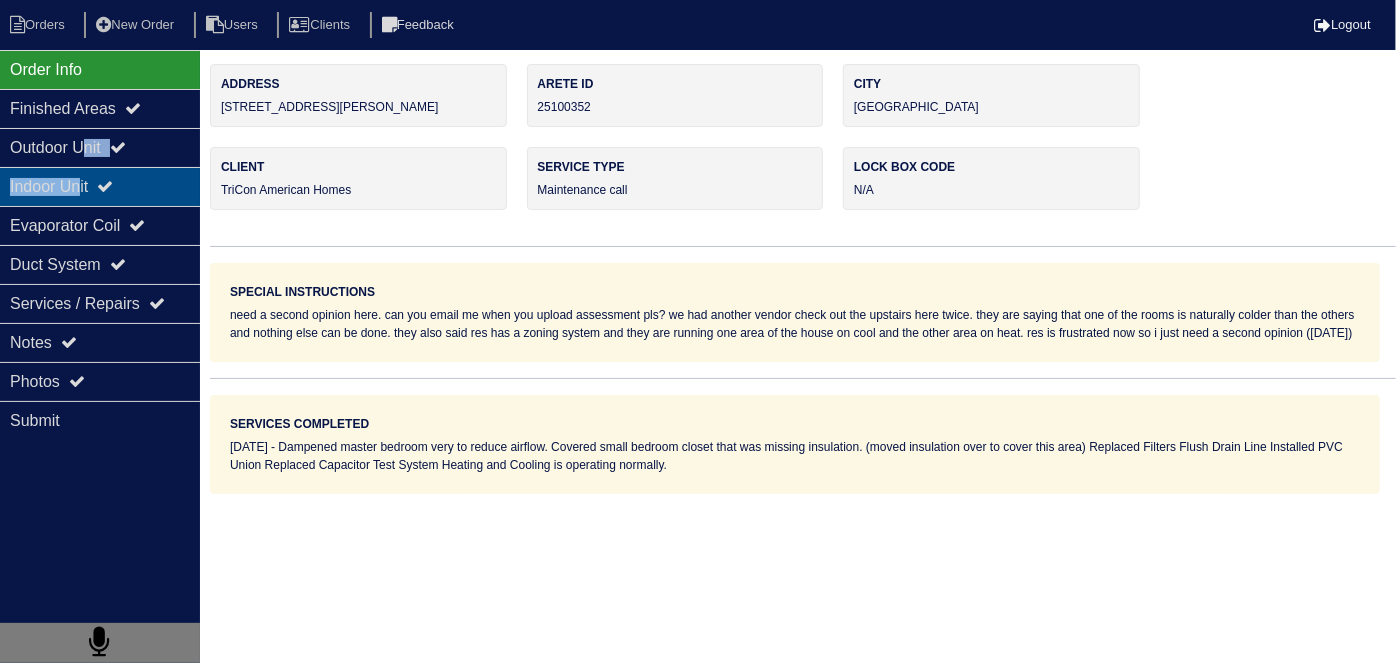 click on "Indoor Unit" at bounding box center (100, 186) 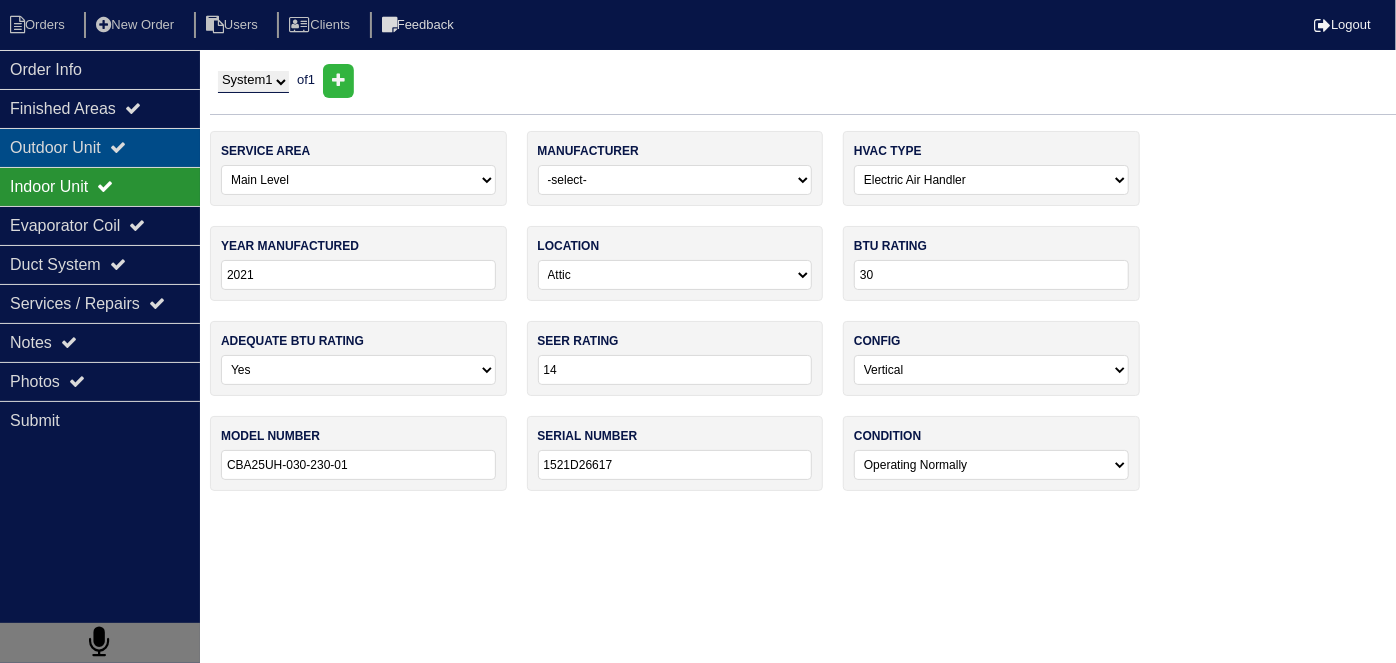 click on "Outdoor Unit" at bounding box center (100, 147) 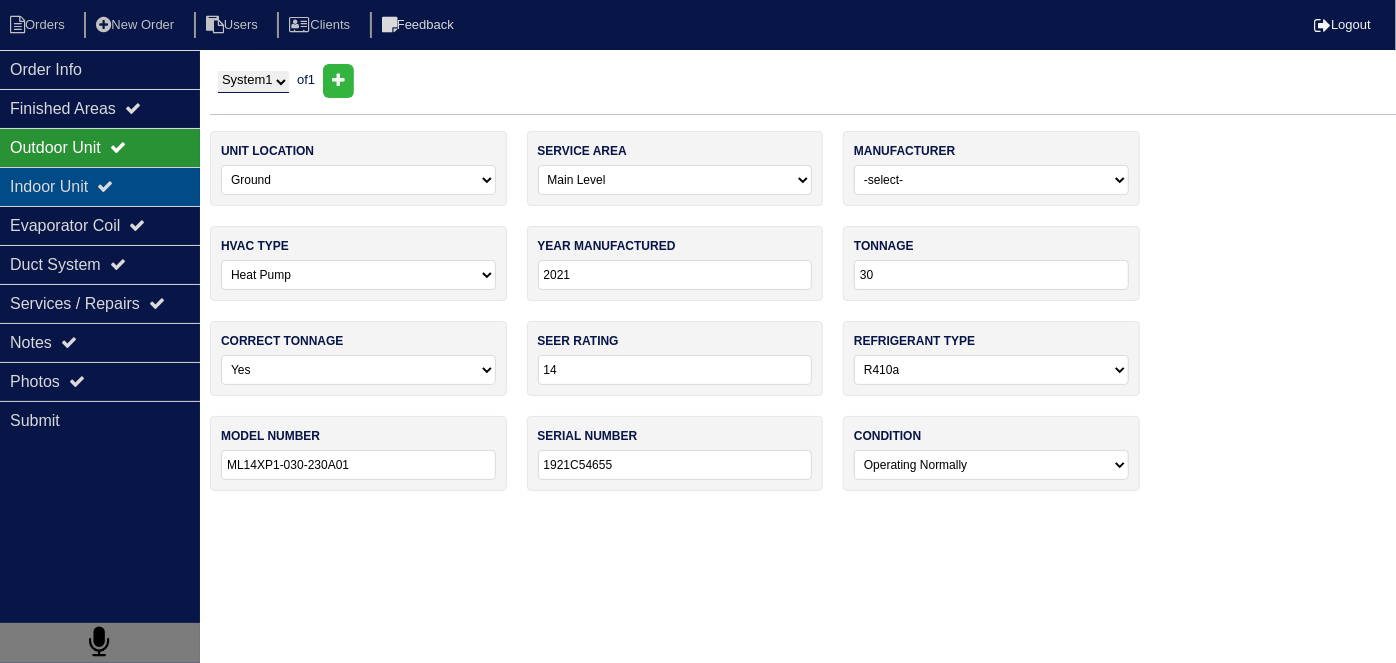 click on "Indoor Unit" at bounding box center [100, 186] 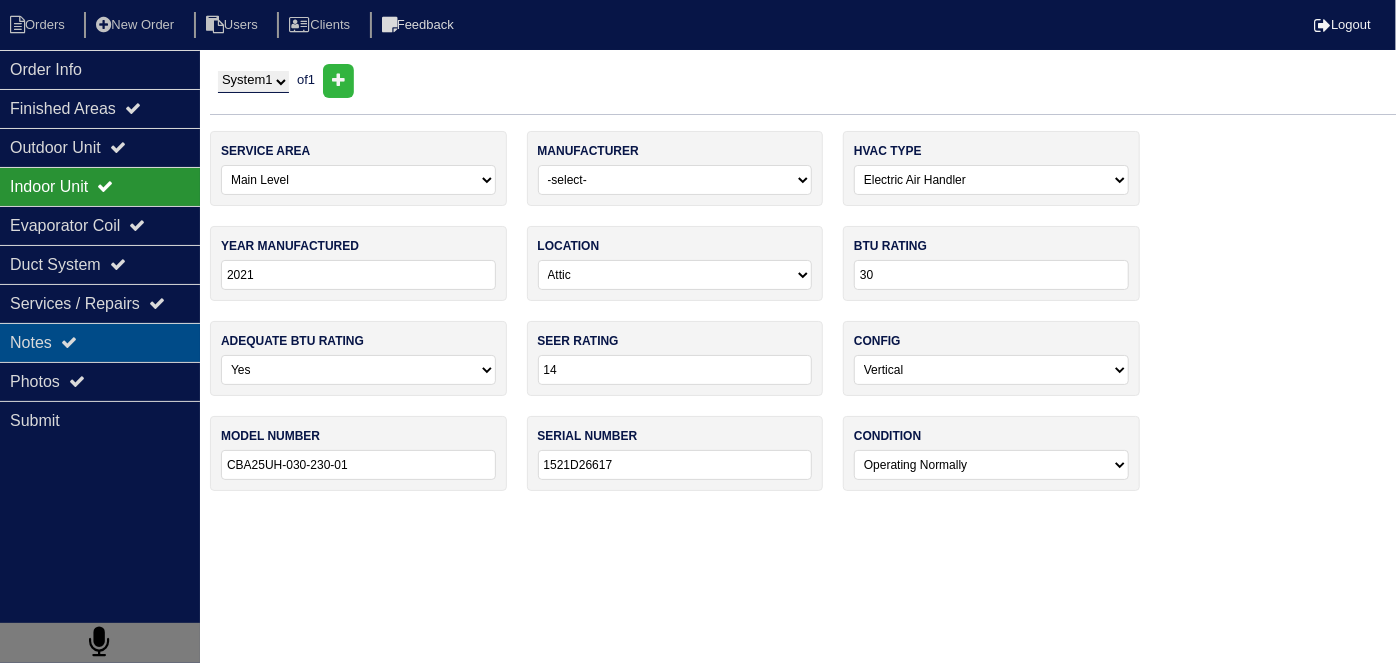 click on "Notes" at bounding box center [100, 342] 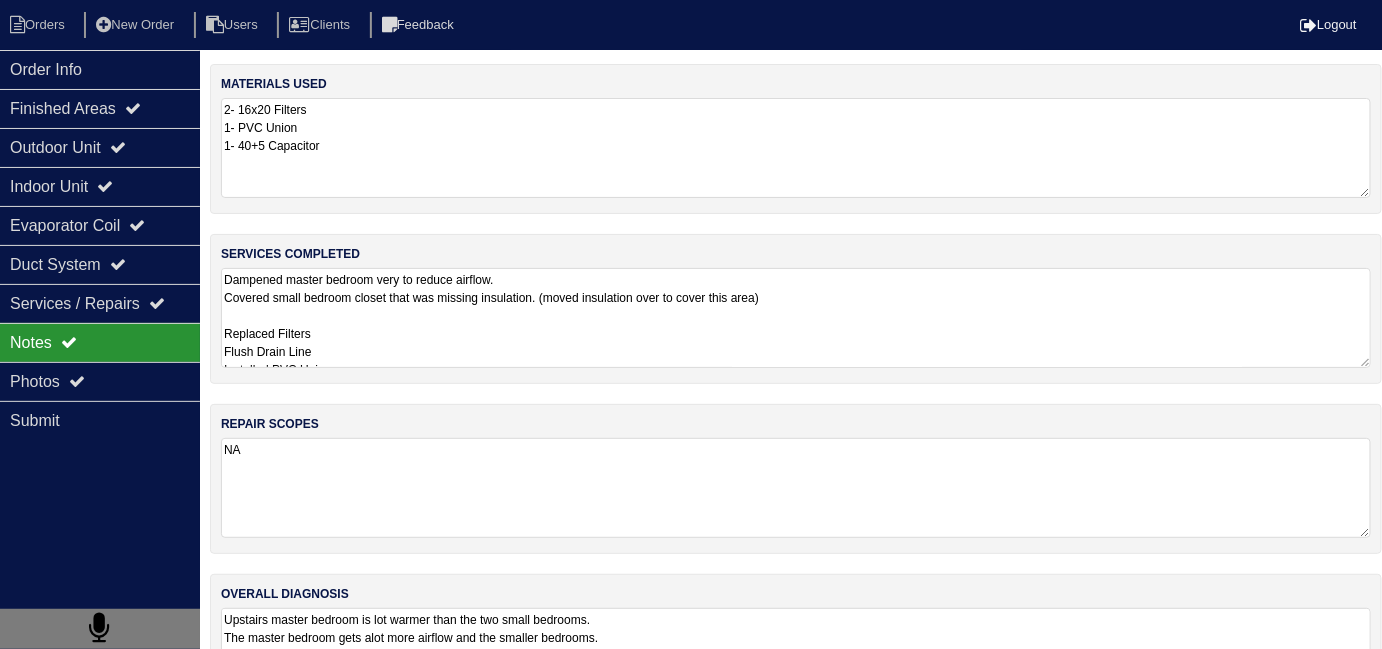 click on "Notes" at bounding box center (100, 342) 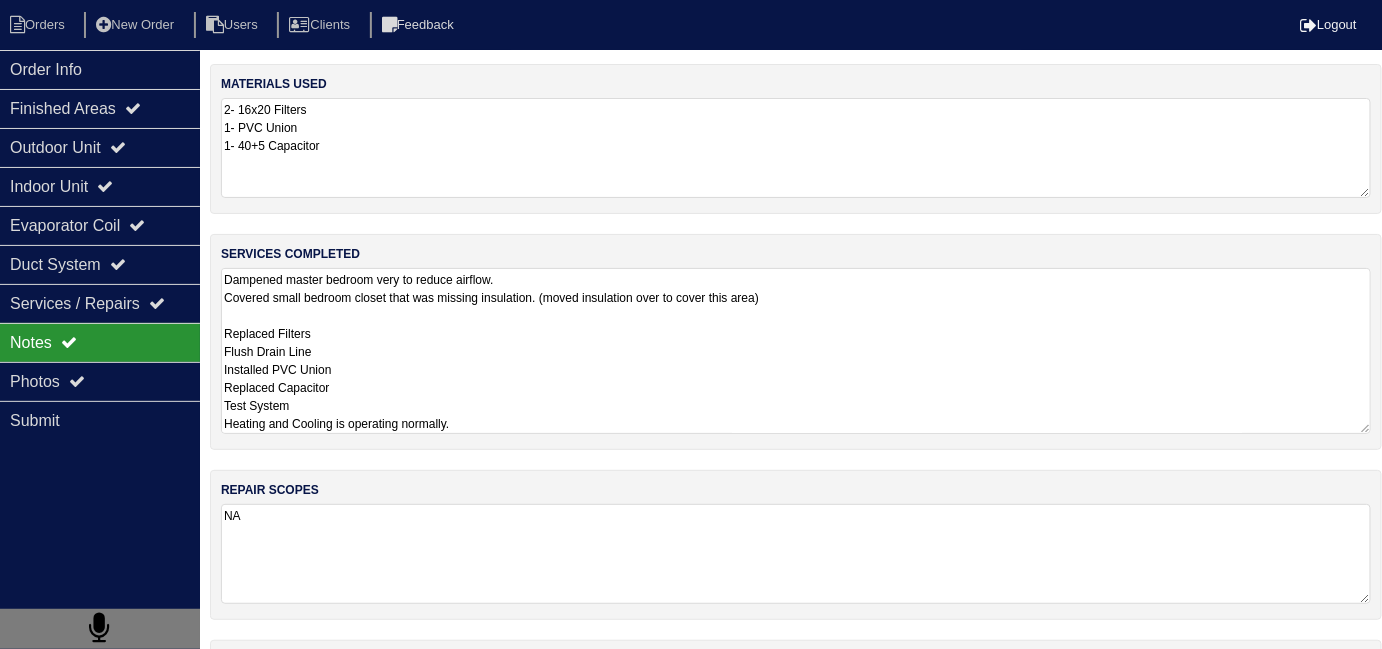 click on "Dampened master bedroom very to reduce airflow.
Covered small bedroom closet that was missing insulation. (moved insulation over to cover this area)
Replaced Filters
Flush Drain Line
Installed PVC Union
Replaced Capacitor
Test System
Heating and Cooling is operating normally." at bounding box center (796, 351) 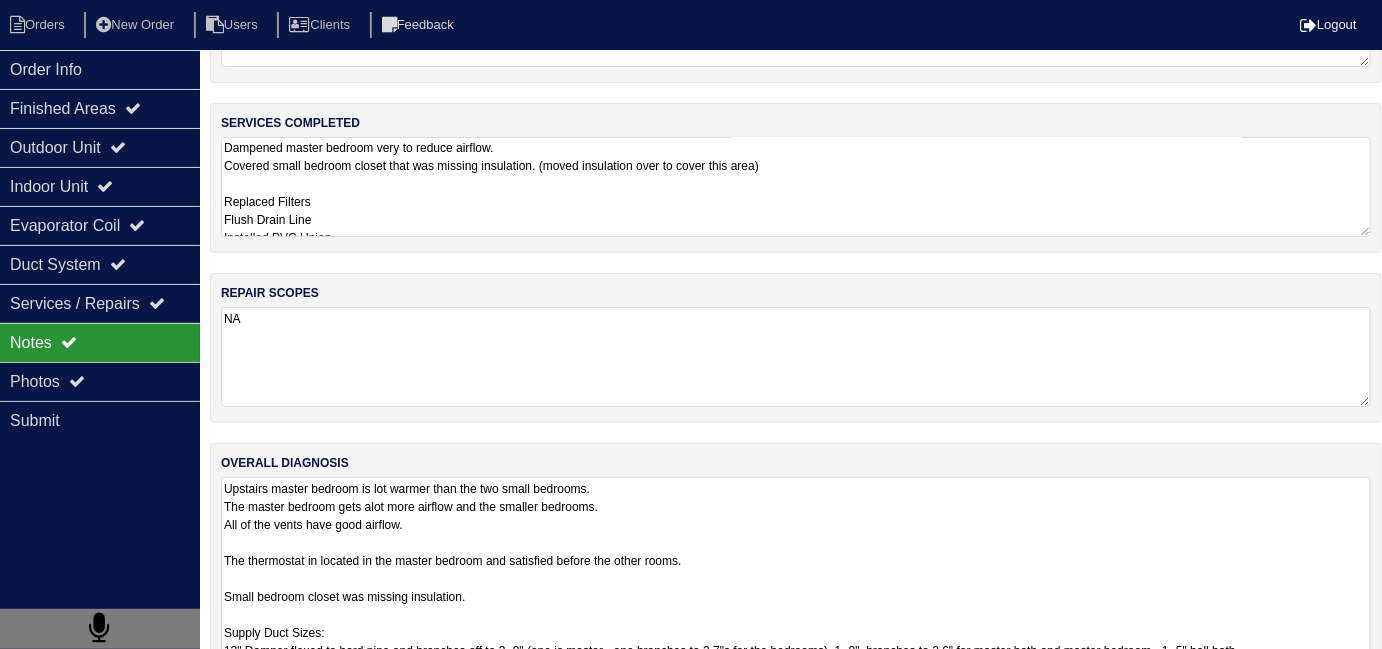 click on "Upstairs master bedroom is lot warmer than the two small bedrooms.
The master bedroom gets alot more airflow and the smaller bedrooms.
All of the vents have good airflow.
The thermostat in located in the master bedroom and satisfied before the other rooms.
Small bedroom closet was missing insulation.
Supply Duct Sizes:
12" Damper flexed to hard pipe and branches off to 2- 9" (one is master - one branches to 2 7"s for the bedrooms)  1- 8"  branches to 2 6" for master bath and master bedroom - 1- 5" hall bath" at bounding box center (796, 578) 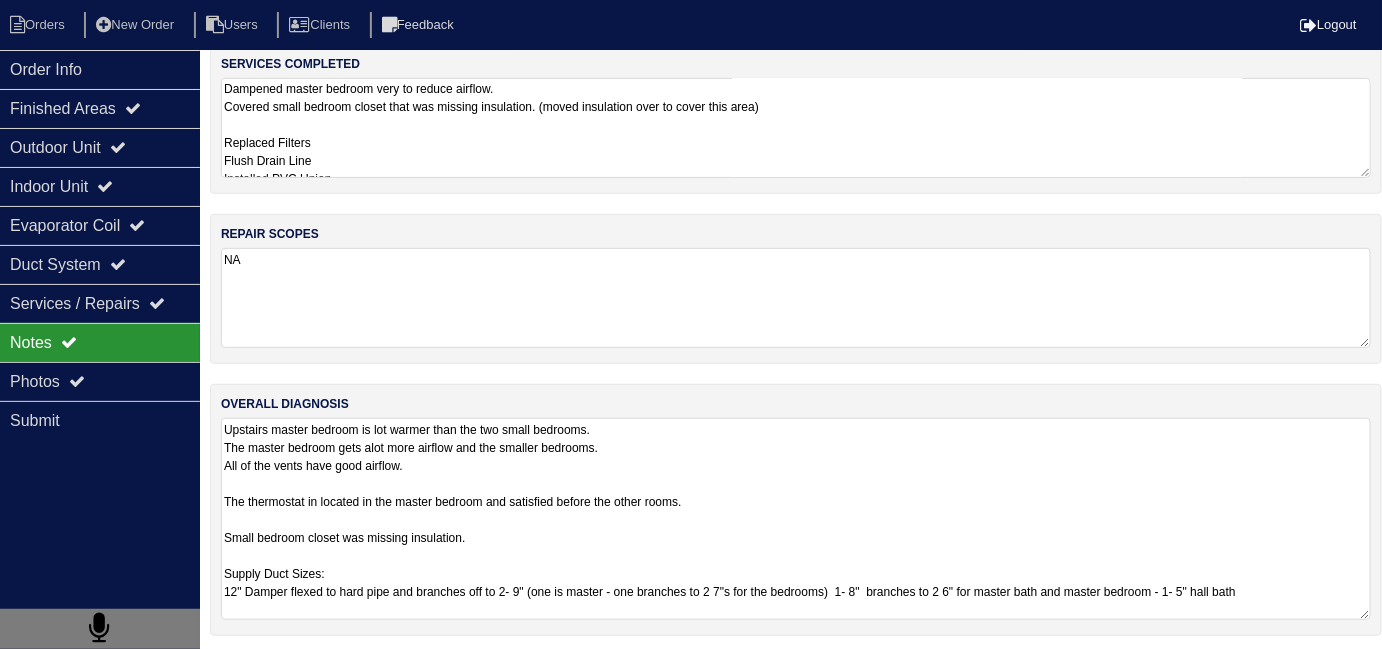 scroll, scrollTop: 191, scrollLeft: 0, axis: vertical 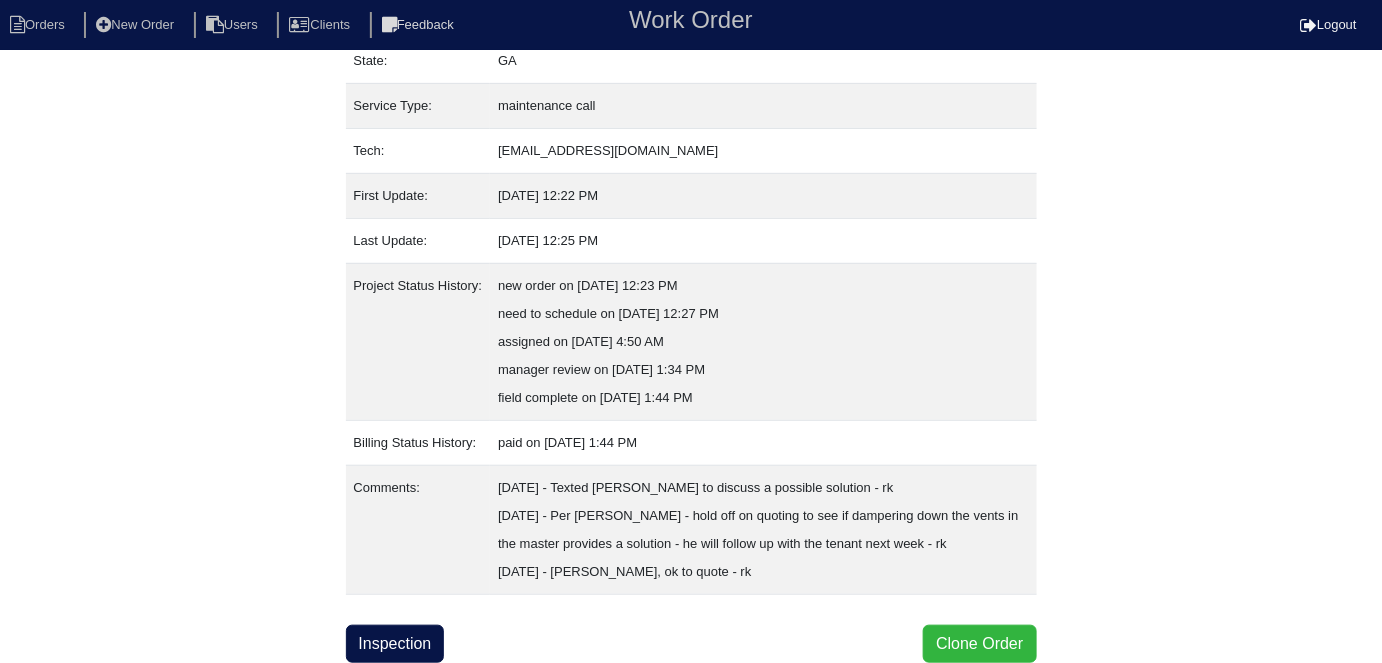 click on "Clone Order" at bounding box center (979, 644) 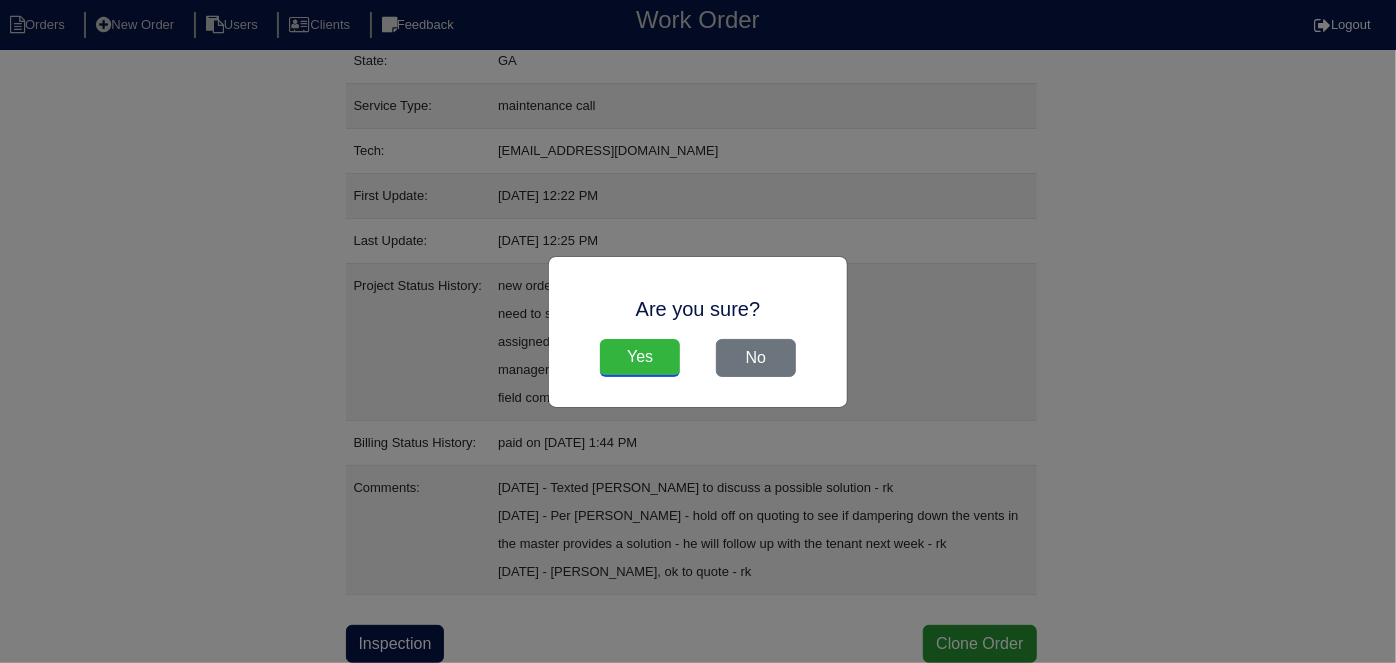 click on "Yes" at bounding box center [640, 358] 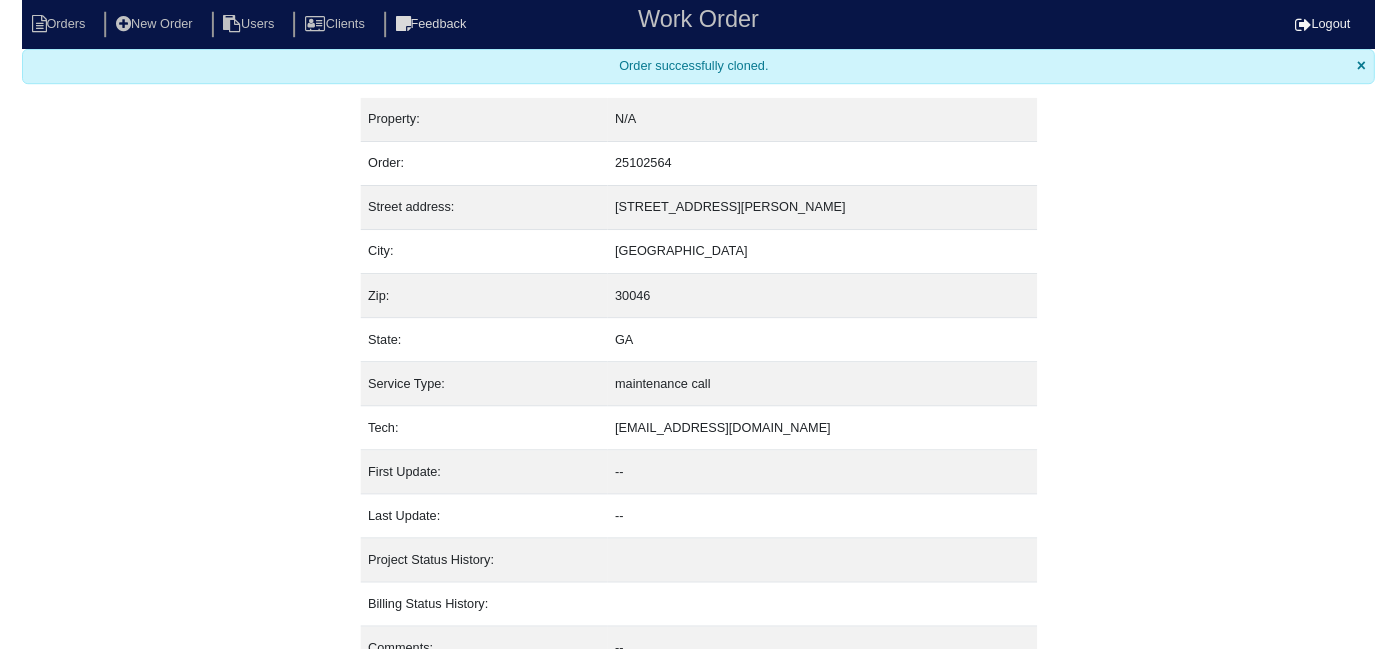 scroll, scrollTop: 0, scrollLeft: 0, axis: both 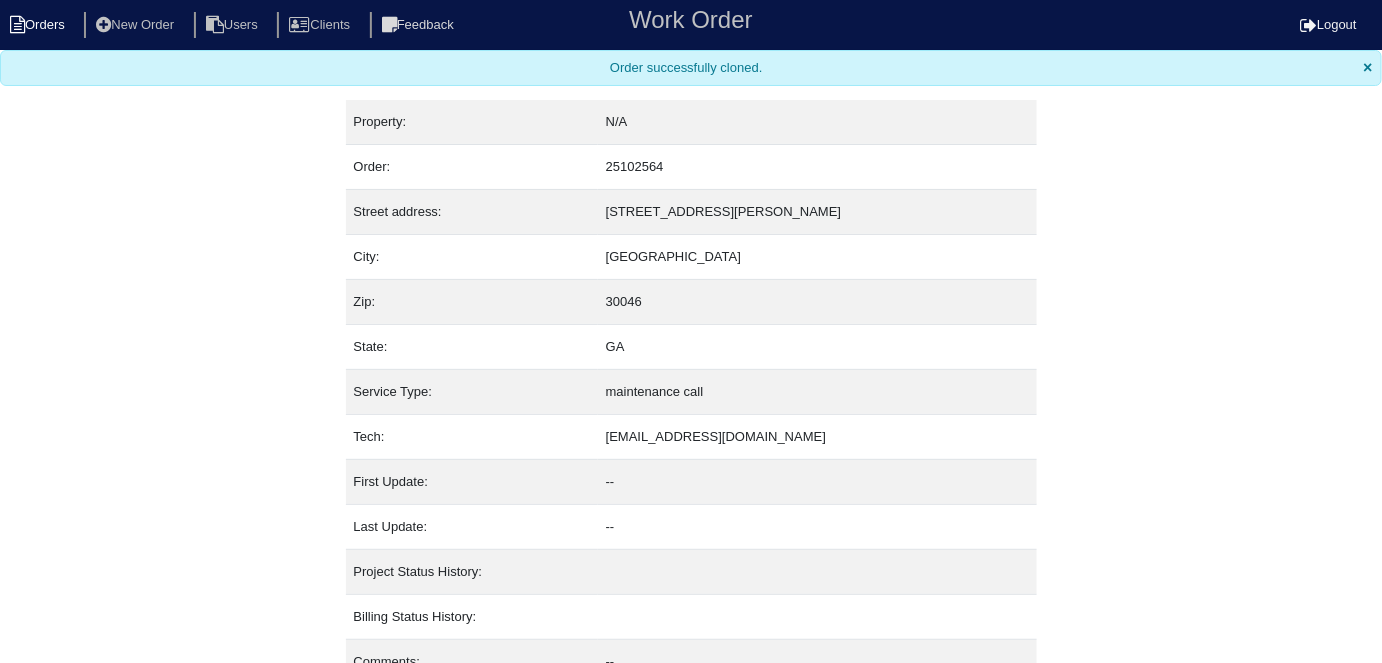 click on "Orders" at bounding box center [40, 25] 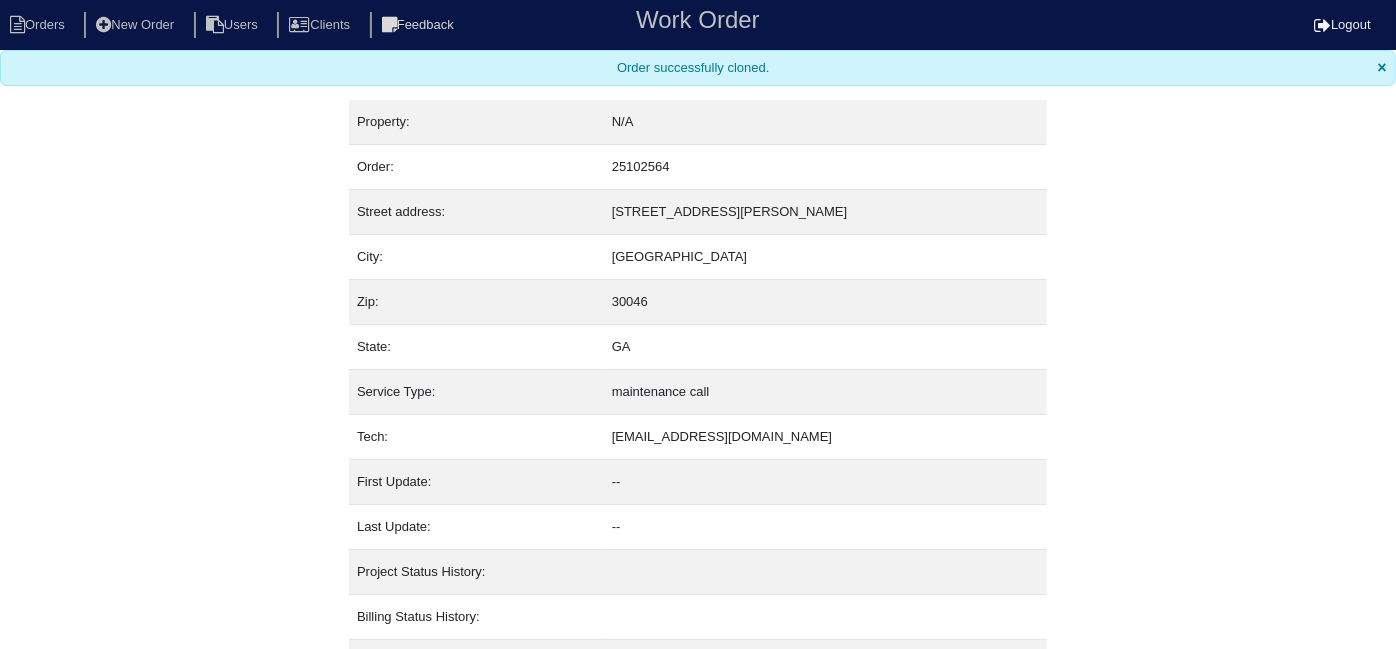 select on "15" 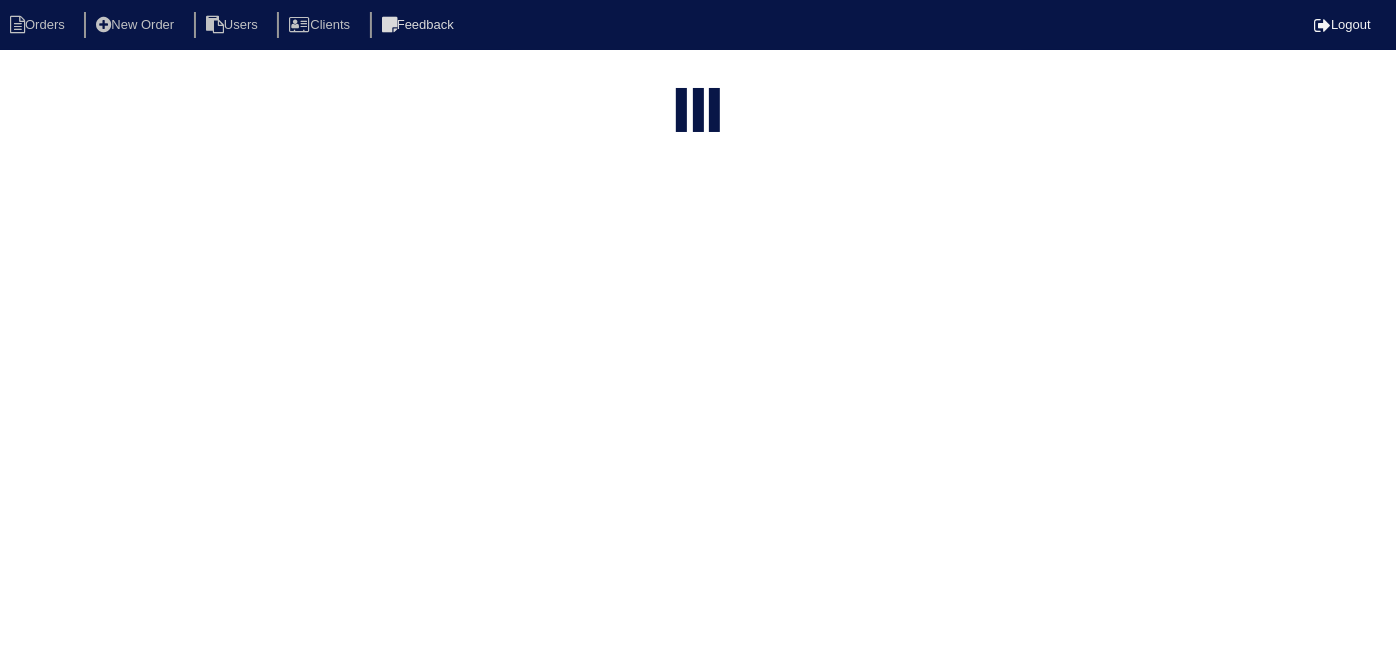 type on "2085" 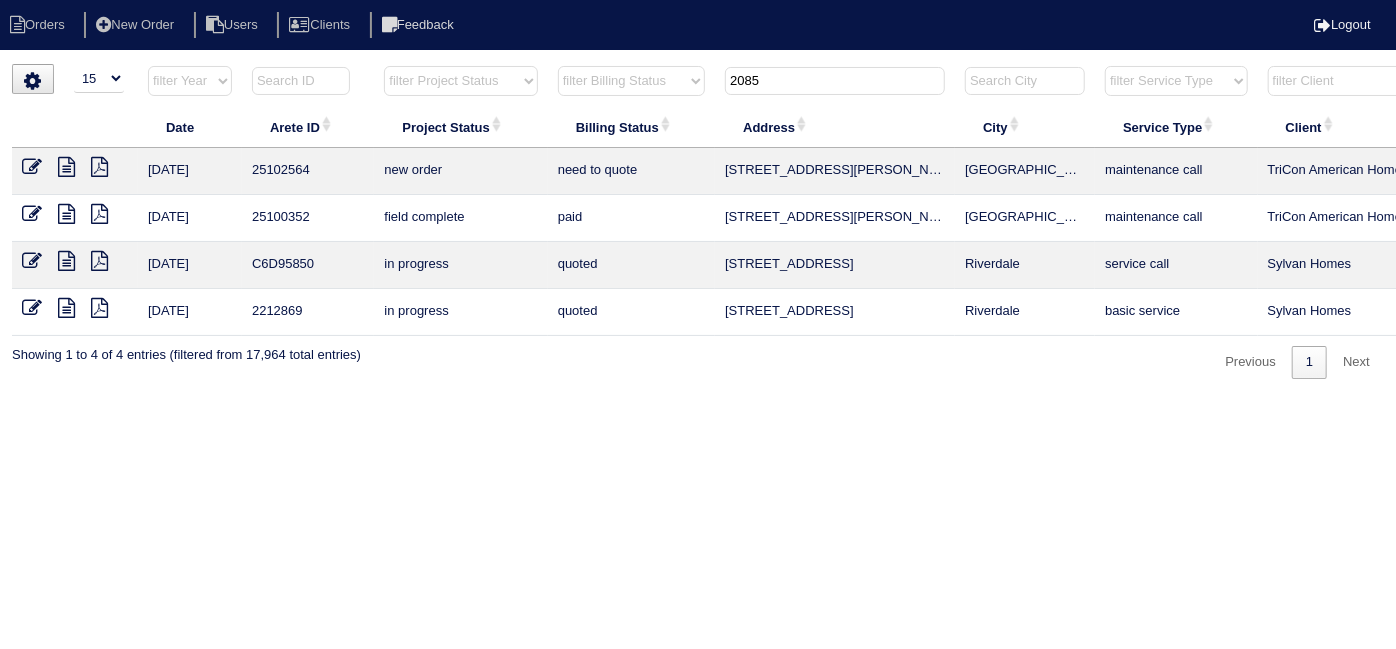 click at bounding box center (32, 167) 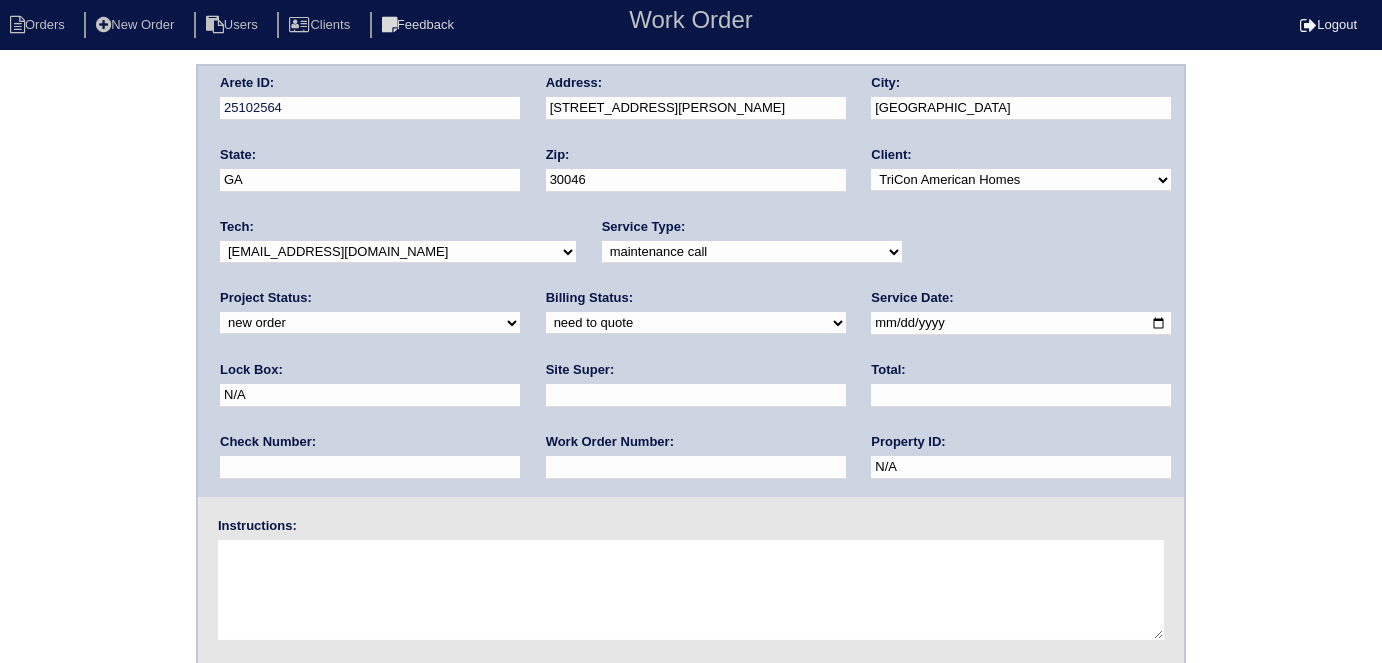 scroll, scrollTop: 0, scrollLeft: 0, axis: both 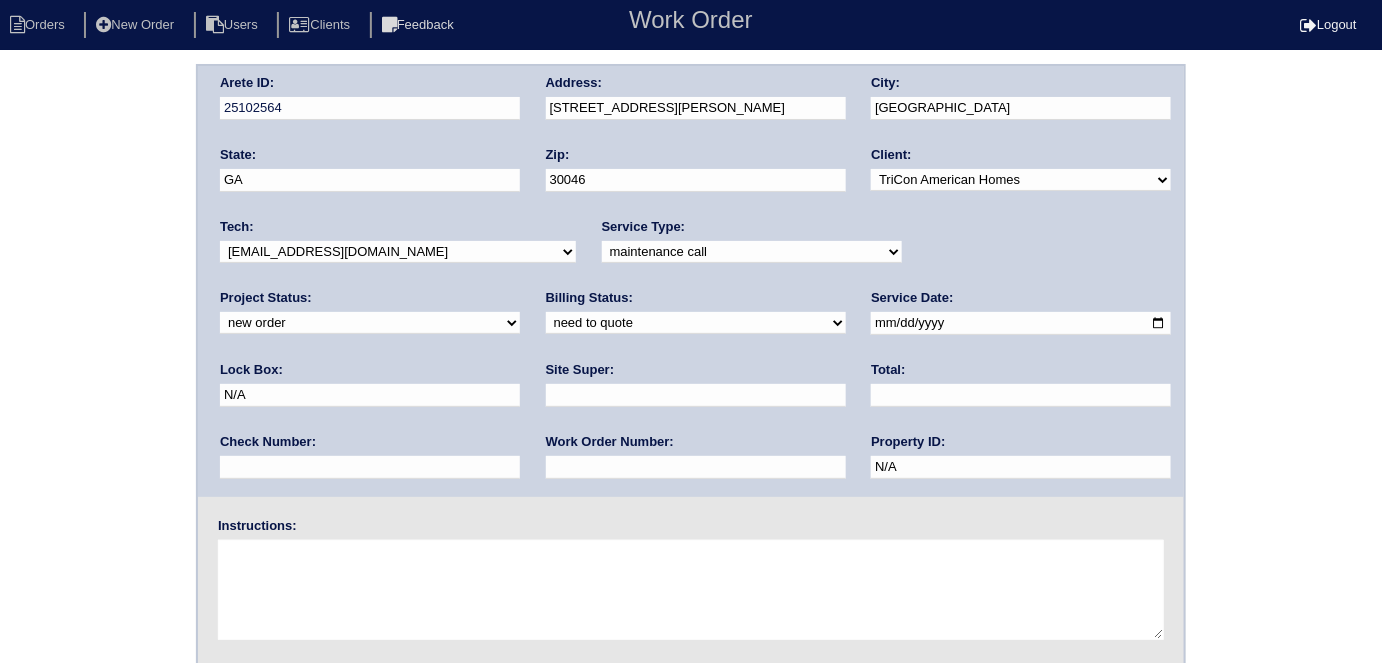 click on "-select-
initial service
basic service
maintenance call
replacement scope
service call
scope only" at bounding box center (752, 252) 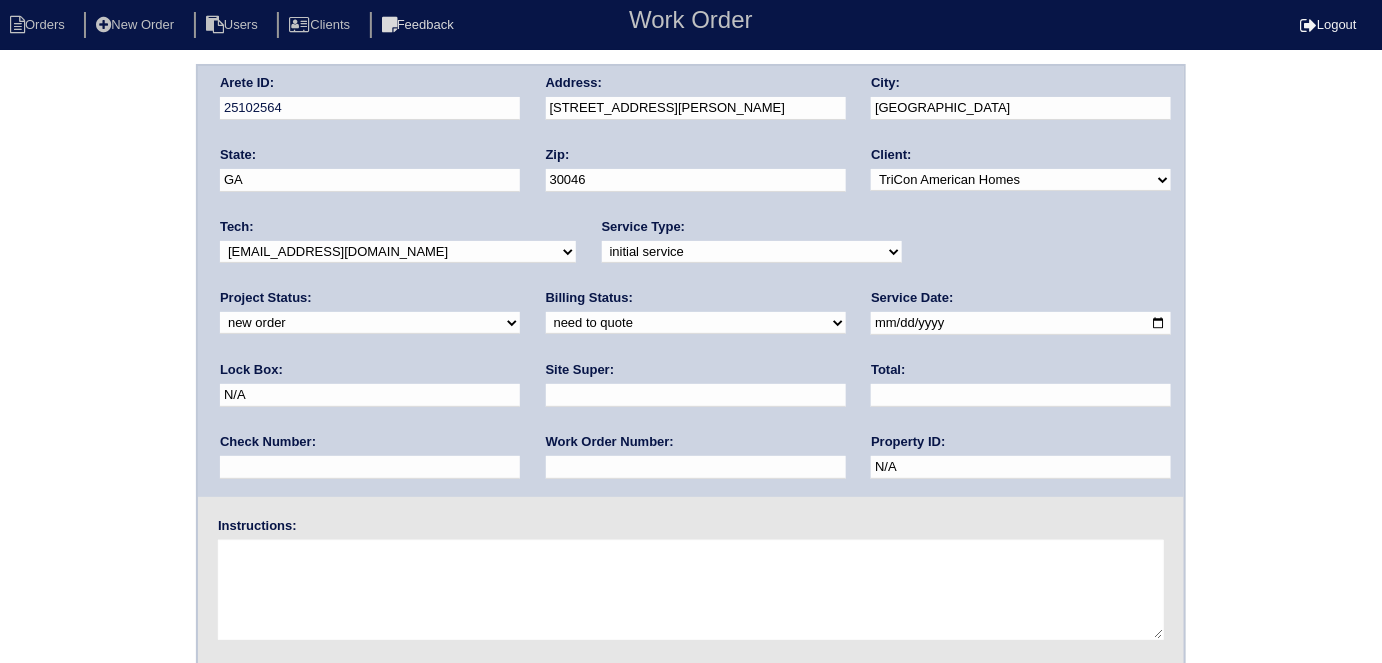 drag, startPoint x: 917, startPoint y: 314, endPoint x: 800, endPoint y: 323, distance: 117.34564 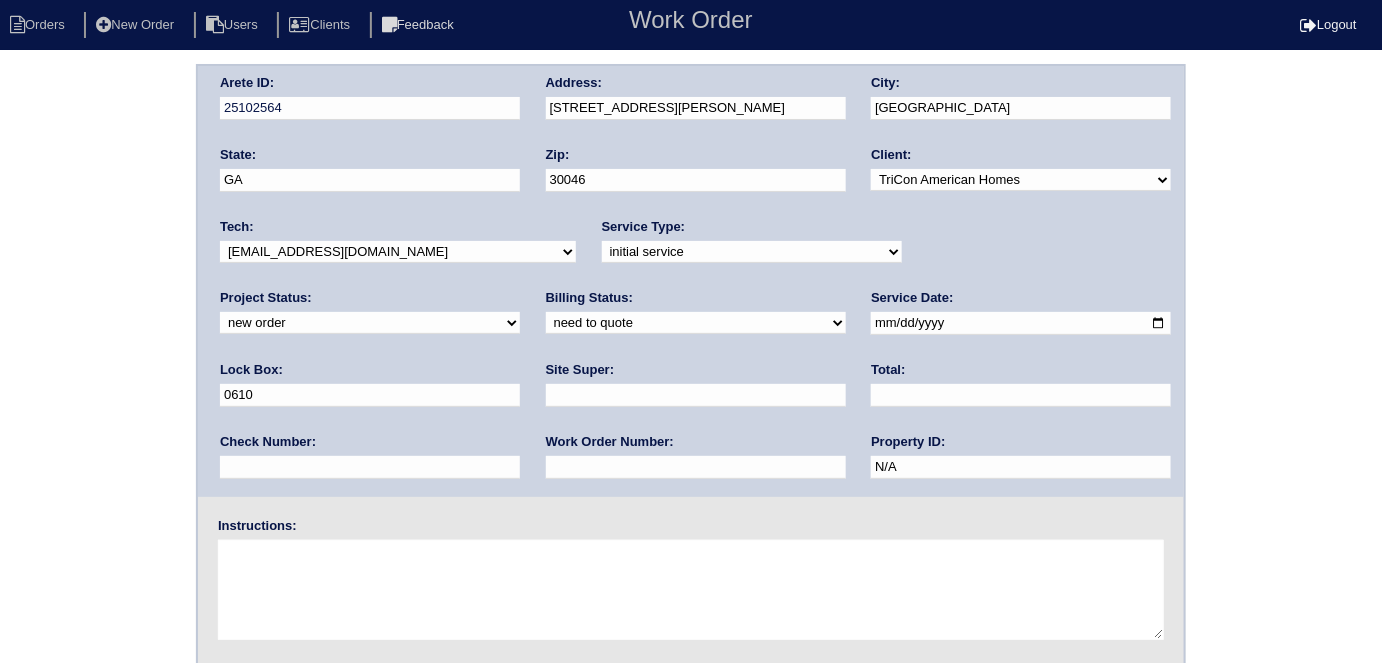 type on "0610" 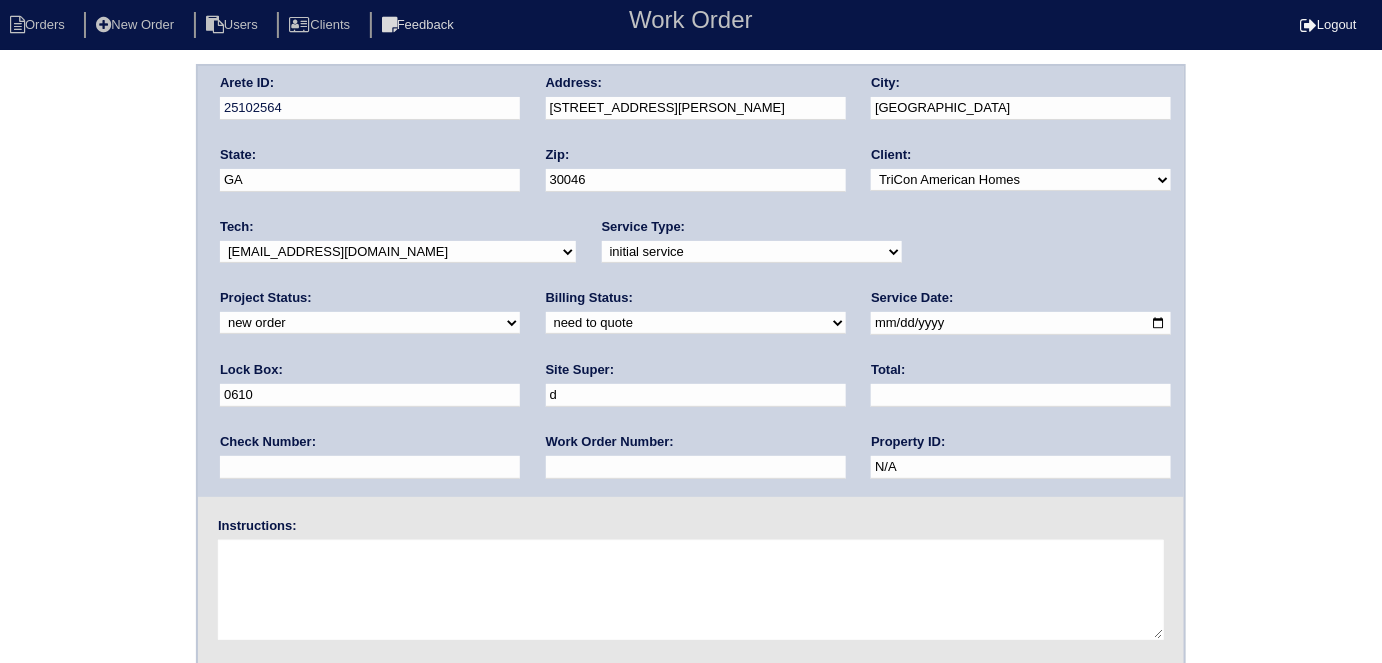 type on "Daniel Rodriquez" 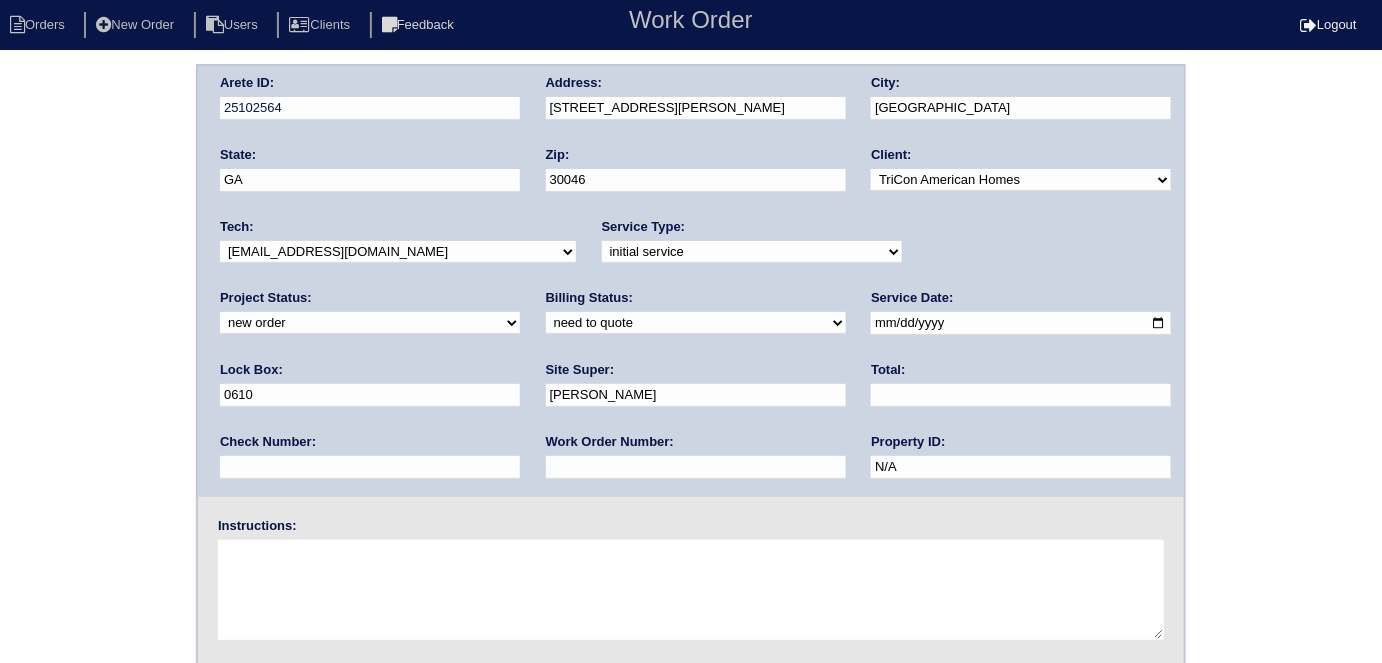 click at bounding box center [696, 467] 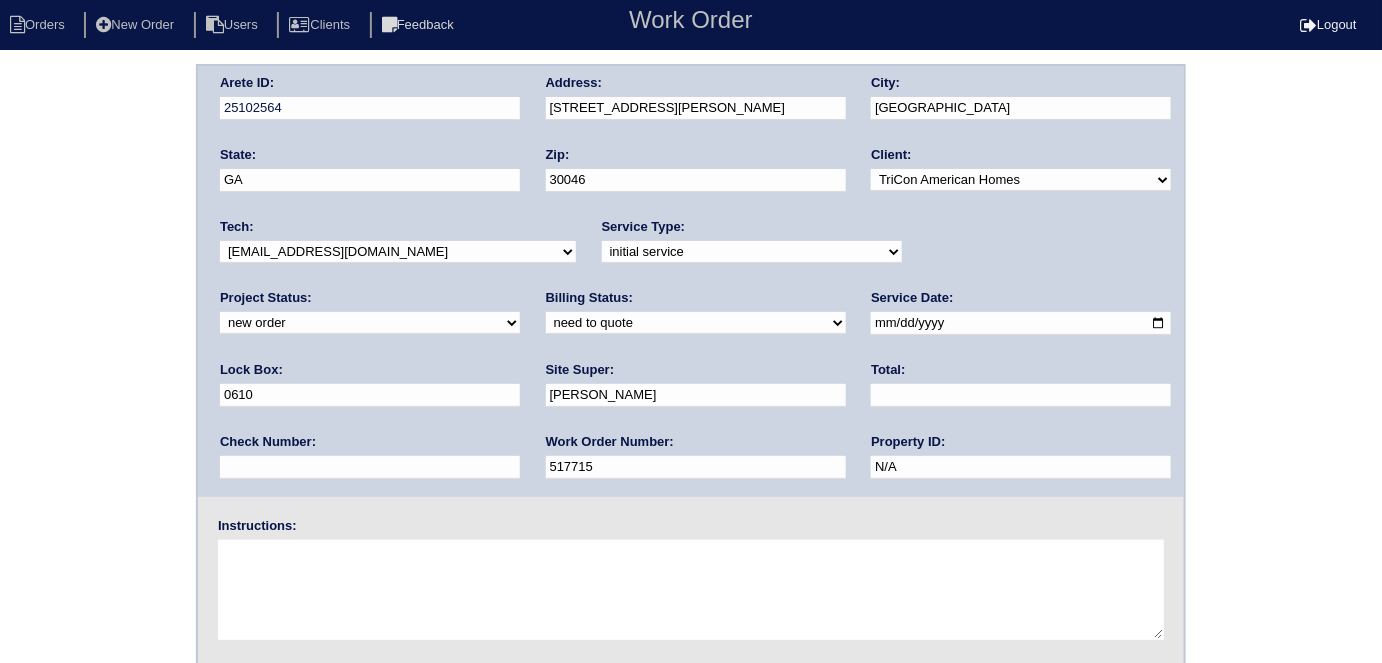 type on "517715" 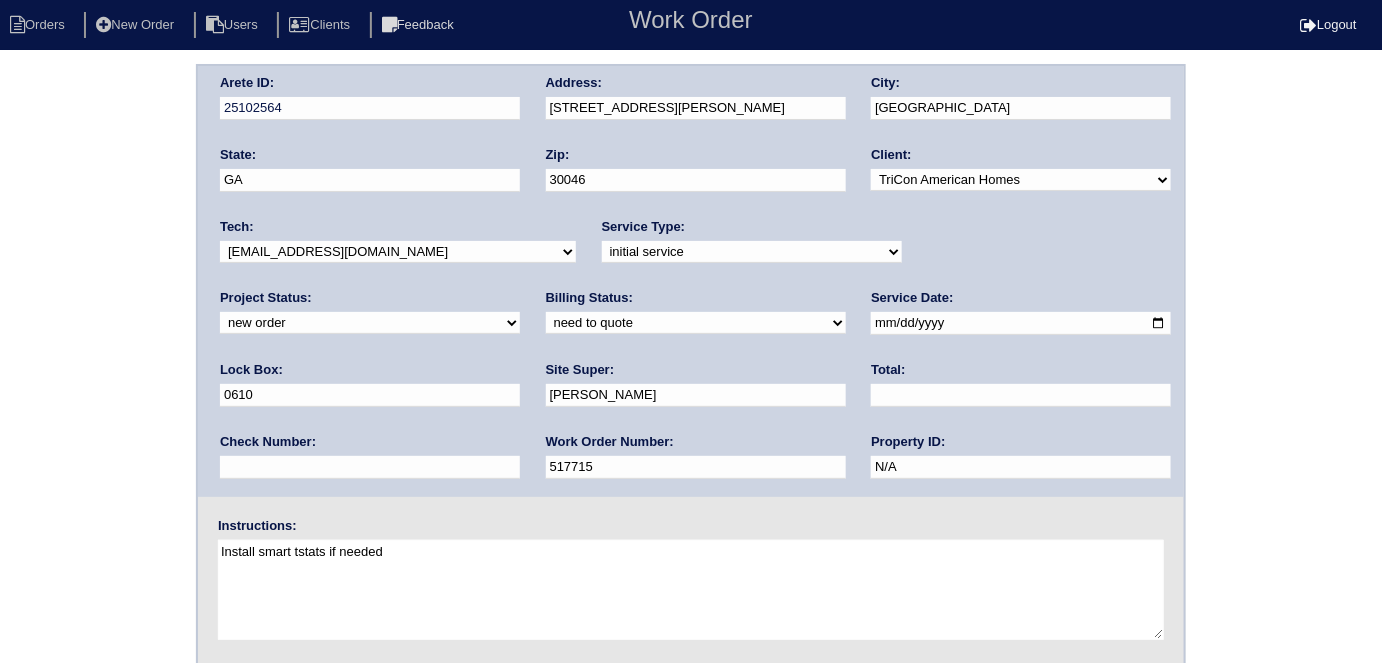 type on "Install smart tstats if needed" 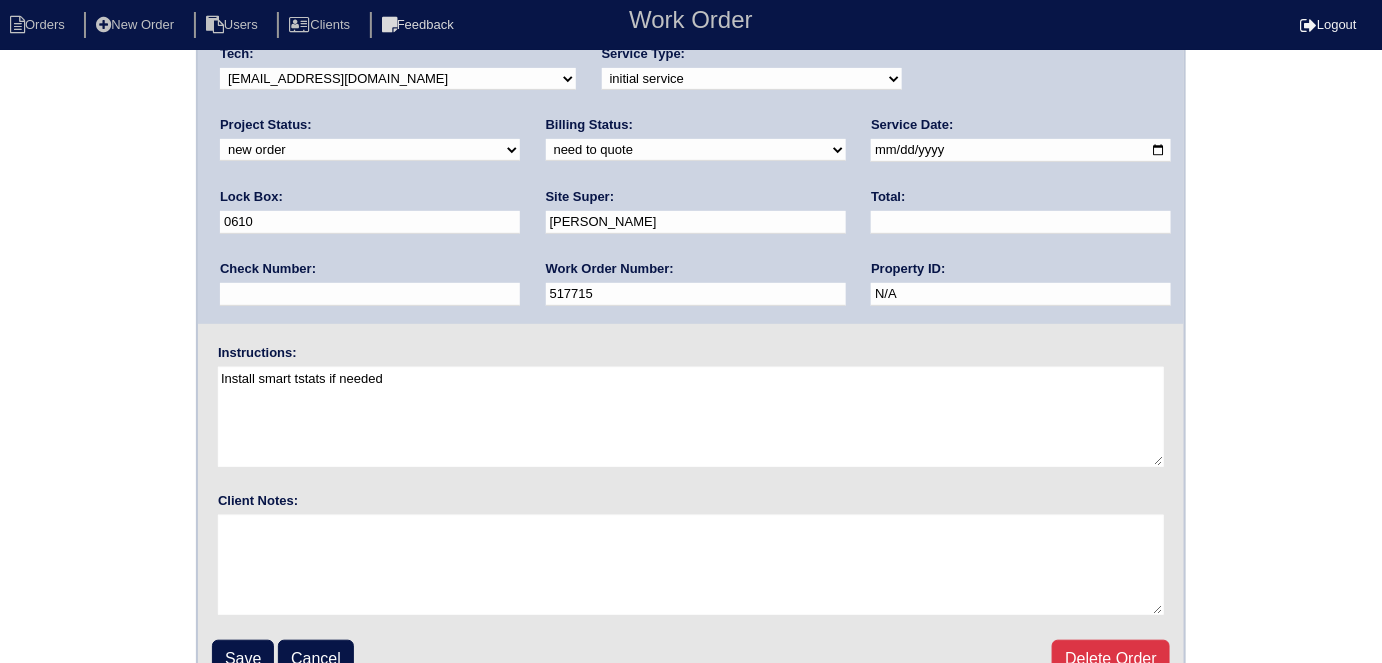 scroll, scrollTop: 205, scrollLeft: 0, axis: vertical 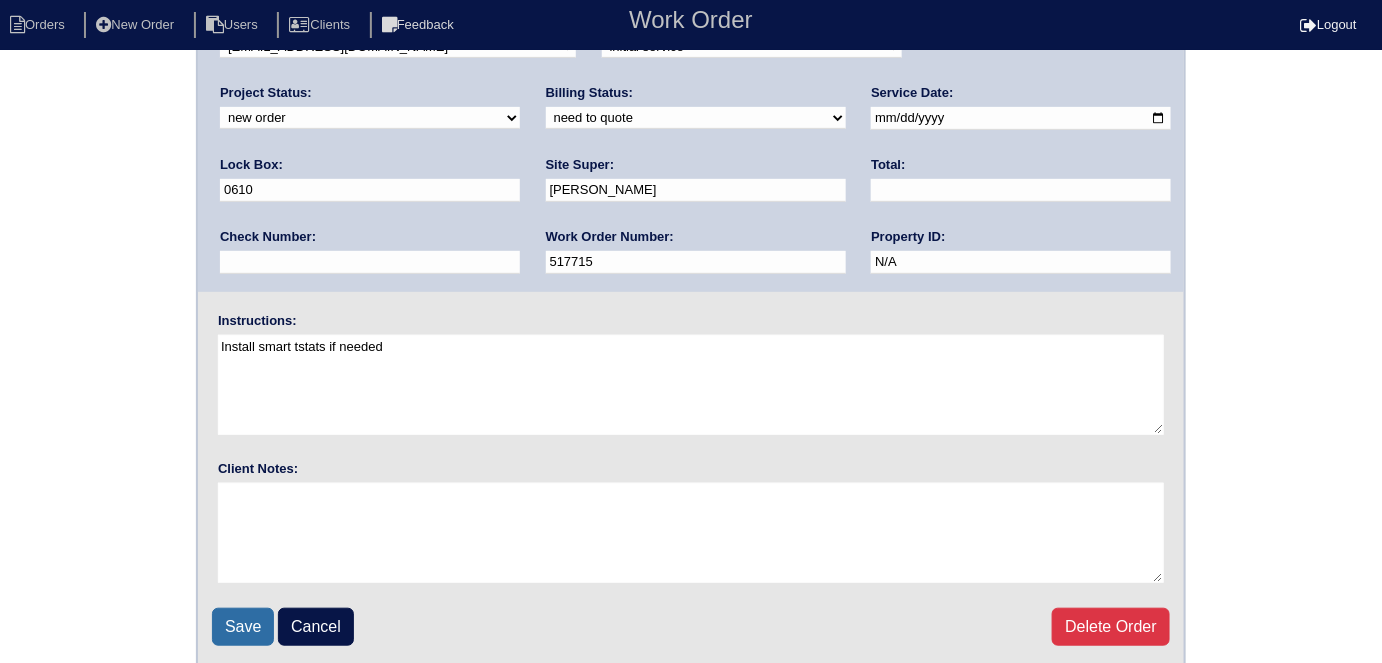 click on "Save" at bounding box center [243, 627] 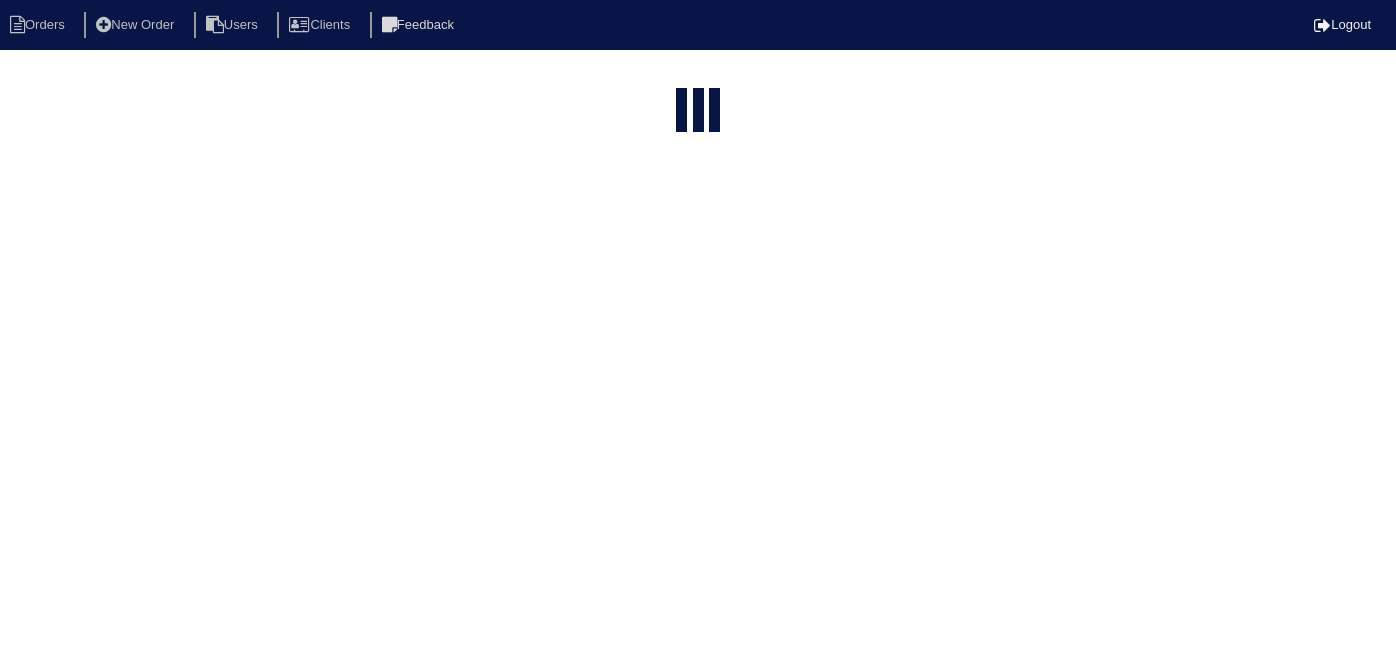 select on "15" 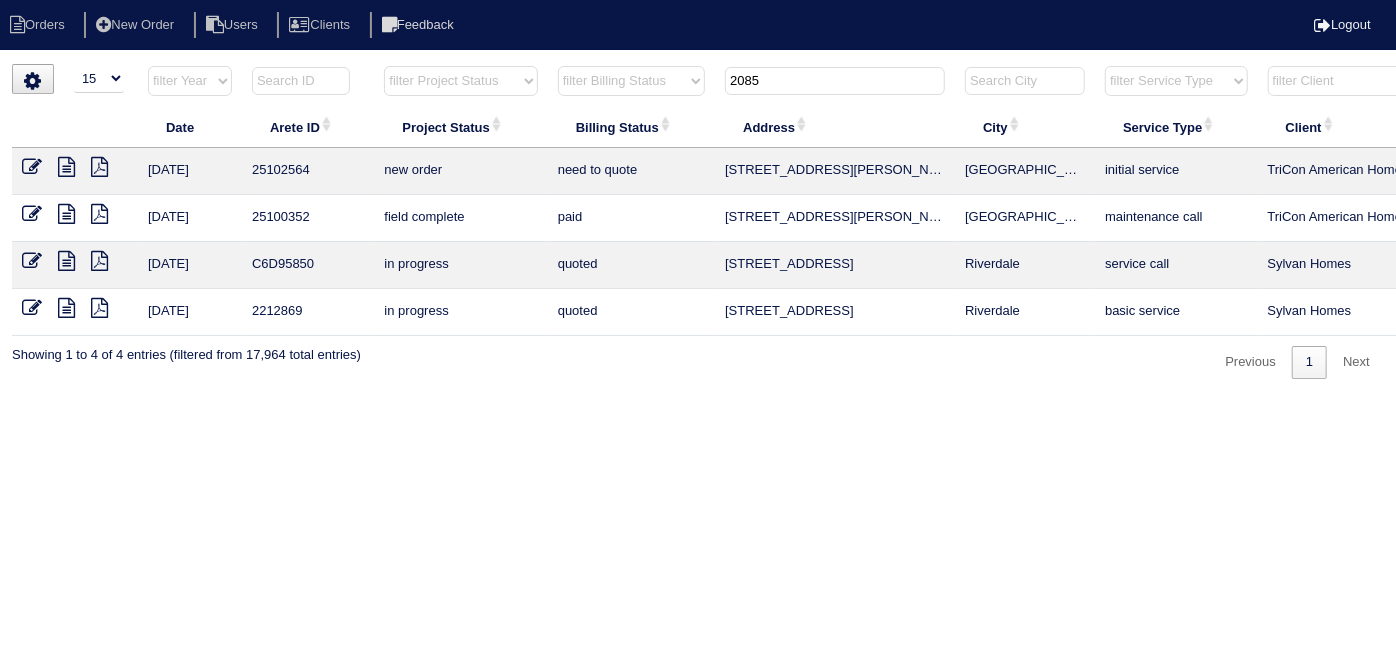 drag, startPoint x: 765, startPoint y: 68, endPoint x: 465, endPoint y: -13, distance: 310.74265 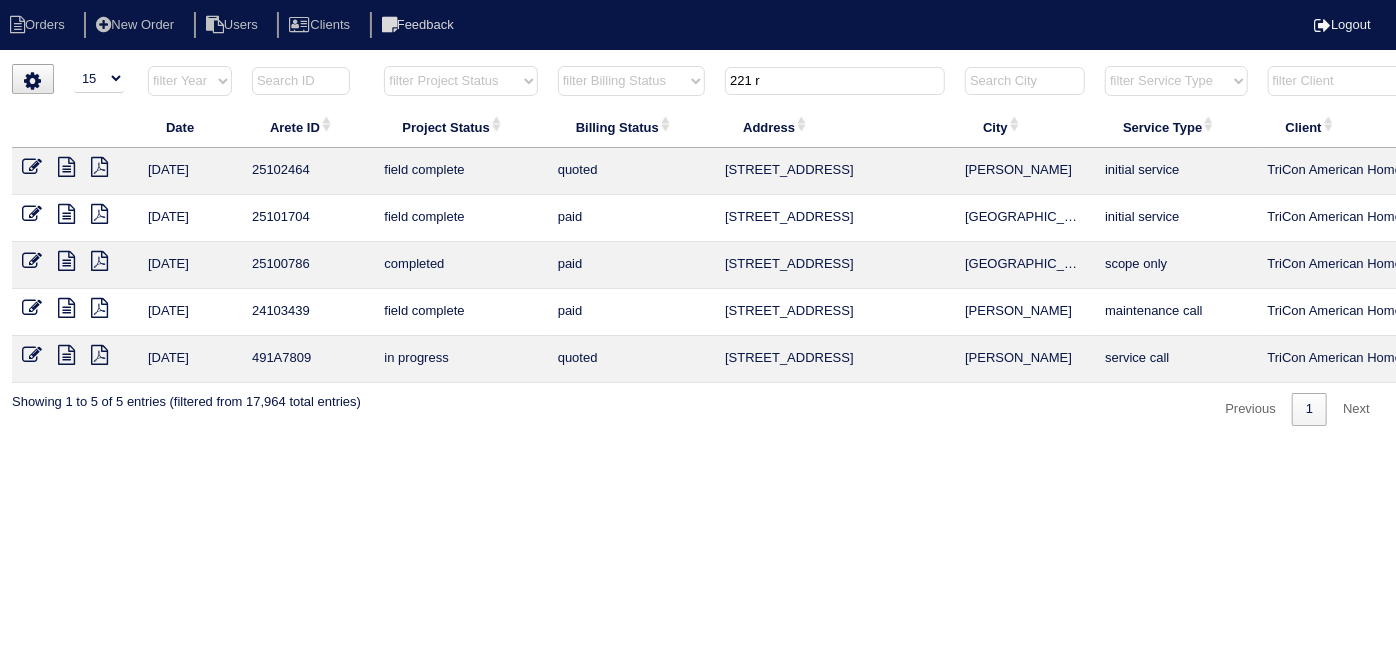 type on "221 r" 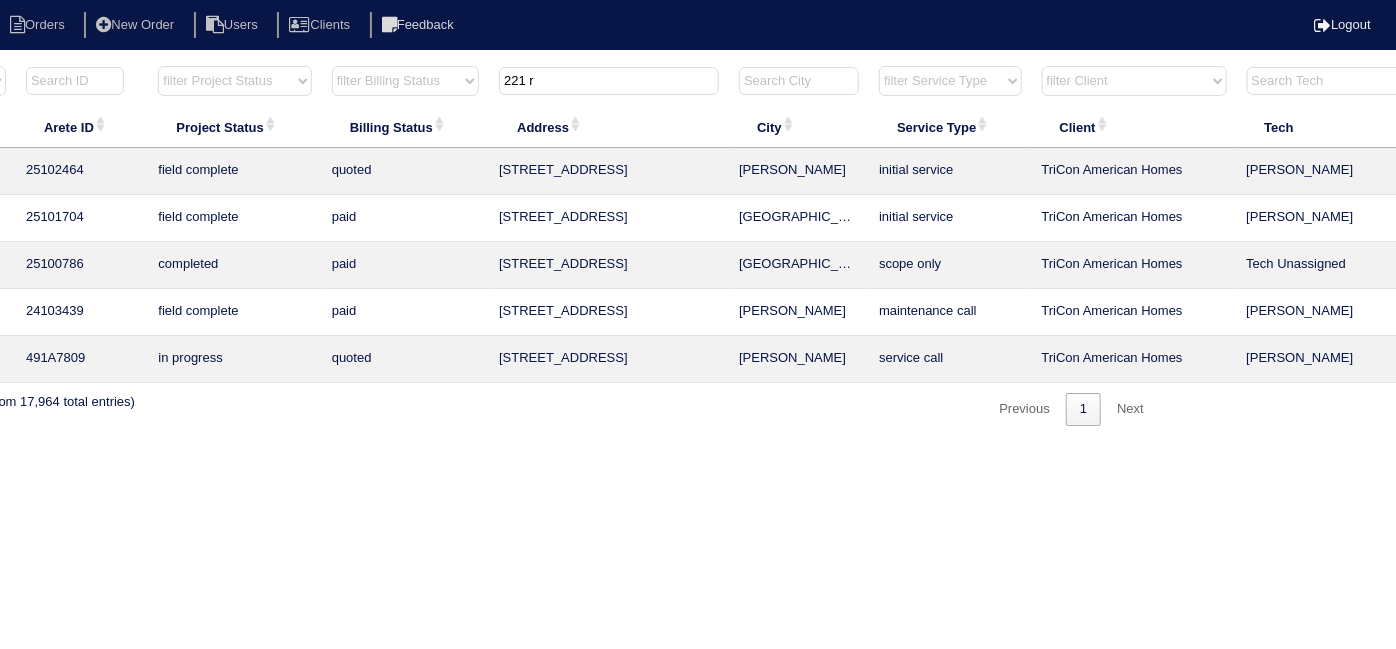 scroll, scrollTop: 0, scrollLeft: 348, axis: horizontal 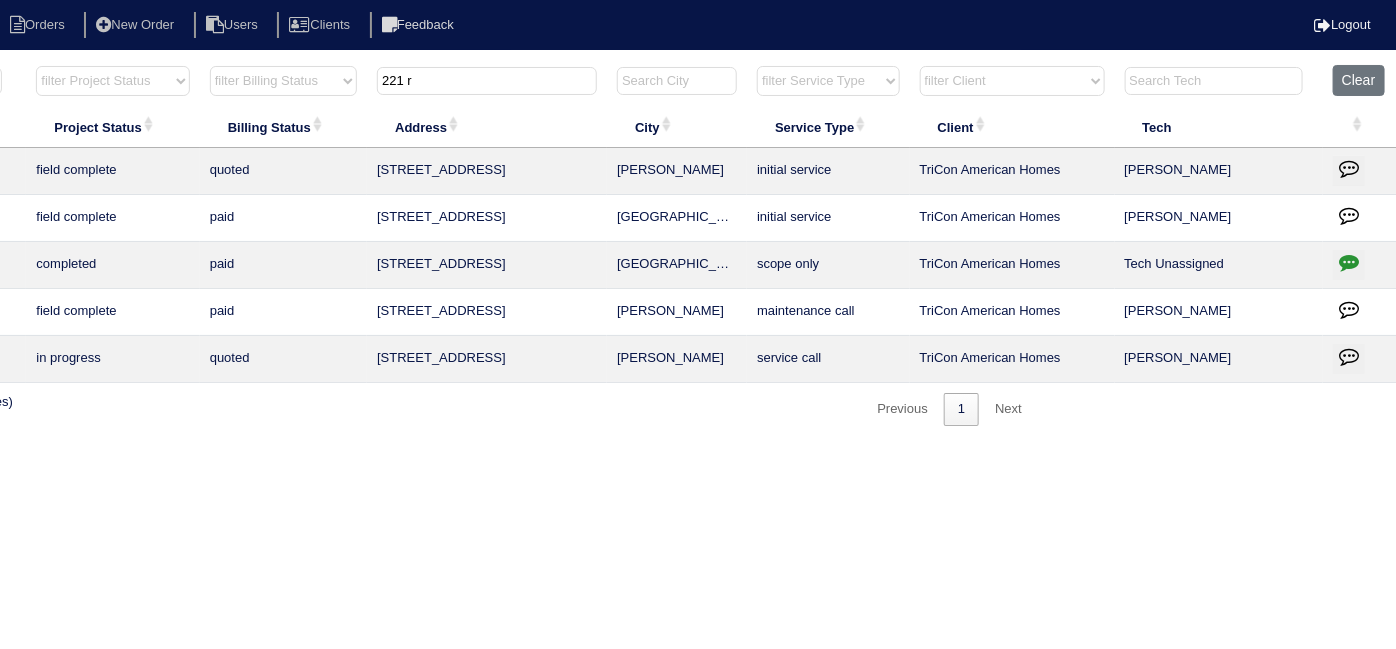 click at bounding box center (1349, 168) 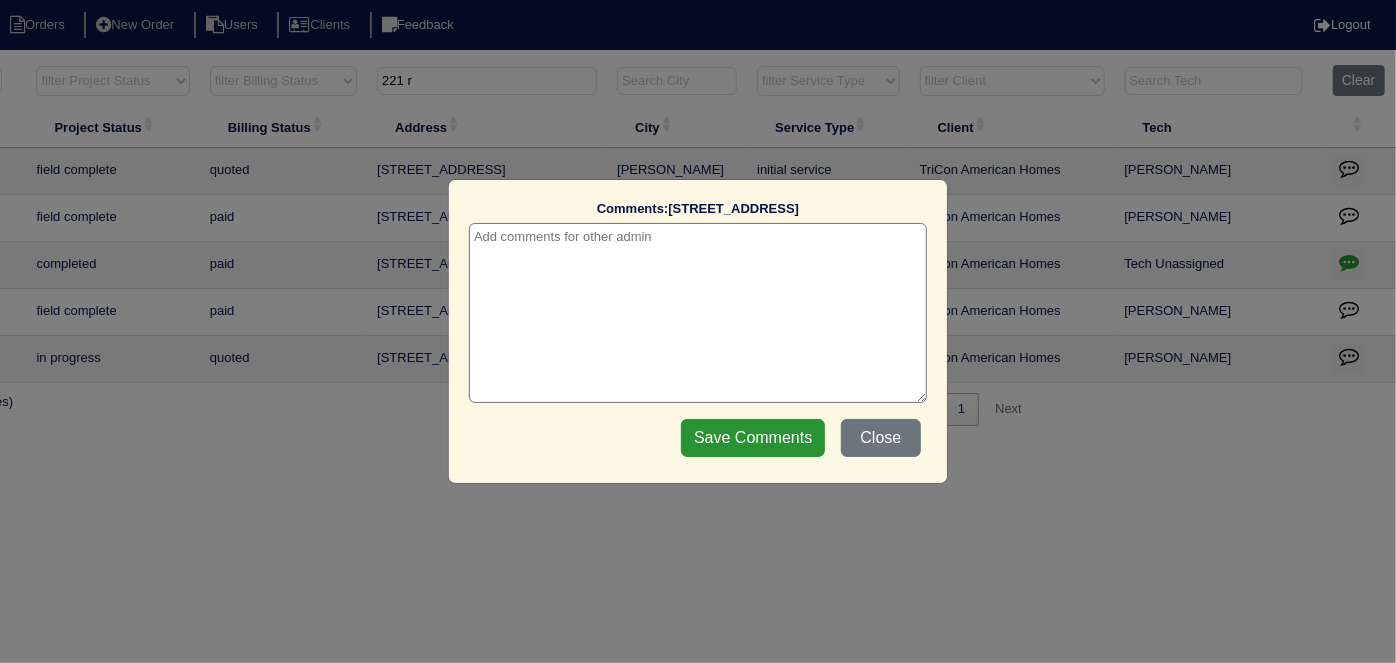 click at bounding box center (698, 313) 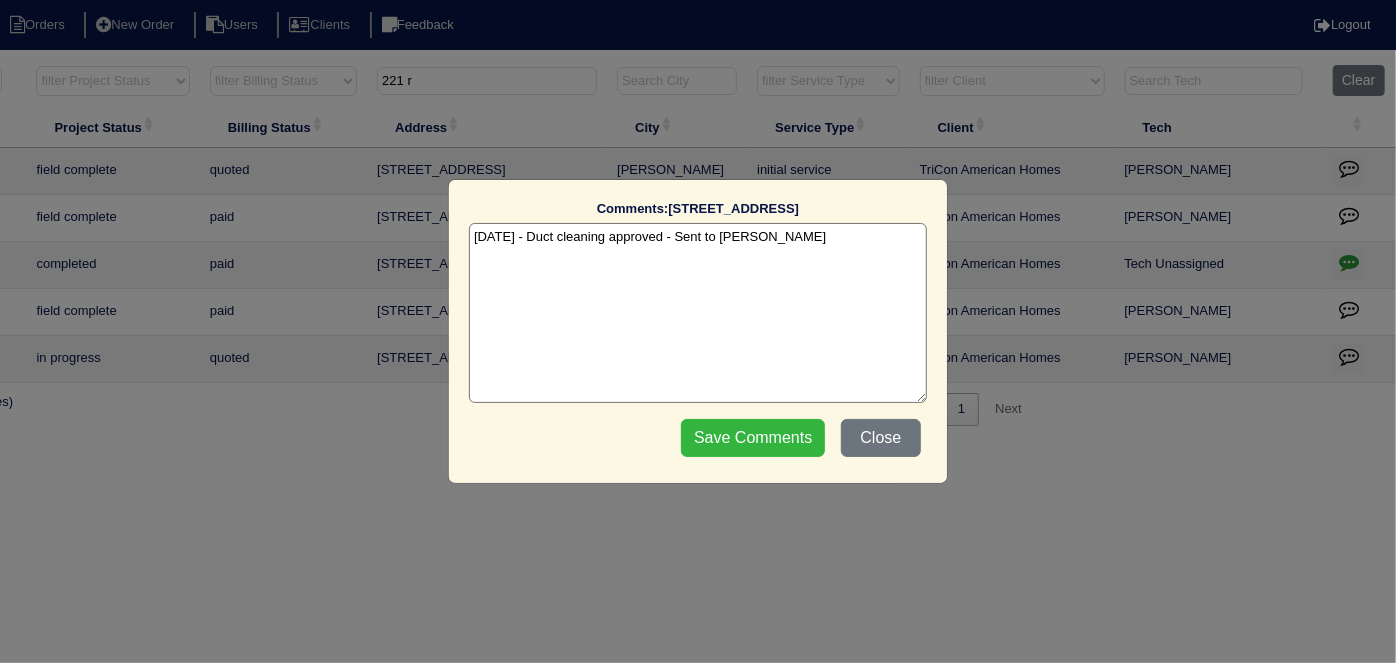 type on "[DATE] - Duct cleaning approved - Sent to [PERSON_NAME]" 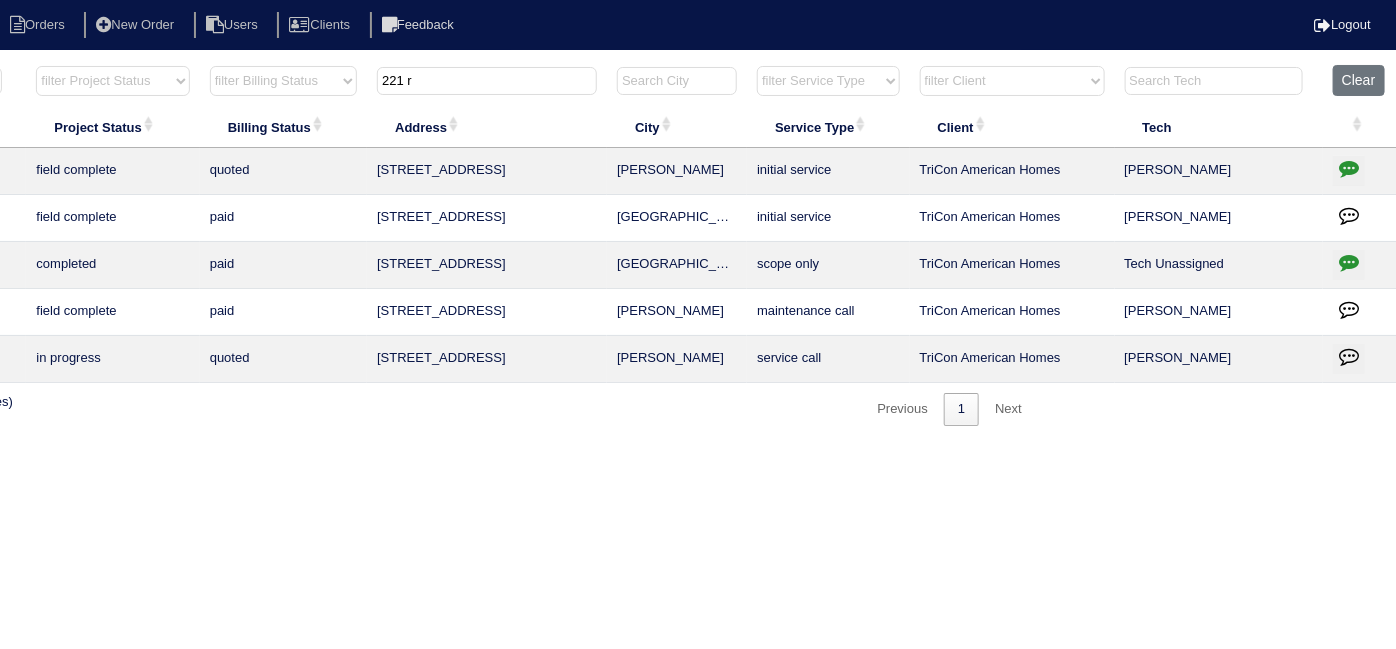 drag, startPoint x: 413, startPoint y: 76, endPoint x: 291, endPoint y: 39, distance: 127.48725 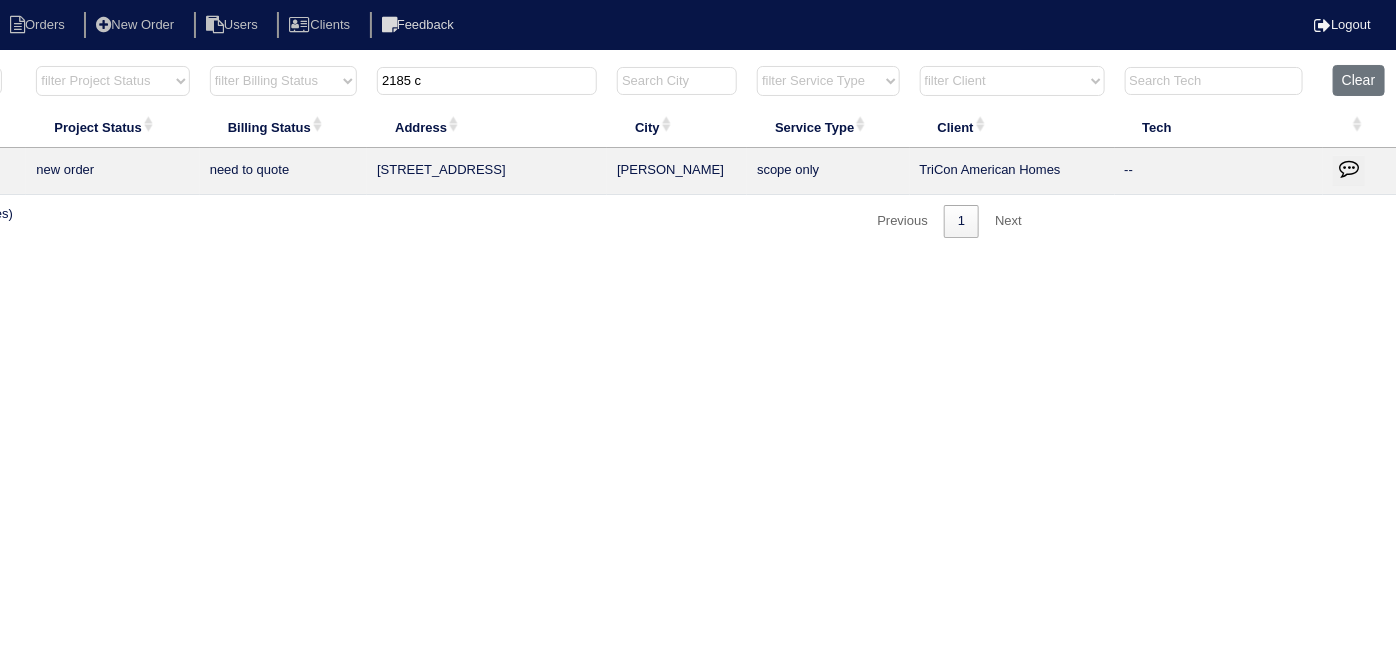 drag, startPoint x: 513, startPoint y: 91, endPoint x: 416, endPoint y: 77, distance: 98.005104 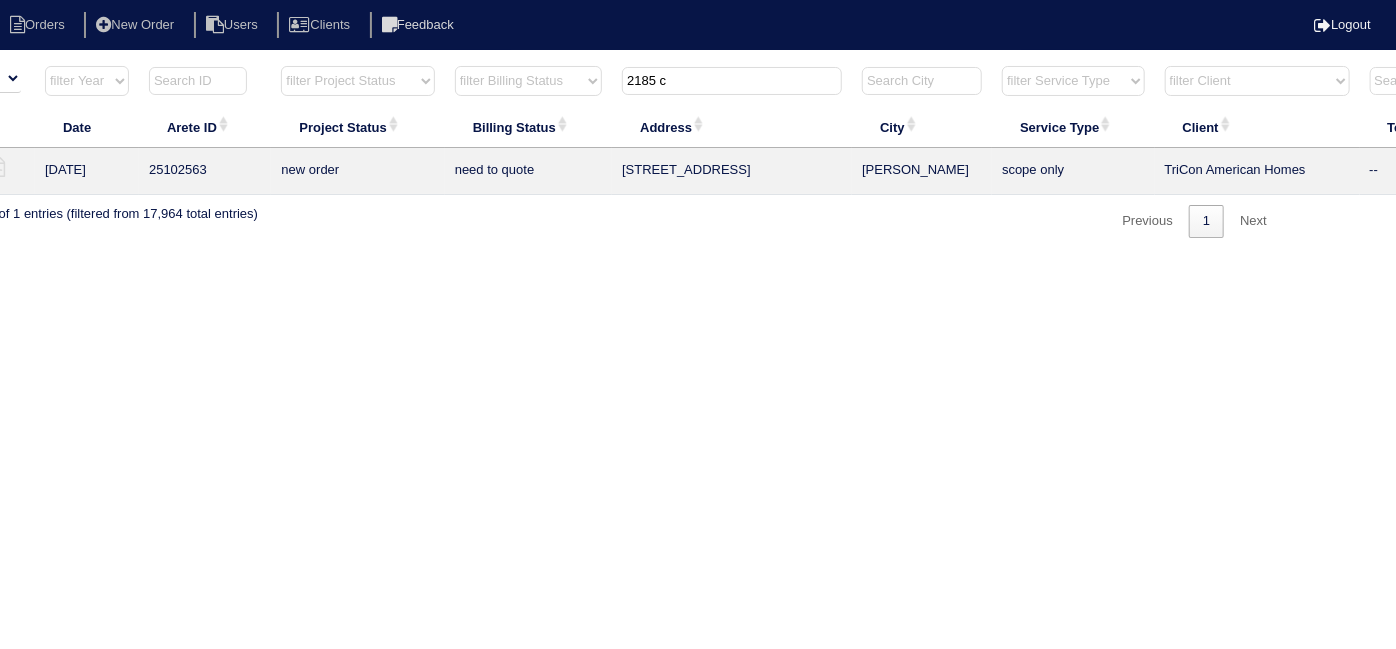 scroll, scrollTop: 0, scrollLeft: 125, axis: horizontal 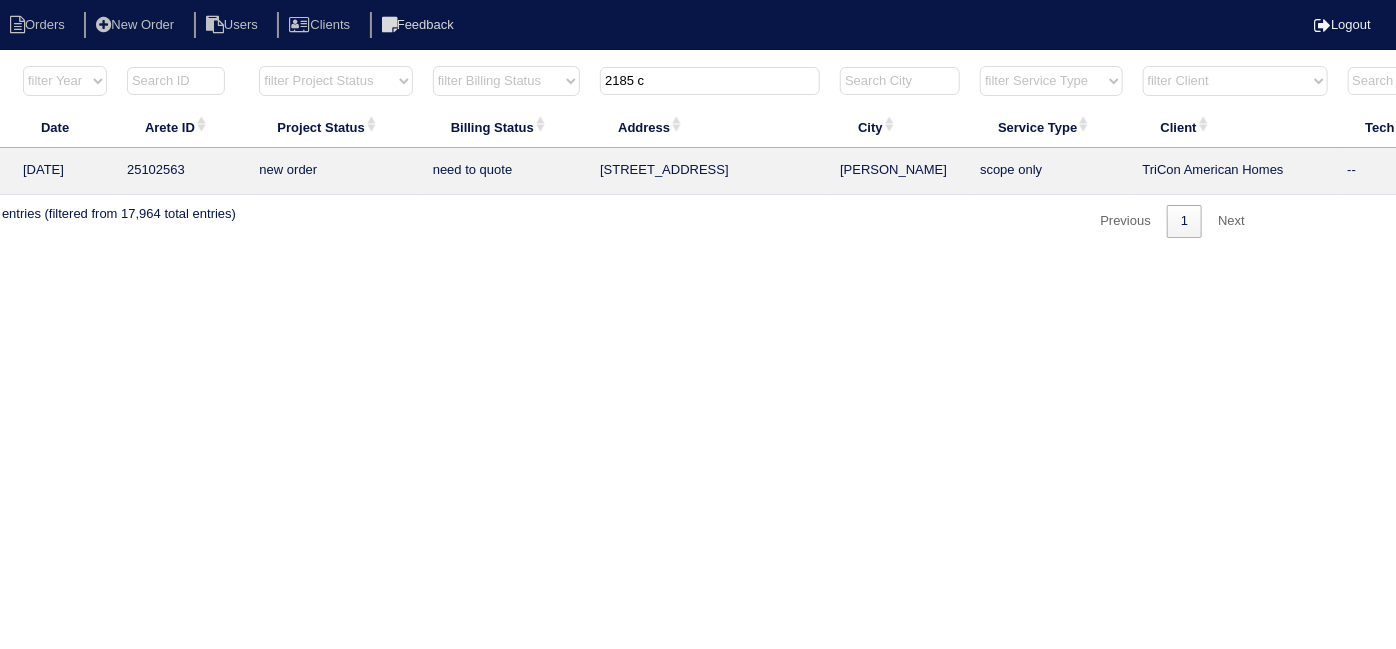 drag, startPoint x: 668, startPoint y: 90, endPoint x: 433, endPoint y: 53, distance: 237.89493 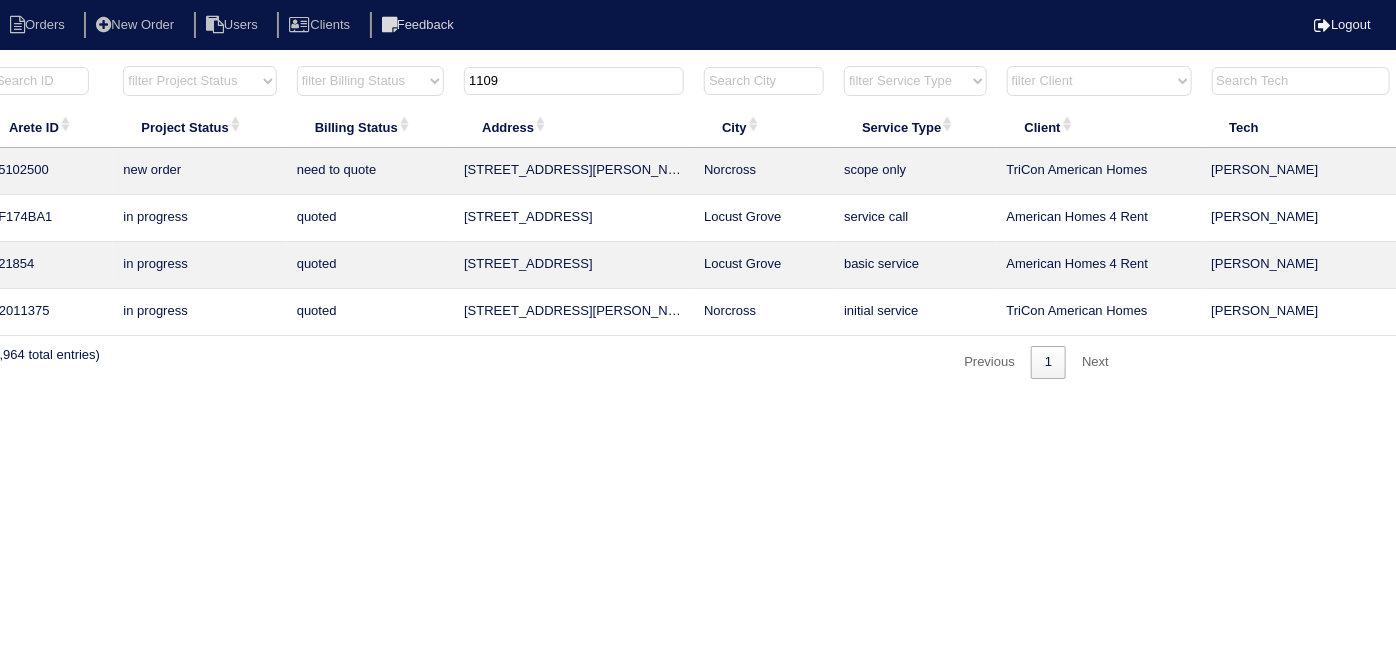 scroll, scrollTop: 0, scrollLeft: 223, axis: horizontal 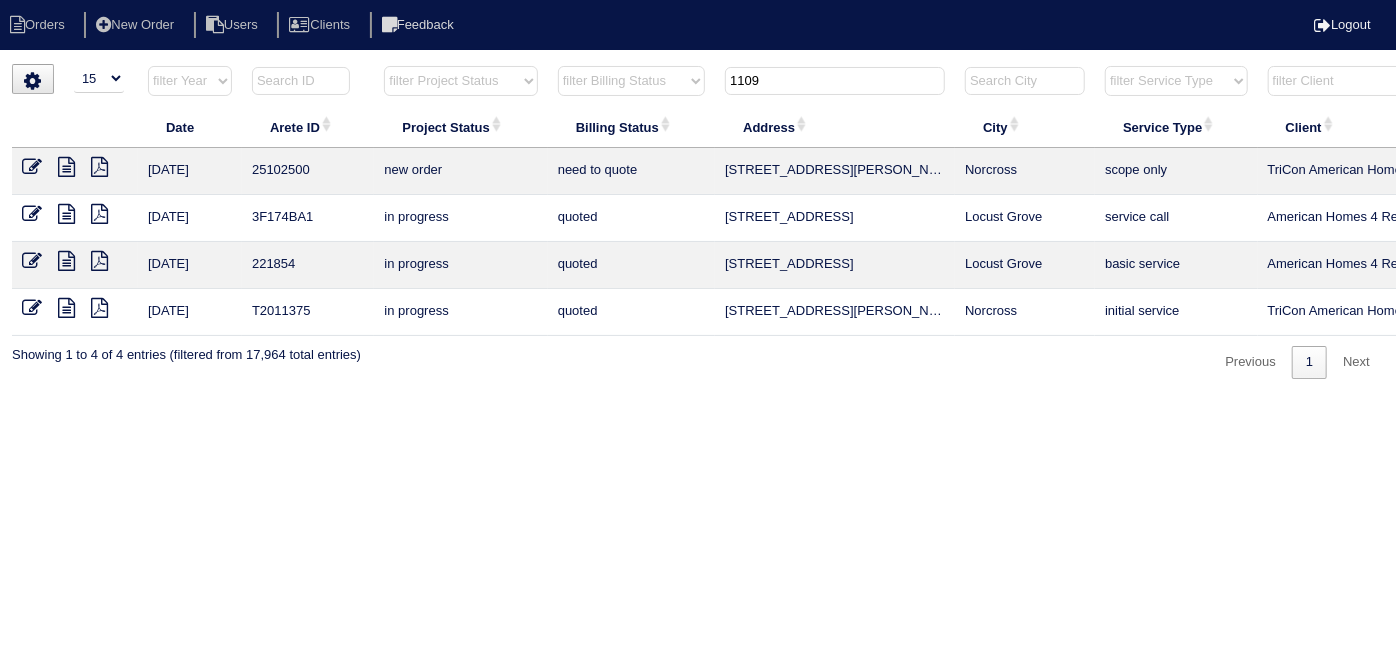 click at bounding box center (66, 167) 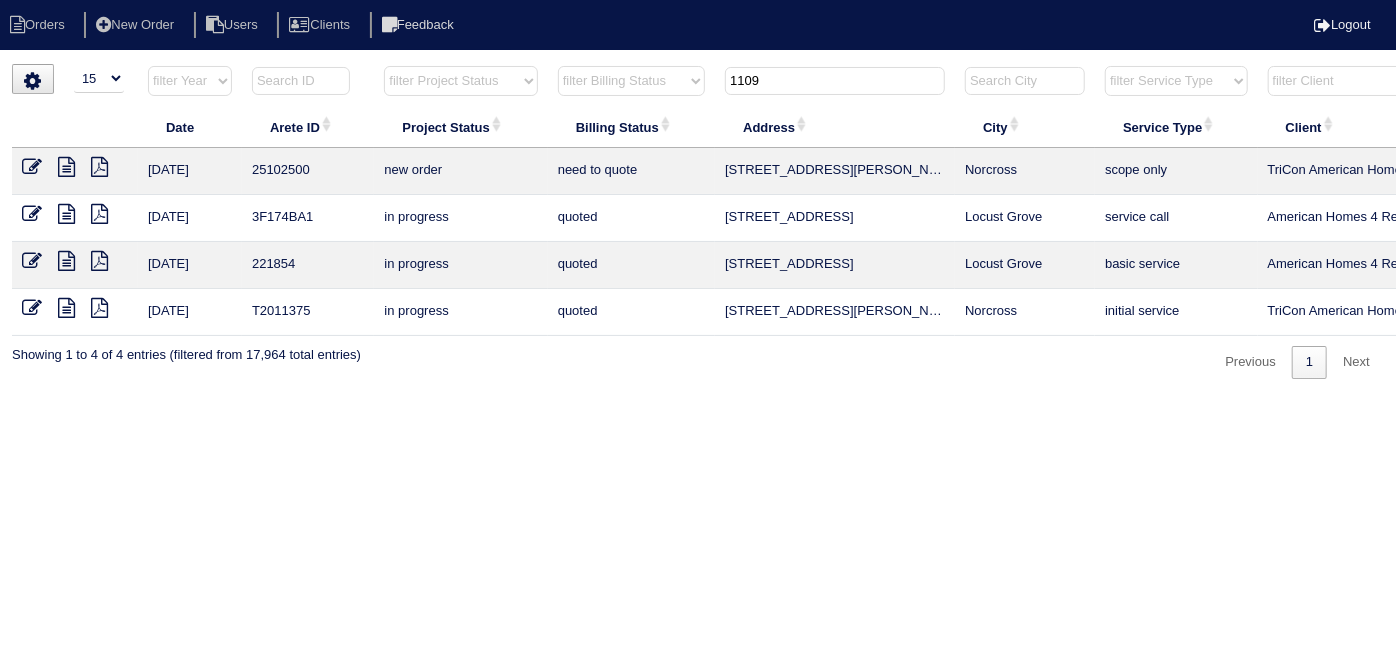 click on "Orders
New Order
Users
Clients
Feedback
Logout
Orders
New Order
Users
Clients
Message is blank.  Please add text or cancel.
Send Feedback
Cancel" at bounding box center [698, 199] 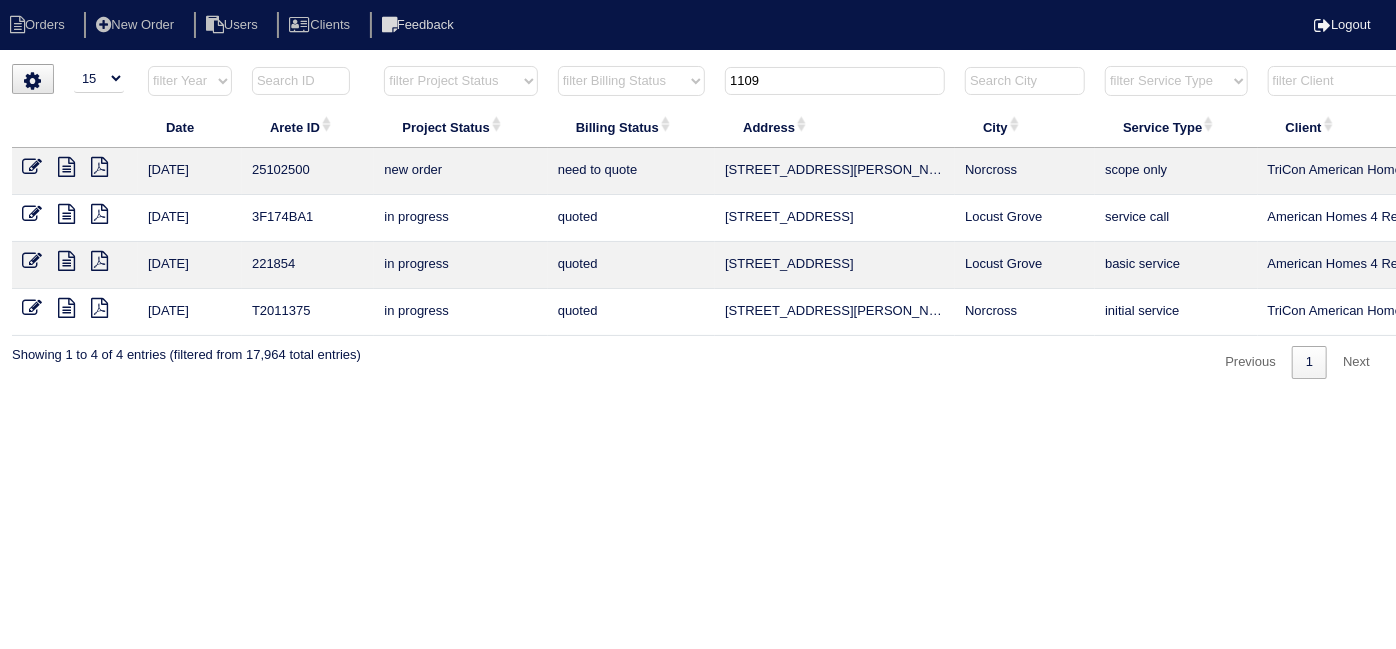 drag, startPoint x: 776, startPoint y: 74, endPoint x: 609, endPoint y: 79, distance: 167.07483 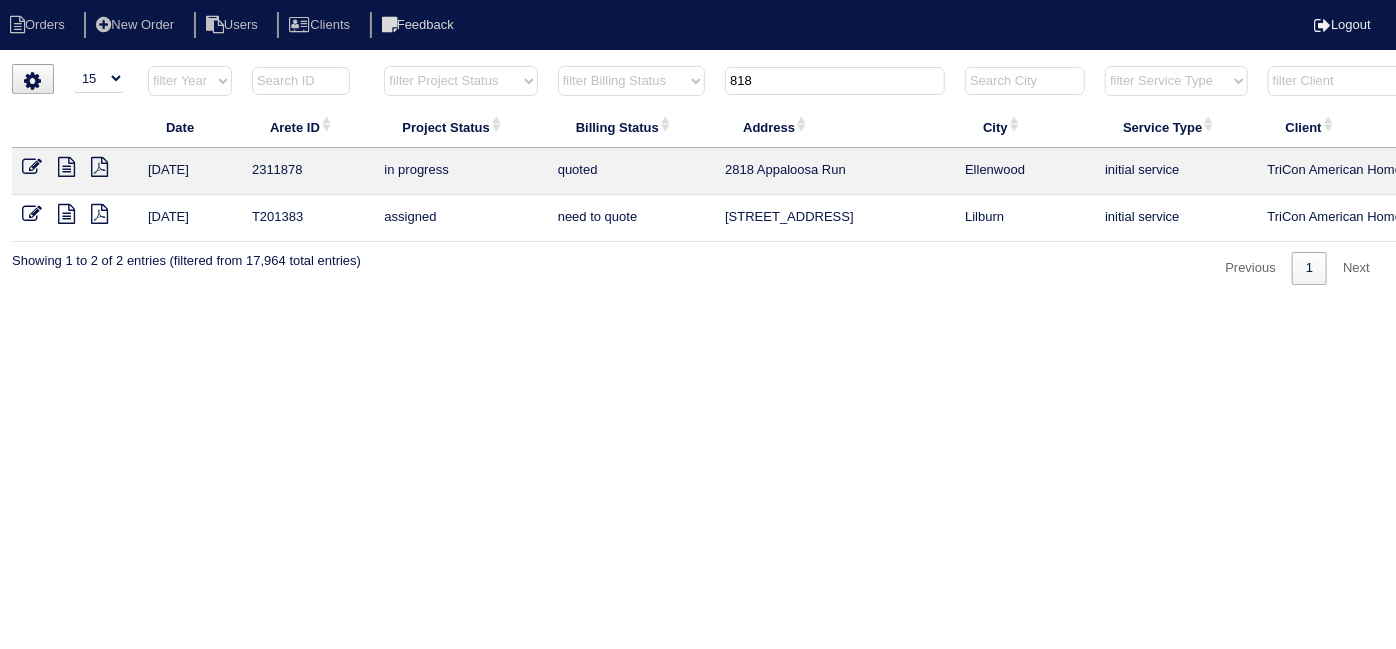 type on "818" 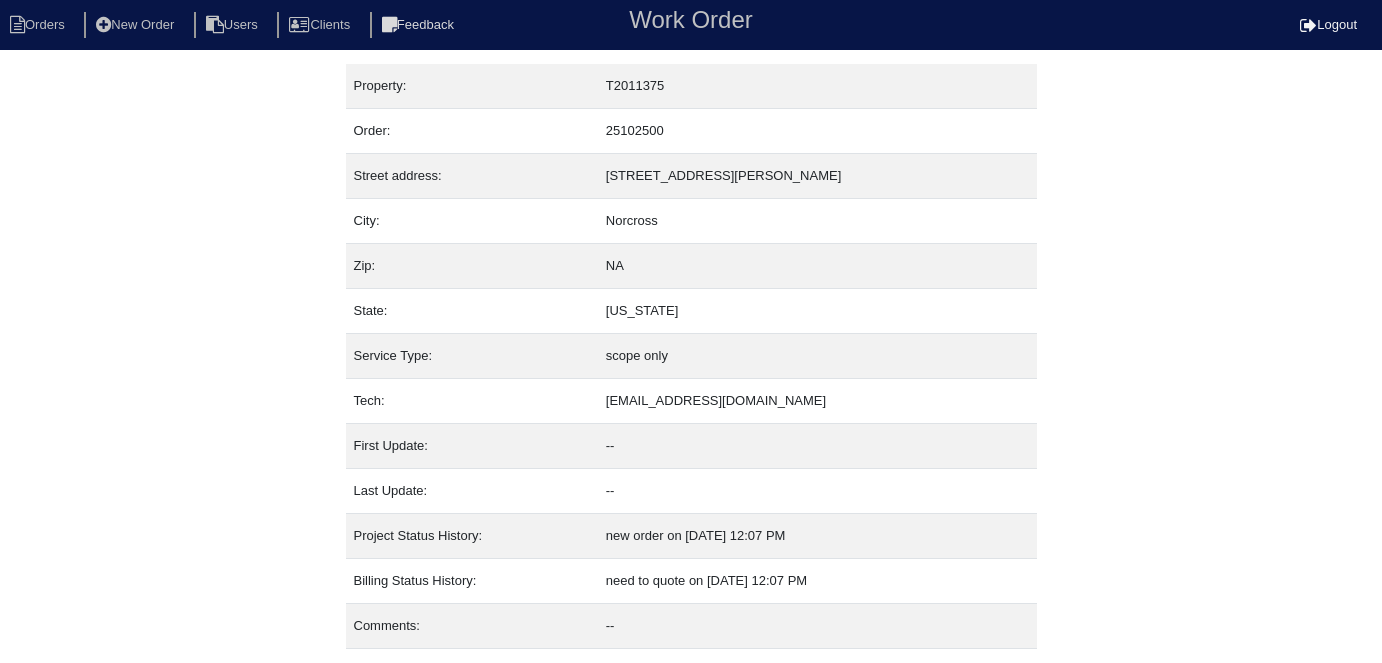 scroll, scrollTop: 0, scrollLeft: 0, axis: both 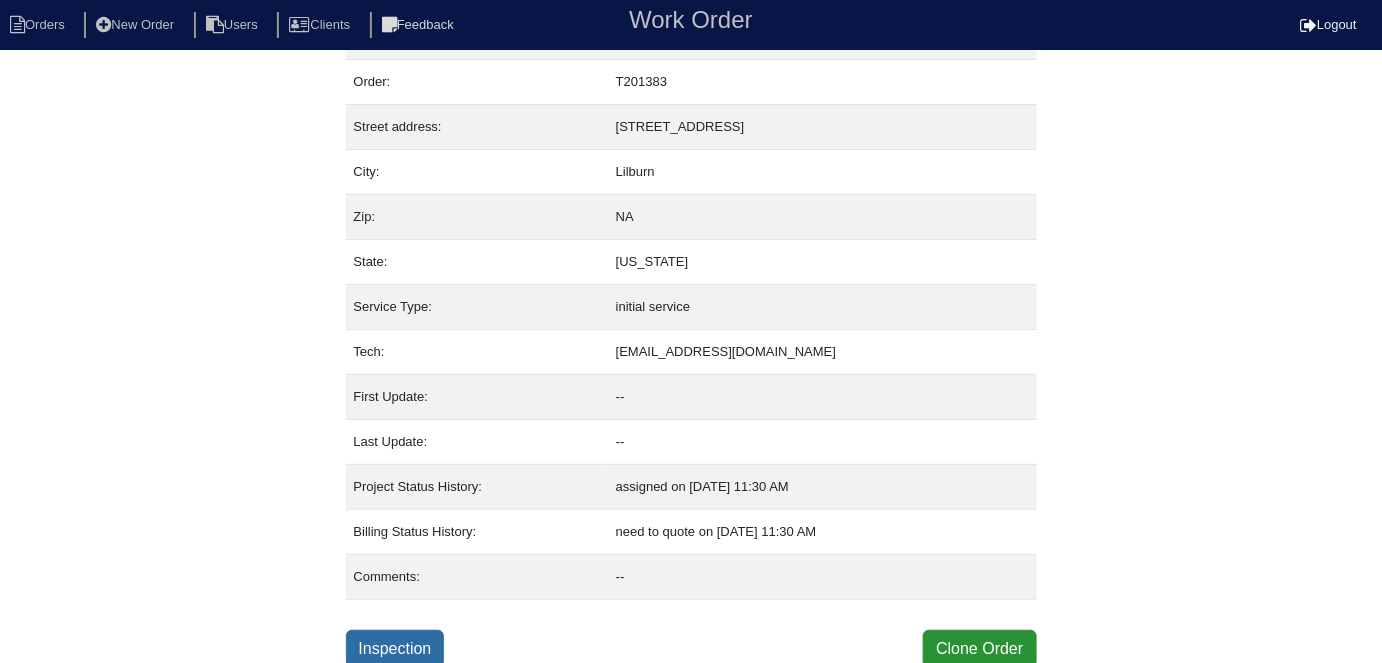click on "Inspection" at bounding box center [395, 649] 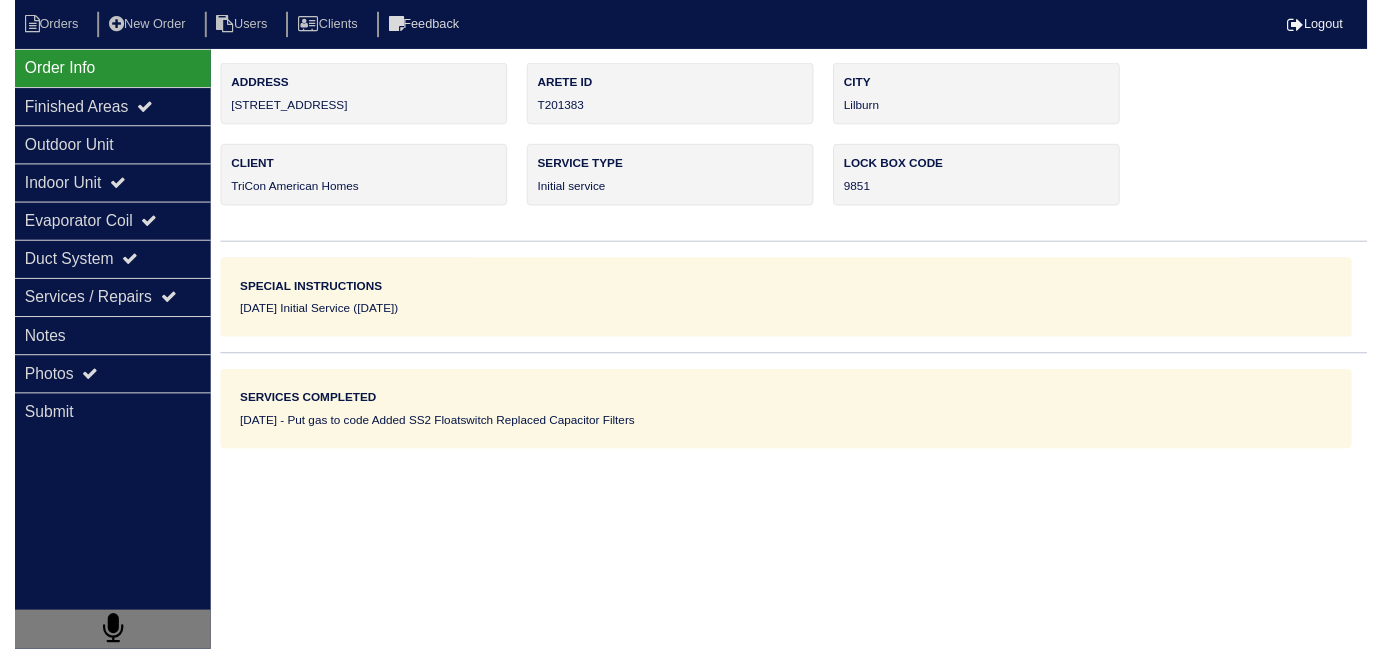 scroll, scrollTop: 0, scrollLeft: 0, axis: both 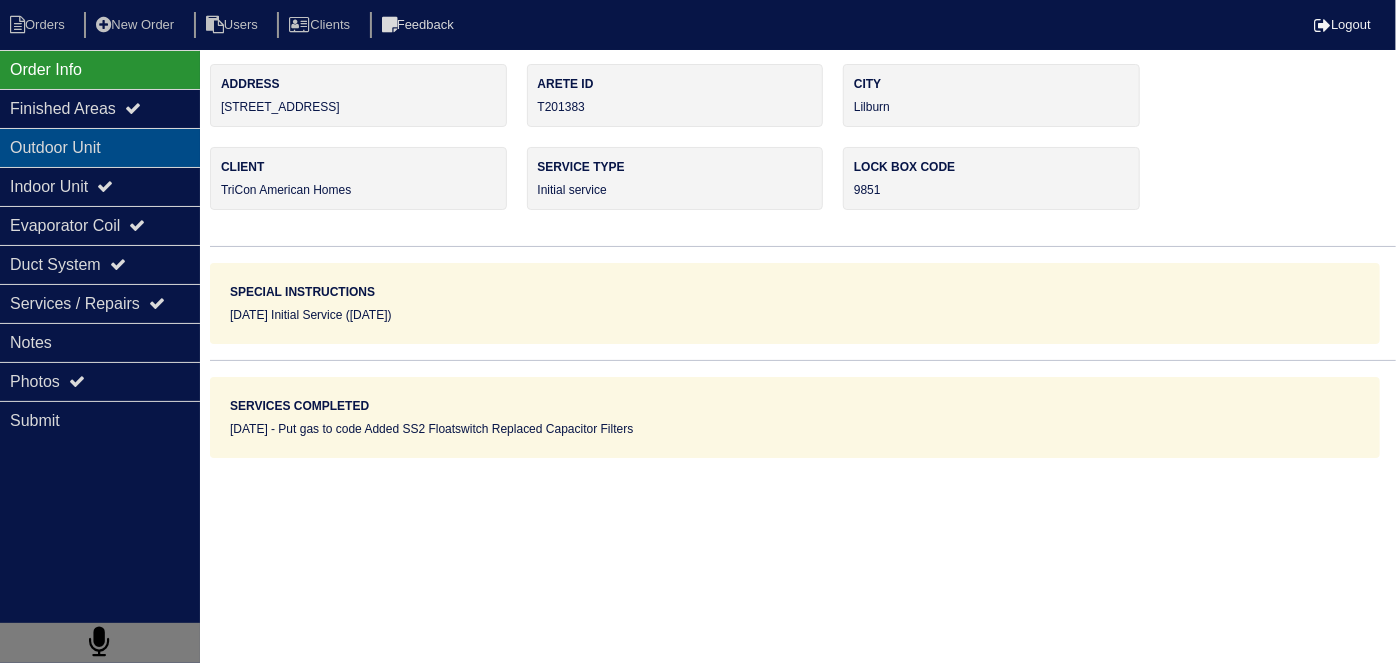 click on "Outdoor Unit" at bounding box center (100, 147) 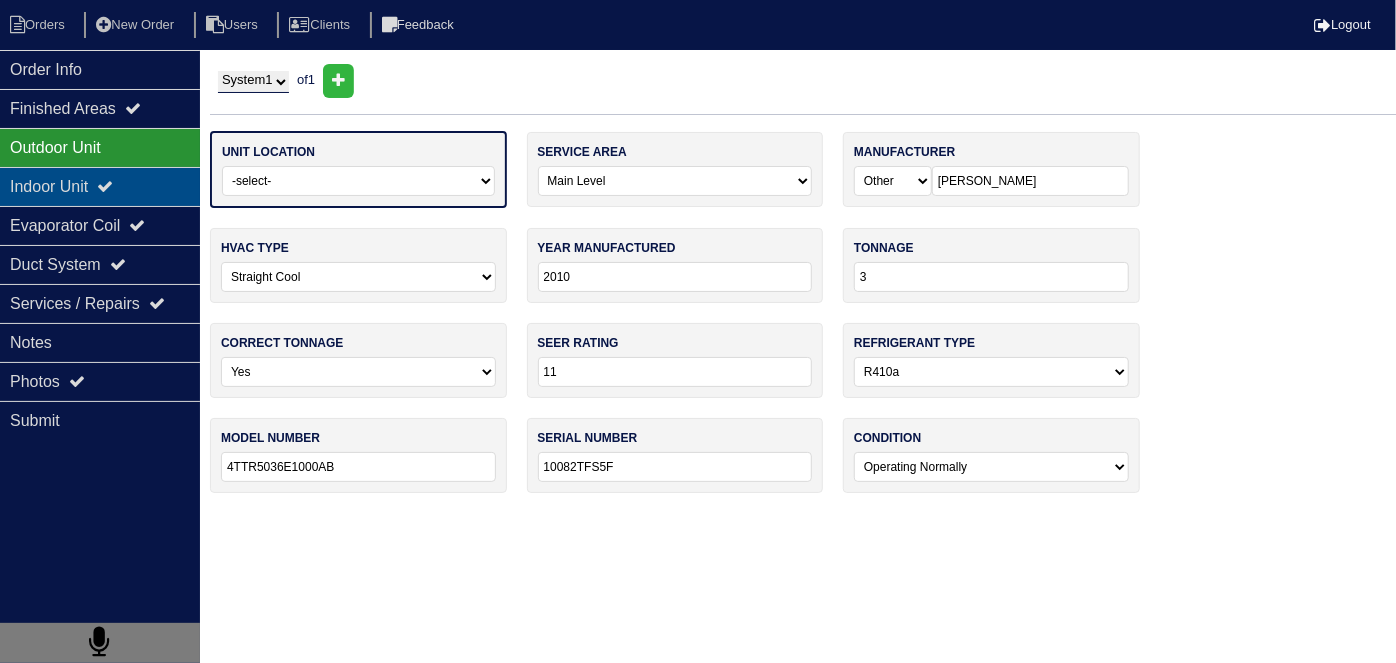 click at bounding box center (105, 186) 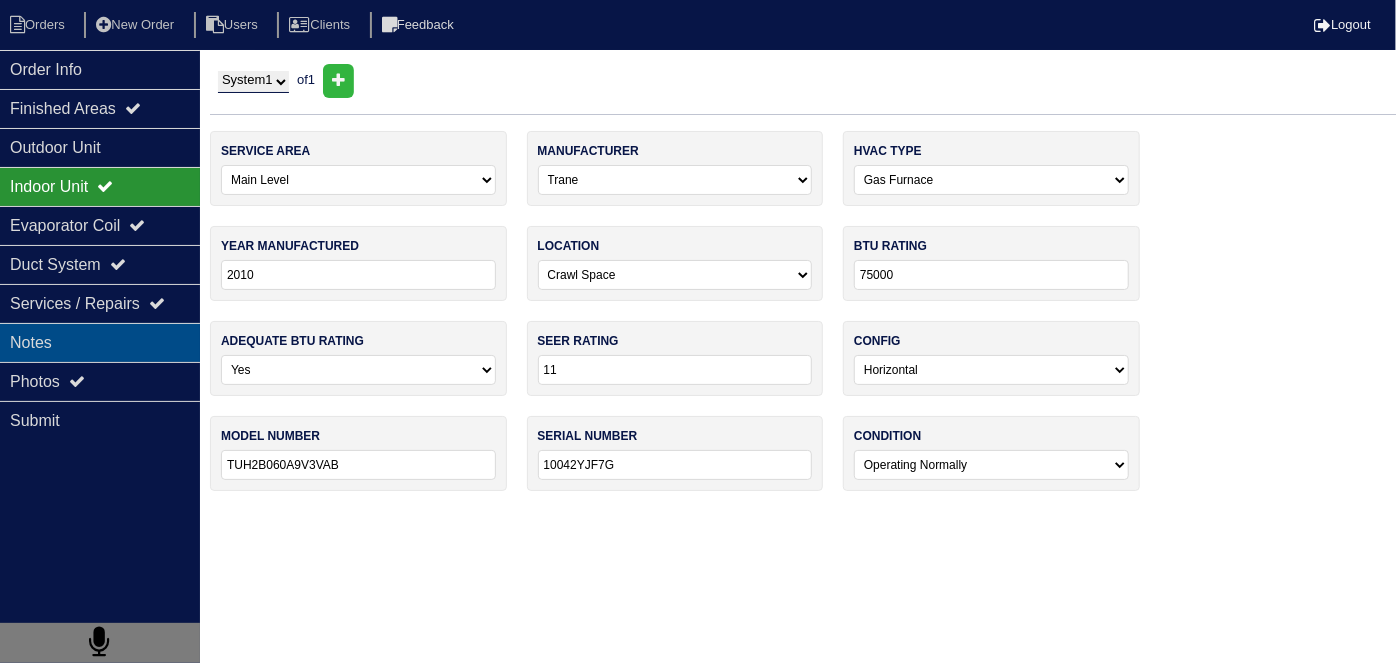 click on "Notes" at bounding box center (100, 342) 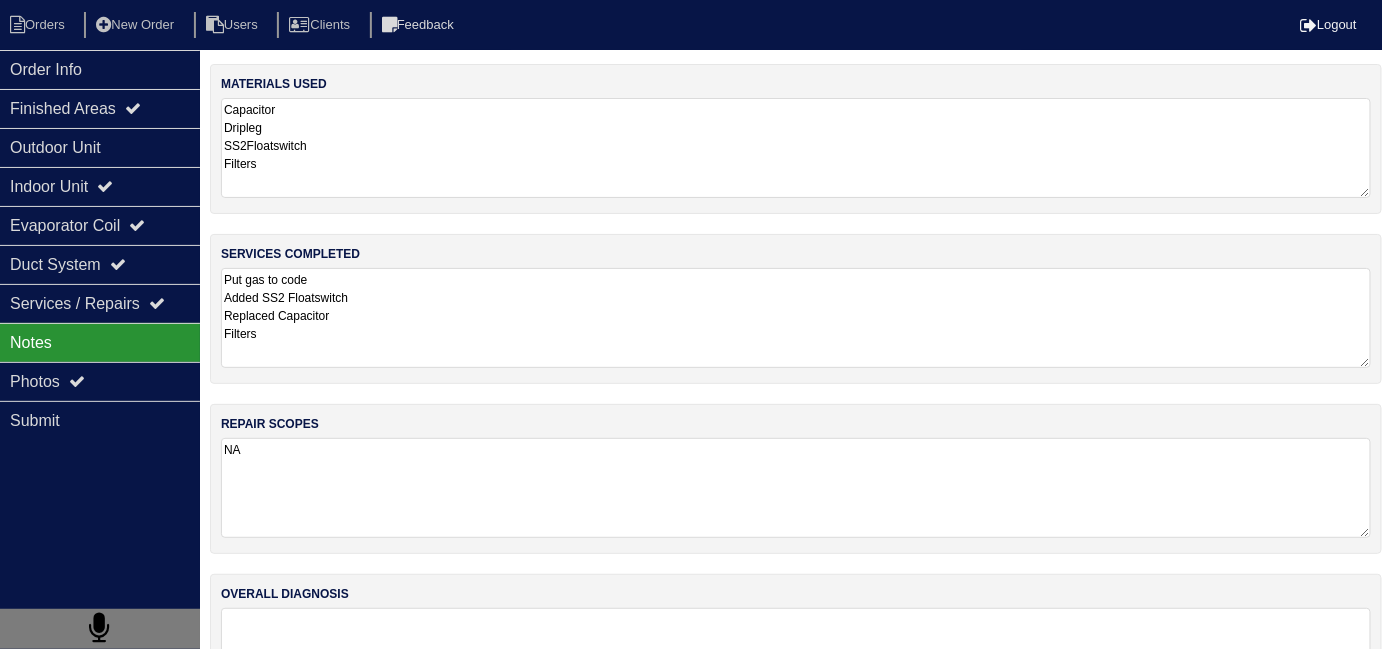 click on "Put gas to code
Added SS2 Floatswitch
Replaced Capacitor
Filters" at bounding box center [796, 318] 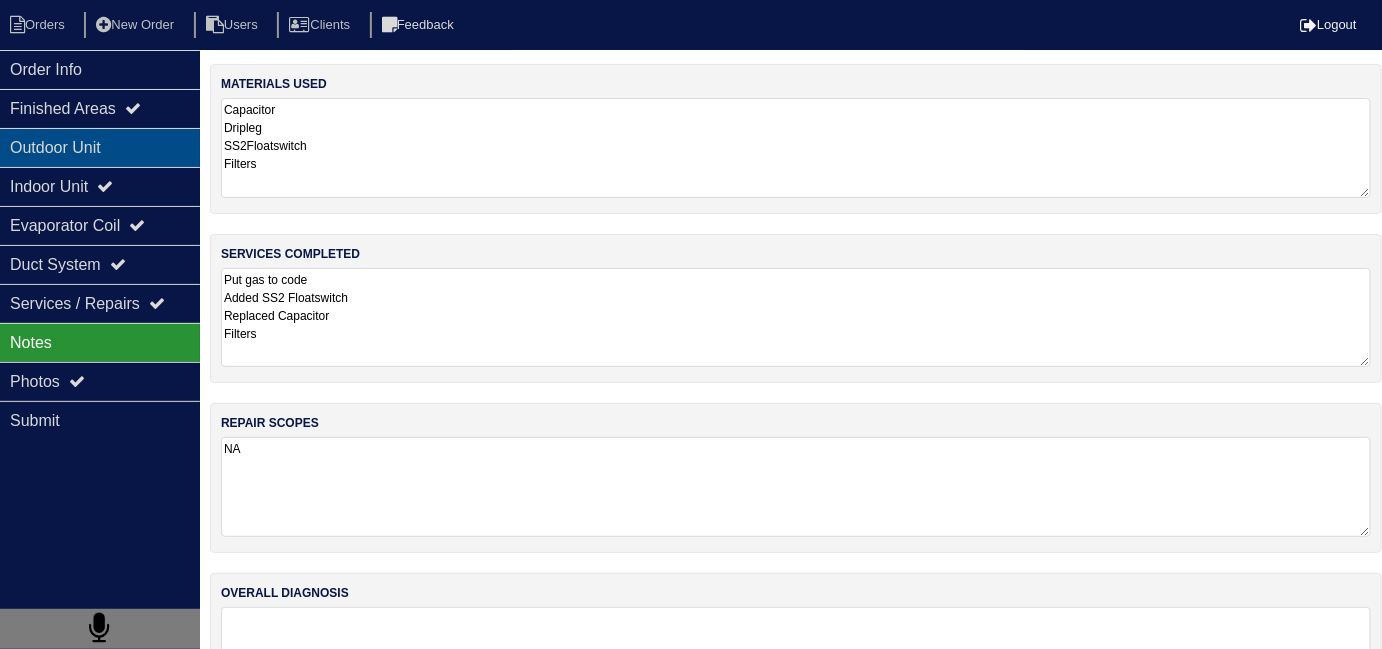 click on "Outdoor Unit" at bounding box center (100, 147) 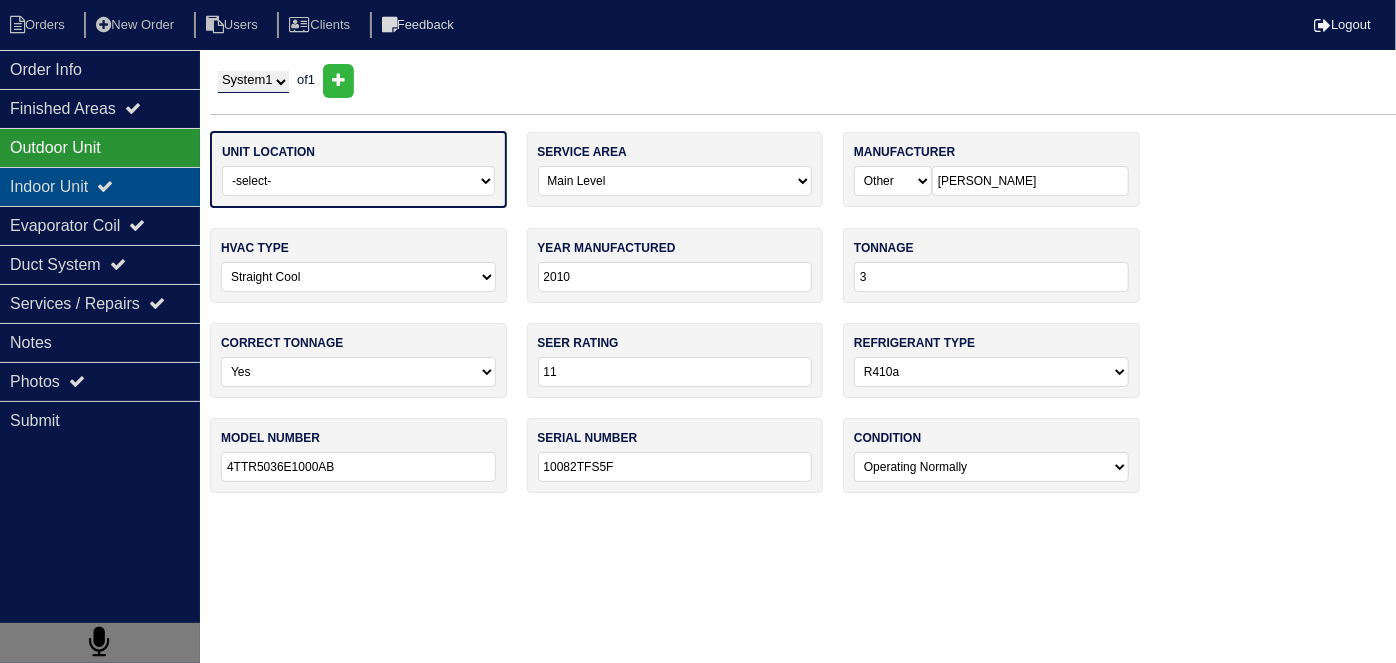 click on "Indoor Unit" at bounding box center [100, 186] 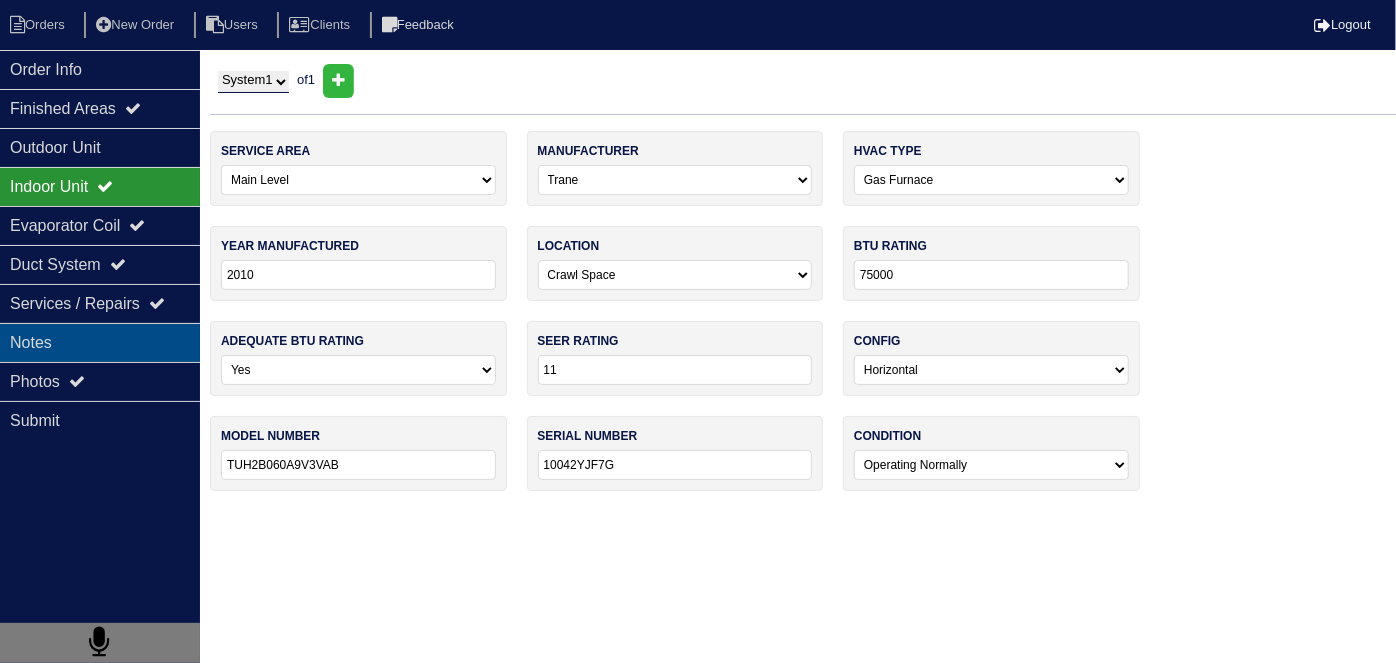 click on "Notes" at bounding box center (100, 342) 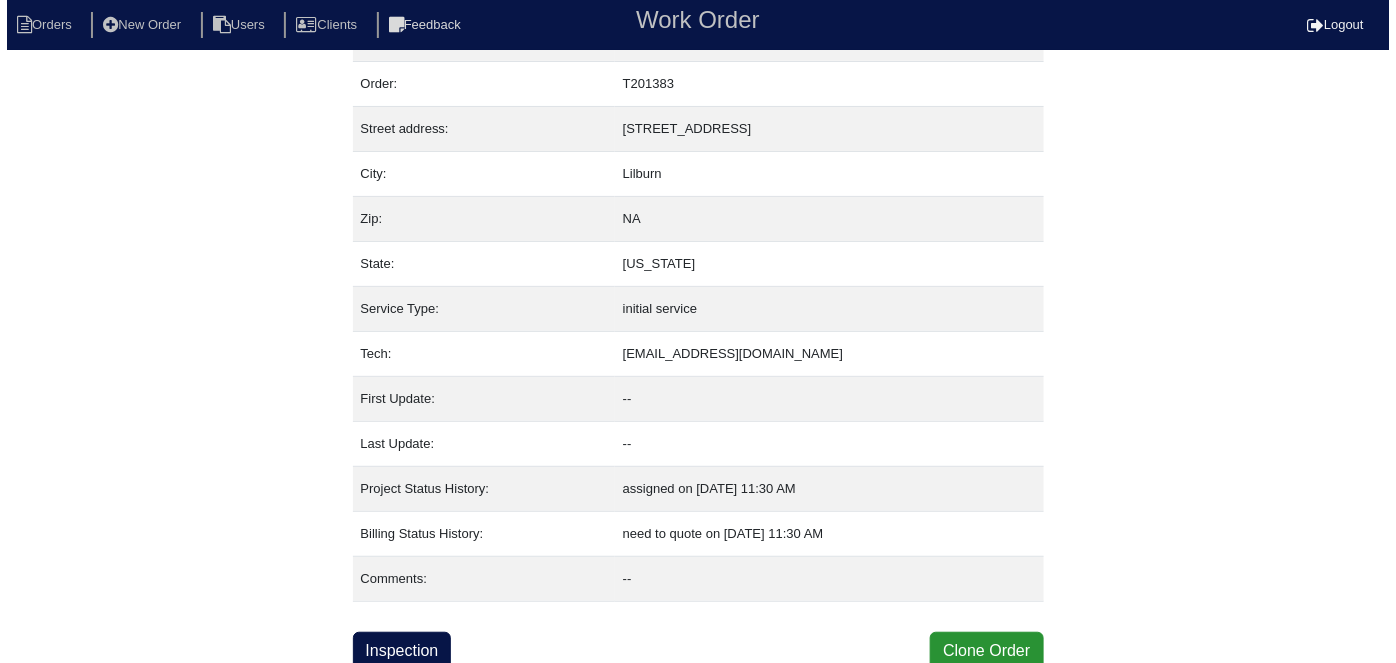 scroll, scrollTop: 49, scrollLeft: 0, axis: vertical 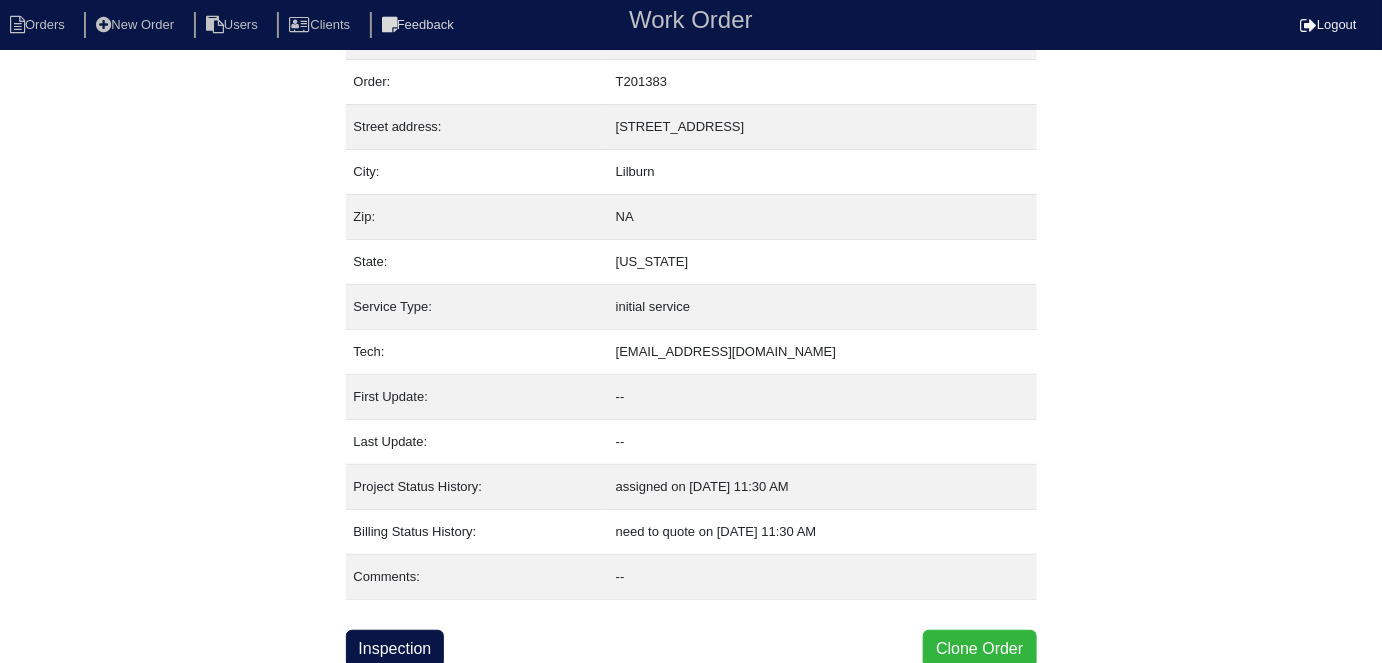 click on "Clone Order" at bounding box center [979, 649] 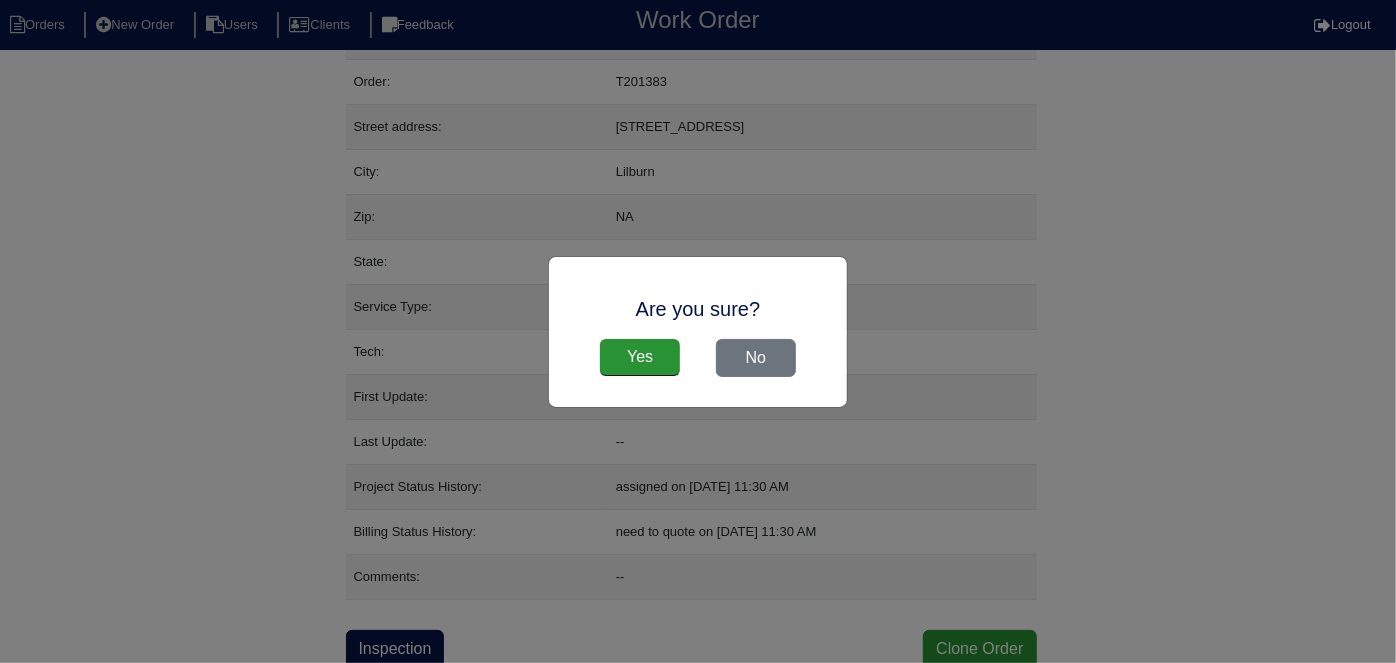 click on "Yes
No" at bounding box center (698, 358) 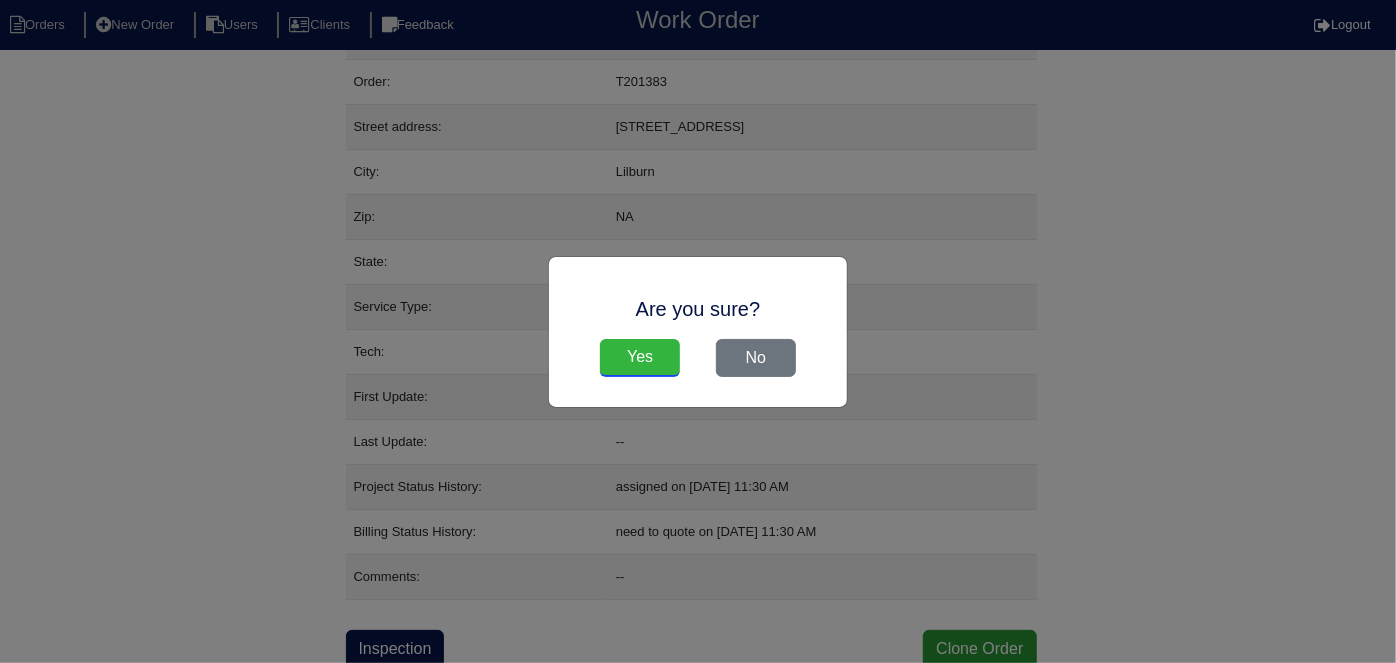 click on "Yes" at bounding box center [640, 358] 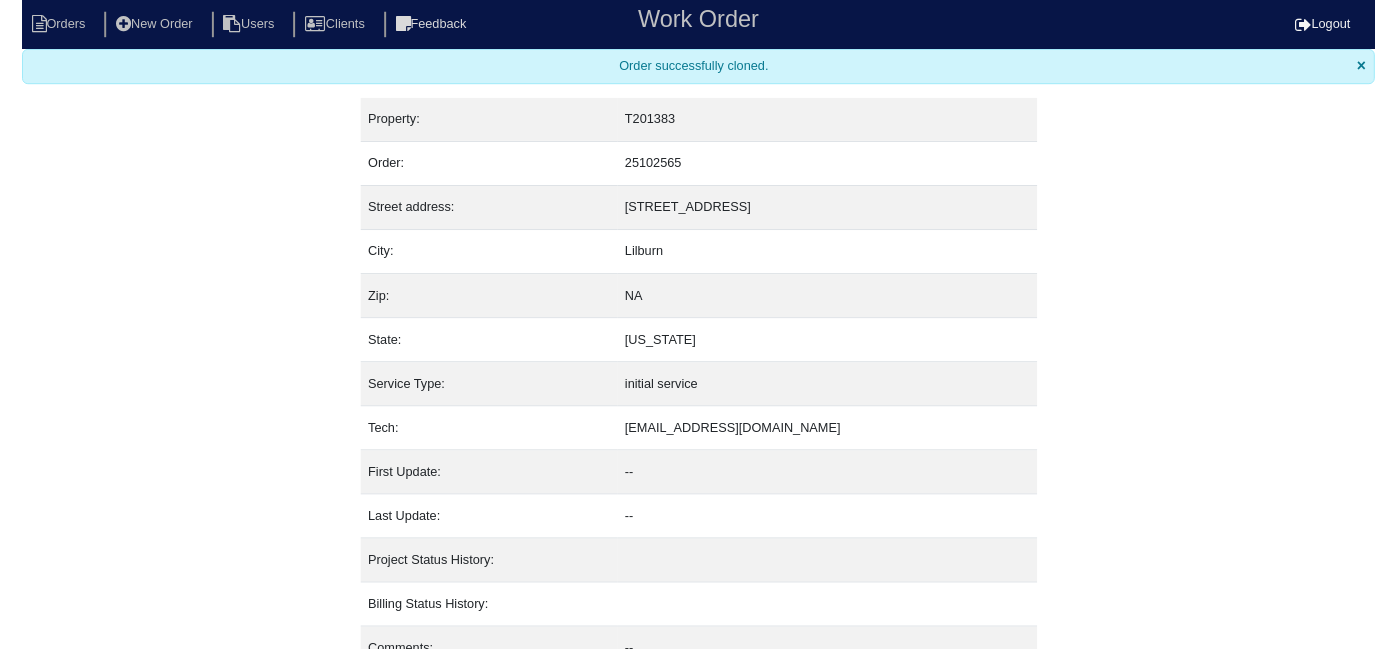 scroll, scrollTop: 0, scrollLeft: 0, axis: both 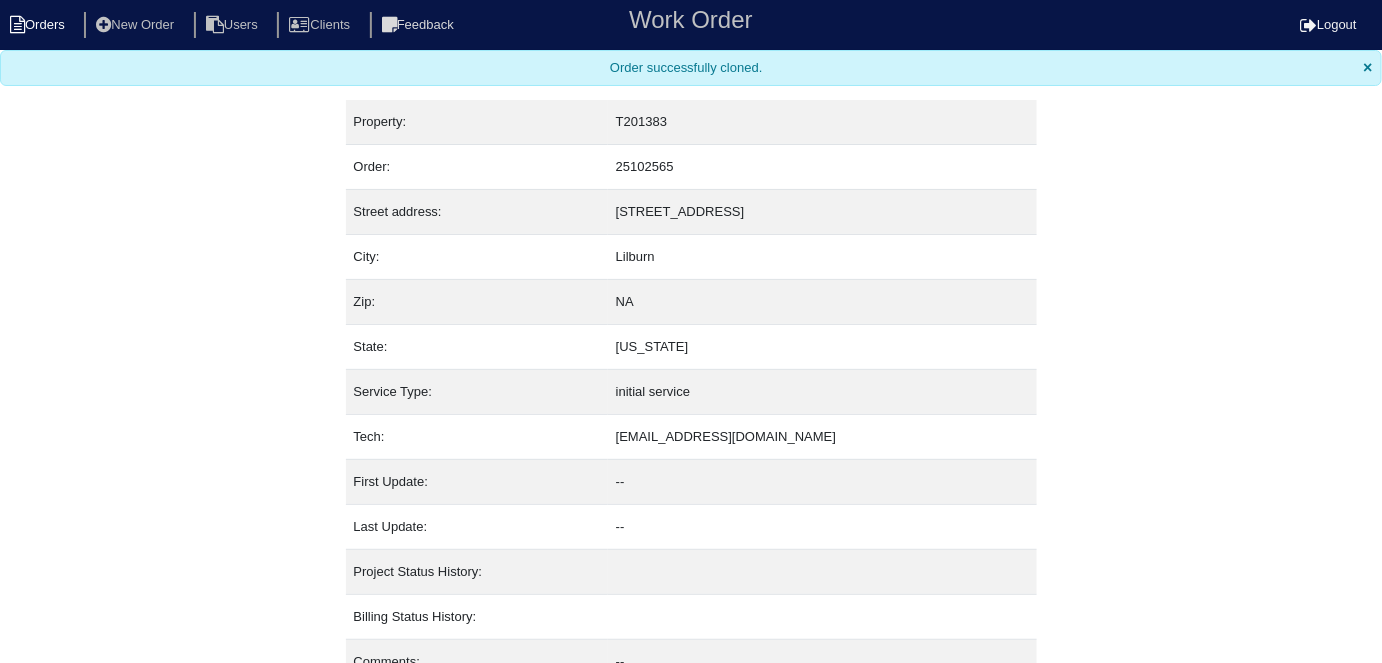 click on "Orders" at bounding box center [40, 25] 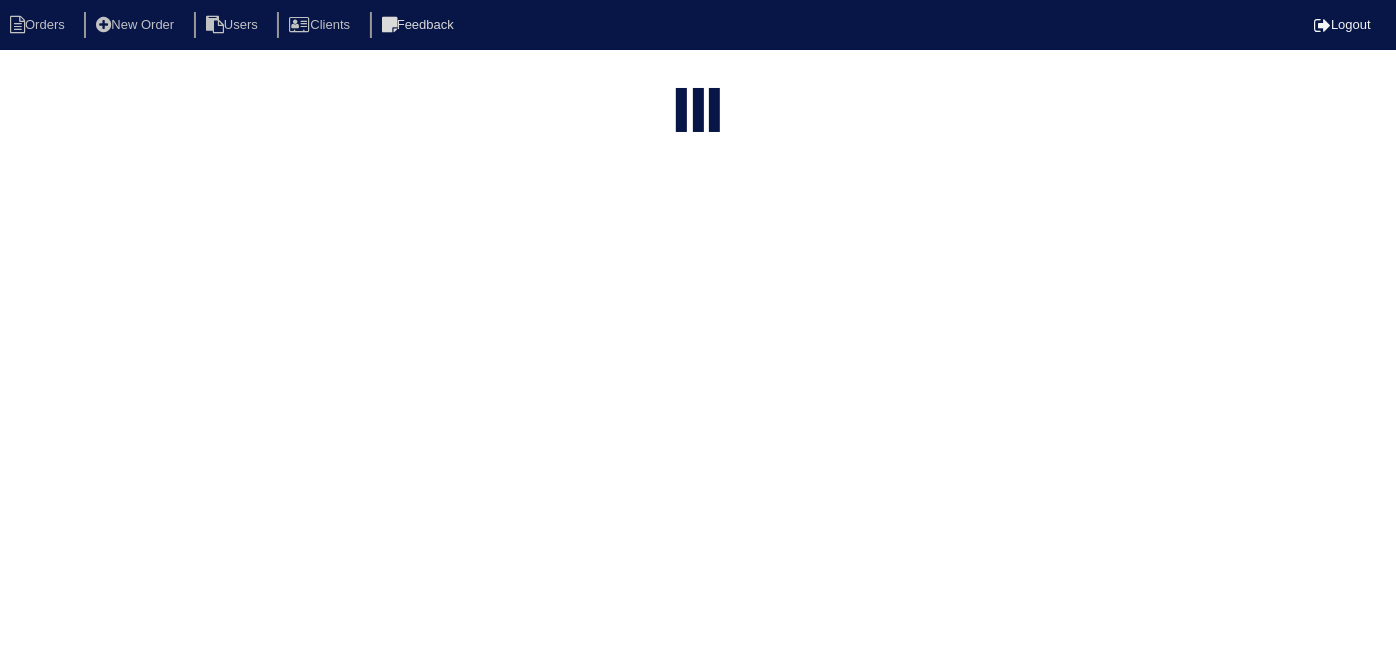 type on "818" 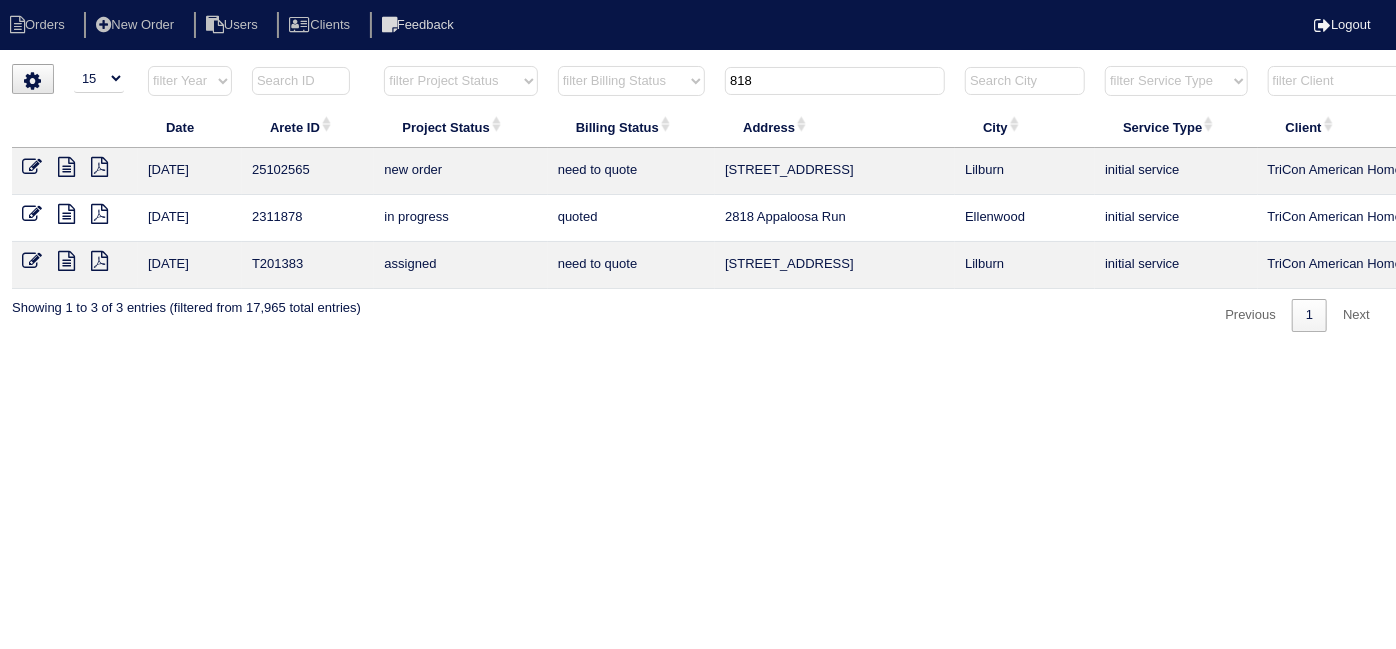 click at bounding box center (32, 167) 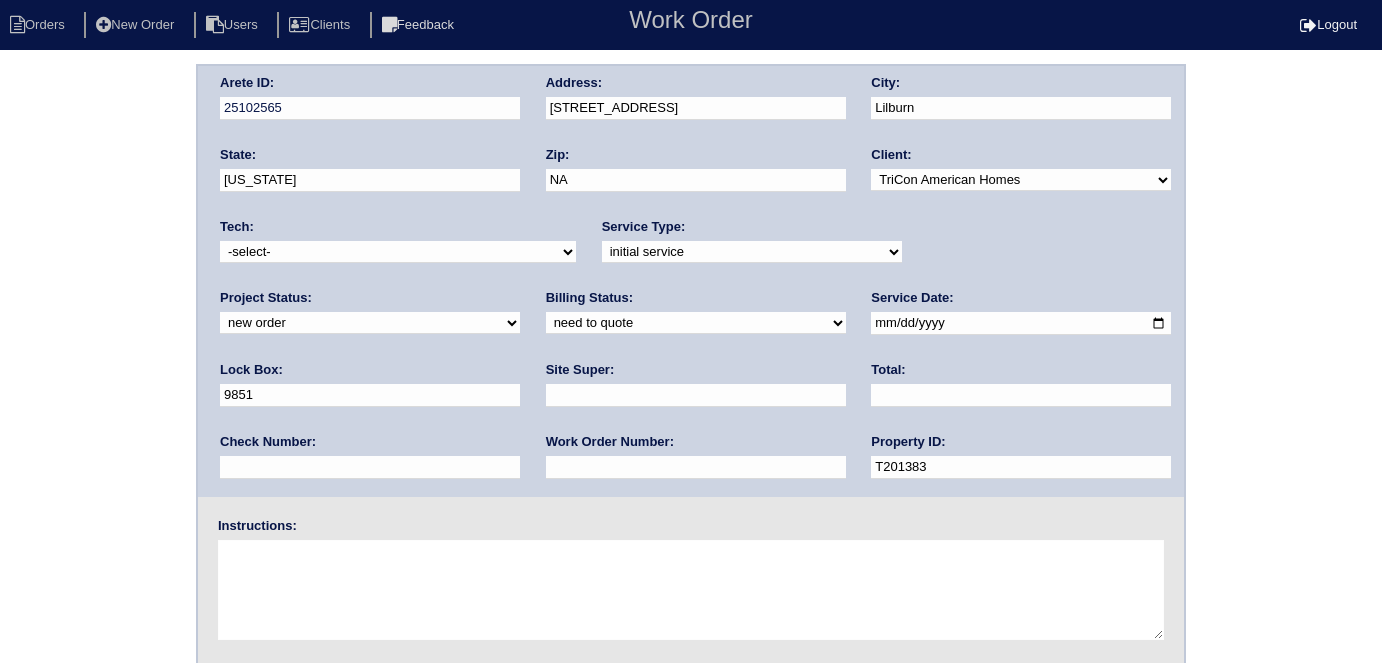 scroll, scrollTop: 0, scrollLeft: 0, axis: both 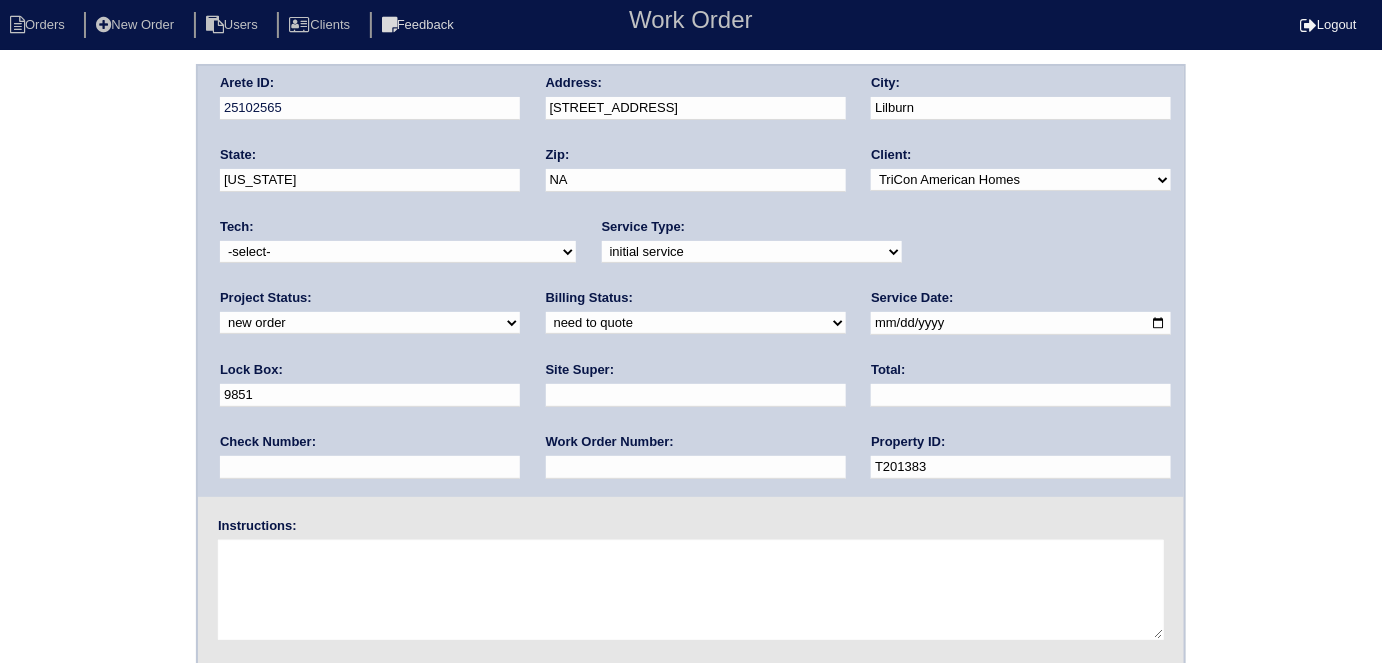click on "need to quote
quoted
need to invoice
invoiced
paid
warranty
purchase order needed
unknown
in quickbooks" at bounding box center (696, 323) 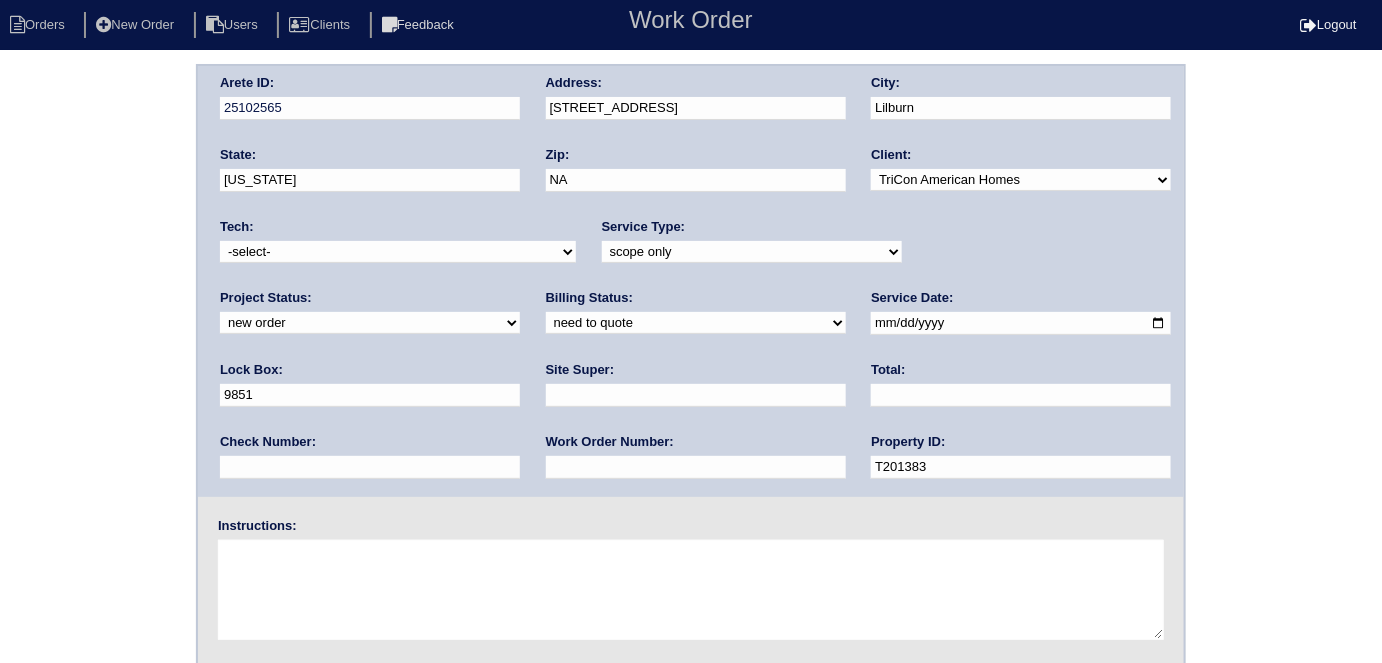 click on "-select-
initial service
basic service
maintenance call
replacement scope
service call
scope only" at bounding box center (752, 252) 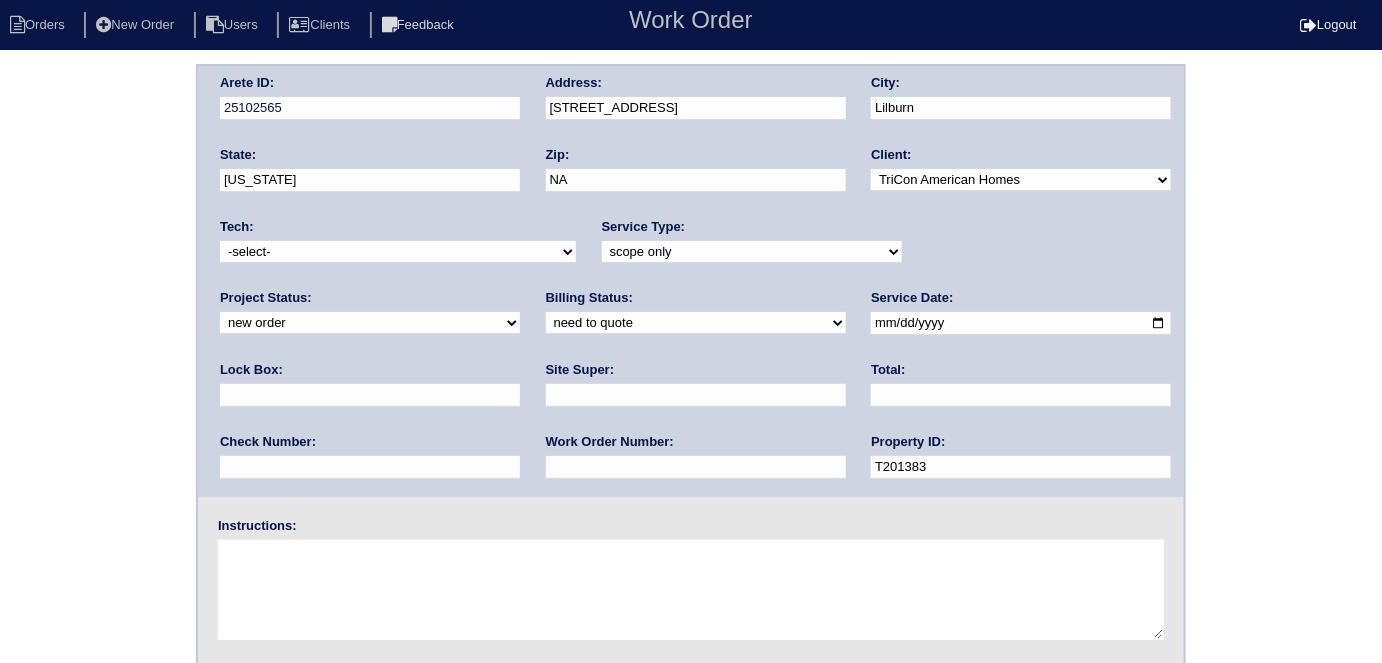 type 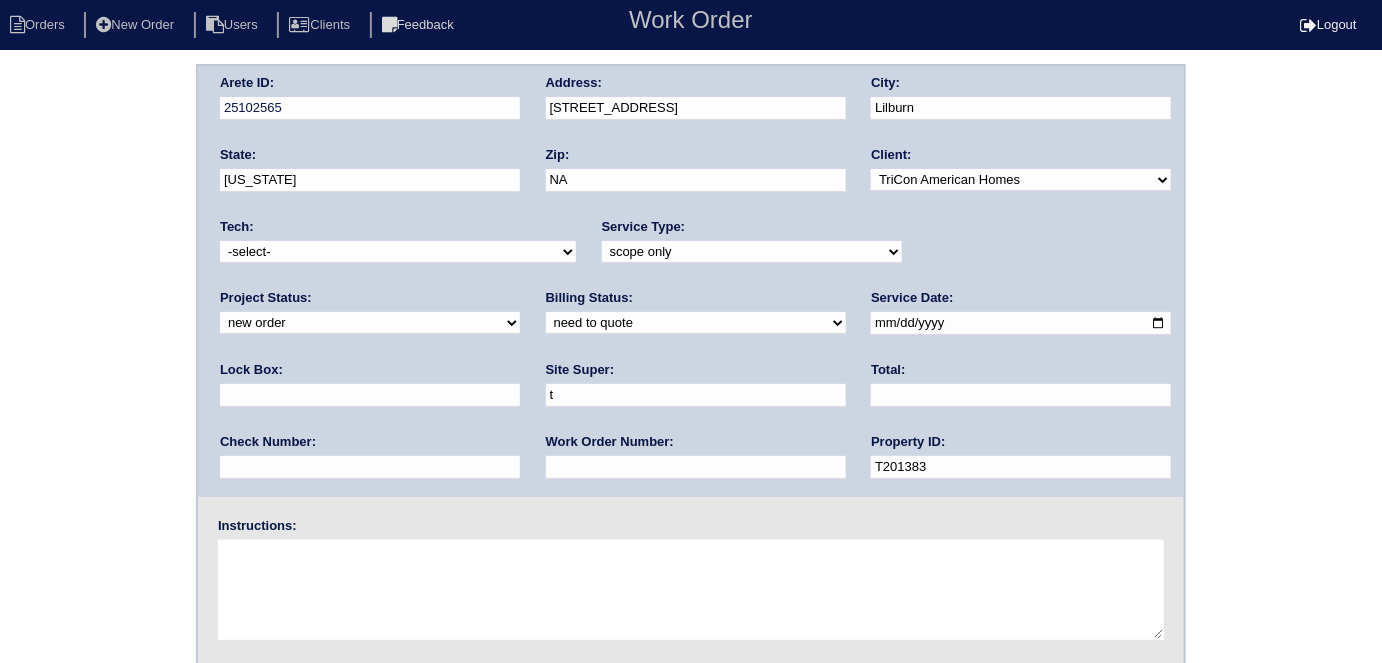 type on "Terrence Griffith" 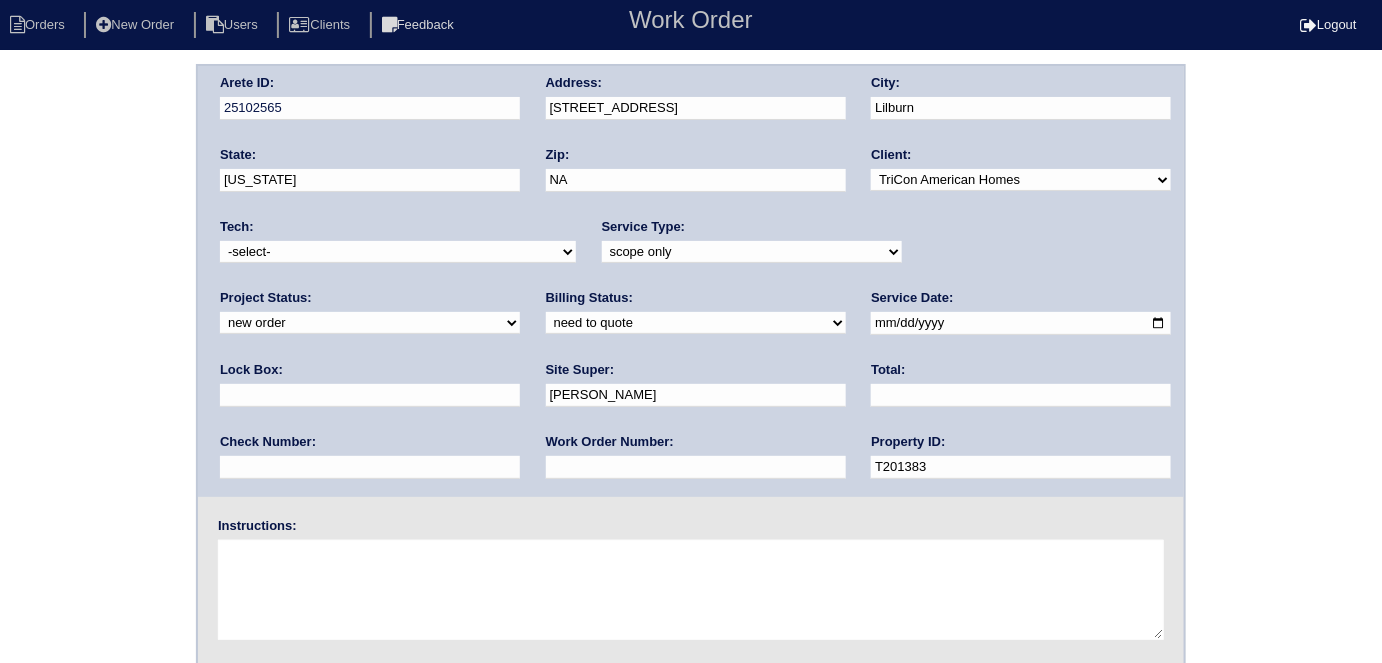 click at bounding box center [691, 590] 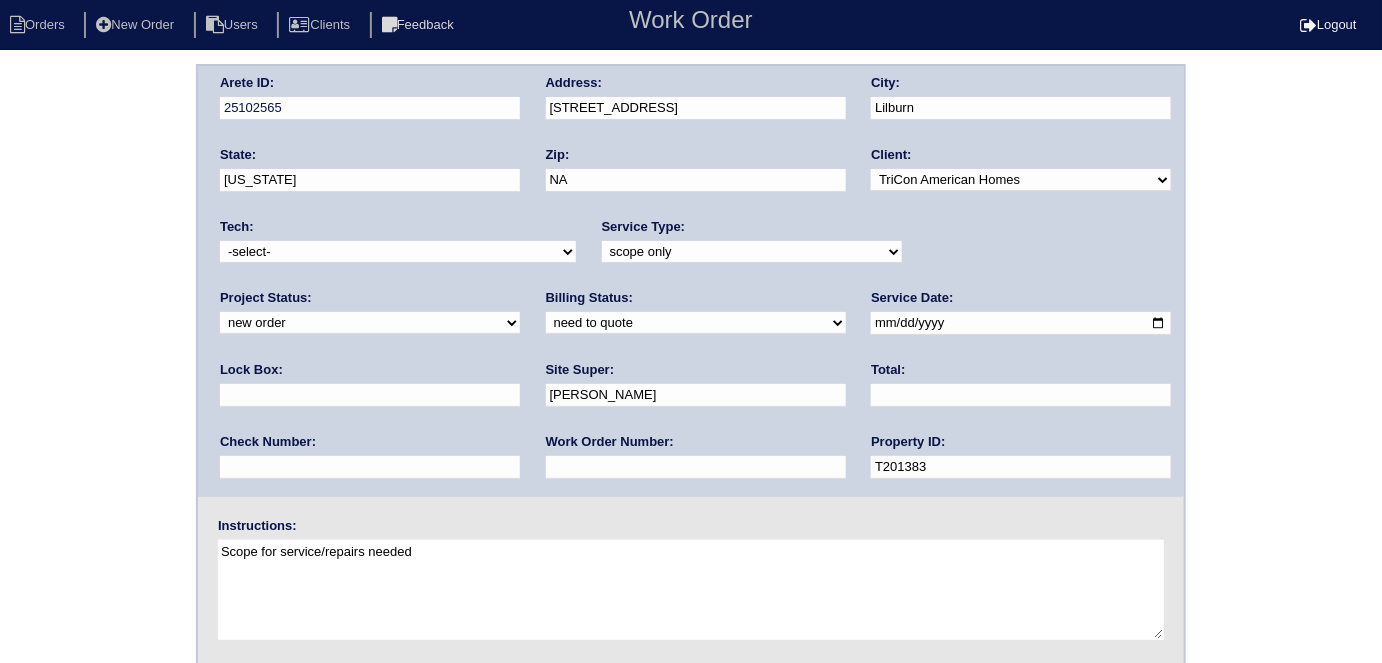 type on "Scope for service/repairs needed" 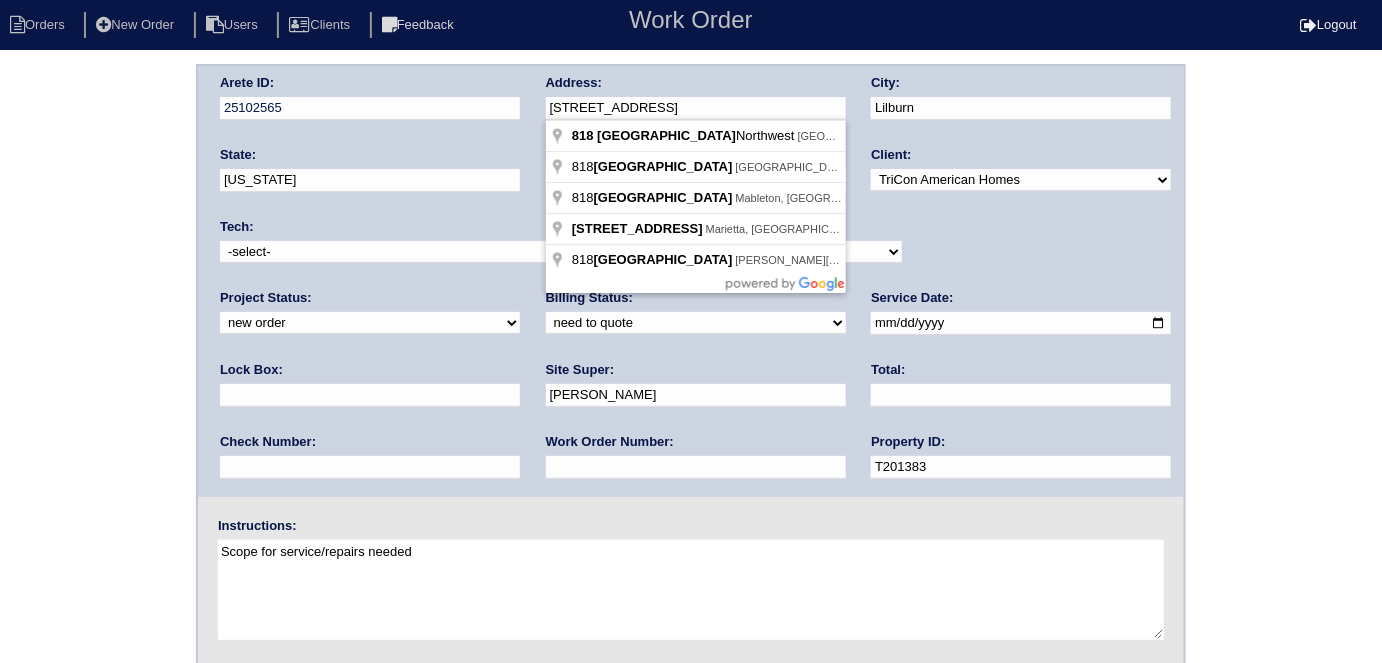 drag, startPoint x: 764, startPoint y: 115, endPoint x: 525, endPoint y: 96, distance: 239.75404 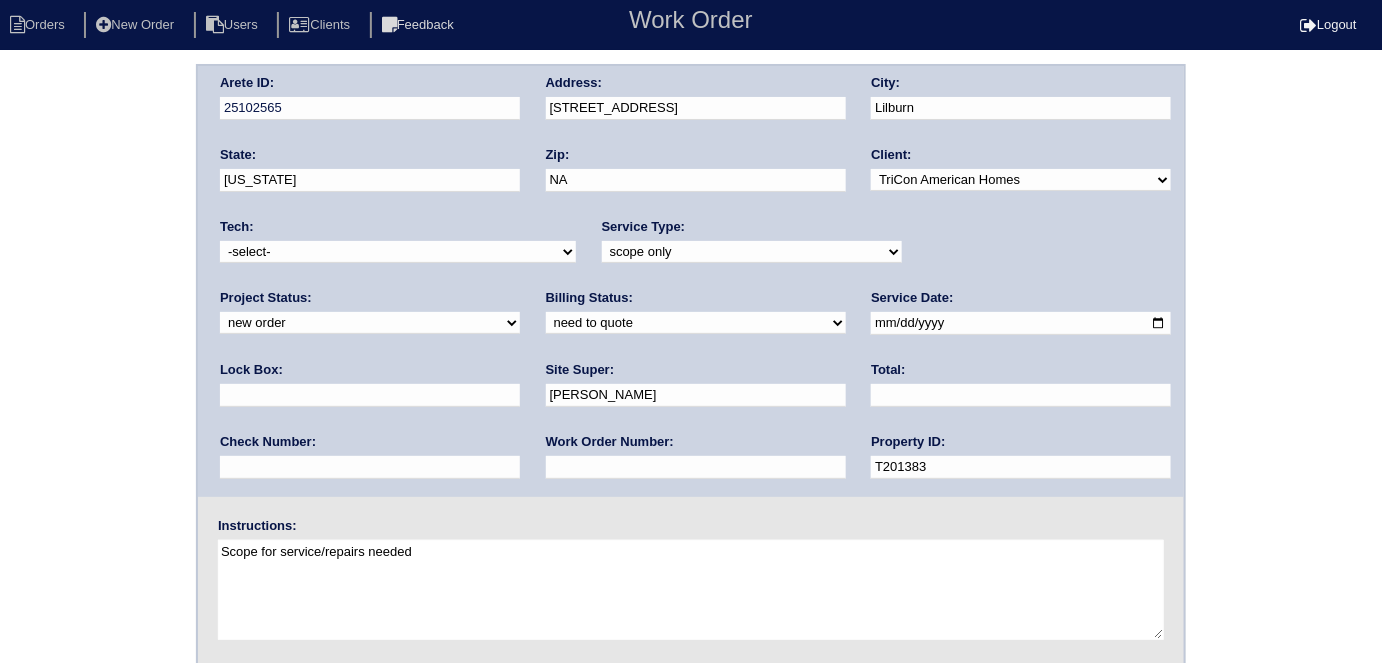 click on "Arete ID:
25102565
Address:
818 Huntington Way
City:
Lilburn
State:
Georgia
Zip:
NA
Client:
-select-
TriCon American Homes
American Homes 4 Rent
First Key Homes
Zillow
The Renovation Company
On The Level Development Group
Shepard Exposition Group
Sylvan Homes
Pathway Construction
Arete Personal
Arete SMG
Tiber Capital
Tiber Realty
Divvy
Rave
Stine Construction
Alan Luther
HomeRiver Group
Test Client
Rasmus Real Estate
Padly
Buffalo Homes
Phillip Brothers
Maymont Homes
Tech:" at bounding box center [691, 468] 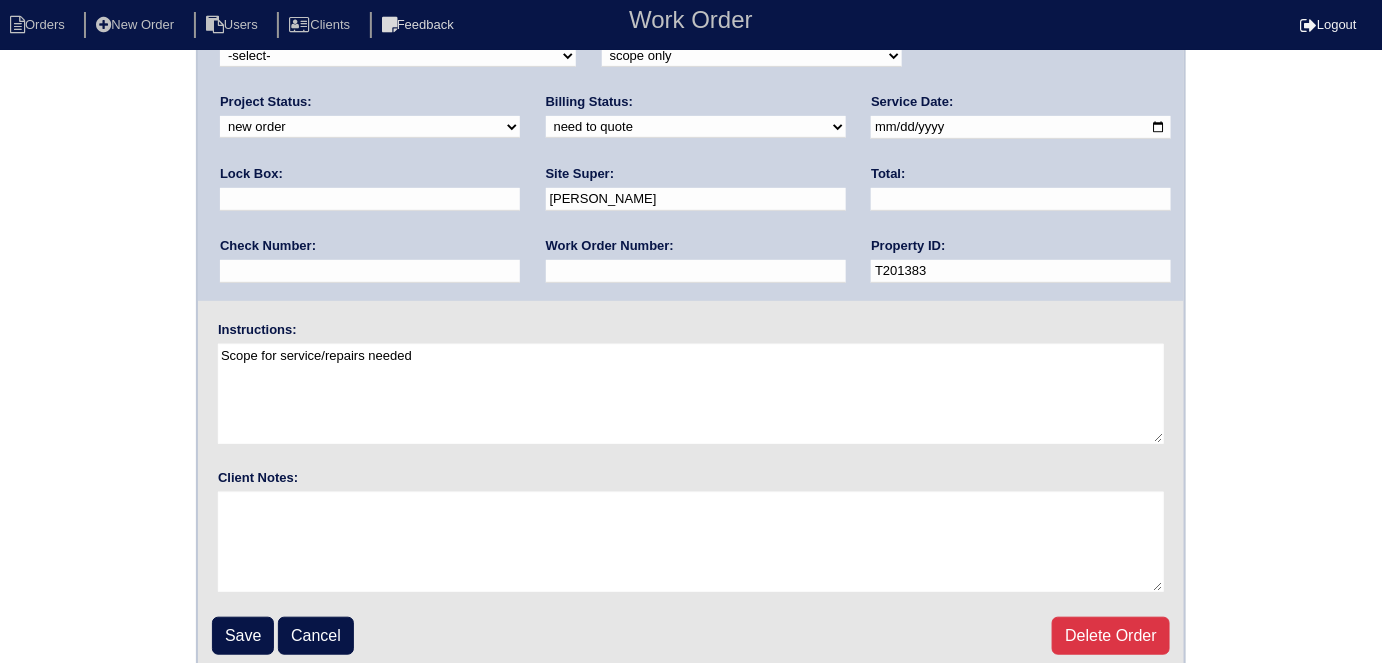 scroll, scrollTop: 205, scrollLeft: 0, axis: vertical 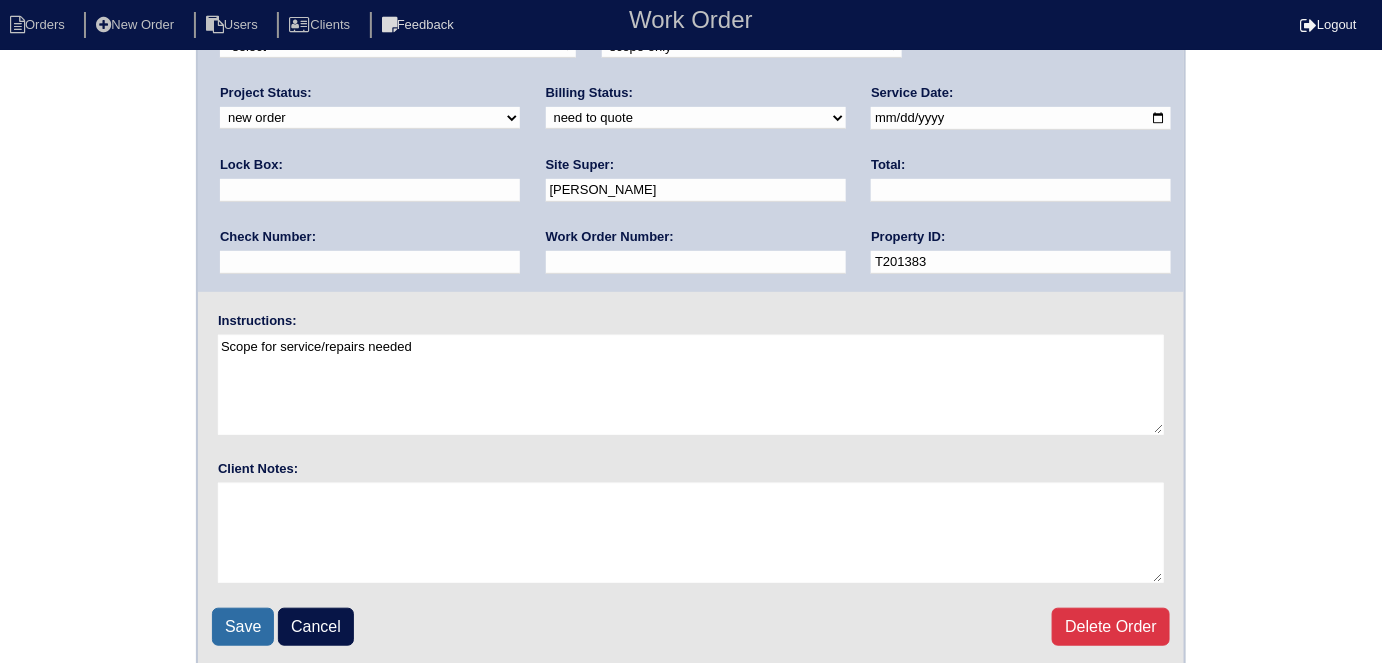 click on "Save" at bounding box center [243, 627] 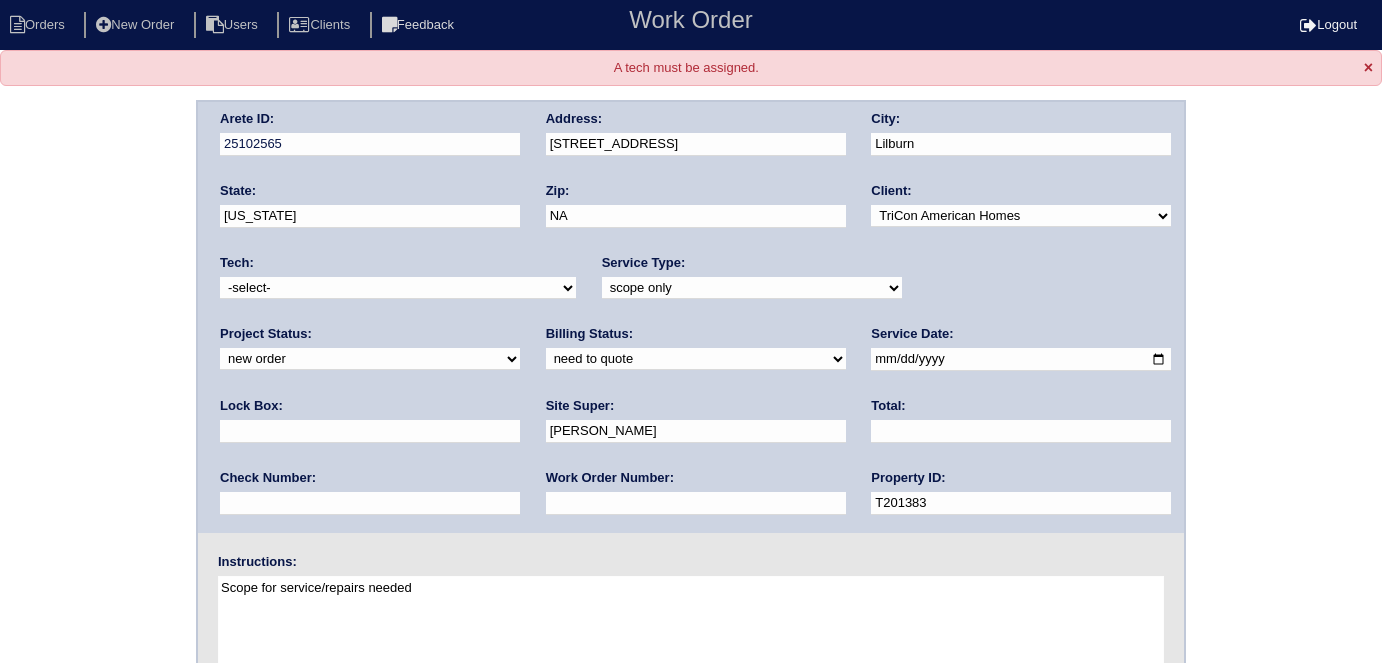 scroll, scrollTop: 0, scrollLeft: 0, axis: both 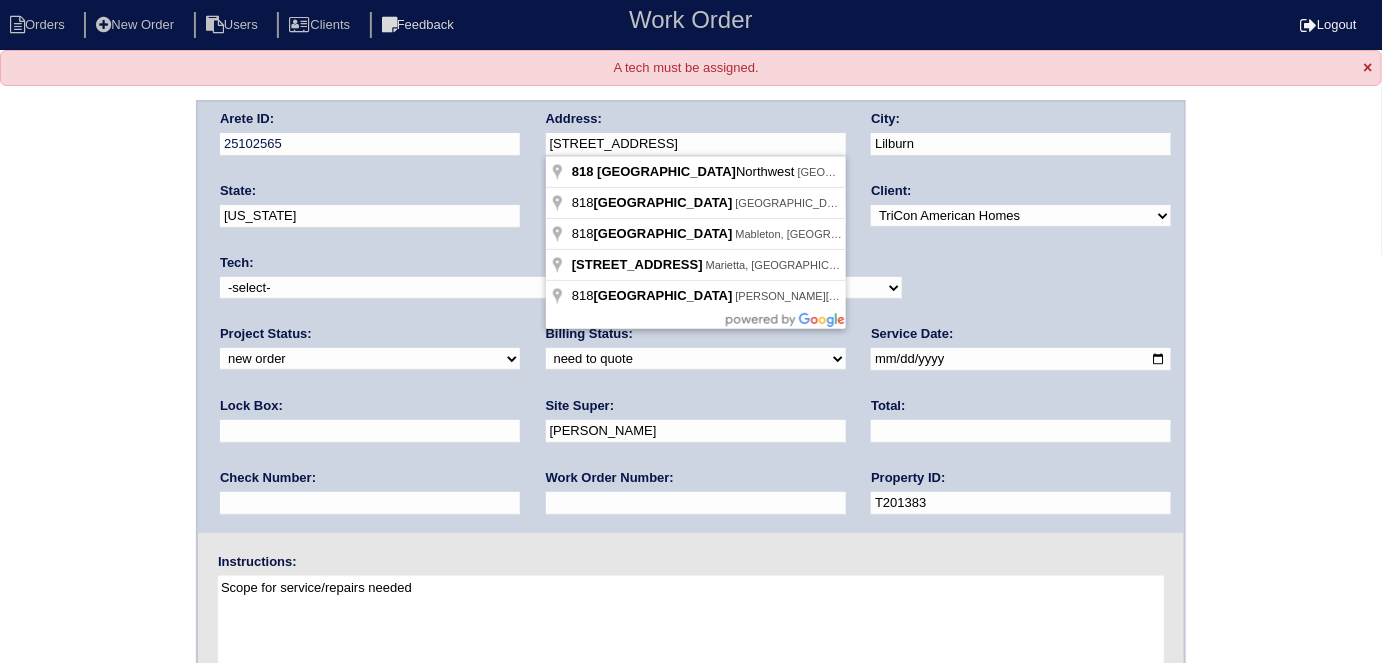 click on "Arete ID:
25102565
Address:
[STREET_ADDRESS]
City:
[GEOGRAPHIC_DATA]
State:
[US_STATE]
Zip:
NA
Client:
-select-
TriCon American Homes
American Homes 4 Rent
First Key Homes
Zillow
The Renovation Company
On The Level Development Group
[PERSON_NAME] Exposition Group
Sylvan Homes
Pathway Construction
Arete Personal
Arete SMG
Tiber Capital
Tiber Realty
Divvy
Rave
[PERSON_NAME] Construction
[PERSON_NAME]
HomeRiver Group
Test Client
Rasmus Real Estate
Padly
Buffalo Homes
[PERSON_NAME]
Maymont Homes
Tech:
-select-" at bounding box center (691, 317) 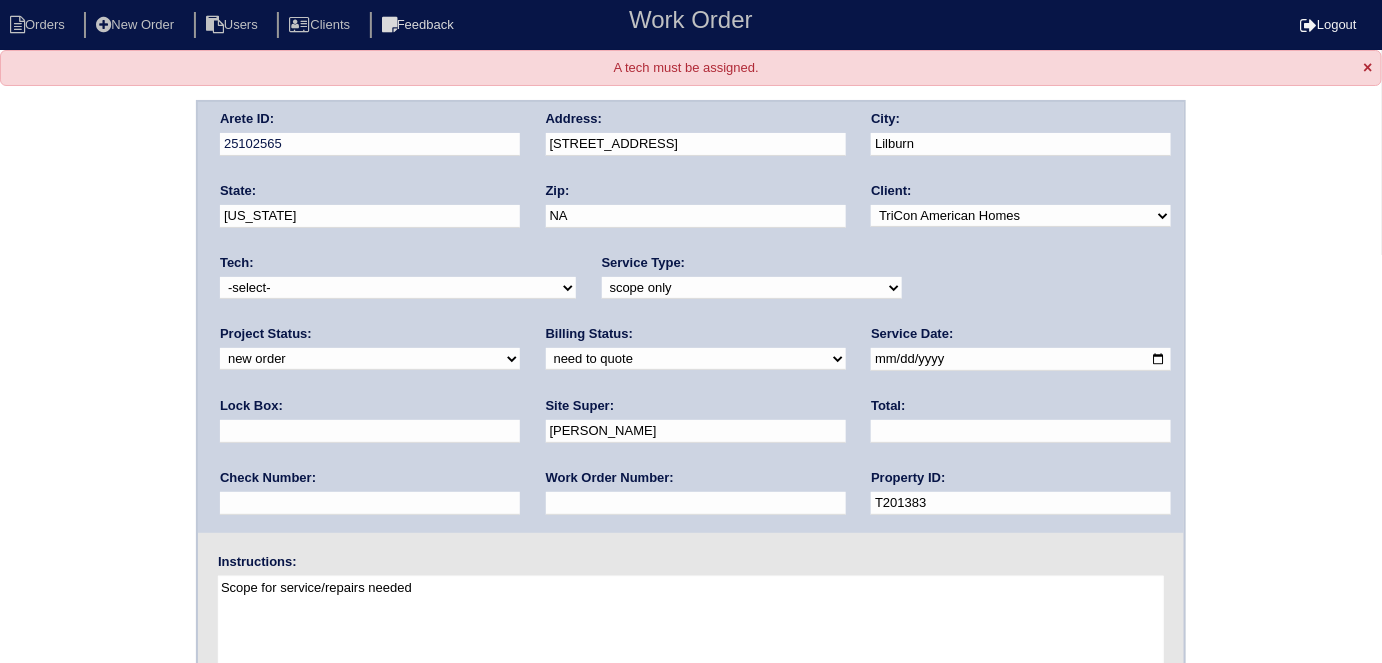 drag, startPoint x: 595, startPoint y: 219, endPoint x: 418, endPoint y: 202, distance: 177.81451 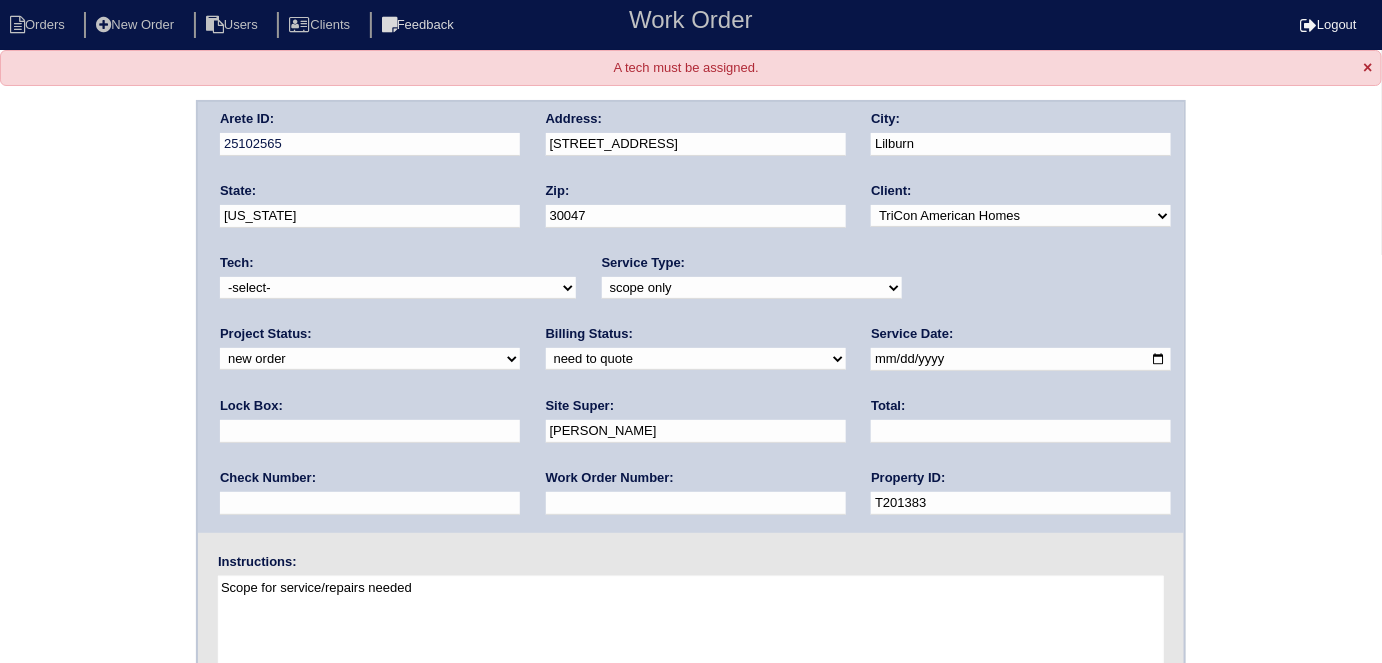 type on "30047" 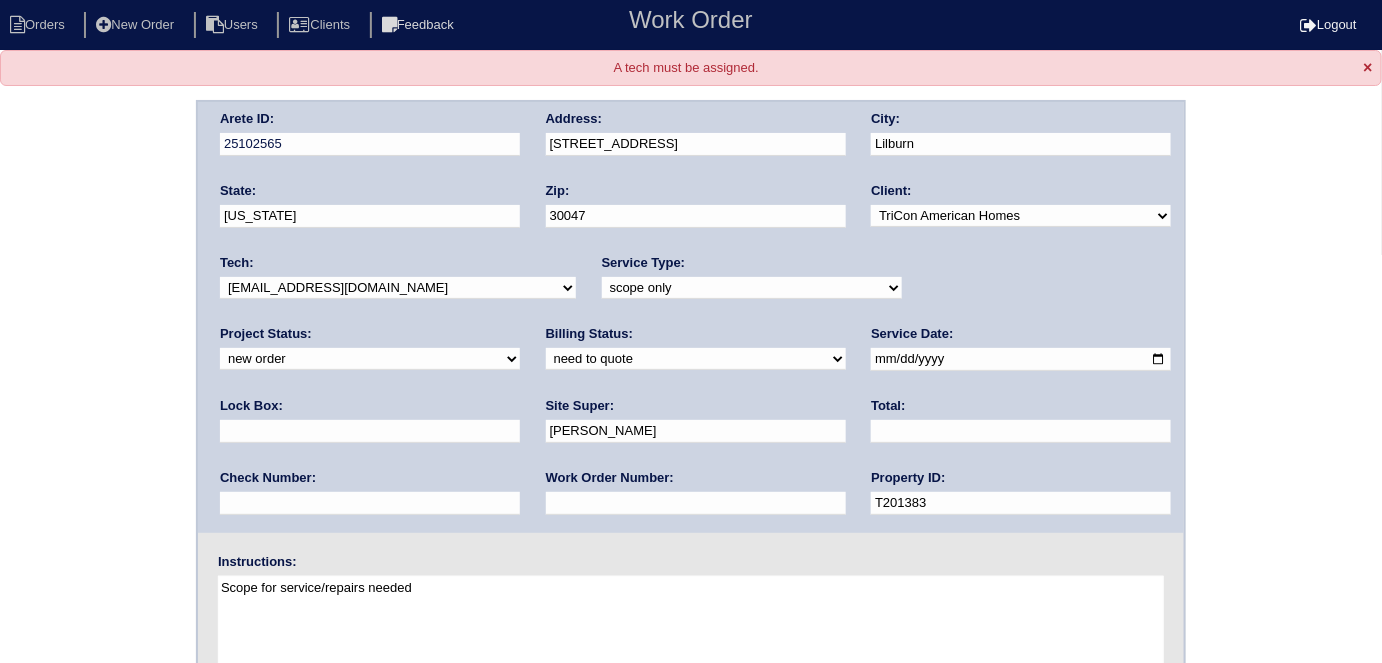 click on "Arete ID:
25102565
Address:
818 Huntington Way
City:
Lilburn
State:
Georgia
Zip:
30047
Client:
-select-
TriCon American Homes
American Homes 4 Rent
First Key Homes
Zillow
The Renovation Company
On The Level Development Group
Shepard Exposition Group
Sylvan Homes
Pathway Construction
Arete Personal
Arete SMG
Tiber Capital
Tiber Realty
Divvy
Rave
Stine Construction
Alan Luther
HomeRiver Group
Test Client
Rasmus Real Estate
Padly
Buffalo Homes
Phillip Brothers
Maymont Homes" at bounding box center [691, 504] 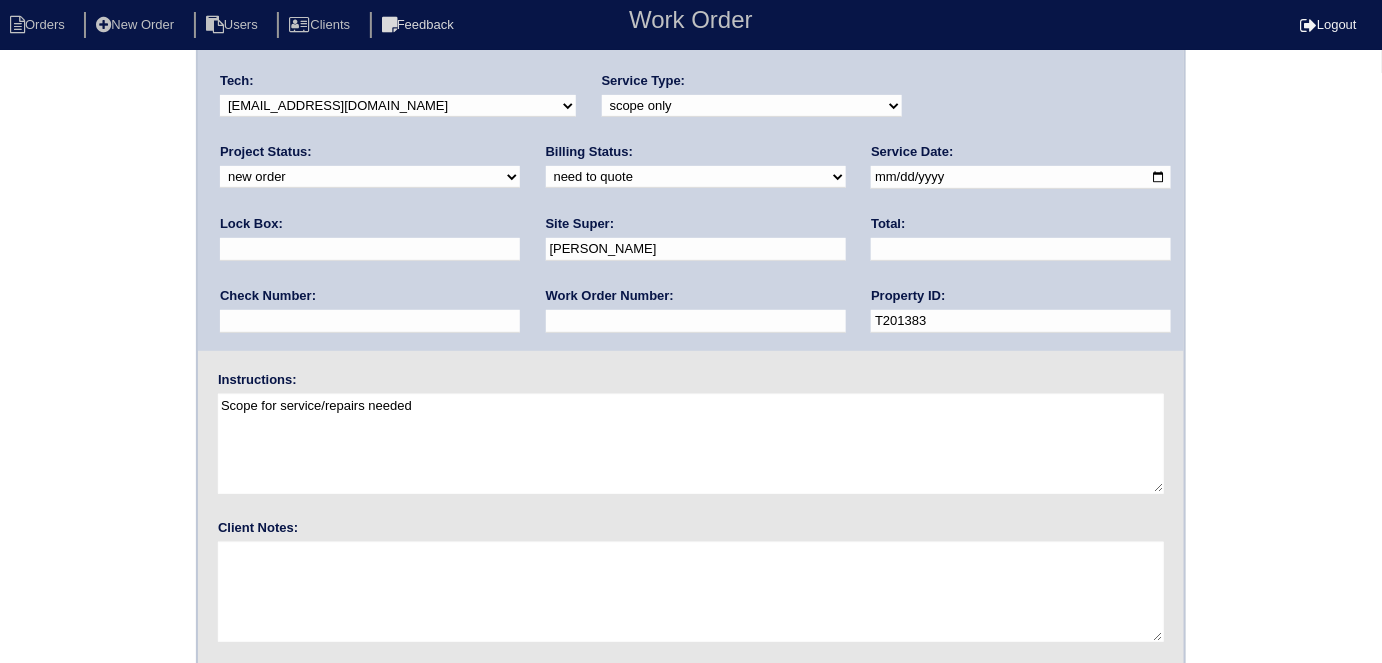 scroll, scrollTop: 240, scrollLeft: 0, axis: vertical 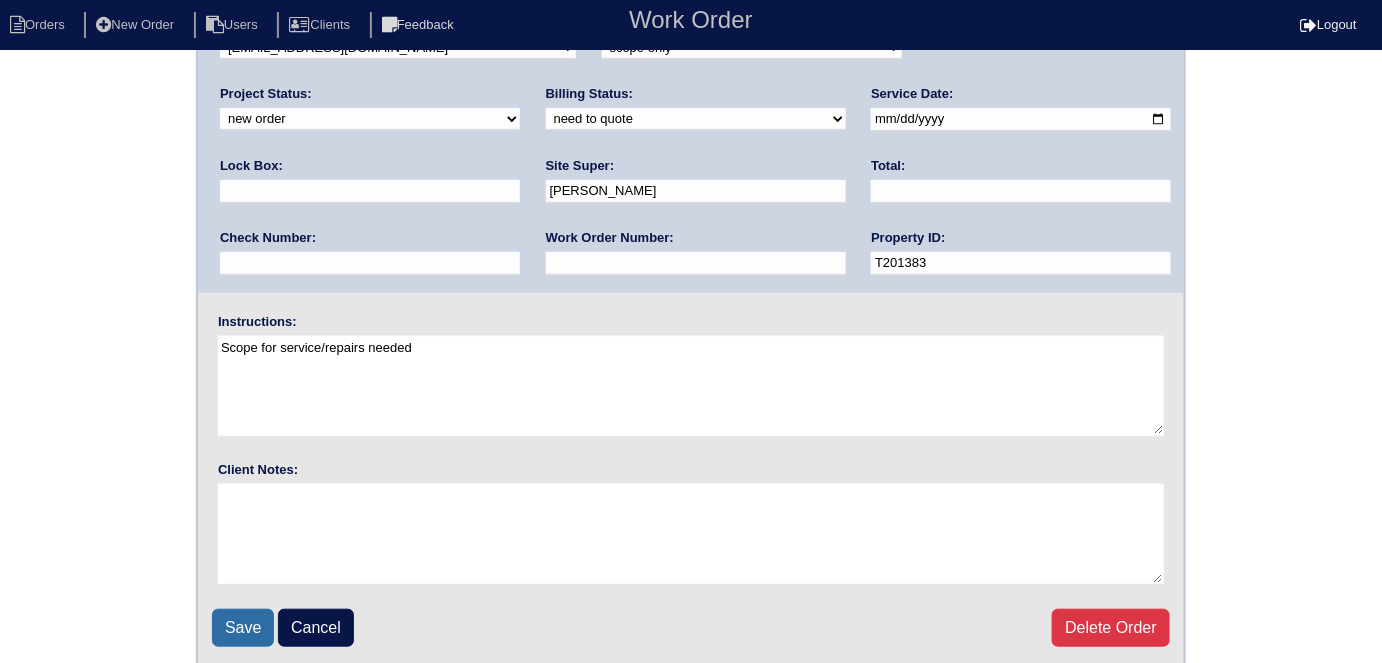 drag, startPoint x: 247, startPoint y: 615, endPoint x: 280, endPoint y: 576, distance: 51.088158 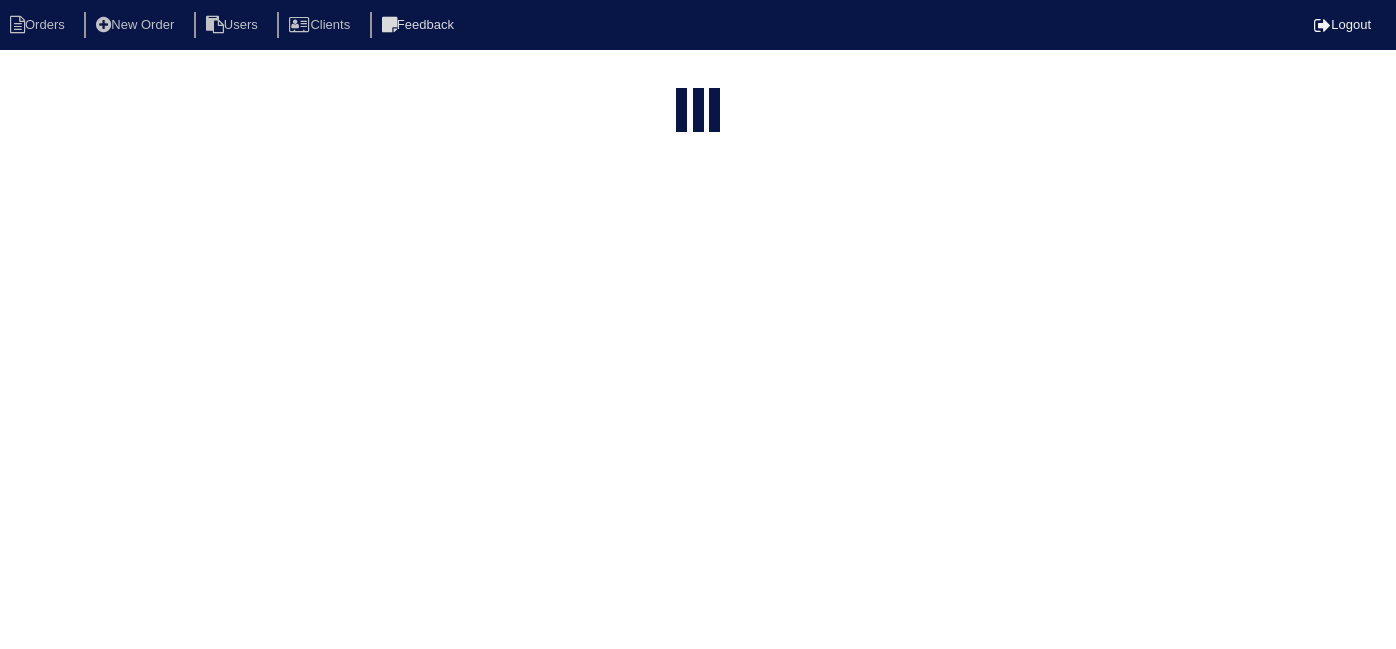 select on "15" 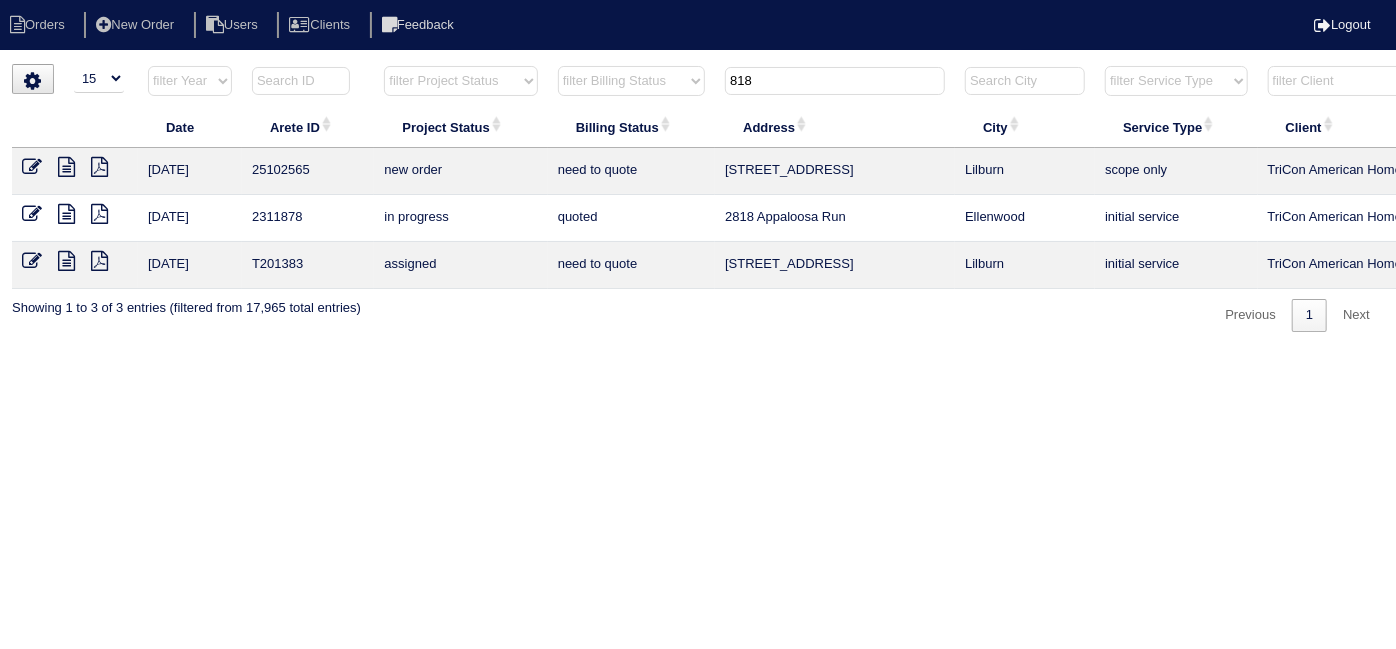 drag, startPoint x: 770, startPoint y: 75, endPoint x: 472, endPoint y: 74, distance: 298.00168 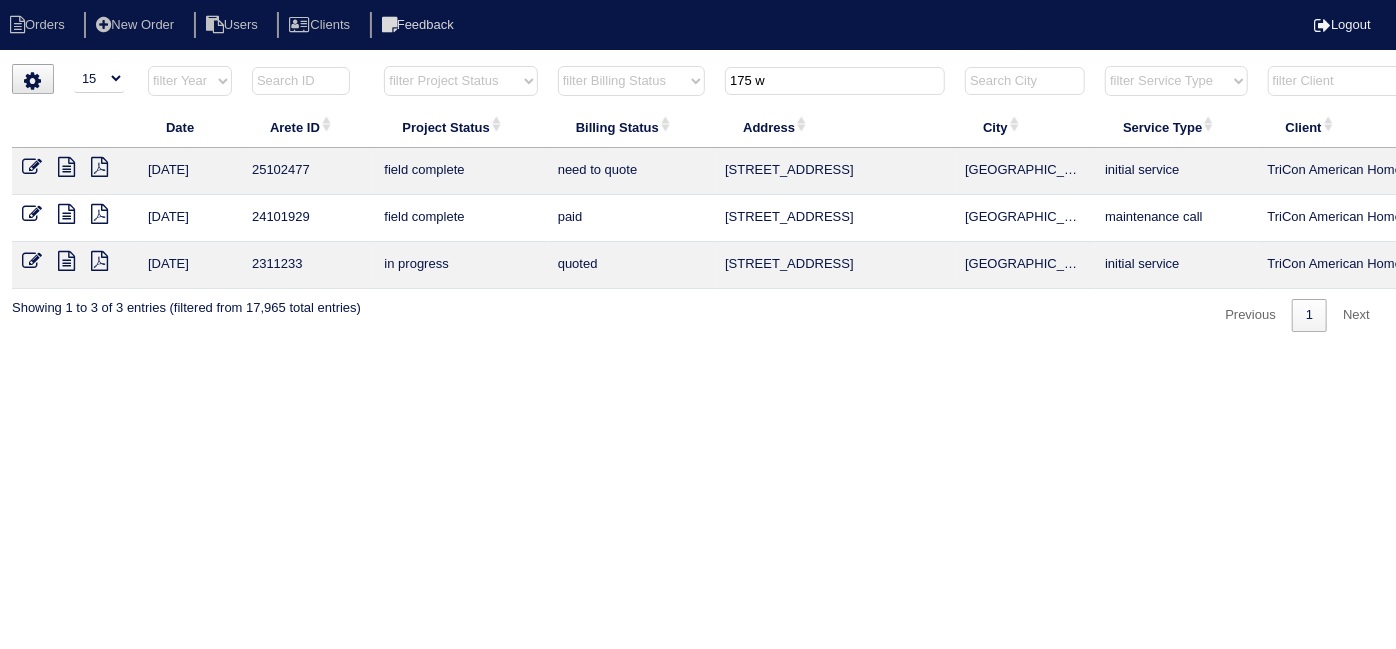 drag, startPoint x: 773, startPoint y: 83, endPoint x: 353, endPoint y: 75, distance: 420.07617 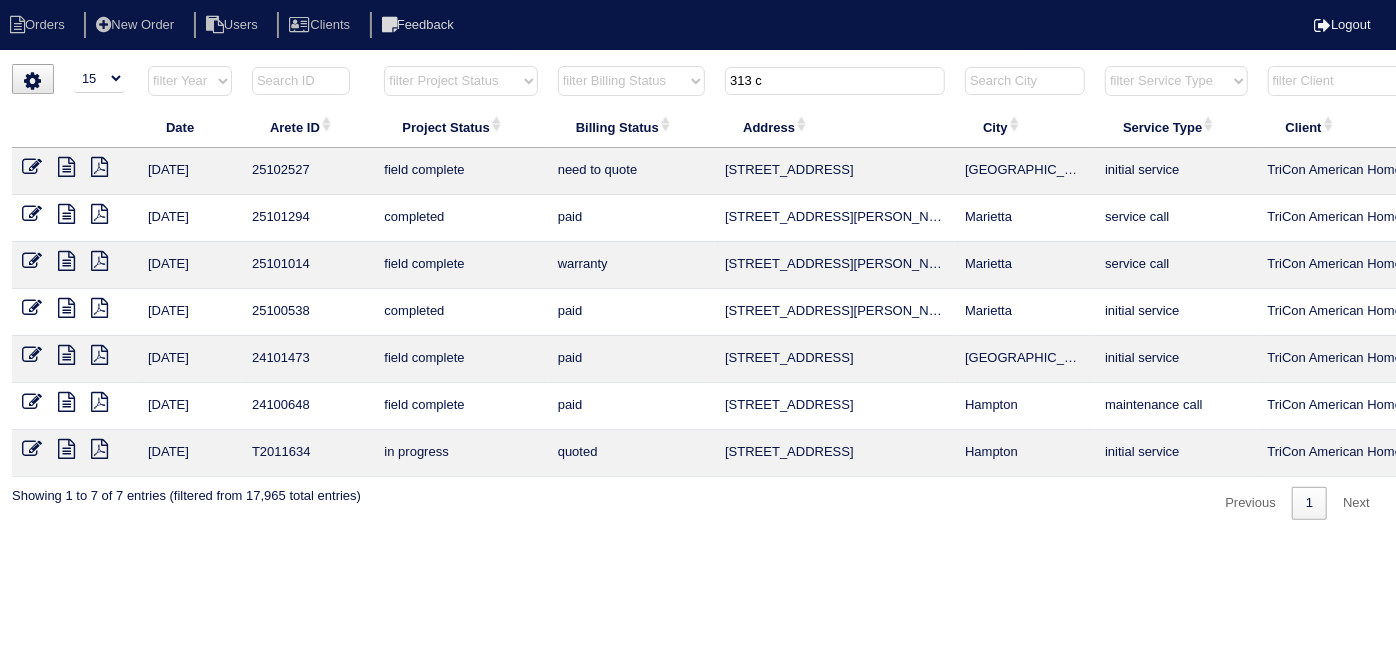 drag, startPoint x: 790, startPoint y: 89, endPoint x: 692, endPoint y: 80, distance: 98.4124 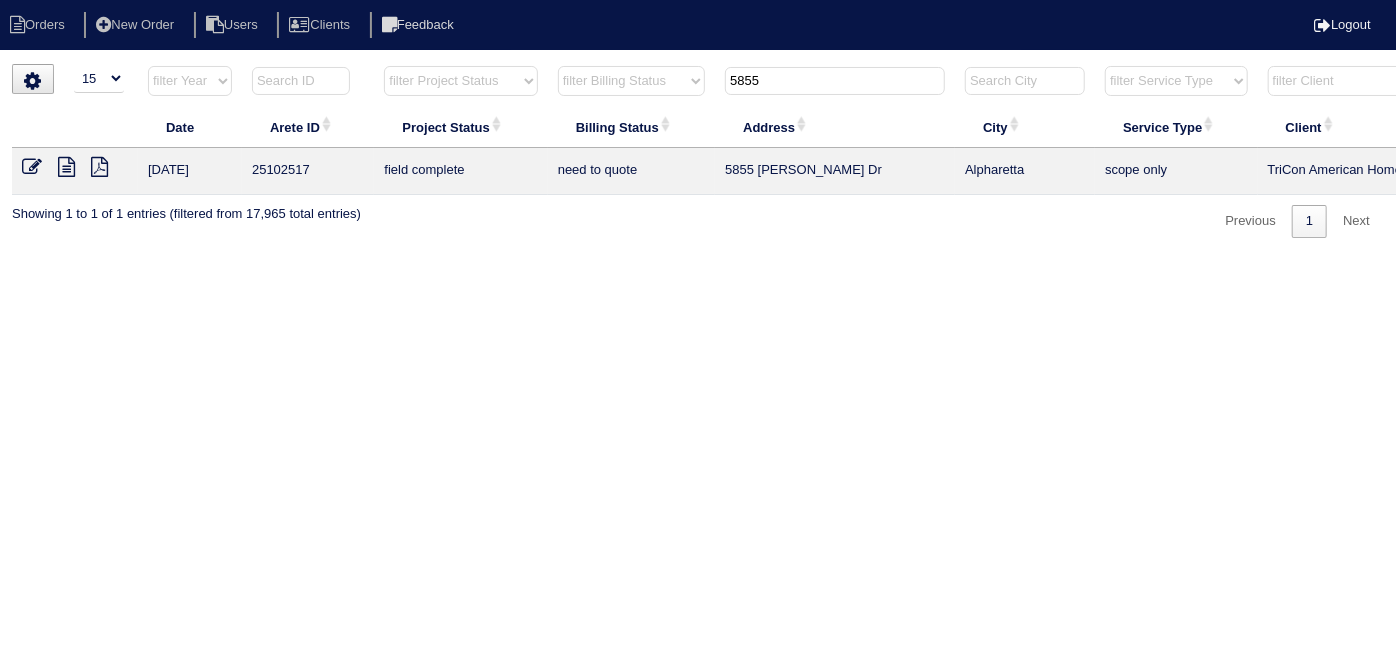 type on "5855" 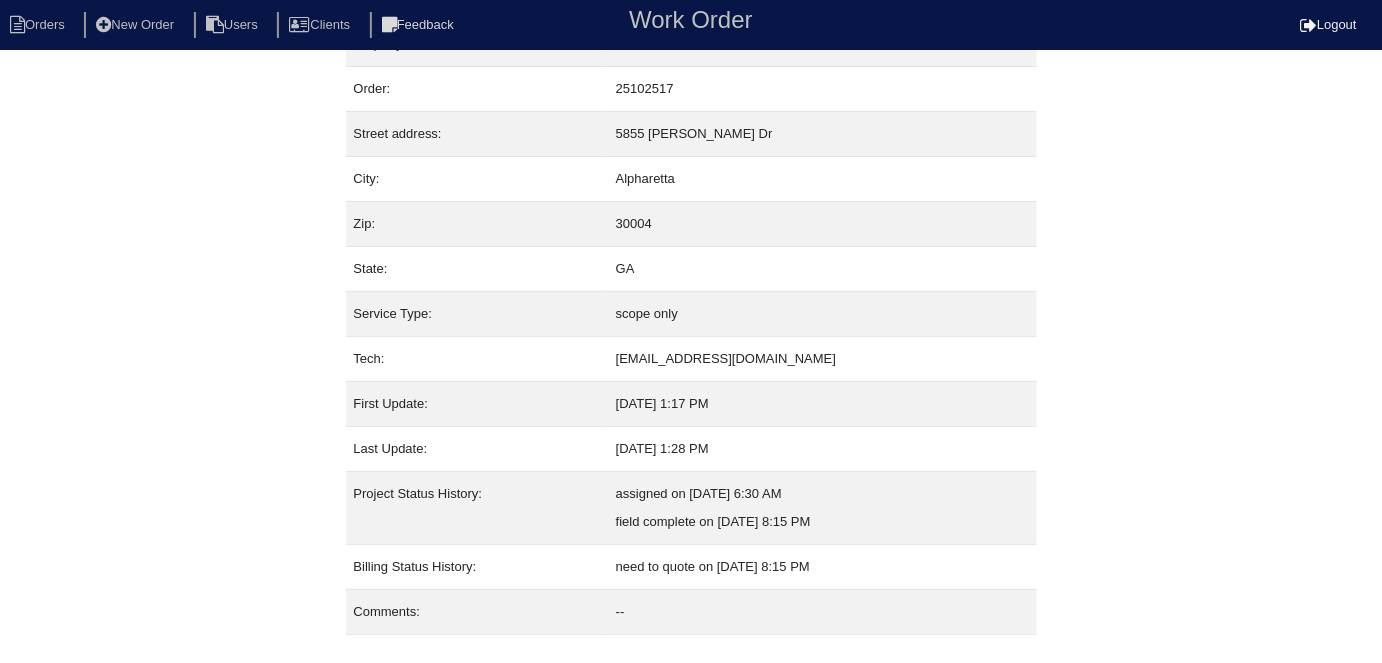 scroll, scrollTop: 77, scrollLeft: 0, axis: vertical 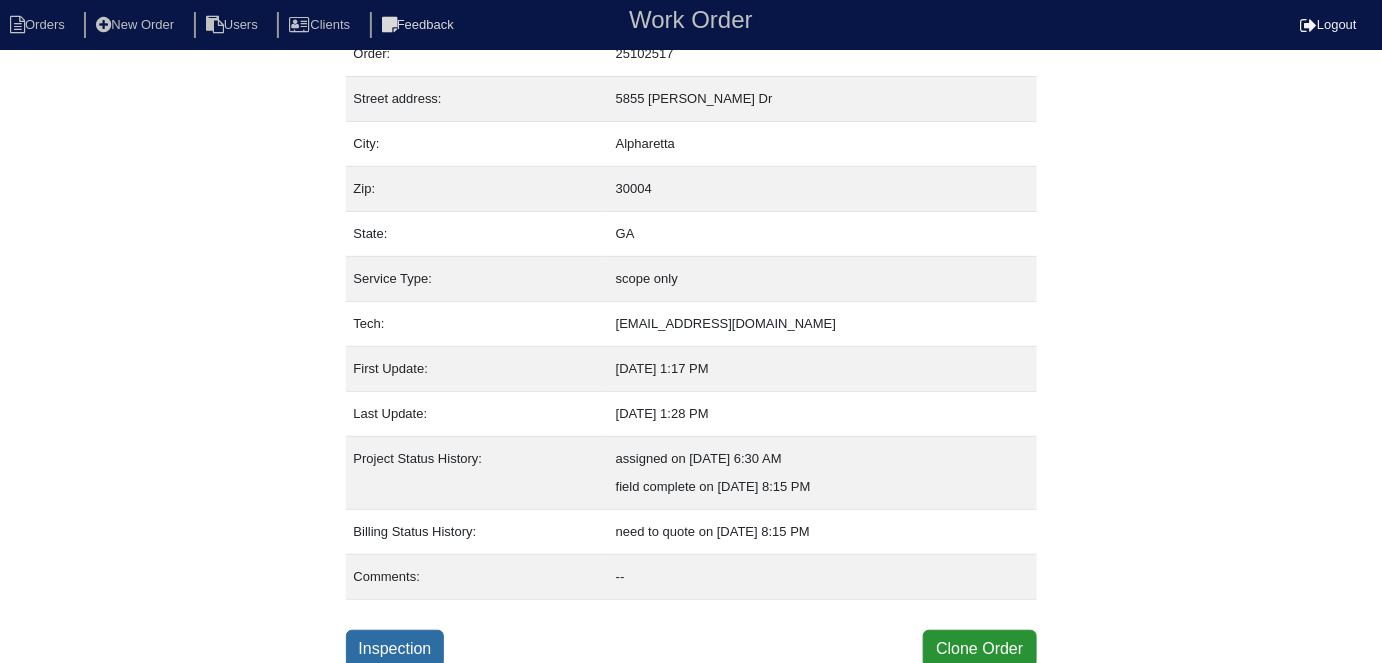 click on "Inspection" at bounding box center (395, 649) 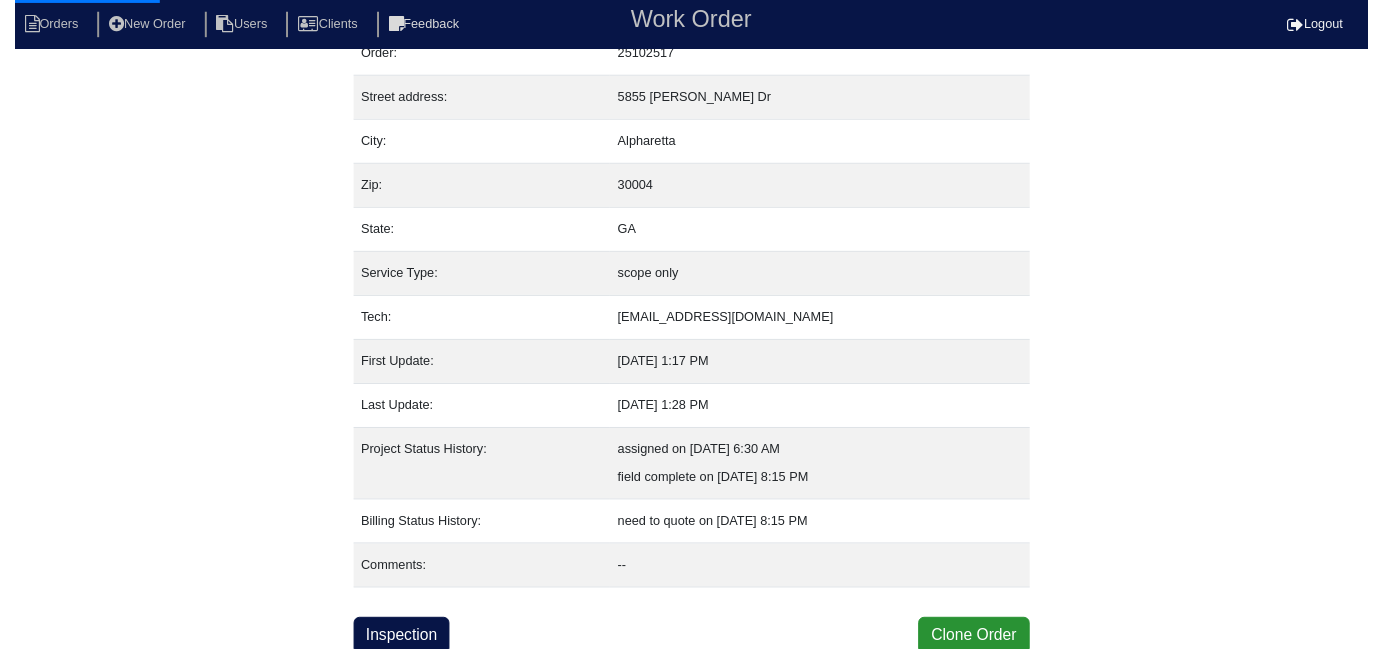 scroll, scrollTop: 0, scrollLeft: 0, axis: both 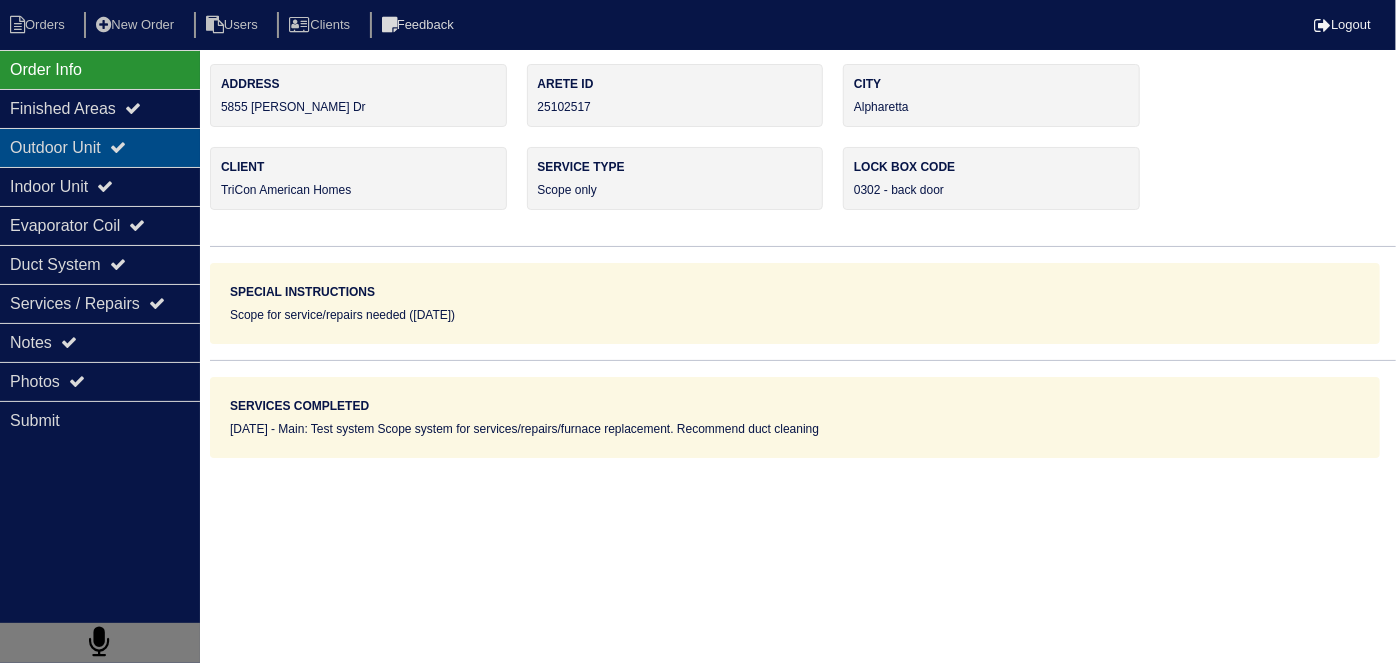 click on "Outdoor Unit" at bounding box center [100, 147] 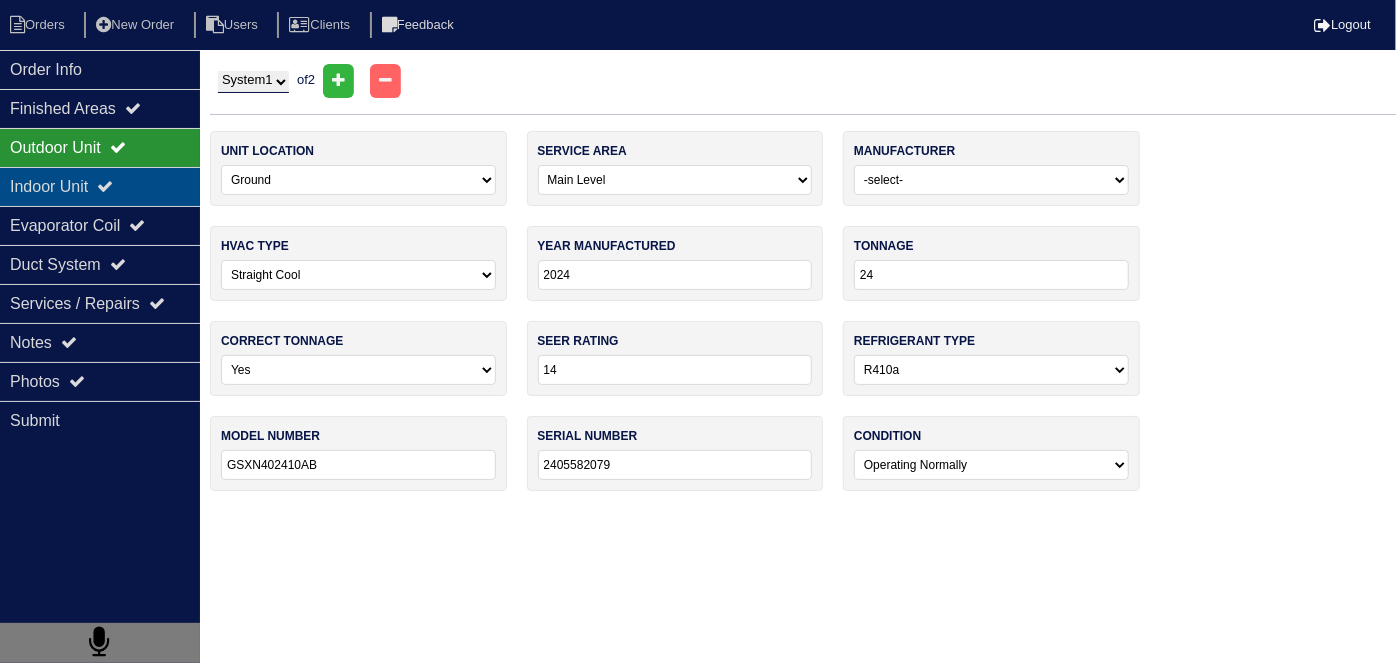 click at bounding box center [105, 186] 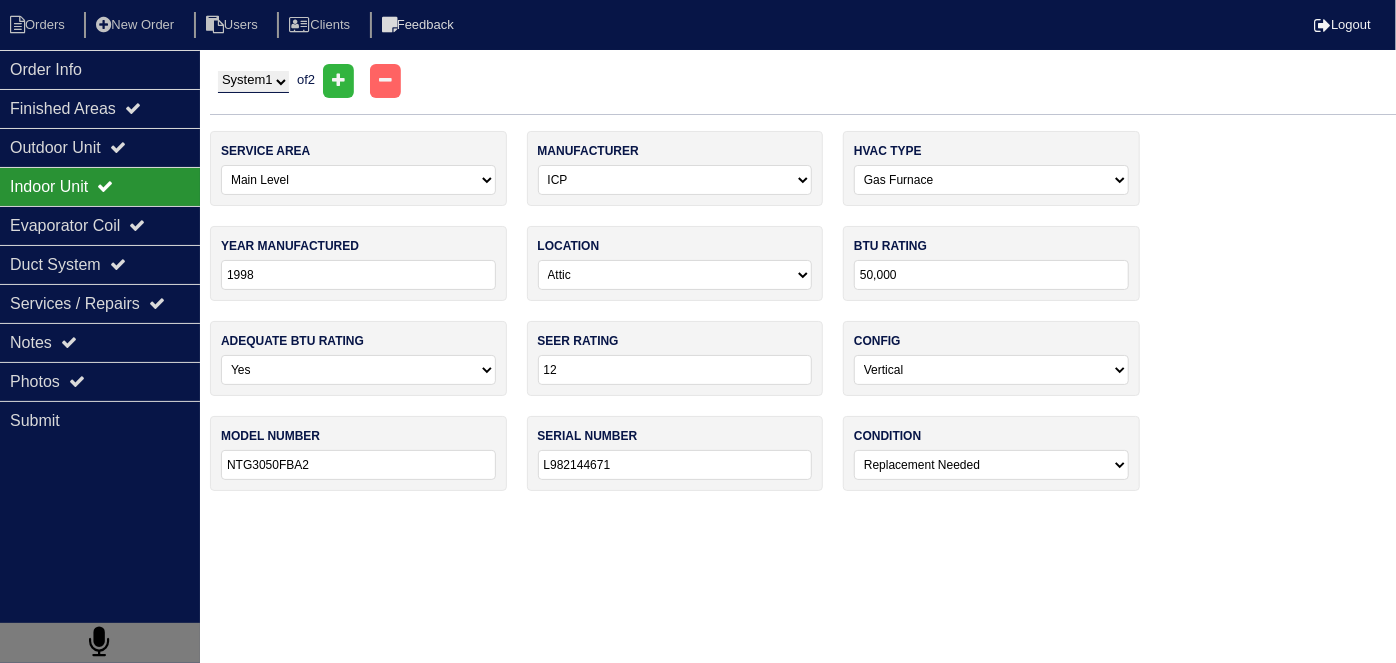 click on "Indoor Unit" at bounding box center [100, 186] 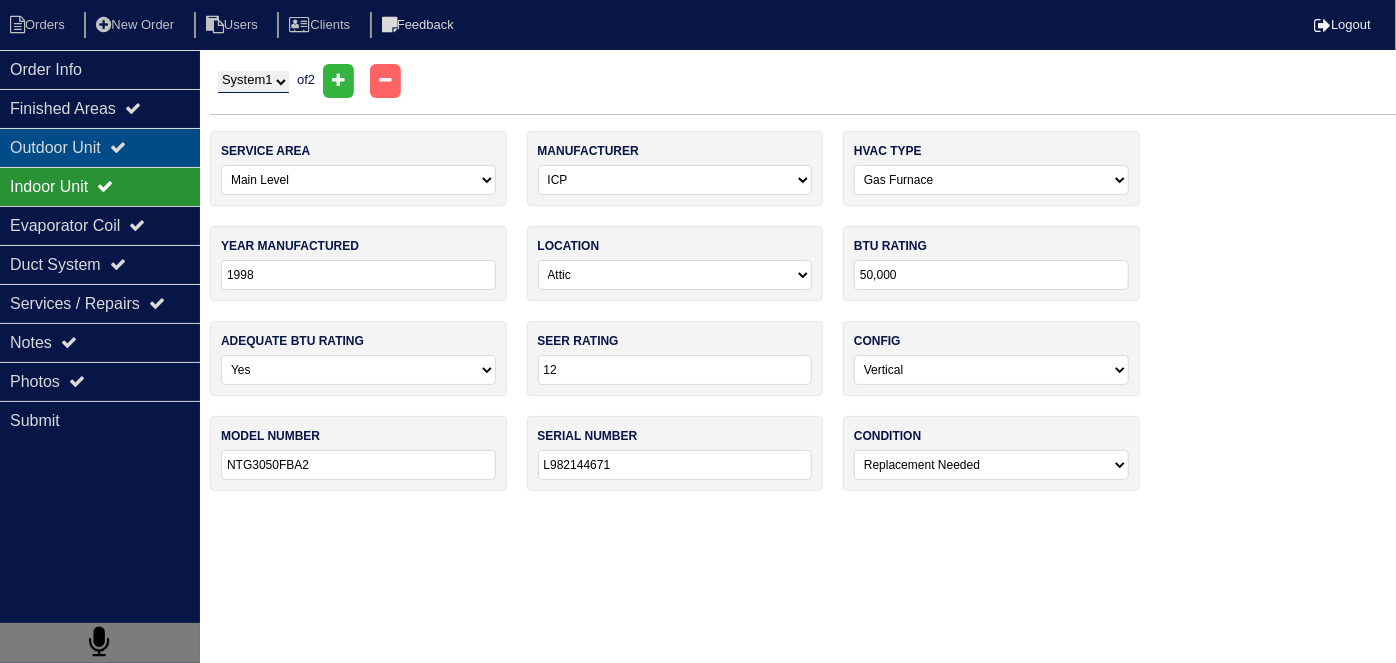 click on "Outdoor Unit" at bounding box center [100, 147] 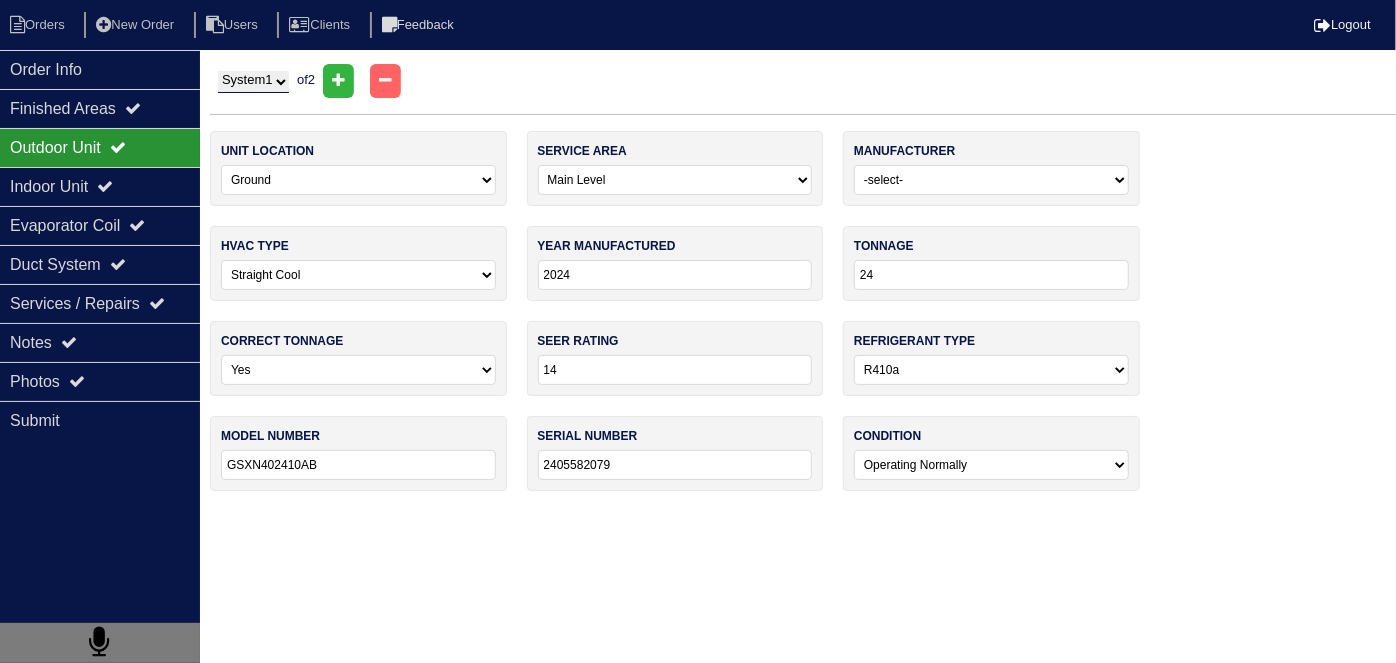 click on "System  1 System  2" at bounding box center [253, 82] 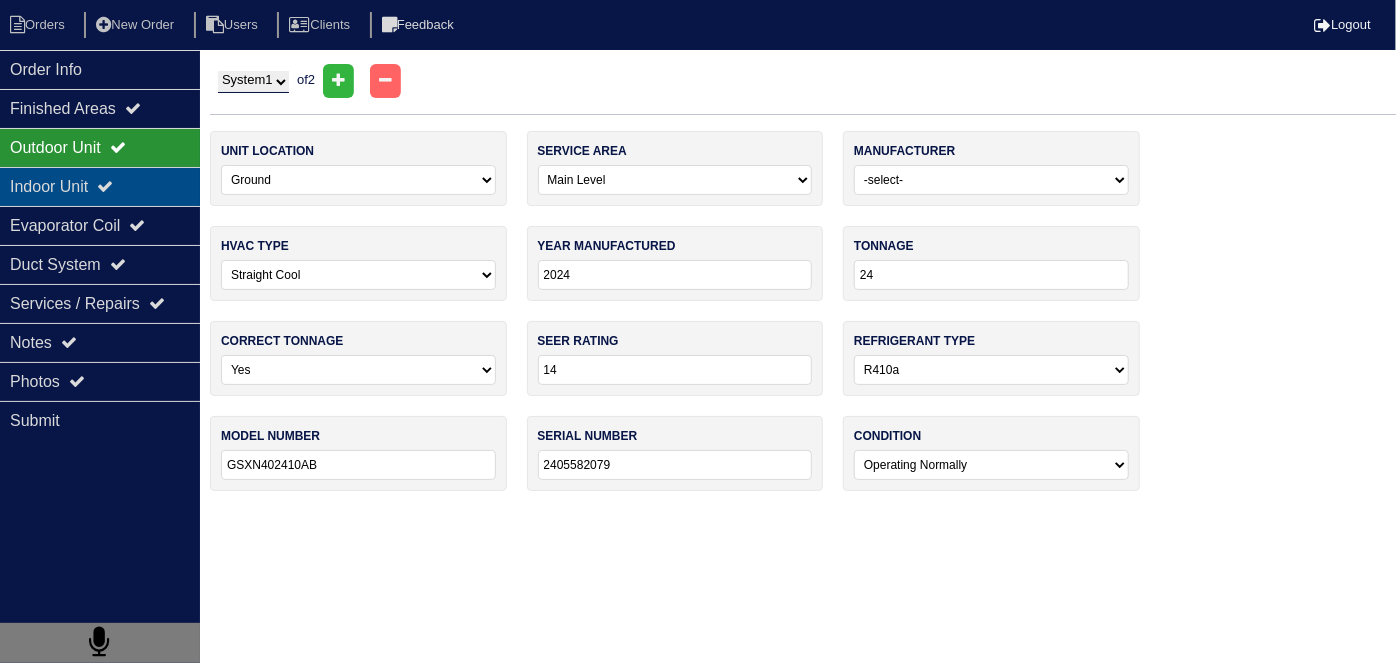 click on "Indoor Unit" at bounding box center (100, 186) 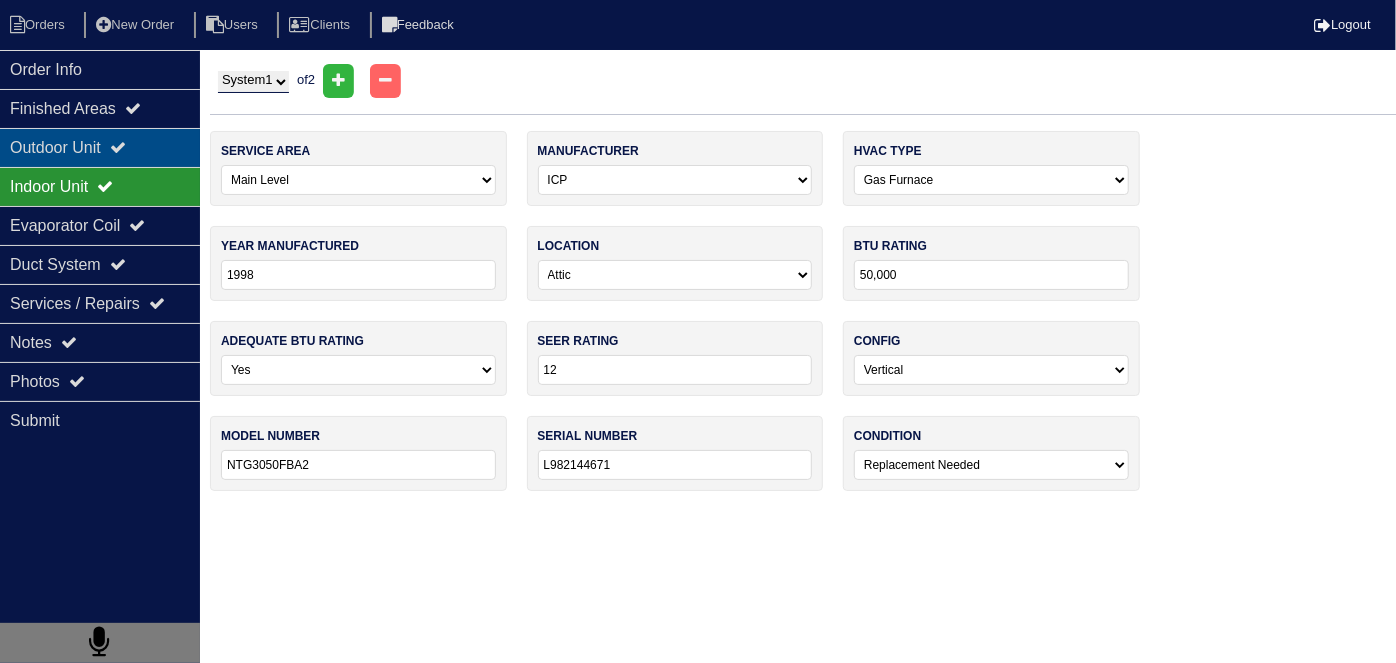 click on "Outdoor Unit" at bounding box center (100, 147) 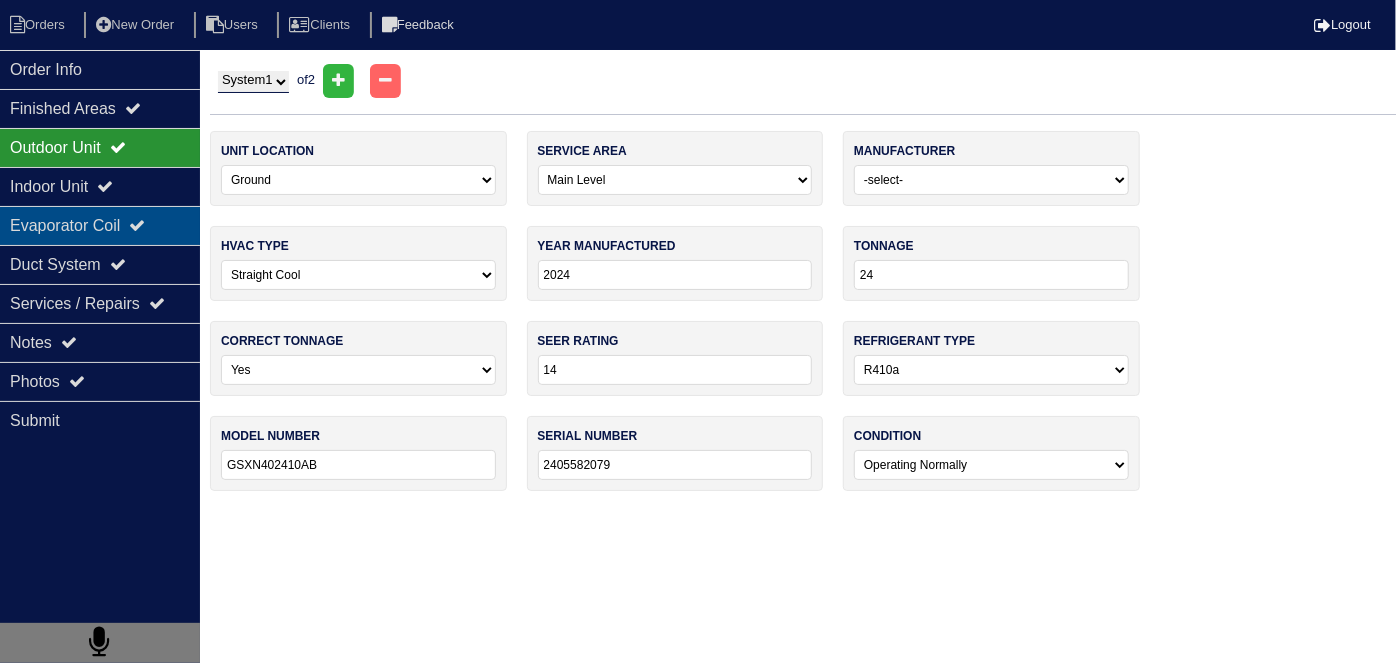 click on "Evaporator Coil" at bounding box center (100, 225) 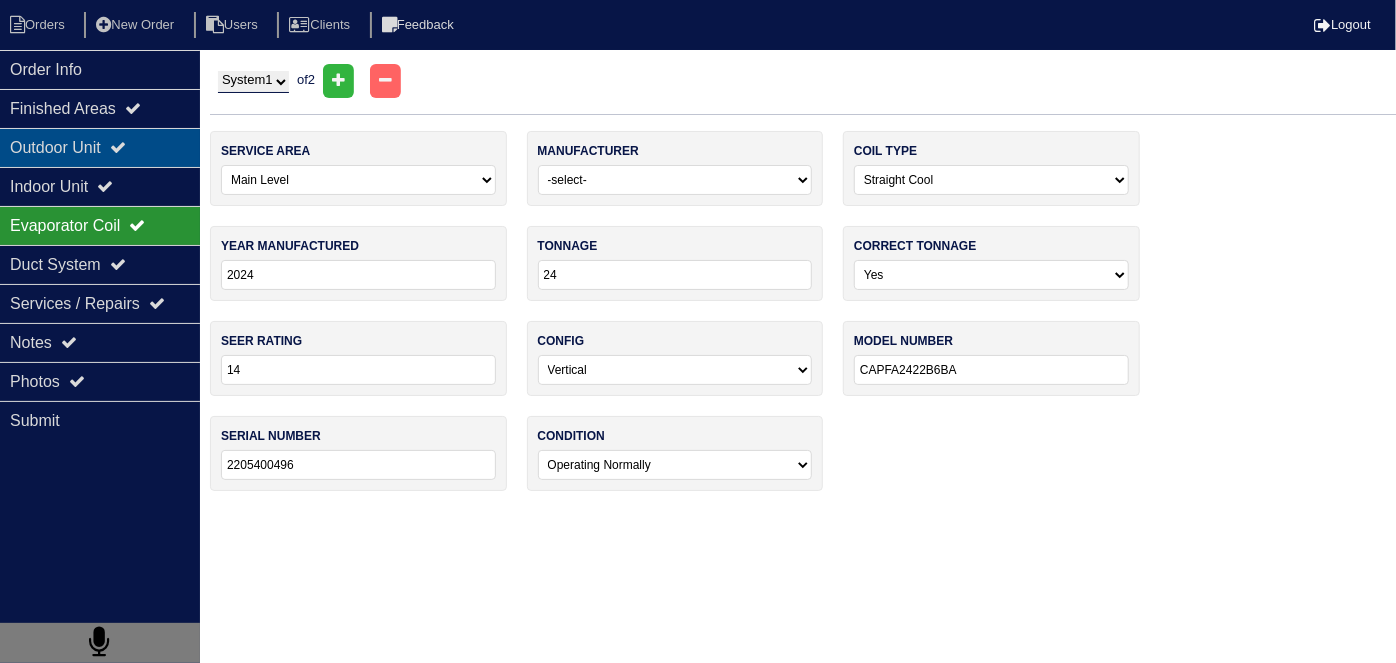 click on "Outdoor Unit" at bounding box center (100, 147) 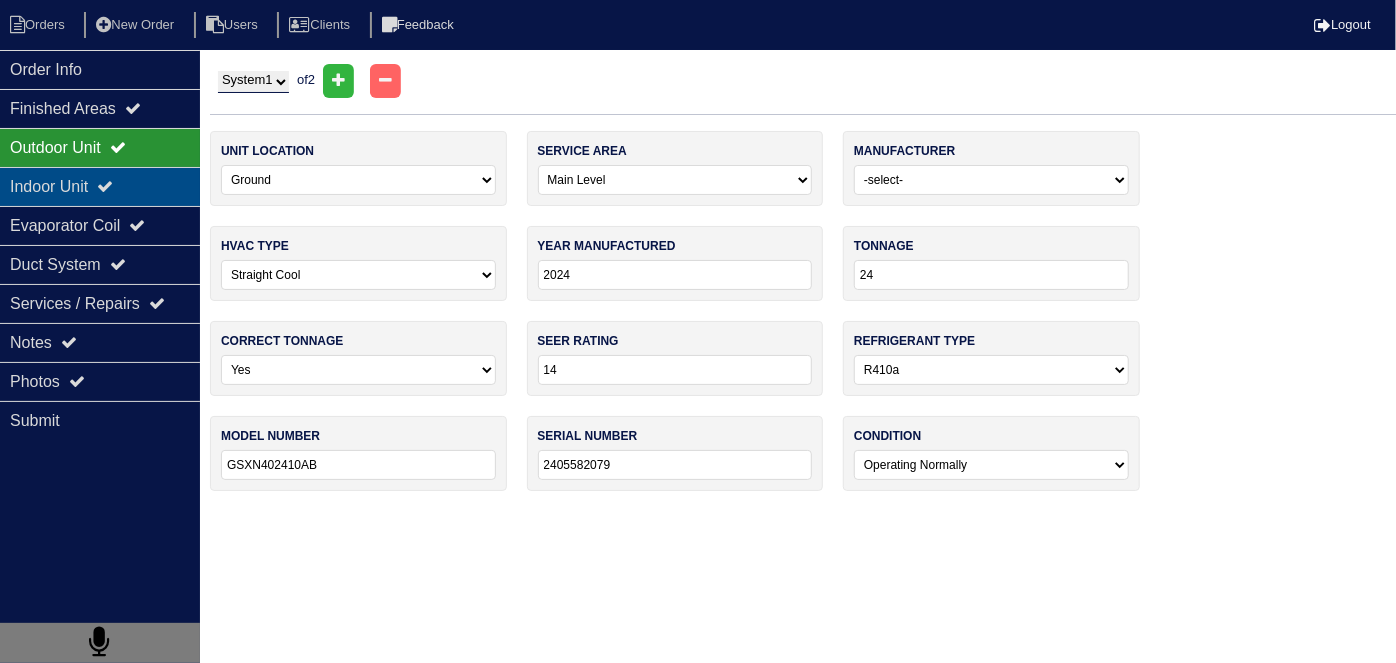 click on "Indoor Unit" at bounding box center [100, 186] 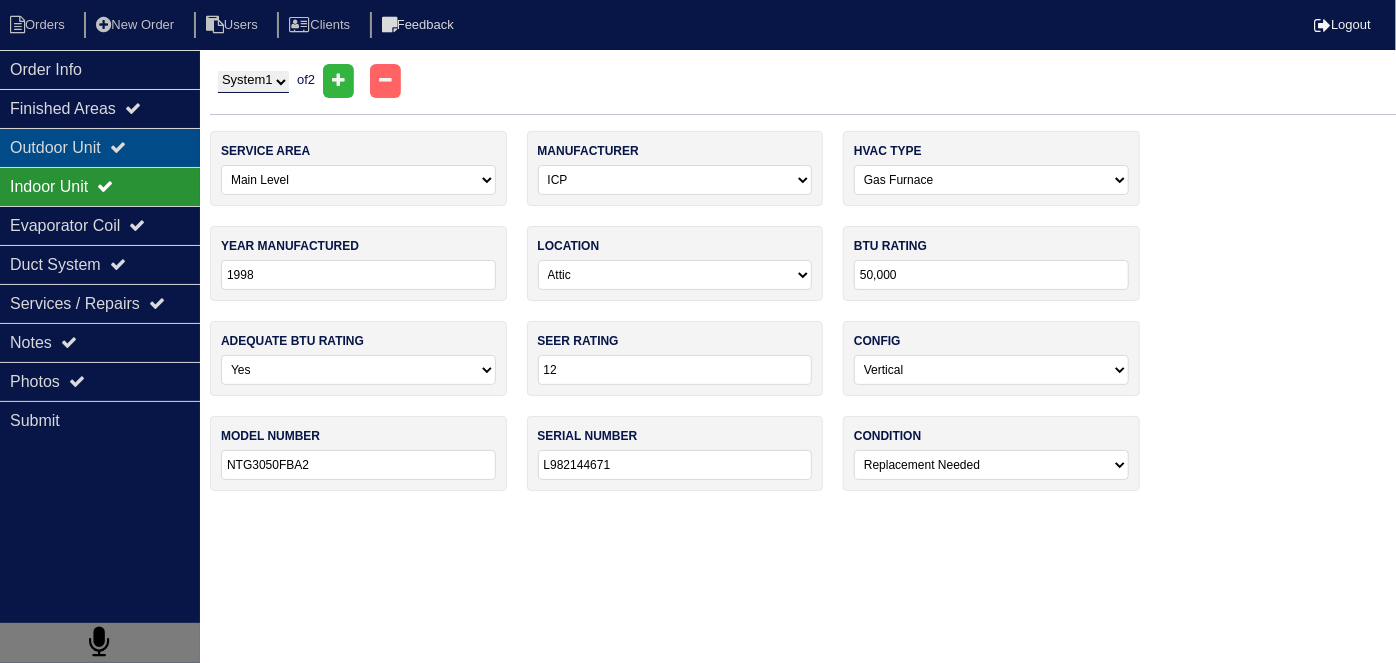 click on "Outdoor Unit" at bounding box center [100, 147] 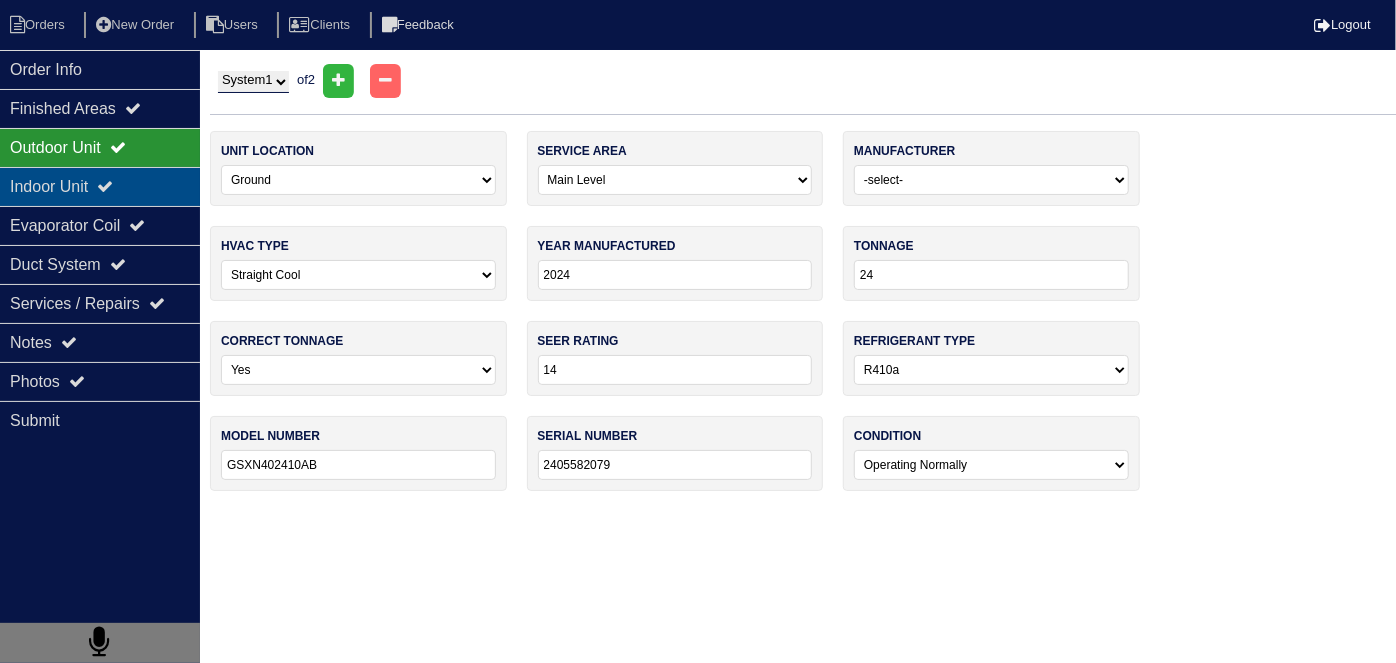click on "Indoor Unit" at bounding box center (100, 186) 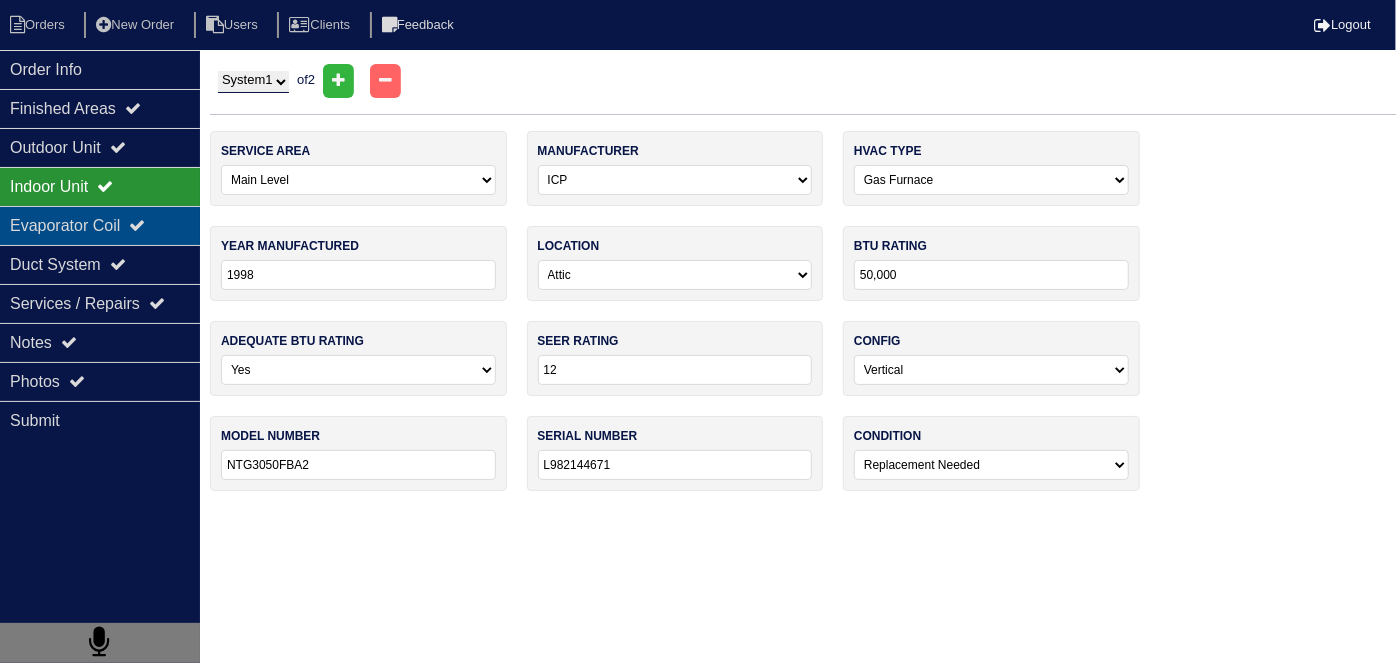 click on "Evaporator Coil" at bounding box center [100, 225] 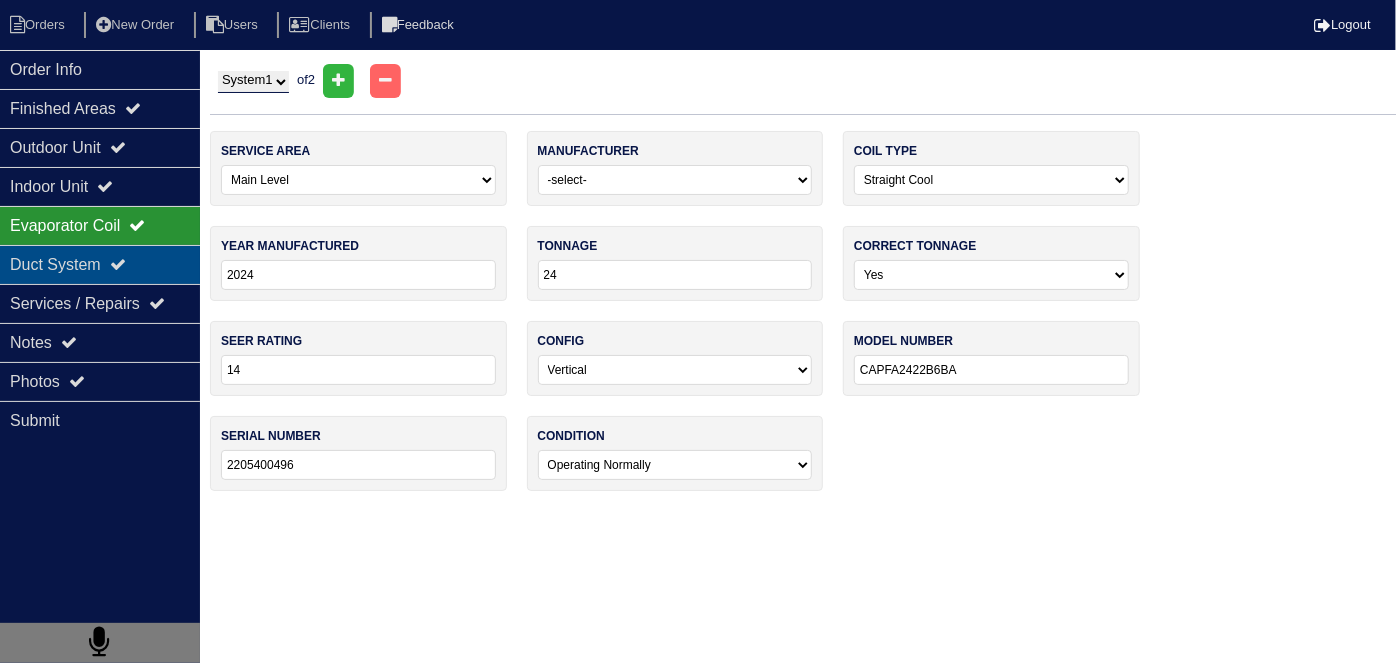 click on "Duct System" at bounding box center [100, 264] 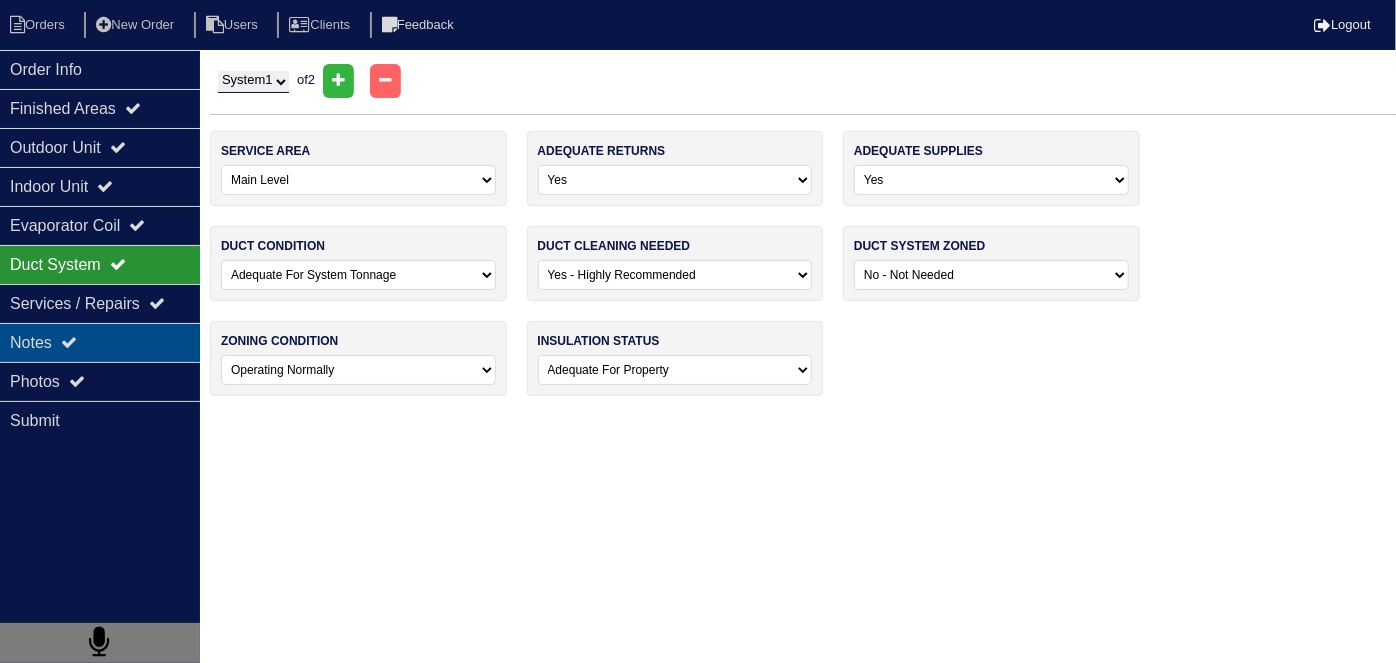 click on "Notes" at bounding box center [100, 342] 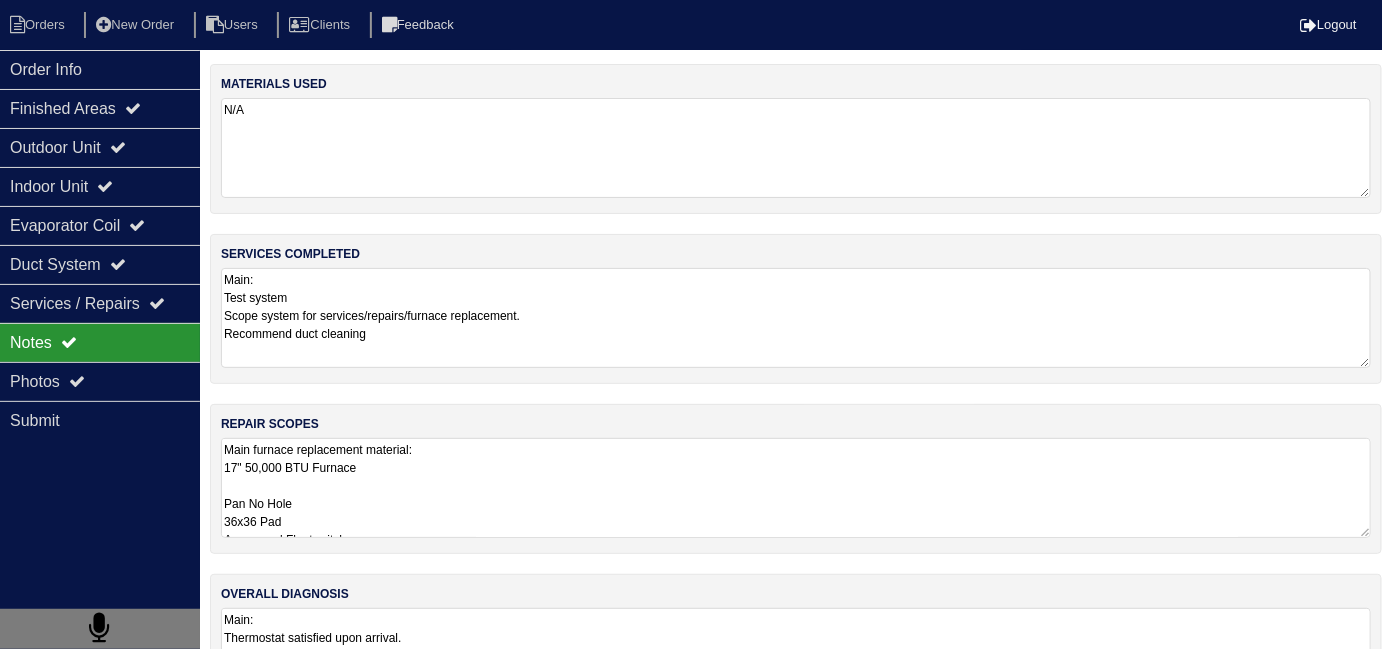 click on "Main furnace replacement material:
17" 50,000 BTU Furnace
Pan No Hole
36x36 Pad
Aquaguard Floatswitch
16x25 Filter Rack
2- Filters
2- 1/2xClose
2- 1/2x90
2- 1/2x6"
1- 1/2x12"
1- 1/2xBlack T
1- 1/2xBlack Cap
2 Ft Flex Connector
4" Single Wall 90
Main services:
Install smart thermostat
Blow out drain line
Replace lineset insulation
Charge system 1lb r410A
Recommend duct cleaning.
Upstairs furnace material list:
17" 50,000 BTU Furnace
Pan No Hole
36x36 Pad
Aquaguard Floatswitch
16x25 Filter Rack
2- Filters
2- 1/2xClose
2- 1/2x90
2- 1/2x6"
1- 1/2x12"
1- 1/2xBlack T
1- 1/2xBlack Cap
2 Ft Flex Connector
4" Single Wall 90
Upstairs services:
Install smart thermostat
Blow out drain line
Replace lineset insulation
Recommend duct cleaning" at bounding box center [796, 488] 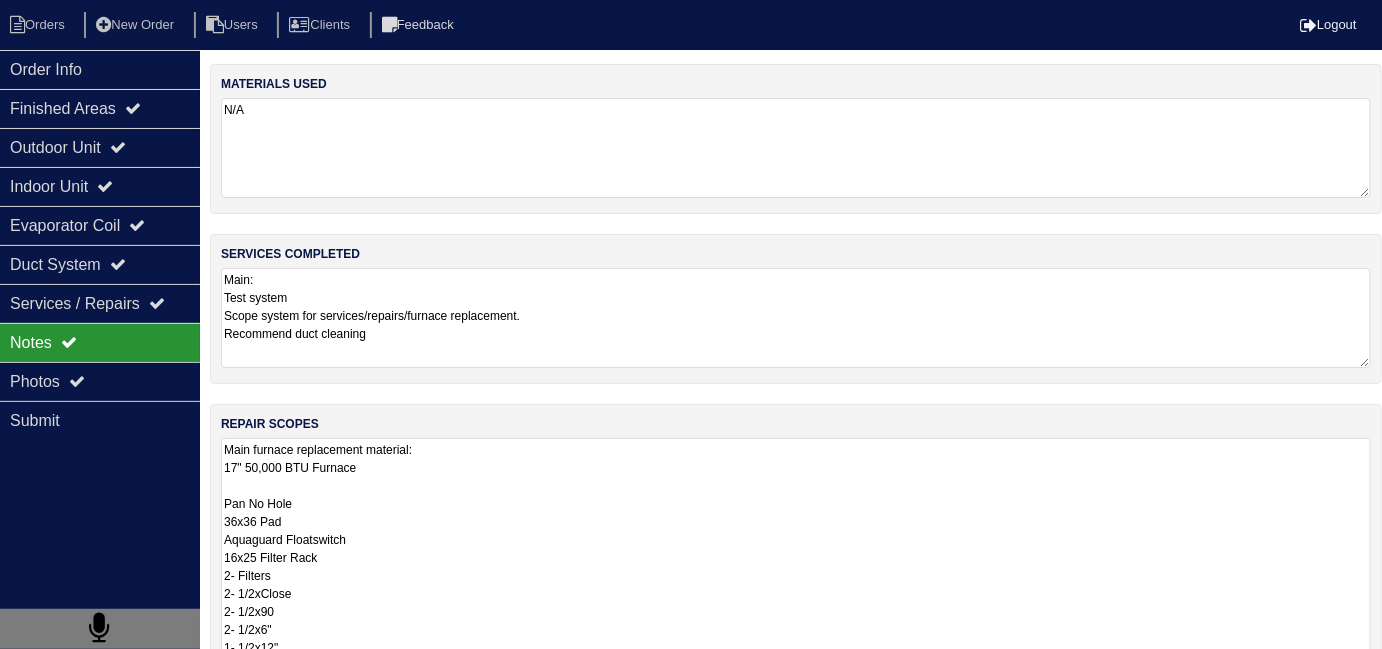 scroll, scrollTop: 1, scrollLeft: 0, axis: vertical 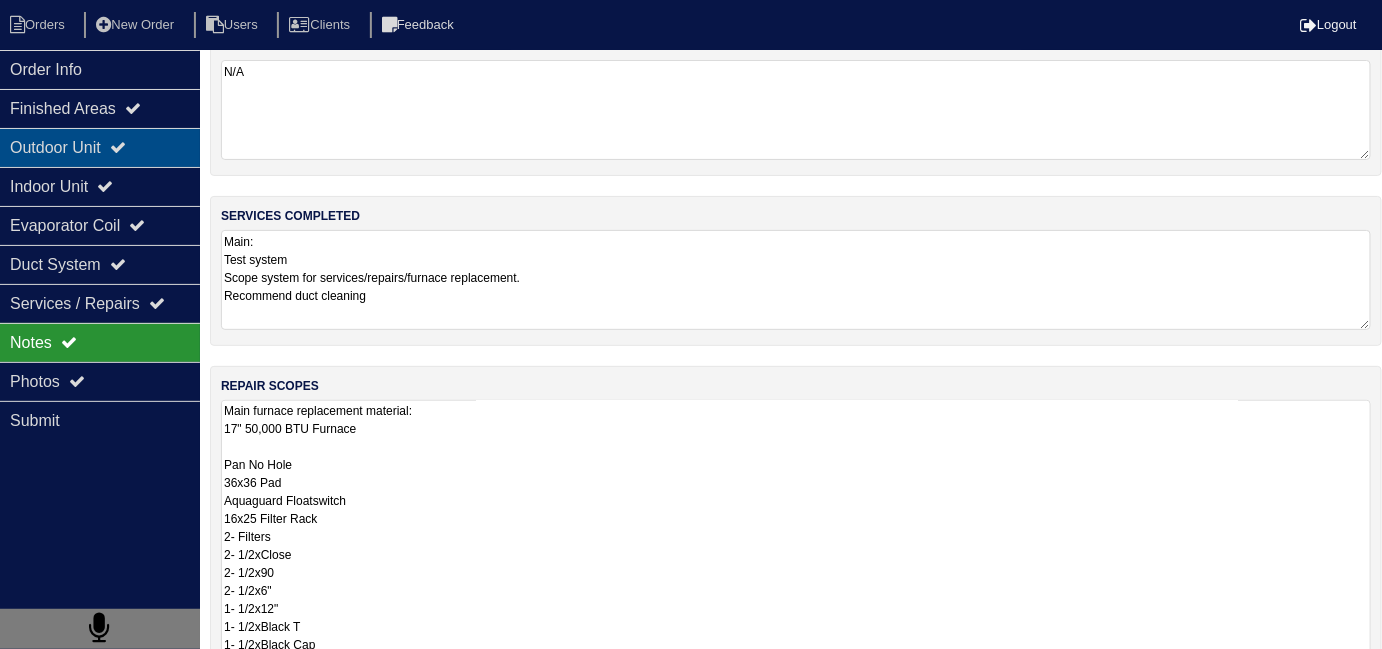 click on "Outdoor Unit" at bounding box center (100, 147) 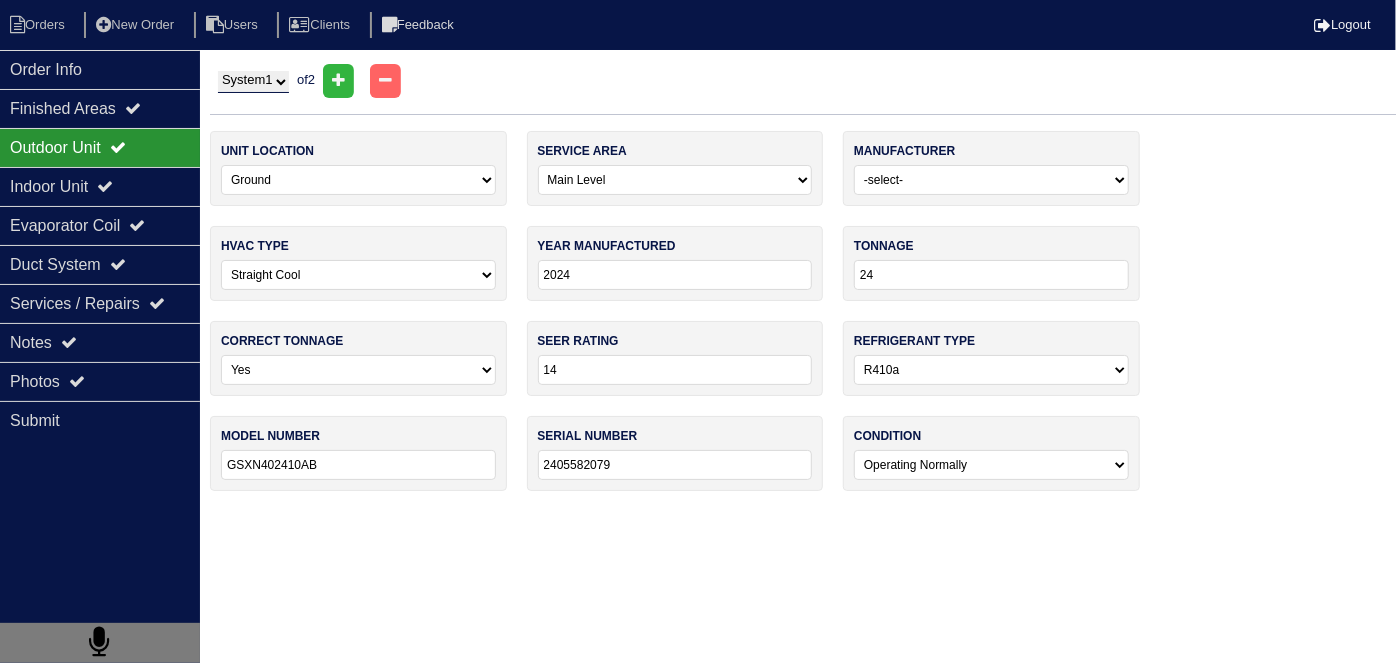 click on "System  1 System  2" at bounding box center [253, 82] 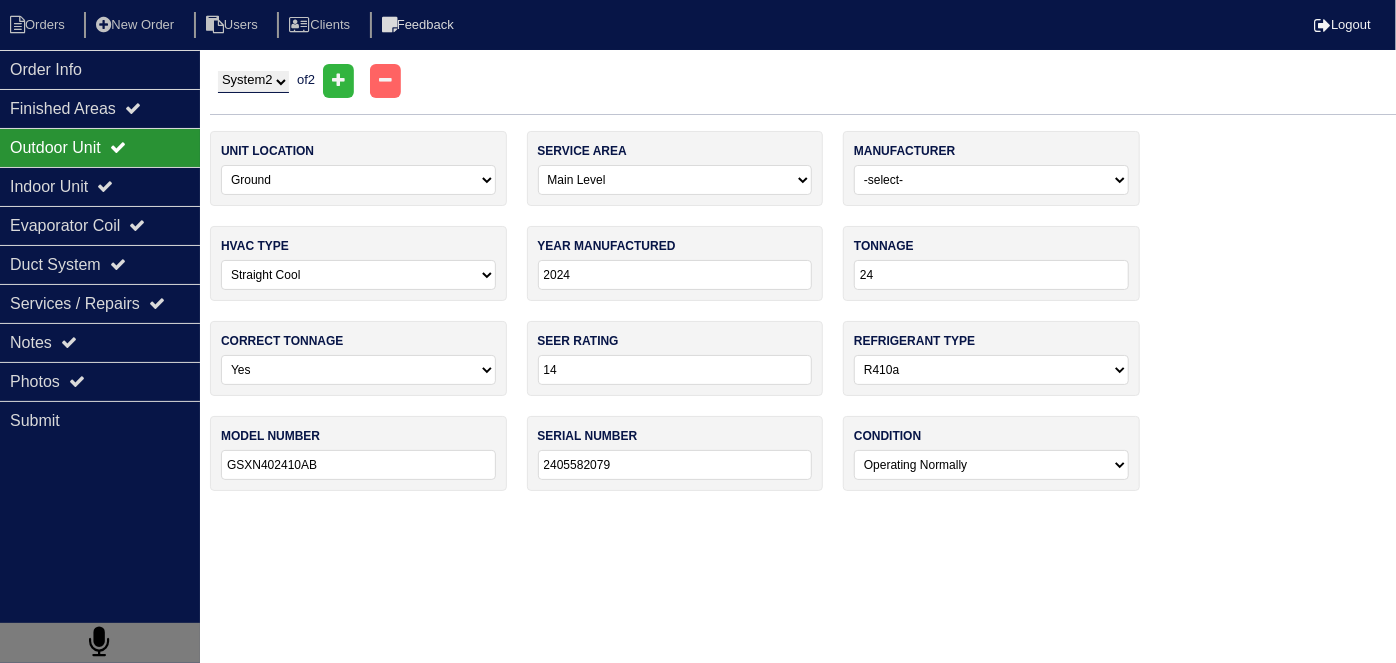 click on "System  1 System  2" at bounding box center [253, 82] 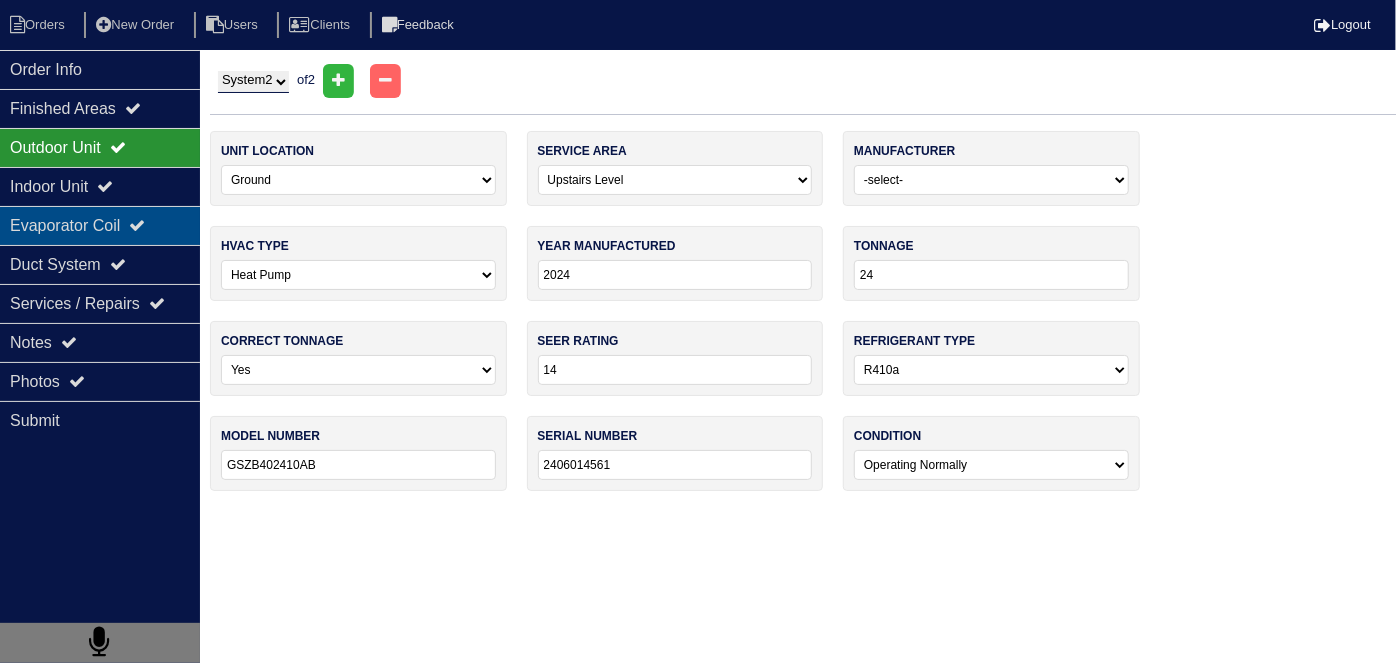 click on "Evaporator Coil" at bounding box center [100, 225] 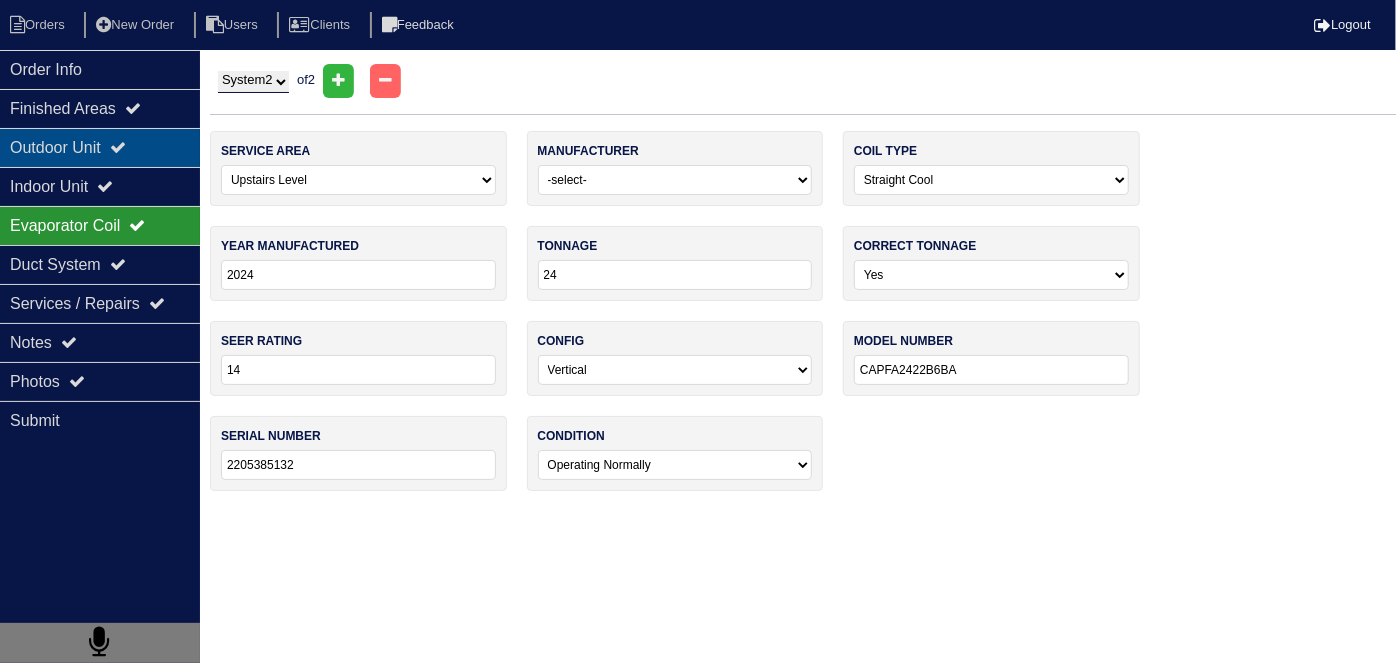 click on "Outdoor Unit" at bounding box center (100, 147) 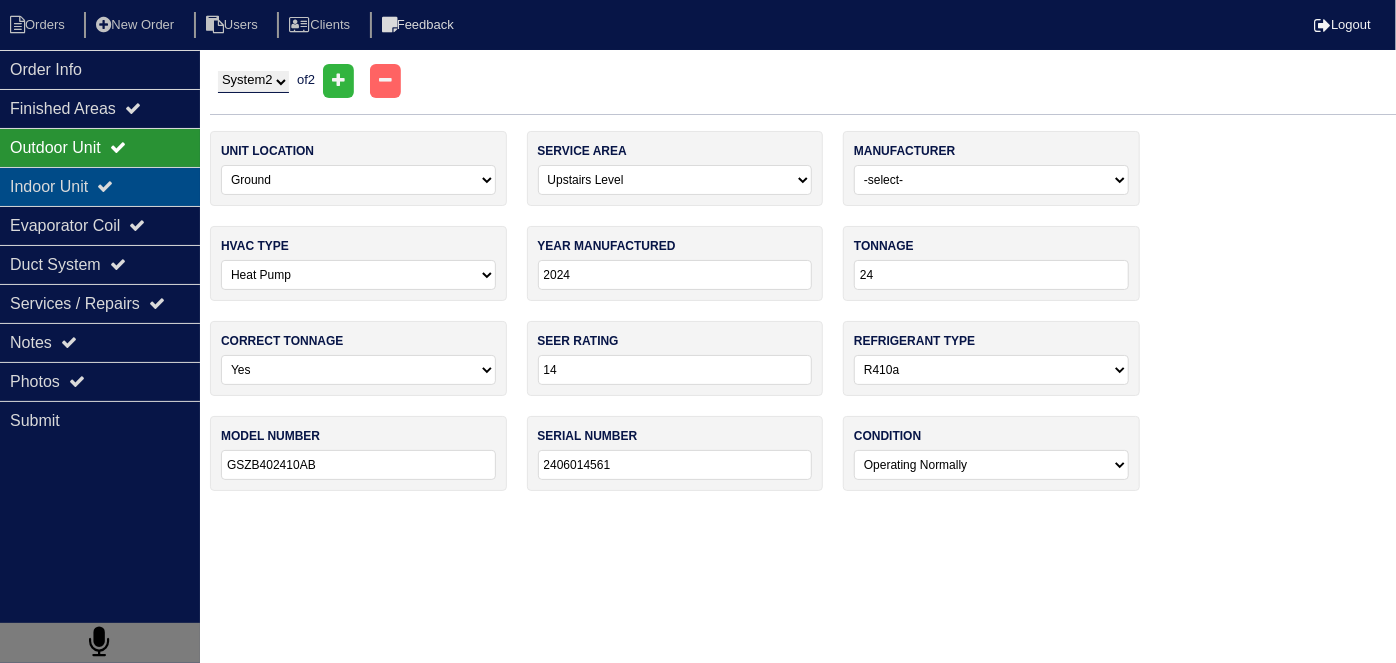 click on "Indoor Unit" at bounding box center [100, 186] 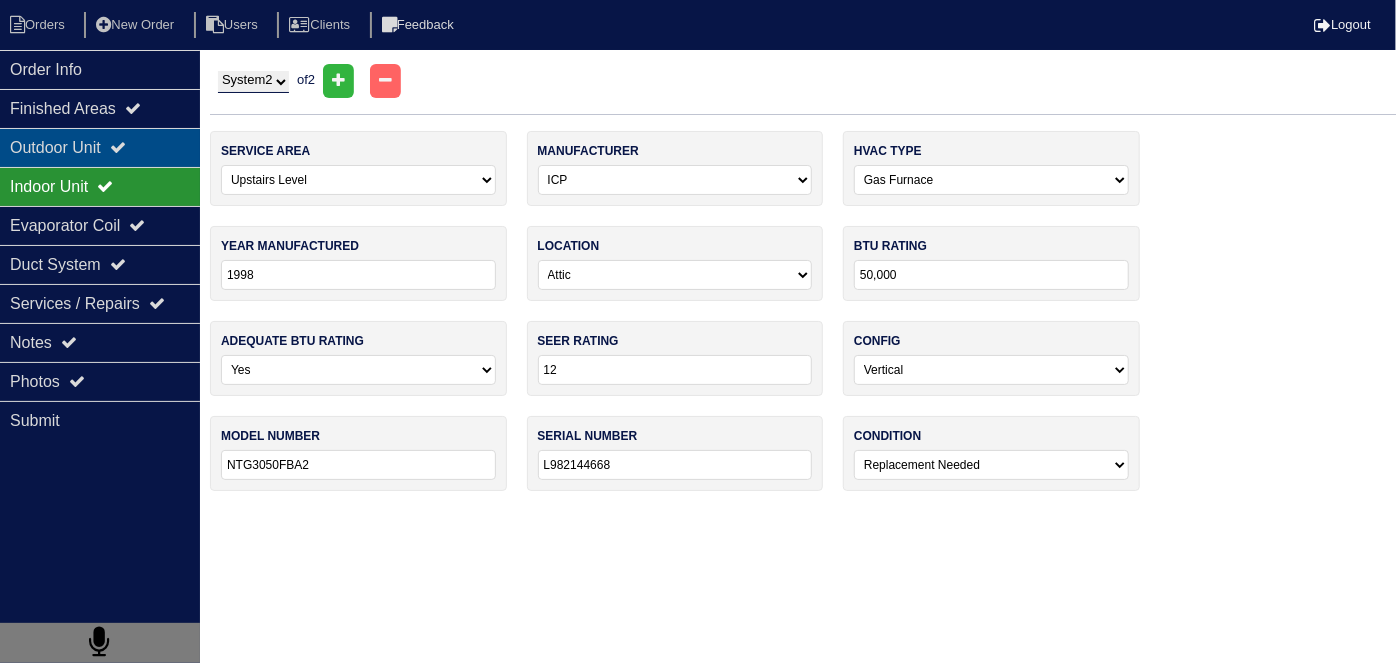 click on "Outdoor Unit" at bounding box center (100, 147) 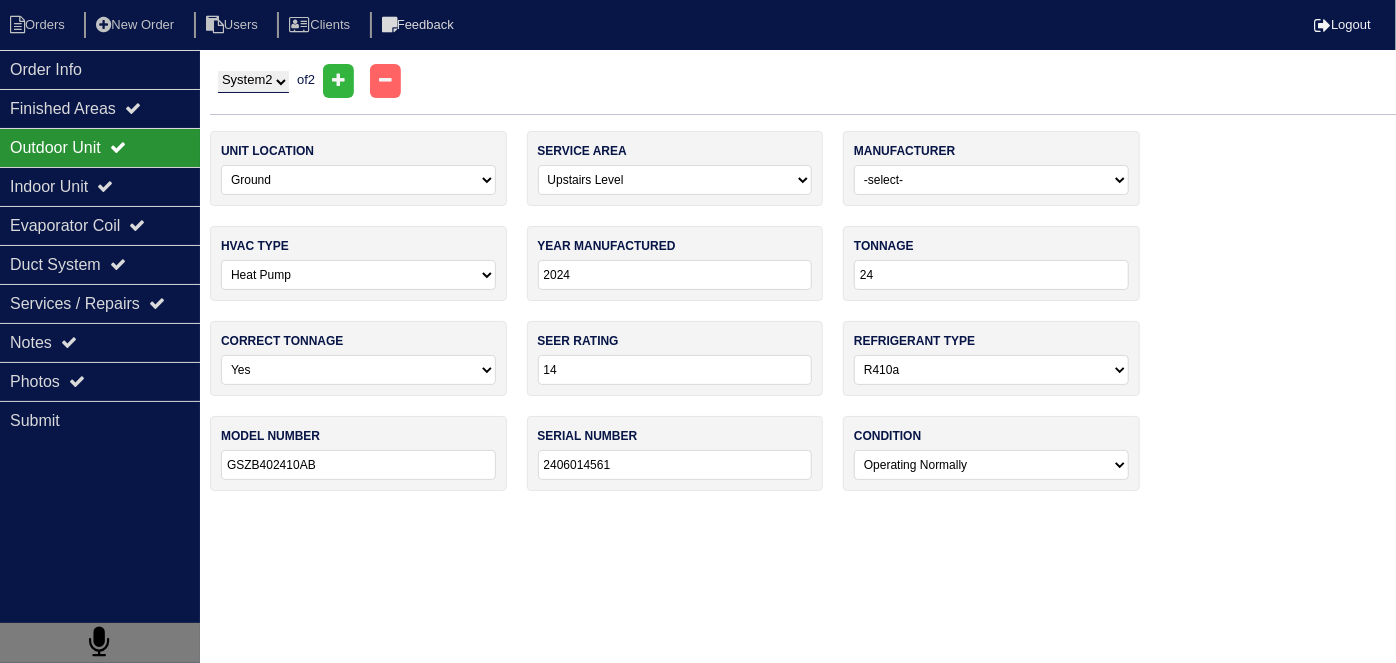 click on "System  1 System  2" at bounding box center (253, 82) 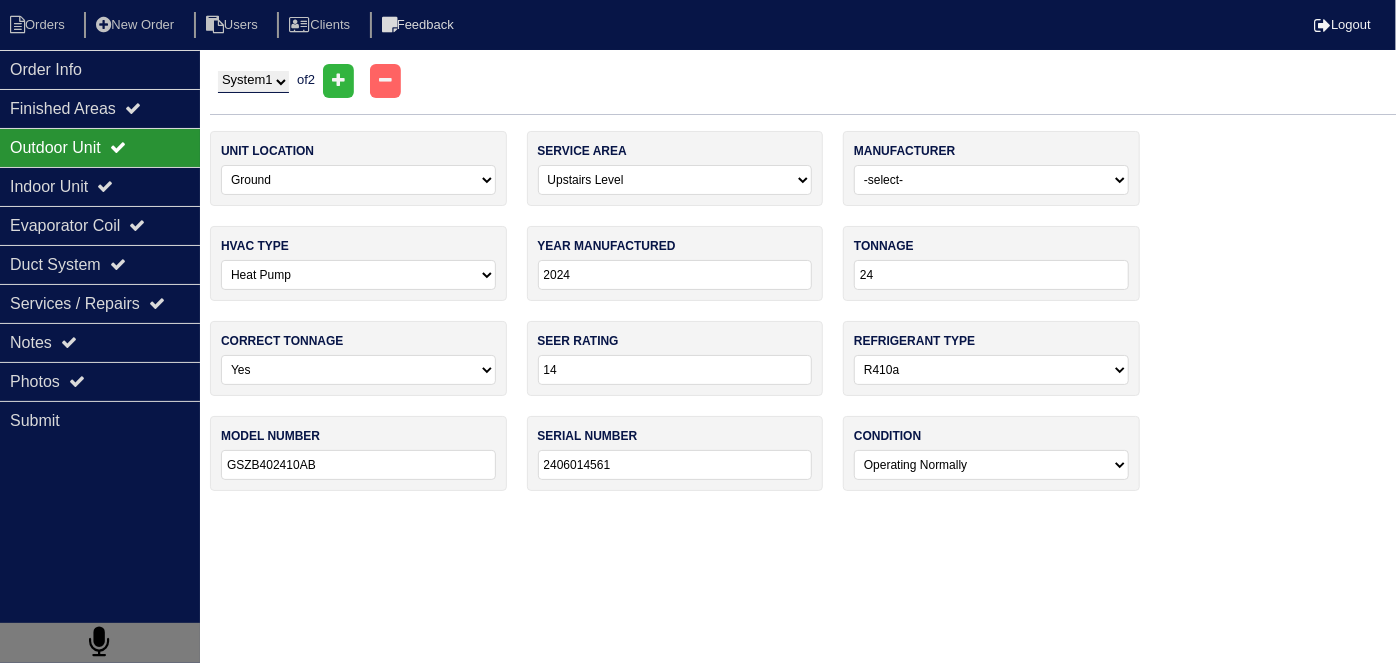 click on "System  1 System  2" at bounding box center [253, 82] 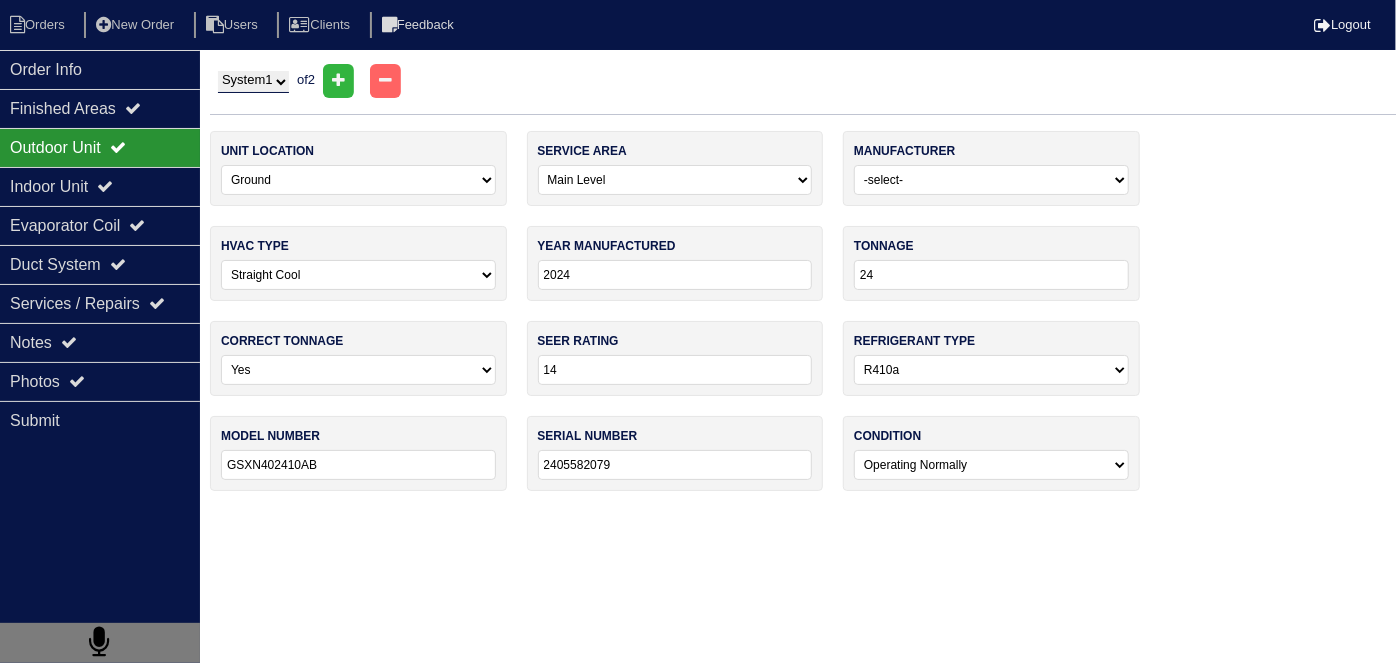 click on "System  1 System  2" at bounding box center (253, 82) 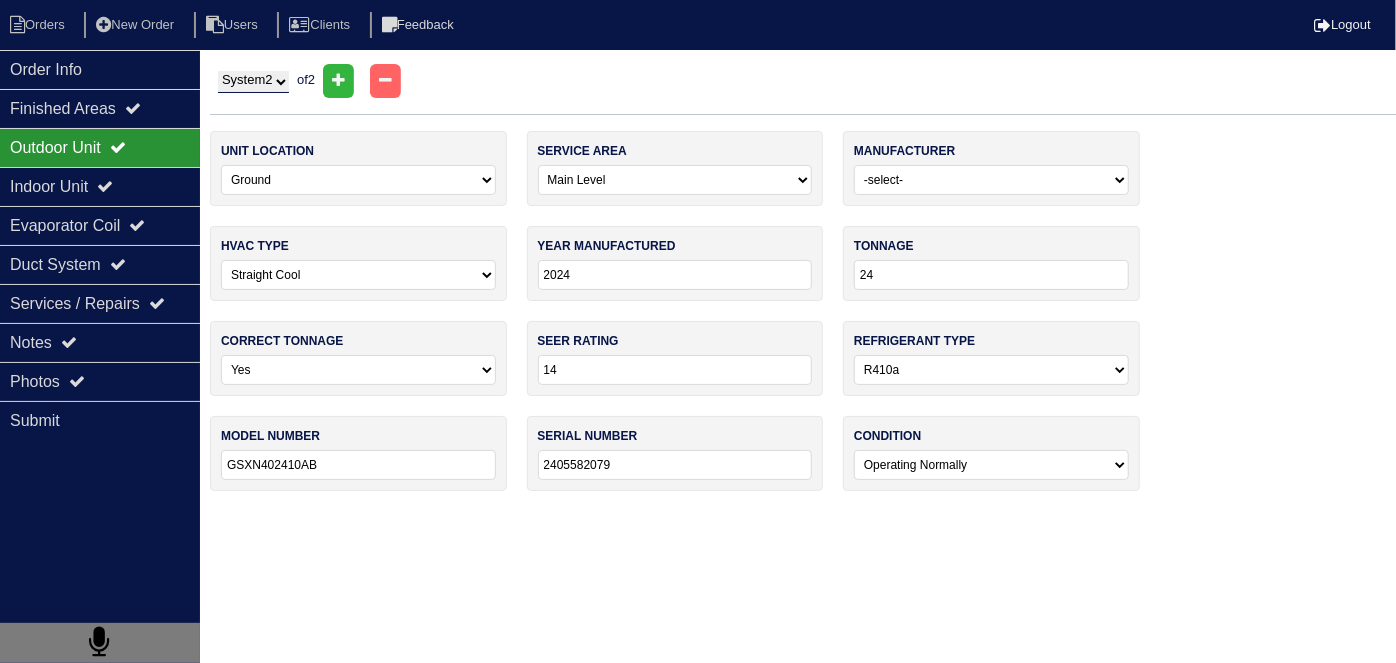 click on "System  1 System  2" at bounding box center [253, 82] 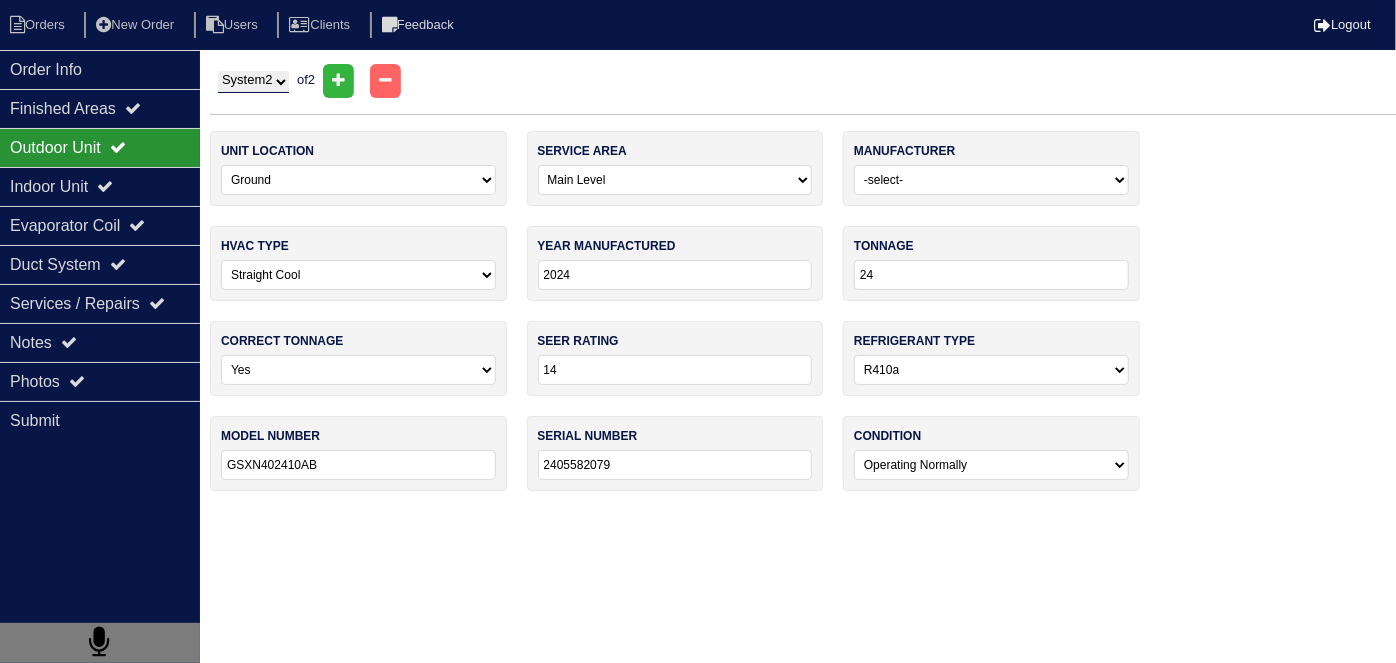 select on "1" 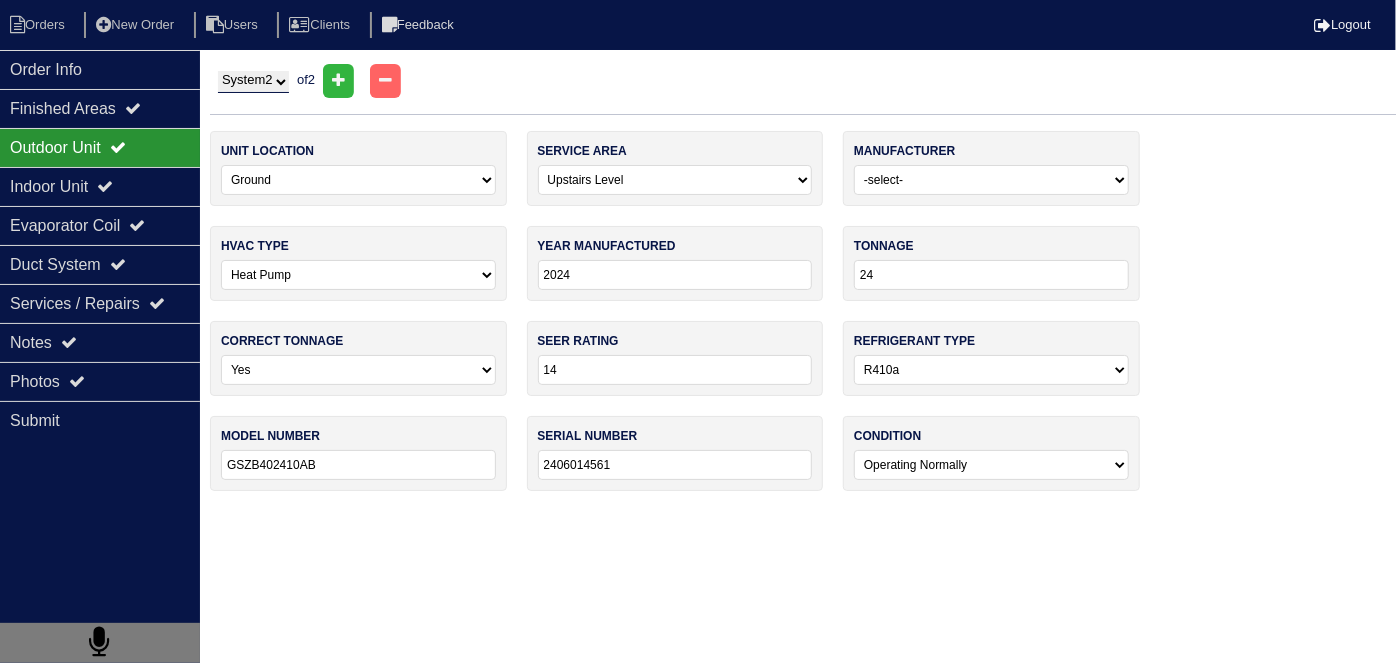 click on "System  1 System  2" at bounding box center (253, 82) 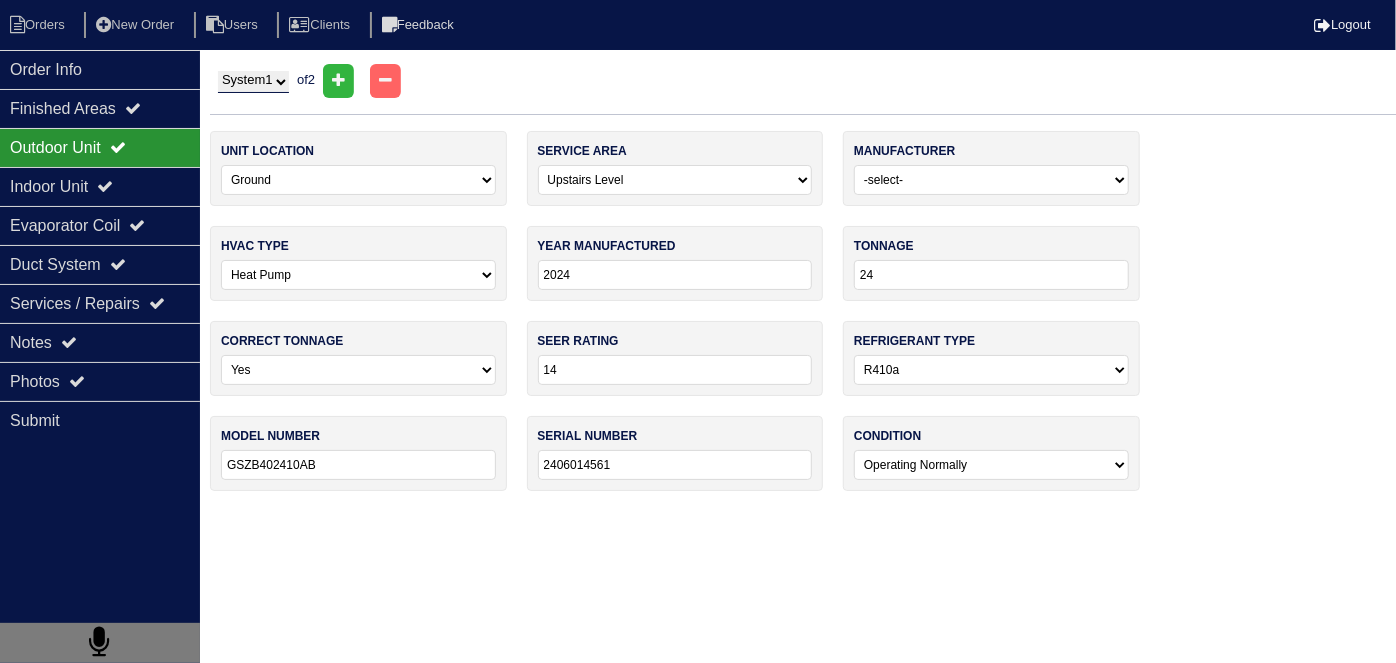 click on "System  1 System  2" at bounding box center [253, 82] 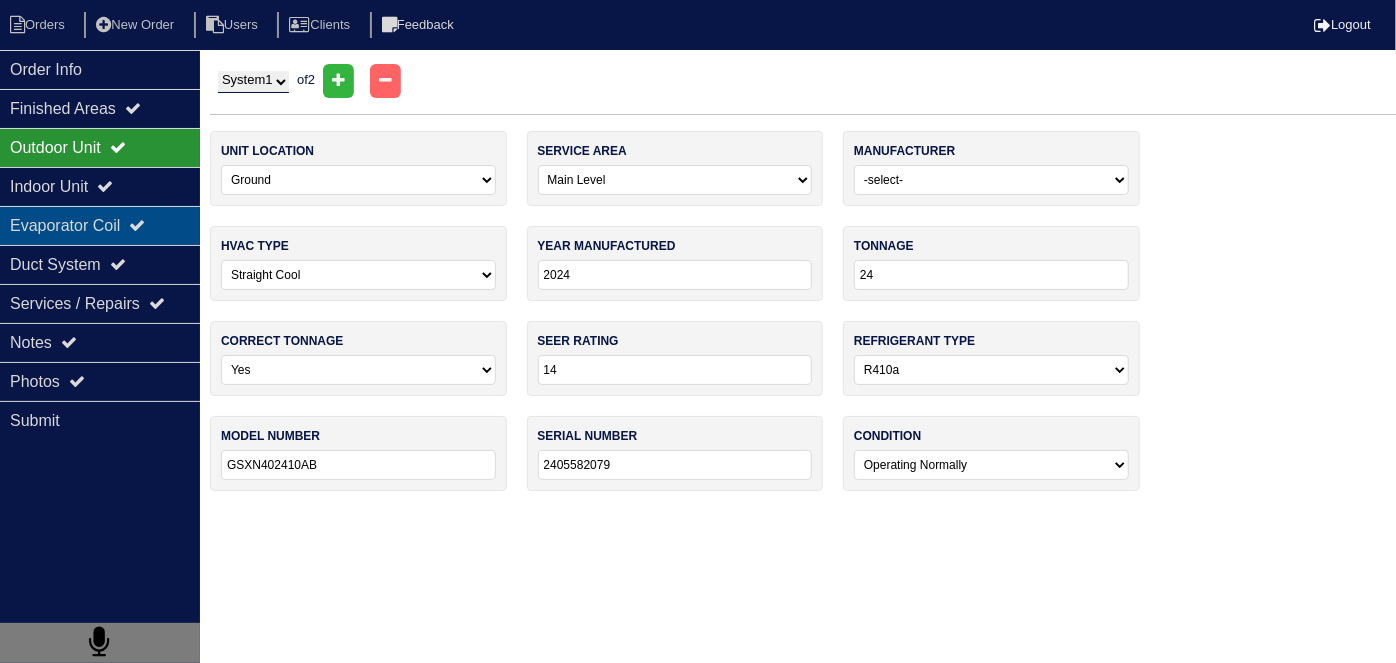 click on "Evaporator Coil" at bounding box center (100, 225) 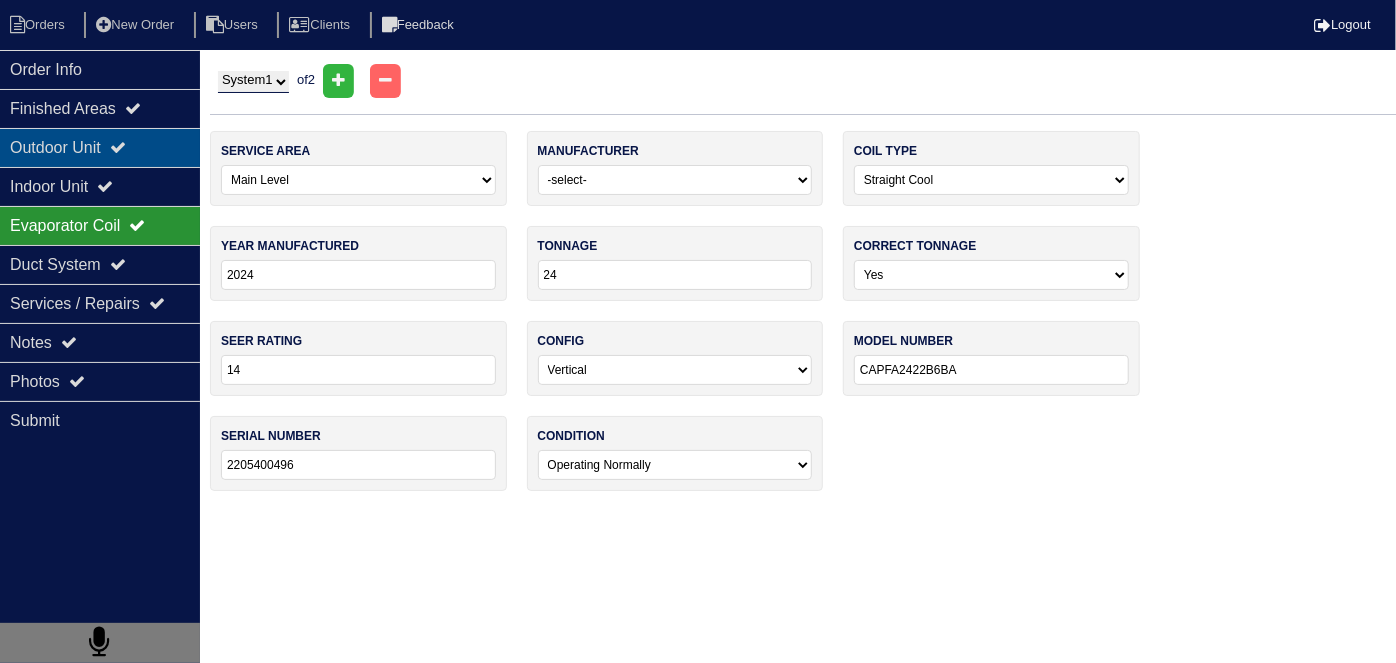 click at bounding box center [118, 147] 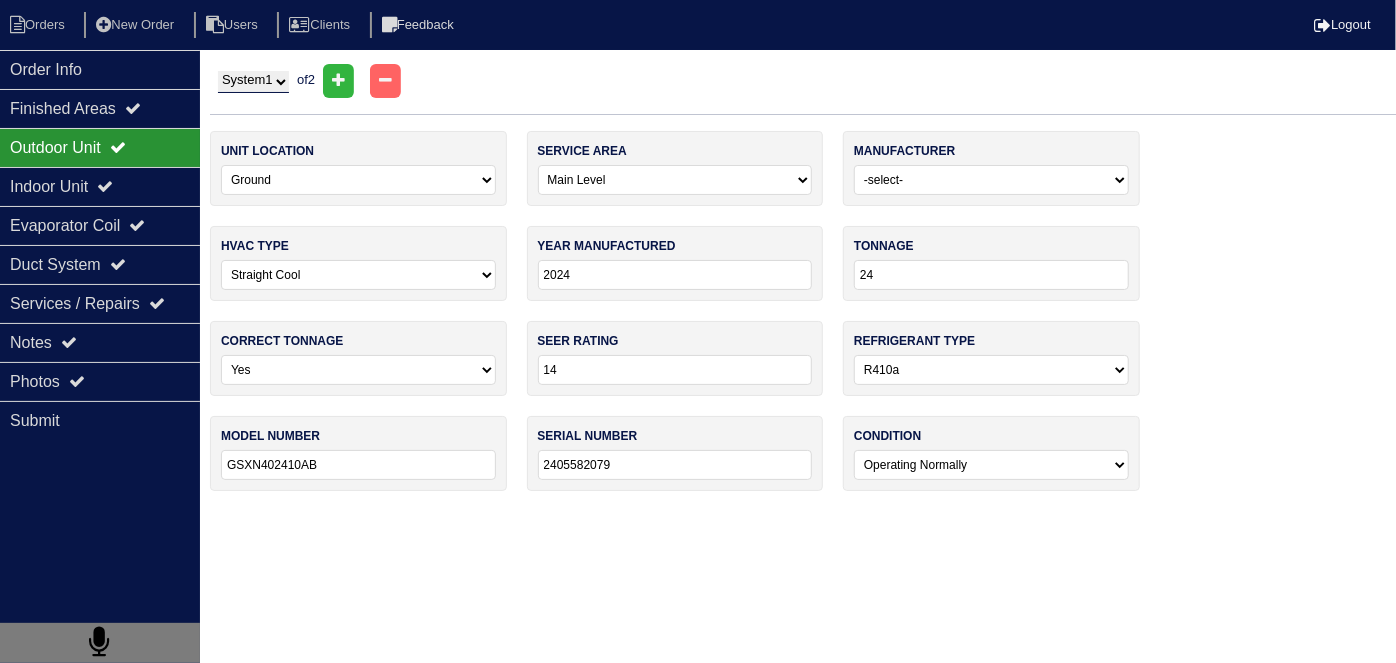 click on "System  1 System  2" at bounding box center [253, 82] 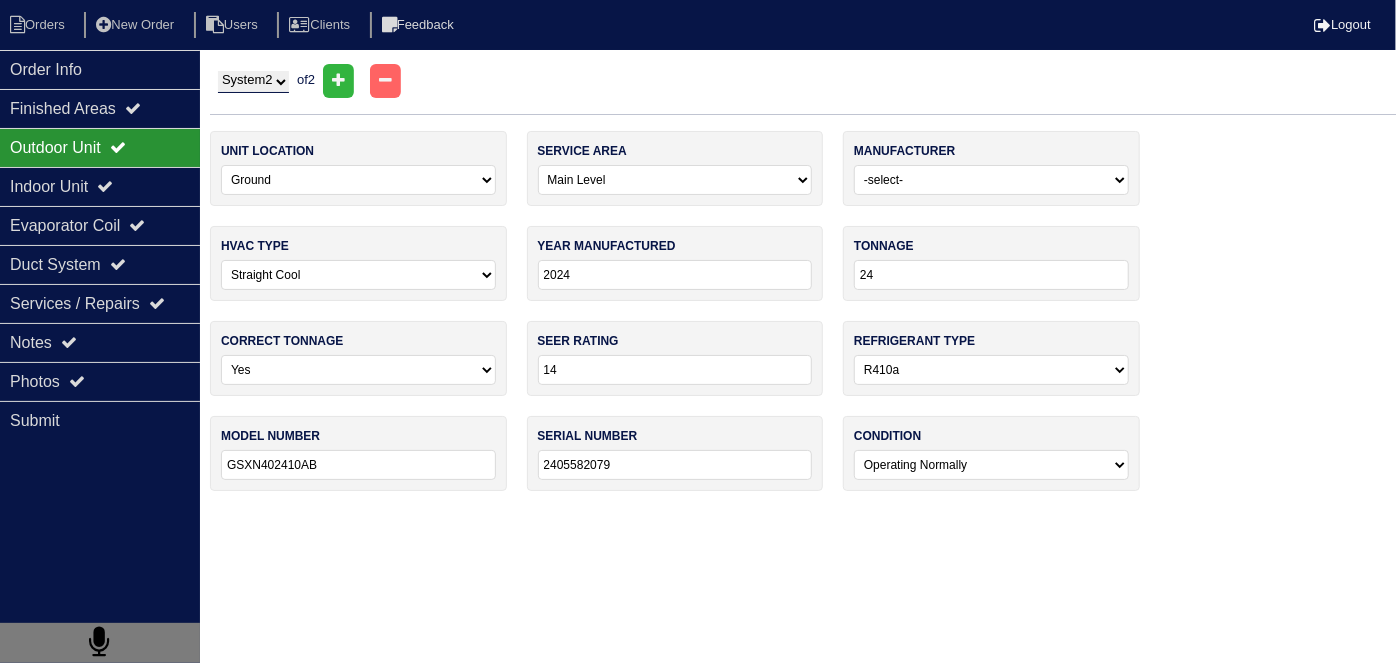 click on "System  1 System  2" at bounding box center (253, 82) 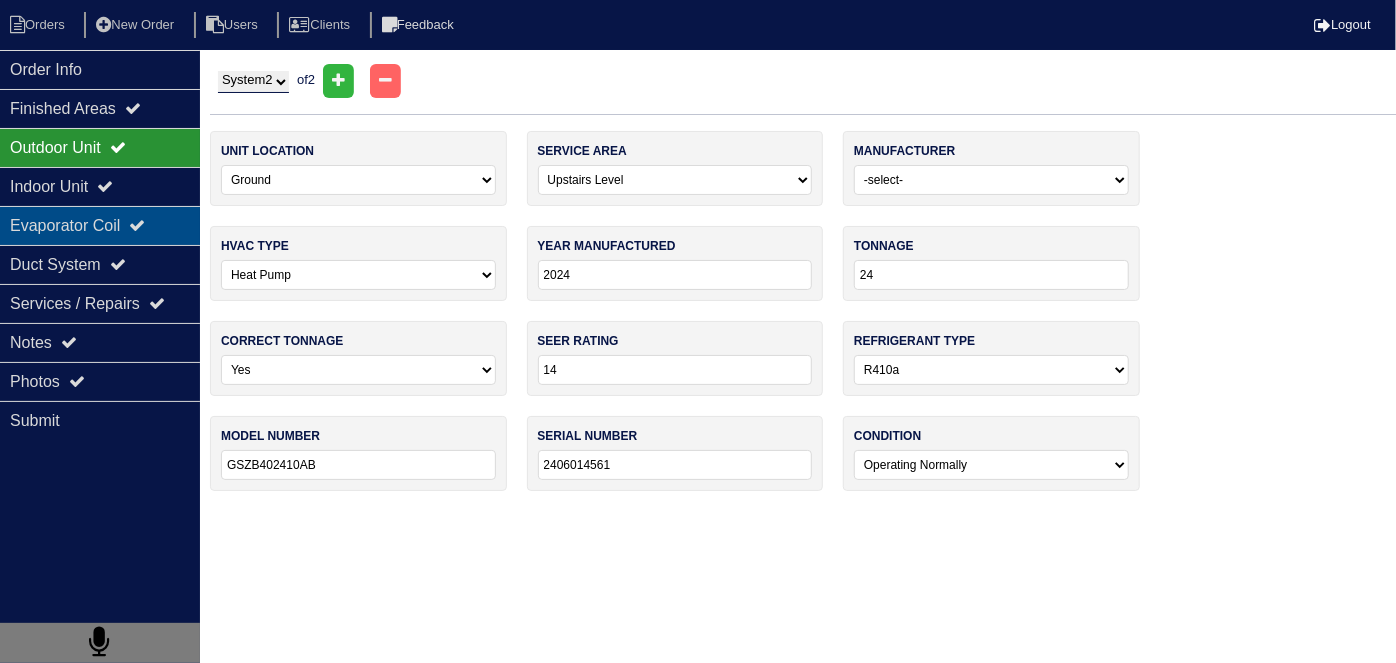 click on "Evaporator Coil" at bounding box center (100, 225) 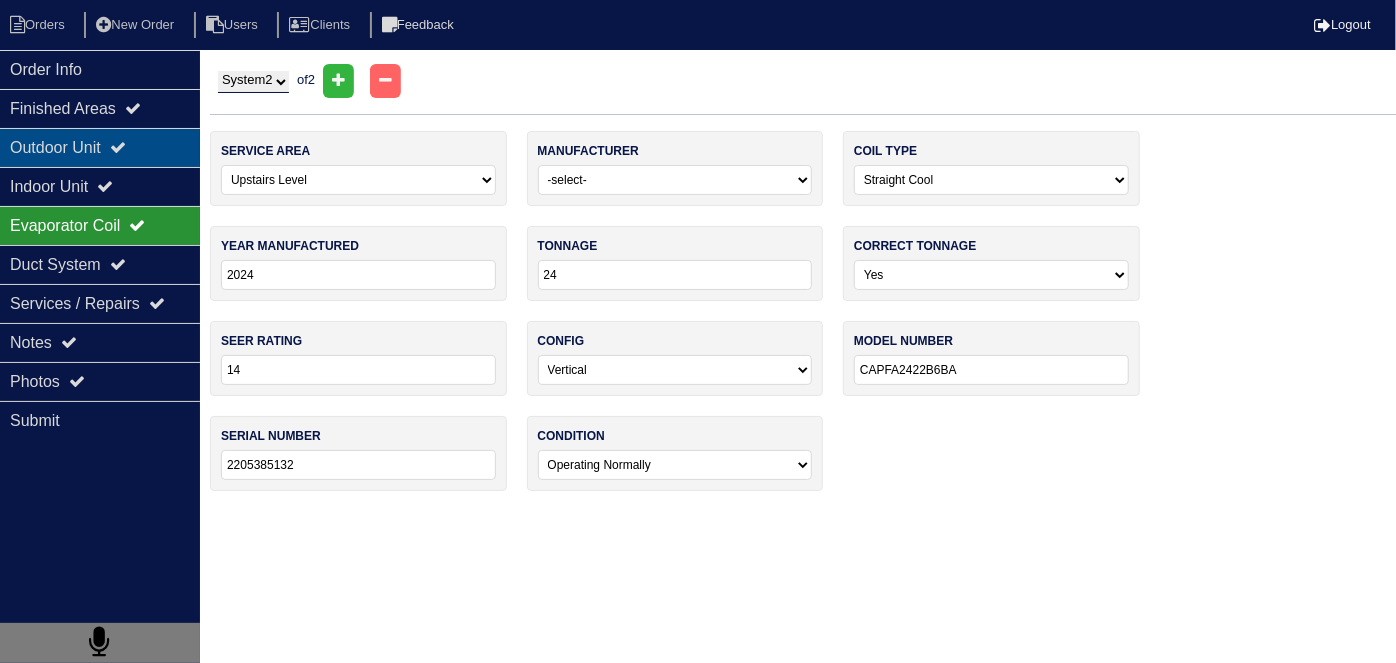 click on "Outdoor Unit" at bounding box center [100, 147] 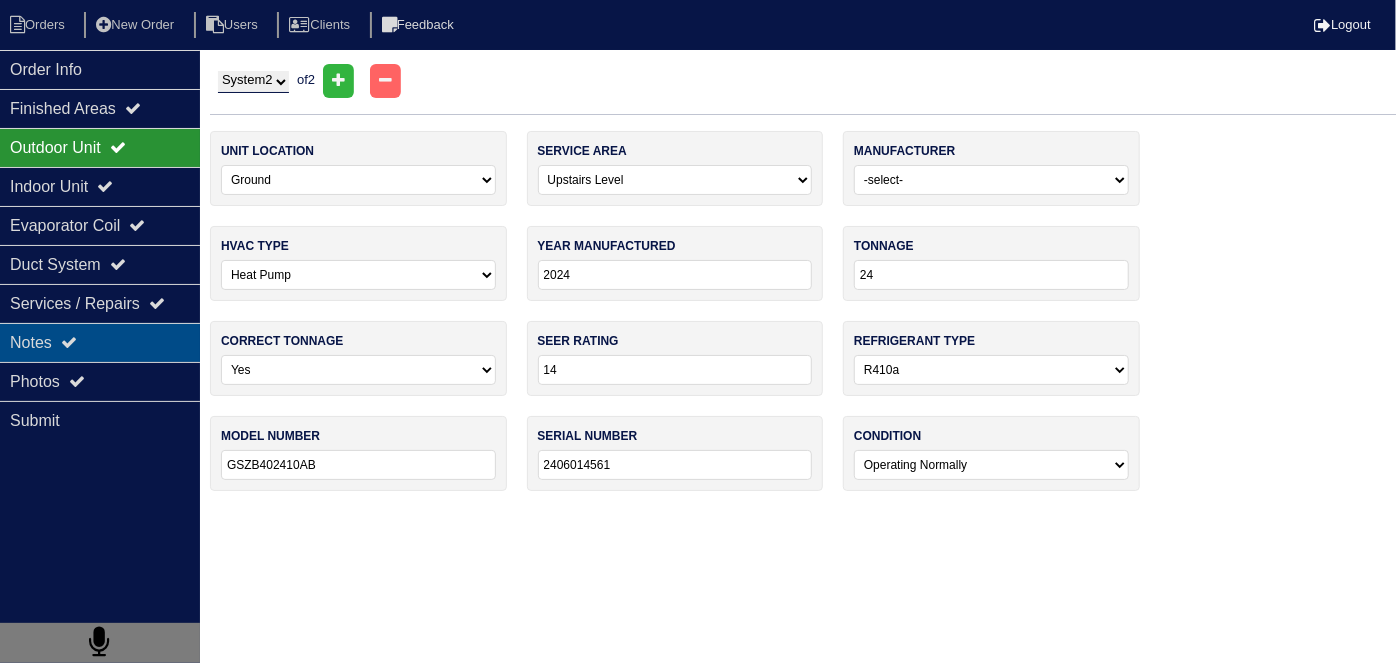 click on "Notes" at bounding box center [100, 342] 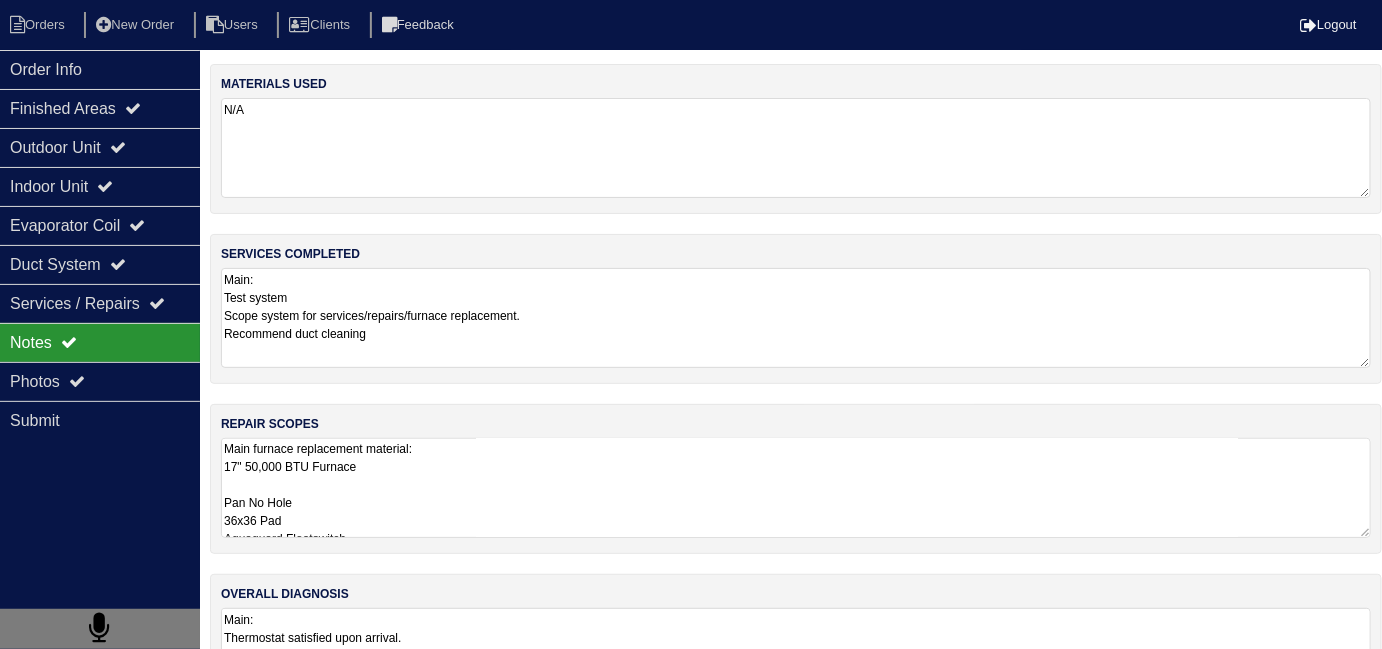 click on "Main furnace replacement material:
17" 50,000 BTU Furnace
Pan No Hole
36x36 Pad
Aquaguard Floatswitch
16x25 Filter Rack
2- Filters
2- 1/2xClose
2- 1/2x90
2- 1/2x6"
1- 1/2x12"
1- 1/2xBlack T
1- 1/2xBlack Cap
2 Ft Flex Connector
4" Single Wall 90
Main services:
Install smart thermostat
Blow out drain line
Replace lineset insulation
Charge system 1lb r410A
Recommend duct cleaning.
Upstairs furnace material list:
17" 50,000 BTU Furnace
Pan No Hole
36x36 Pad
Aquaguard Floatswitch
16x25 Filter Rack
2- Filters
2- 1/2xClose
2- 1/2x90
2- 1/2x6"
1- 1/2x12"
1- 1/2xBlack T
1- 1/2xBlack Cap
2 Ft Flex Connector
4" Single Wall 90
Upstairs services:
Install smart thermostat
Blow out drain line
Replace lineset insulation
Recommend duct cleaning" at bounding box center (796, 488) 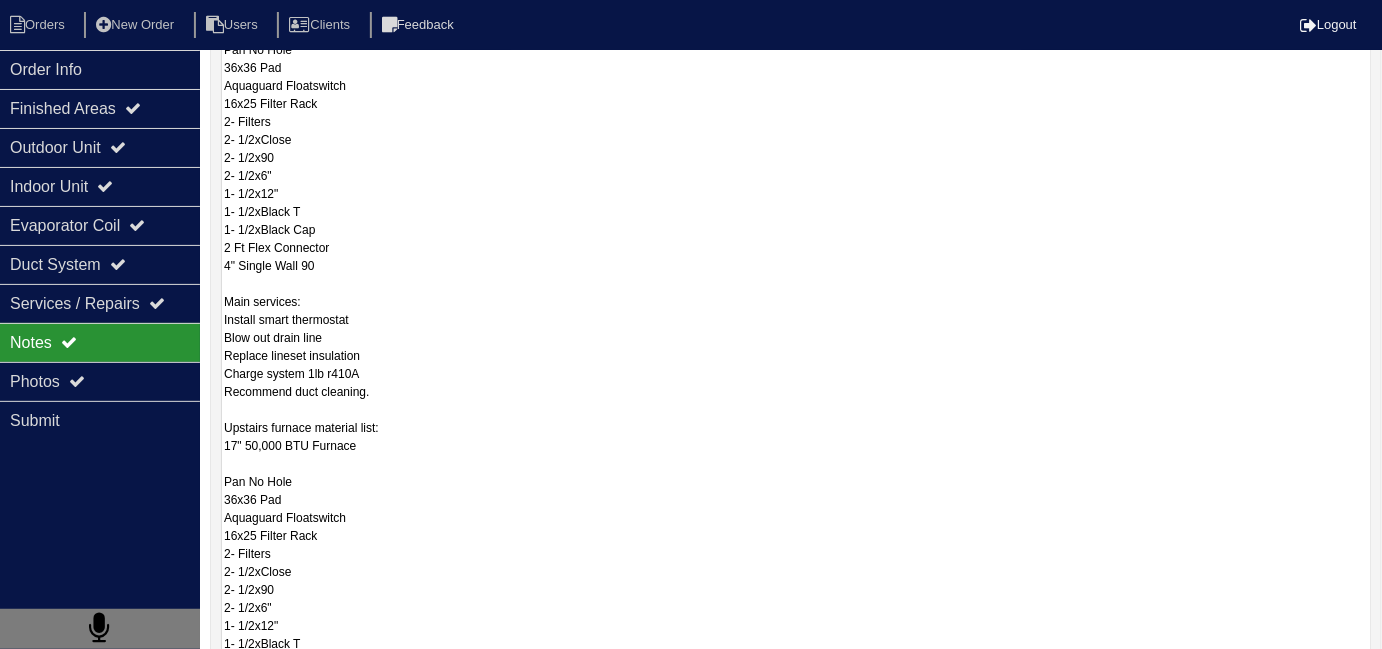 scroll, scrollTop: 454, scrollLeft: 0, axis: vertical 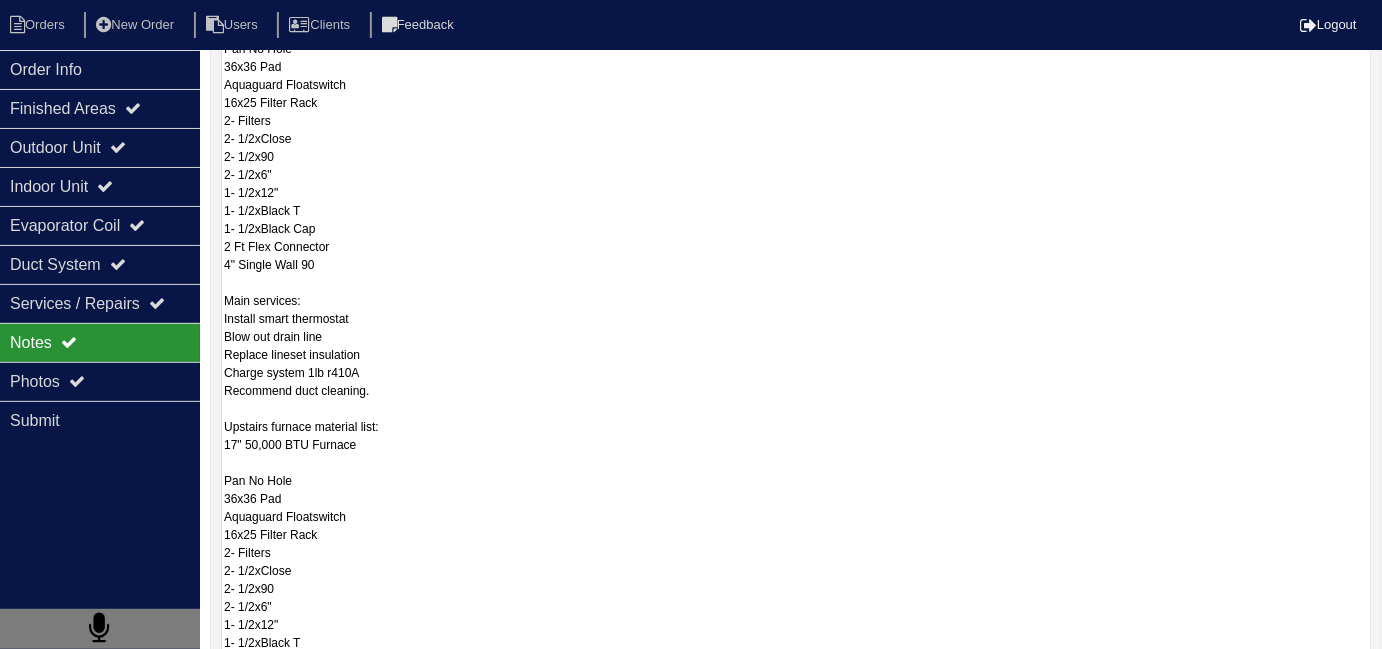 click on "Main furnace replacement material:
17" 50,000 BTU Furnace
Pan No Hole
36x36 Pad
Aquaguard Floatswitch
16x25 Filter Rack
2- Filters
2- 1/2xClose
2- 1/2x90
2- 1/2x6"
1- 1/2x12"
1- 1/2xBlack T
1- 1/2xBlack Cap
2 Ft Flex Connector
4" Single Wall 90
Main services:
Install smart thermostat
Blow out drain line
Replace lineset insulation
Charge system 1lb r410A
Recommend duct cleaning.
Upstairs furnace material list:
17" 50,000 BTU Furnace
Pan No Hole
36x36 Pad
Aquaguard Floatswitch
16x25 Filter Rack
2- Filters
2- 1/2xClose
2- 1/2x90
2- 1/2x6"
1- 1/2x12"
1- 1/2xBlack T
1- 1/2xBlack Cap
2 Ft Flex Connector
4" Single Wall 90
Upstairs services:
Install smart thermostat
Blow out drain line
Replace lineset insulation
Recommend duct cleaning" at bounding box center [796, 400] 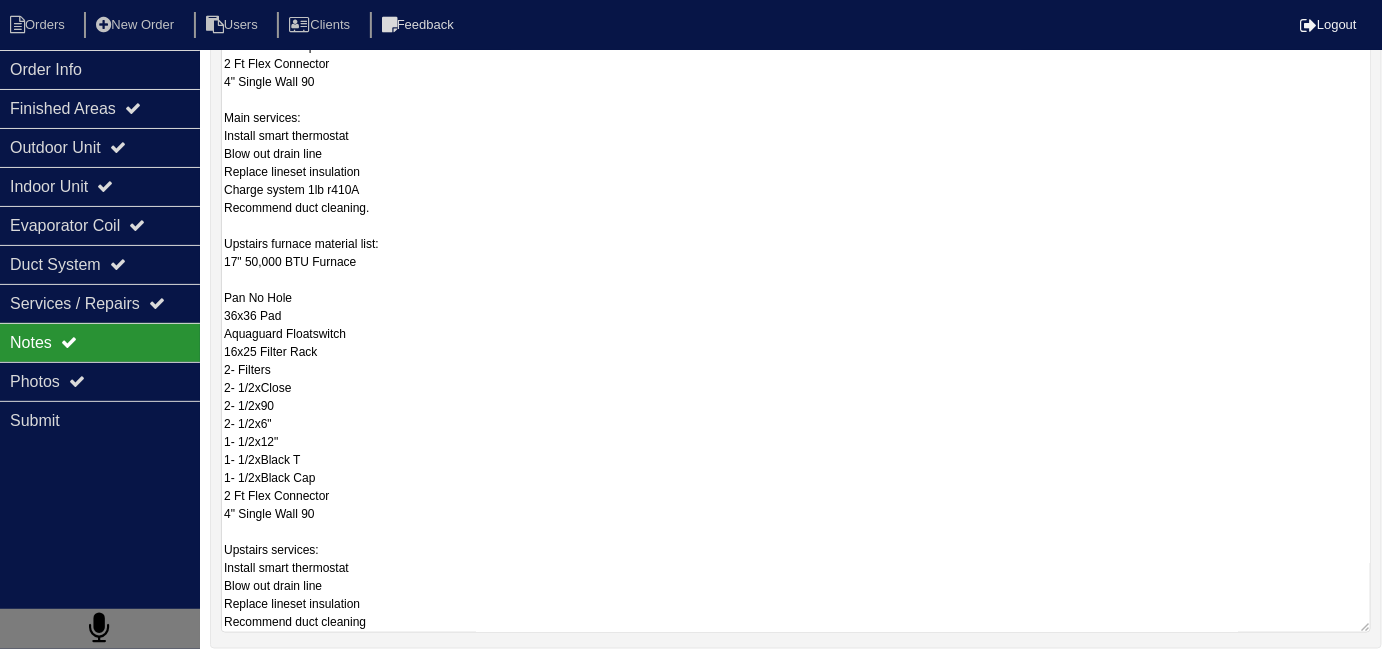 scroll, scrollTop: 637, scrollLeft: 0, axis: vertical 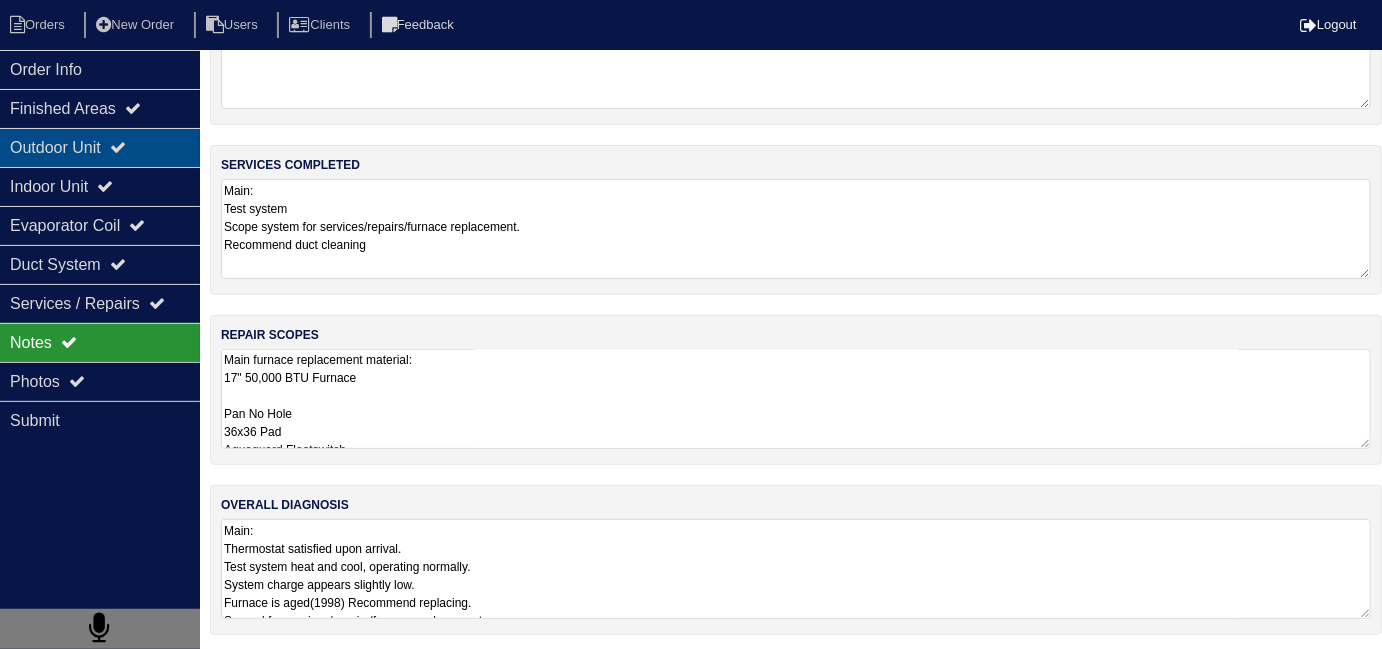 click on "Outdoor Unit" at bounding box center (100, 147) 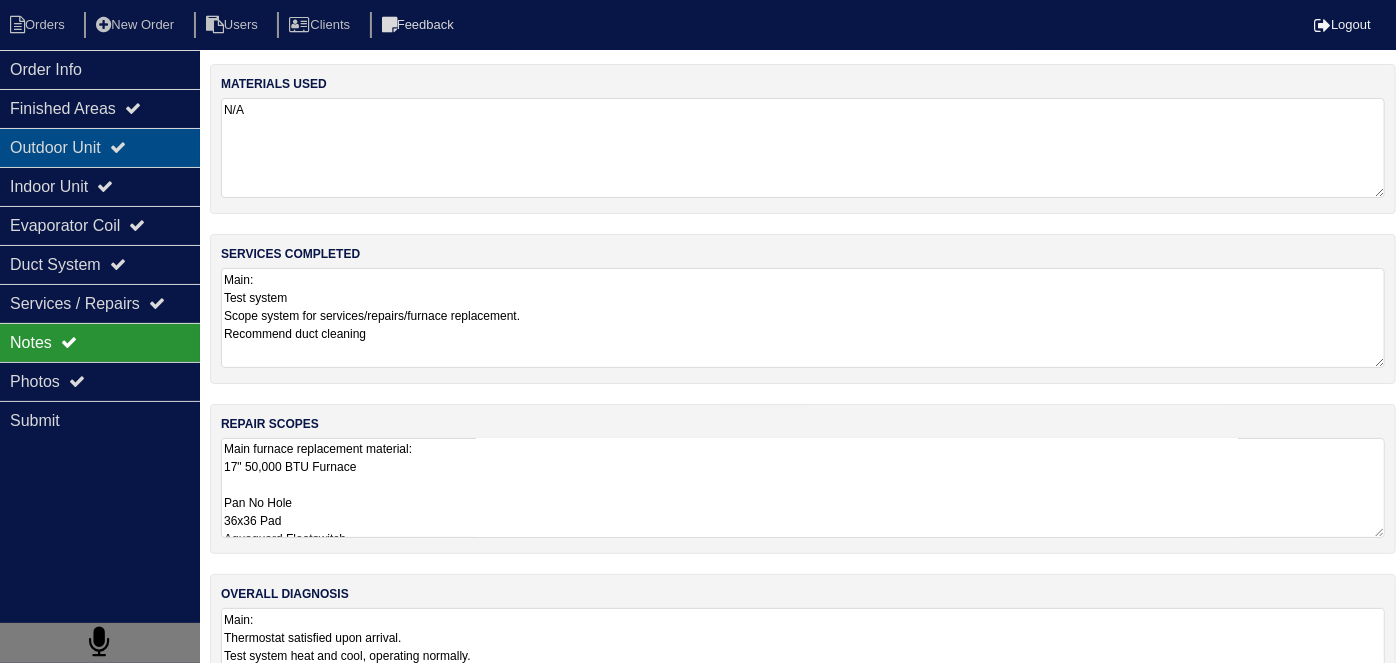 select on "2" 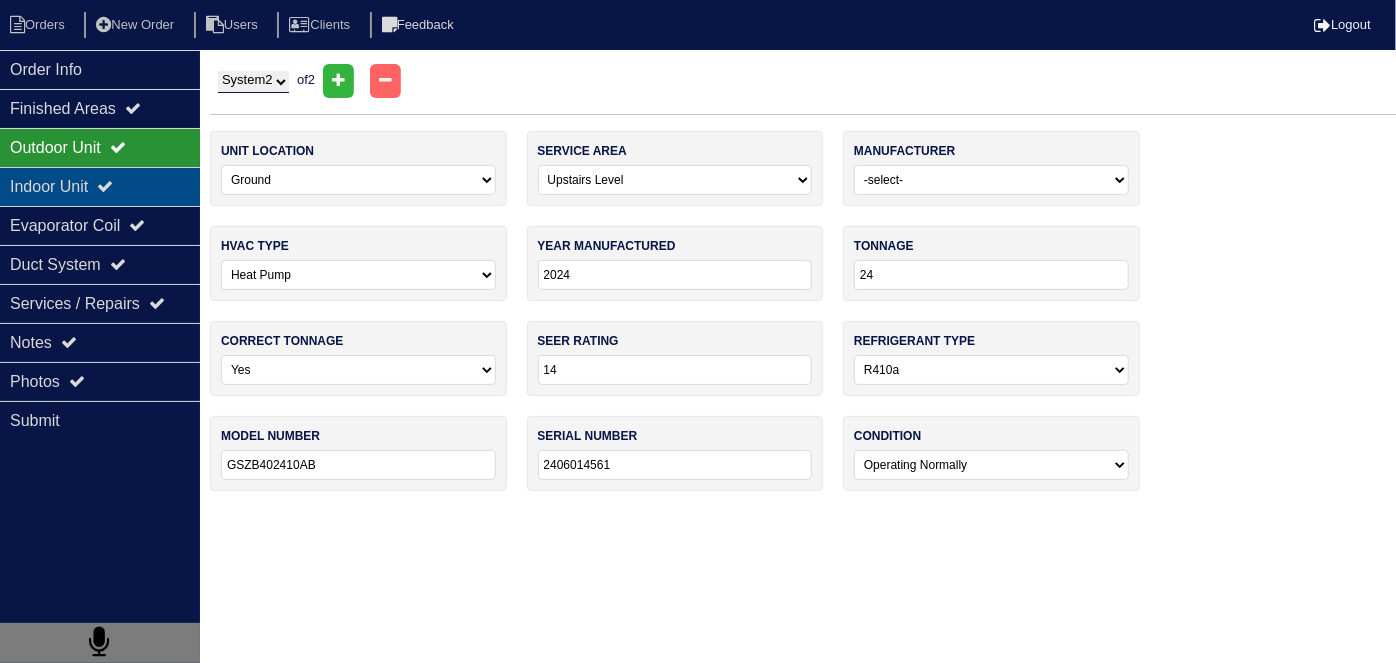 click on "Indoor Unit" at bounding box center [100, 186] 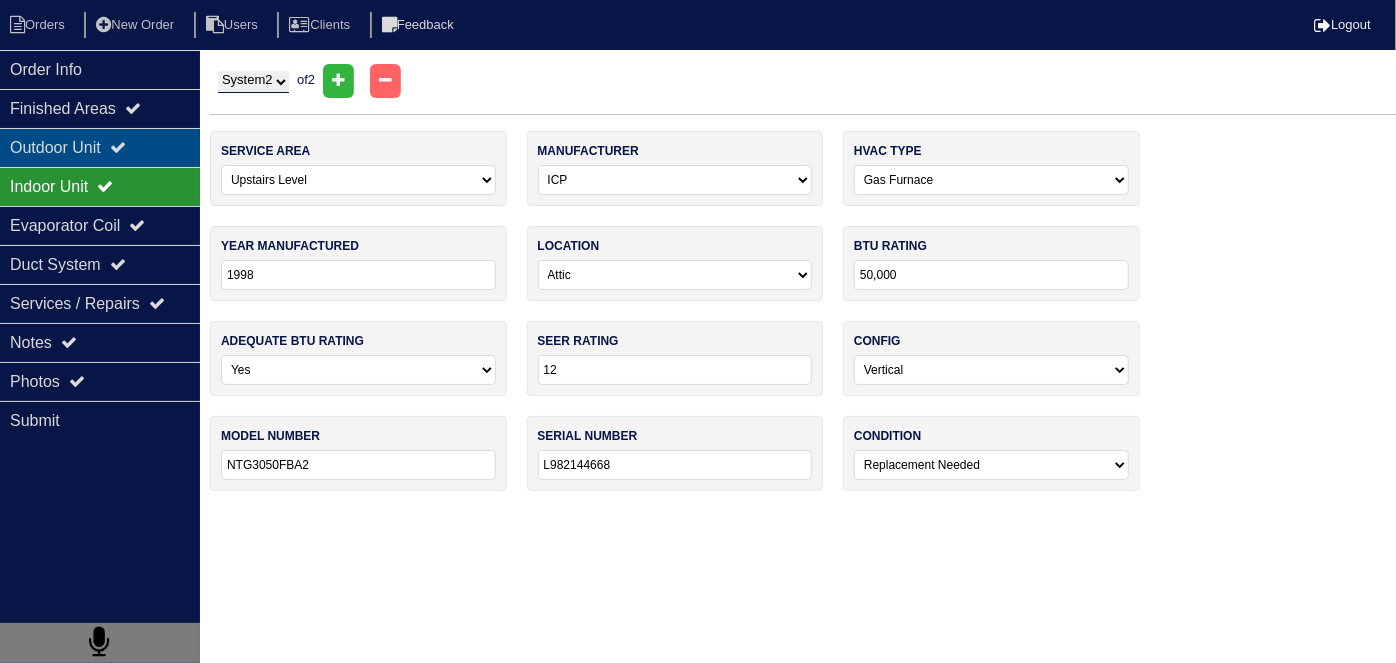 click on "Outdoor Unit" at bounding box center [100, 147] 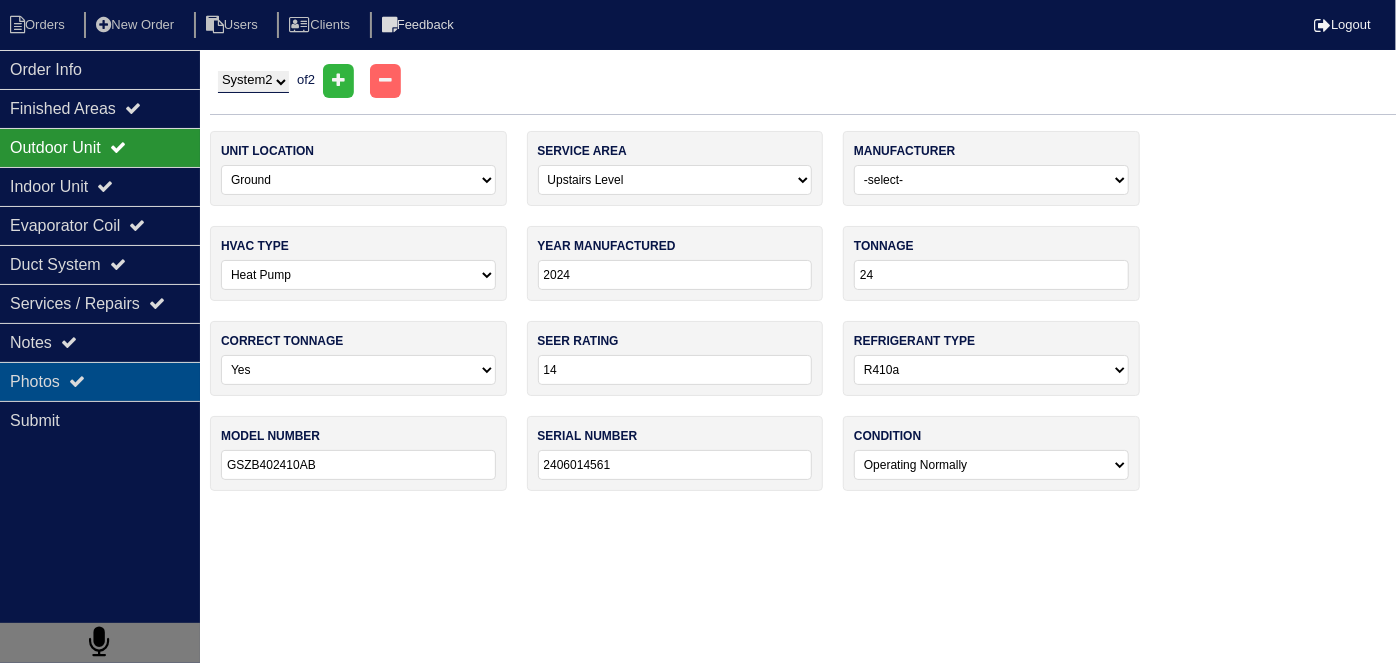 click on "Photos" at bounding box center [100, 381] 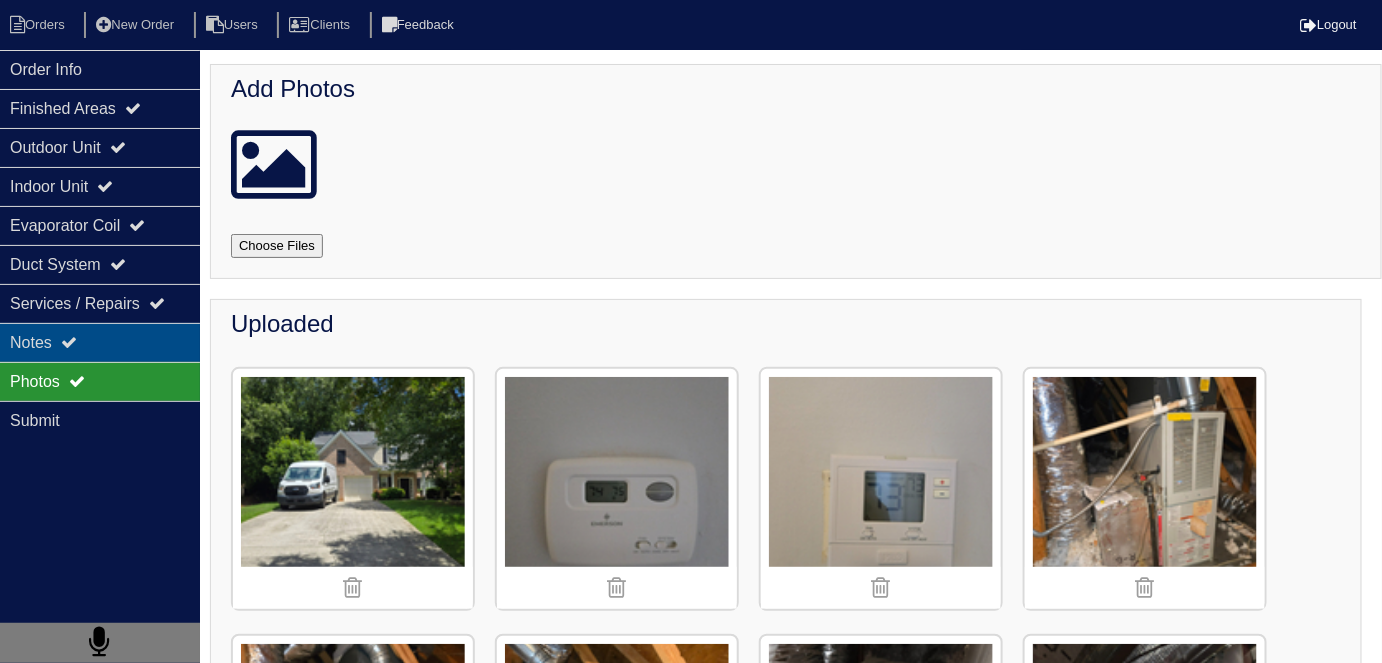 click on "Notes" at bounding box center [100, 342] 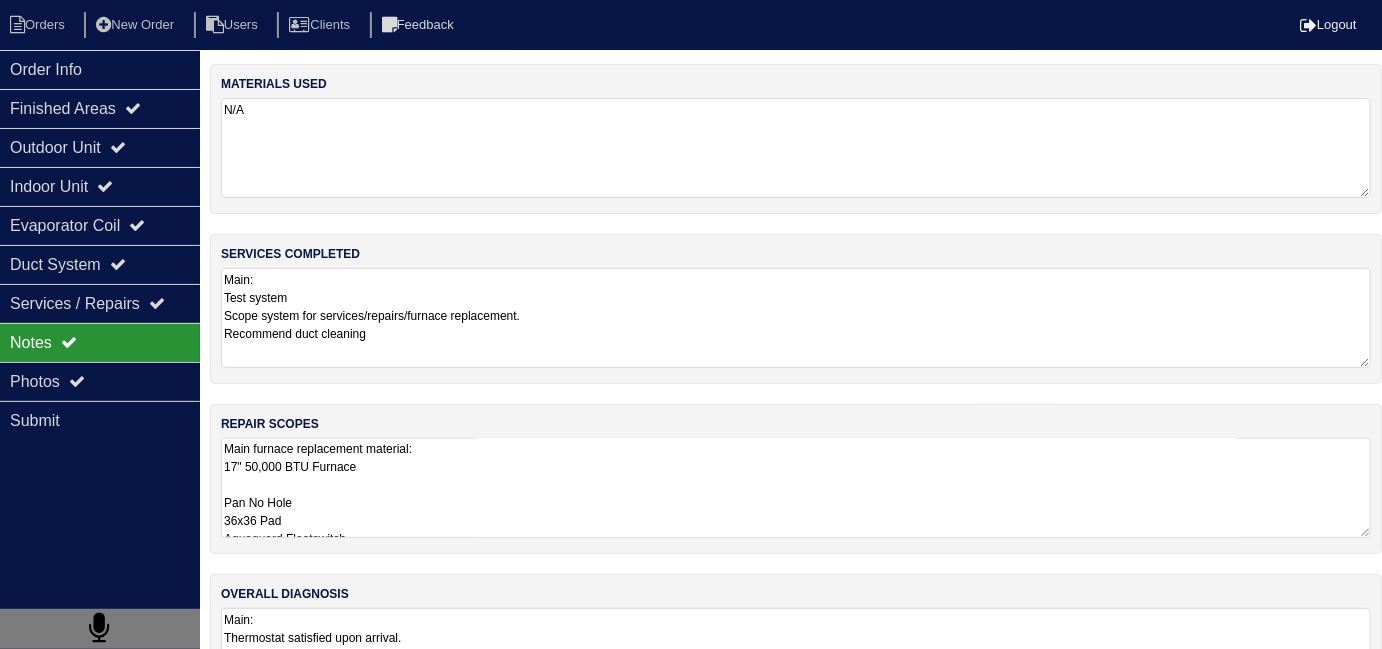 click on "Main furnace replacement material:
17" 50,000 BTU Furnace
Pan No Hole
36x36 Pad
Aquaguard Floatswitch
16x25 Filter Rack
2- Filters
2- 1/2xClose
2- 1/2x90
2- 1/2x6"
1- 1/2x12"
1- 1/2xBlack T
1- 1/2xBlack Cap
2 Ft Flex Connector
4" Single Wall 90
Main services:
Install smart thermostat
Blow out drain line
Replace lineset insulation
Charge system 1lb r410A
Recommend duct cleaning.
Upstairs furnace material list:
17" 50,000 BTU Furnace
Pan No Hole
36x36 Pad
Aquaguard Floatswitch
16x25 Filter Rack
2- Filters
2- 1/2xClose
2- 1/2x90
2- 1/2x6"
1- 1/2x12"
1- 1/2xBlack T
1- 1/2xBlack Cap
2 Ft Flex Connector
4" Single Wall 90
Upstairs services:
Install smart thermostat
Blow out drain line
Replace lineset insulation
Recommend duct cleaning" at bounding box center [796, 488] 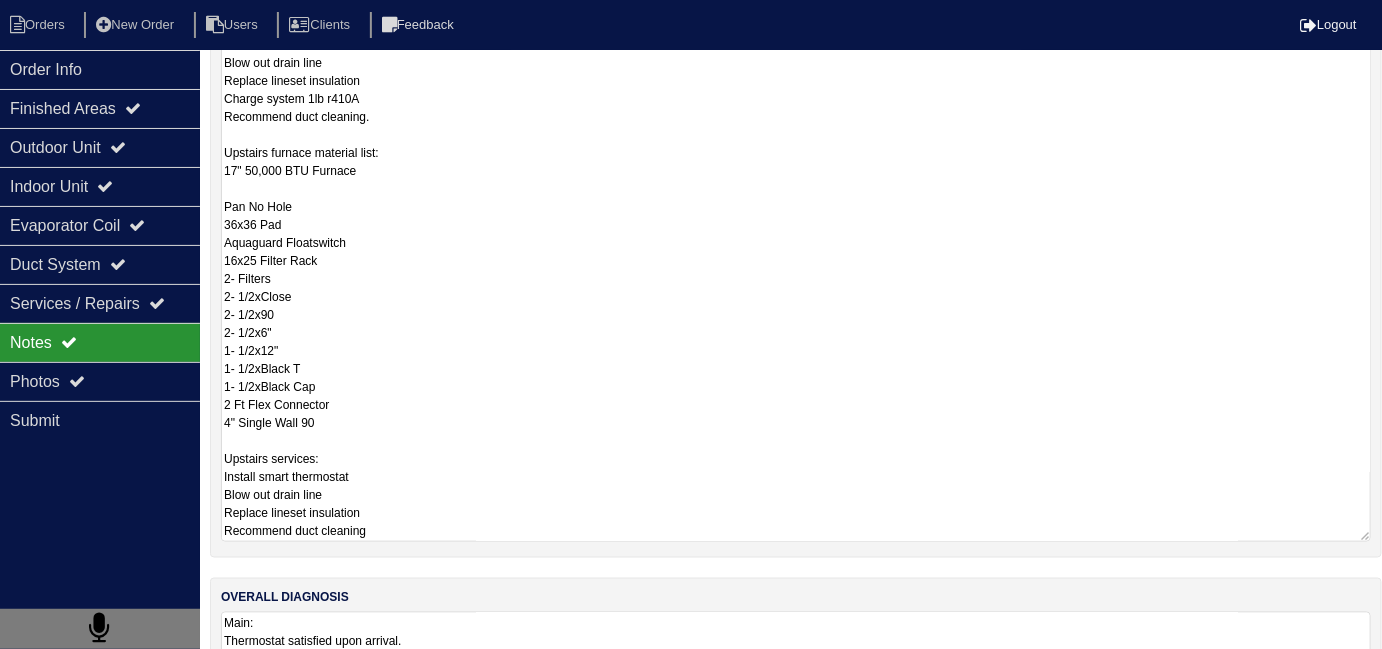 scroll, scrollTop: 727, scrollLeft: 0, axis: vertical 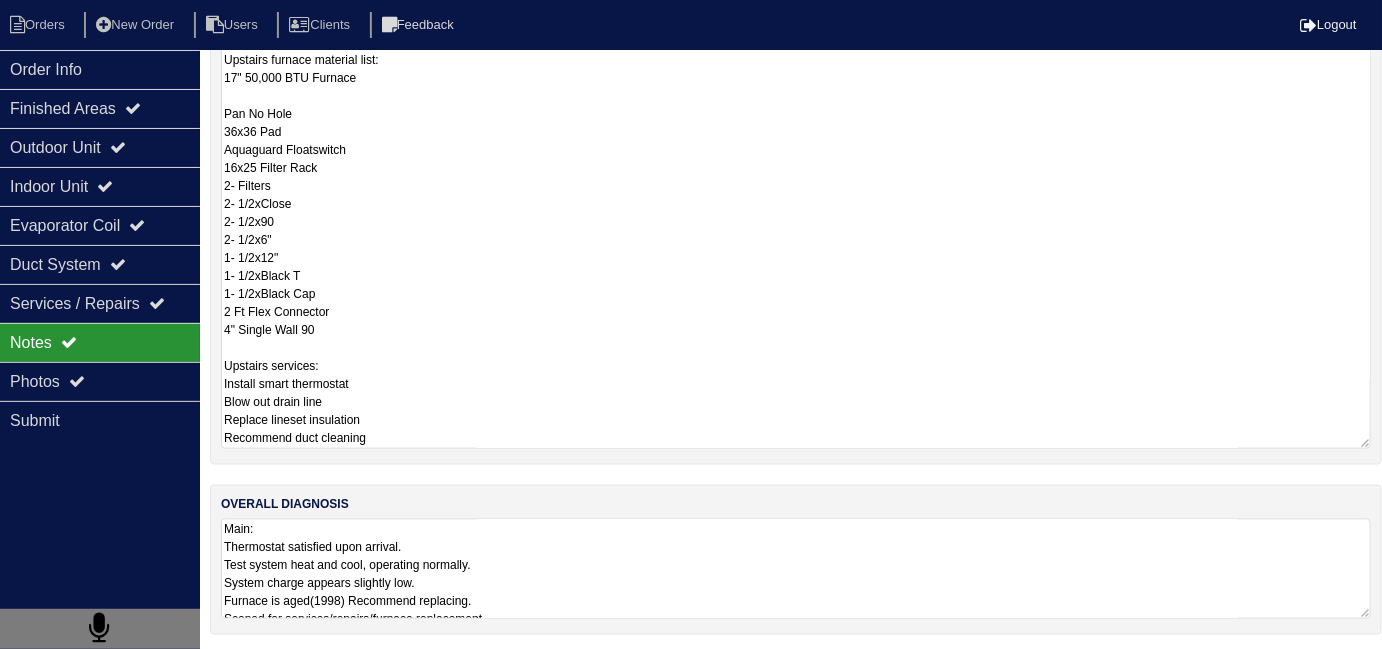 click on "Main:
Thermostat satisfied upon arrival.
Test system heat and cool, operating normally.
System charge appears slightly low.
Furnace is aged(1998) Recommend replacing.
Scoped for services/repairs/furnace replacement
Recommend duct cleaning.
Upstairs:
Thermostat satisfied upon arrival.
Test system heat and cool, operating normally.
Furnace is aged(1998)
Recommend replacing.
System is dual fuel.
Scoped system for services/repairs/furnace replacement." at bounding box center [796, 569] 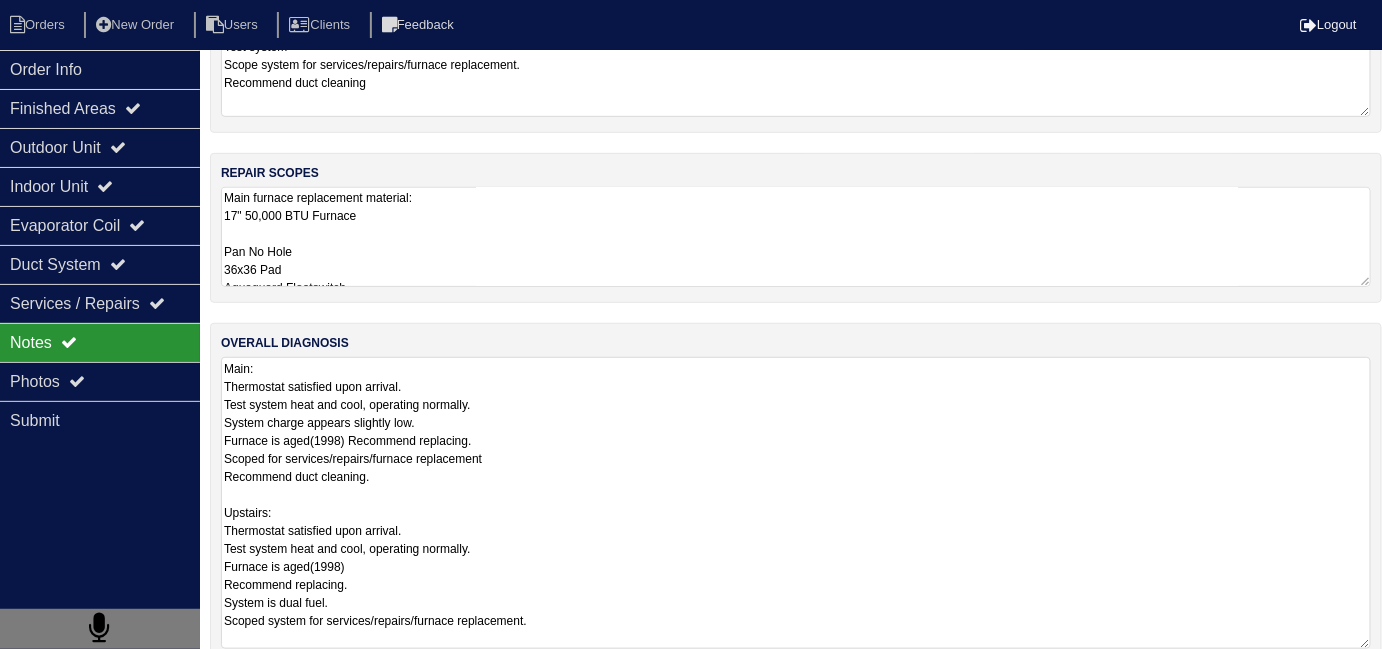 scroll, scrollTop: 281, scrollLeft: 0, axis: vertical 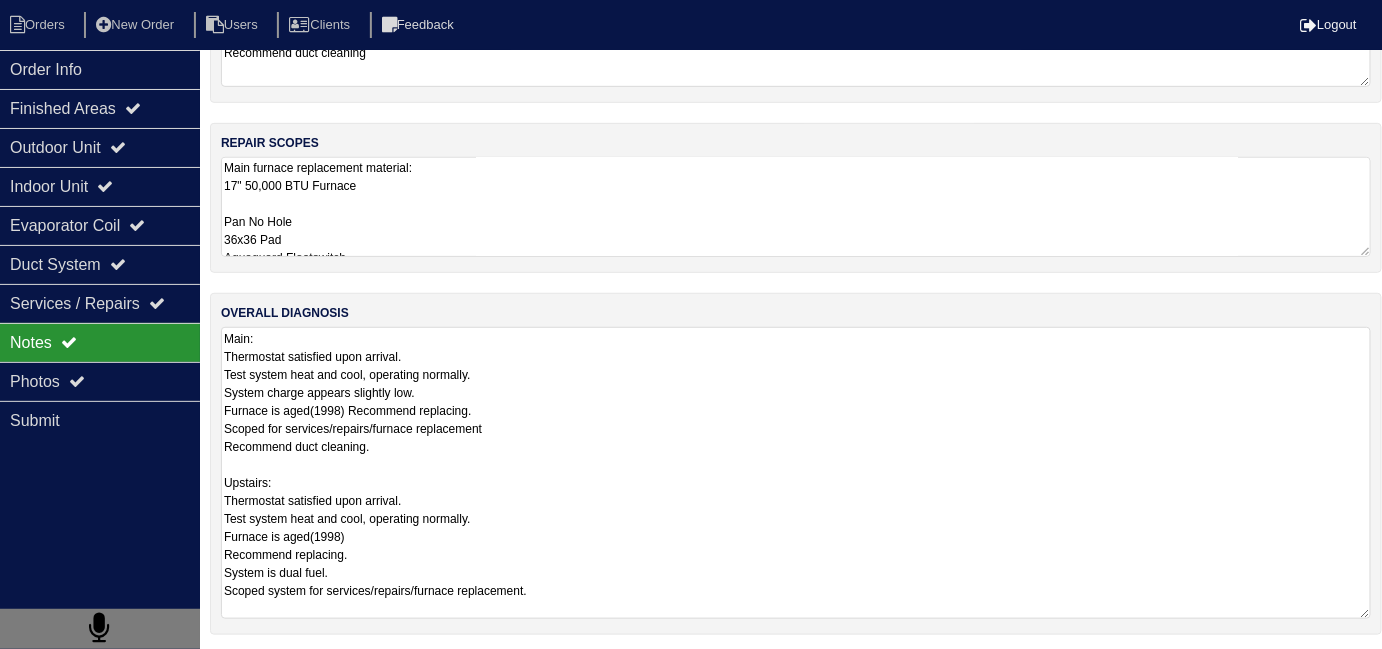 click on "Main:
Thermostat satisfied upon arrival.
Test system heat and cool, operating normally.
System charge appears slightly low.
Furnace is aged(1998) Recommend replacing.
Scoped for services/repairs/furnace replacement
Recommend duct cleaning.
Upstairs:
Thermostat satisfied upon arrival.
Test system heat and cool, operating normally.
Furnace is aged(1998)
Recommend replacing.
System is dual fuel.
Scoped system for services/repairs/furnace replacement." at bounding box center (796, 473) 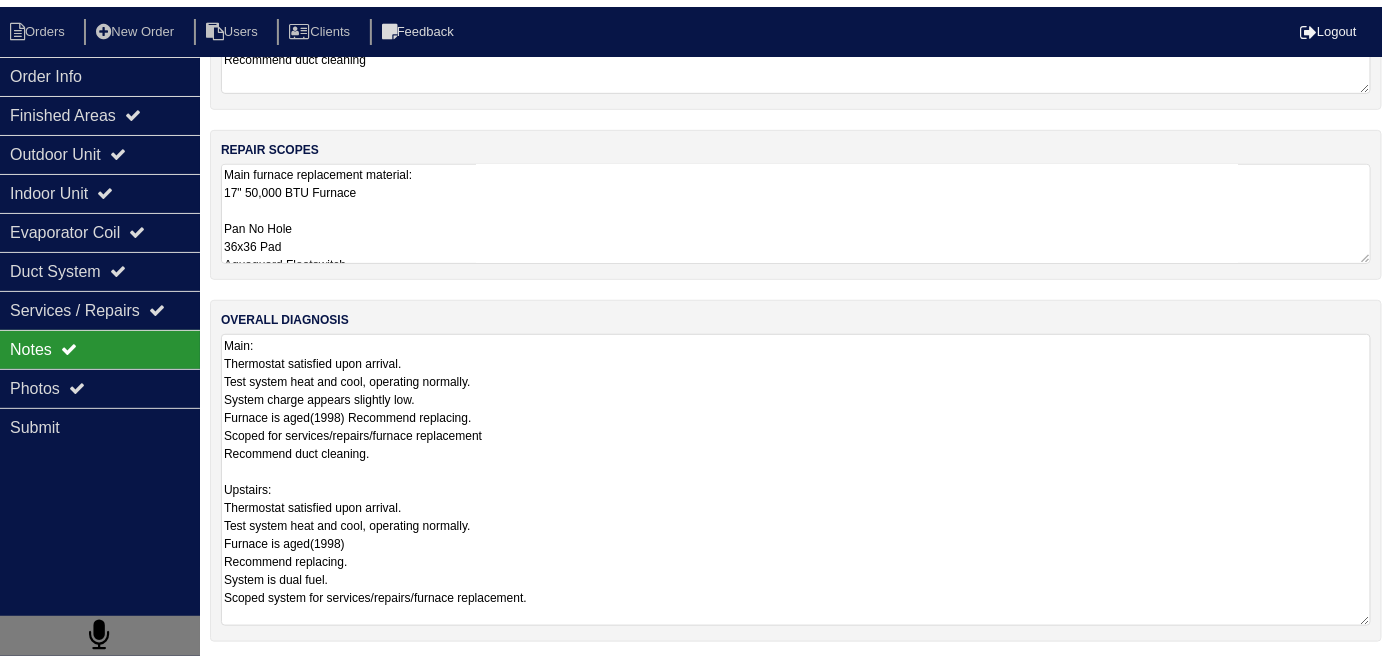 scroll, scrollTop: 77, scrollLeft: 0, axis: vertical 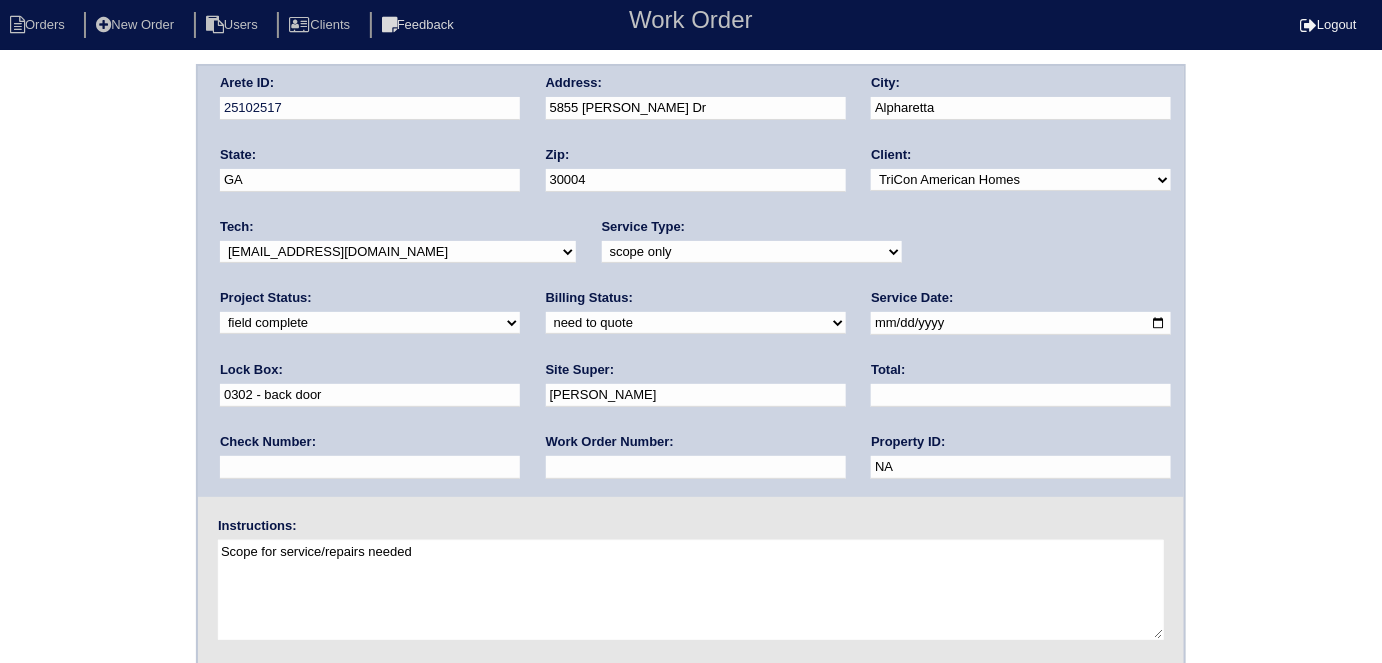 click on "Arete ID:
25102517
Address:
[STREET_ADDRESS][PERSON_NAME]
City:
[GEOGRAPHIC_DATA]
State:
[GEOGRAPHIC_DATA]
Zip:
30004
Client:
-select-
TriCon American Homes
American Homes 4 Rent
First Key Homes
Zillow
The Renovation Company
On The Level Development Group
[PERSON_NAME] Exposition Group
Sylvan Homes
Pathway Construction
Arete Personal
Arete SMG
Tiber Capital
Tiber Realty
Divvy
Rave
[PERSON_NAME] Construction
[PERSON_NAME]
HomeRiver Group
Test Client
Rasmus Real Estate
Padly
Buffalo Homes
[PERSON_NAME]
Maymont Homes
Tech:
-select-" at bounding box center (691, 281) 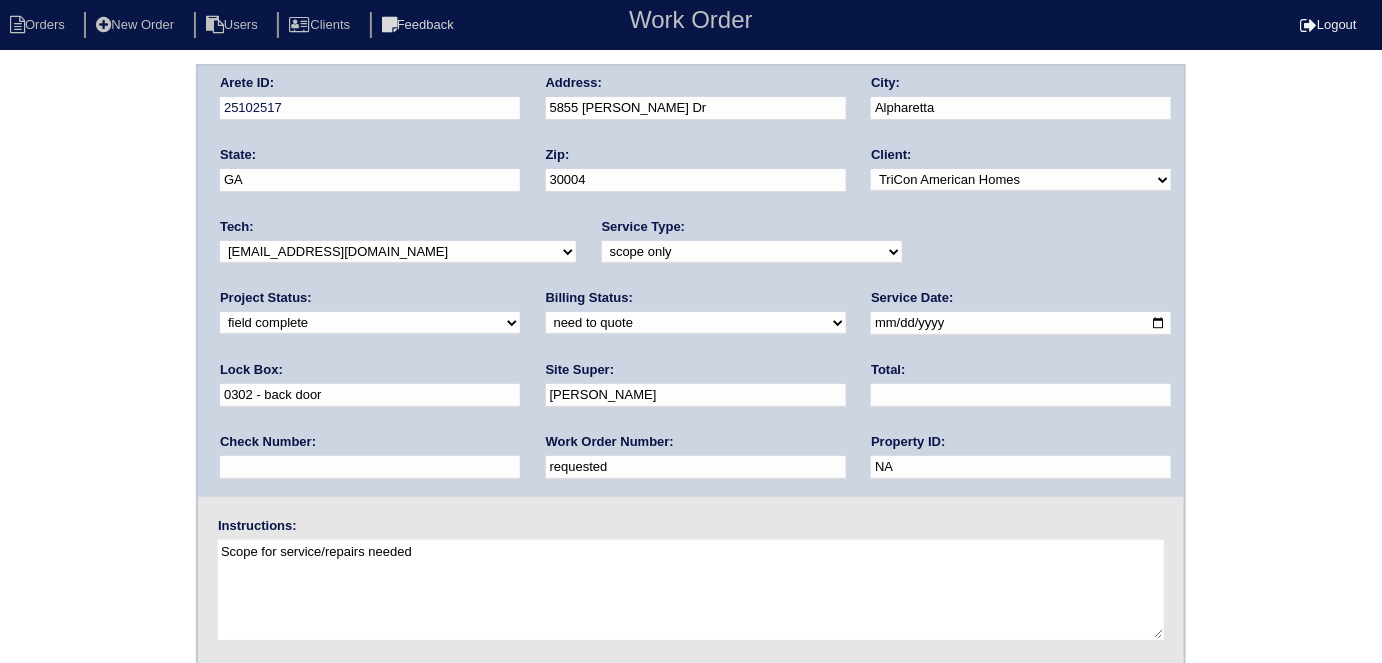 drag, startPoint x: 629, startPoint y: 398, endPoint x: 695, endPoint y: 358, distance: 77.175125 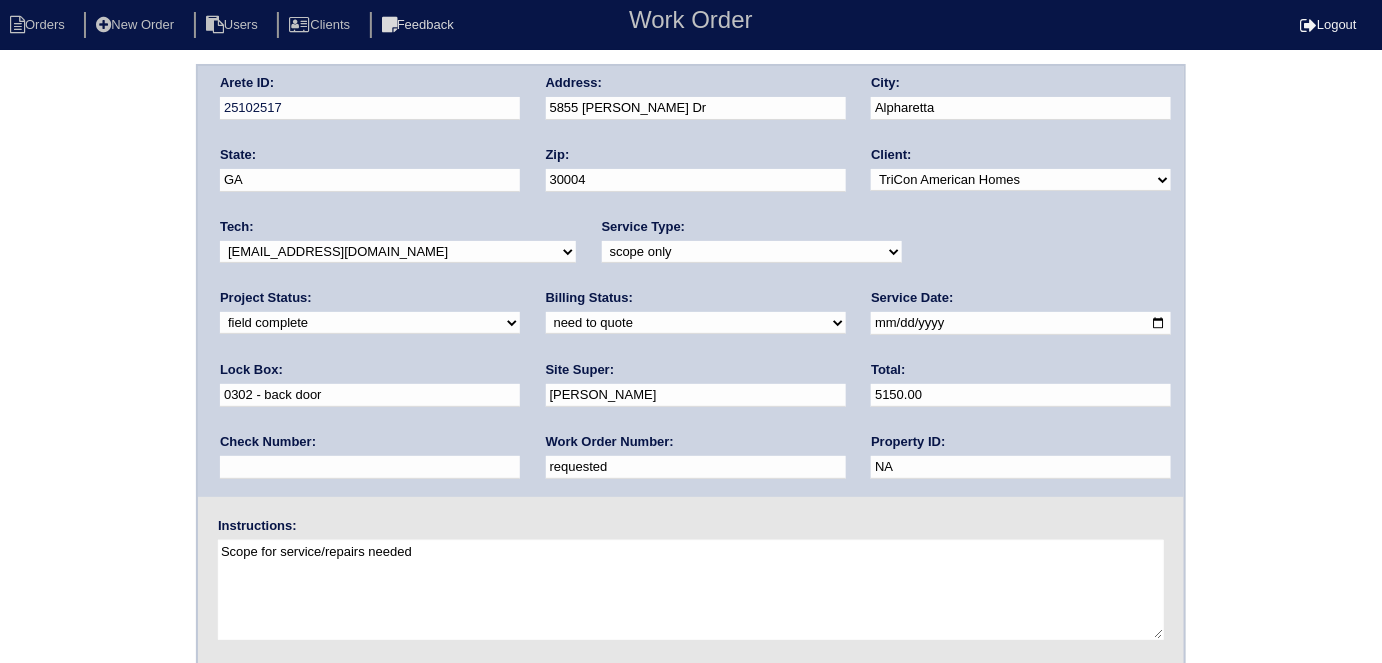 type on "5150.00" 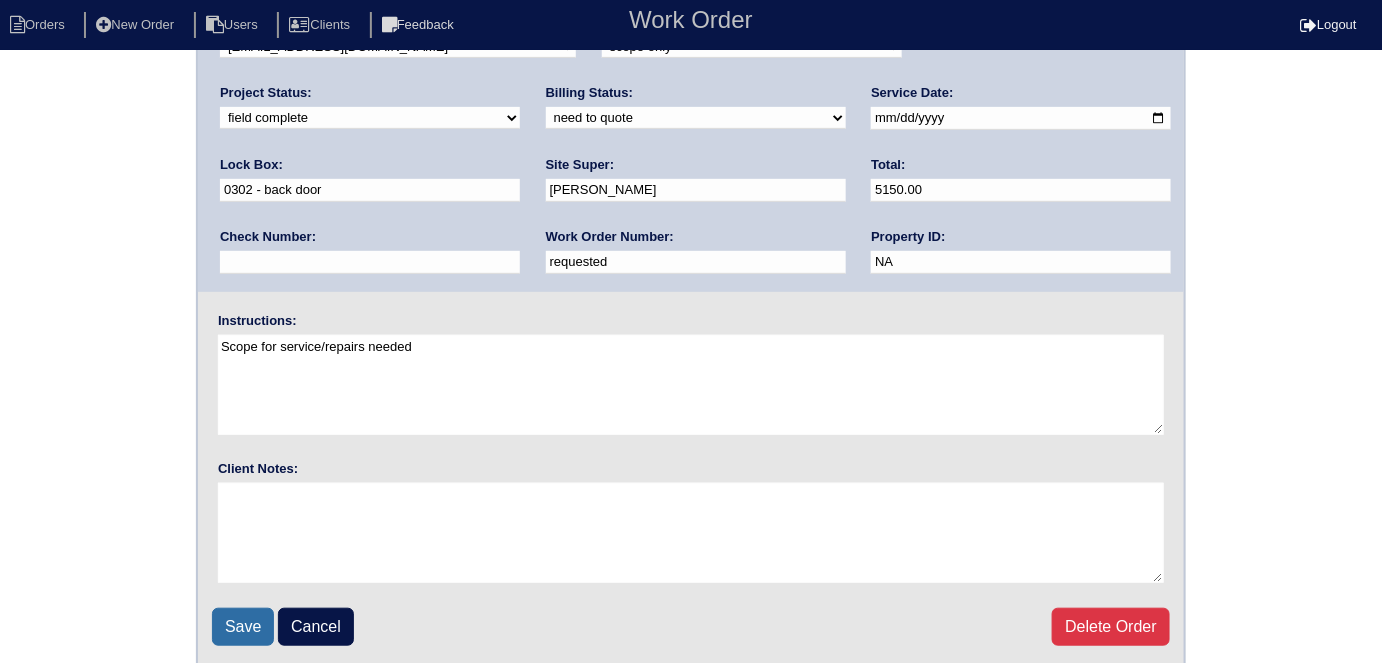 click on "Save" at bounding box center (243, 627) 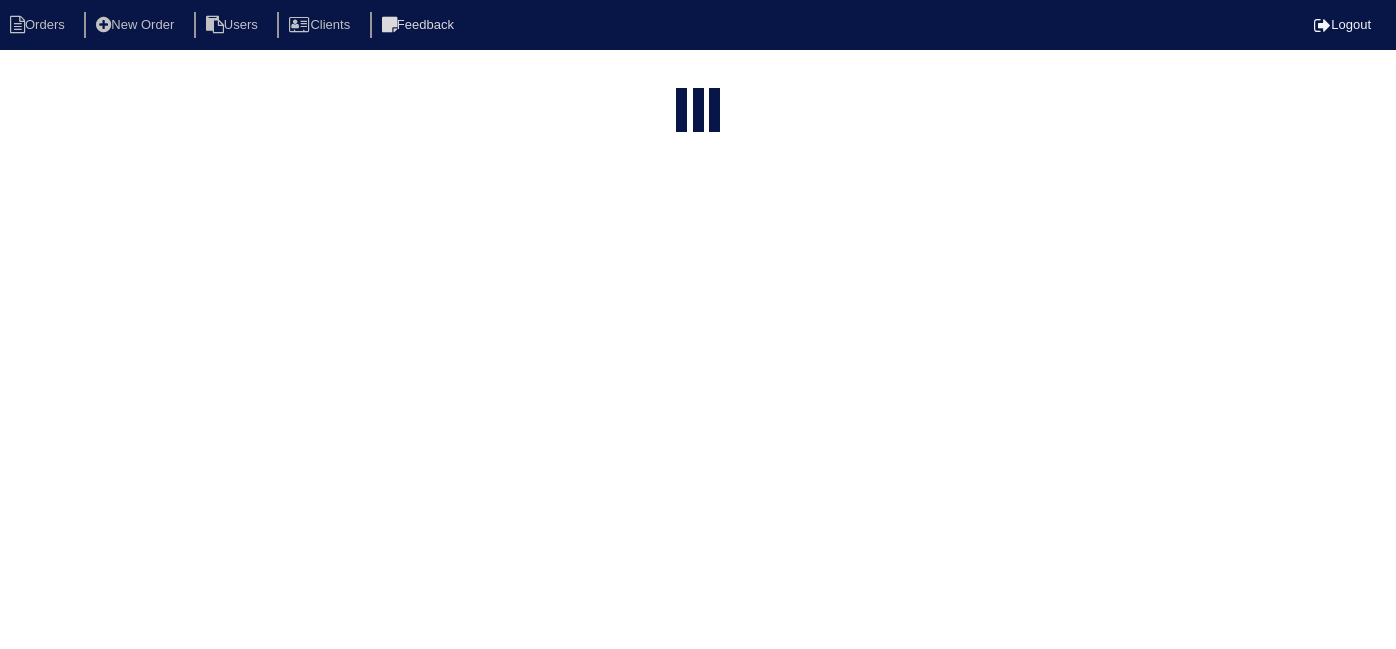 select on "15" 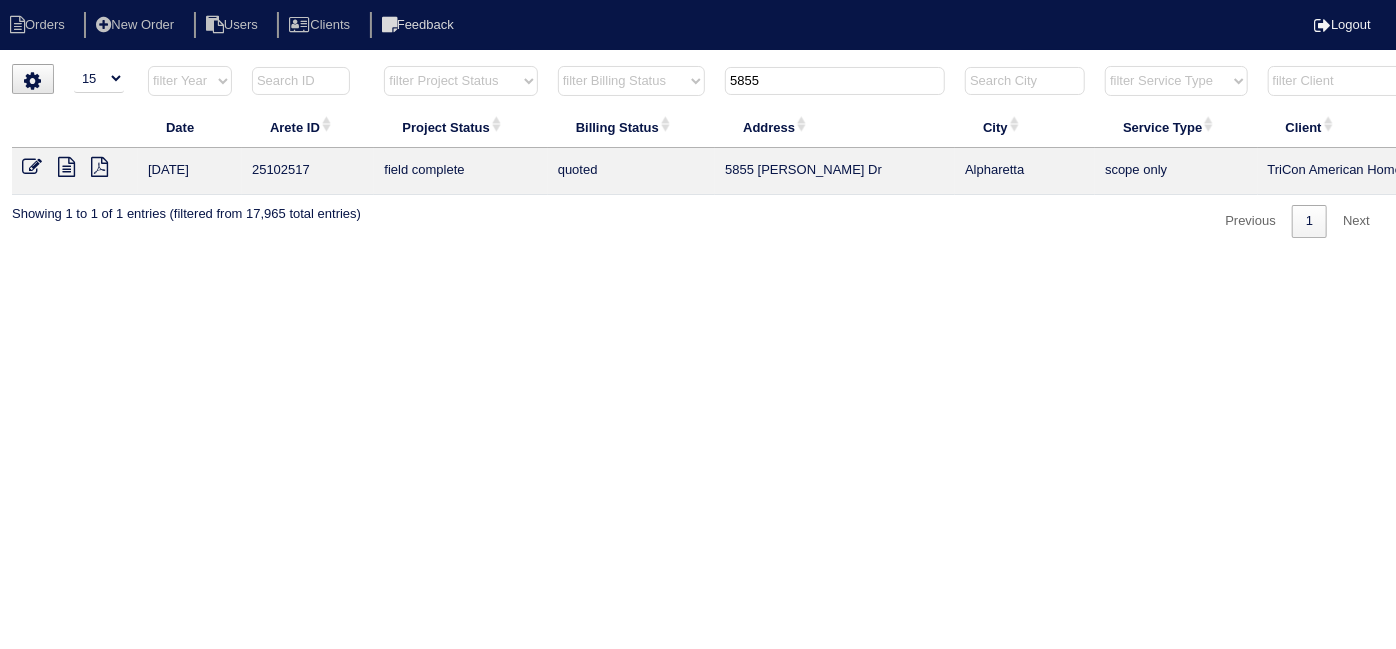scroll, scrollTop: 0, scrollLeft: 161, axis: horizontal 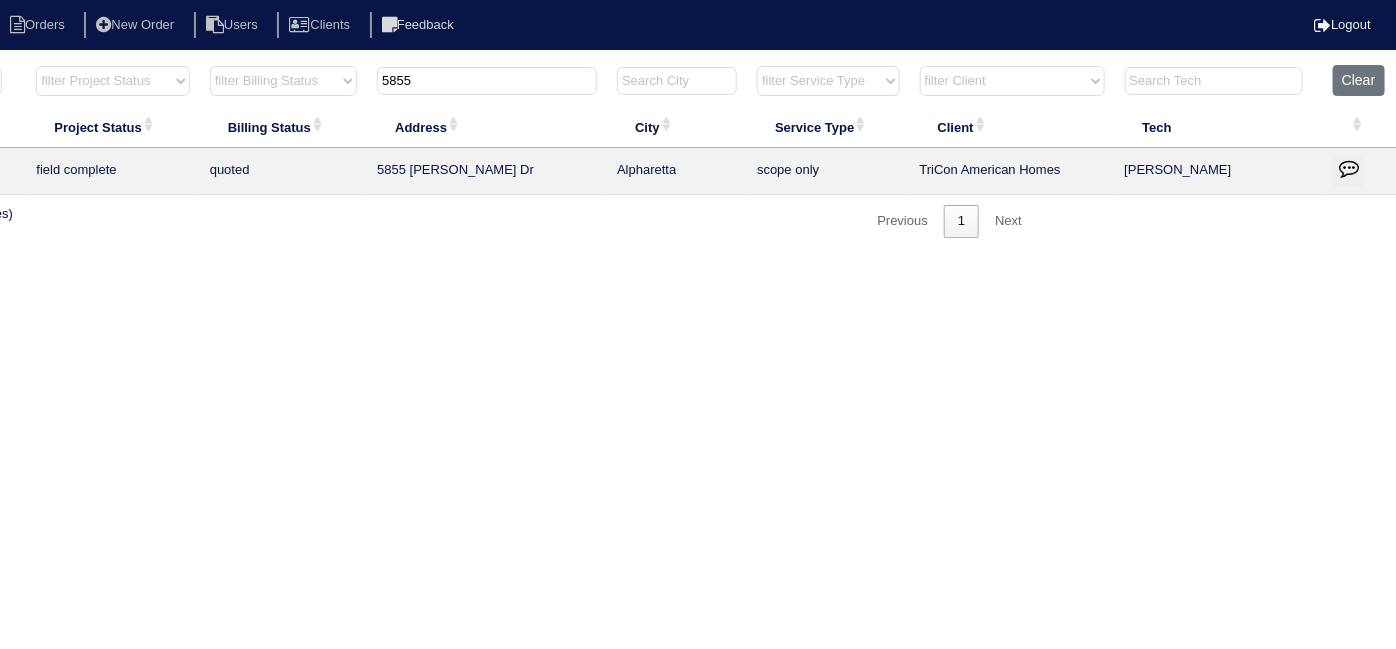 click at bounding box center [1360, 127] 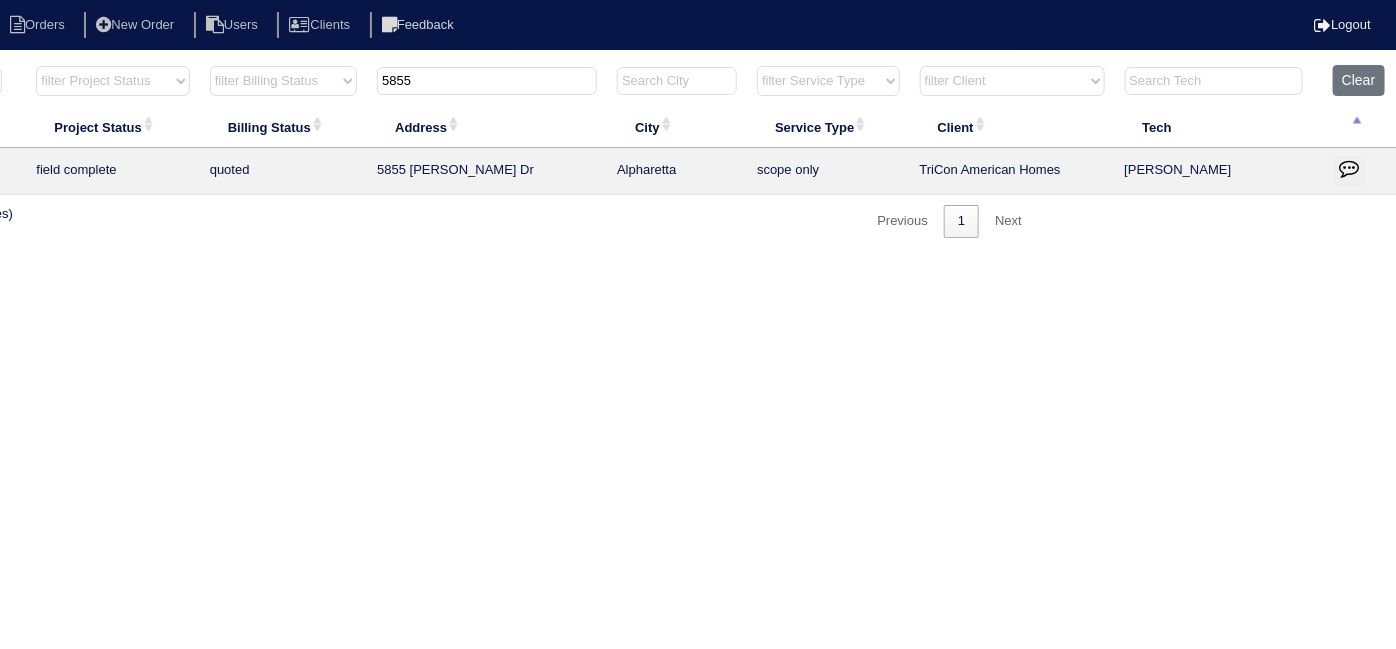 click at bounding box center (1349, 171) 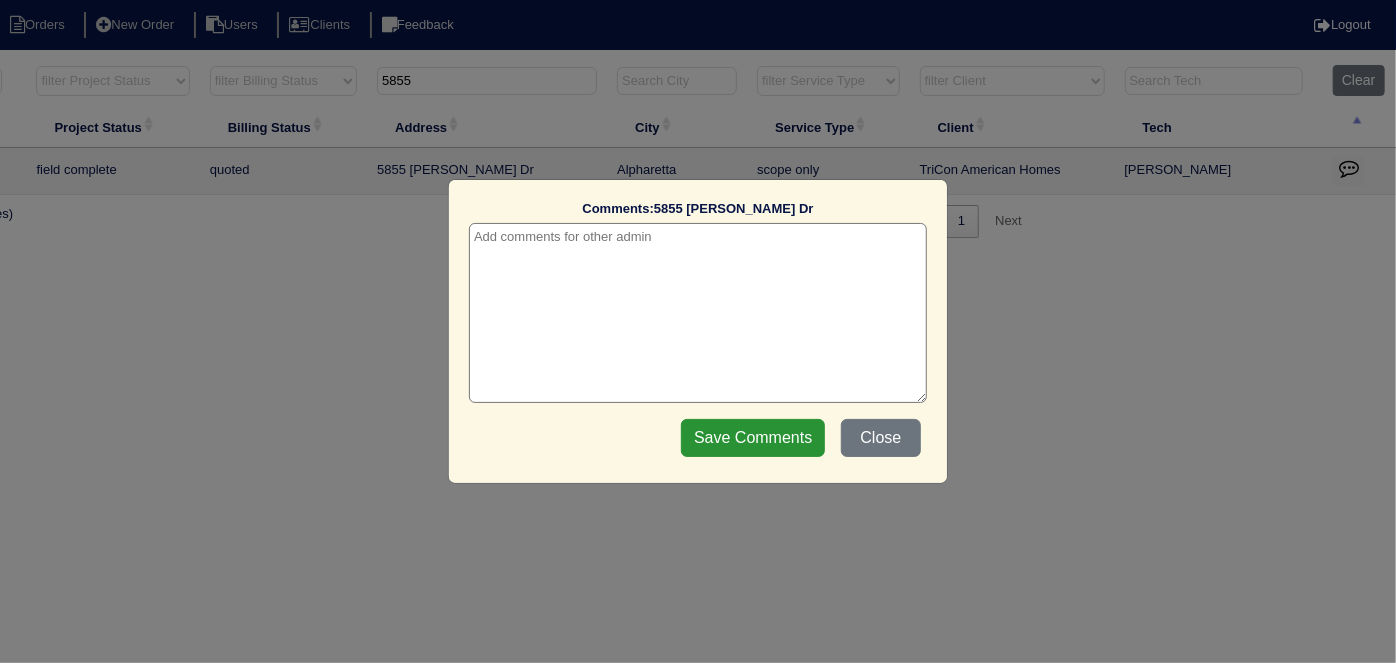 click at bounding box center (698, 313) 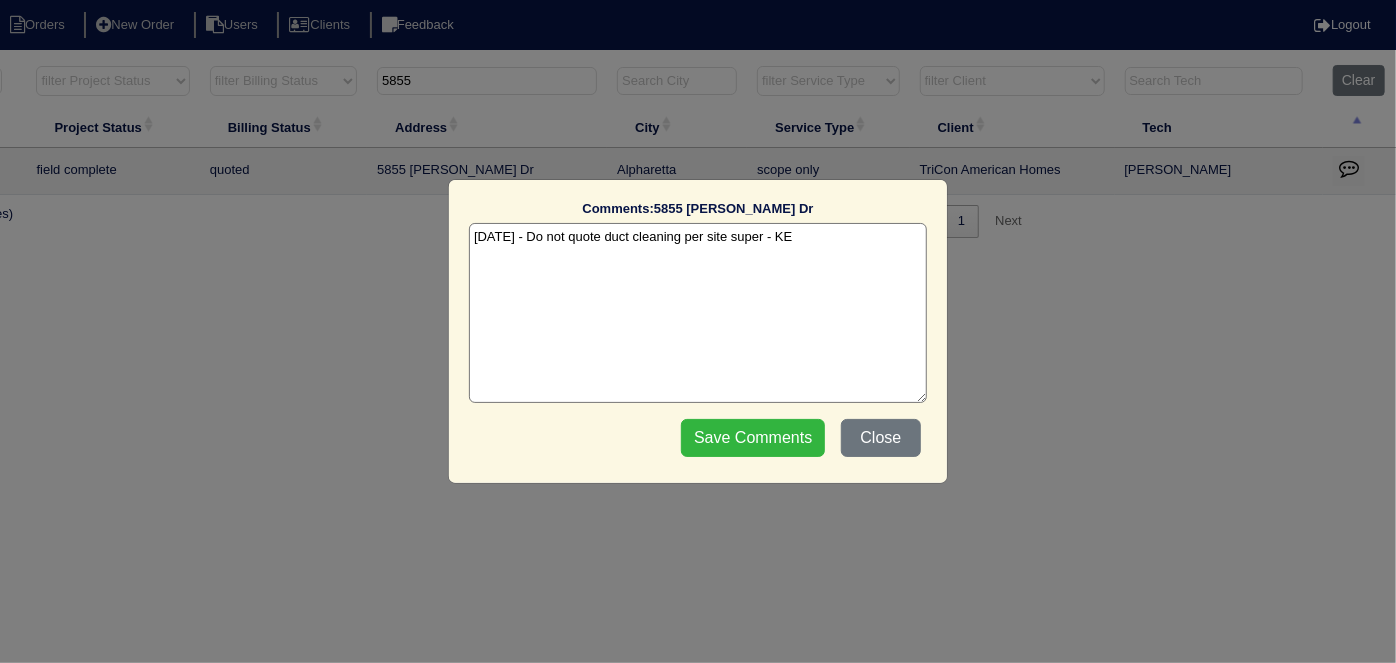 type on "7/16/25 - Do not quote duct cleaning per site super - KE" 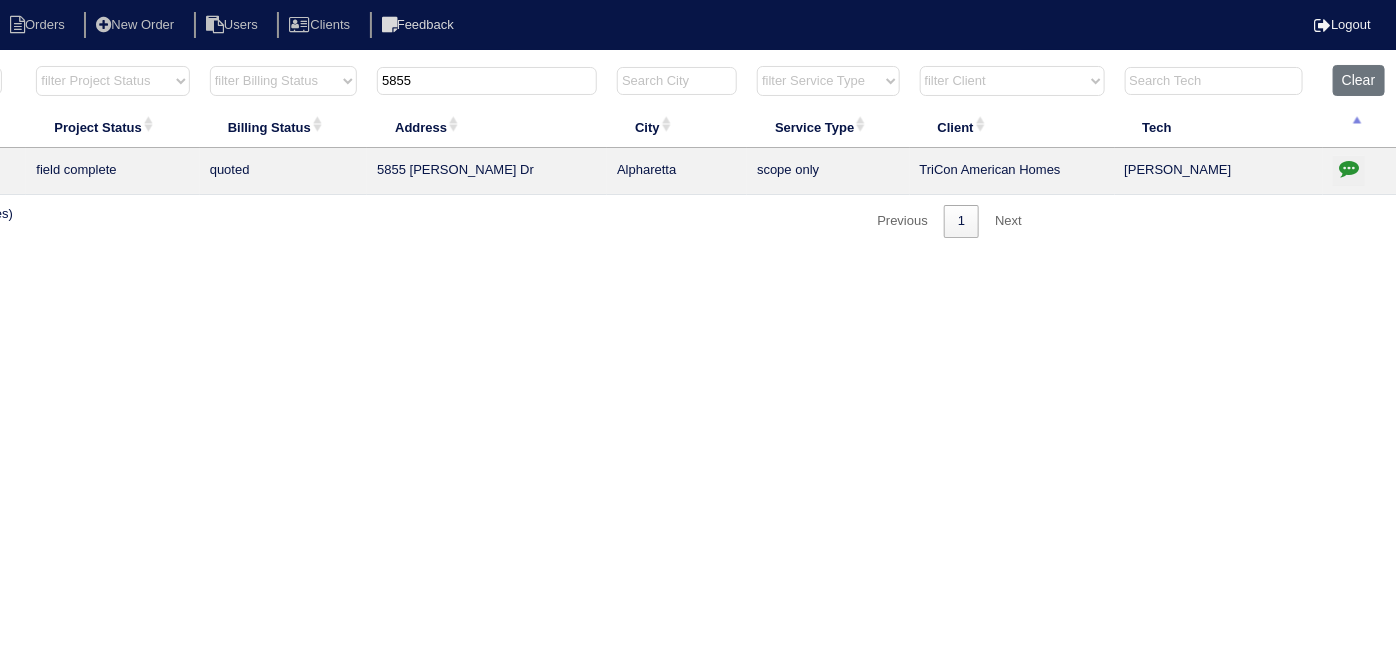 drag, startPoint x: 445, startPoint y: 75, endPoint x: 353, endPoint y: 71, distance: 92.086914 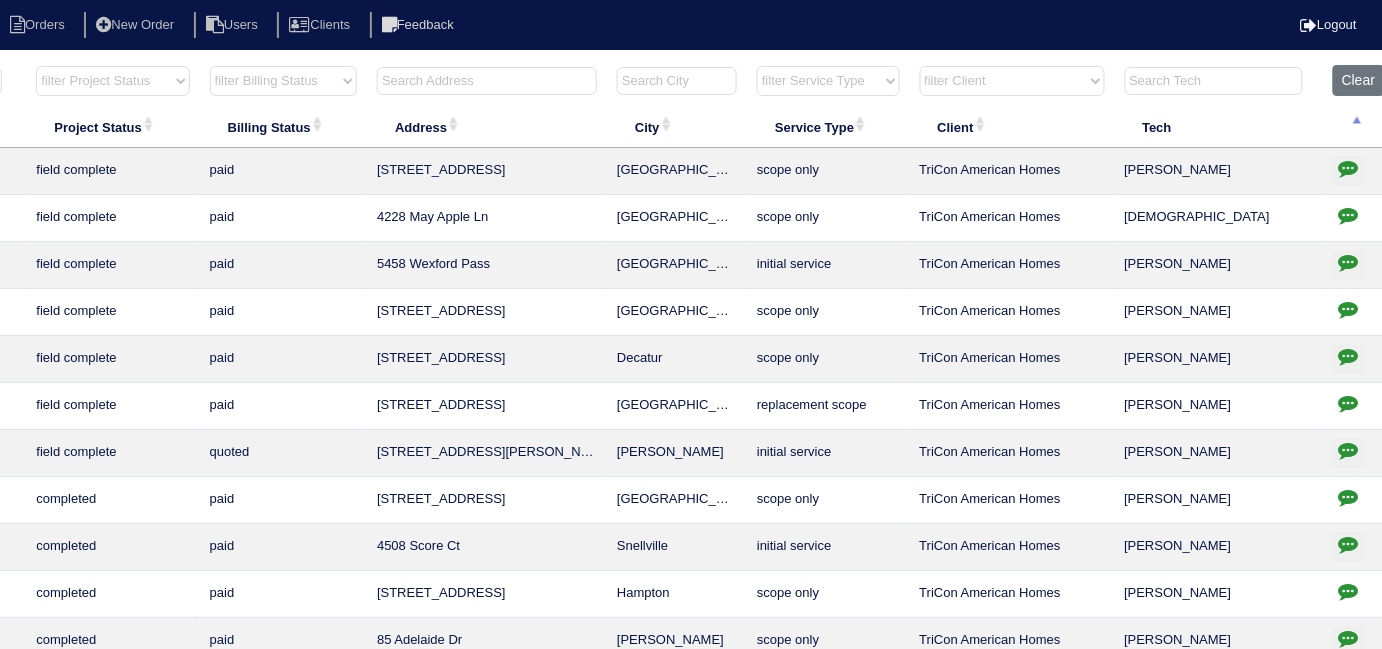 click at bounding box center (487, 81) 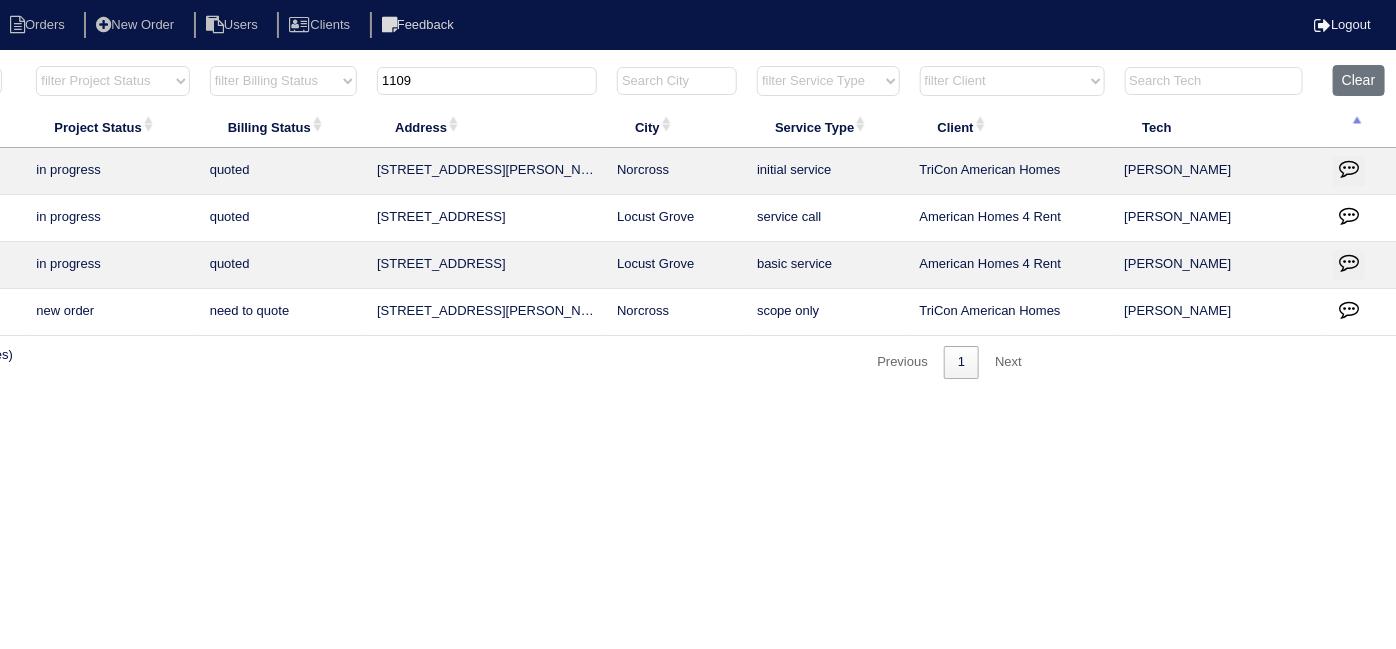 type on "1109" 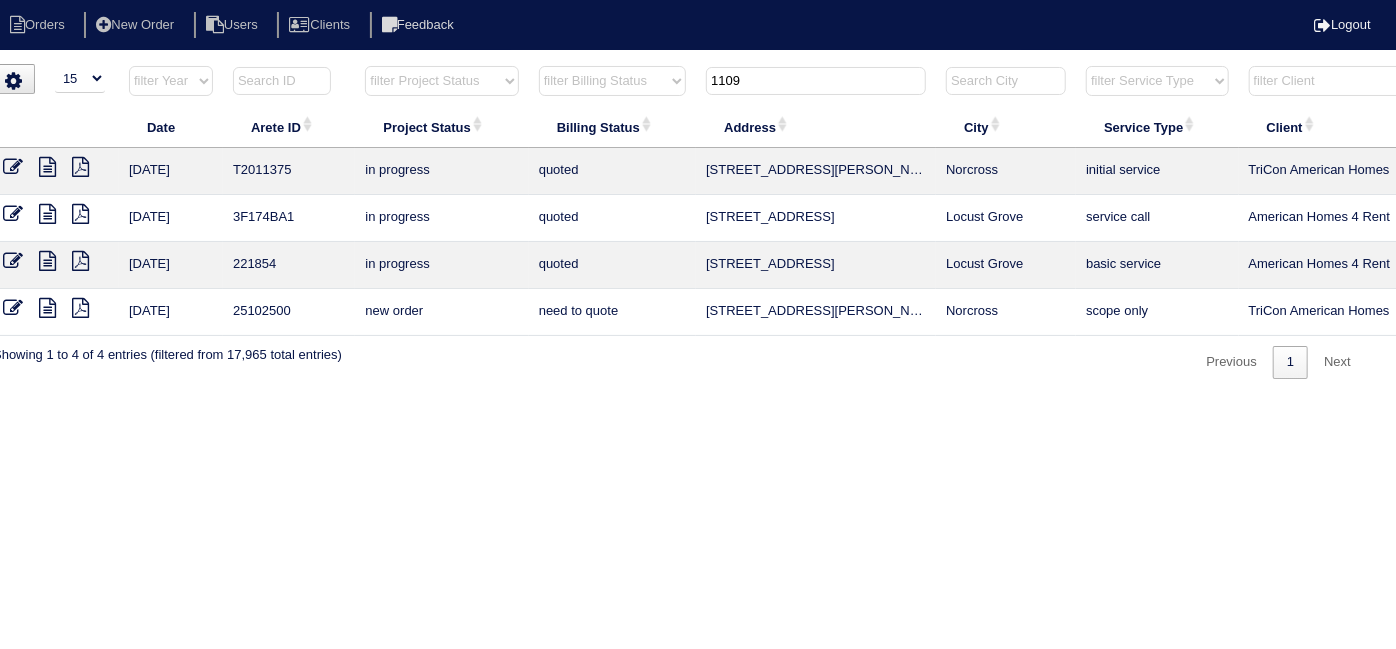 scroll, scrollTop: 0, scrollLeft: 17, axis: horizontal 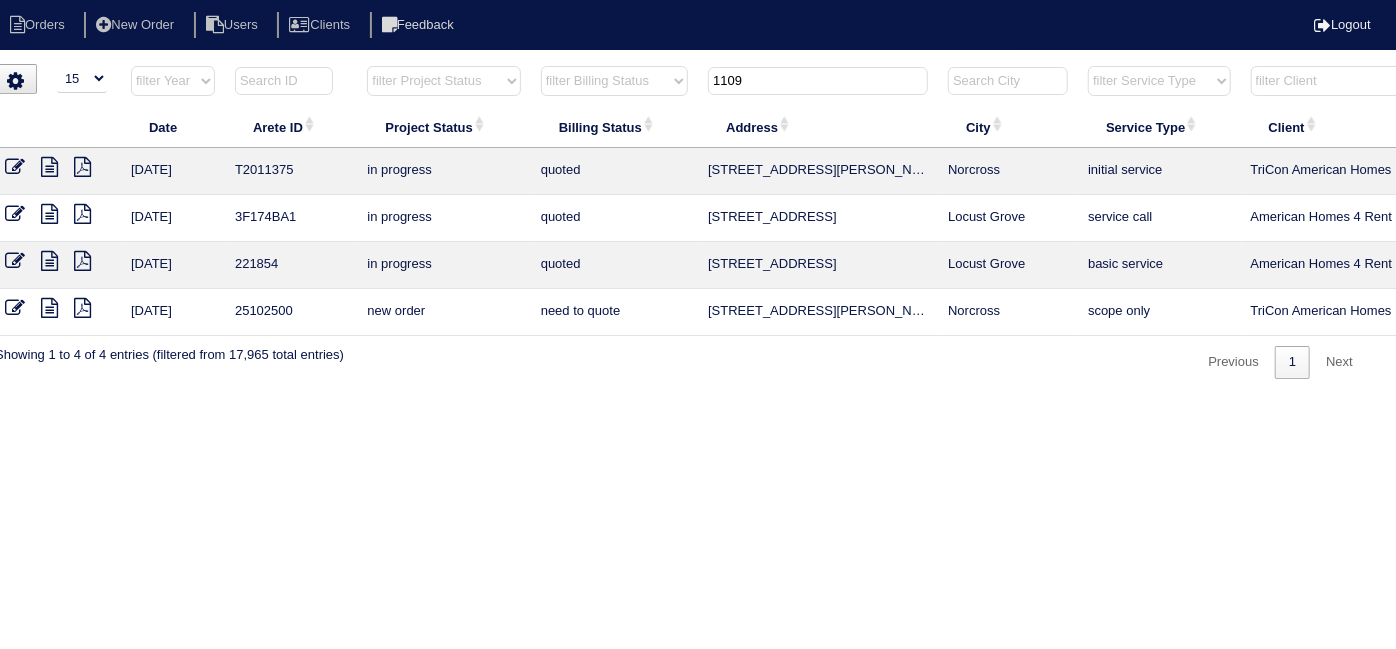 click on "Orders
New Order
Users
Clients
Feedback
Logout
Orders
New Order
Users
Clients
Message is blank.  Please add text or cancel.
Send Feedback
Cancel" at bounding box center (681, 199) 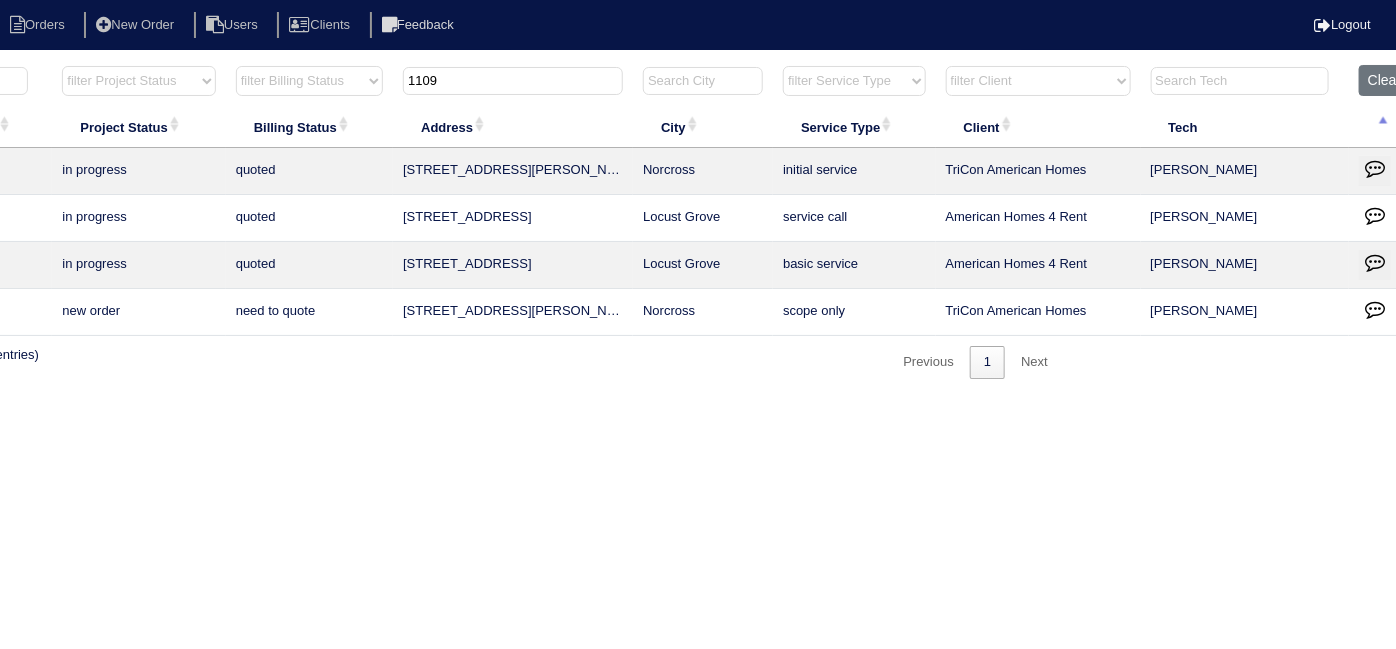 scroll, scrollTop: 0, scrollLeft: 348, axis: horizontal 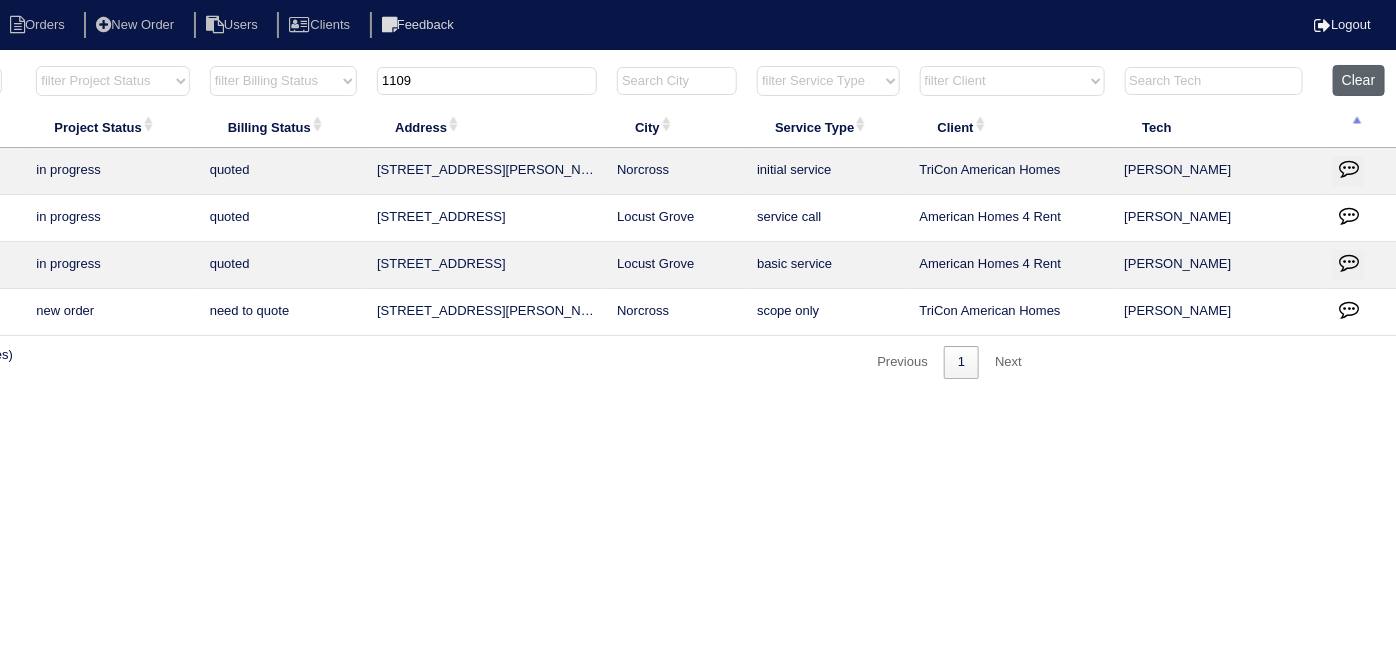click on "Clear" at bounding box center [1358, 80] 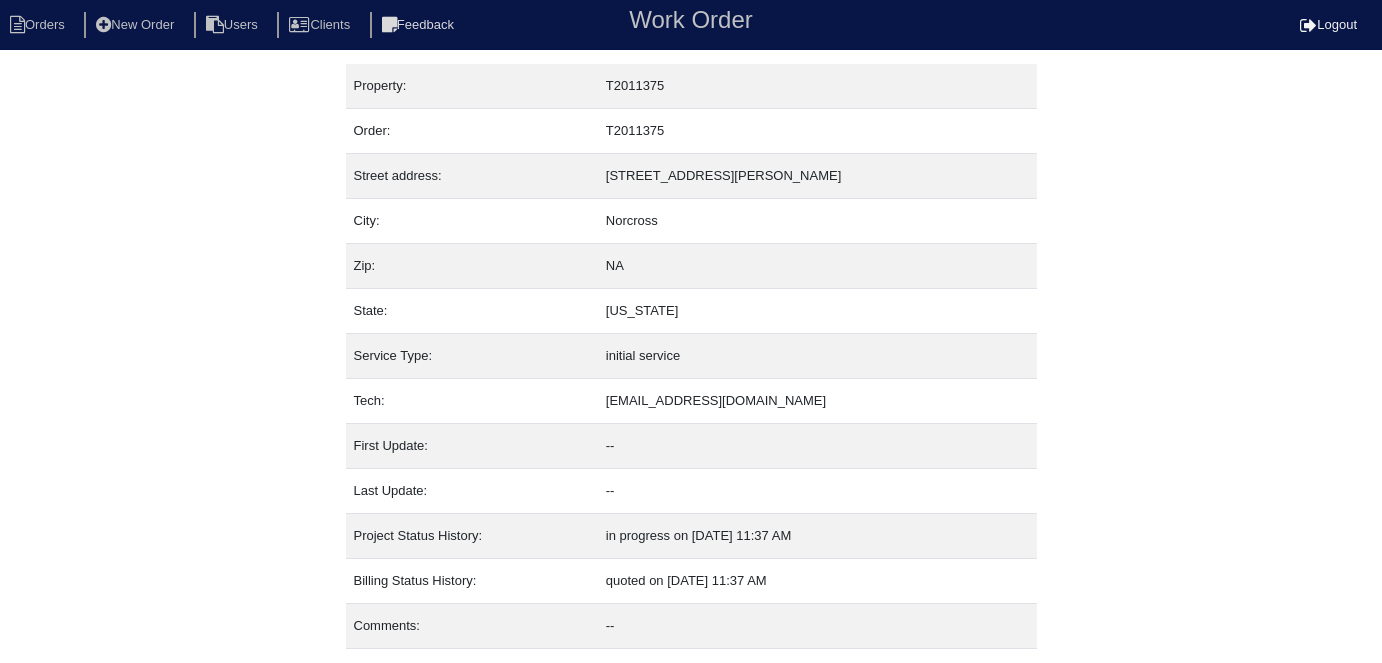 scroll, scrollTop: 0, scrollLeft: 0, axis: both 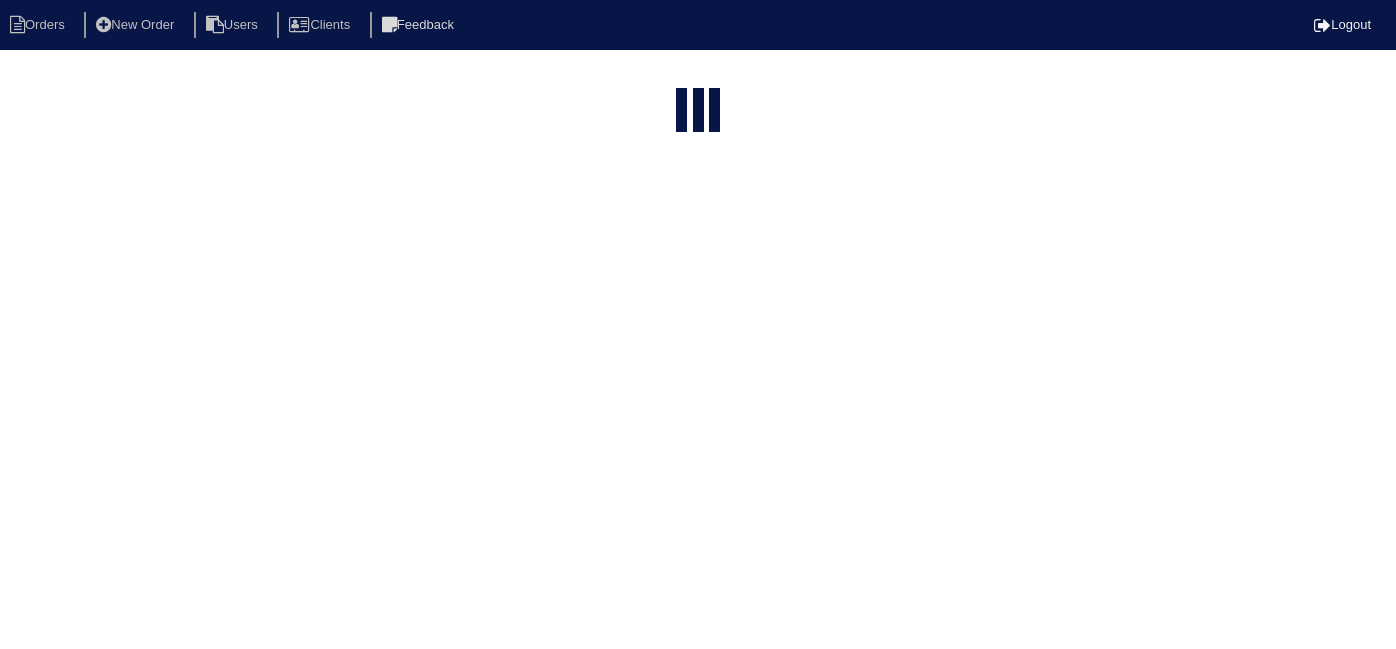 select on "15" 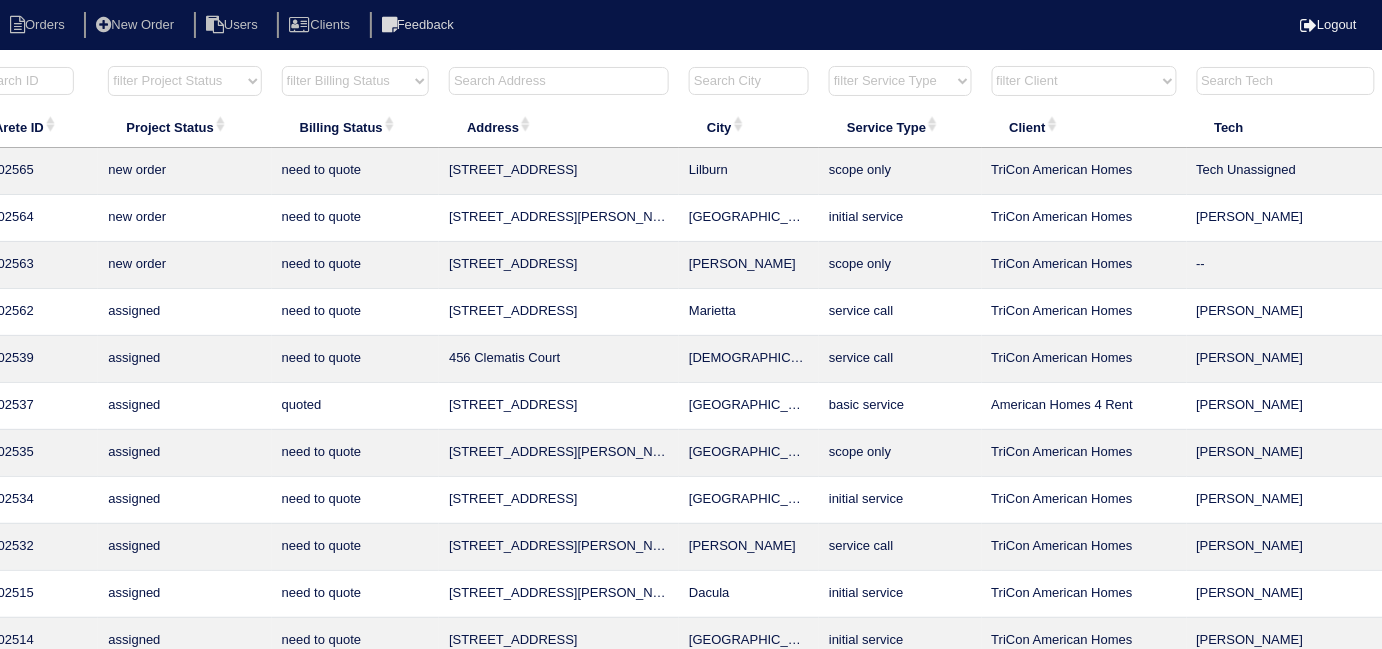 click at bounding box center (559, 81) 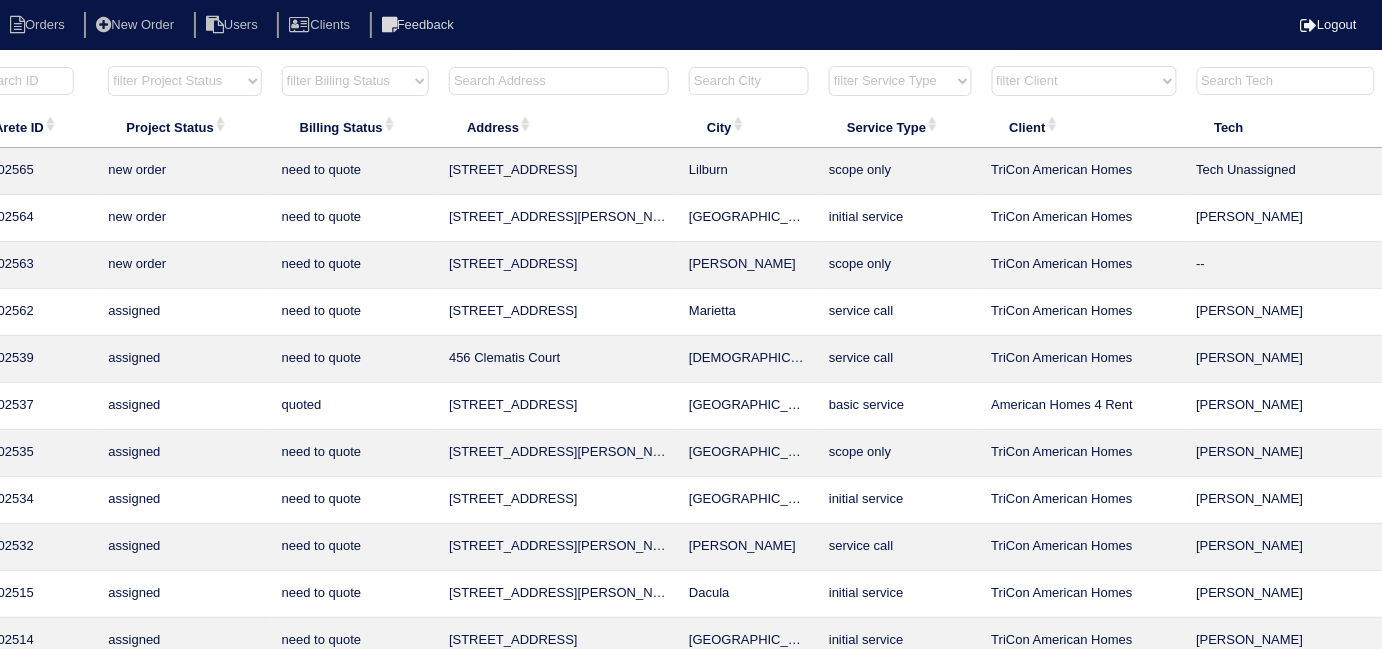 click at bounding box center (559, 81) 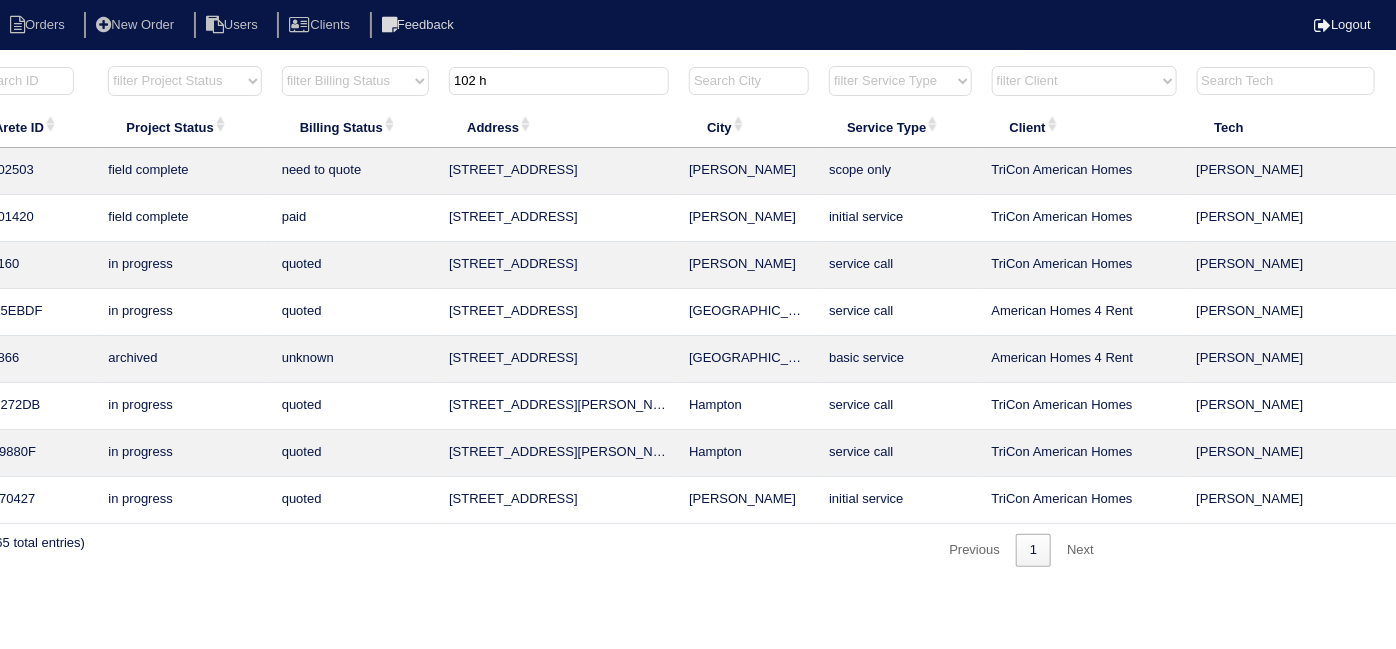 scroll, scrollTop: 0, scrollLeft: 0, axis: both 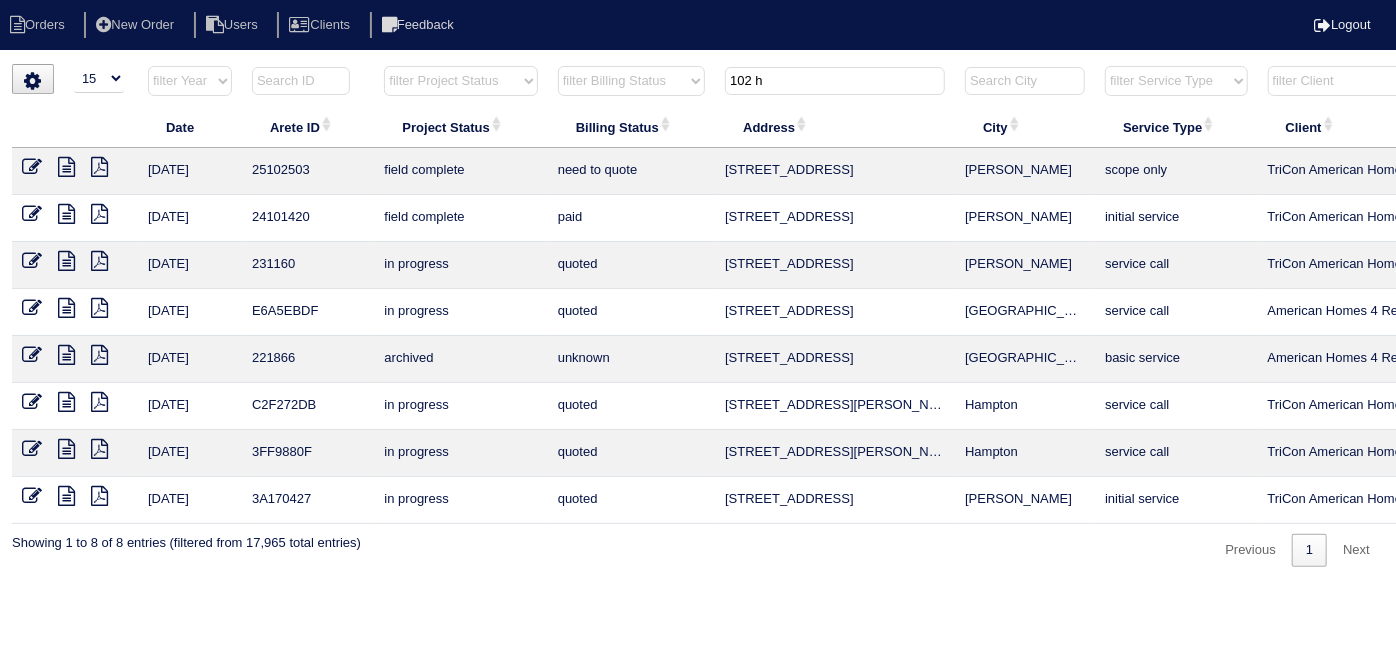 type on "102 h" 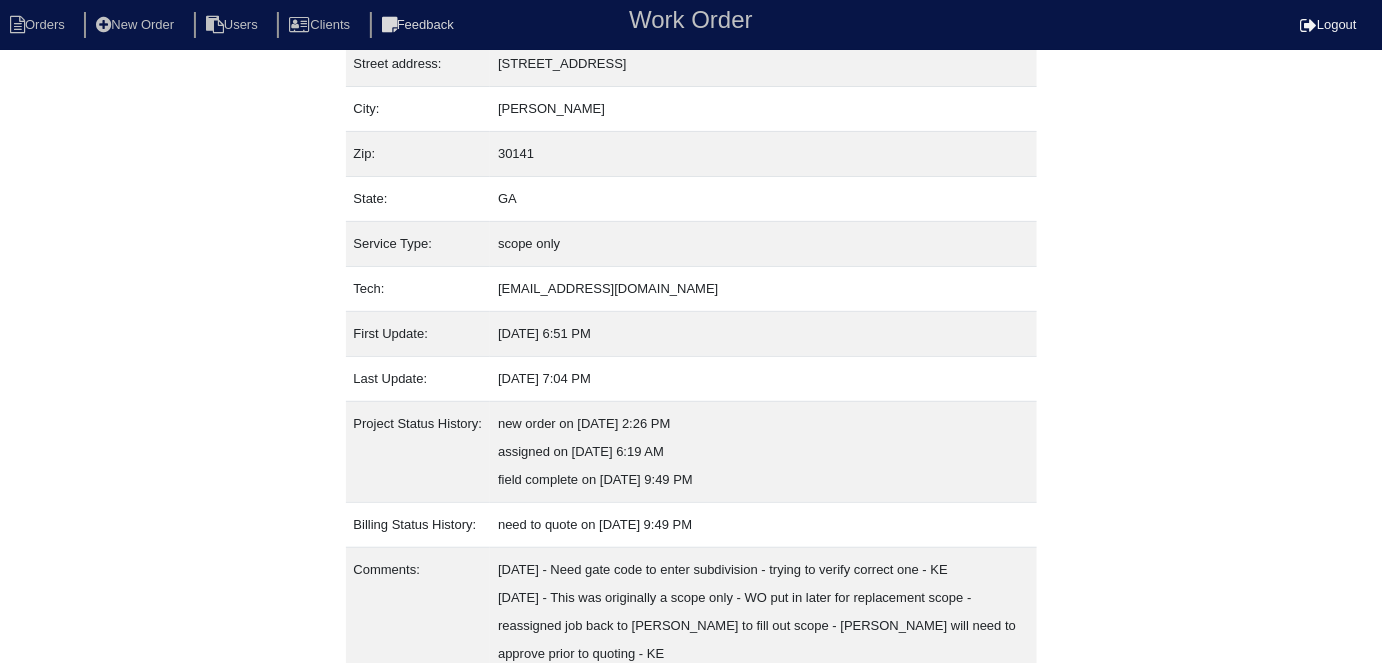 scroll, scrollTop: 217, scrollLeft: 0, axis: vertical 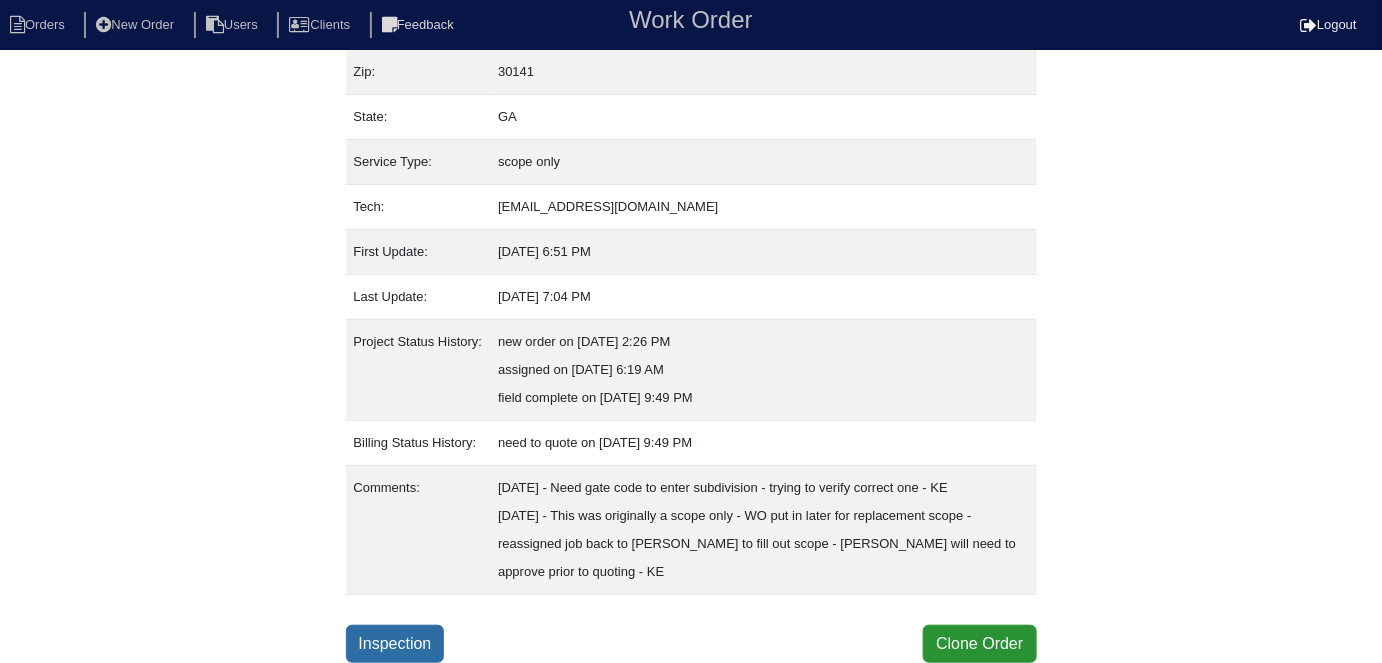 click on "Inspection" at bounding box center (395, 644) 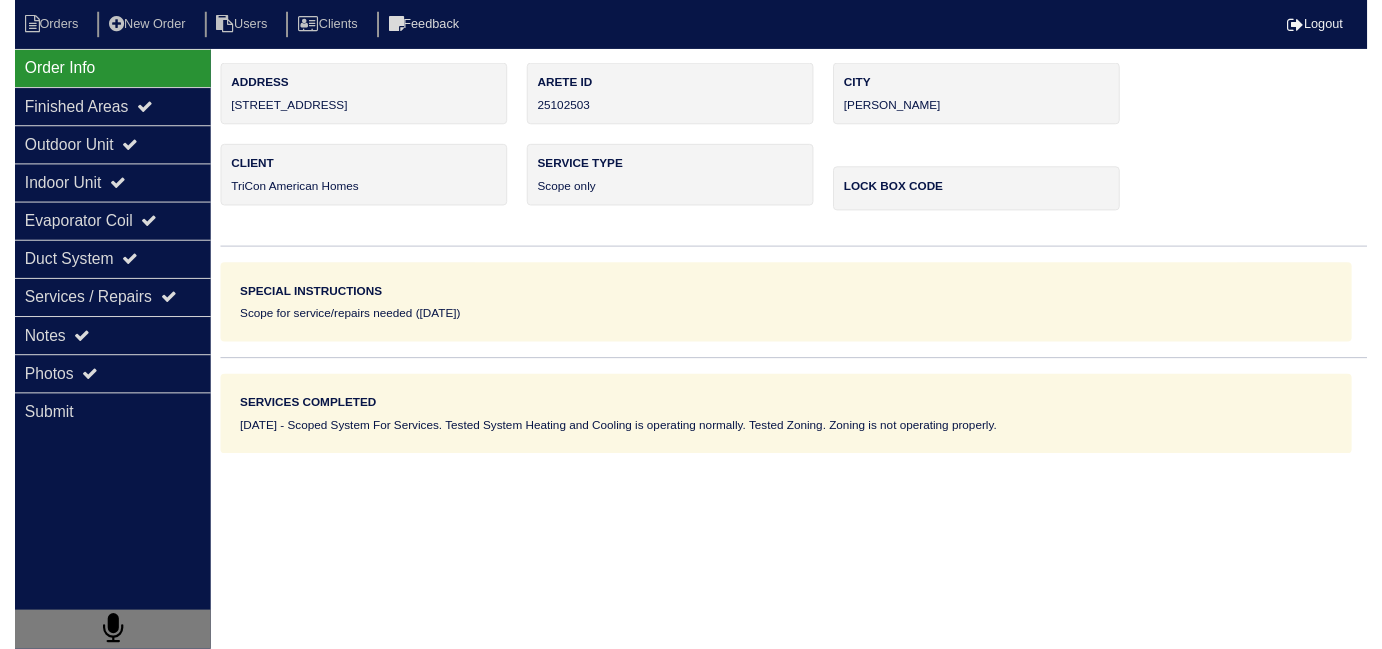 scroll, scrollTop: 0, scrollLeft: 0, axis: both 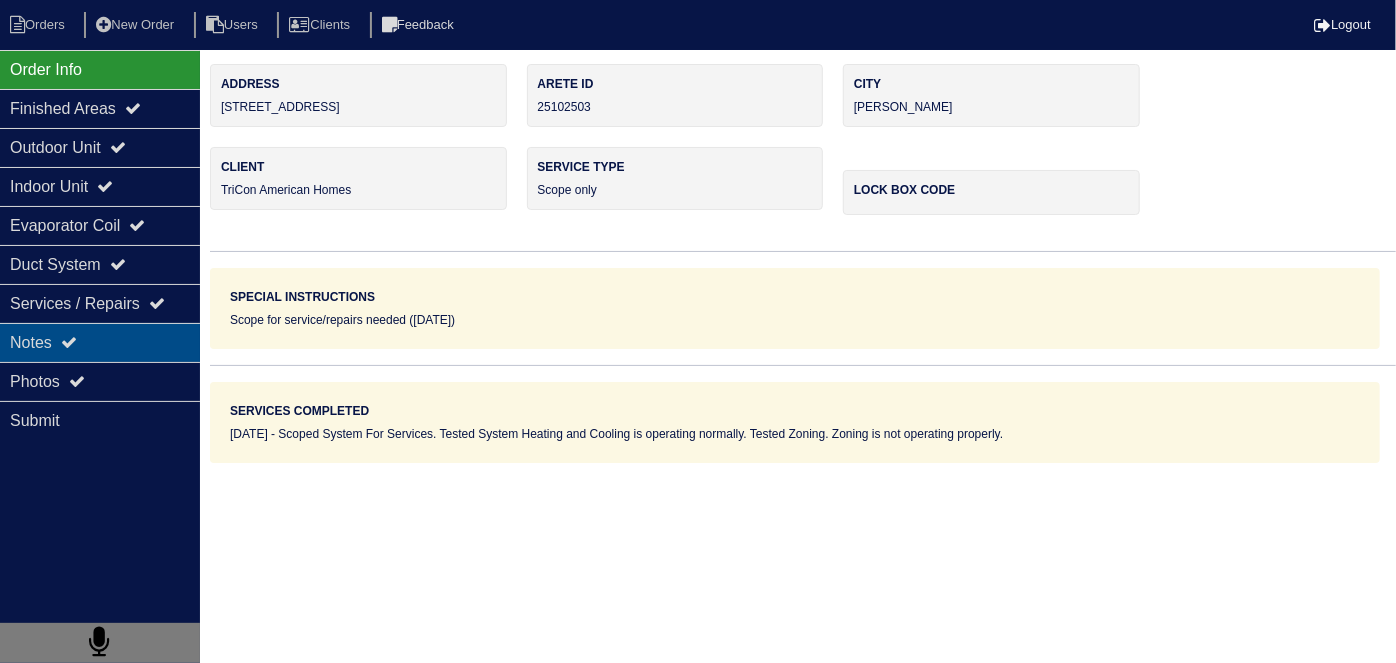 click on "Notes" at bounding box center (100, 342) 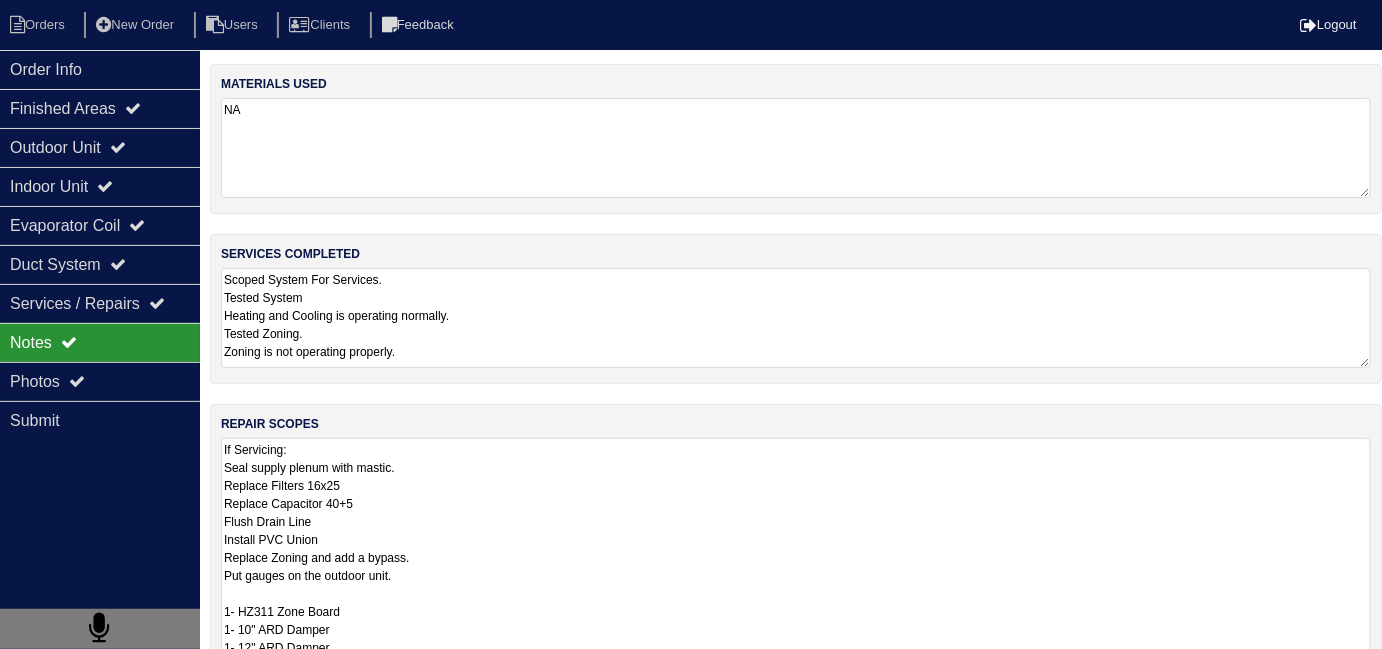 click on "If Servicing:
Seal supply plenum with mastic.
Replace Filters 16x25
Replace Capacitor 40+5
Flush Drain Line
Install PVC Union
Replace Zoning and add a bypass.
Put gauges on the outdoor unit.
1- HZ311 Zone Board
1- 10" ARD Damper
1- 12" ARD Damper
1- 8" Bypass
1- 8" R8 Flex
2- 8" Finger Collars
2 - smart thermostats
60,000 14" Furnace
2.5 Ton 14" Coil Upflow
2.5 Ton AC
36x36 Pad
Aquaguard Floatswitch
16x25 Filter Rack
2- Filters
4" Single Wall 90
3/4 PVC Male
3/4 PVC Cap
3/4 Copper Lineset Insulation
Lineset Cover
2- Tricon Thermostat" at bounding box center (796, 737) 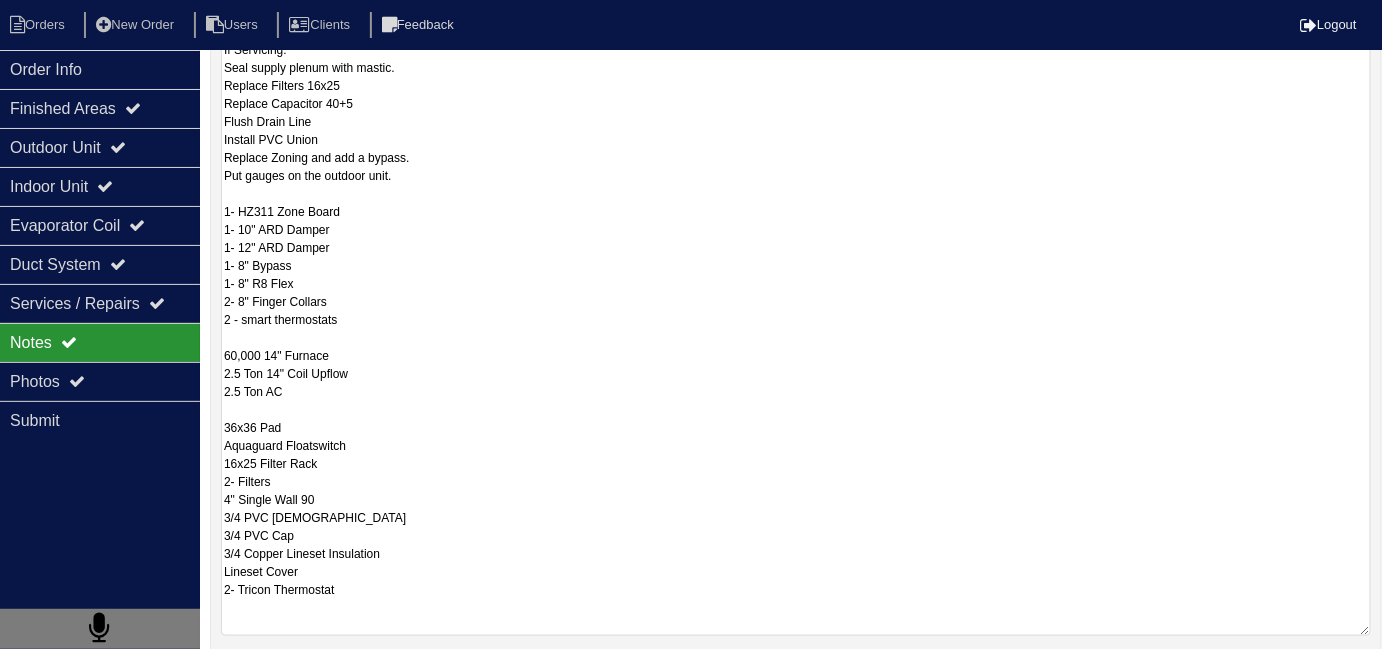 scroll, scrollTop: 377, scrollLeft: 0, axis: vertical 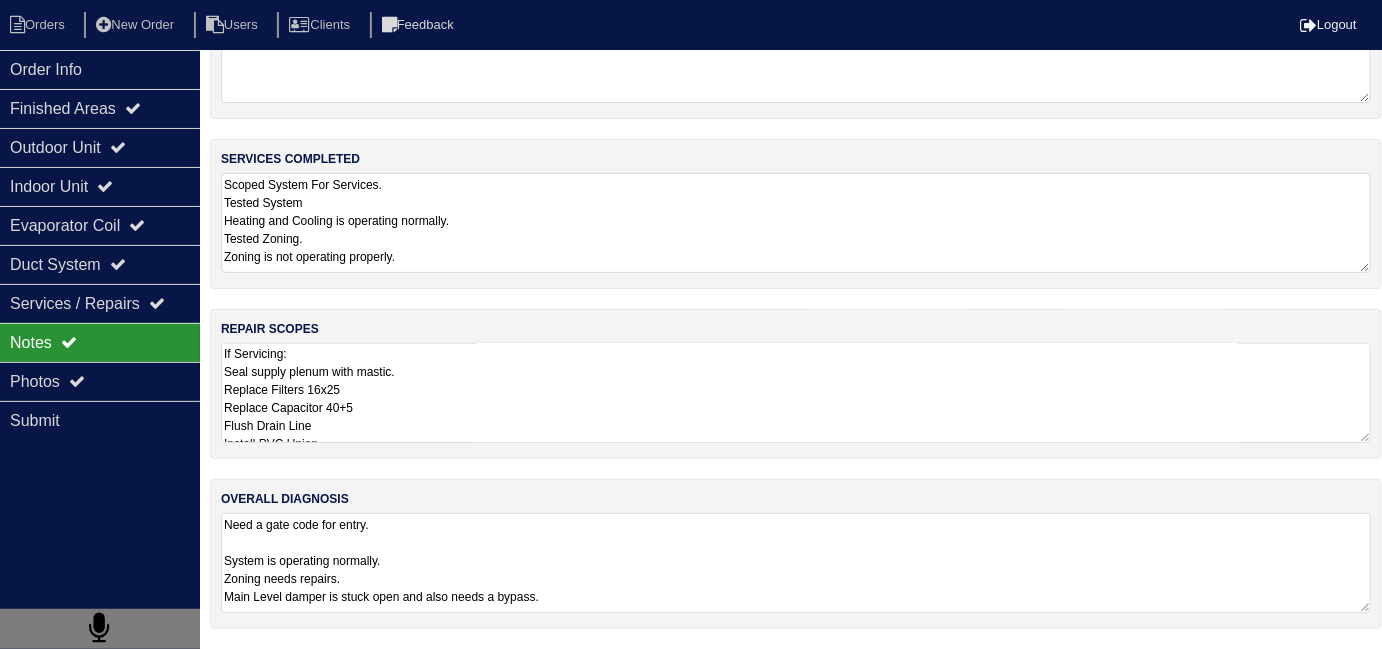 click on "If Servicing:
Seal supply plenum with mastic.
Replace Filters 16x25
Replace Capacitor 40+5
Flush Drain Line
Install PVC Union
Replace Zoning and add a bypass.
Put gauges on the outdoor unit.
1- HZ311 Zone Board
1- 10" ARD Damper
1- 12" ARD Damper
1- 8" Bypass
1- 8" R8 Flex
2- 8" Finger Collars
2 - smart thermostats
60,000 14" Furnace
2.5 Ton 14" Coil Upflow
2.5 Ton AC
36x36 Pad
Aquaguard Floatswitch
16x25 Filter Rack
2- Filters
4" Single Wall 90
3/4 PVC Male
3/4 PVC Cap
3/4 Copper Lineset Insulation
Lineset Cover
2- Tricon Thermostat" at bounding box center [796, 393] 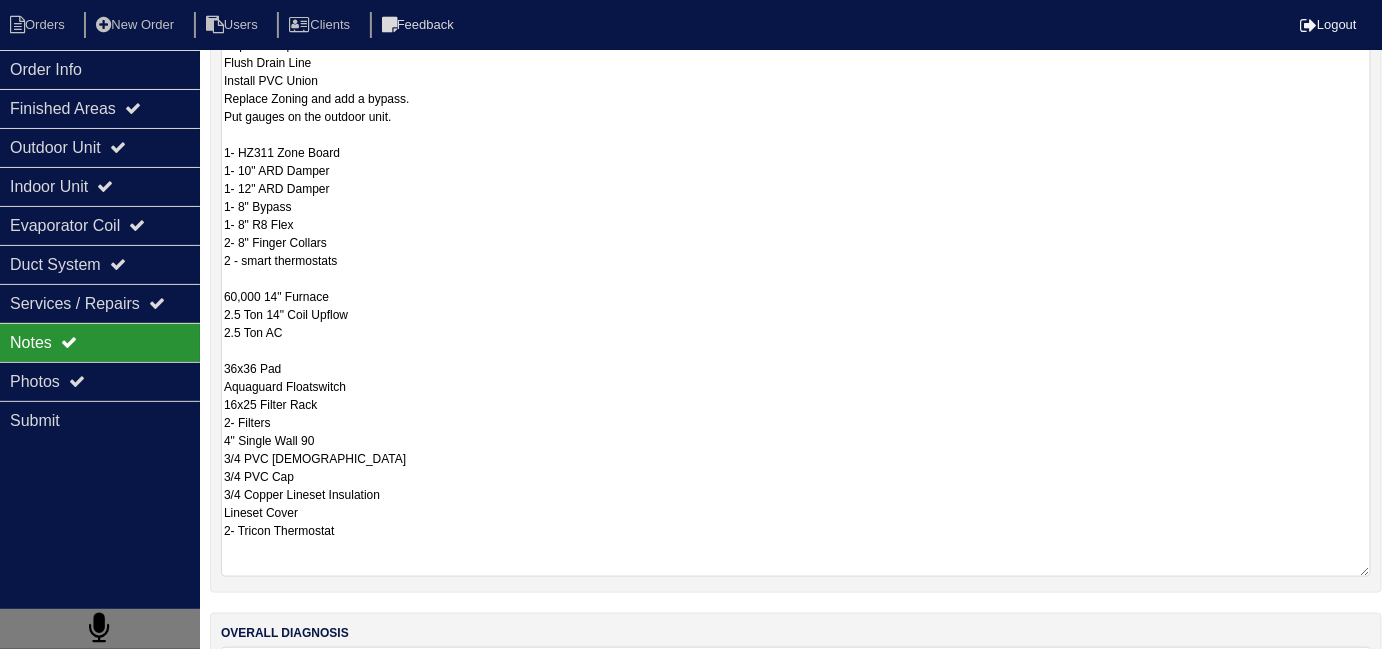 scroll, scrollTop: 89, scrollLeft: 0, axis: vertical 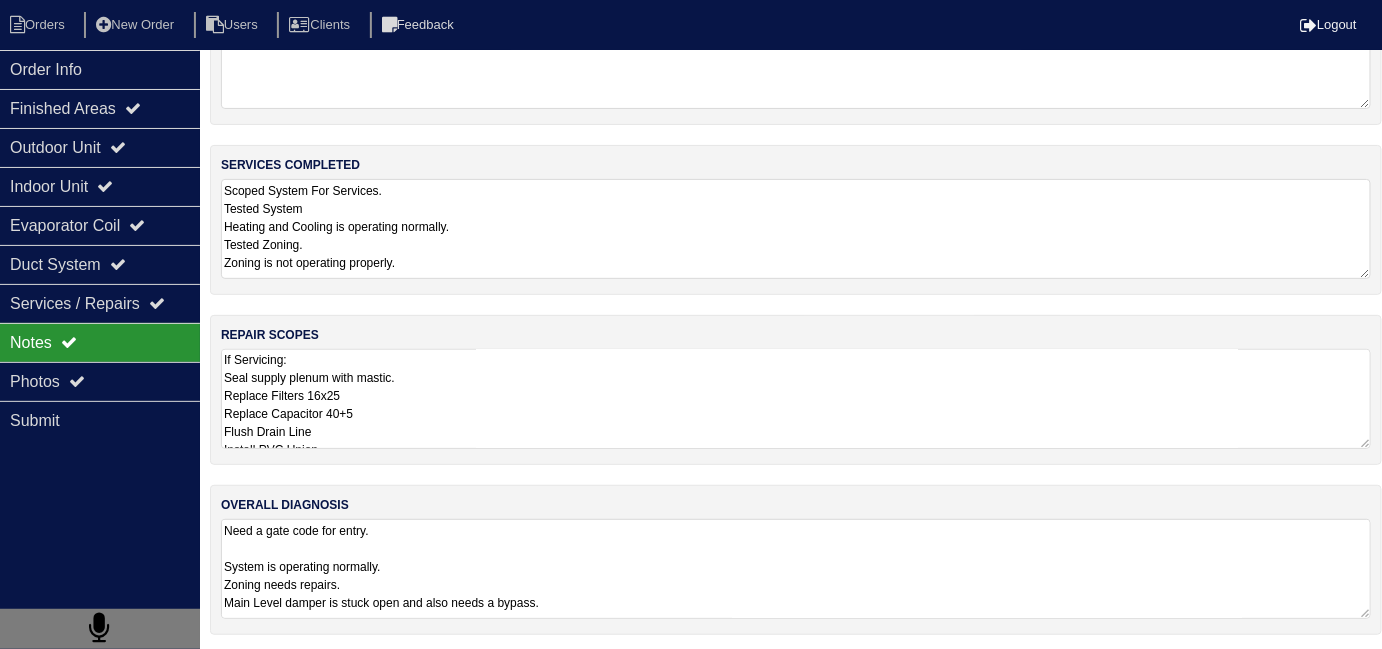 click on "If Servicing:
Seal supply plenum with mastic.
Replace Filters 16x25
Replace Capacitor 40+5
Flush Drain Line
Install PVC Union
Replace Zoning and add a bypass.
Put gauges on the outdoor unit.
1- HZ311 Zone Board
1- 10" ARD Damper
1- 12" ARD Damper
1- 8" Bypass
1- 8" R8 Flex
2- 8" Finger Collars
2 - smart thermostats
60,000 14" Furnace
2.5 Ton 14" Coil Upflow
2.5 Ton AC
36x36 Pad
Aquaguard Floatswitch
16x25 Filter Rack
2- Filters
4" Single Wall 90
3/4 PVC Male
3/4 PVC Cap
3/4 Copper Lineset Insulation
Lineset Cover
2- Tricon Thermostat" at bounding box center [796, 399] 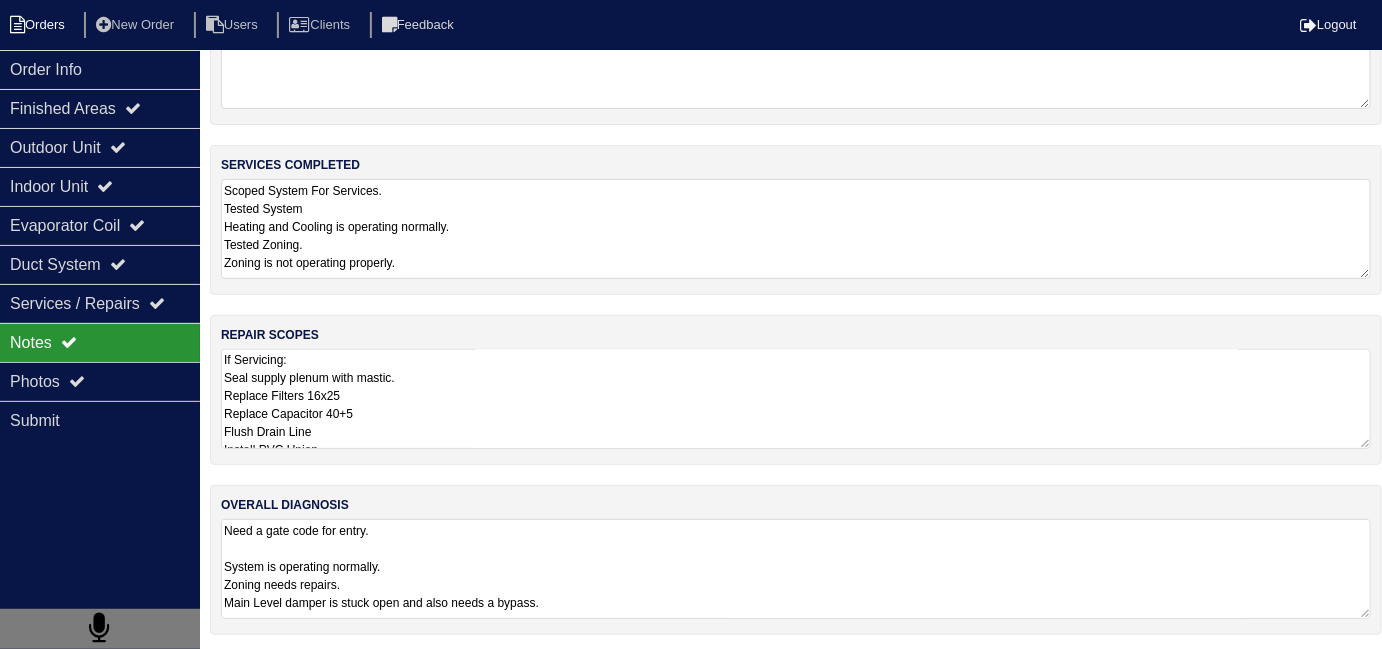 click on "Orders" at bounding box center [40, 25] 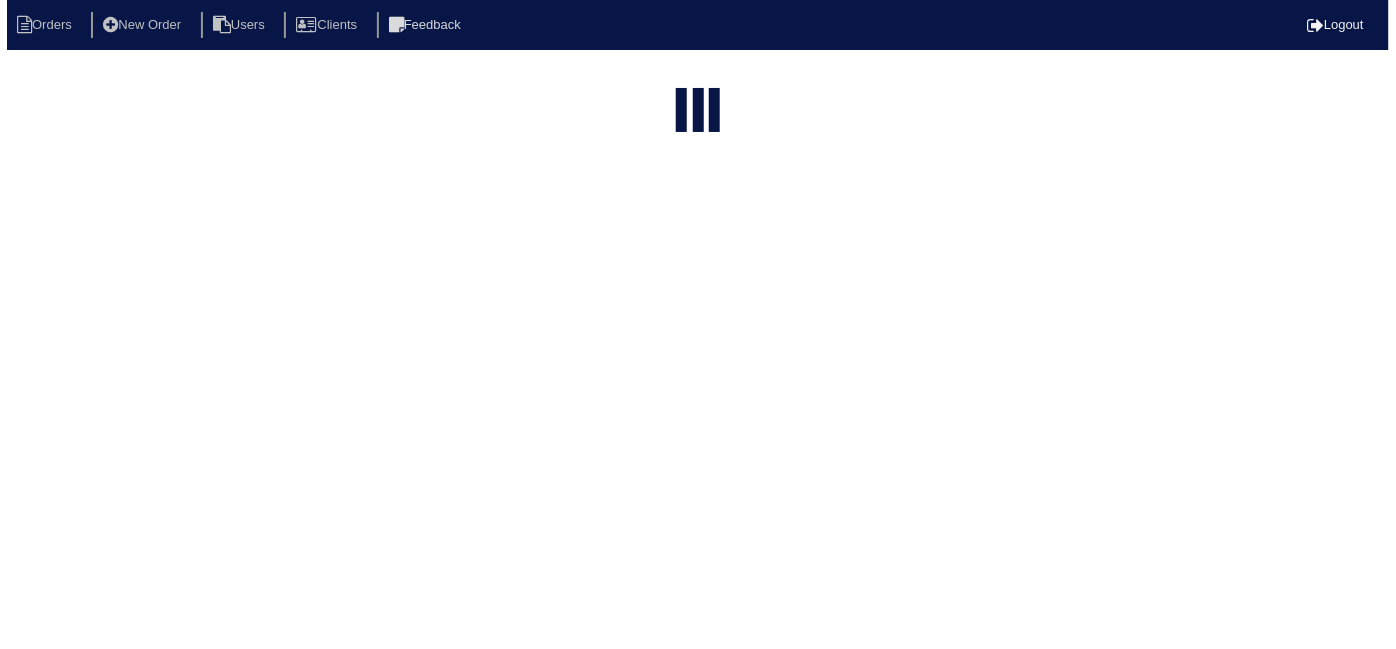 scroll, scrollTop: 0, scrollLeft: 0, axis: both 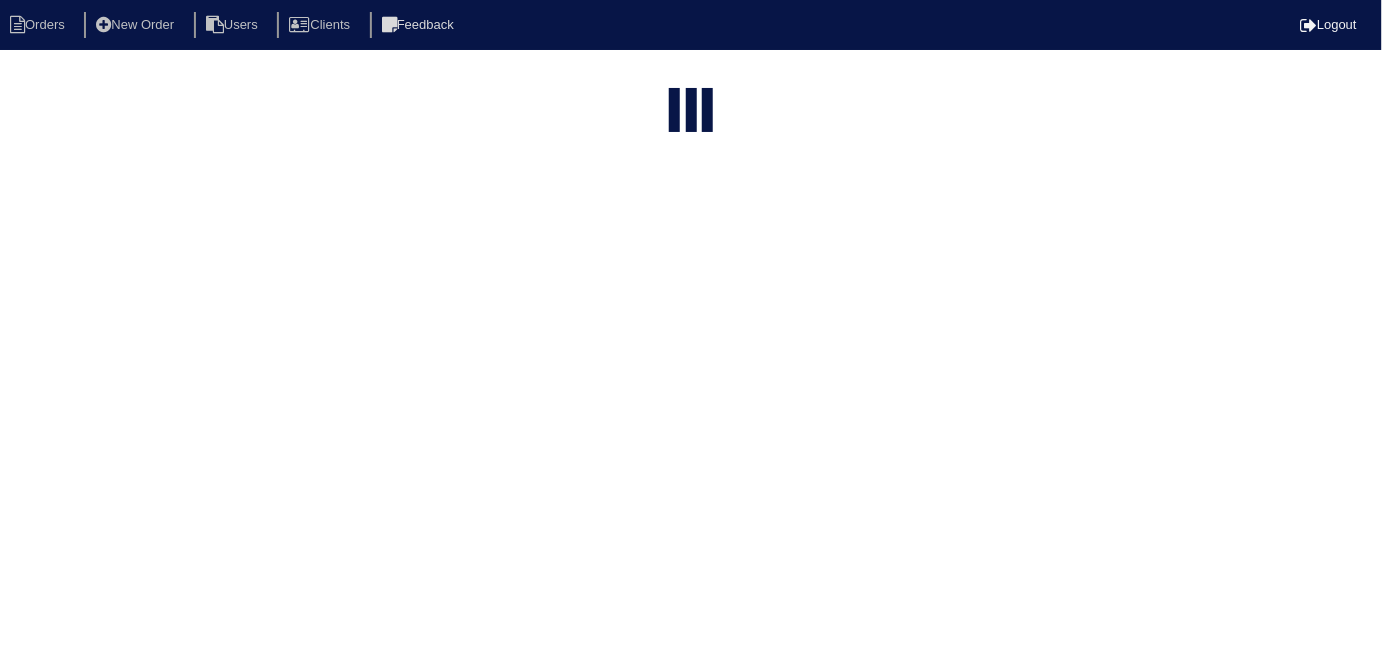 select on "15" 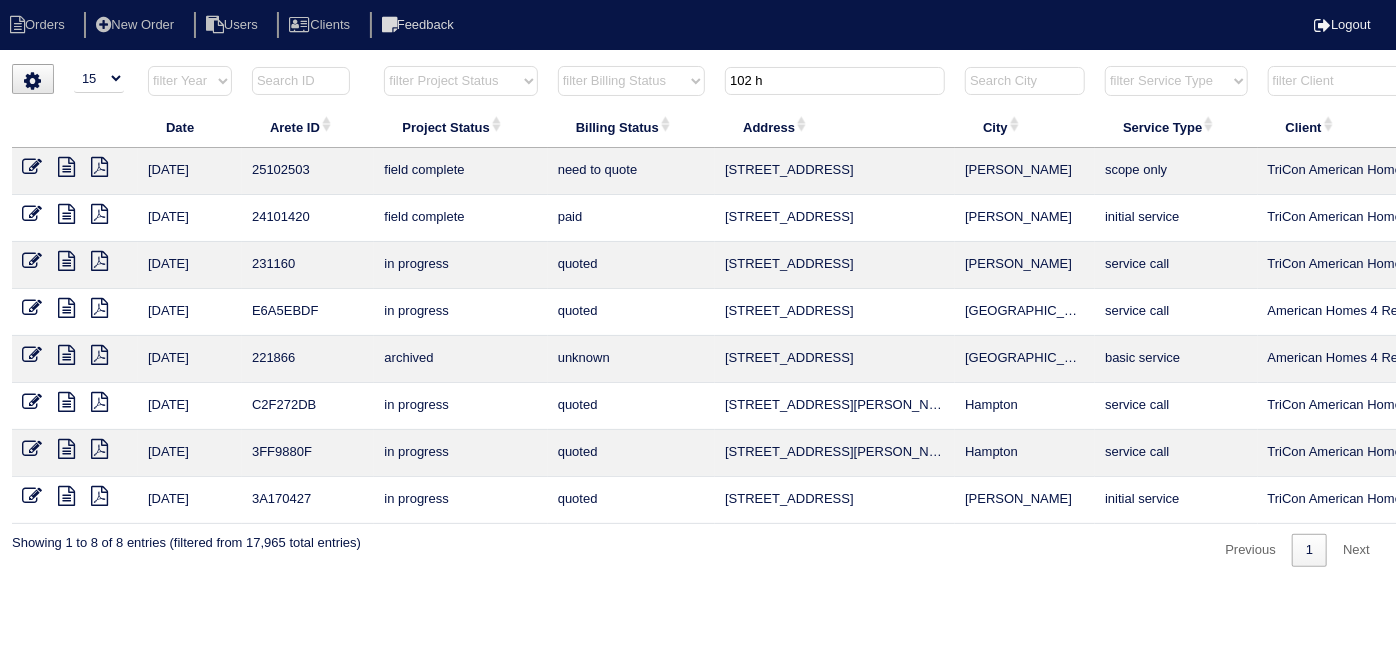 drag, startPoint x: 789, startPoint y: 85, endPoint x: 263, endPoint y: 75, distance: 526.09503 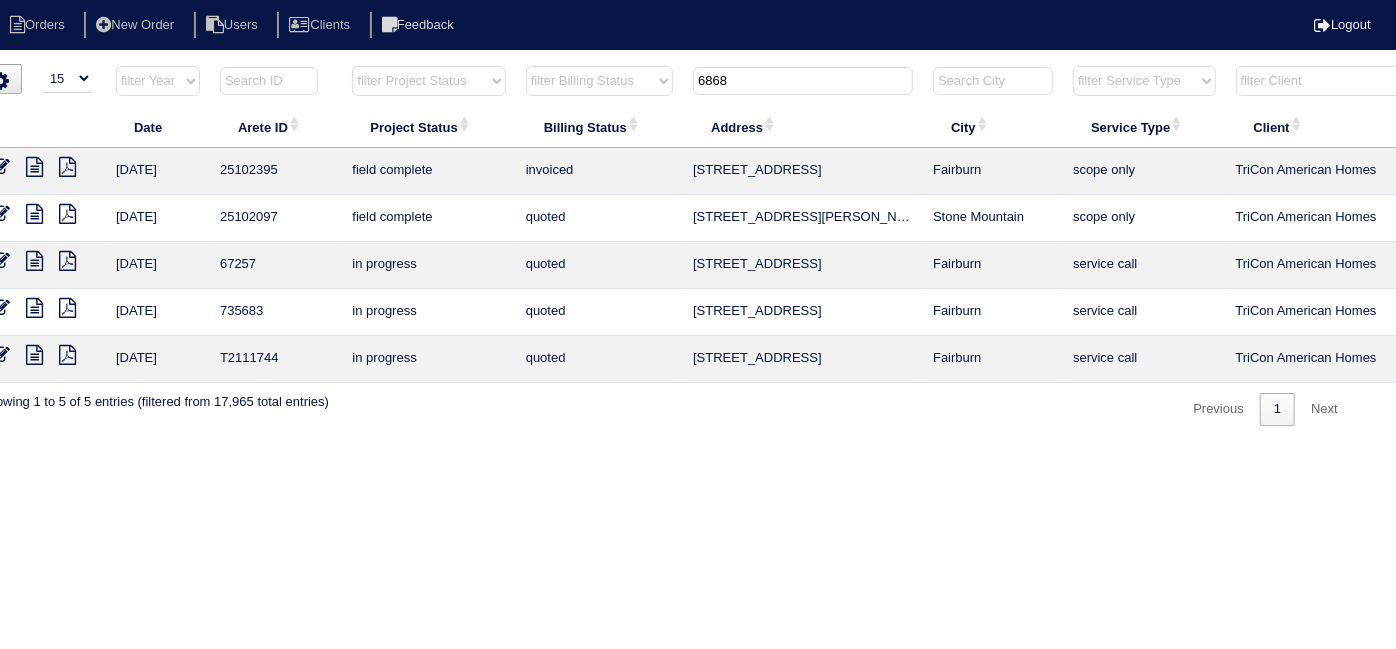 scroll, scrollTop: 0, scrollLeft: 348, axis: horizontal 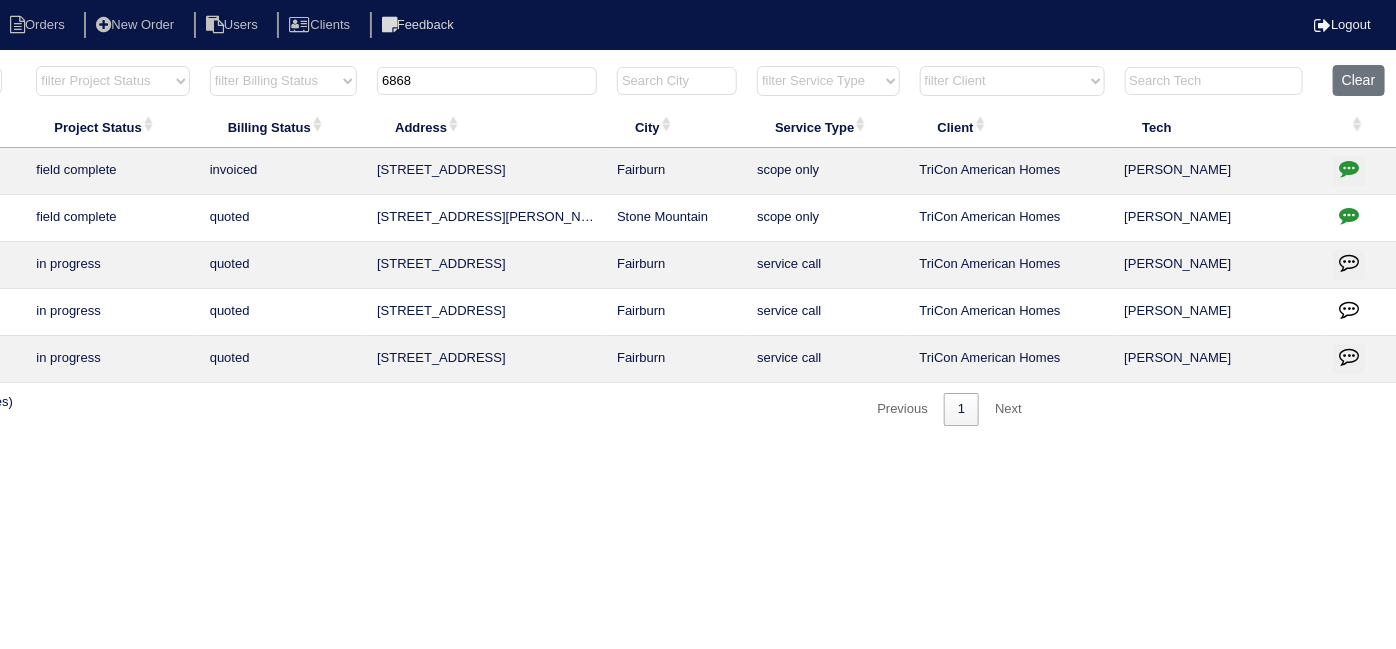type on "6868" 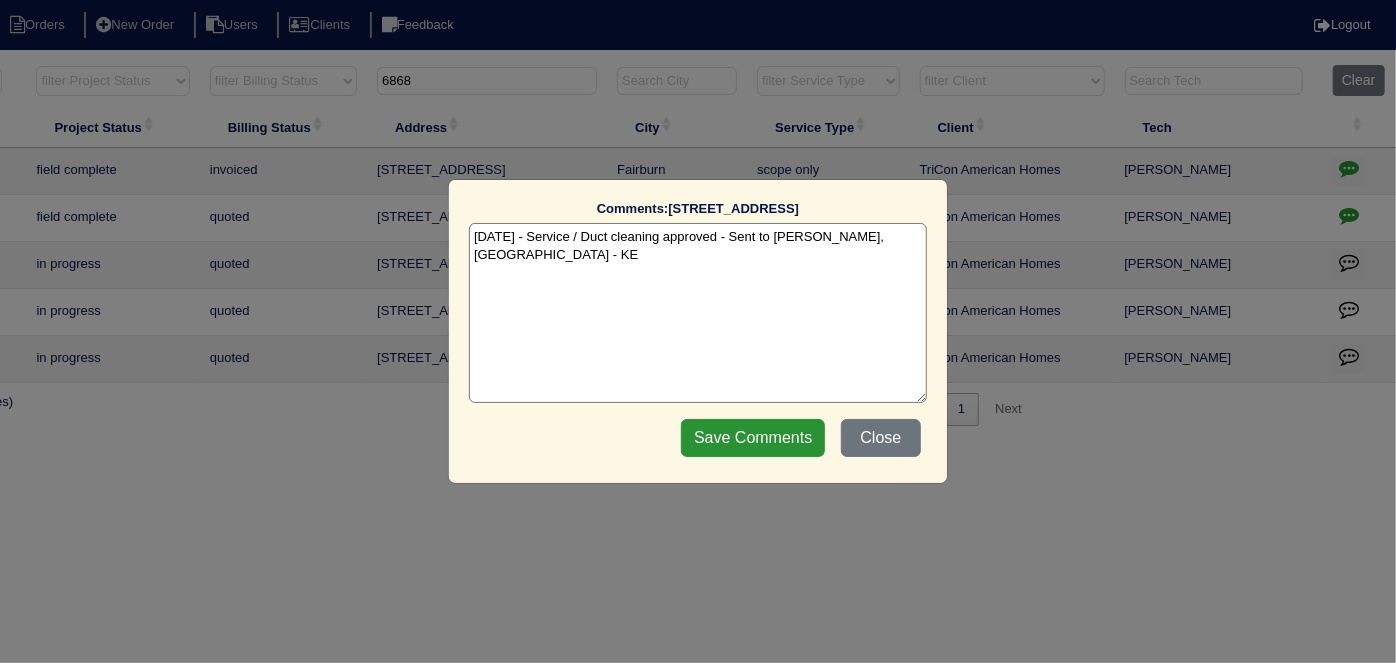 click on "7/9/25 - Service / Duct cleaning approved - Sent to Dan, Payton - KE" at bounding box center (698, 313) 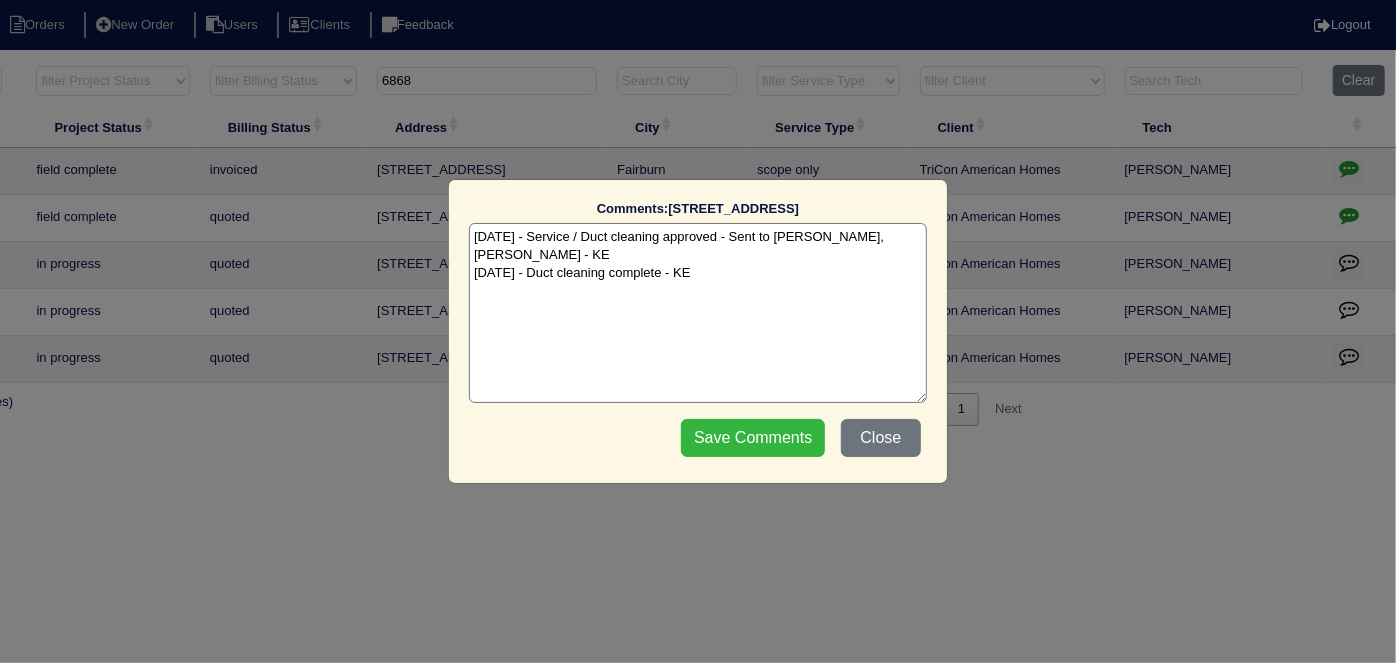 click on "Save Comments" at bounding box center [753, 438] 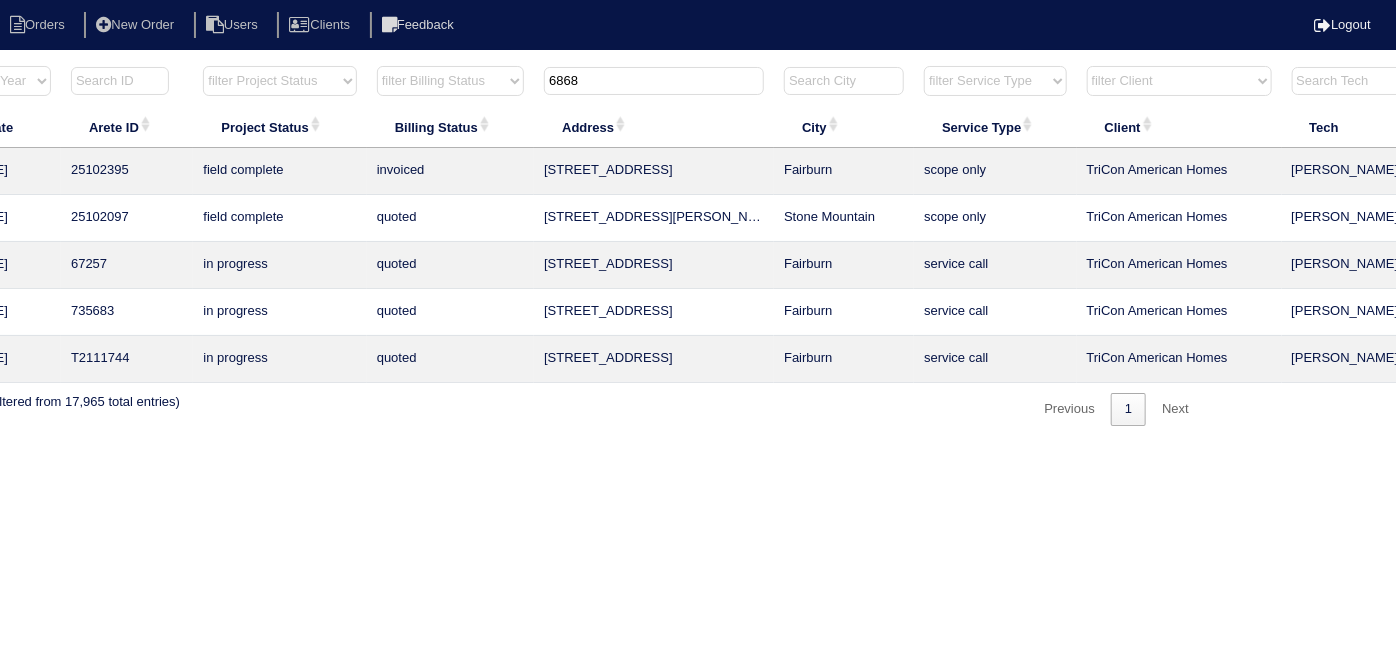 scroll, scrollTop: 0, scrollLeft: 0, axis: both 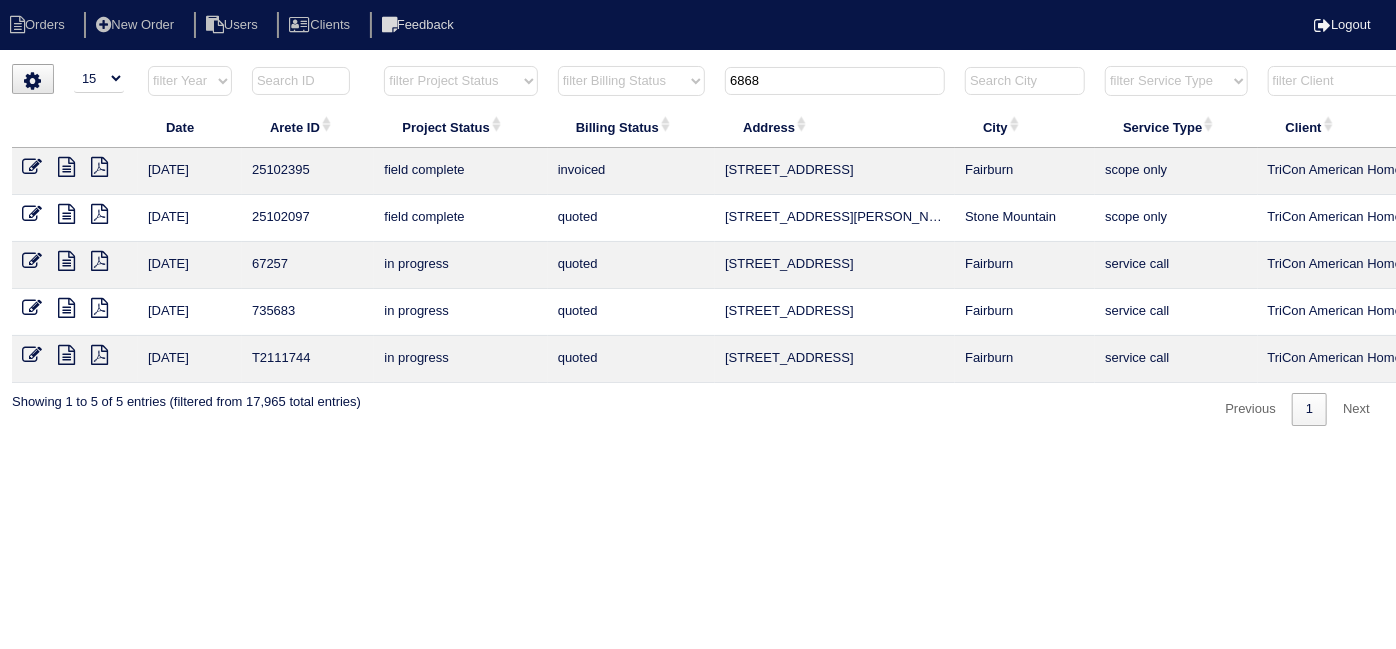 click at bounding box center (66, 167) 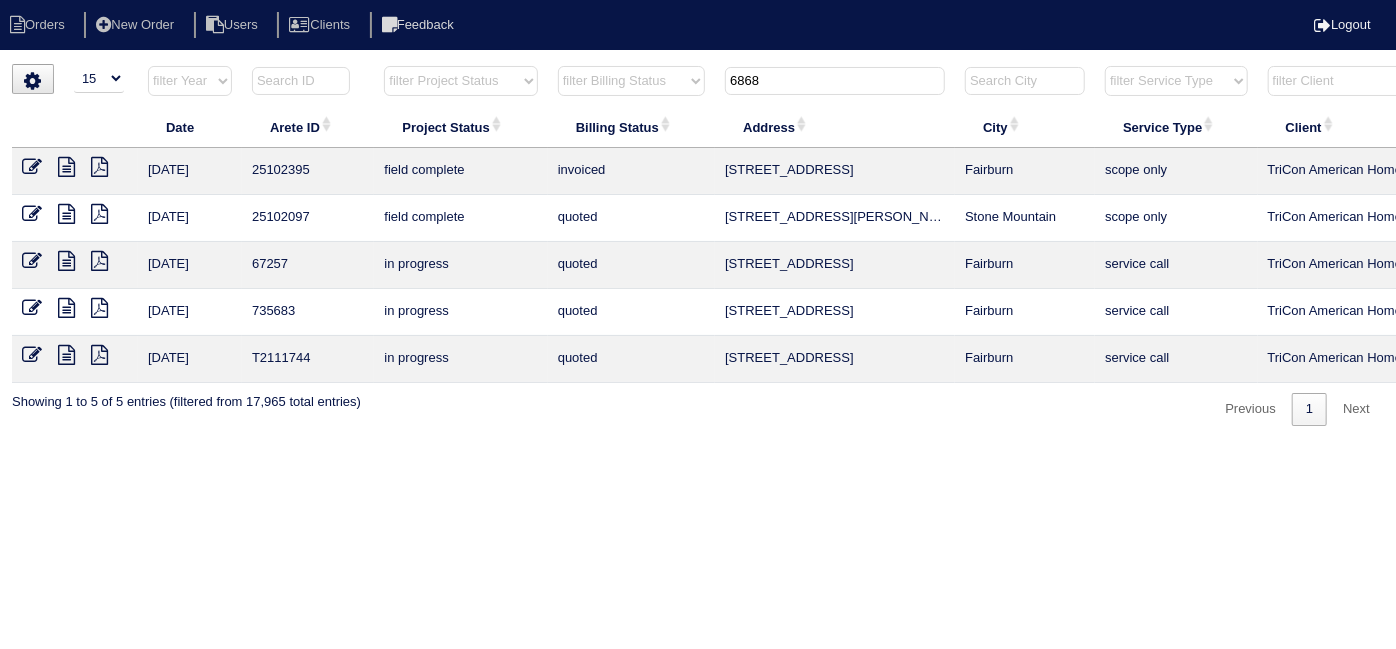 click on "Orders
New Order
Users
Clients
Feedback
Logout
Orders
New Order
Users
Clients
Message is blank.  Please add text or cancel.
Send Feedback
Cancel" at bounding box center (698, 223) 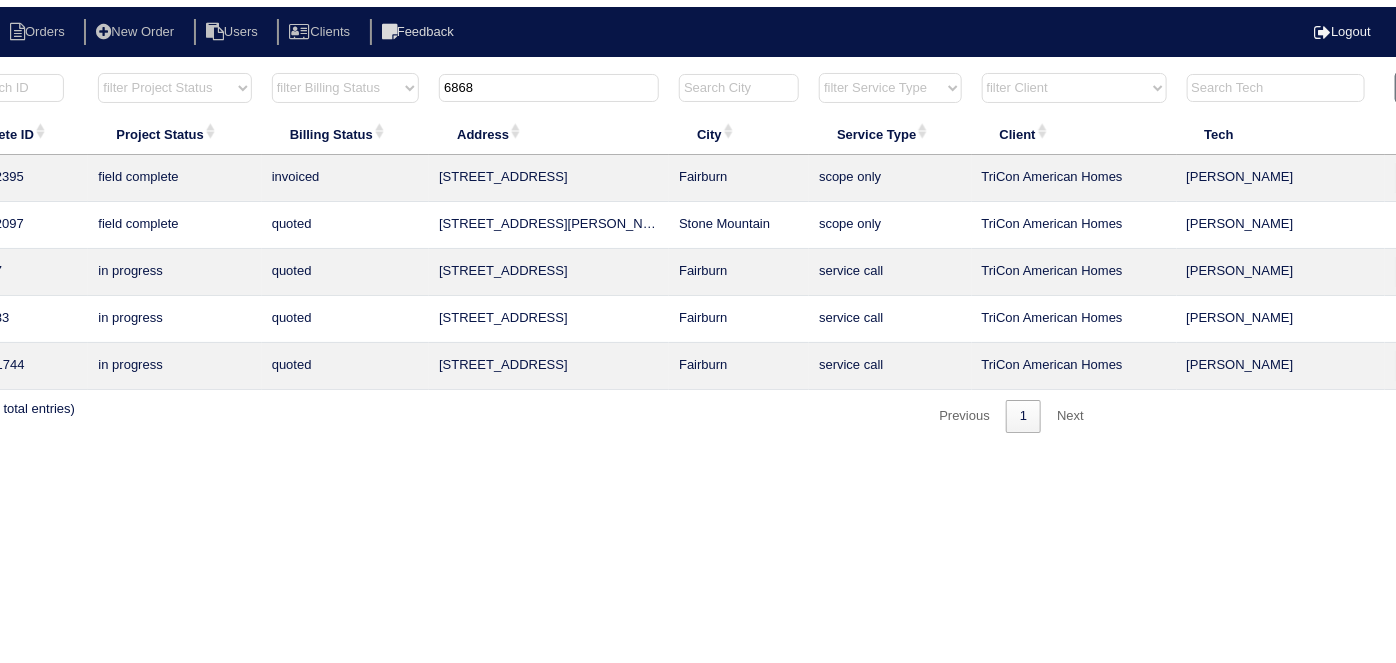 scroll, scrollTop: 0, scrollLeft: 348, axis: horizontal 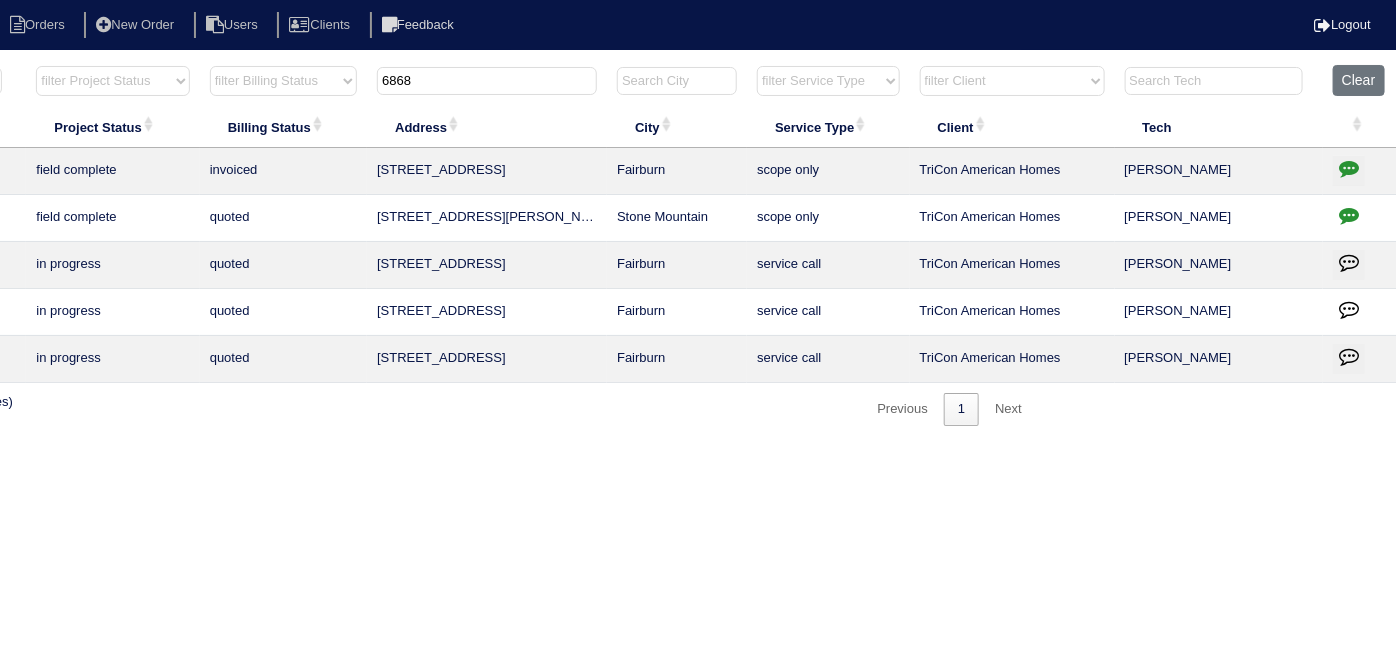 click at bounding box center (1349, 171) 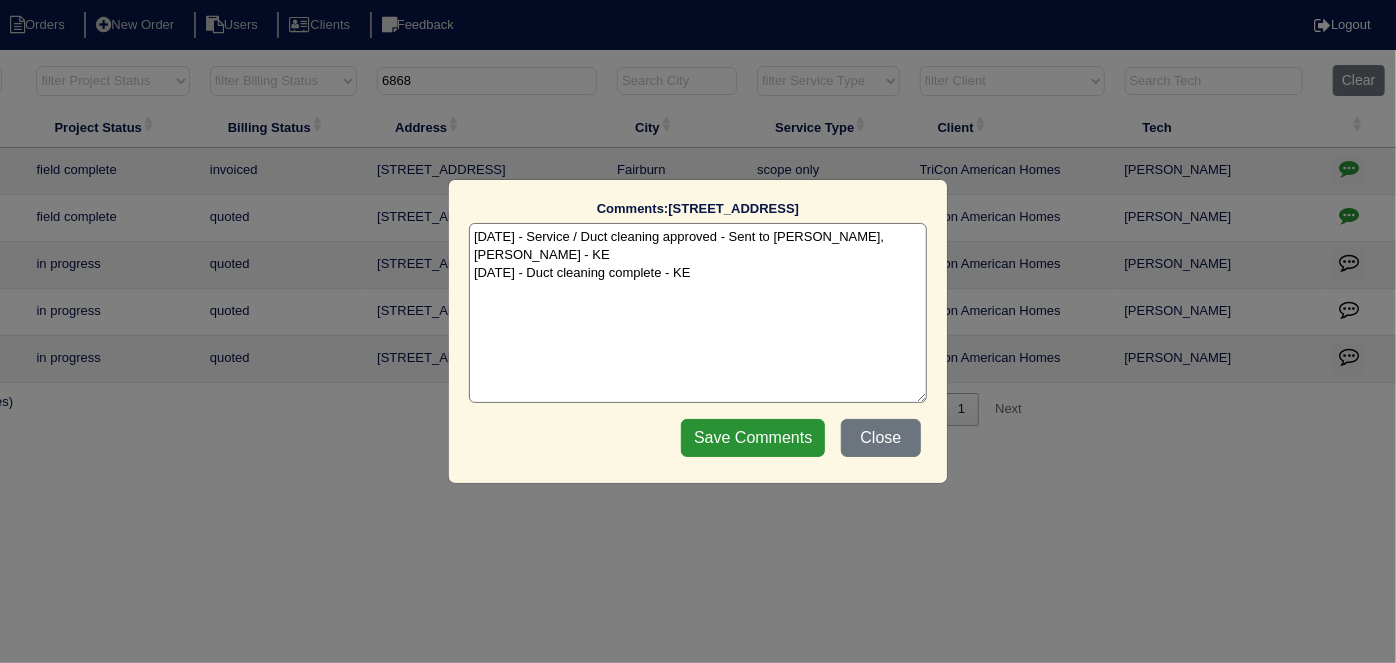 click on "7/9/25 - Service / Duct cleaning approved - Sent to Dan, Payton - KE
7/16/25 - Duct cleaning complete - KE" at bounding box center [698, 313] 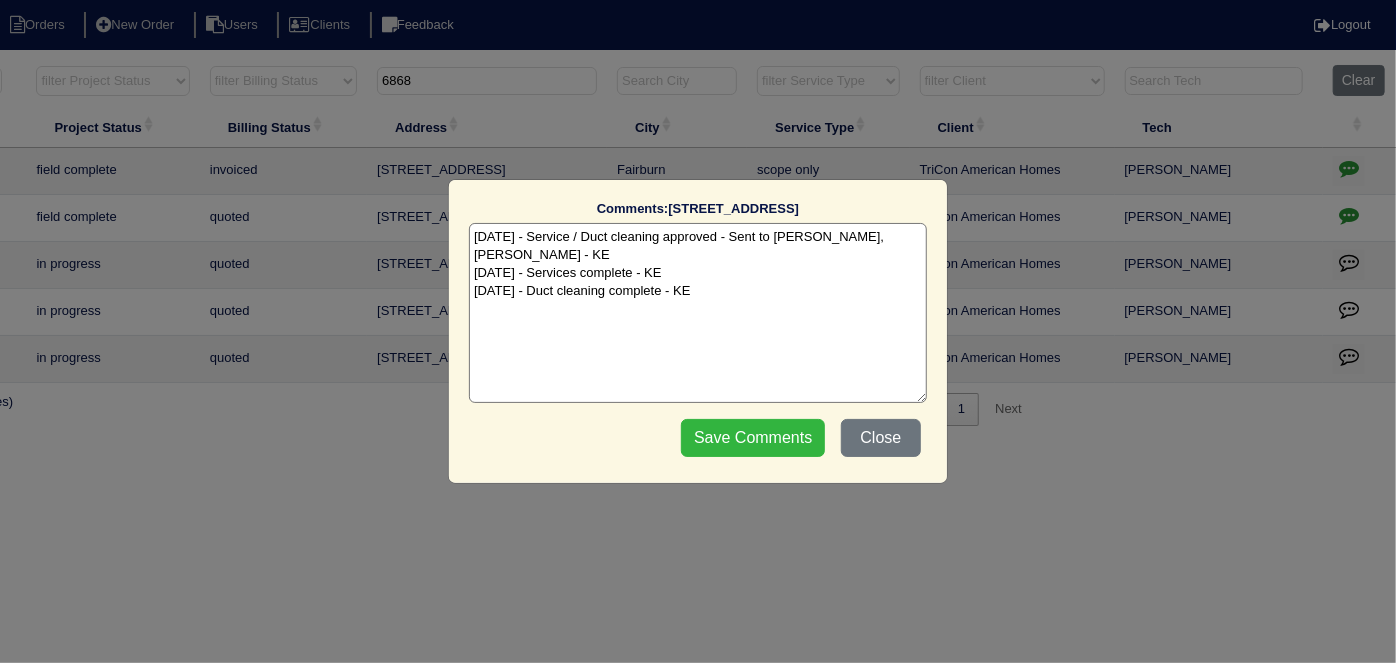 type on "7/9/25 - Service / Duct cleaning approved - Sent to Dan, Payton - KE
7/11/25 - Services complete - KE
7/16/25 - Duct cleaning complete - KE" 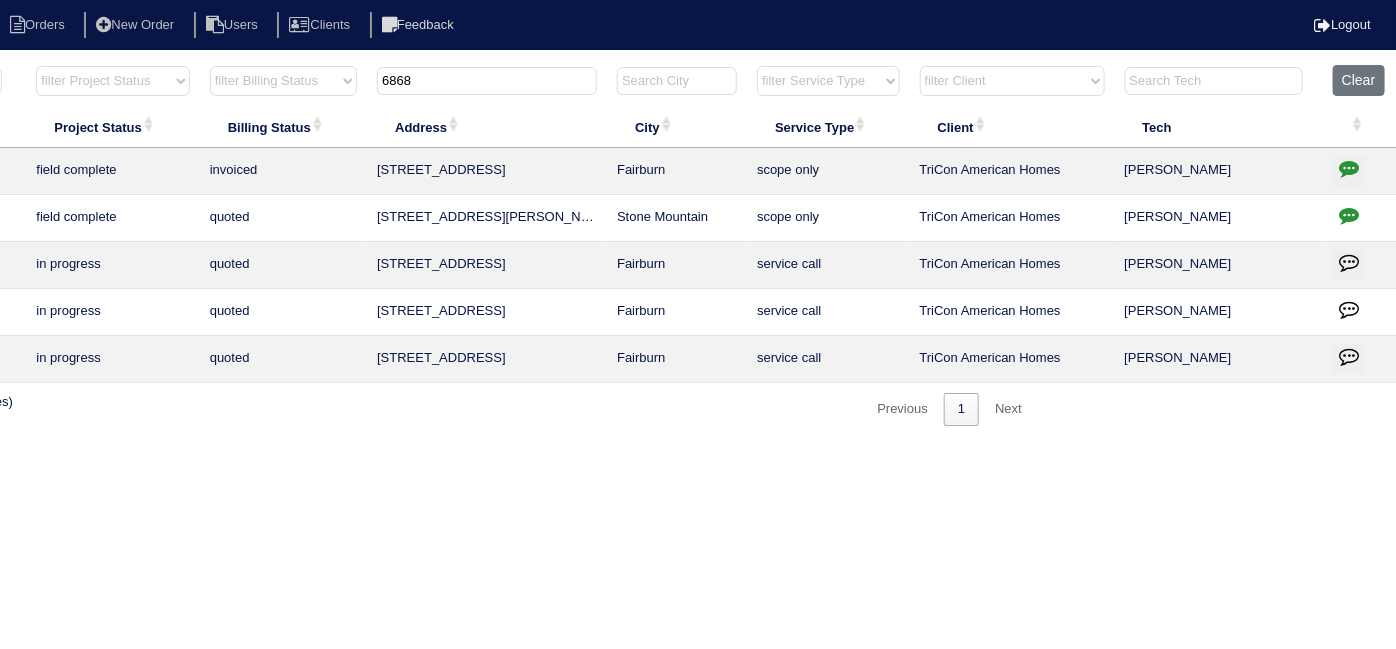 drag, startPoint x: 500, startPoint y: 83, endPoint x: 166, endPoint y: 107, distance: 334.86118 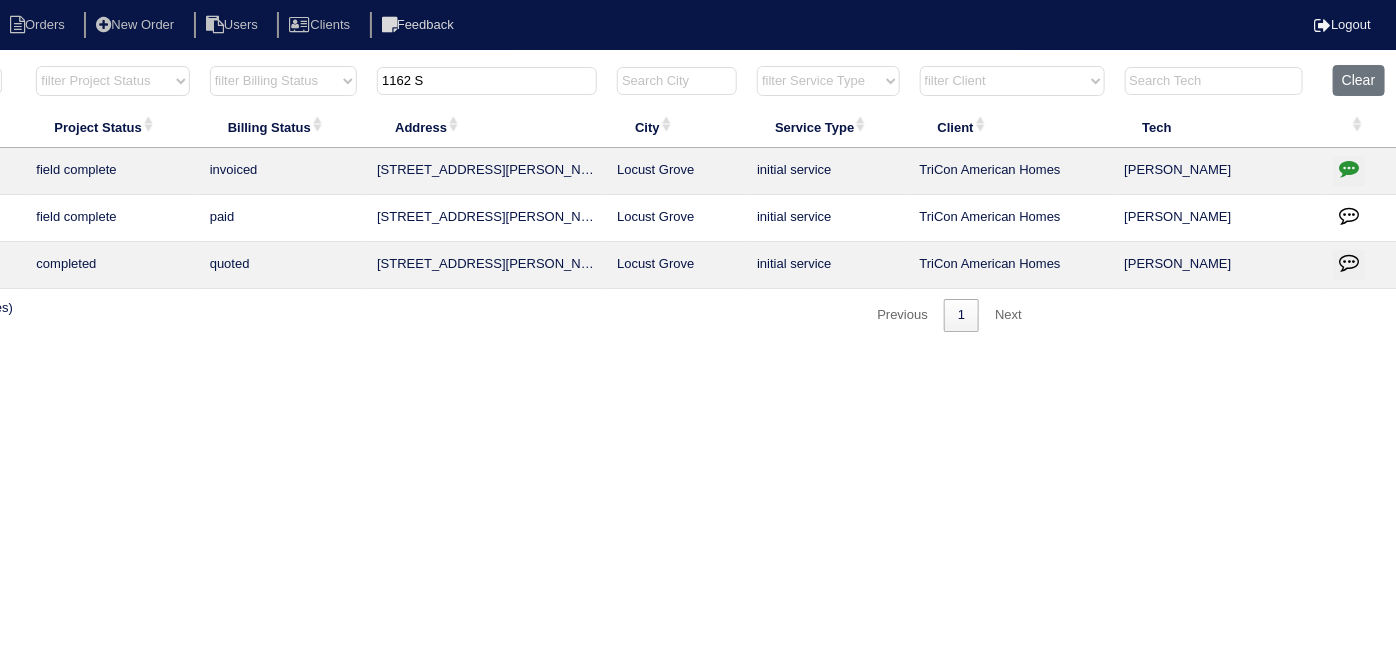 type on "1162 S" 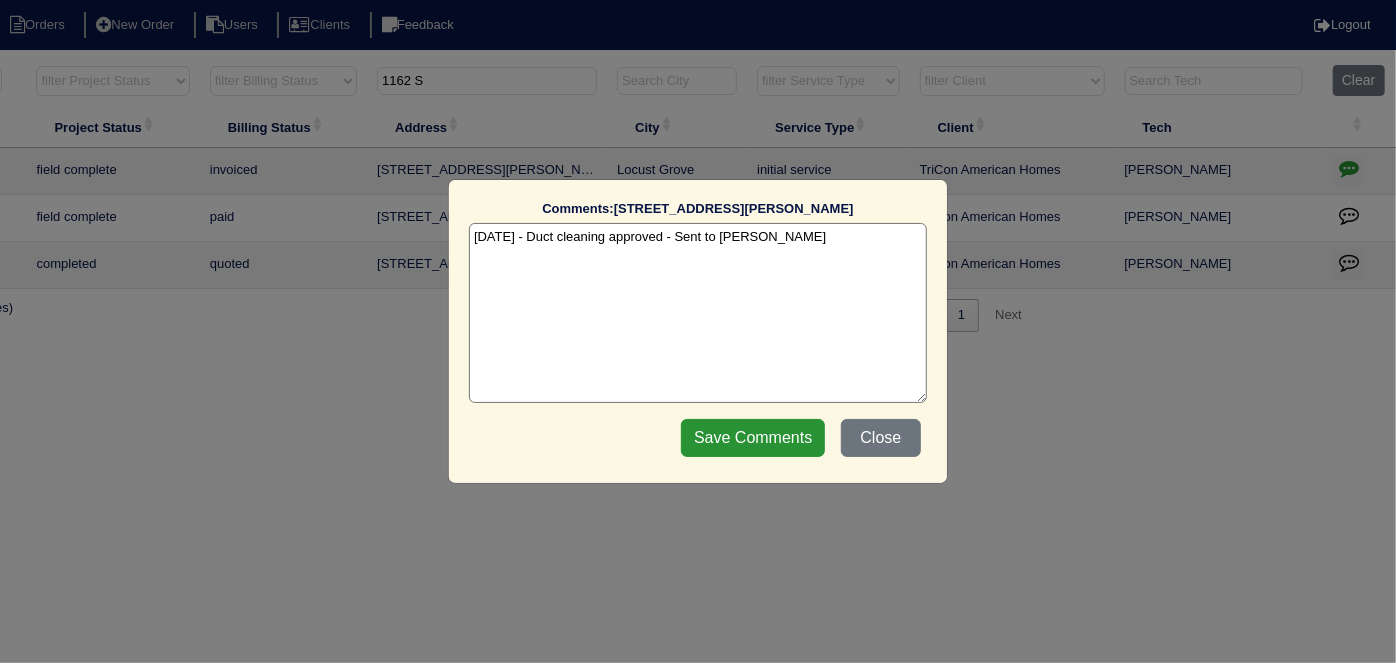 click on "7/15/25 - Duct cleaning approved - Sent to Dan - KE" at bounding box center (698, 313) 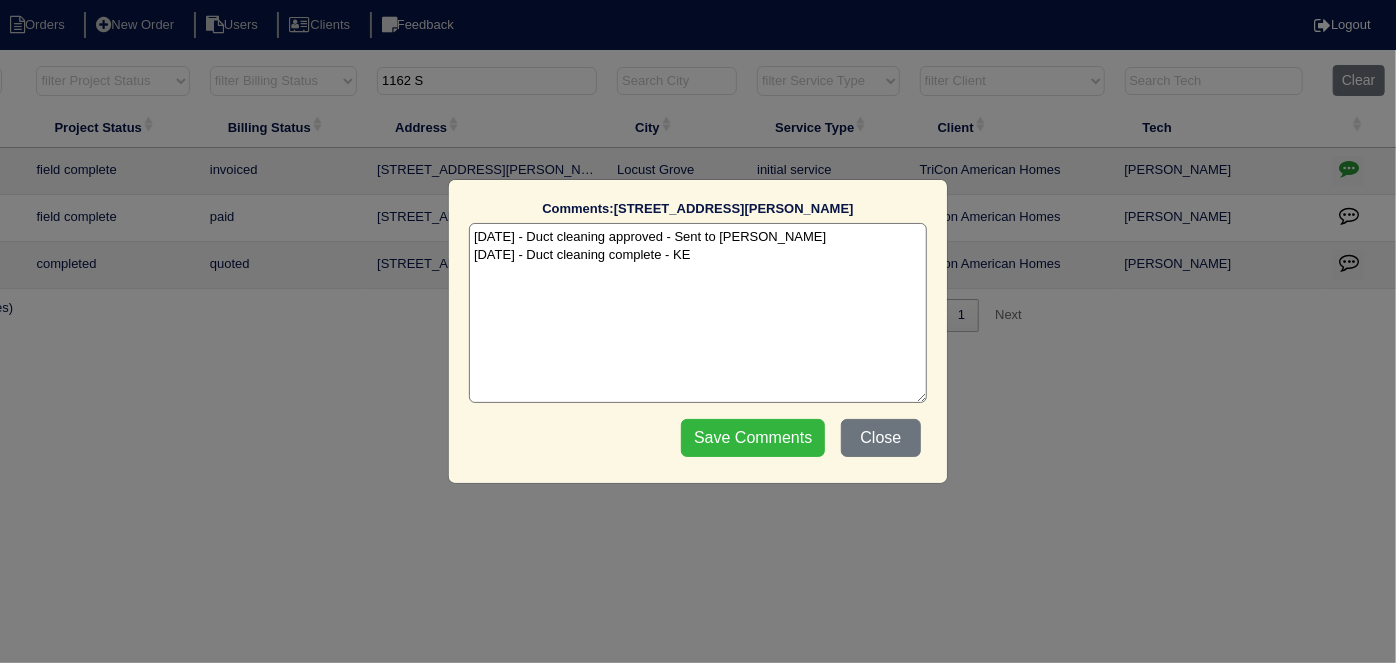 type on "7/15/25 - Duct cleaning approved - Sent to Dan - KE
7/16/25 - Duct cleaning complete - KE" 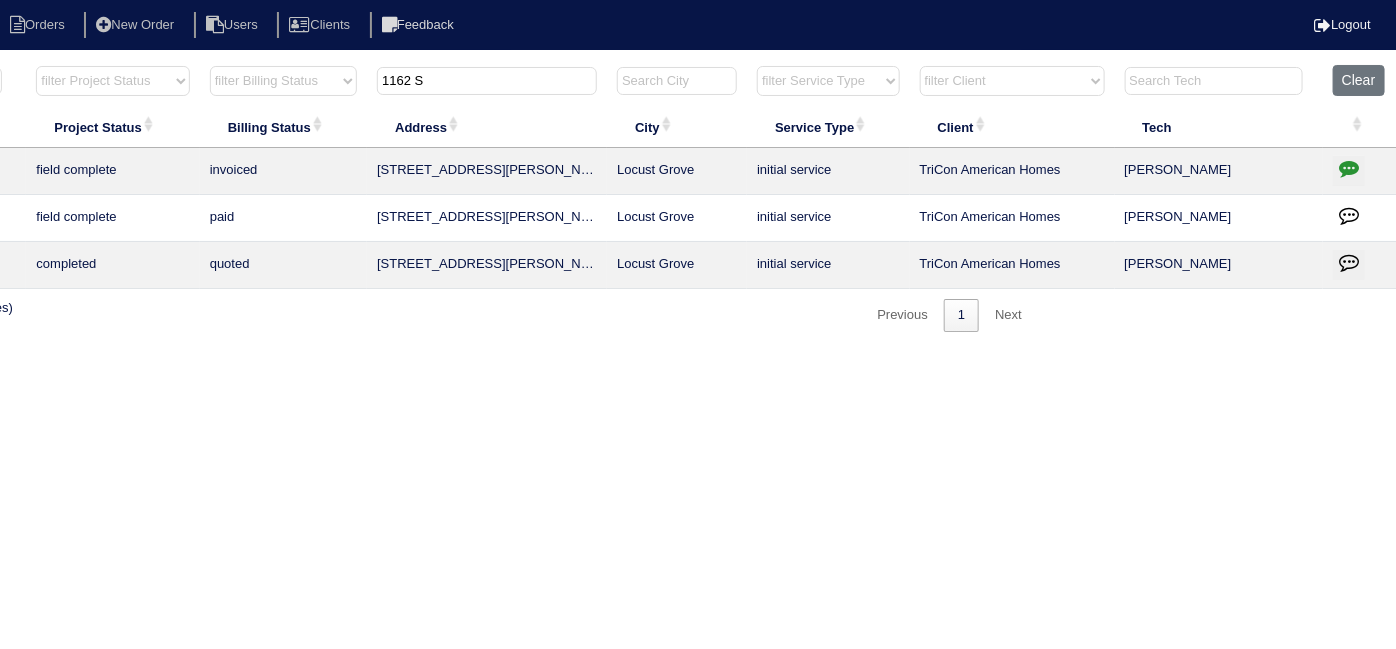 drag, startPoint x: 446, startPoint y: 86, endPoint x: 0, endPoint y: 120, distance: 447.2941 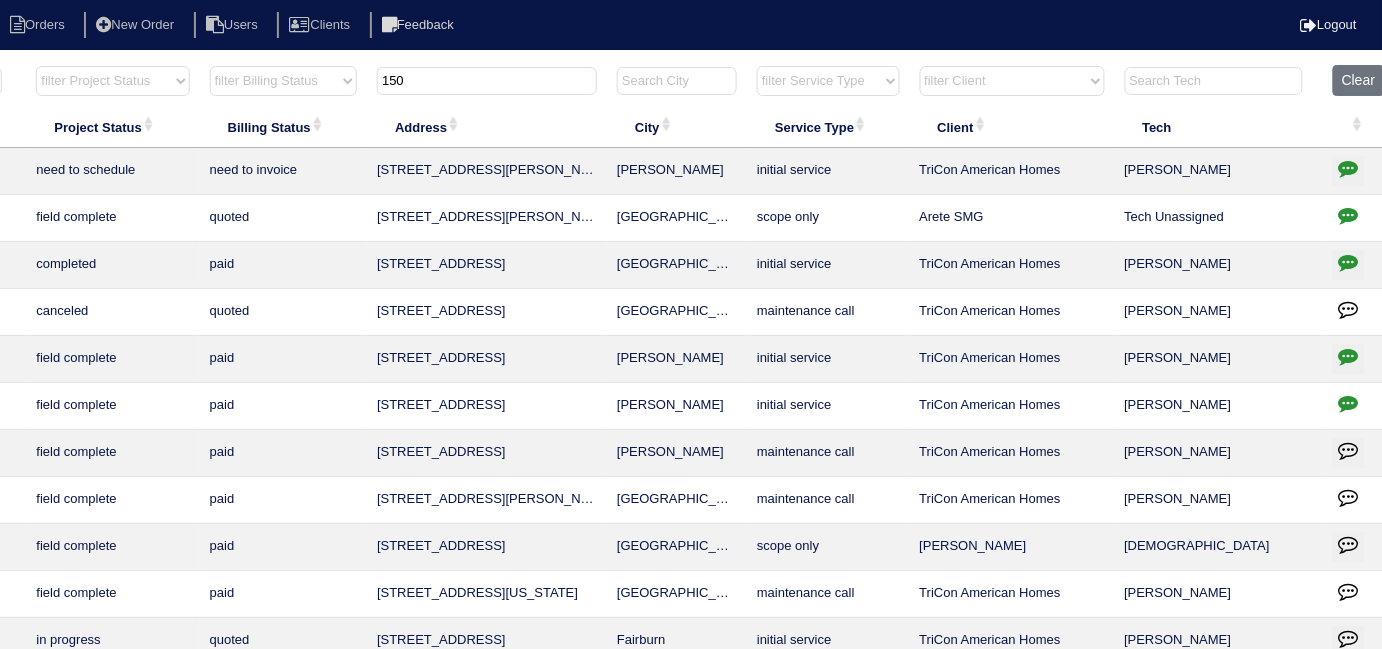 type on "150" 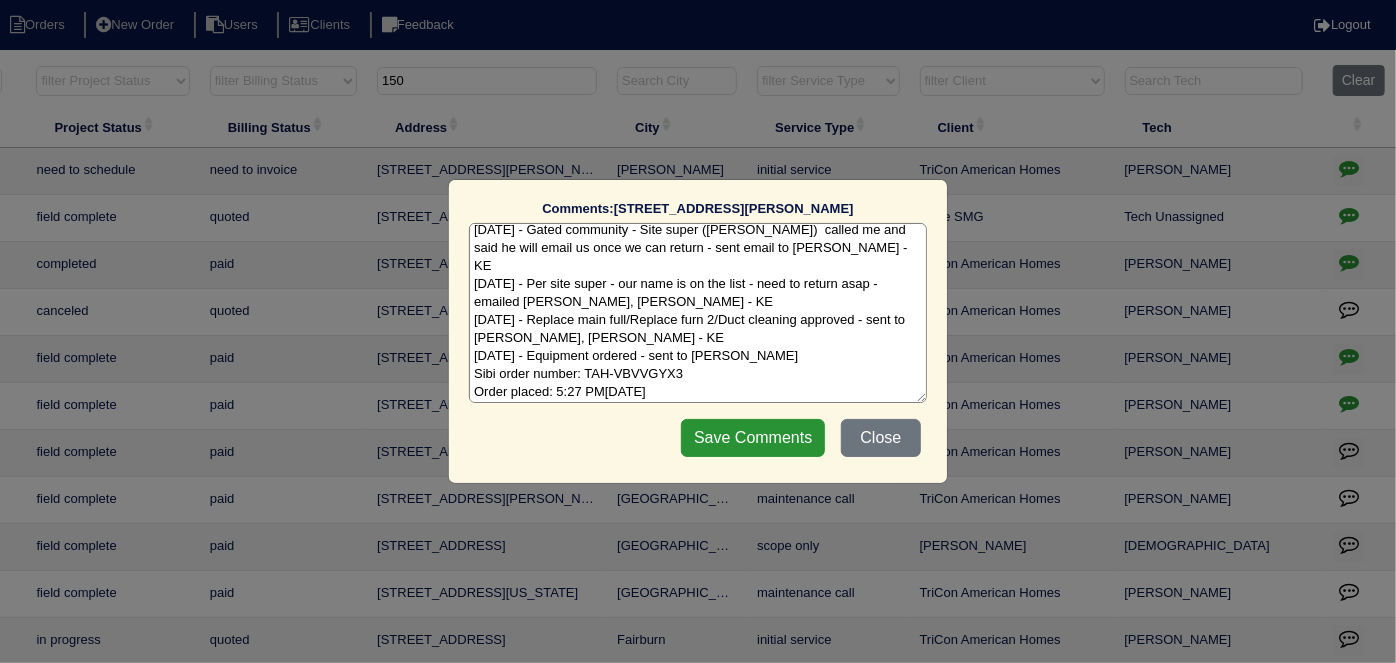 scroll, scrollTop: 9, scrollLeft: 0, axis: vertical 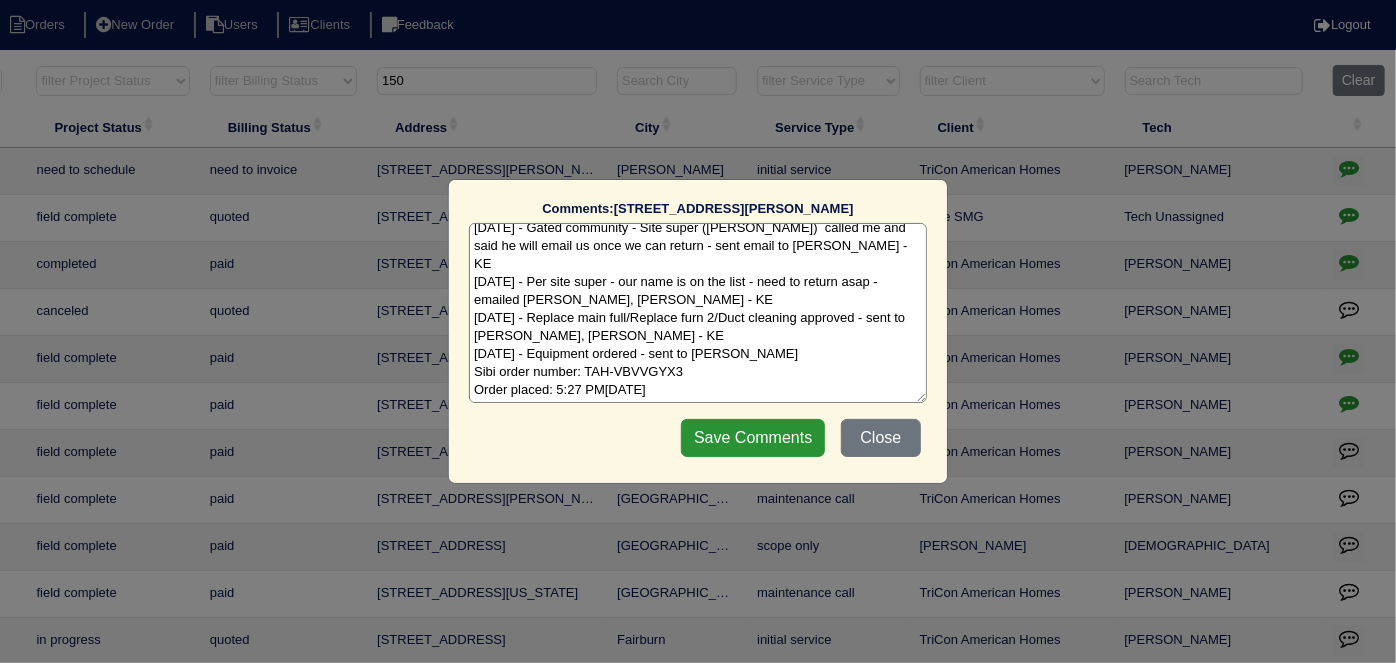 click on "6/11/25 - Gated community - Site super (Jerome)  called me and said he will email us once we can return - sent email to Payton - KE
7/10/25 - Per site super - our name is on the list - need to return asap - emailed Dan, Payton - KE
7/14/25 - Replace main full/Replace furn 2/Duct cleaning approved - sent to Dan, Payton, Reeca - KE
7/14/25 - Equipment ordered - sent to Goldie - rk
Sibi order number: TAH-VBVVGYX3
Order placed: 5:27 PM, July 14, 2025
Requested pickup date: July 14, 2025" at bounding box center (698, 313) 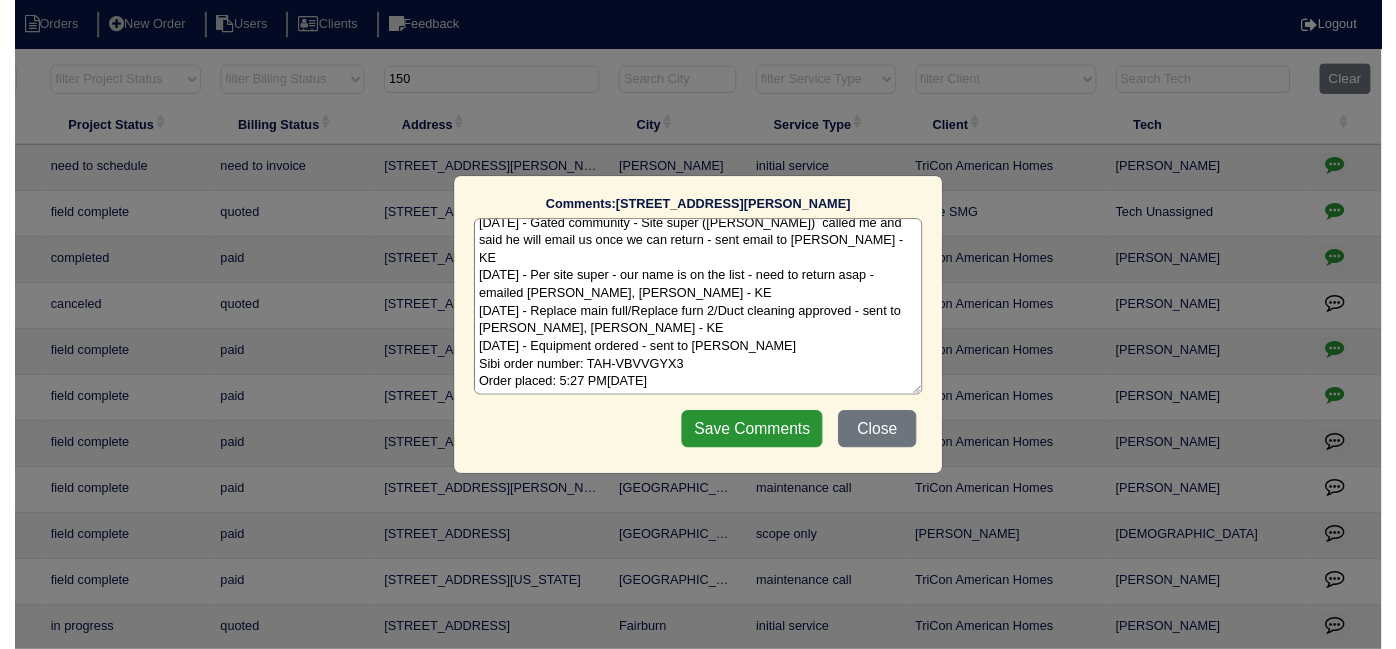 scroll, scrollTop: 21, scrollLeft: 0, axis: vertical 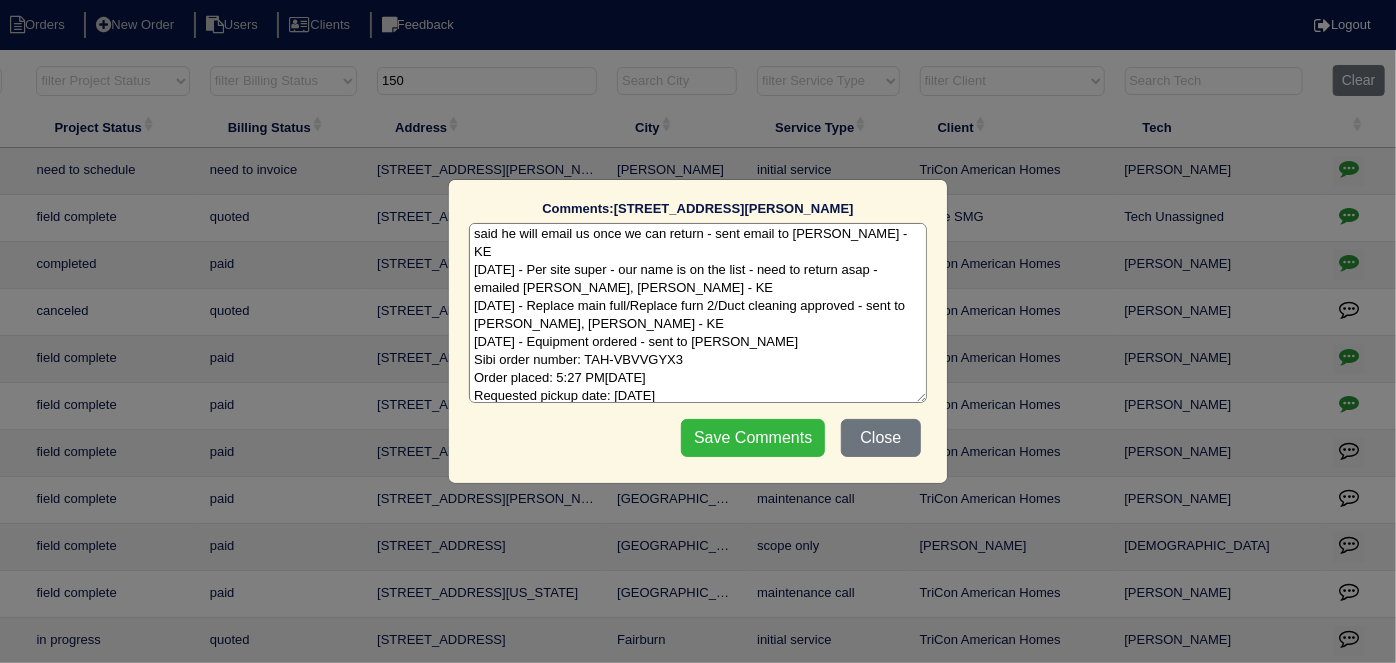 type on "6/11/25 - Gated community - Site super (Jerome)  called me and said he will email us once we can return - sent email to Payton - KE
7/10/25 - Per site super - our name is on the list - need to return asap - emailed Dan, Payton - KE
7/14/25 - Replace main full/Replace furn 2/Duct cleaning approved - sent to Dan, Payton, Reeca - KE
7/14/25 - Equipment ordered - sent to Goldie - rk
Sibi order number: TAH-VBVVGYX3
Order placed: 5:27 PM, July 14, 2025
Requested pickup date: July 14, 2025
7/16/25 - Duct cleaning complete - KE" 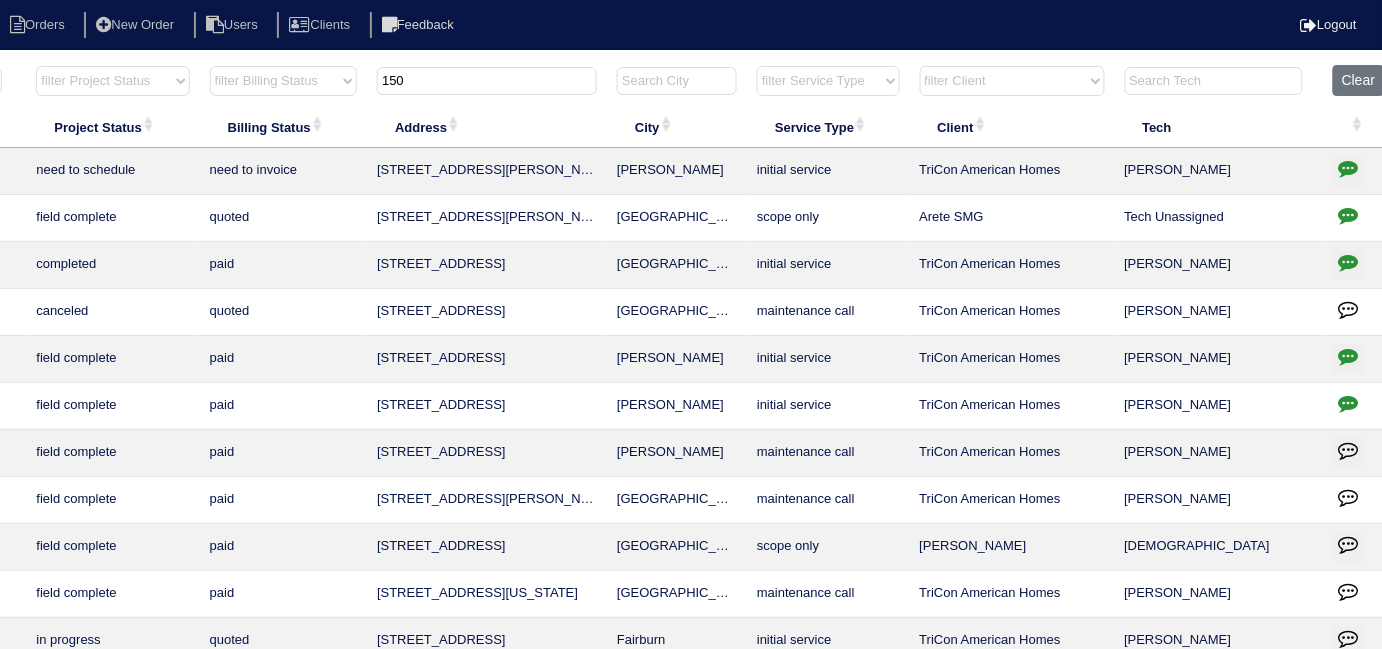 click on "150" at bounding box center [487, 85] 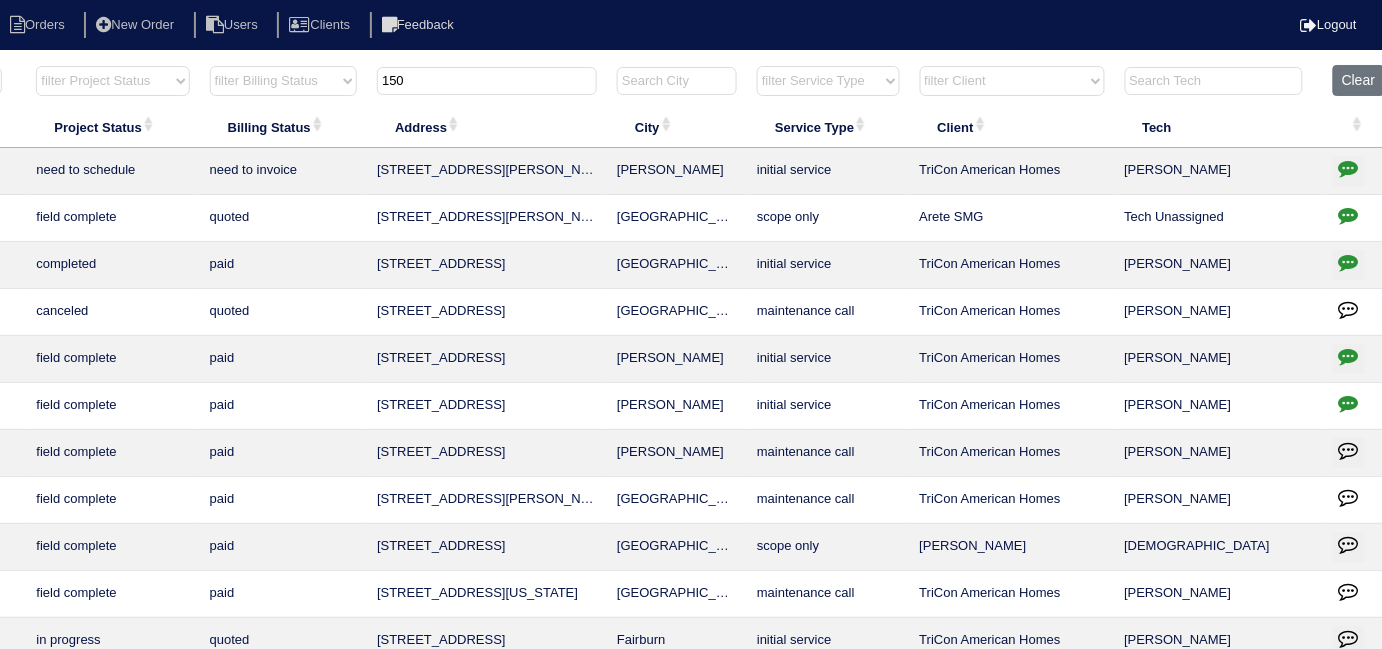 drag, startPoint x: 413, startPoint y: 92, endPoint x: 281, endPoint y: 77, distance: 132.84953 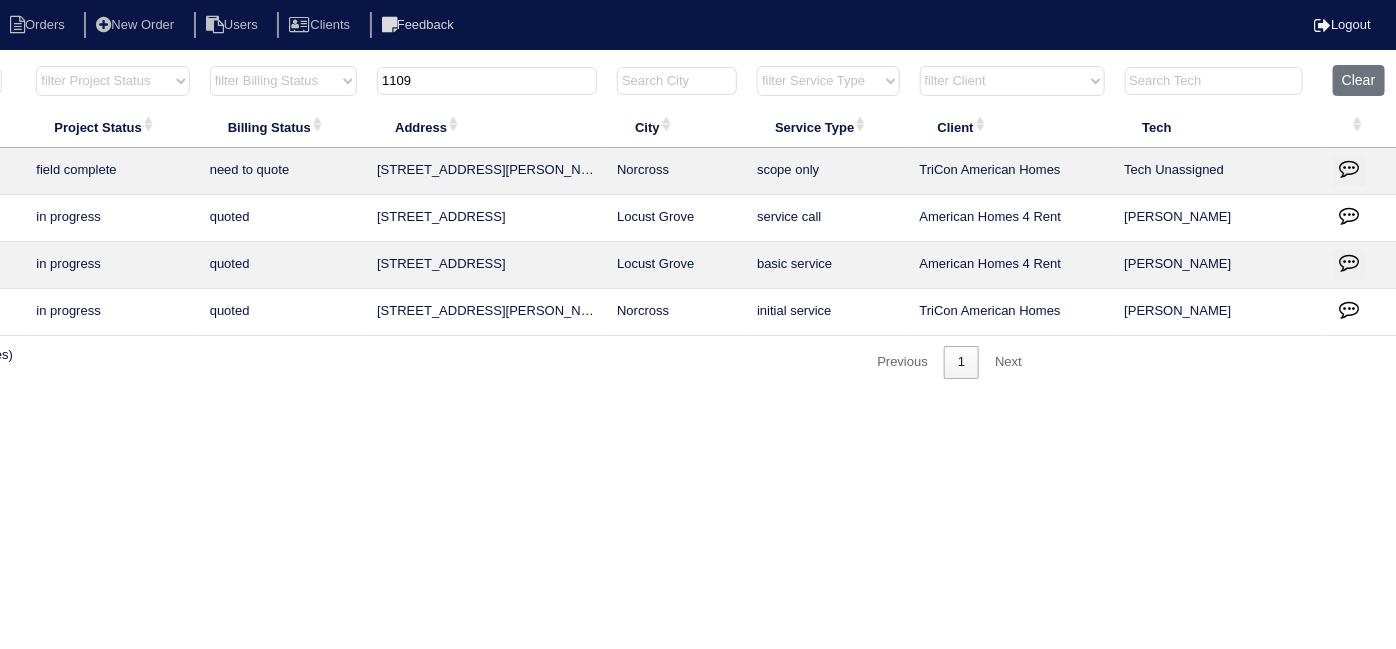 type on "1109" 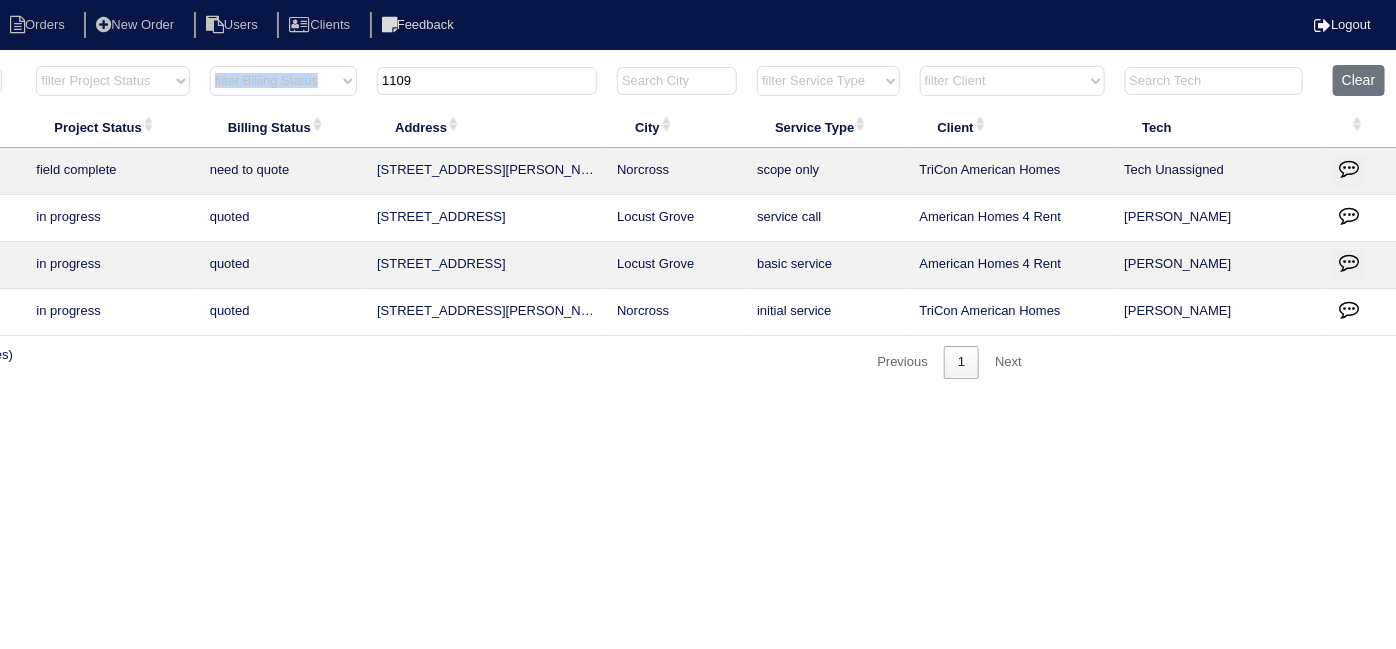 drag, startPoint x: 450, startPoint y: 97, endPoint x: 232, endPoint y: 98, distance: 218.00229 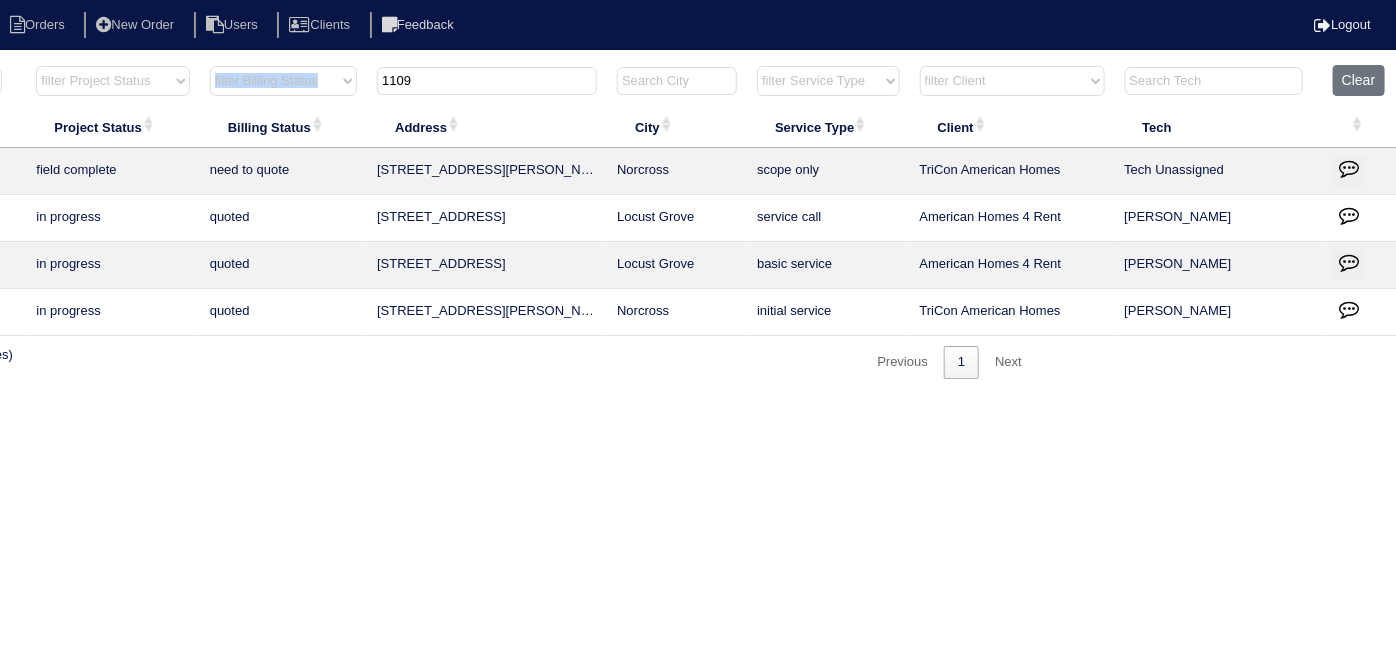 click on "1109" at bounding box center (487, 81) 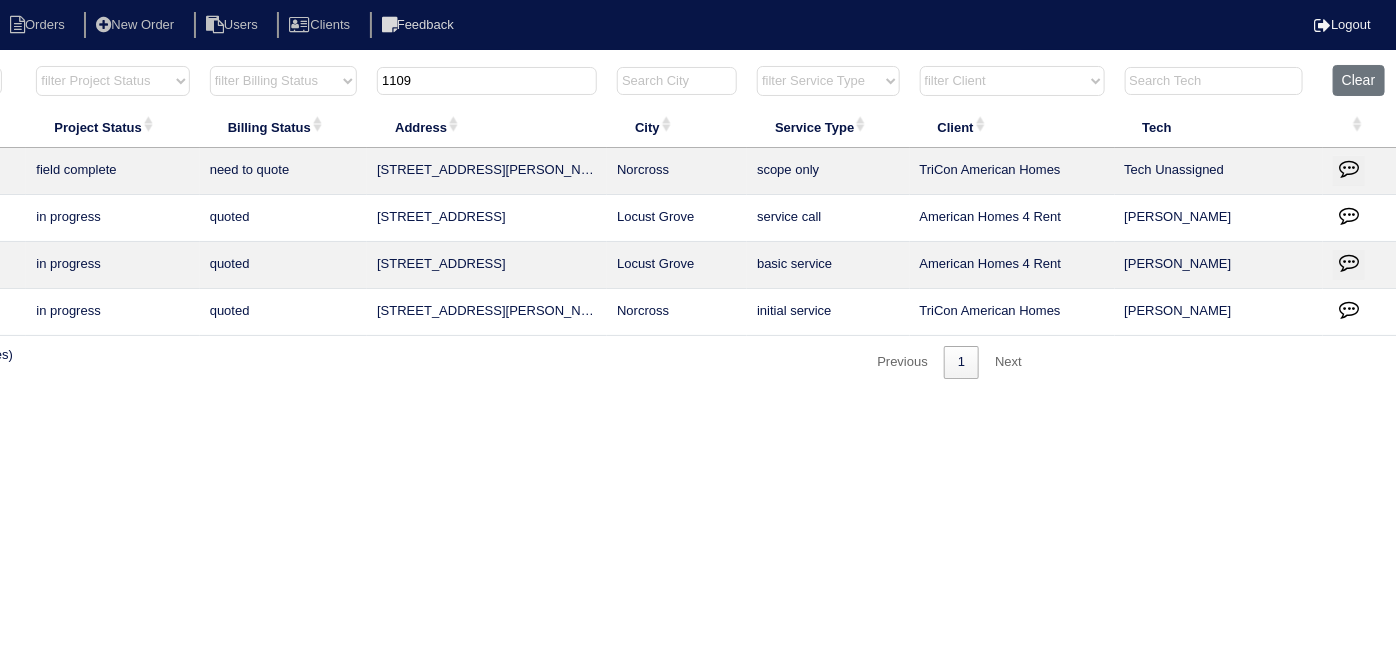 drag, startPoint x: 450, startPoint y: 83, endPoint x: 163, endPoint y: 50, distance: 288.891 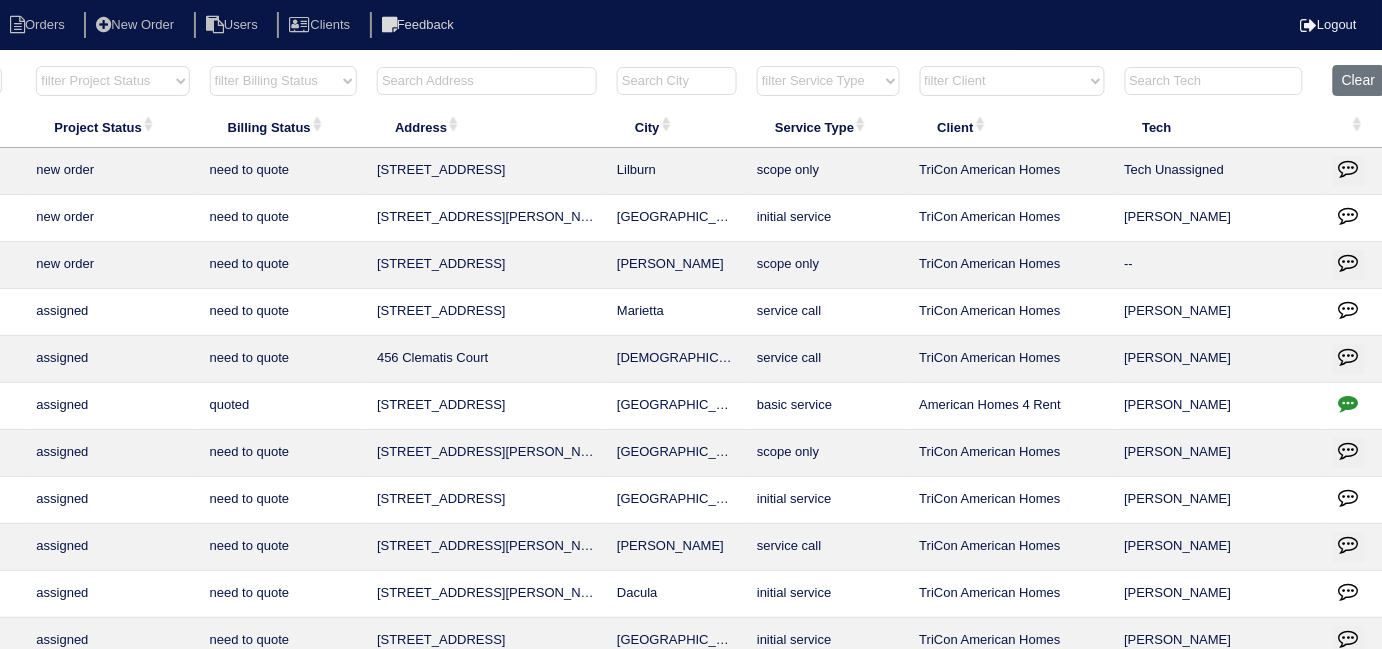 click at bounding box center [487, 81] 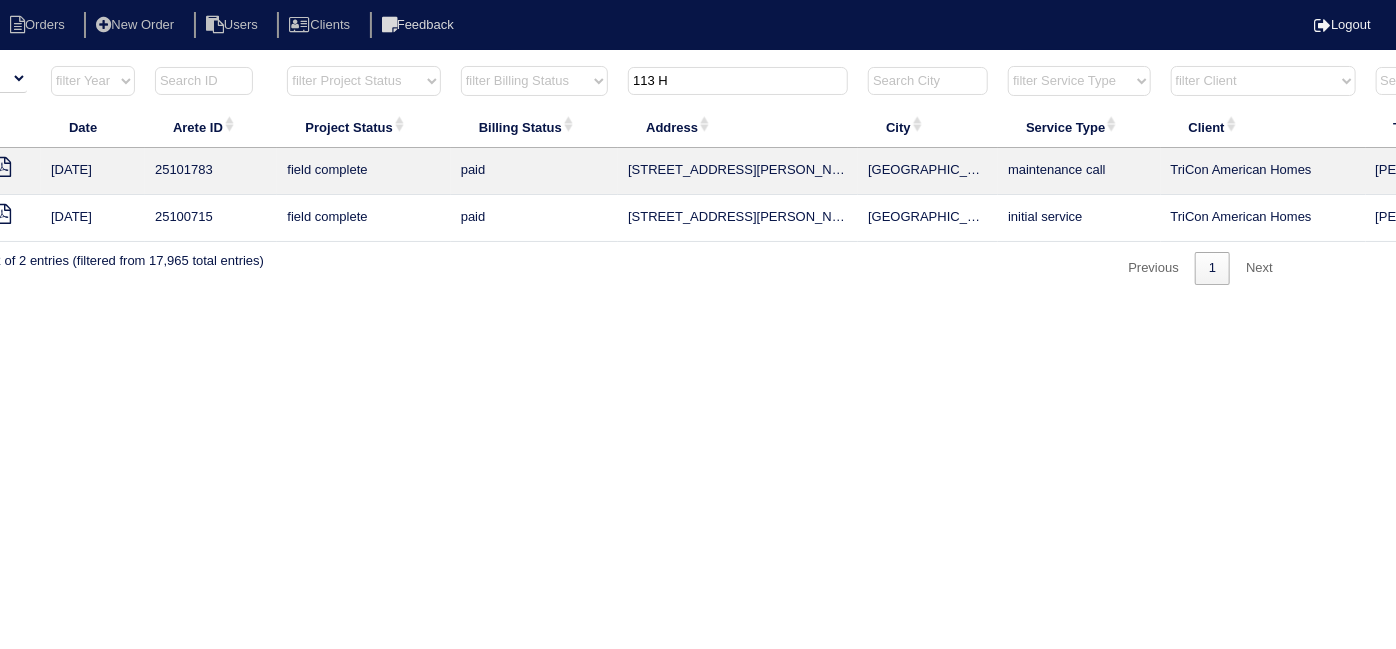 scroll, scrollTop: 0, scrollLeft: 0, axis: both 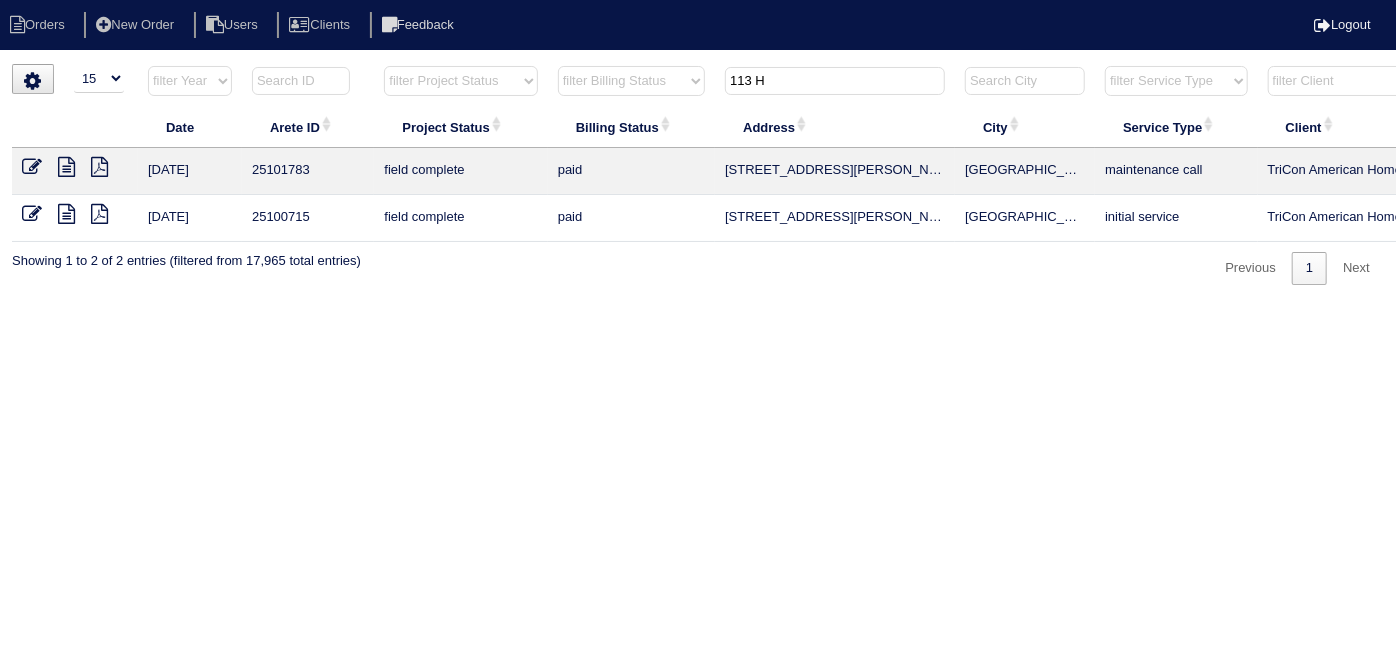 type on "113 H" 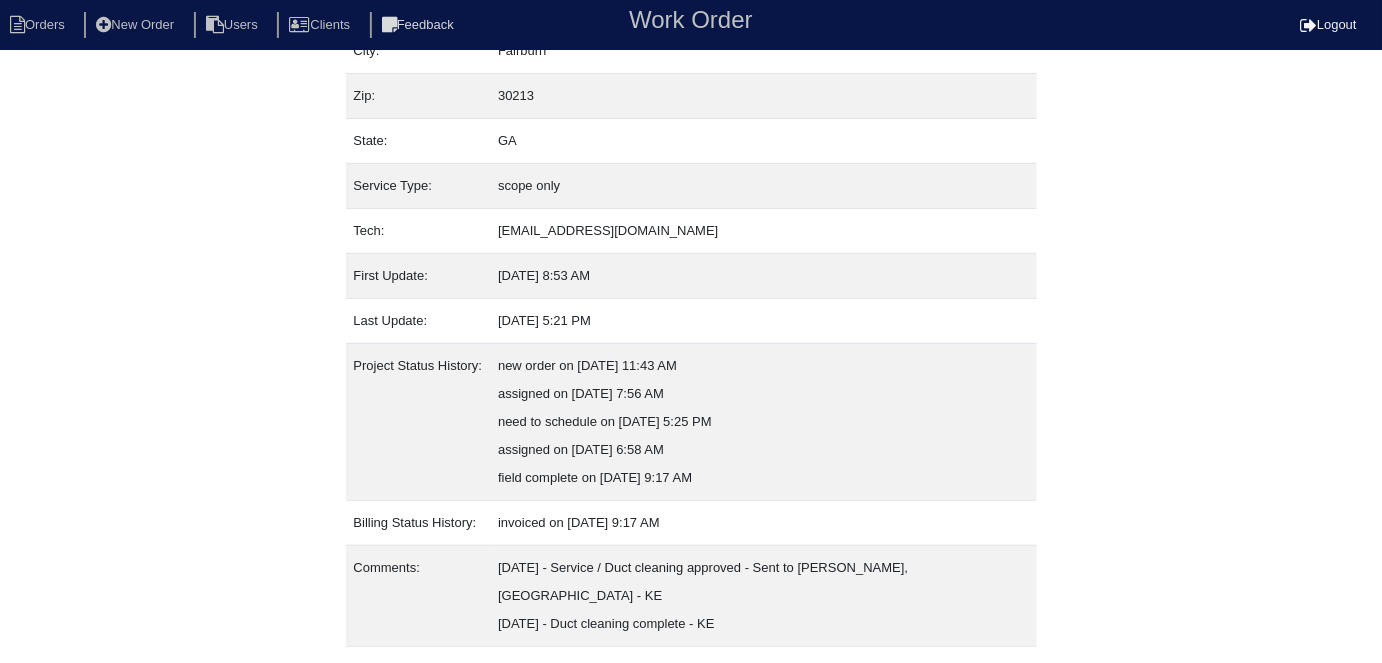 scroll, scrollTop: 189, scrollLeft: 0, axis: vertical 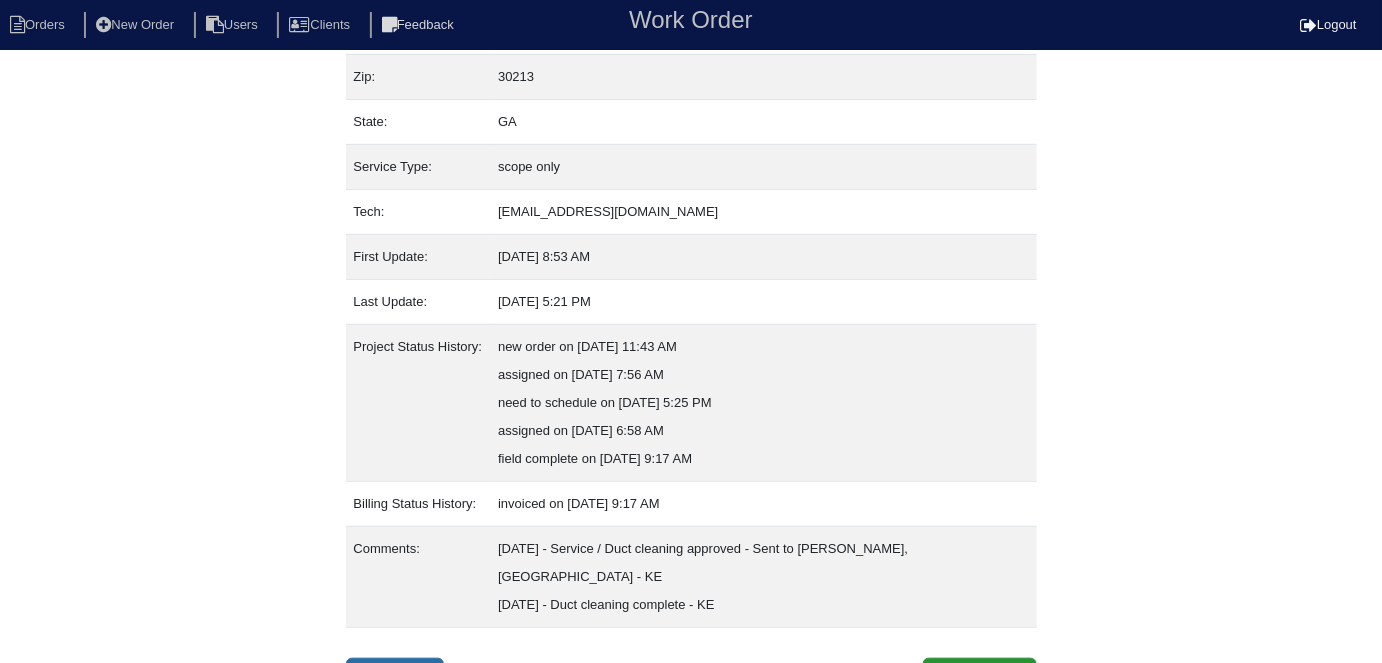 click on "Inspection" at bounding box center [395, 677] 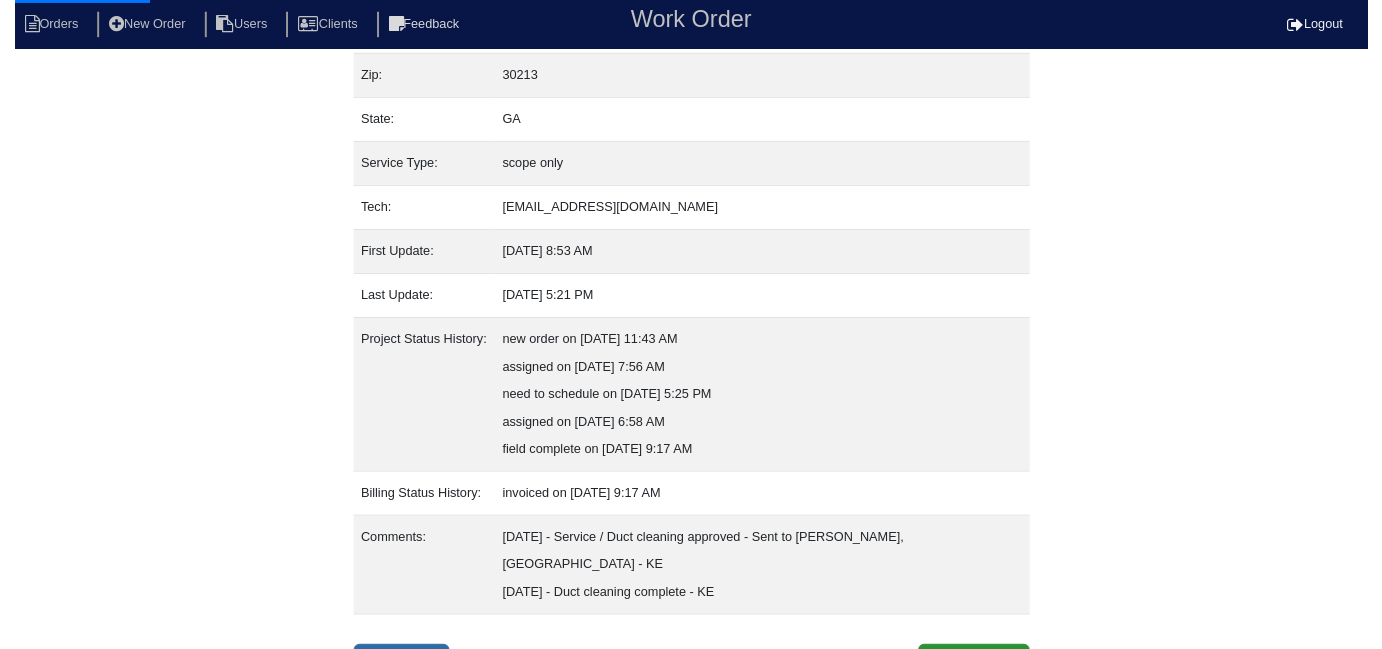 scroll, scrollTop: 0, scrollLeft: 0, axis: both 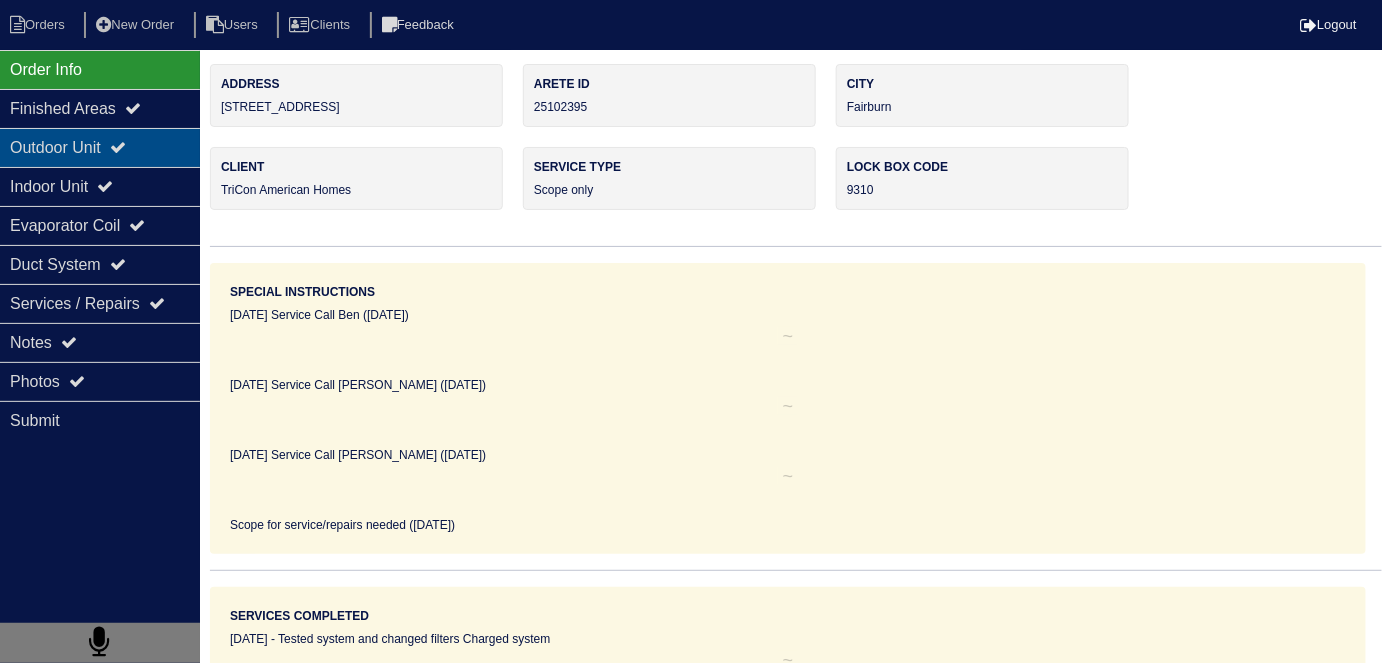 click on "Outdoor Unit" at bounding box center (100, 147) 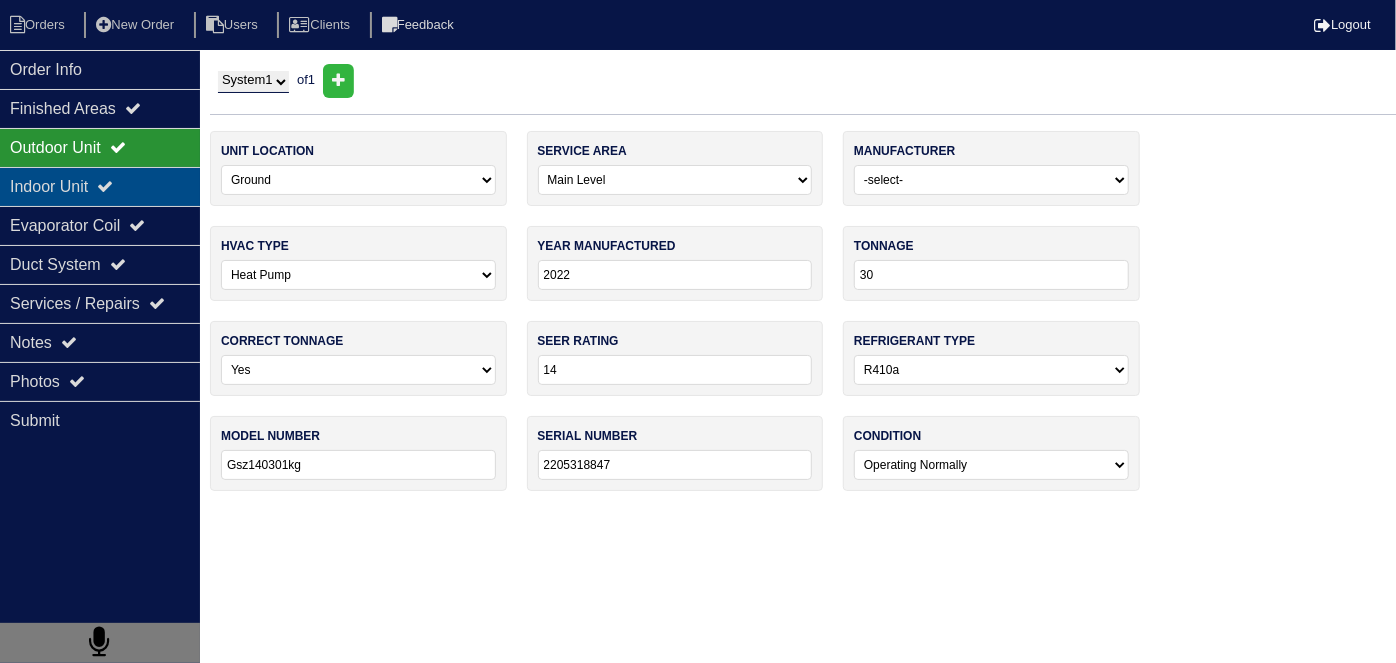 click on "Indoor Unit" at bounding box center [100, 186] 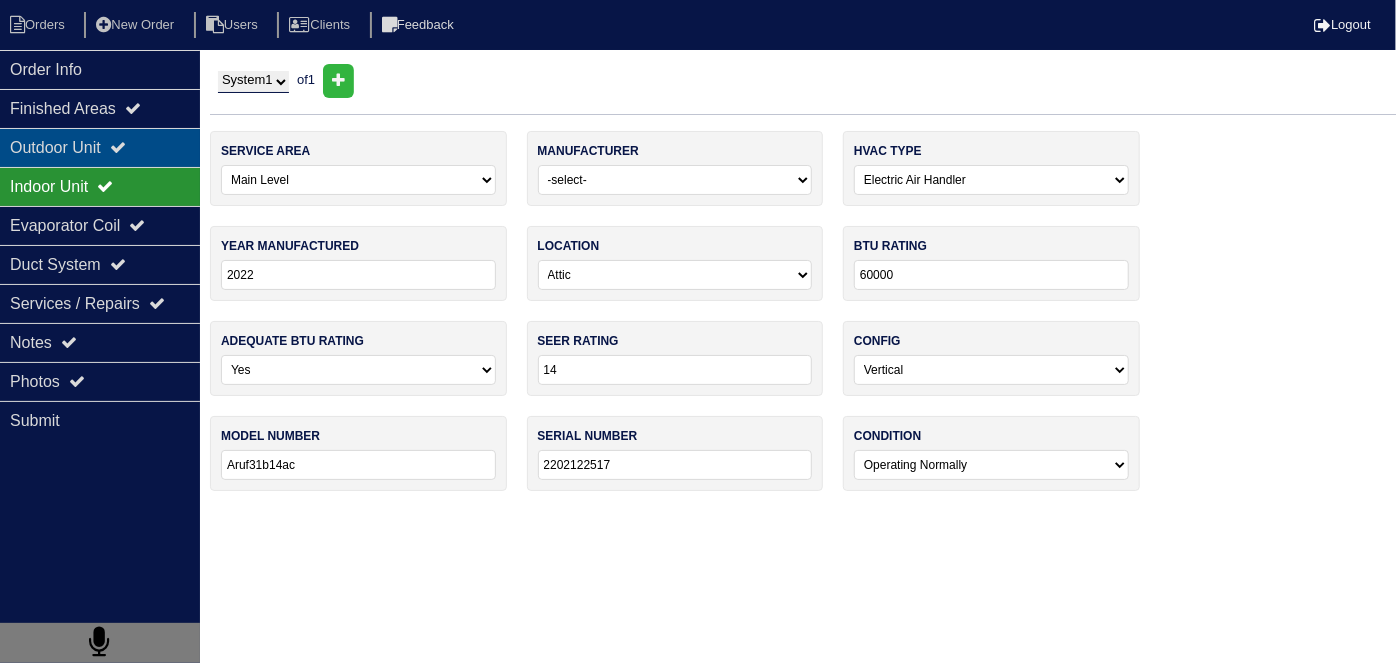 click on "Outdoor Unit" at bounding box center (100, 147) 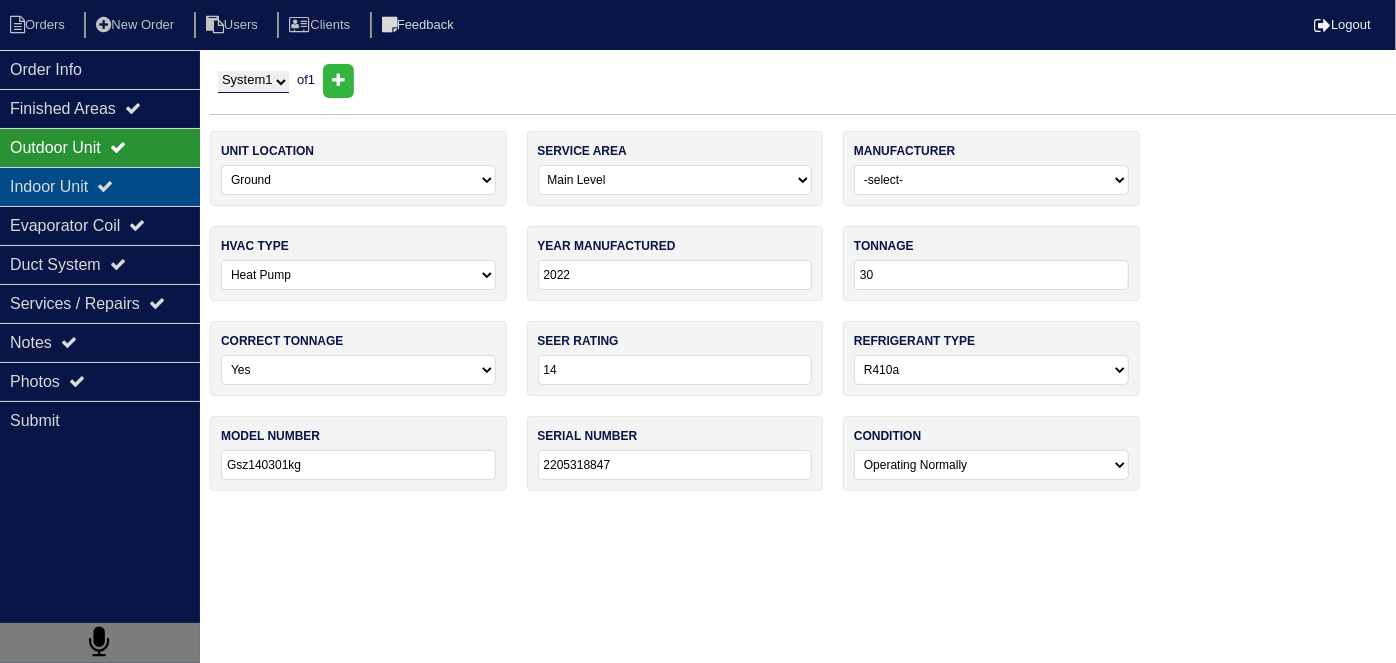 click on "Indoor Unit" at bounding box center (100, 186) 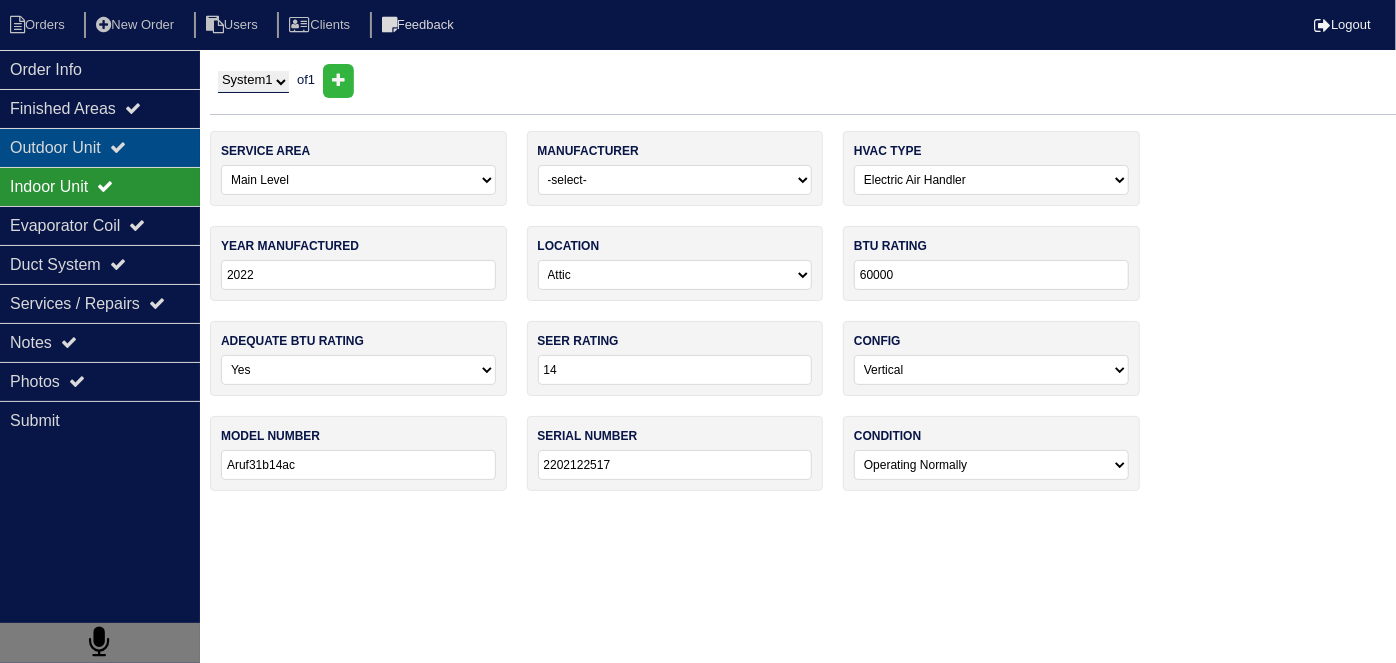 click on "Outdoor Unit" at bounding box center (100, 147) 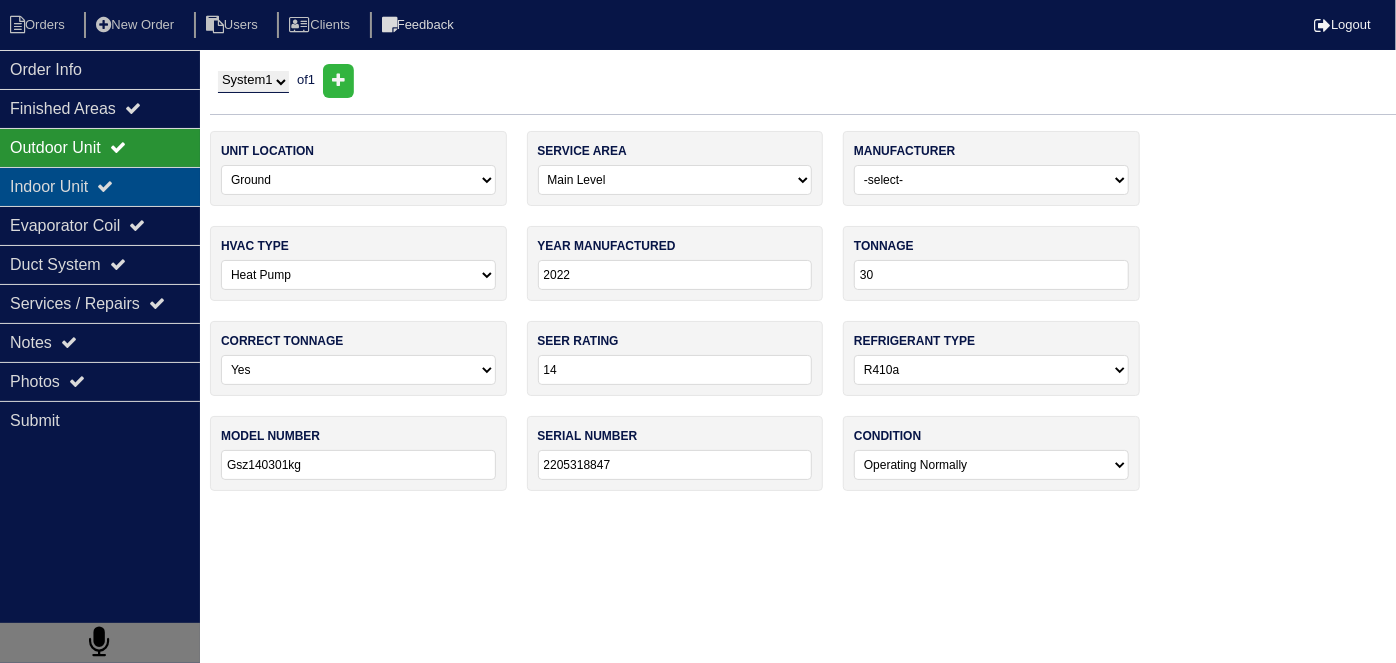 click on "Indoor Unit" at bounding box center [100, 186] 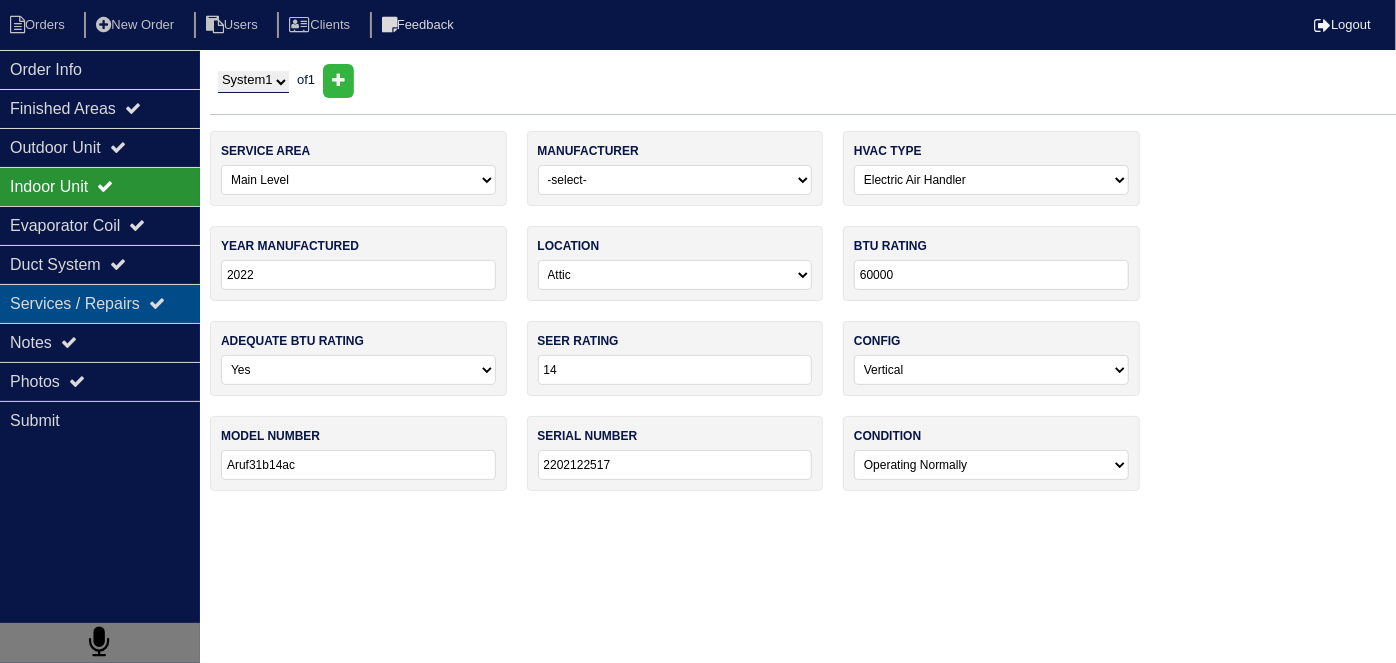 click on "Services / Repairs" at bounding box center (100, 303) 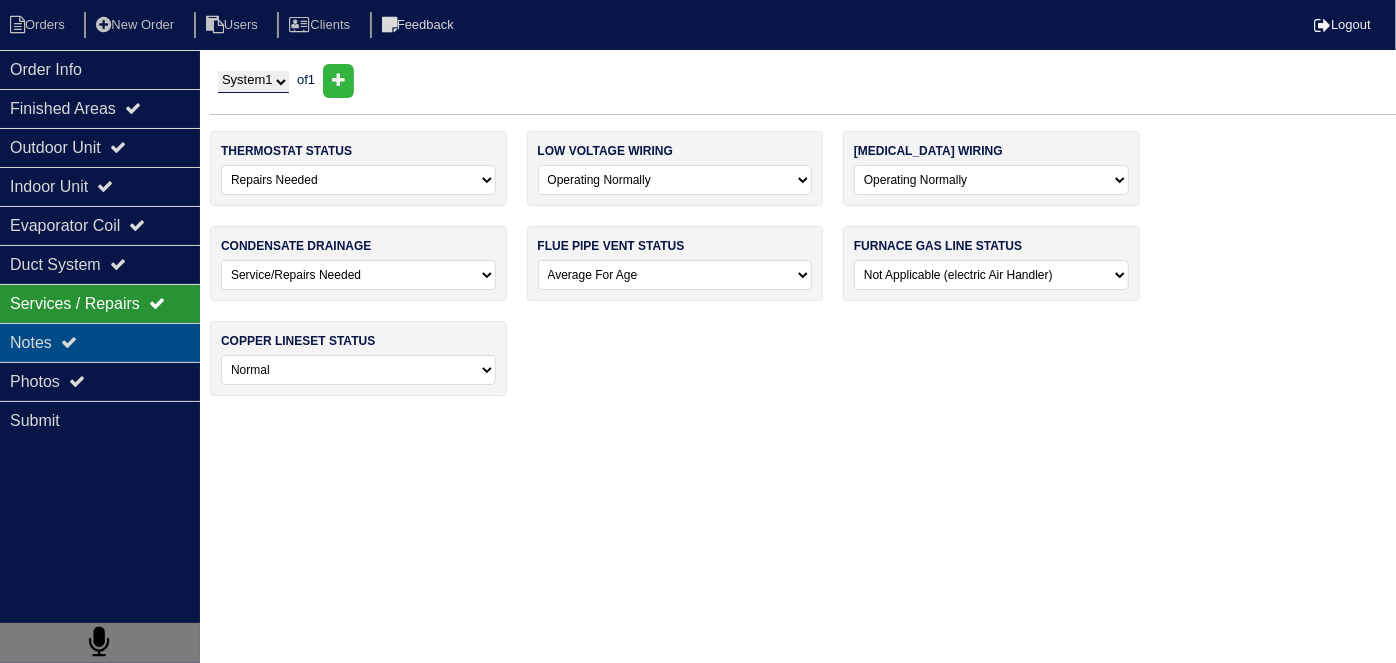 click on "Notes" at bounding box center [100, 342] 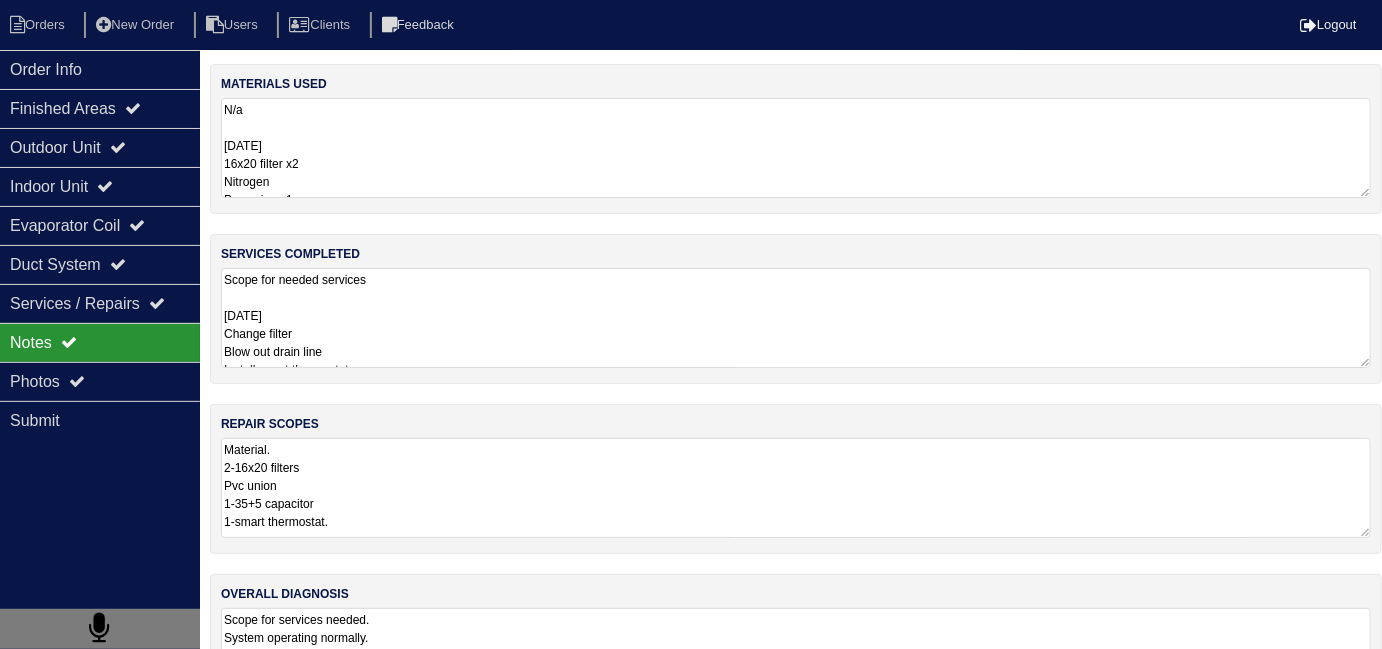 click on "Material.
2-16x20 filters
Pvc union
1-35+5 capacitor
1-smart thermostat.
Services.
Change filters
Blow out drain
Add union
Change capacitor
Change thermostat" at bounding box center [796, 488] 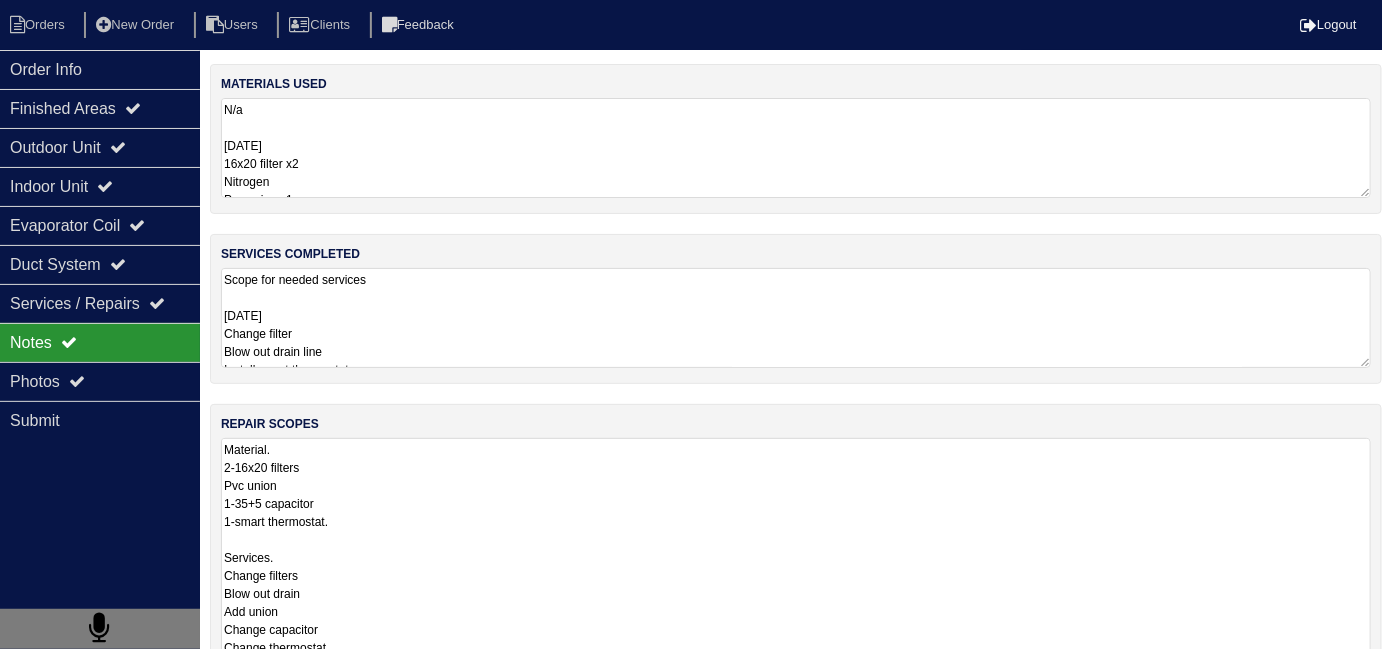 scroll, scrollTop: 1, scrollLeft: 0, axis: vertical 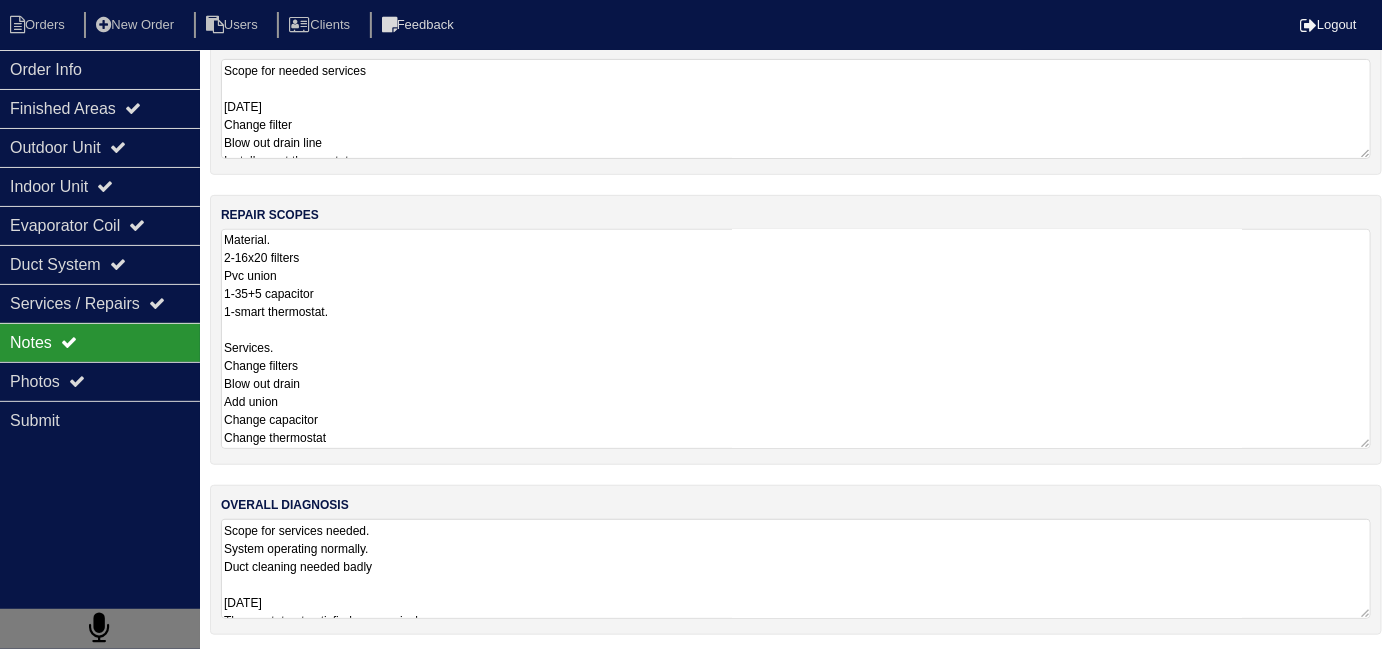 click on "Scope for services needed.
System operating normally.
Duct cleaning needed badly
7/11/25
Thermostat not satisfied upon arrival.
Set to 50⁰ at 67⁰.
Complete scoped services.
Test system heat and cool, operating normally." at bounding box center (796, 569) 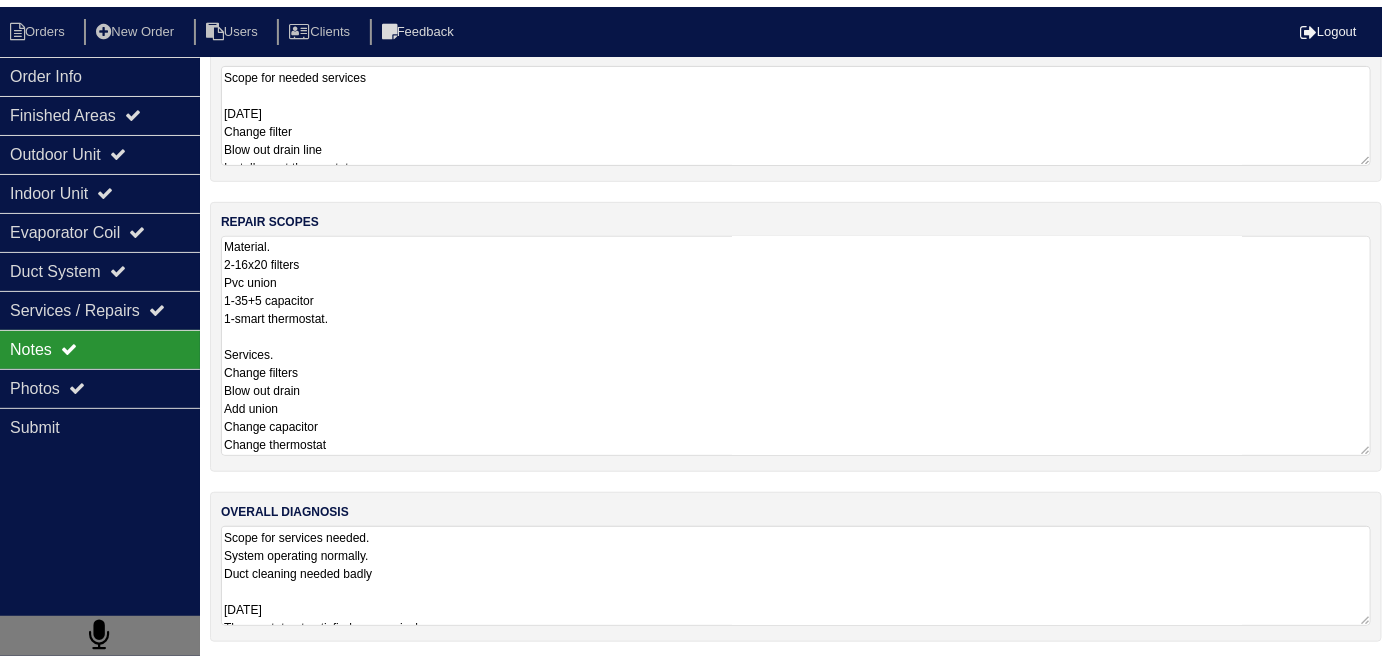 scroll, scrollTop: 154, scrollLeft: 0, axis: vertical 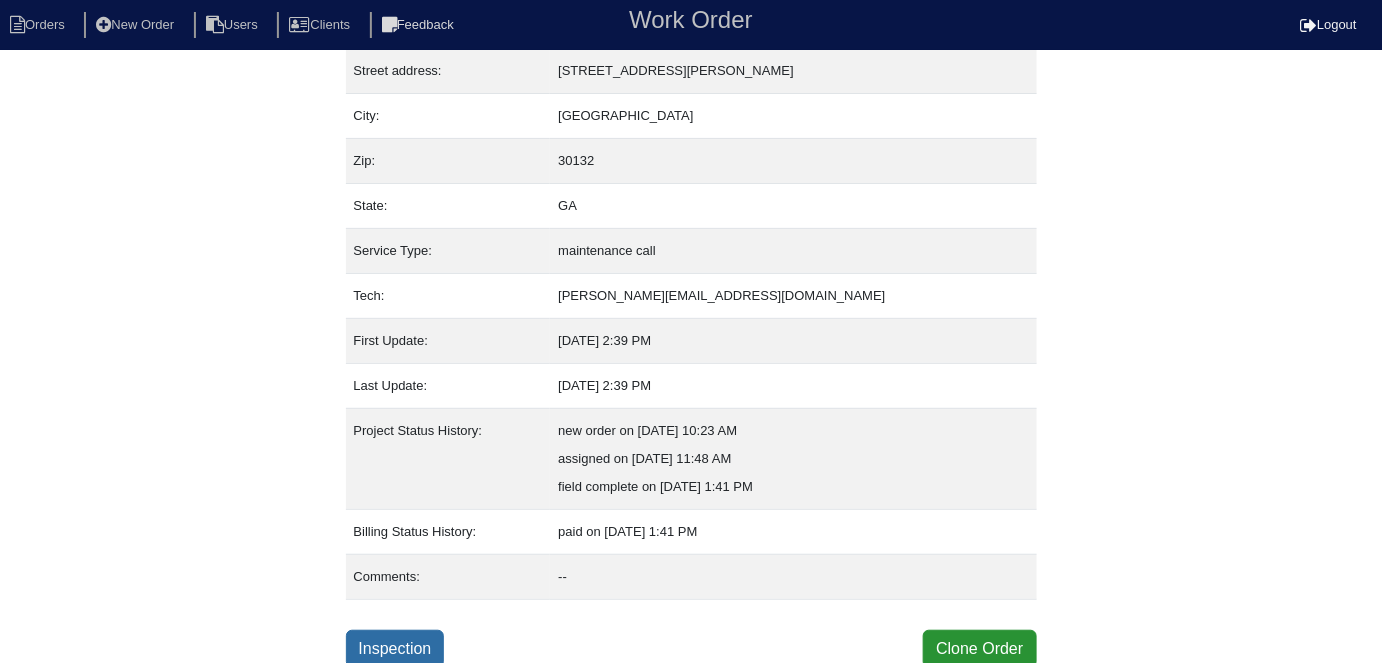 click on "Inspection" at bounding box center (395, 649) 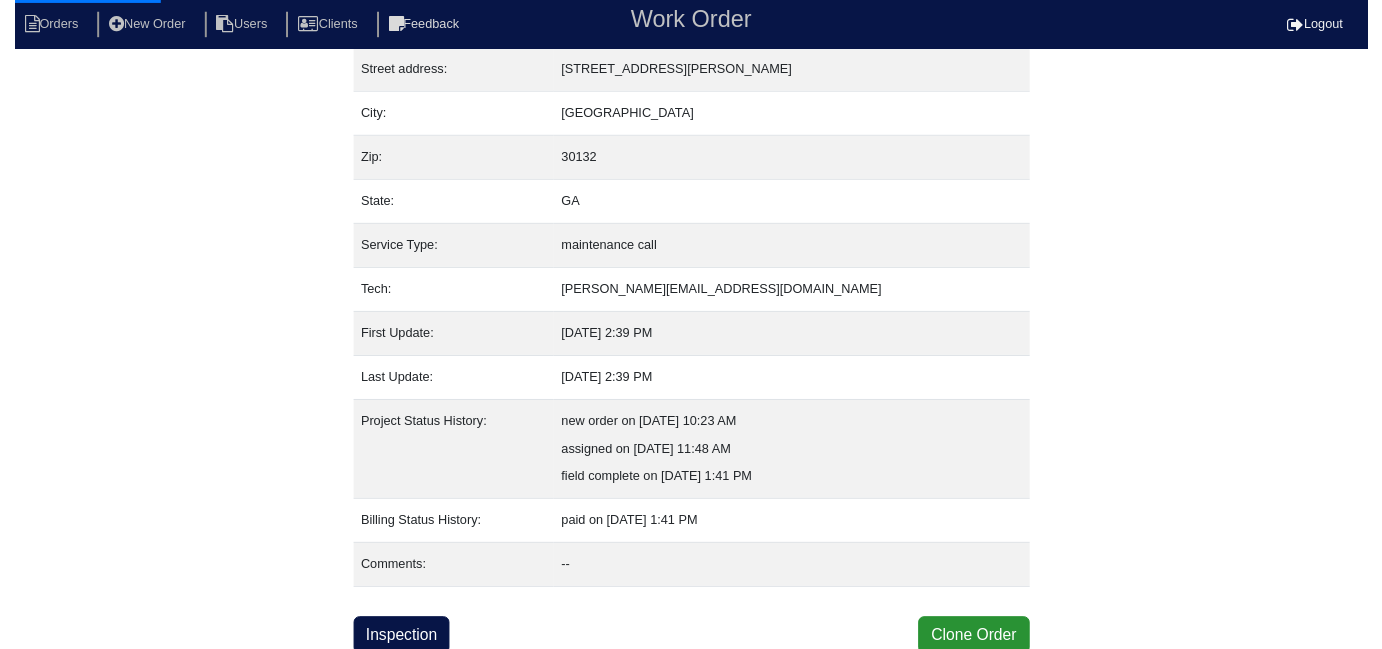 scroll, scrollTop: 0, scrollLeft: 0, axis: both 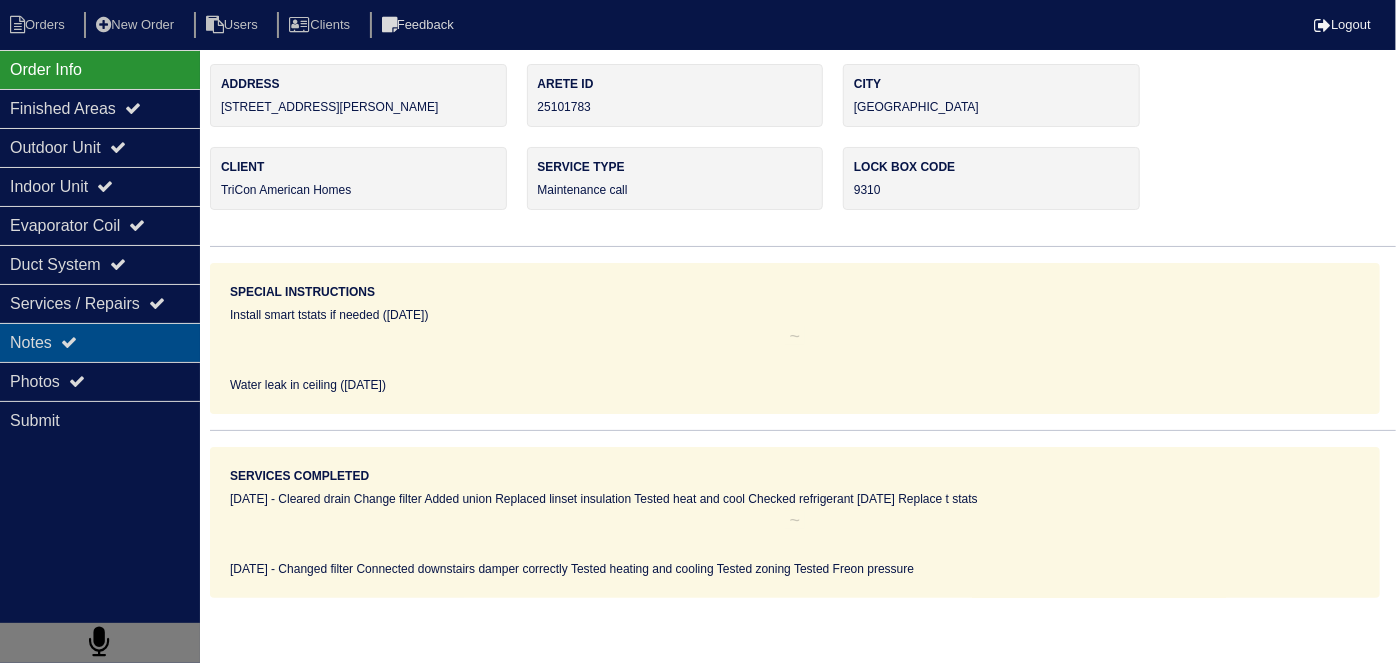 click at bounding box center [69, 342] 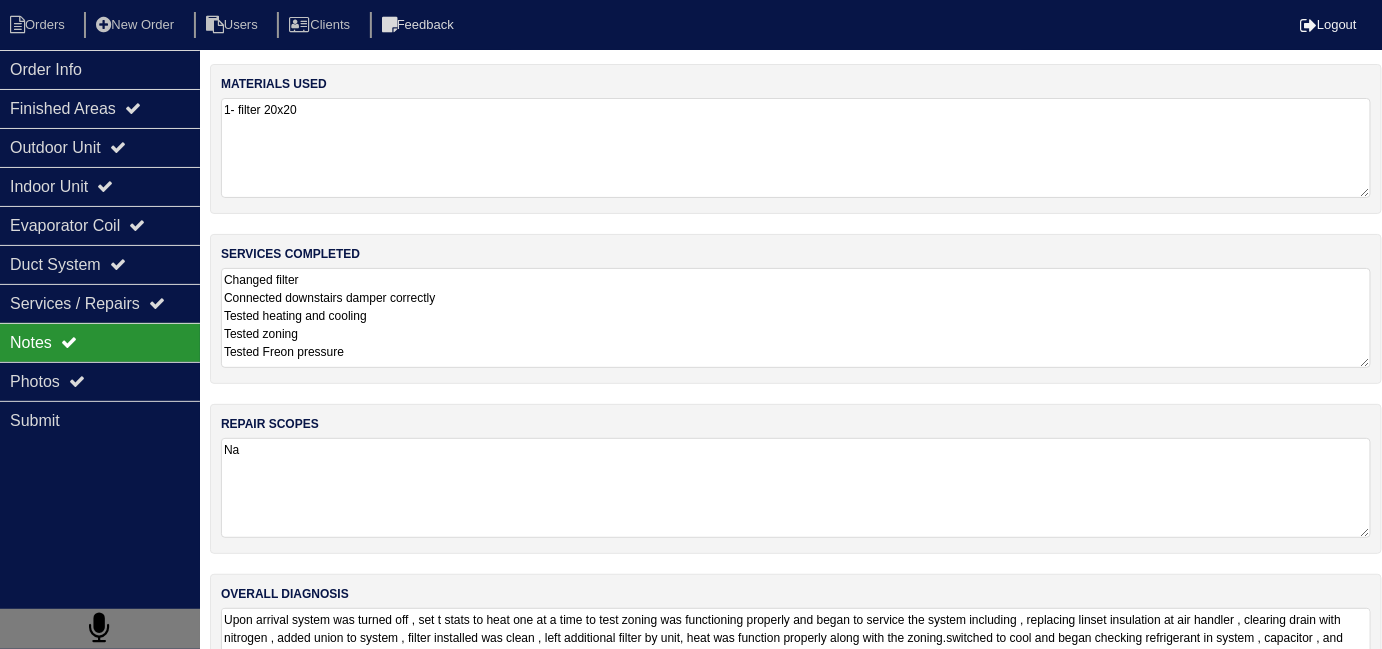 click on "Changed filter
Connected downstairs damper correctly
Tested heating and cooling
Tested zoning
Tested Freon pressure" at bounding box center (796, 318) 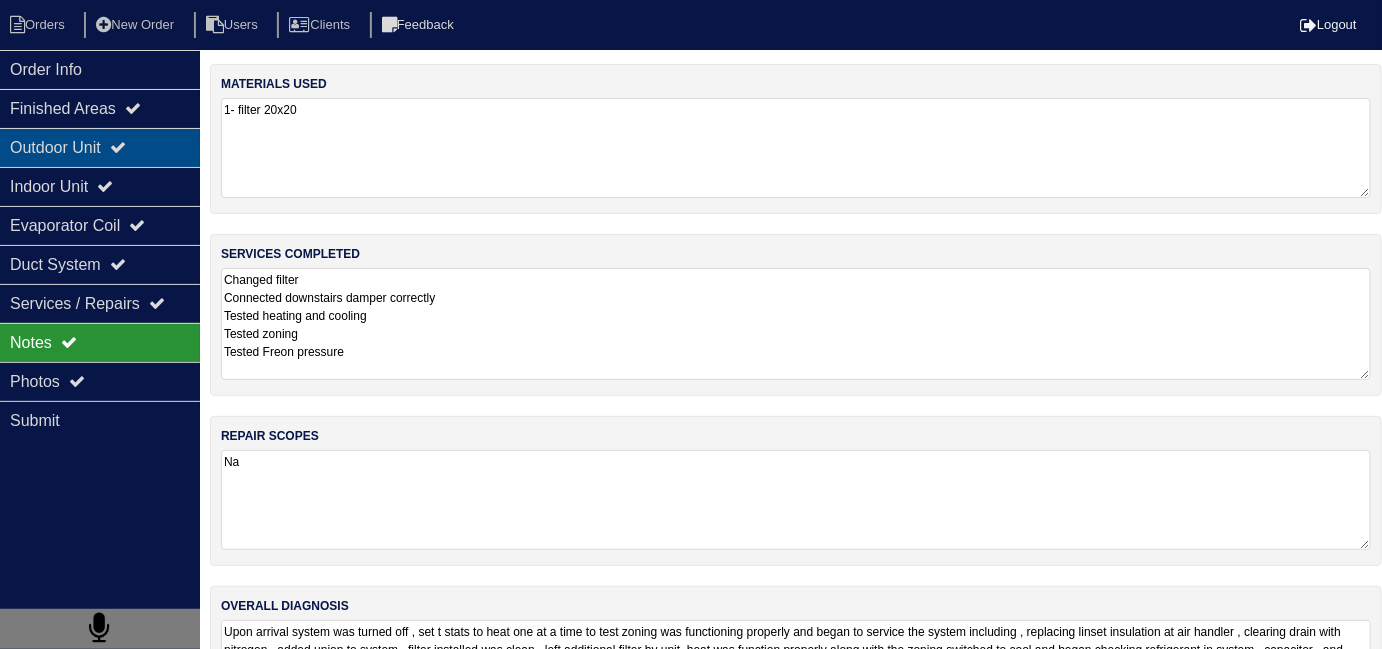 click on "Outdoor Unit" at bounding box center [100, 147] 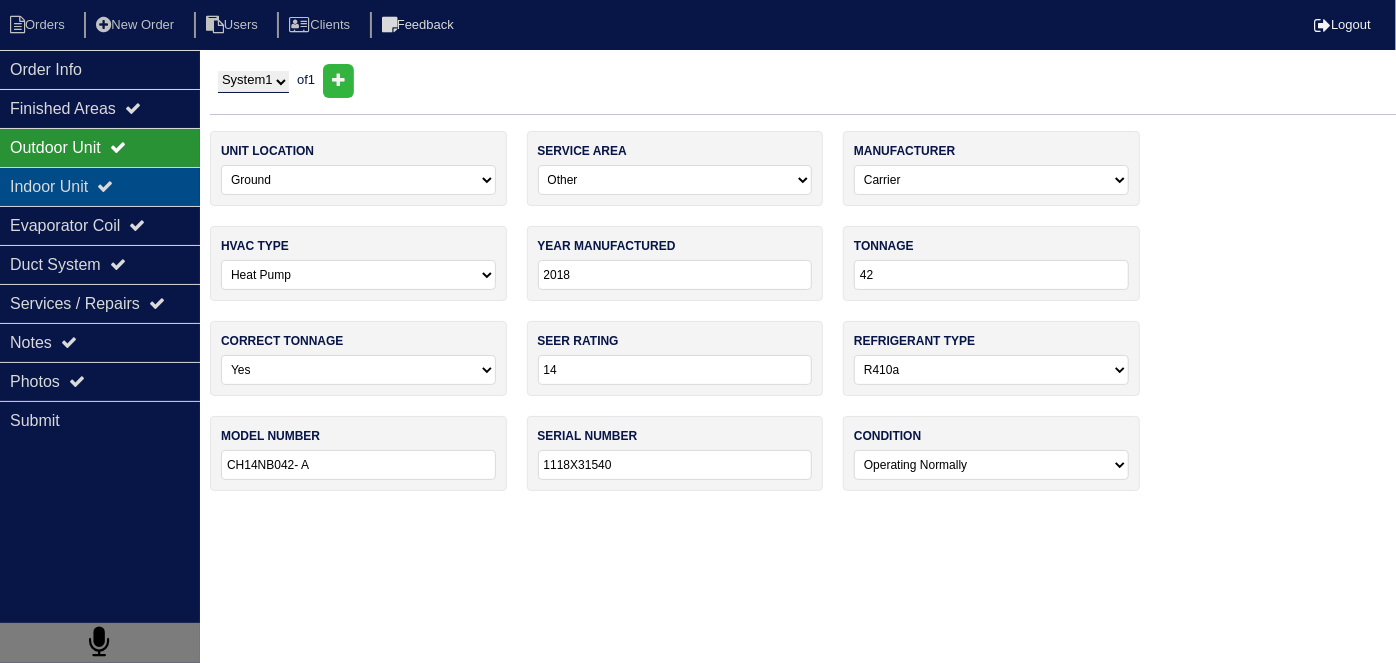 click on "Indoor Unit" at bounding box center [100, 186] 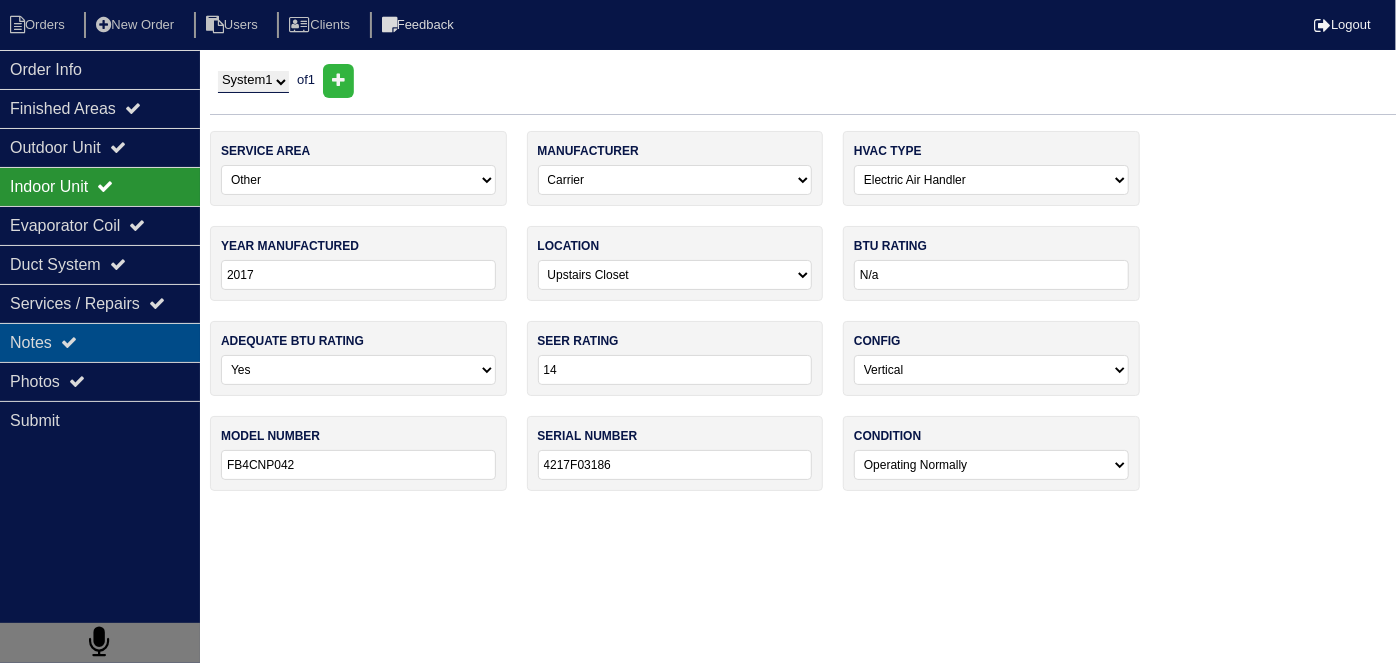 click on "Notes" at bounding box center (100, 342) 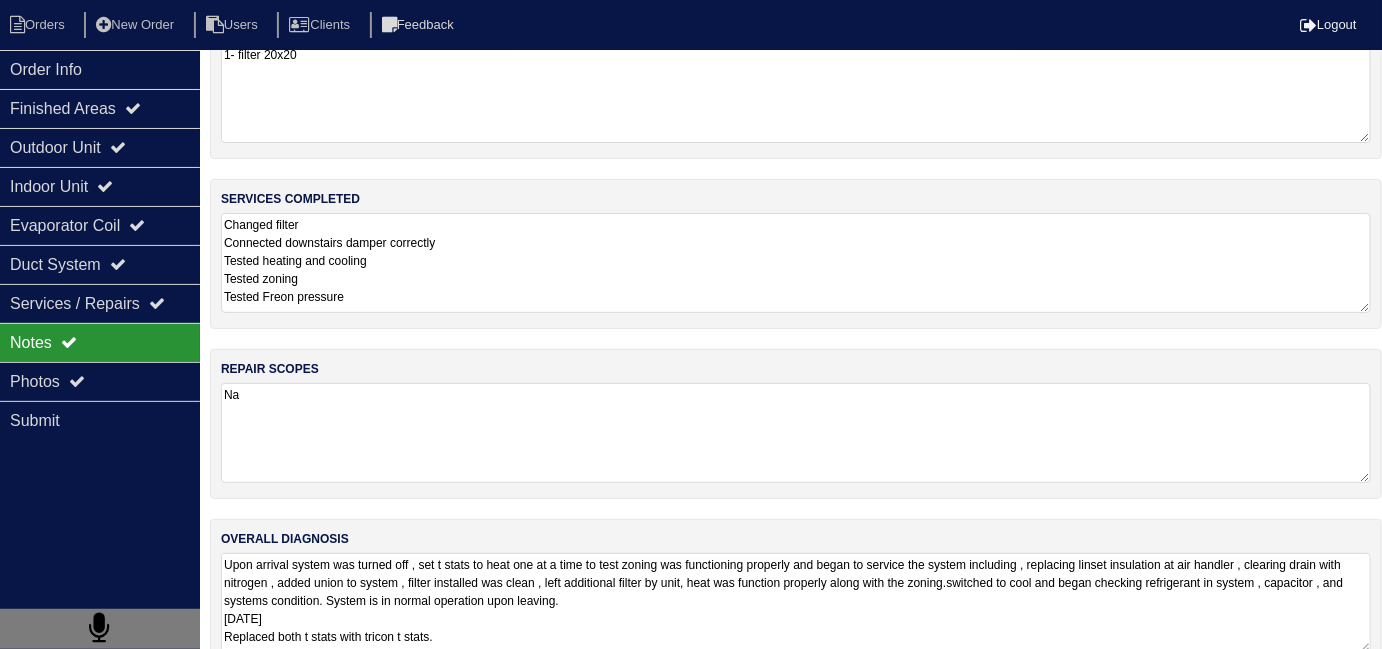 scroll, scrollTop: 89, scrollLeft: 0, axis: vertical 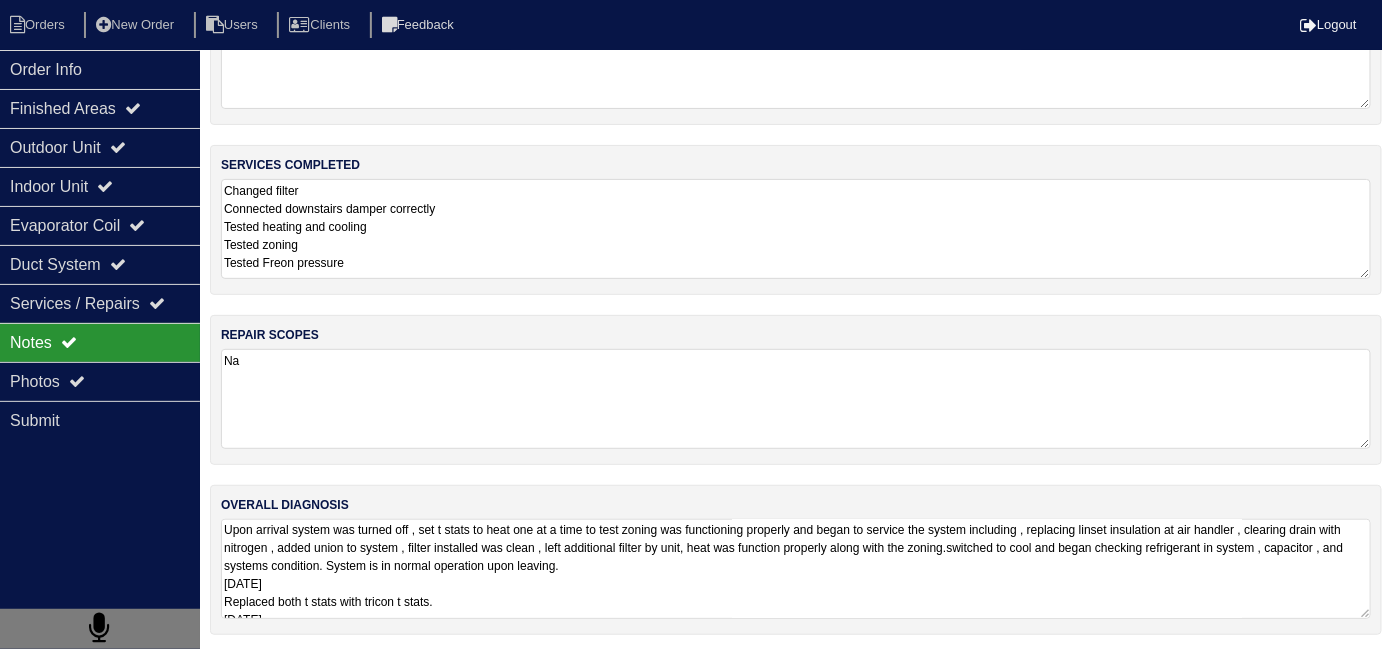 click on "Upon arrival system was turned off , set t stats to heat one at a time to test zoning was functioning properly and began to service the system including , replacing linset insulation at air handler , clearing drain with nitrogen , added union to system , filter installed was clean , left additional filter by unit, heat was function properly along with the zoning.switched to cool and began checking refrigerant in system , capacitor , and systems condition. System is in normal operation upon leaving.
[DATE]
Replaced both t stats with tricon t stats.
[DATE]
Upon arrival system was working properly filter is still OK but I change it .
When I test zoning system downstairs damper was open because was connected wrong.
Fix it now system working properly.
Recommend to clean ducts
[PERSON_NAME] told me that she has a ceiling leak somewhere in the upstairs bathroom is on the opposite side of the air handler located in the closet." at bounding box center (796, 569) 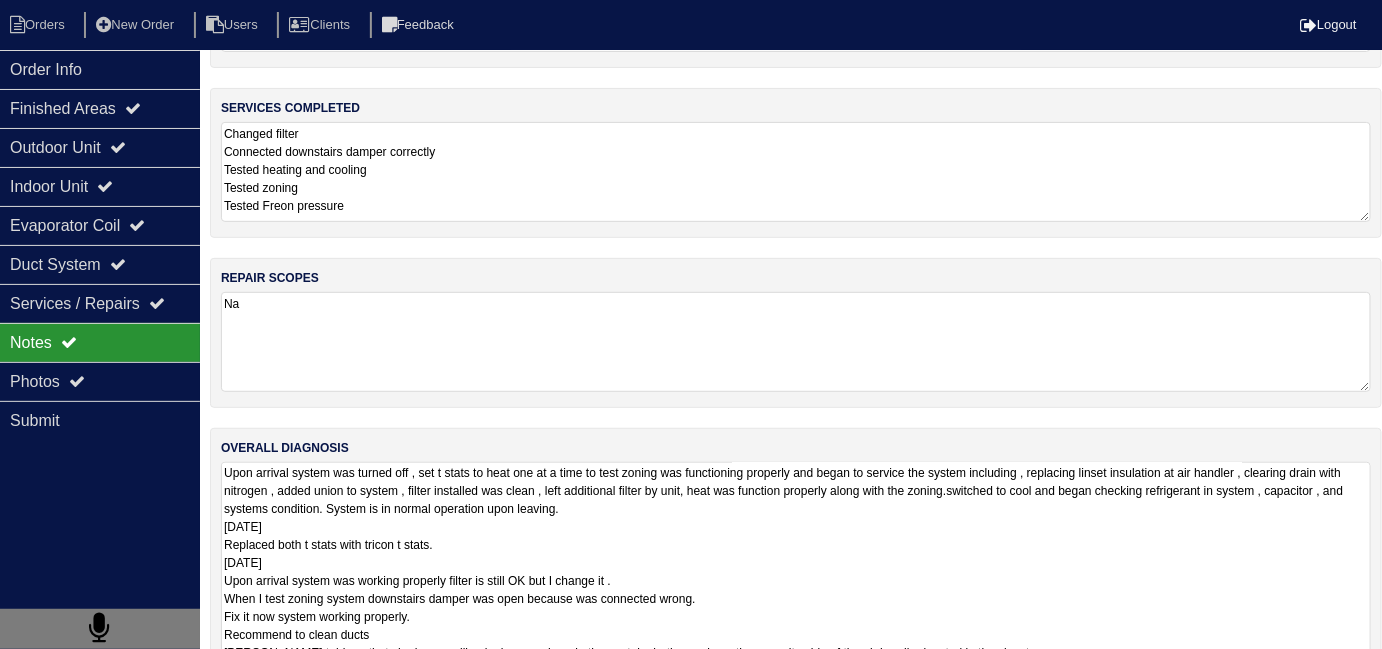 scroll, scrollTop: 191, scrollLeft: 0, axis: vertical 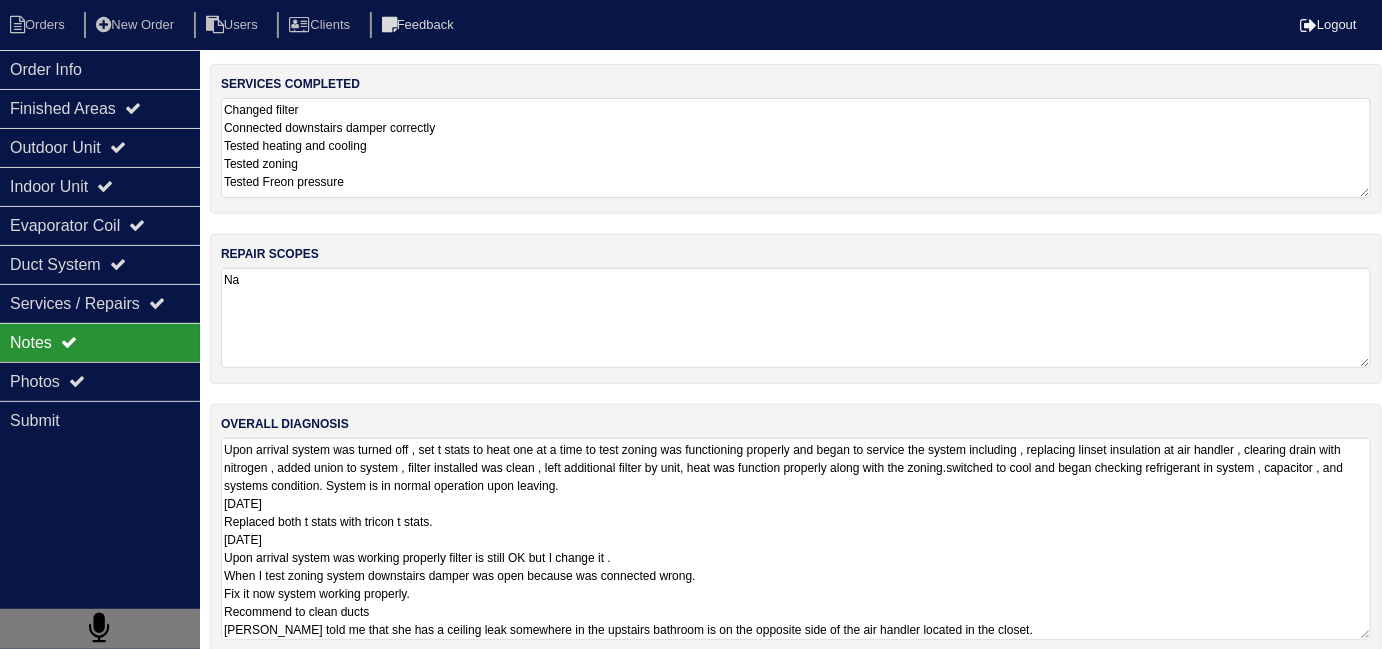 drag, startPoint x: 477, startPoint y: 520, endPoint x: 189, endPoint y: 515, distance: 288.0434 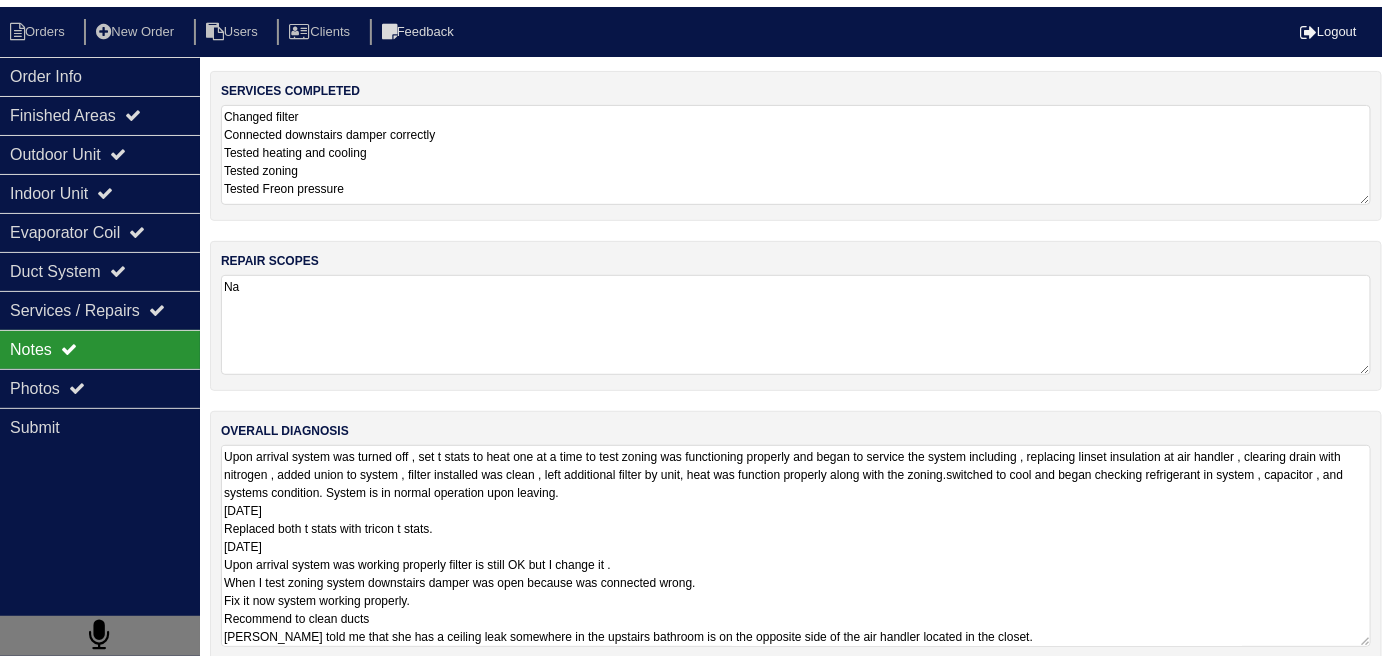scroll, scrollTop: 105, scrollLeft: 0, axis: vertical 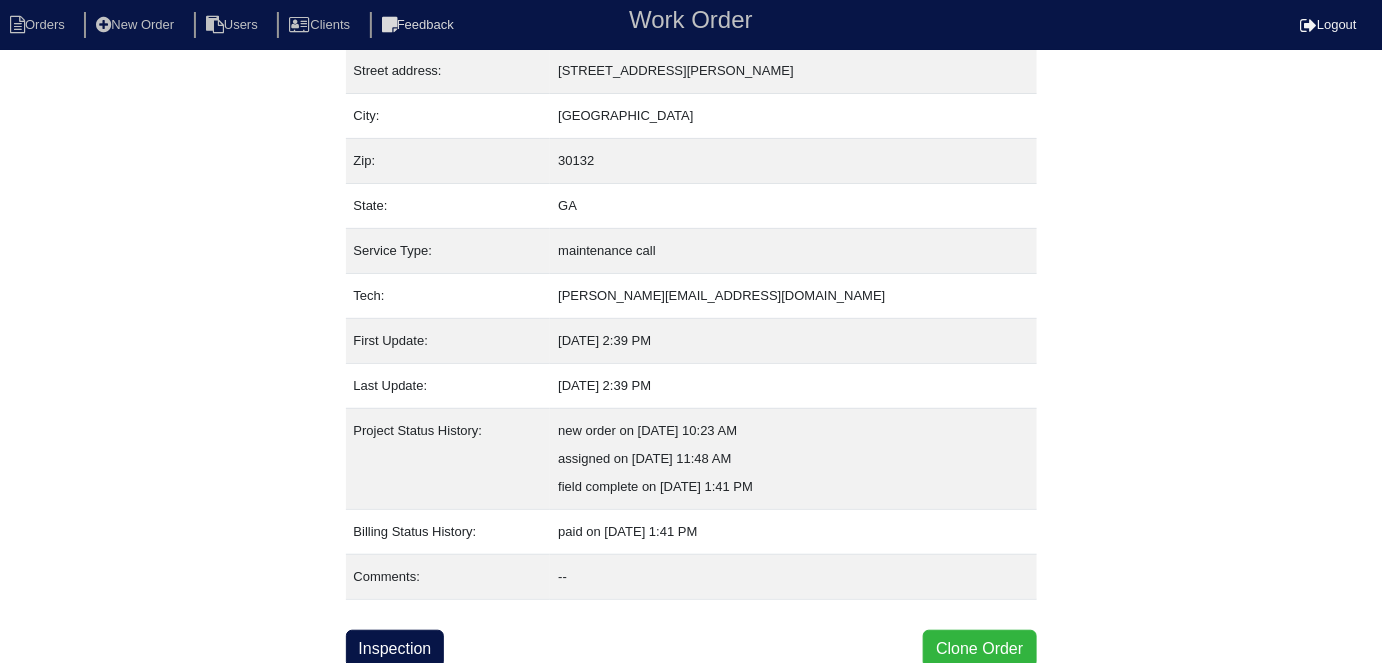 click on "Clone Order" at bounding box center [979, 649] 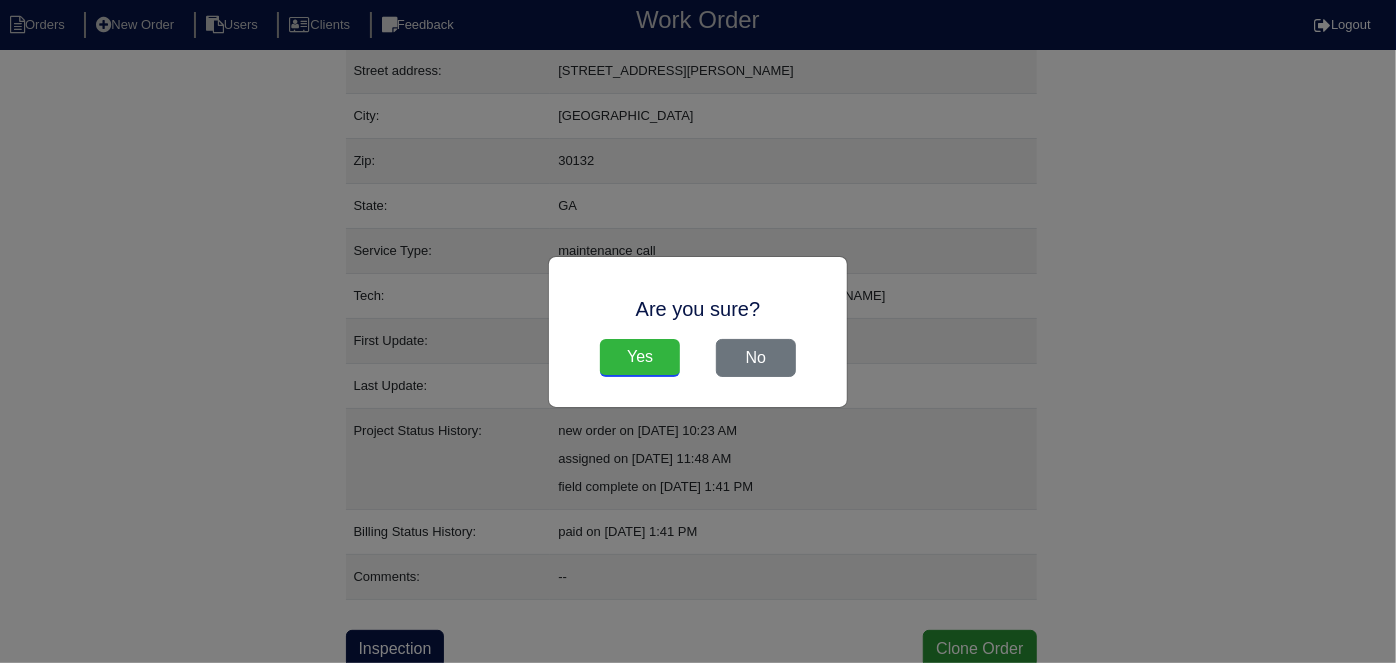 click on "Yes" at bounding box center [640, 358] 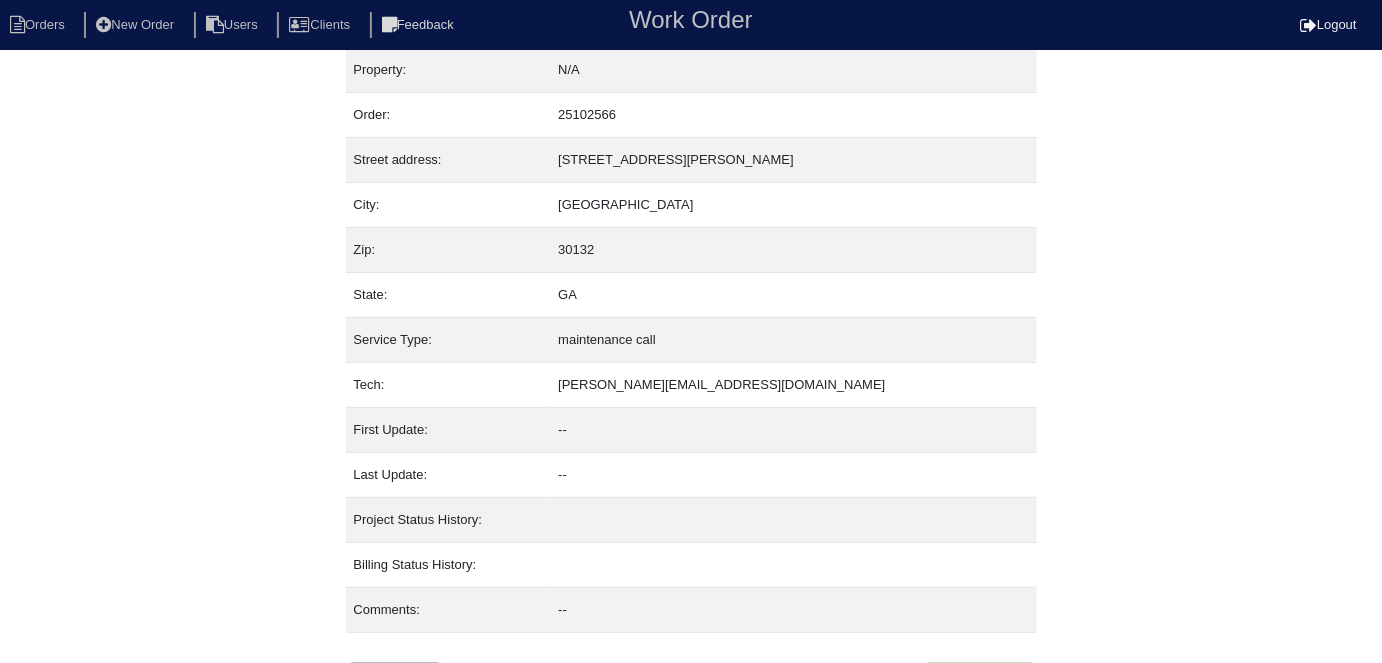 scroll, scrollTop: 85, scrollLeft: 0, axis: vertical 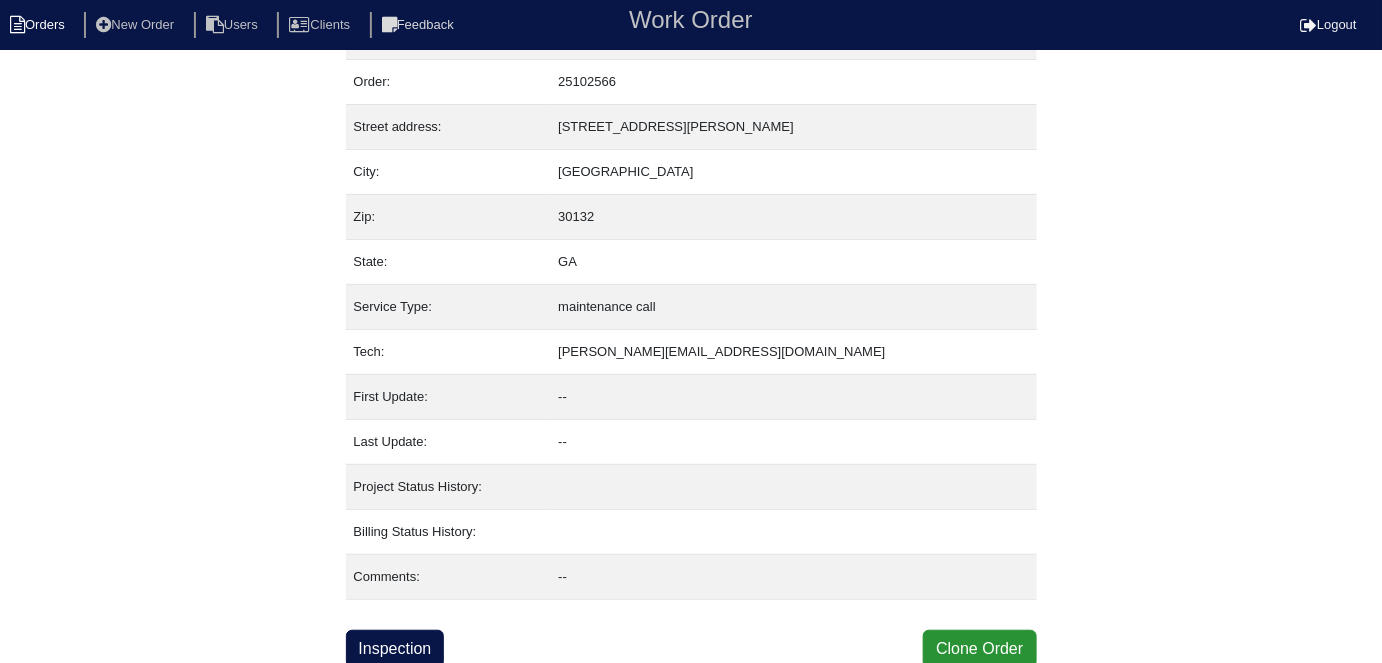click on "Orders" at bounding box center [40, 25] 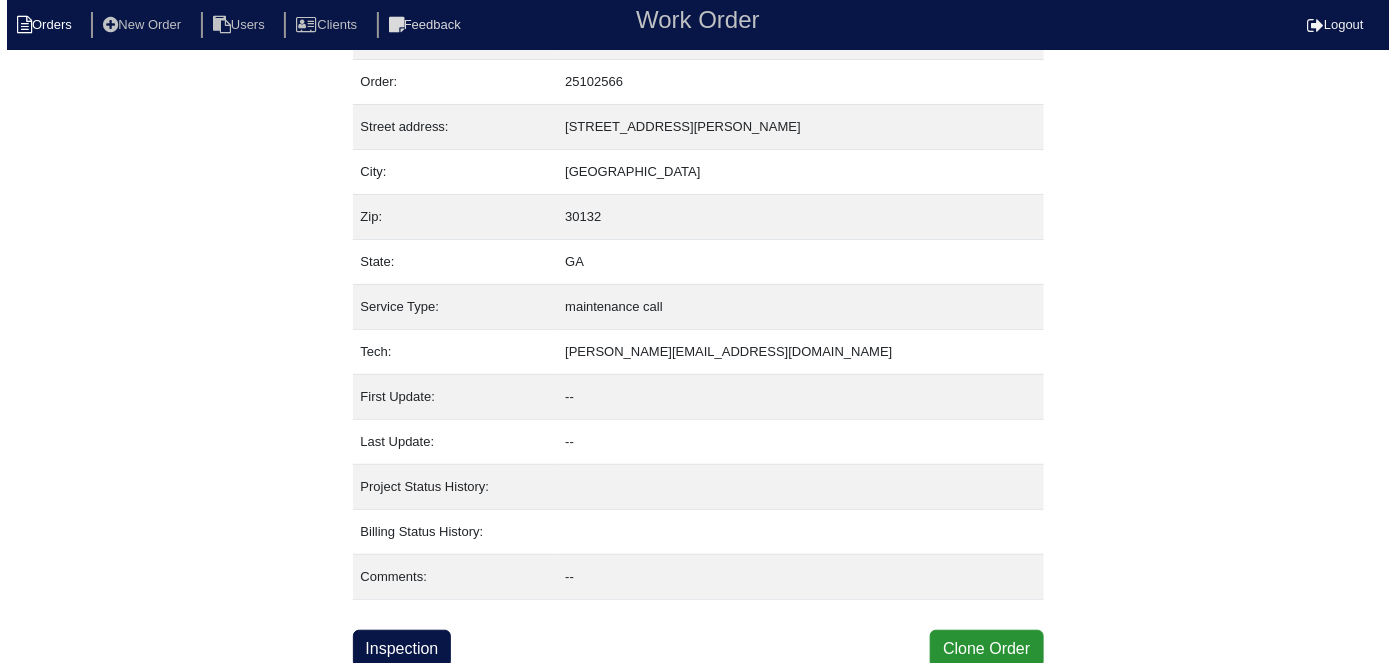 scroll, scrollTop: 0, scrollLeft: 0, axis: both 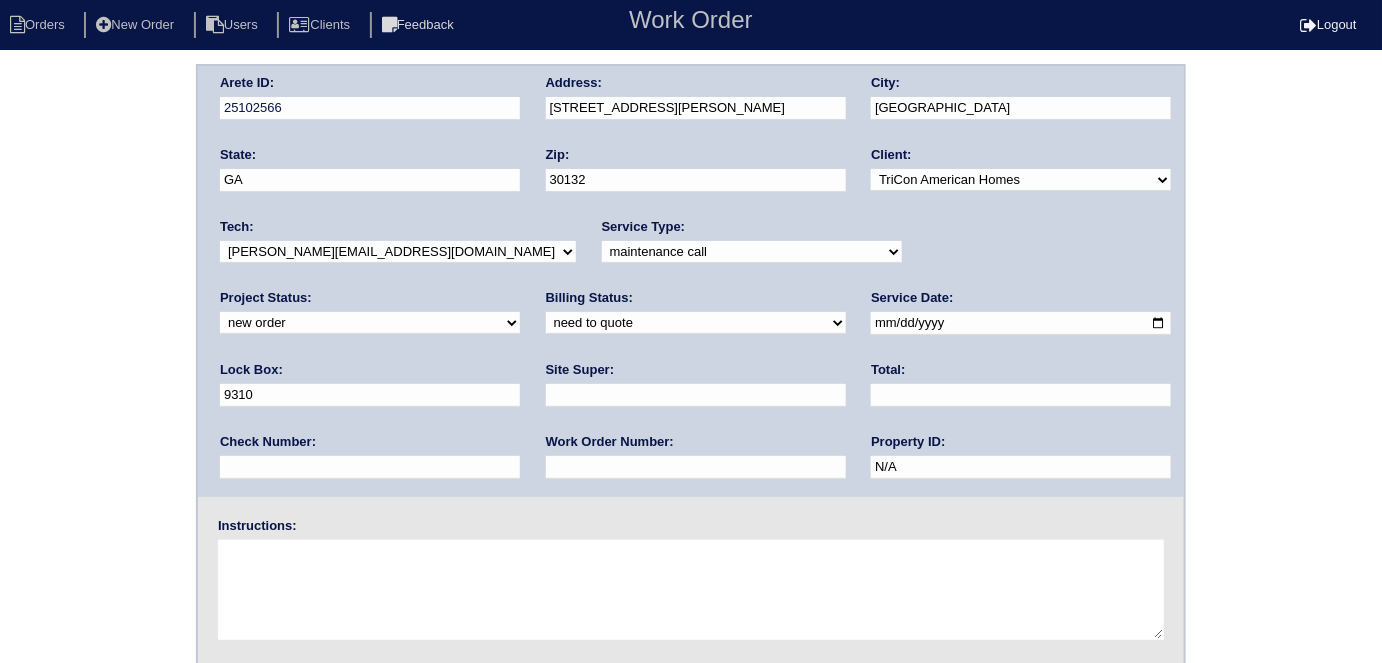 click on "-select-
initial service
basic service
maintenance call
replacement scope
service call
scope only" at bounding box center (752, 252) 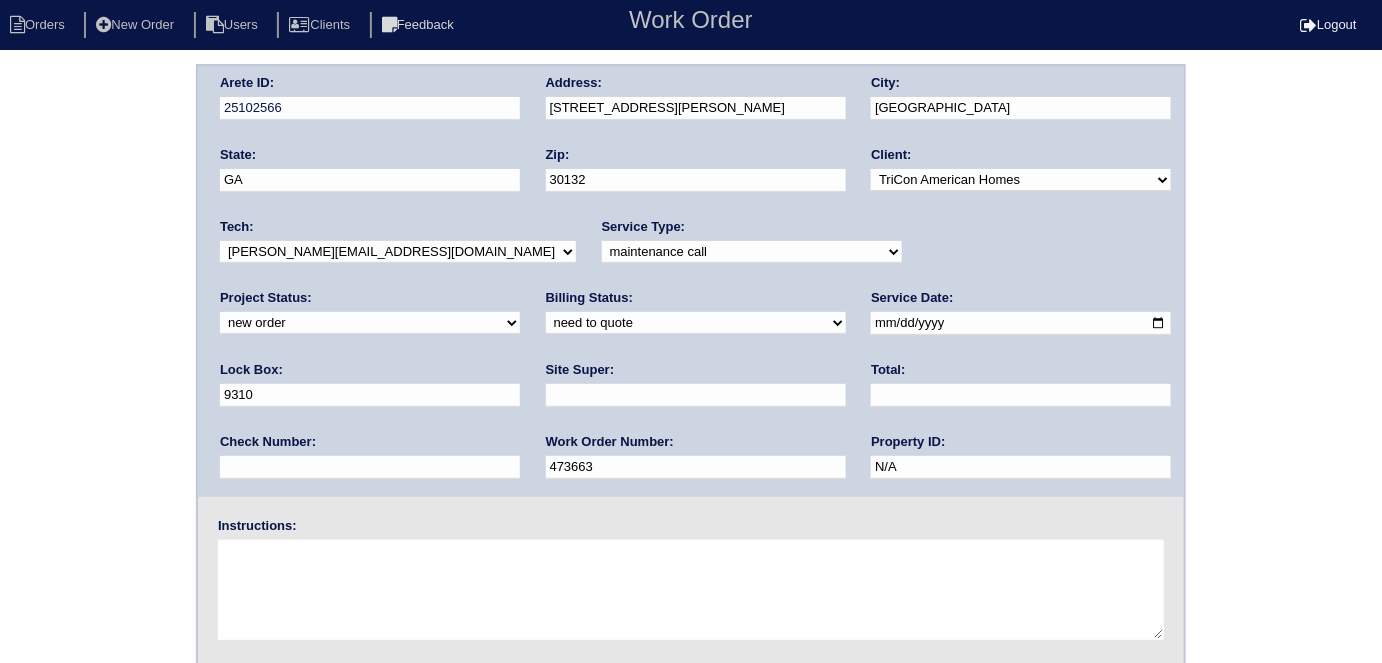 type on "473663" 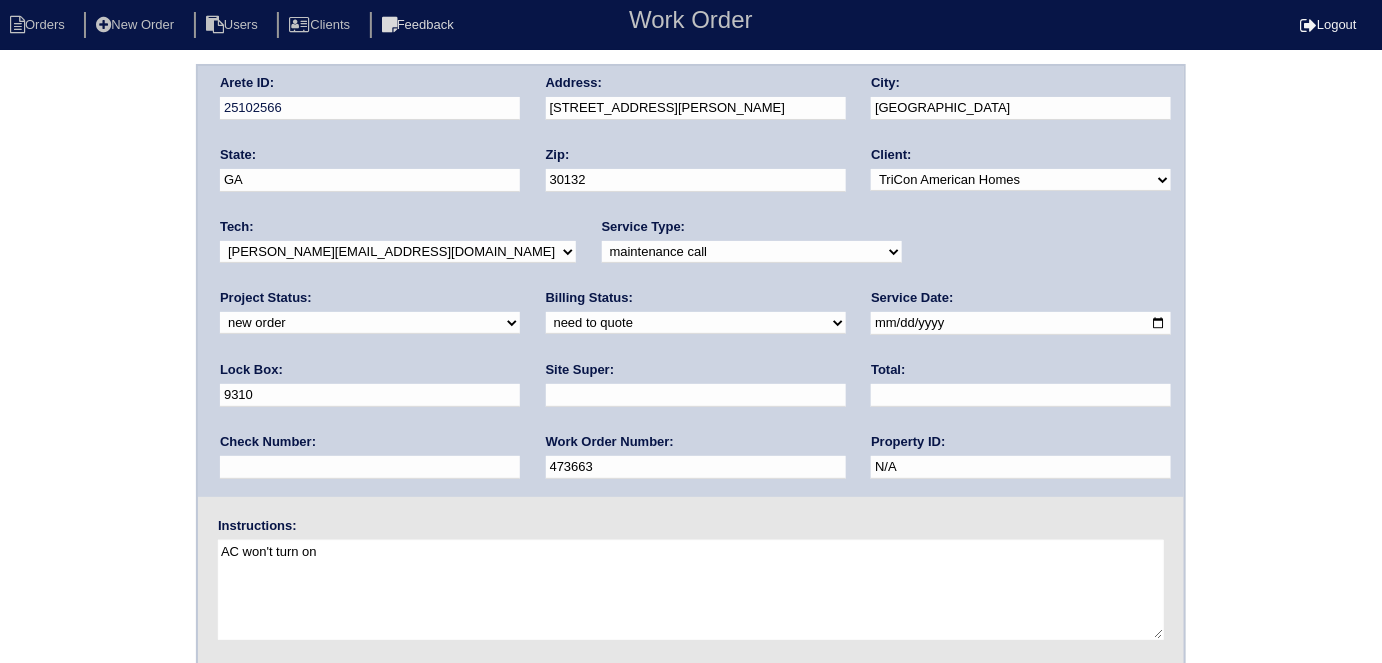 click on "AC won't turn on" at bounding box center (691, 590) 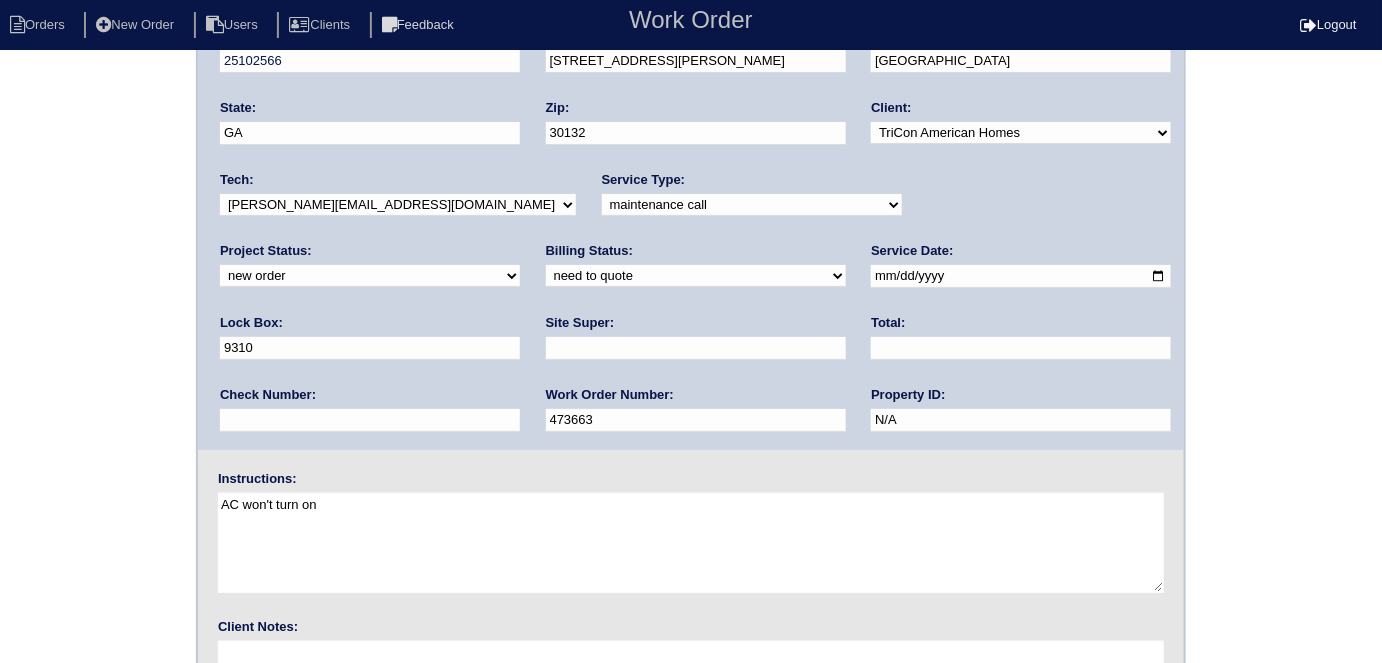 scroll, scrollTop: 205, scrollLeft: 0, axis: vertical 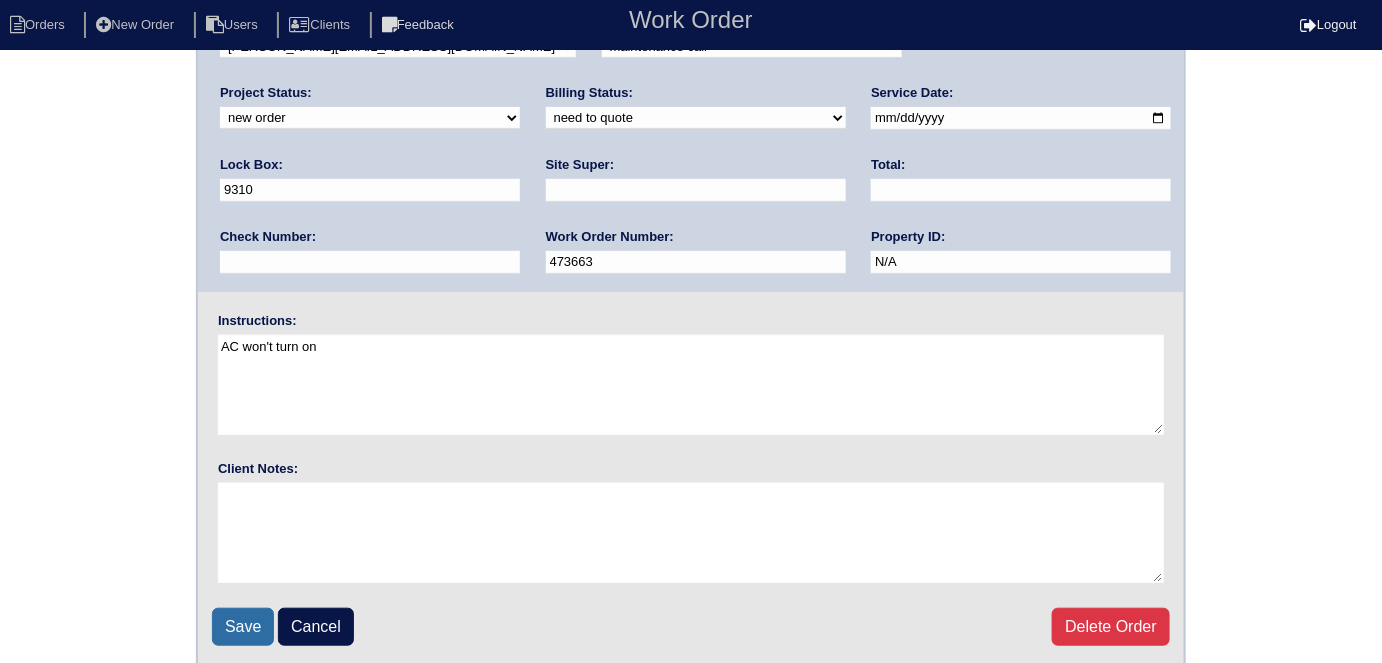 click on "Save" at bounding box center [243, 627] 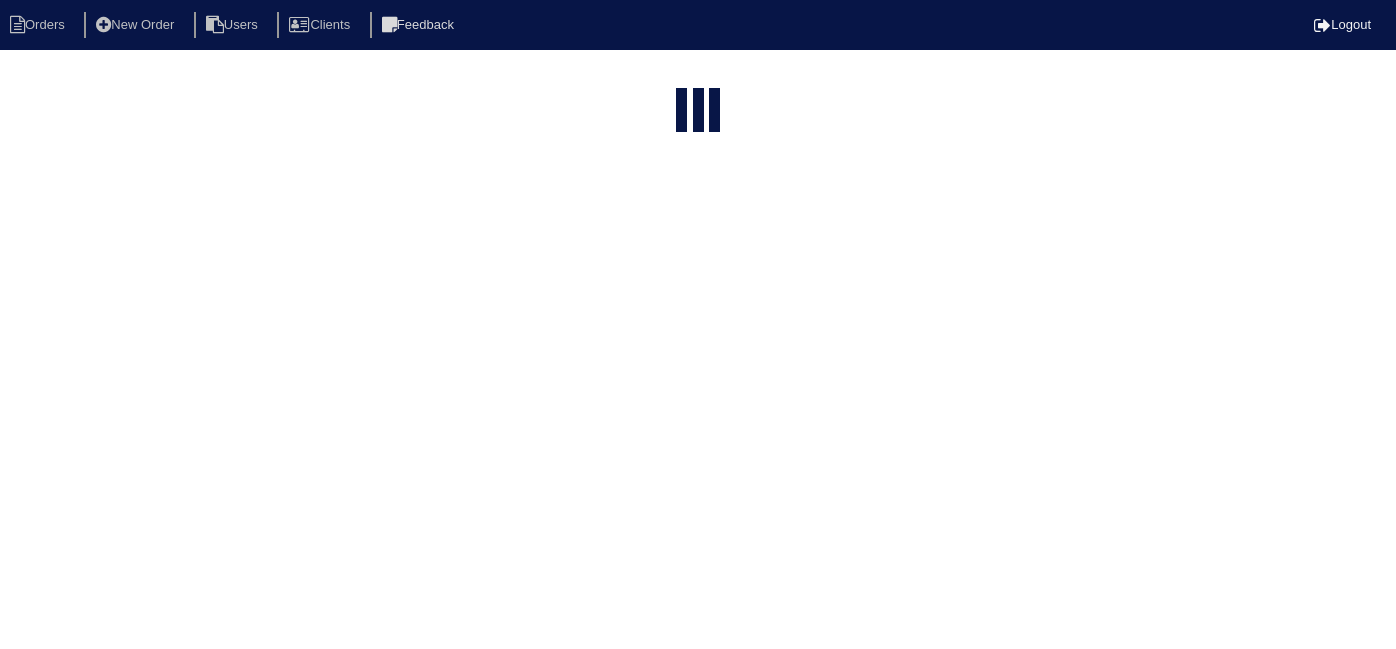 select on "15" 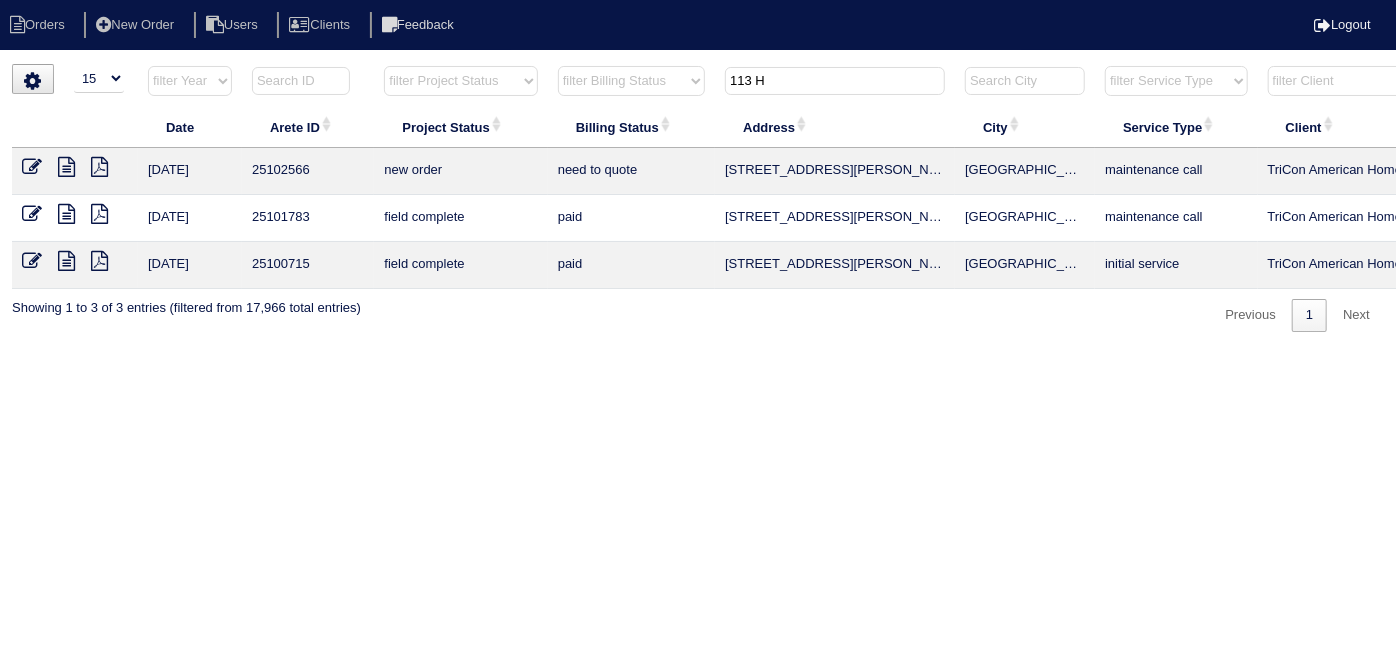 drag, startPoint x: 781, startPoint y: 81, endPoint x: 555, endPoint y: 51, distance: 227.98245 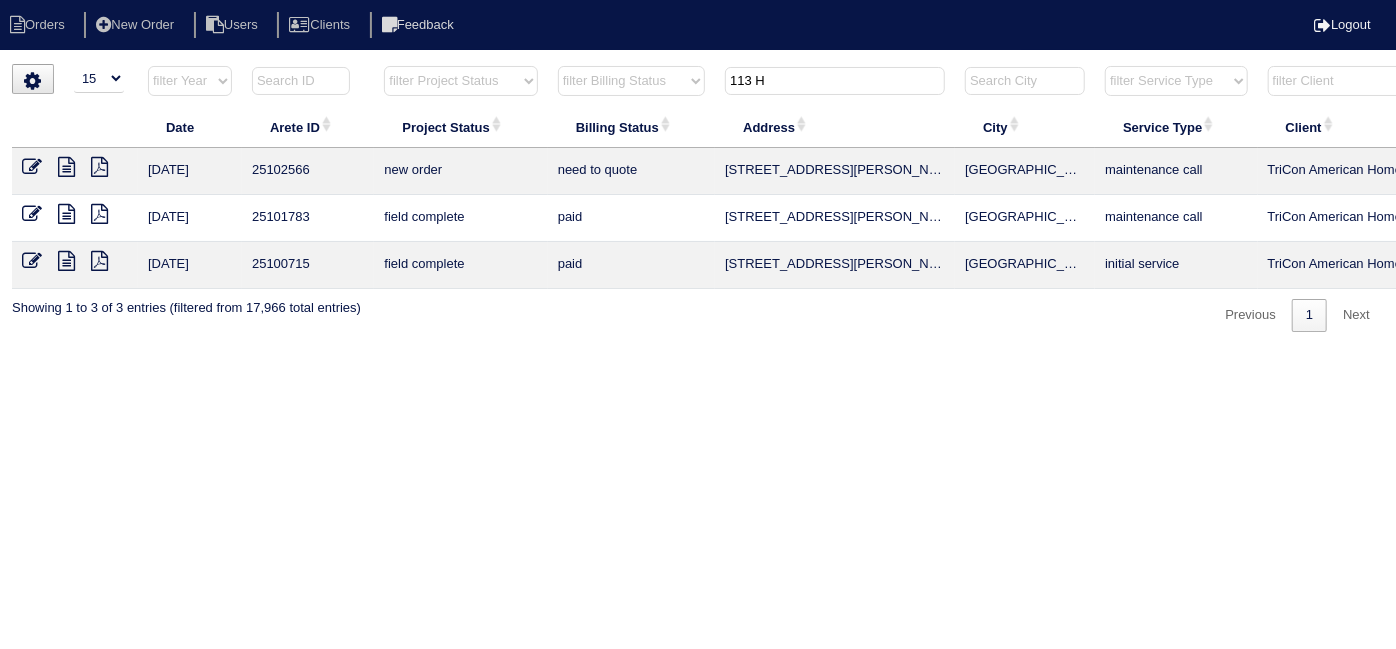 click on "Orders
New Order
Users
Clients
Feedback
Logout
Orders
New Order
Users
Clients
Message is blank.  Please add text or cancel.
Send Feedback
Cancel" at bounding box center [698, 176] 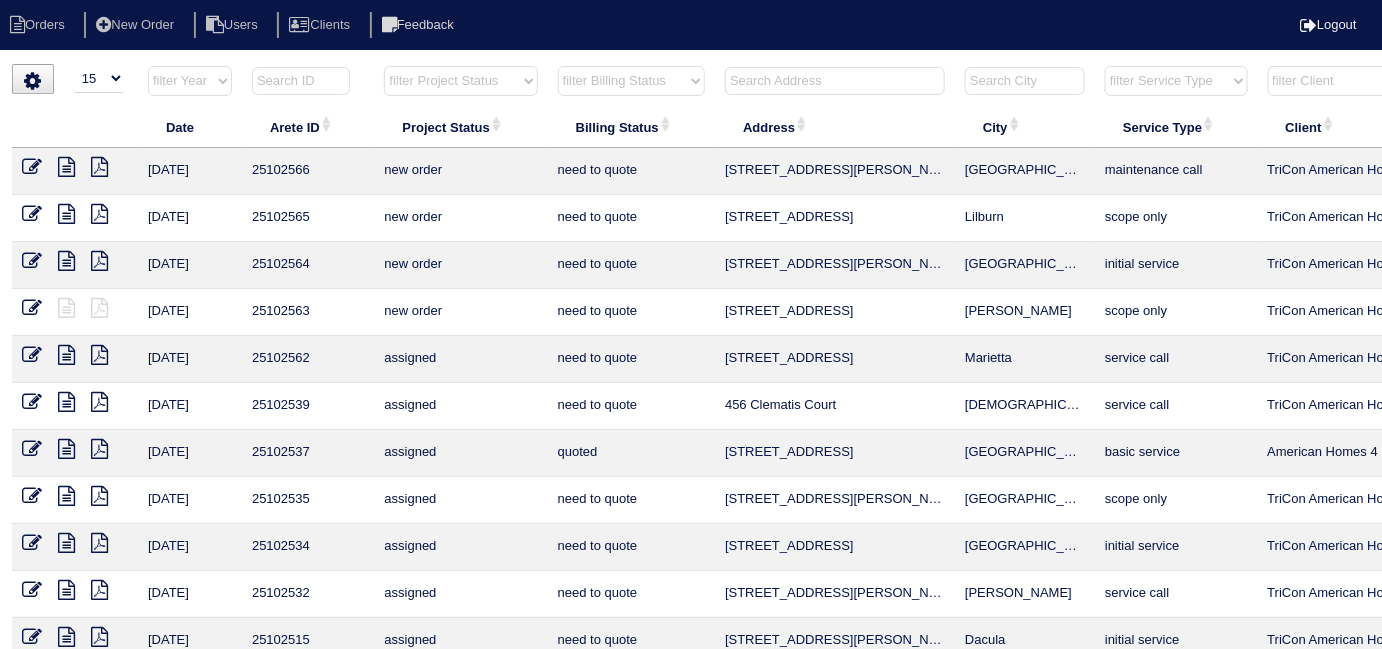 click at bounding box center [835, 81] 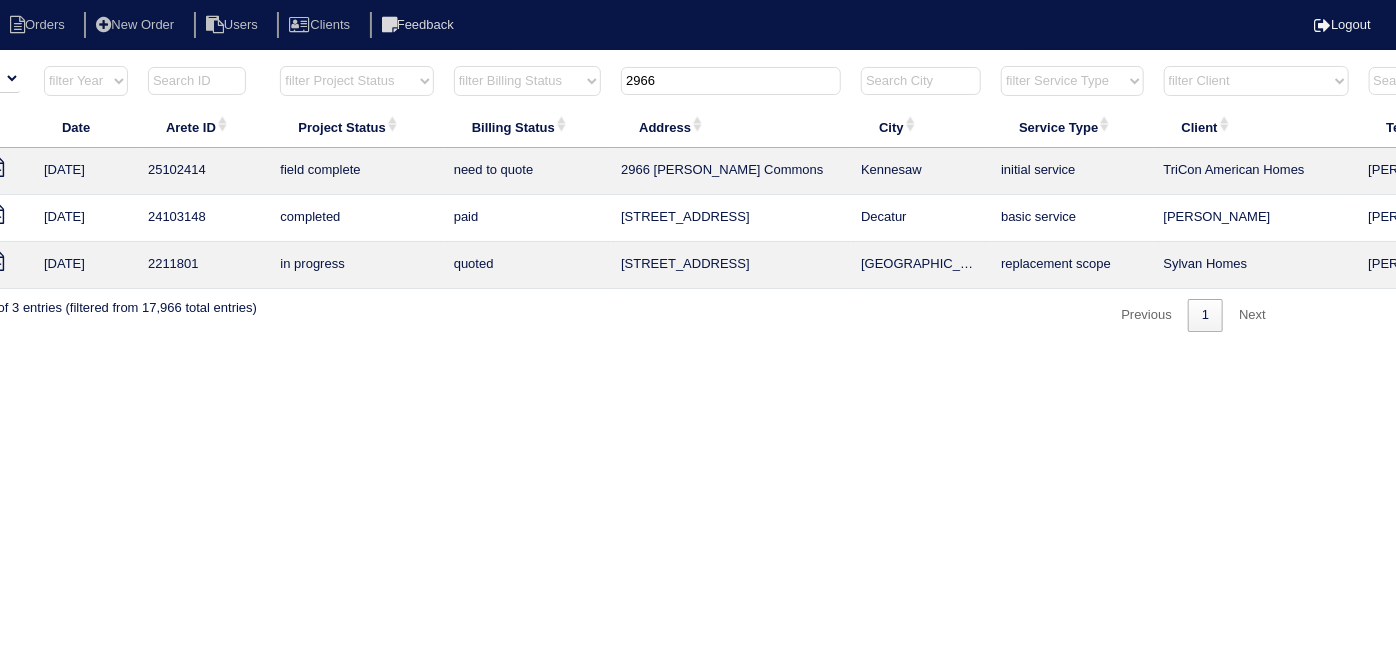 scroll, scrollTop: 0, scrollLeft: 348, axis: horizontal 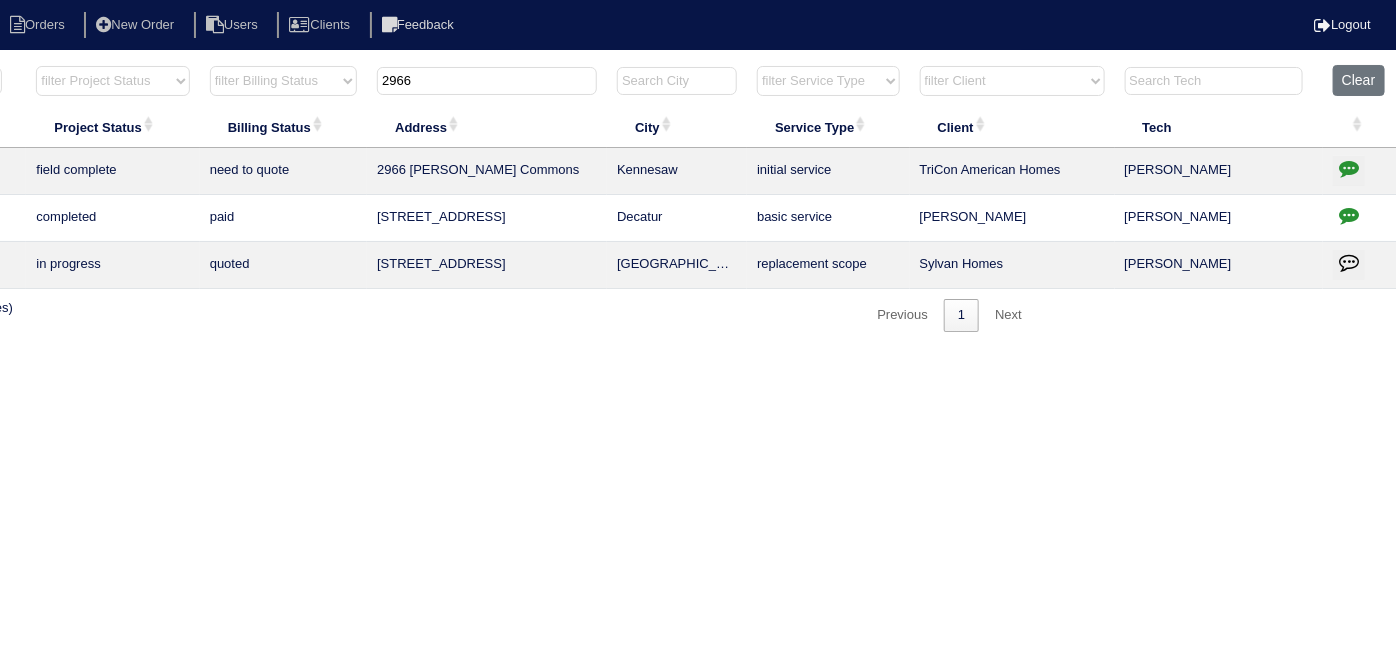click at bounding box center [1349, 171] 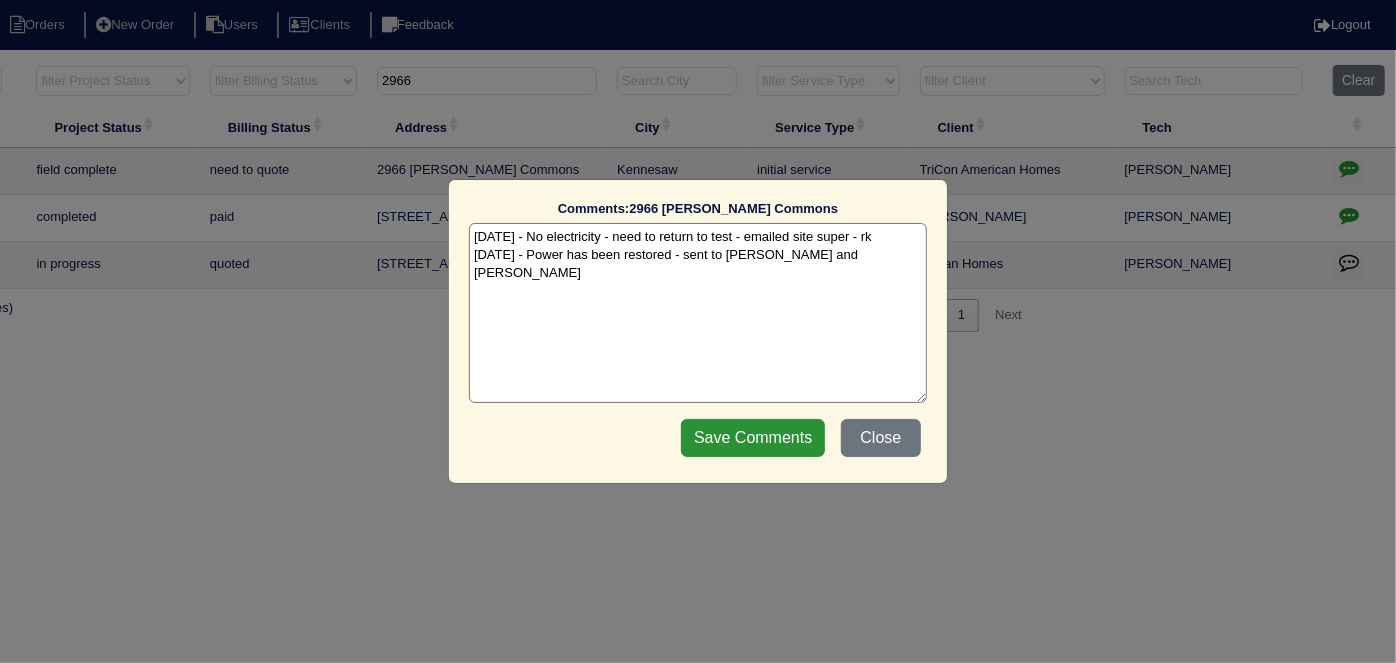 click on "7/10/25 - No electricity - need to return to test - emailed site super - rk
7/17/25 - Power has been restored - sent to Dan and Payton - rk" at bounding box center [698, 313] 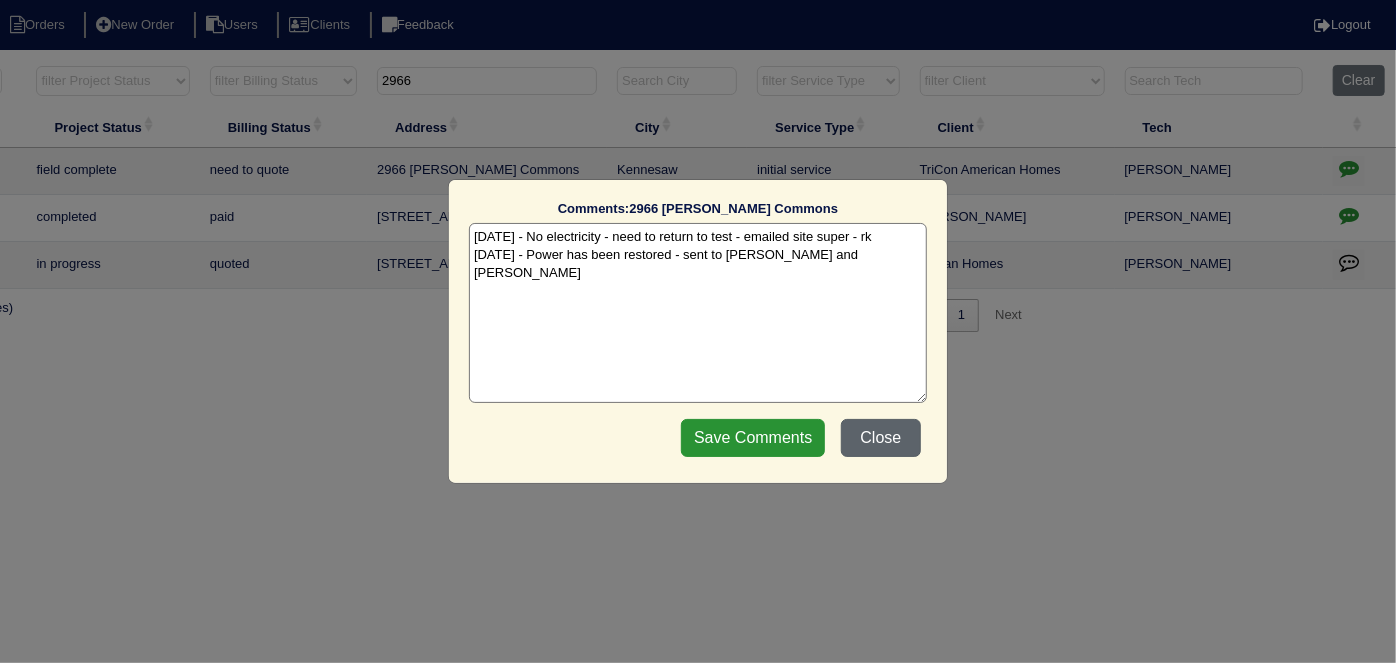 click on "Close" at bounding box center (881, 438) 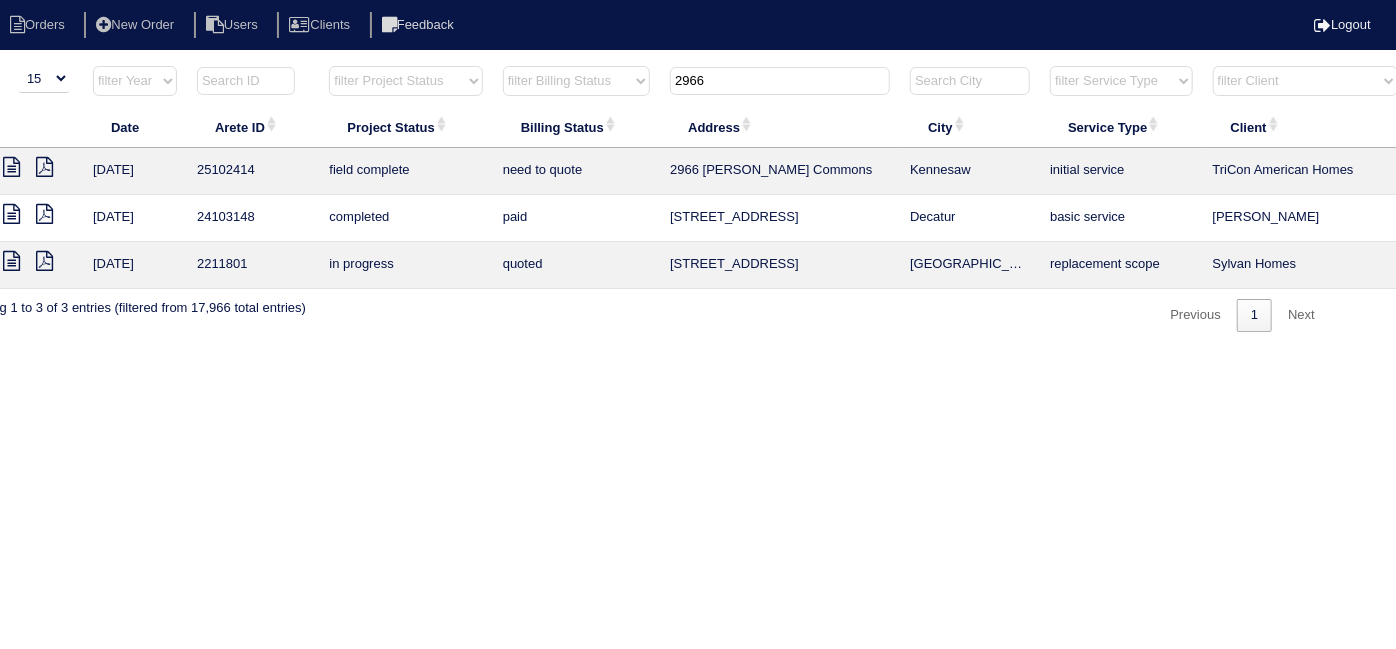 scroll, scrollTop: 0, scrollLeft: 0, axis: both 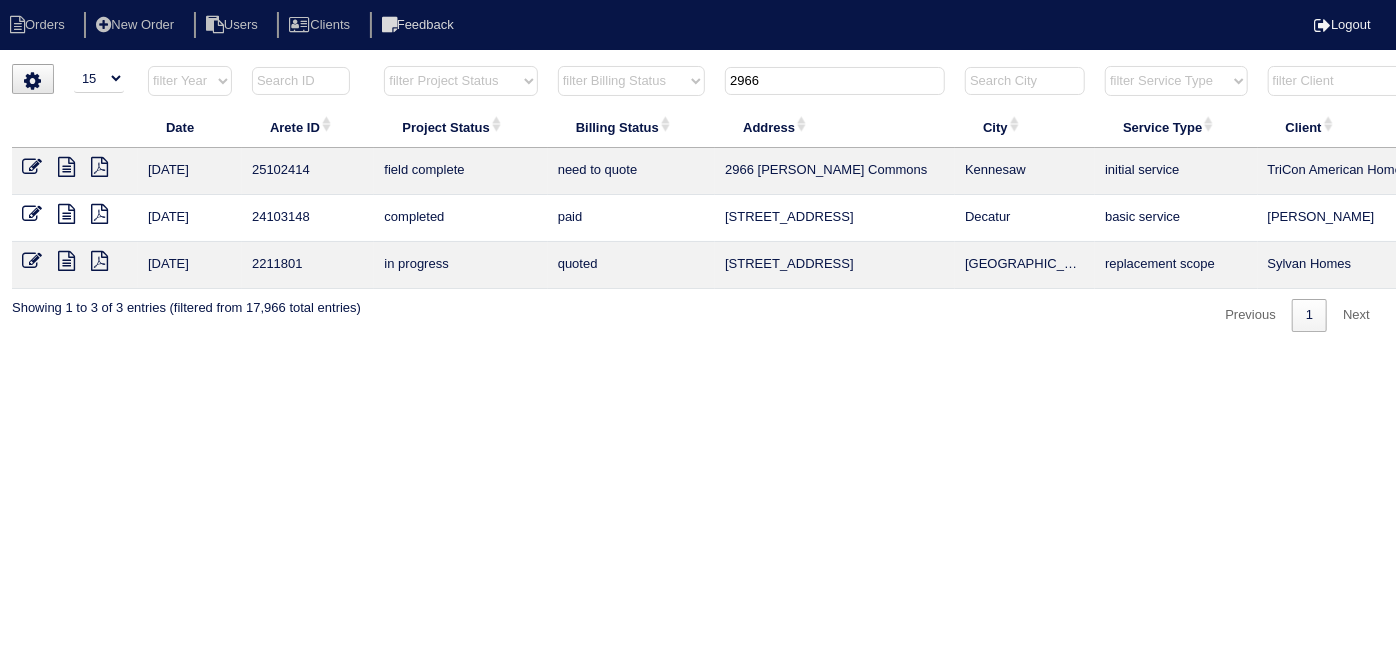 click on "Orders
New Order
Users
Clients
Feedback
Logout
Orders
New Order
Users
Clients
Message is blank.  Please add text or cancel.
Send Feedback
Cancel" at bounding box center [698, 176] 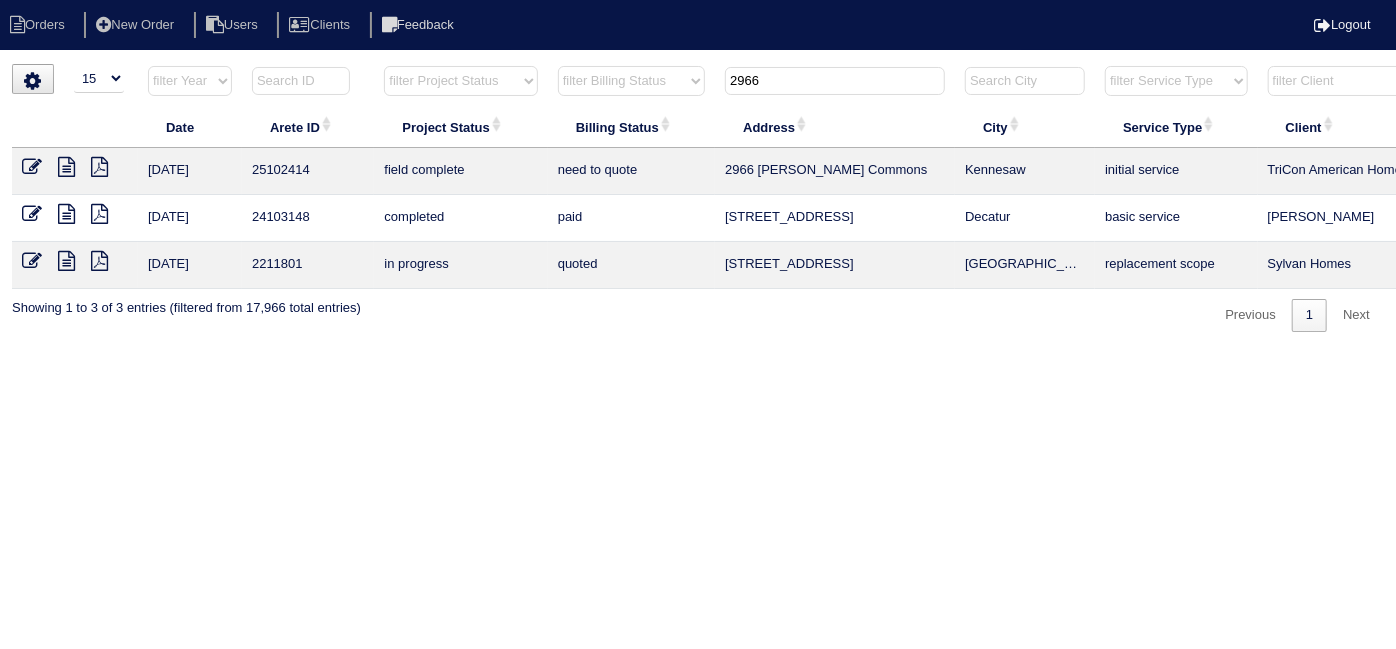 drag, startPoint x: 770, startPoint y: 80, endPoint x: 640, endPoint y: 59, distance: 131.68523 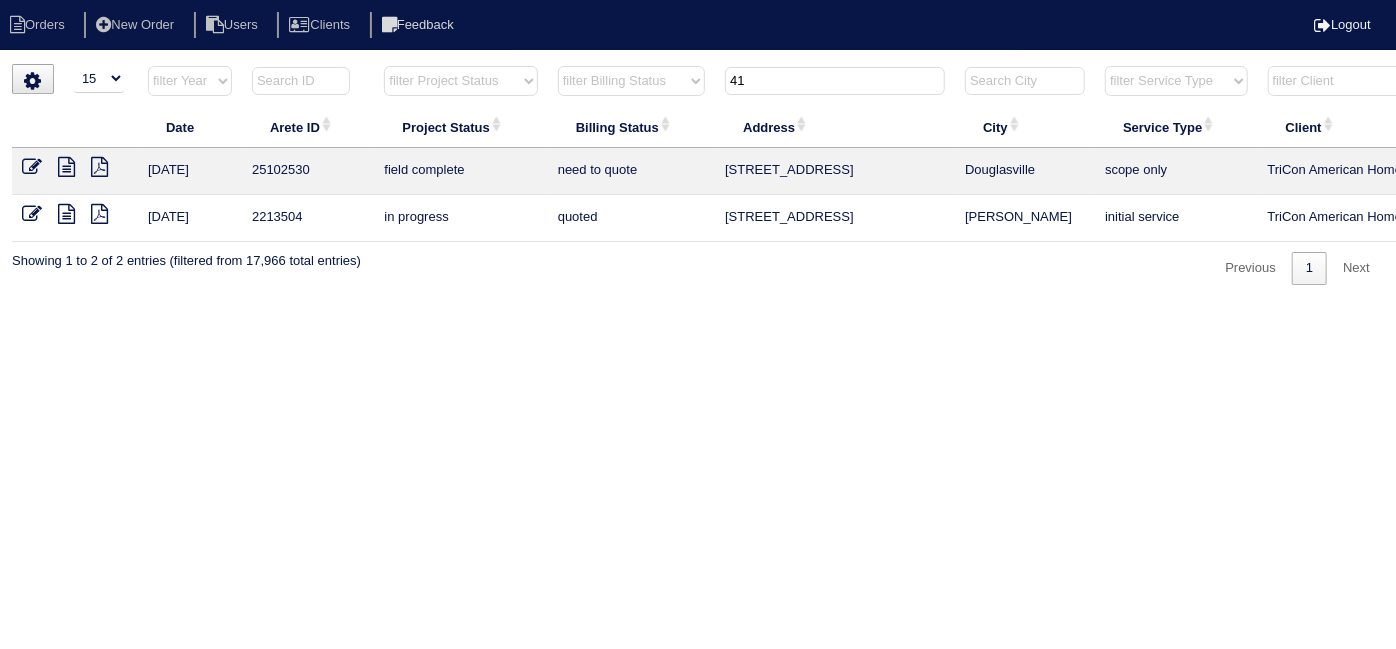 type on "4" 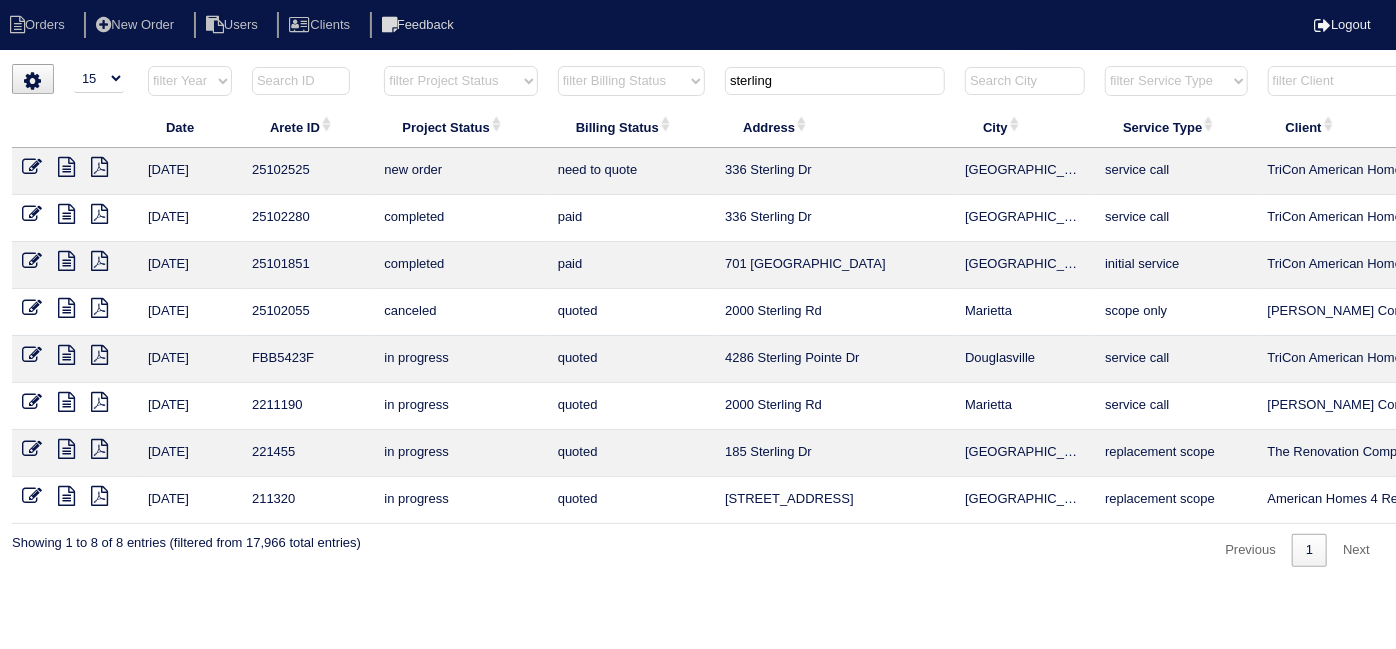drag, startPoint x: 789, startPoint y: 82, endPoint x: 412, endPoint y: 60, distance: 377.64136 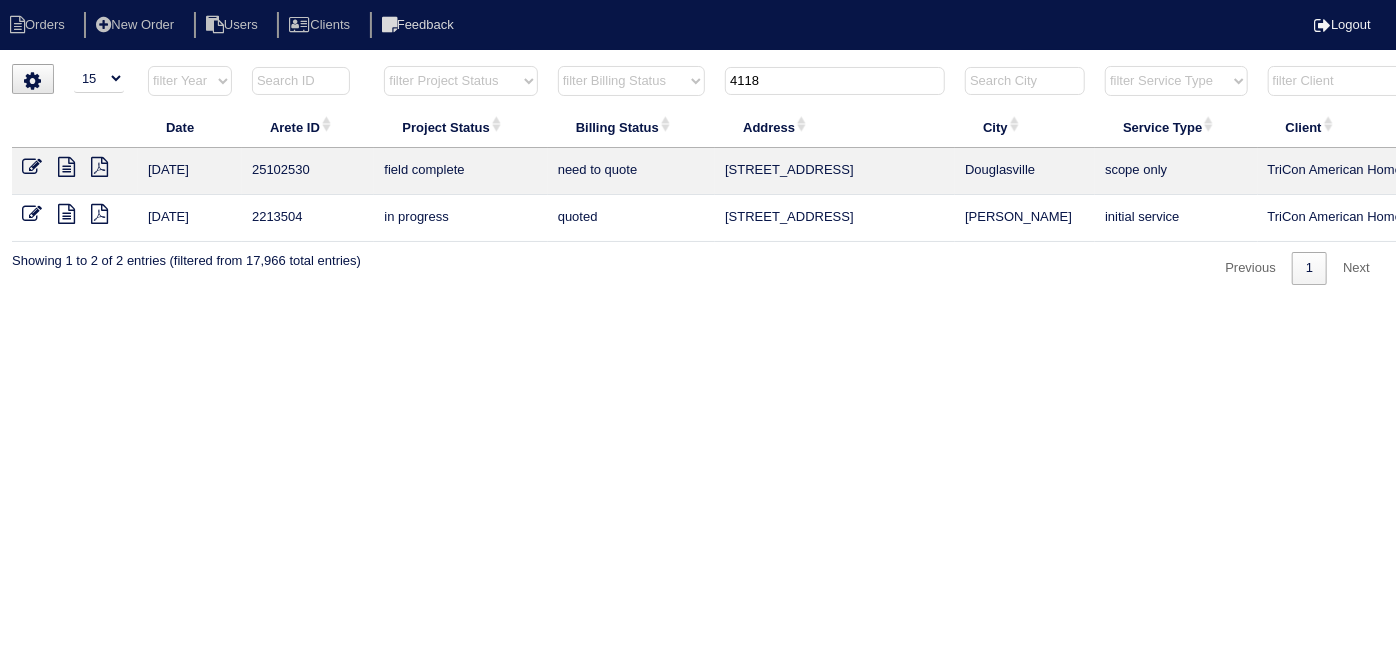 click at bounding box center (32, 167) 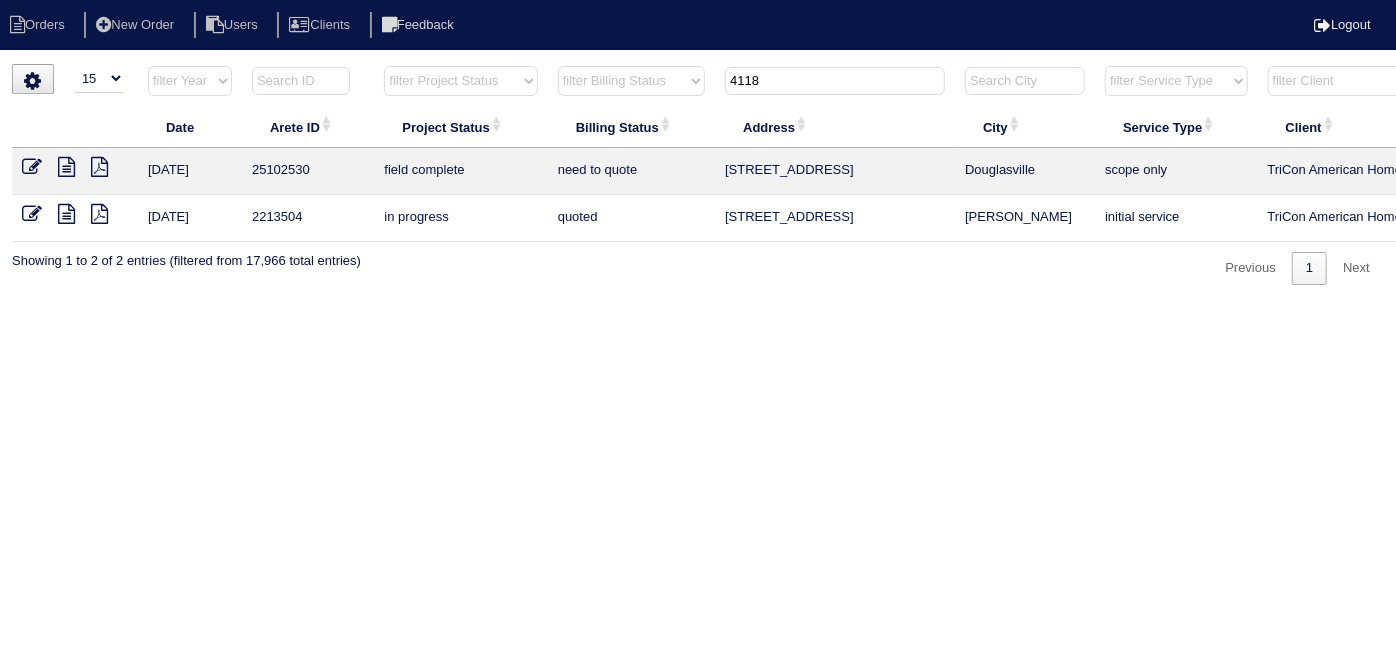 drag, startPoint x: 842, startPoint y: 76, endPoint x: 481, endPoint y: 81, distance: 361.03464 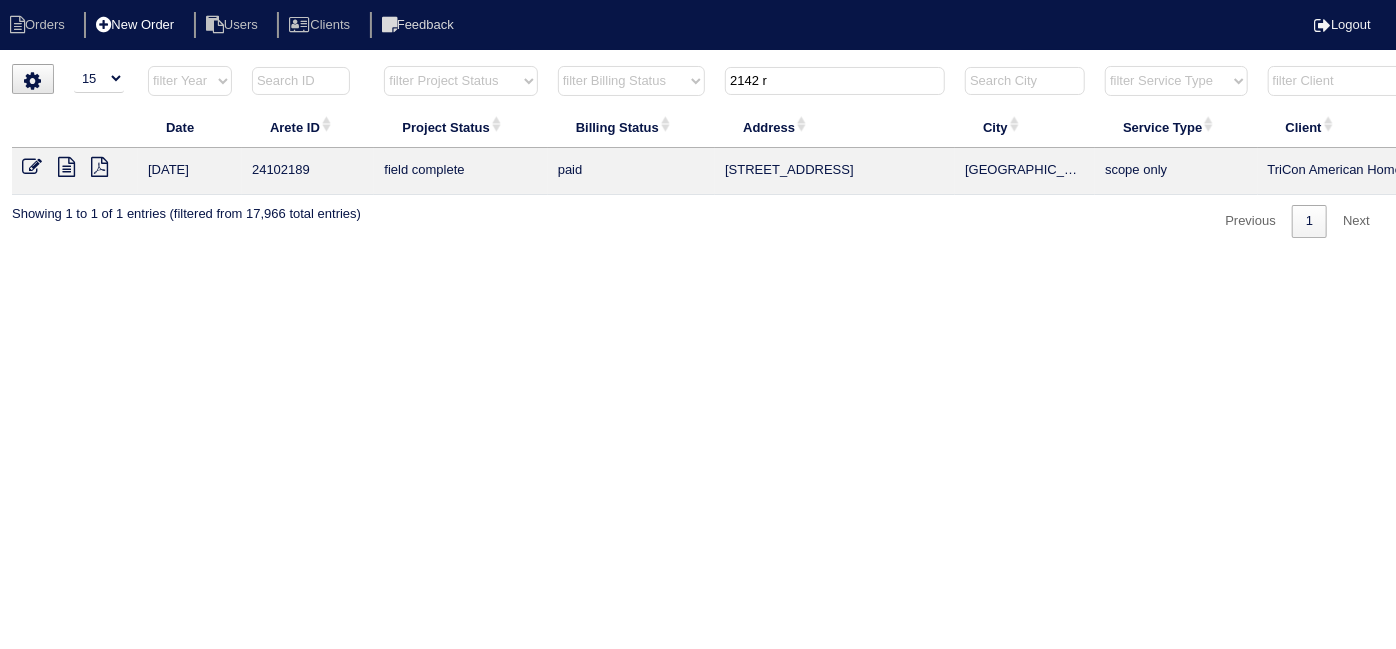 type on "2142 r" 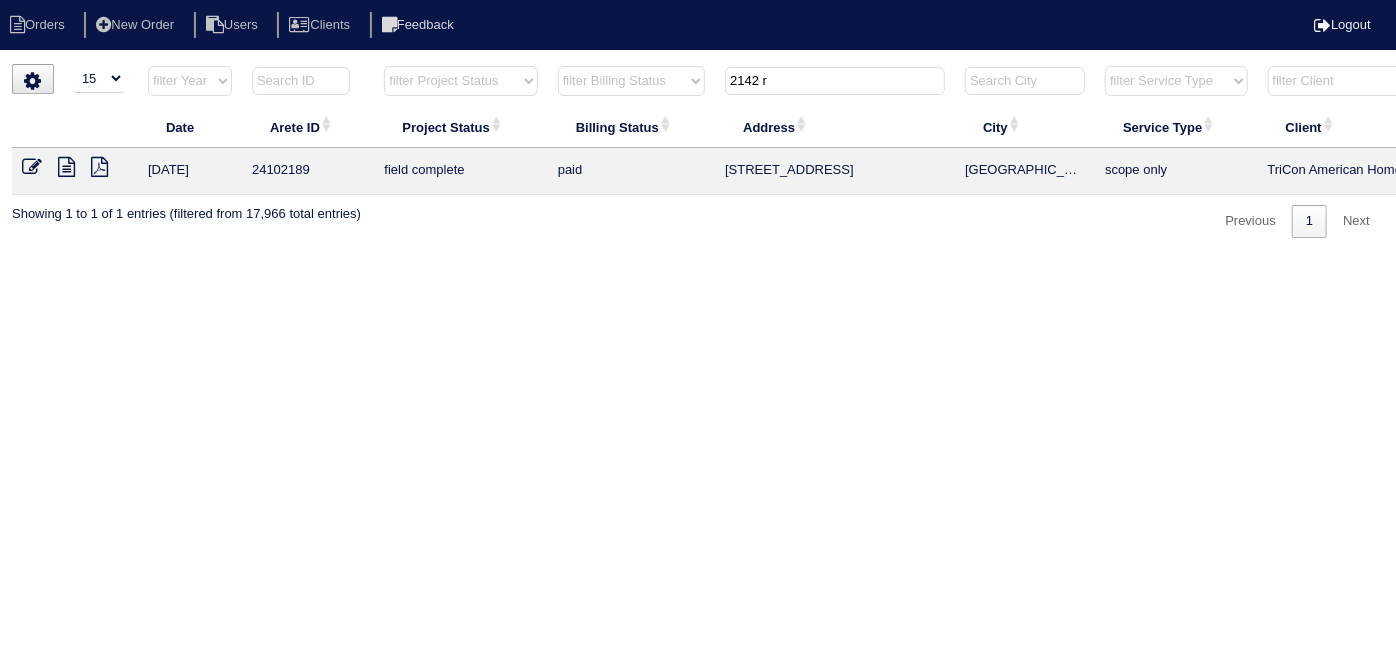 click at bounding box center [66, 167] 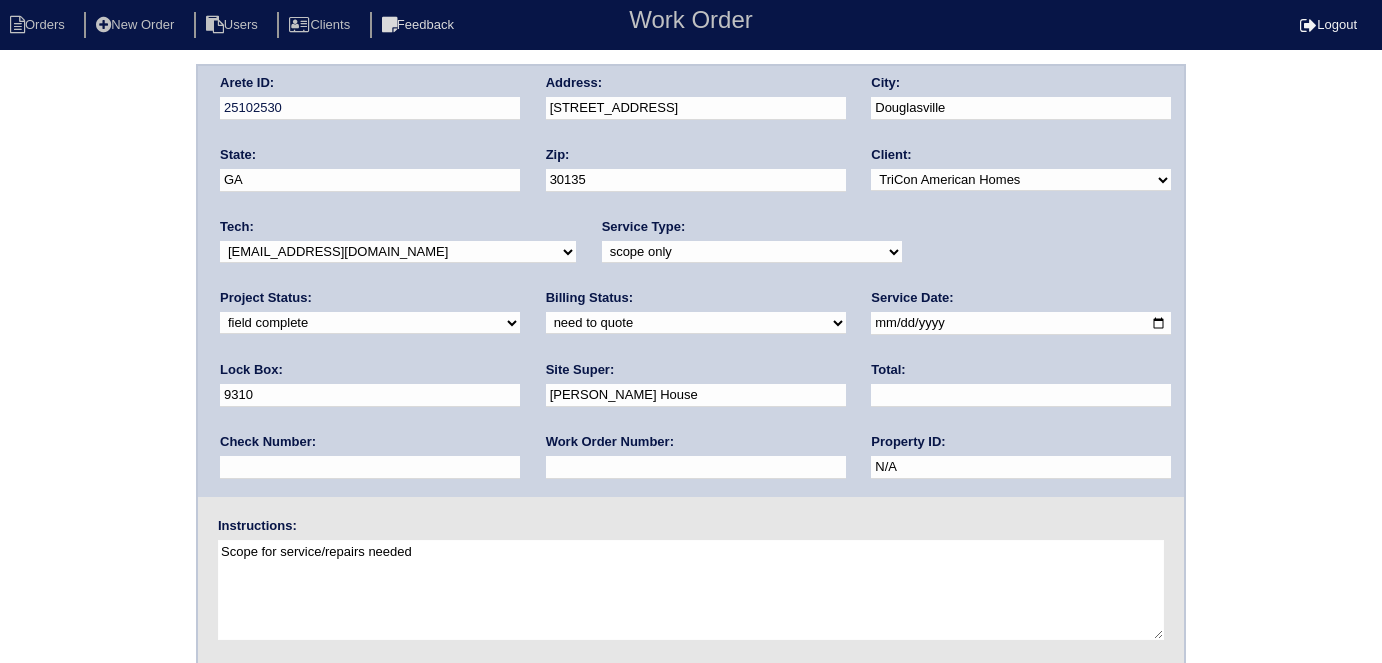 scroll, scrollTop: 0, scrollLeft: 0, axis: both 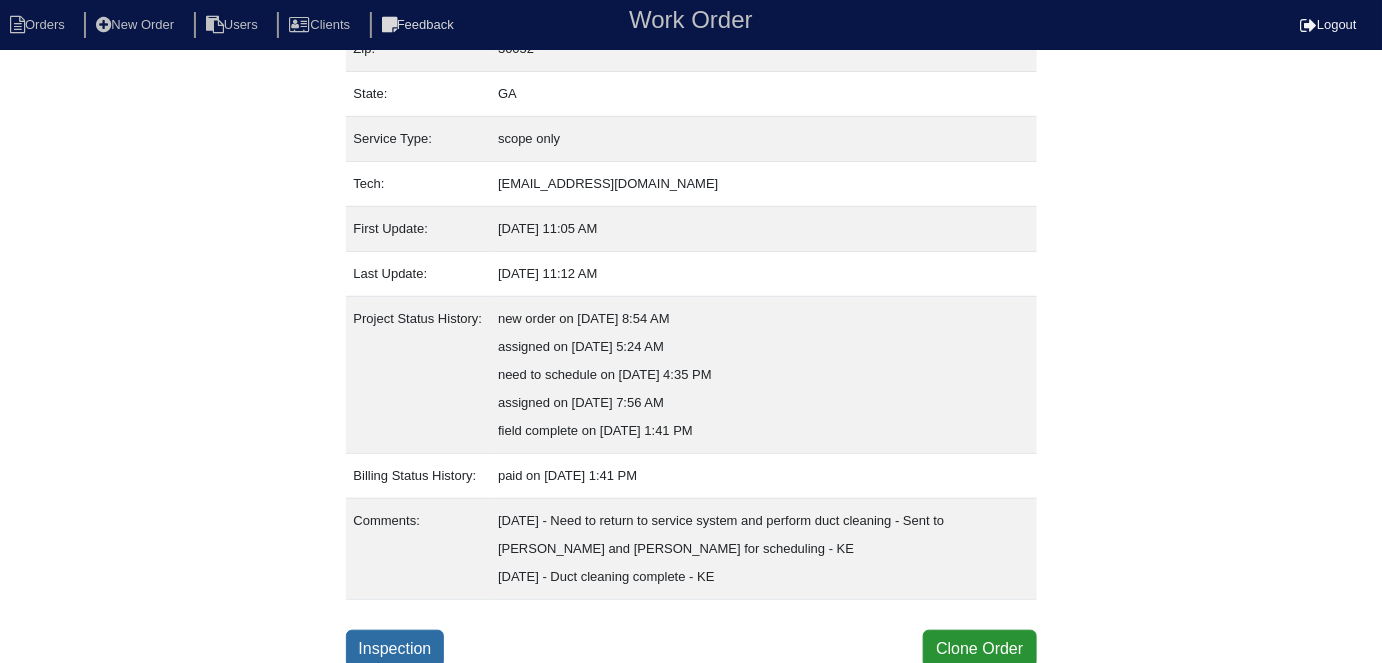 click on "Inspection" at bounding box center (395, 649) 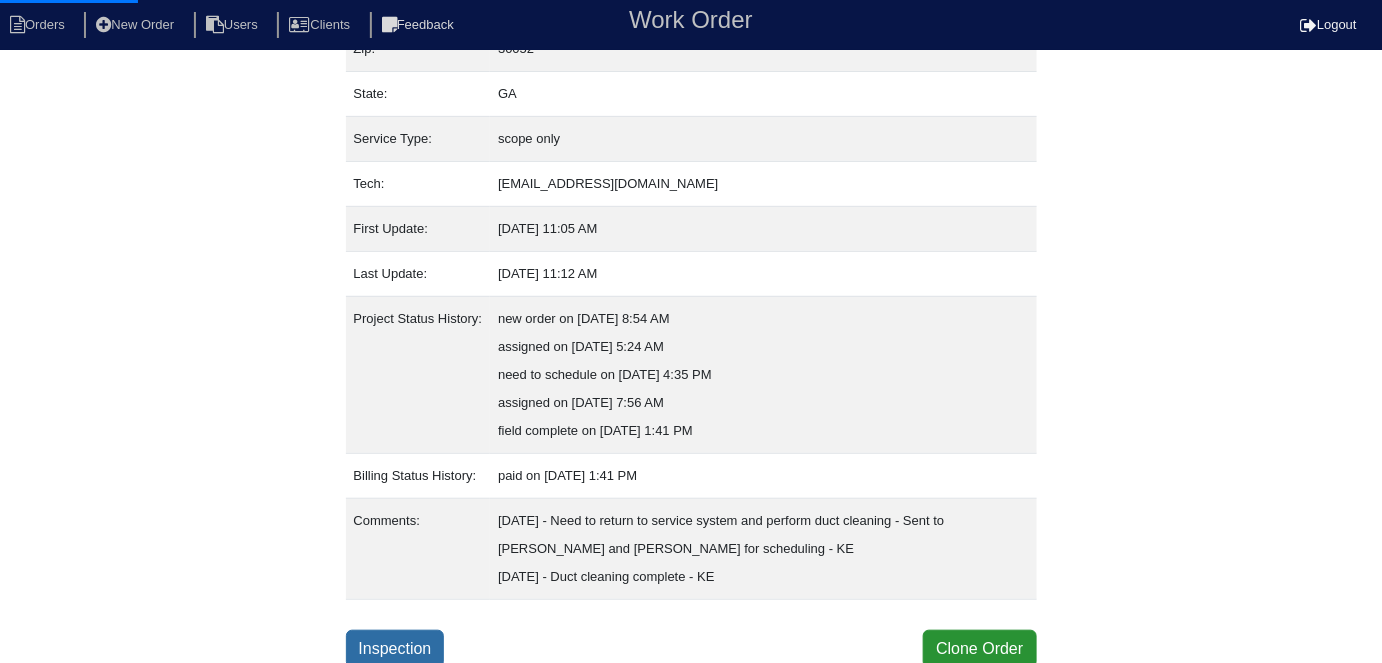 click on "Inspection" at bounding box center (395, 649) 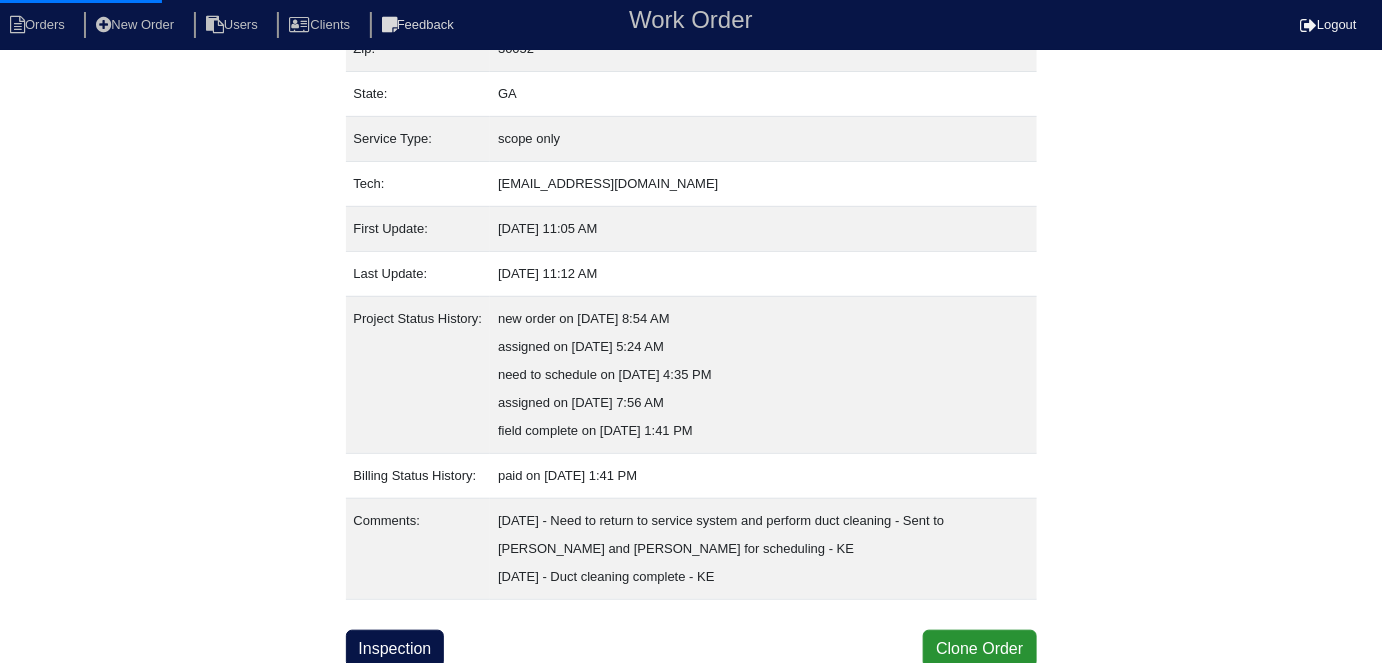 select on "0" 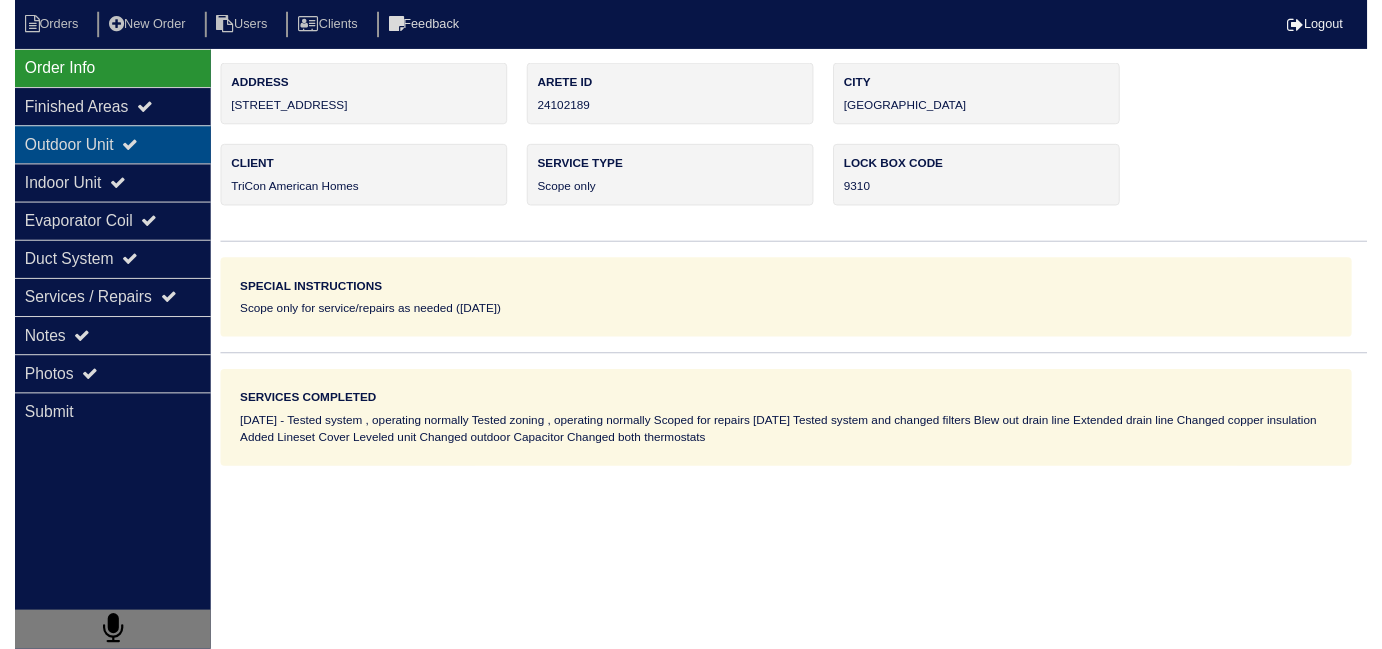 scroll, scrollTop: 0, scrollLeft: 0, axis: both 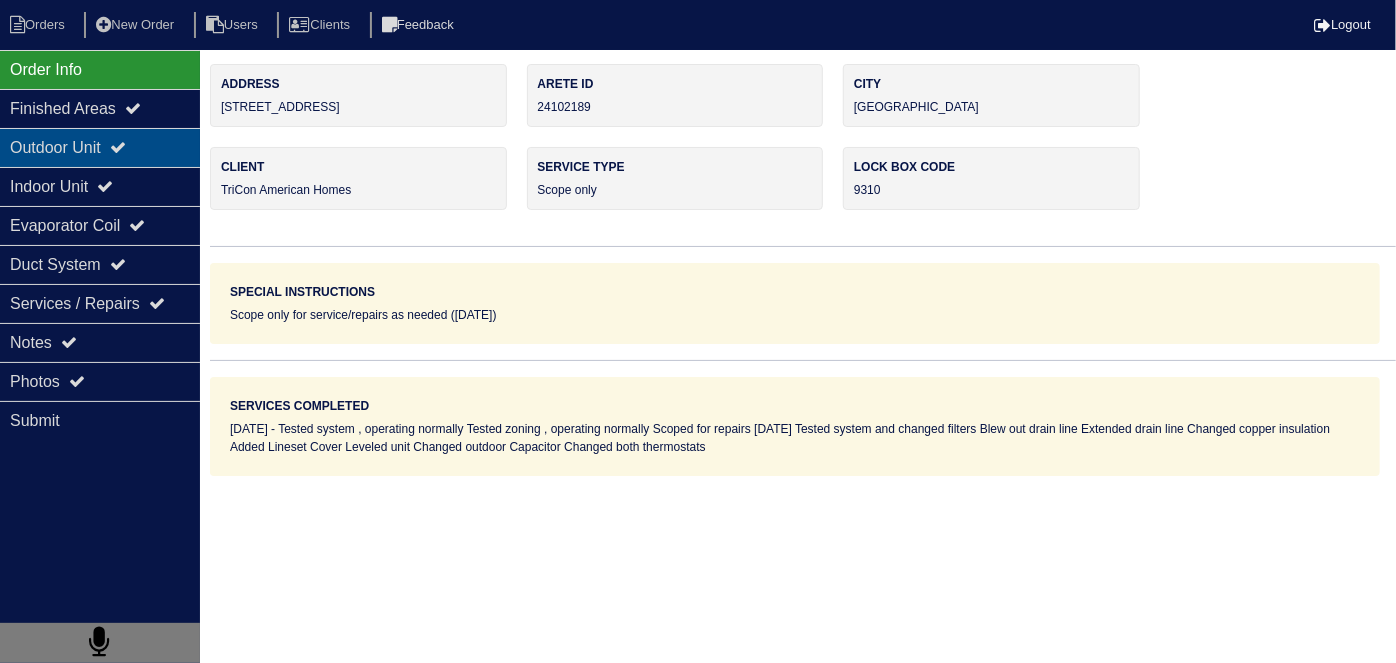 click on "Outdoor Unit" at bounding box center [100, 147] 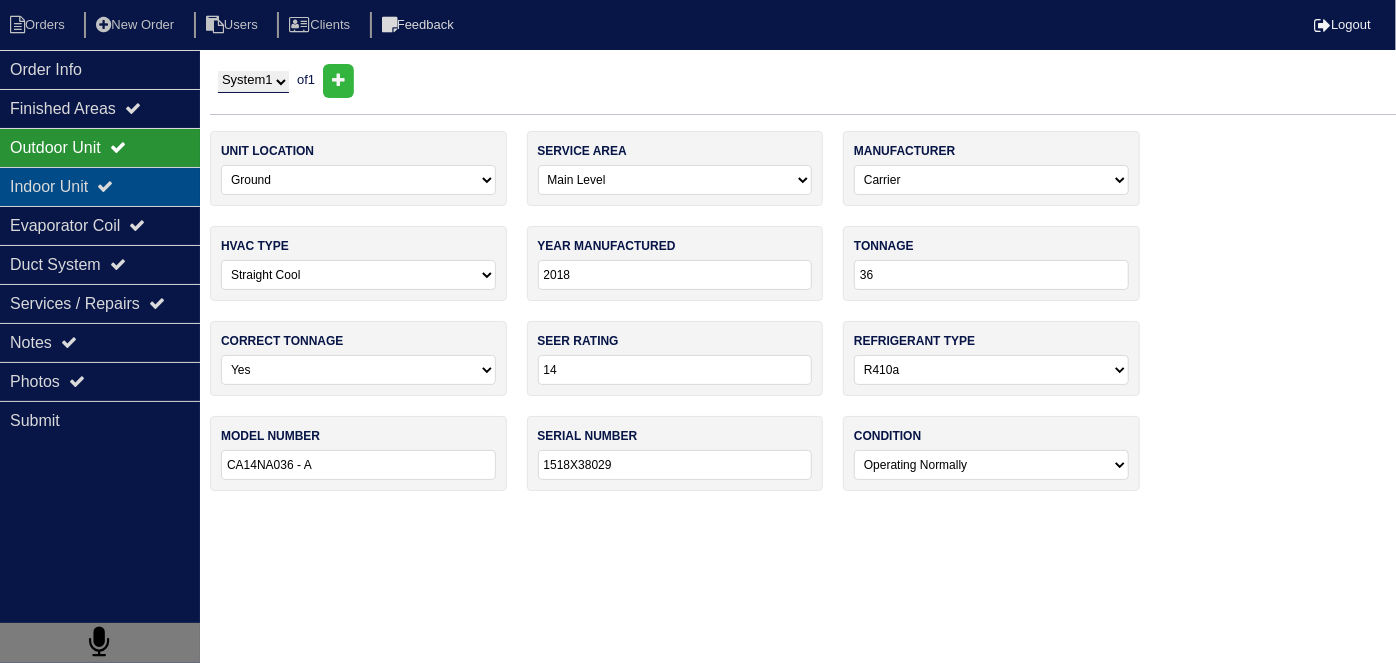 click on "Indoor Unit" at bounding box center [100, 186] 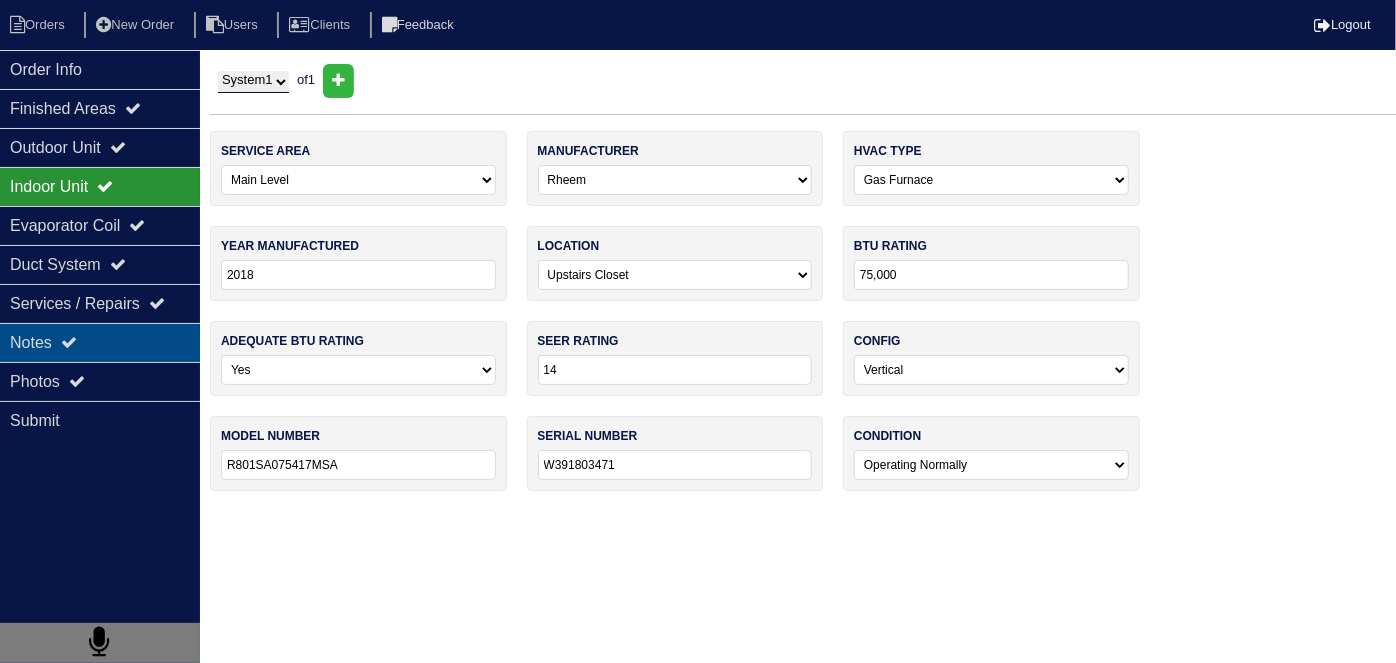 click on "Notes" at bounding box center (100, 342) 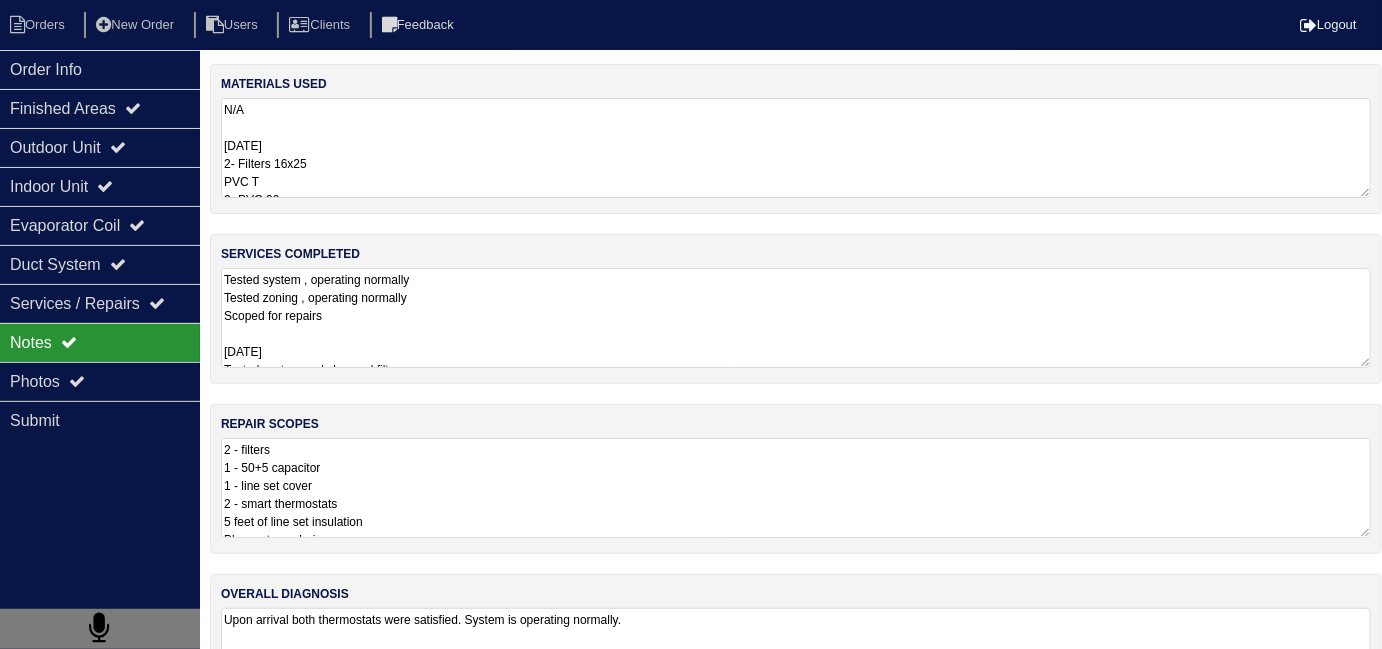 click on "repair scopes 2 - filters
1 - 50+5 capacitor
1 - line set cover
2 - smart thermostats
5 feet of line set insulation
Blow out pvc drain
Extend outdoor pvc drain
Level unit" at bounding box center [796, 479] 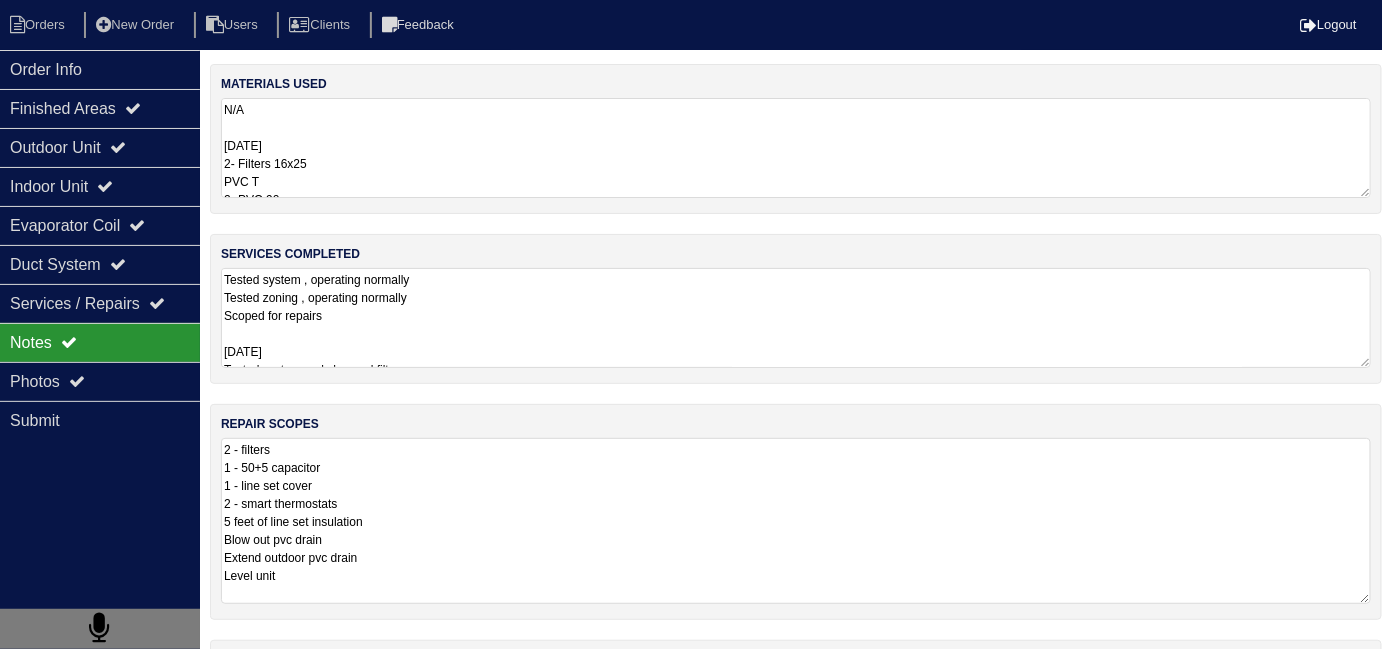 click on "2 - filters
1 - 50+5 capacitor
1 - line set cover
2 - smart thermostats
5 feet of line set insulation
Blow out pvc drain
Extend outdoor pvc drain
Level unit" at bounding box center [796, 521] 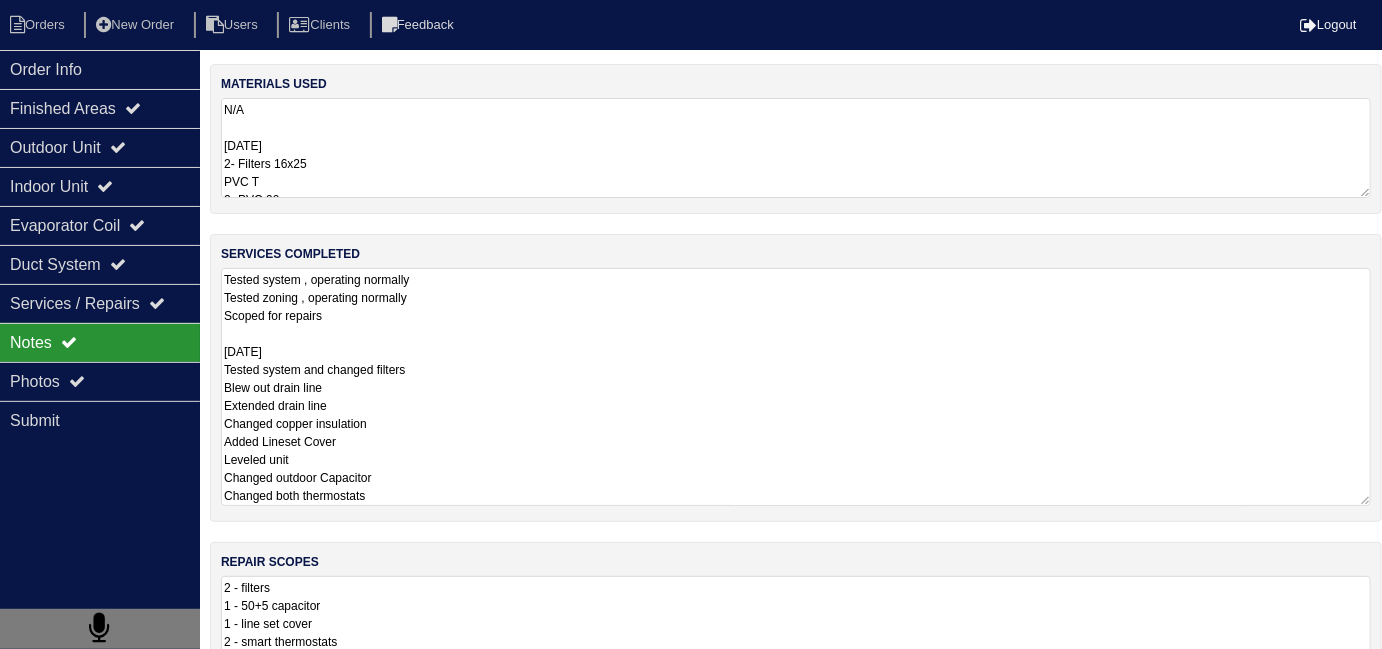 scroll, scrollTop: 1, scrollLeft: 0, axis: vertical 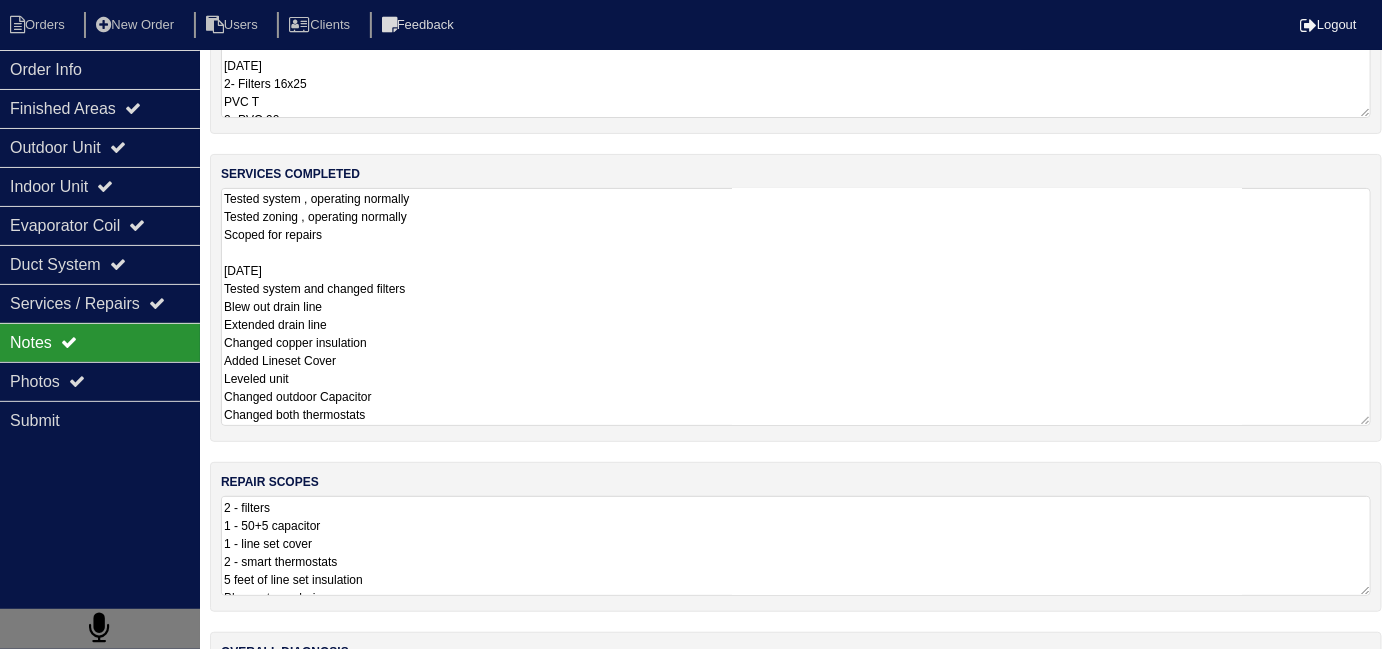 click on "materials used N/A
09-05-24
2- Filters 16x25
PVC T
2- PVC 90
5 ft of PVC
Black copper insulation
2- smart thermostat
Lineset Cover
50+5 MFD Capacitor  services completed Tested system , operating normally
Tested zoning , operating normally
Scoped for repairs
09-05-24
Tested system and changed filters
Blew out drain line
Extended drain line
Changed copper insulation
Added Lineset Cover
Leveled unit
Changed outdoor Capacitor
Changed both thermostats  repair scopes 2 - filters
1 - 50+5 capacitor
1 - line set cover
2 - smart thermostats
5 feet of line set insulation
Blow out pvc drain
Extend outdoor pvc drain
Level unit
overall diagnosis Upon arrival both thermostats were satisfied. System is operating normally.
09-05-24
When I arrived both thermostats were satisfied tested heating and cooling system is operating normally" at bounding box center [796, 393] 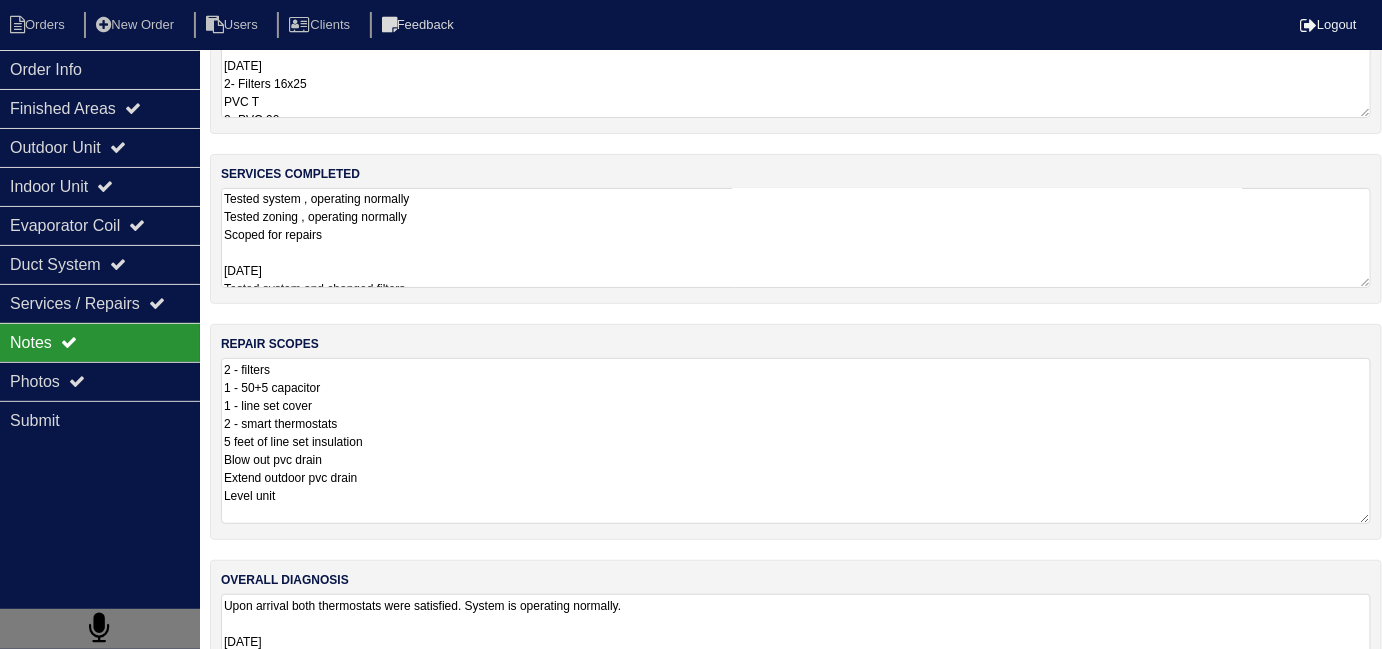 scroll, scrollTop: 1, scrollLeft: 0, axis: vertical 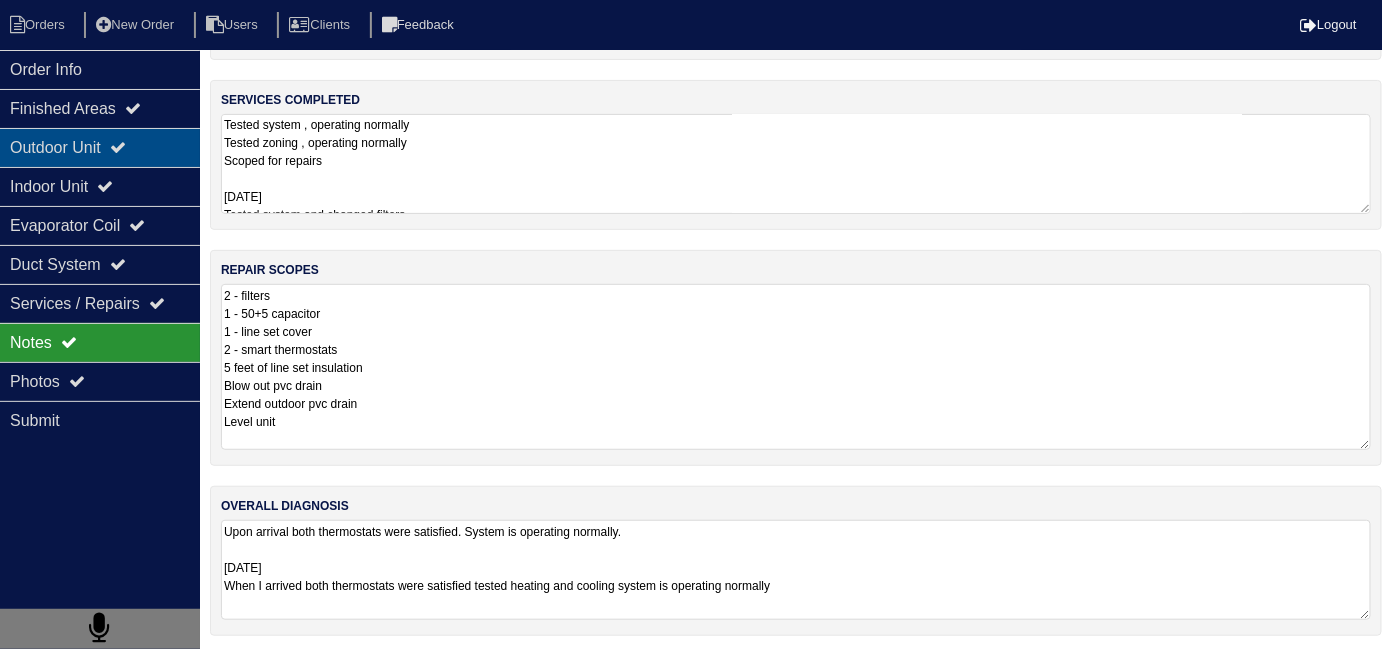 click on "Outdoor Unit" at bounding box center [100, 147] 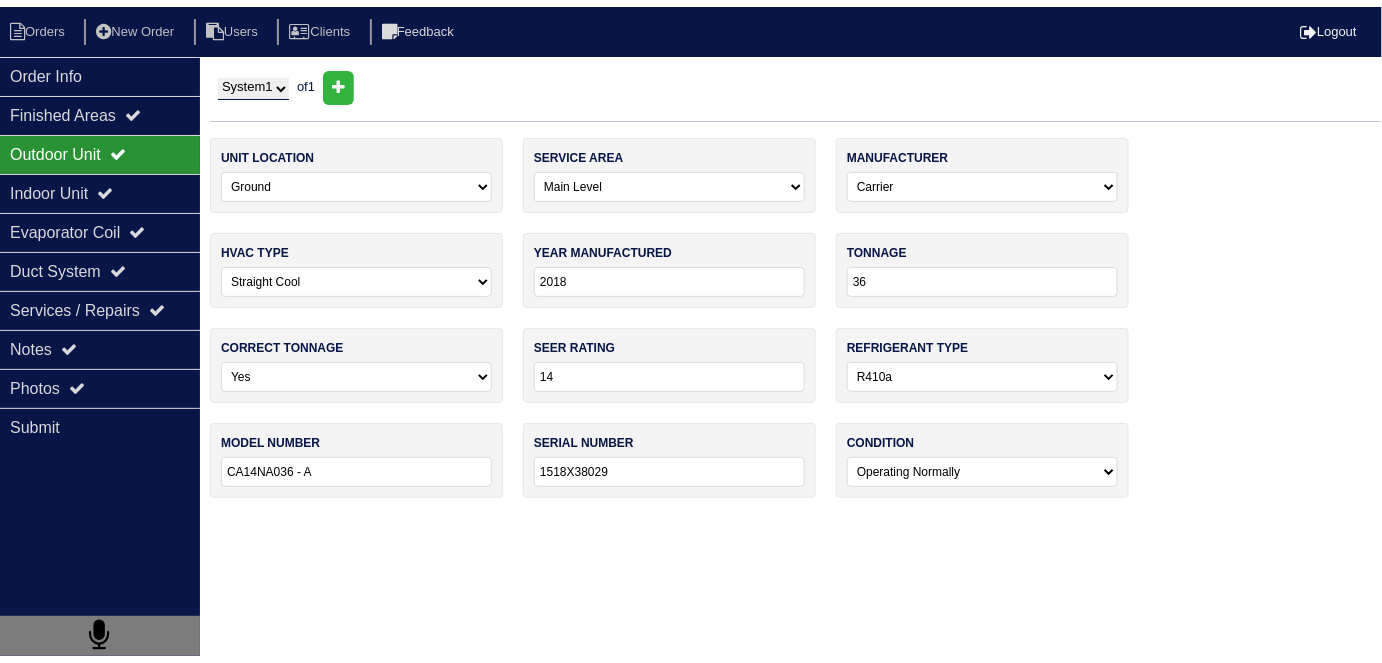 scroll, scrollTop: 0, scrollLeft: 0, axis: both 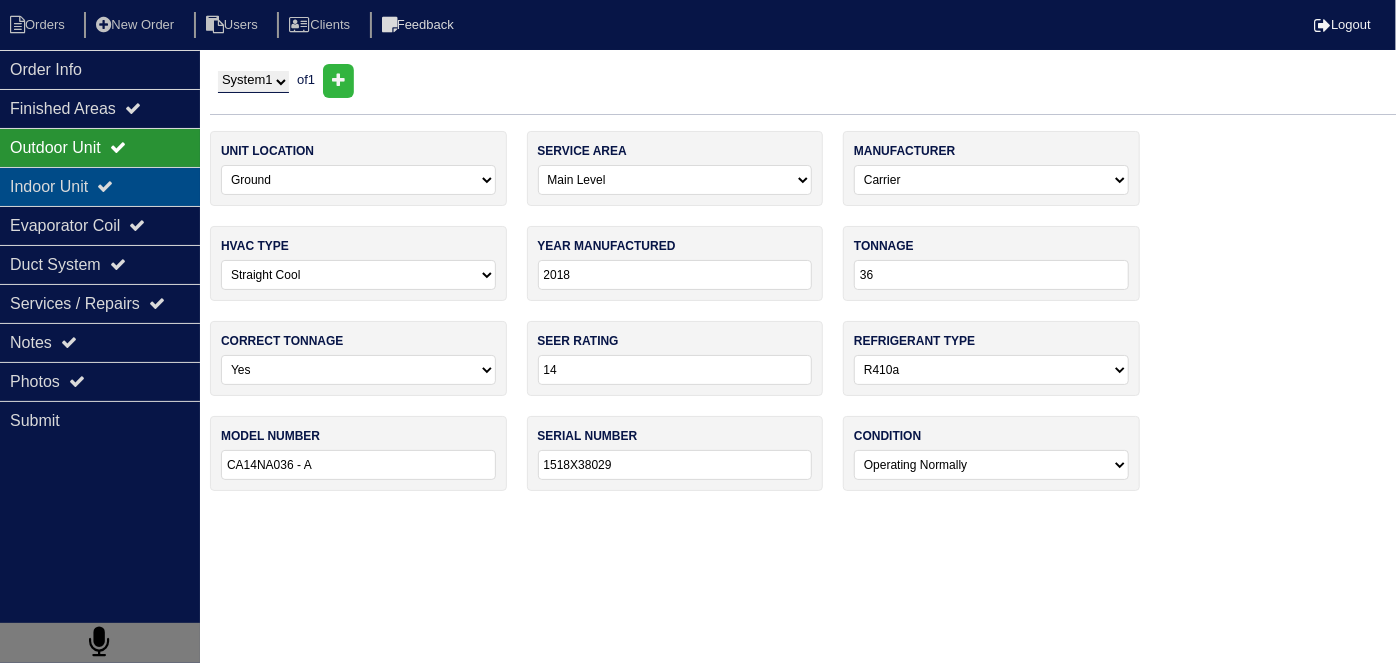 click on "Indoor Unit" at bounding box center (100, 186) 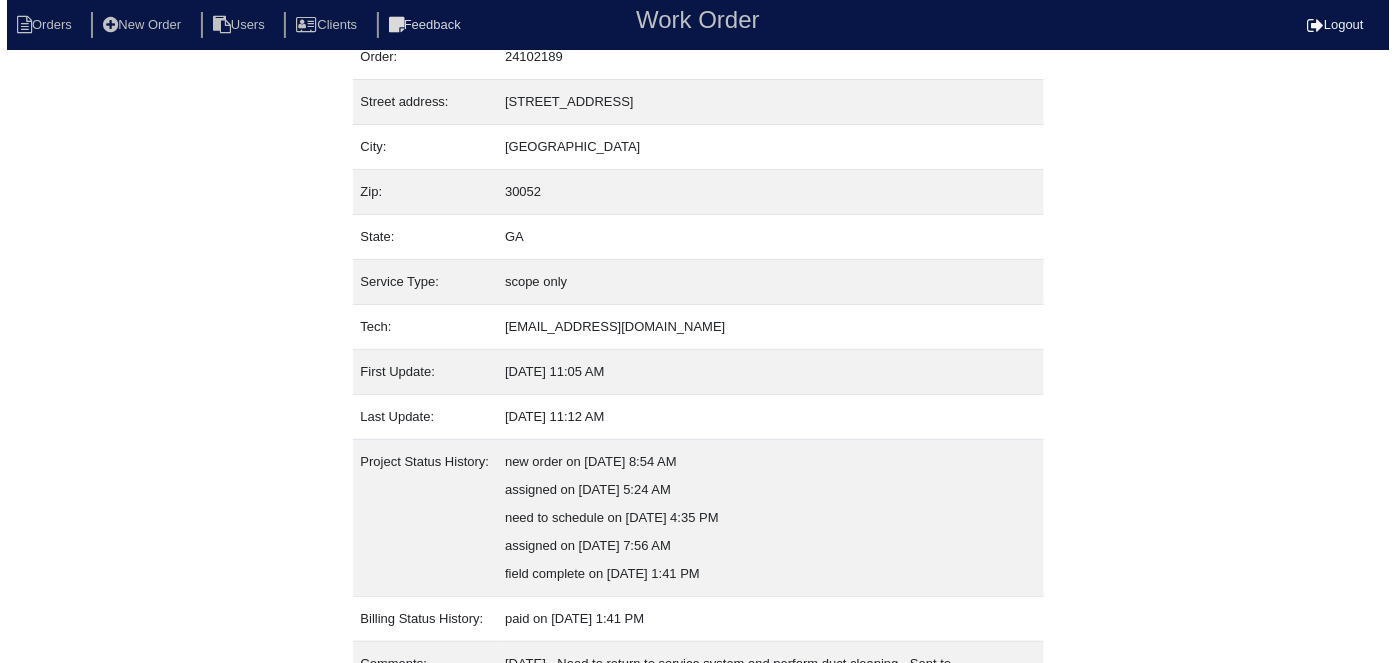 scroll, scrollTop: 217, scrollLeft: 0, axis: vertical 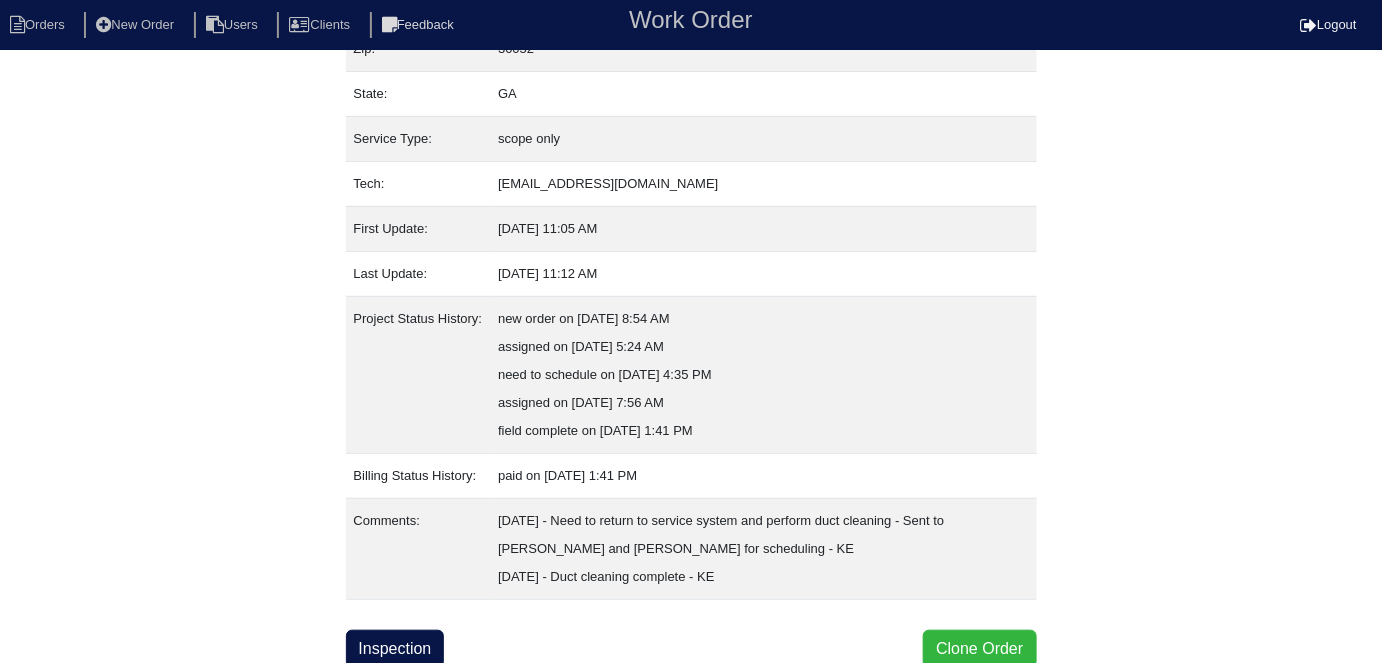click on "Clone Order" at bounding box center (979, 649) 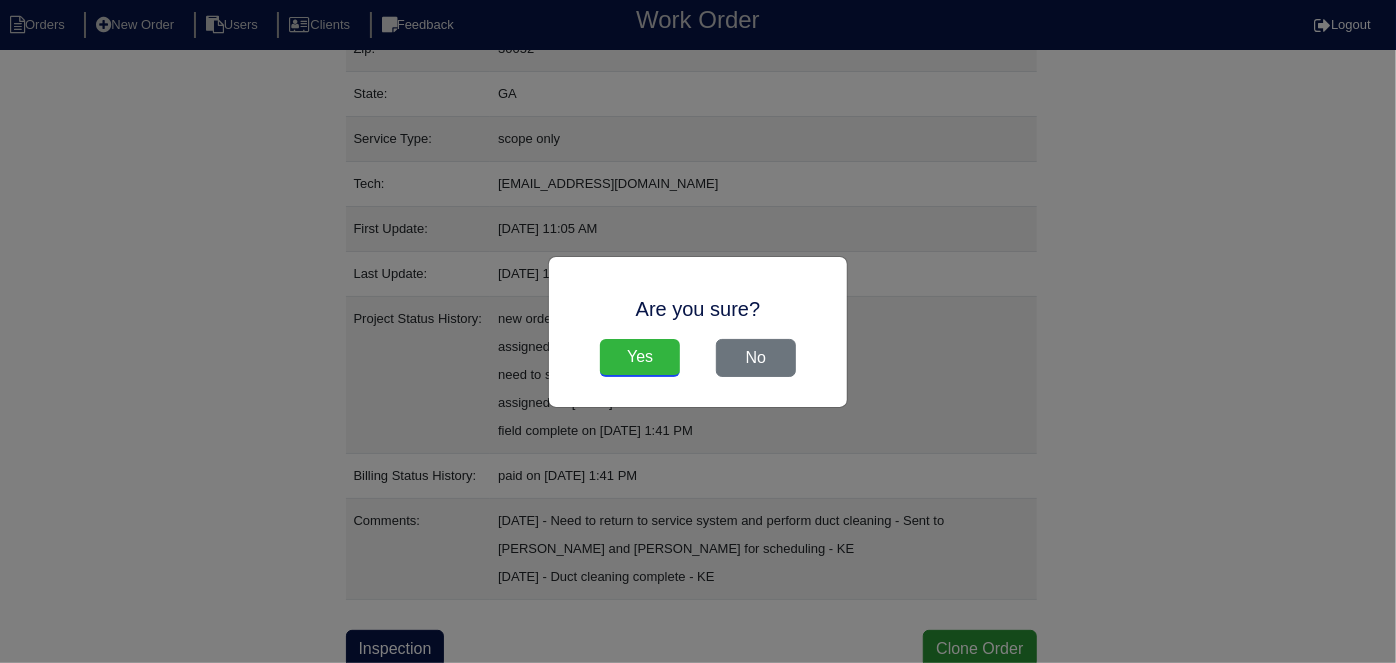click on "Yes" at bounding box center [640, 358] 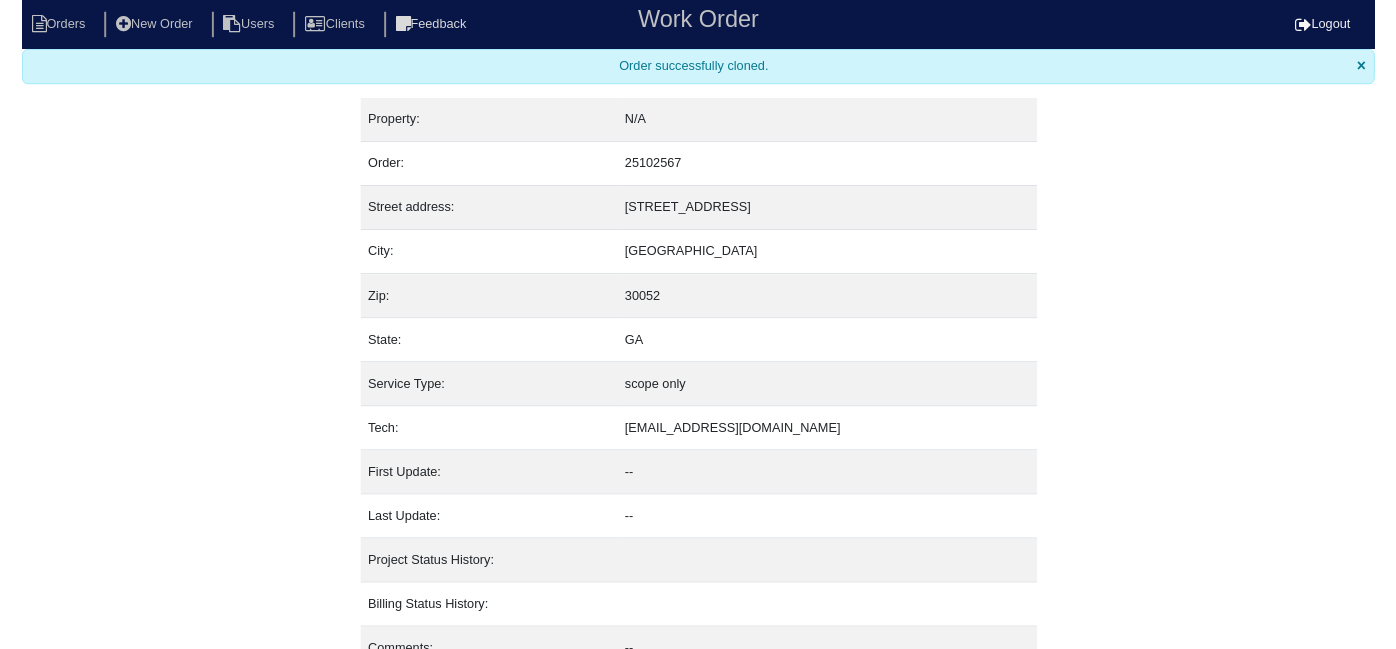 scroll, scrollTop: 0, scrollLeft: 0, axis: both 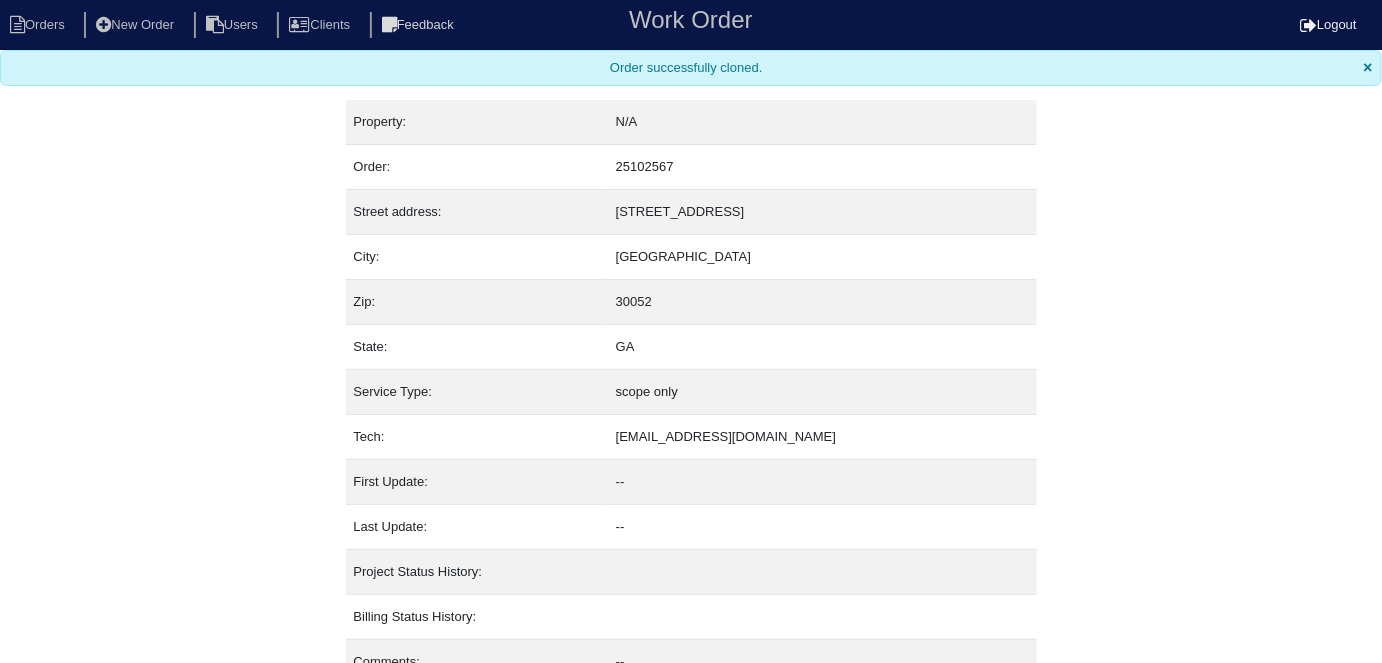 click on "Orders
New Order
Users
Clients
Feedback
Work Order
Logout" at bounding box center (691, 25) 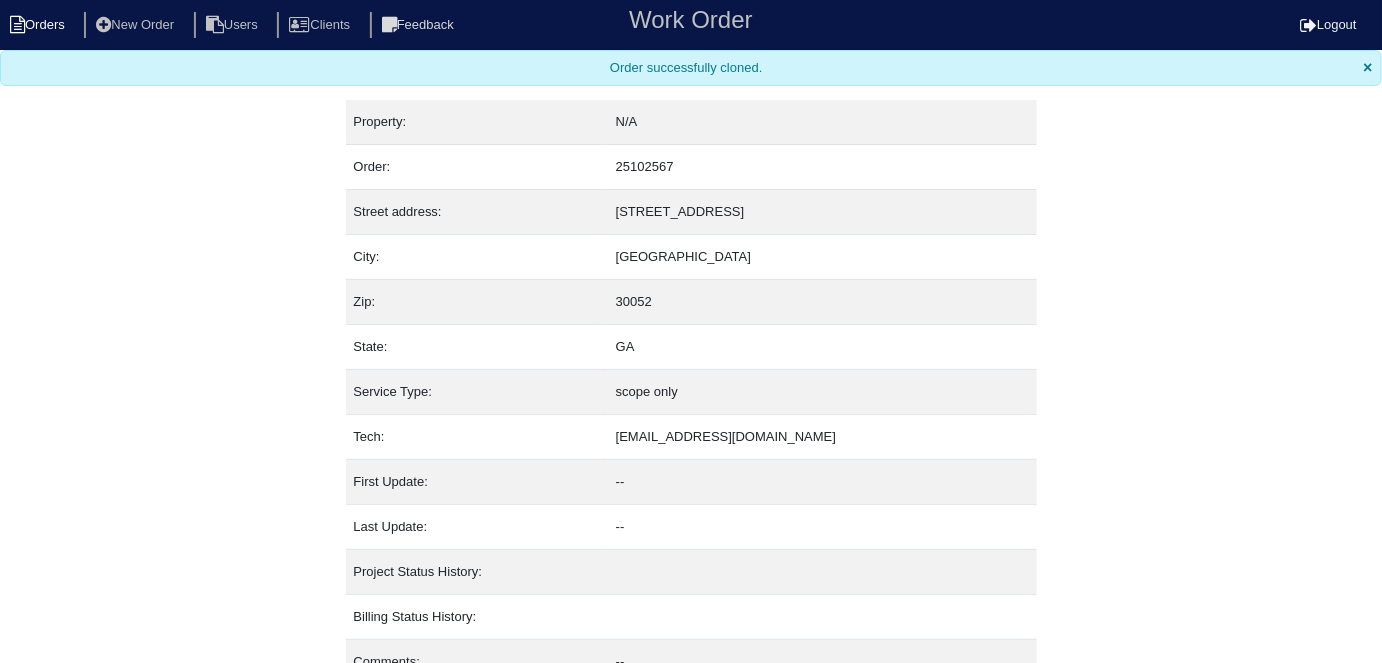 click on "Orders" at bounding box center [40, 25] 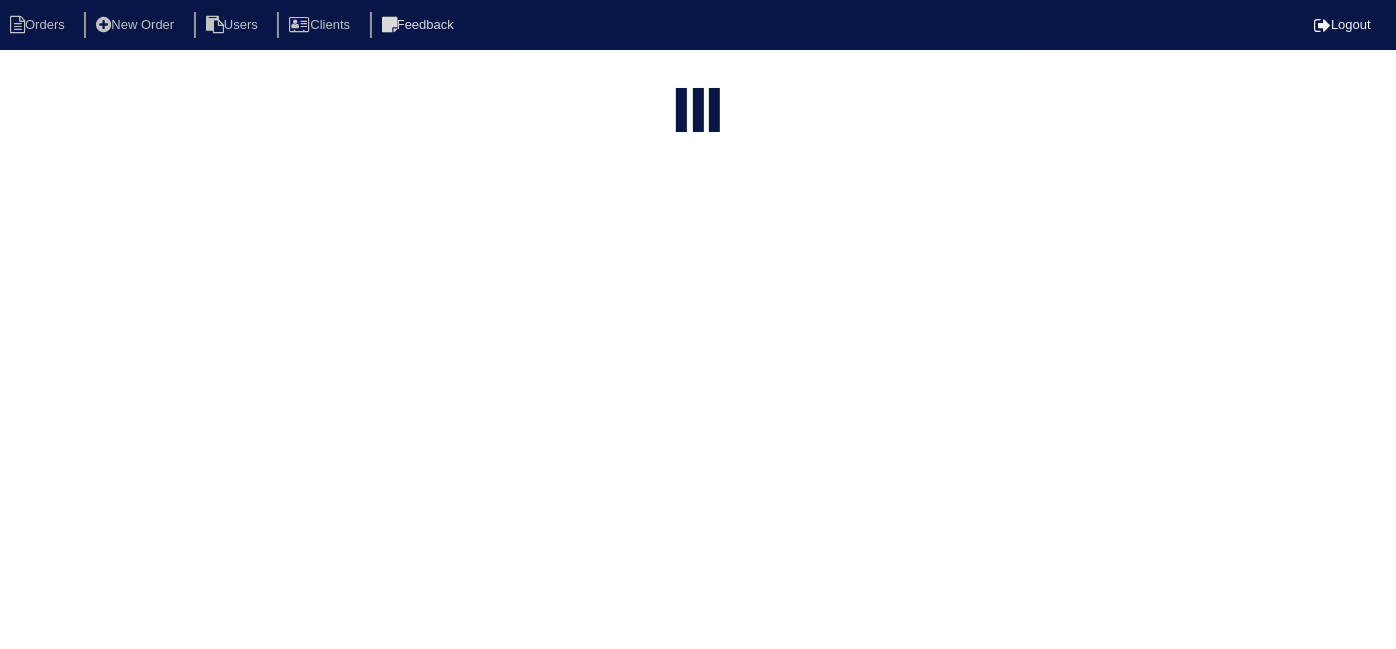 type on "2142 r" 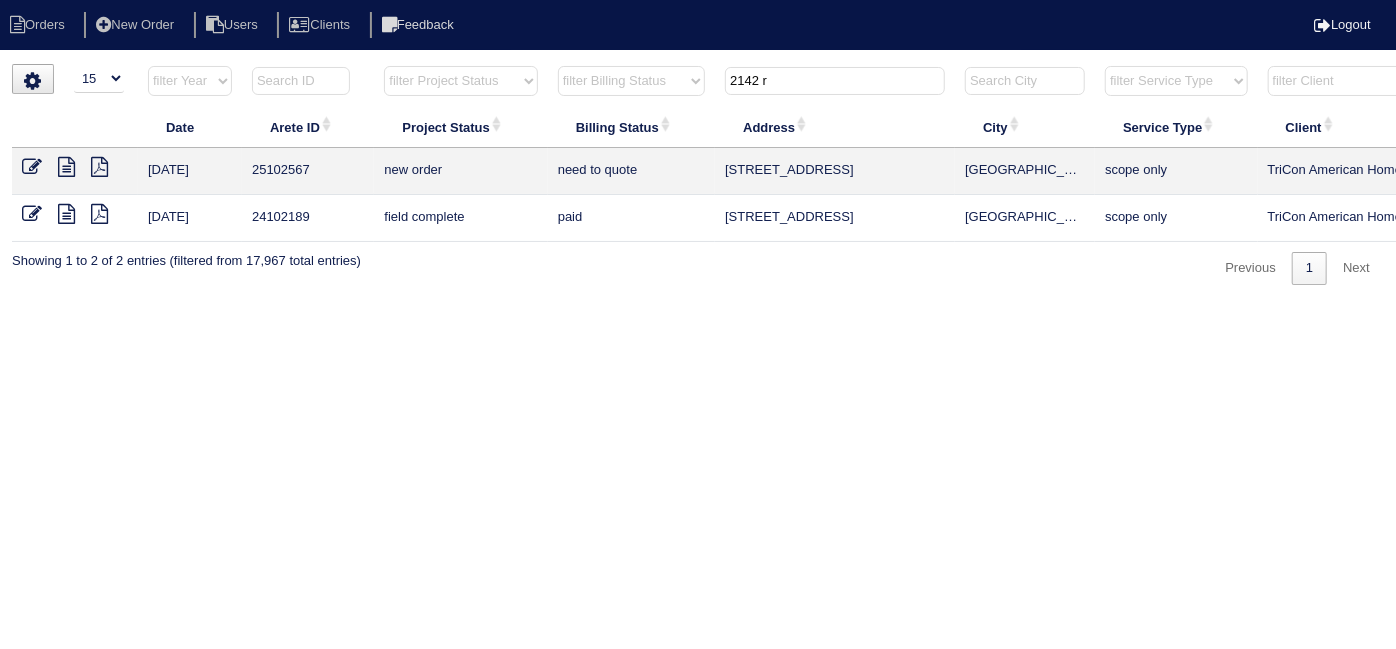click at bounding box center [32, 167] 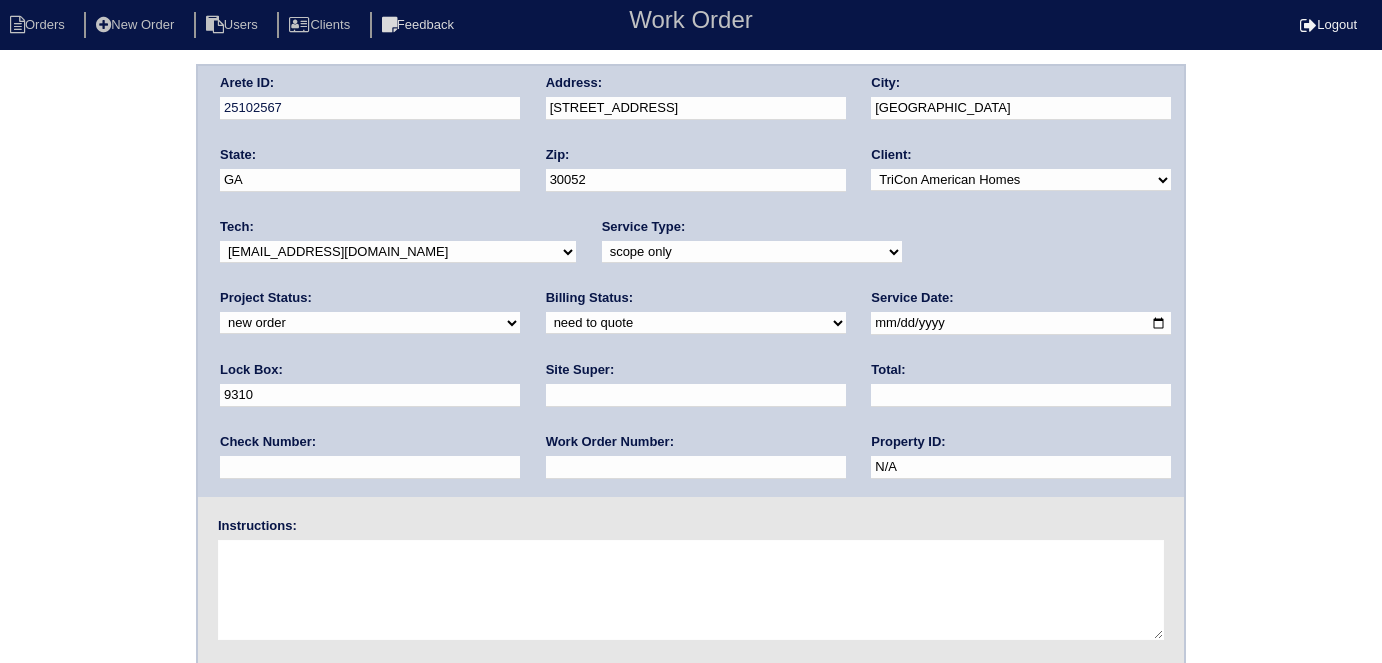 scroll, scrollTop: 0, scrollLeft: 0, axis: both 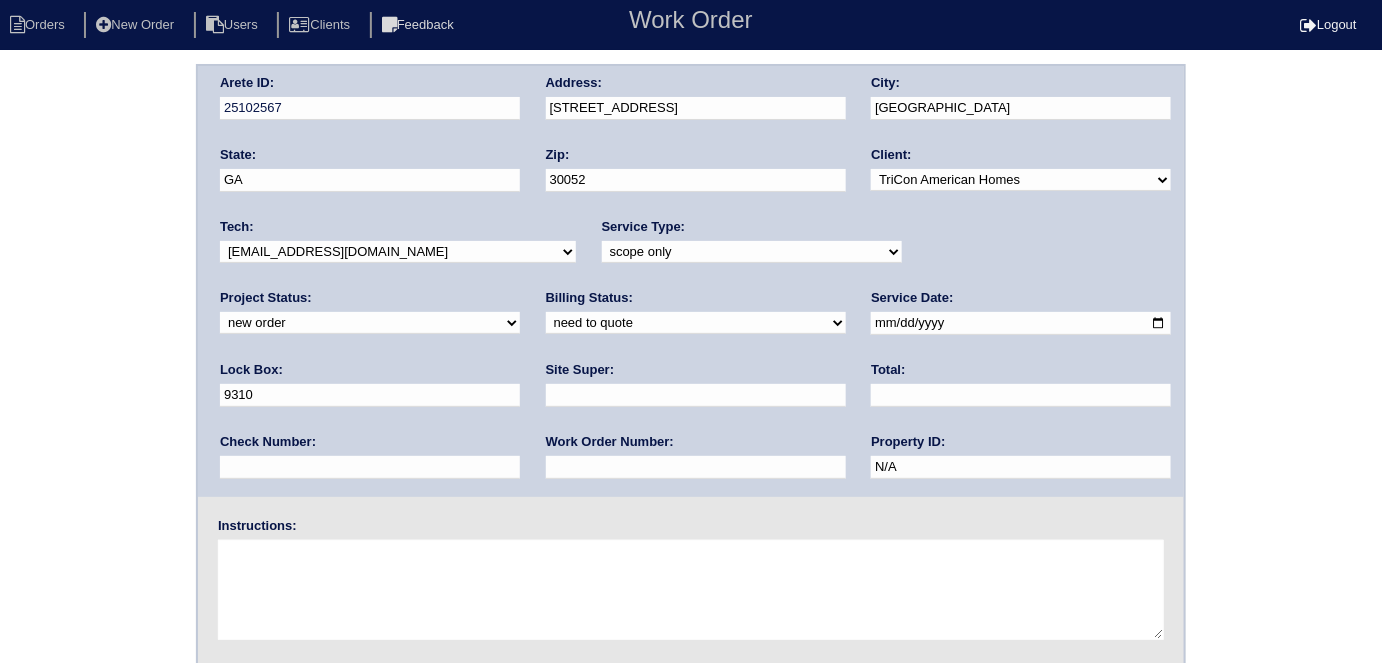 click on "-select-
initial service
basic service
maintenance call
replacement scope
service call
scope only" at bounding box center (752, 252) 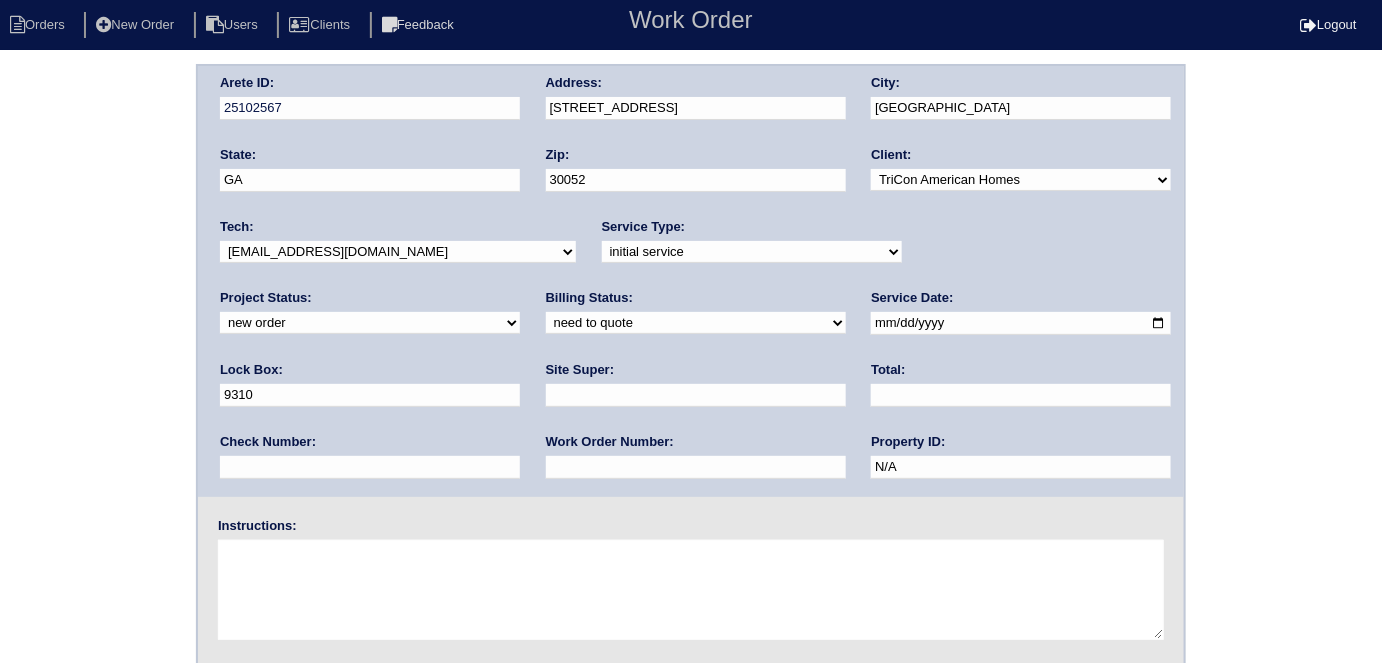 click at bounding box center (696, 467) 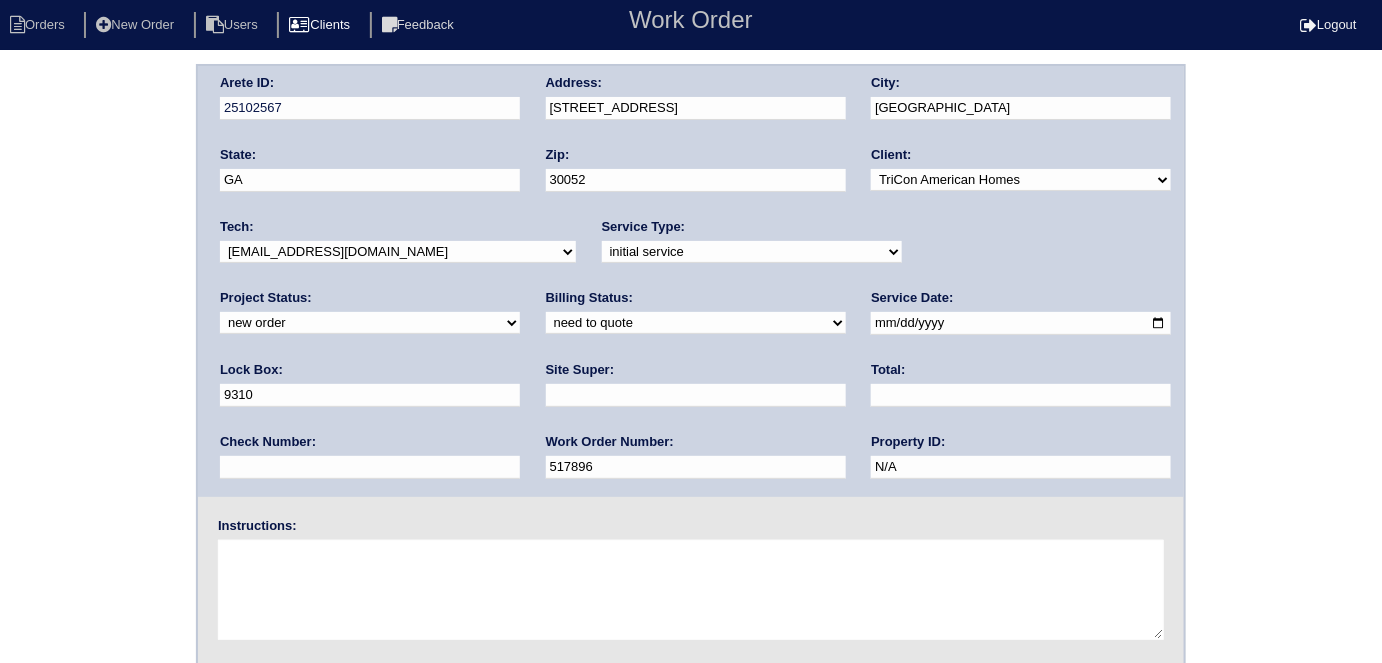type on "517896" 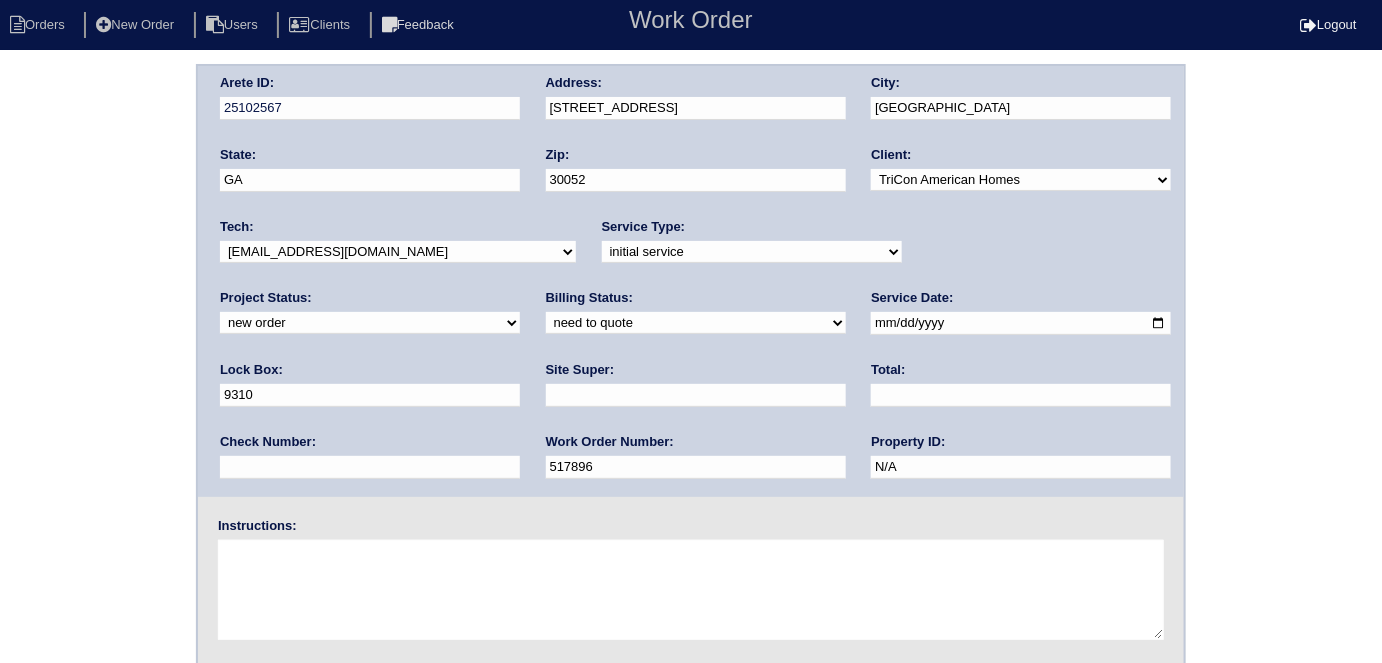 drag, startPoint x: 949, startPoint y: 326, endPoint x: 473, endPoint y: 408, distance: 483.01138 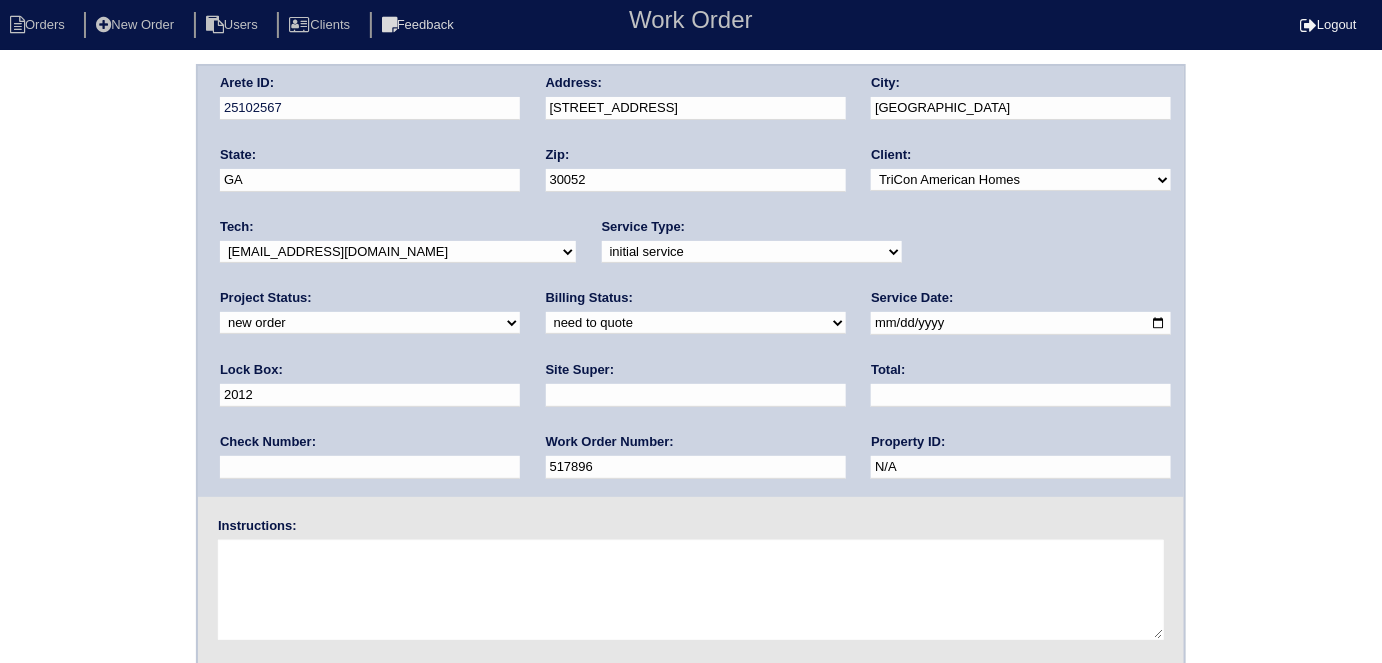 type on "2012" 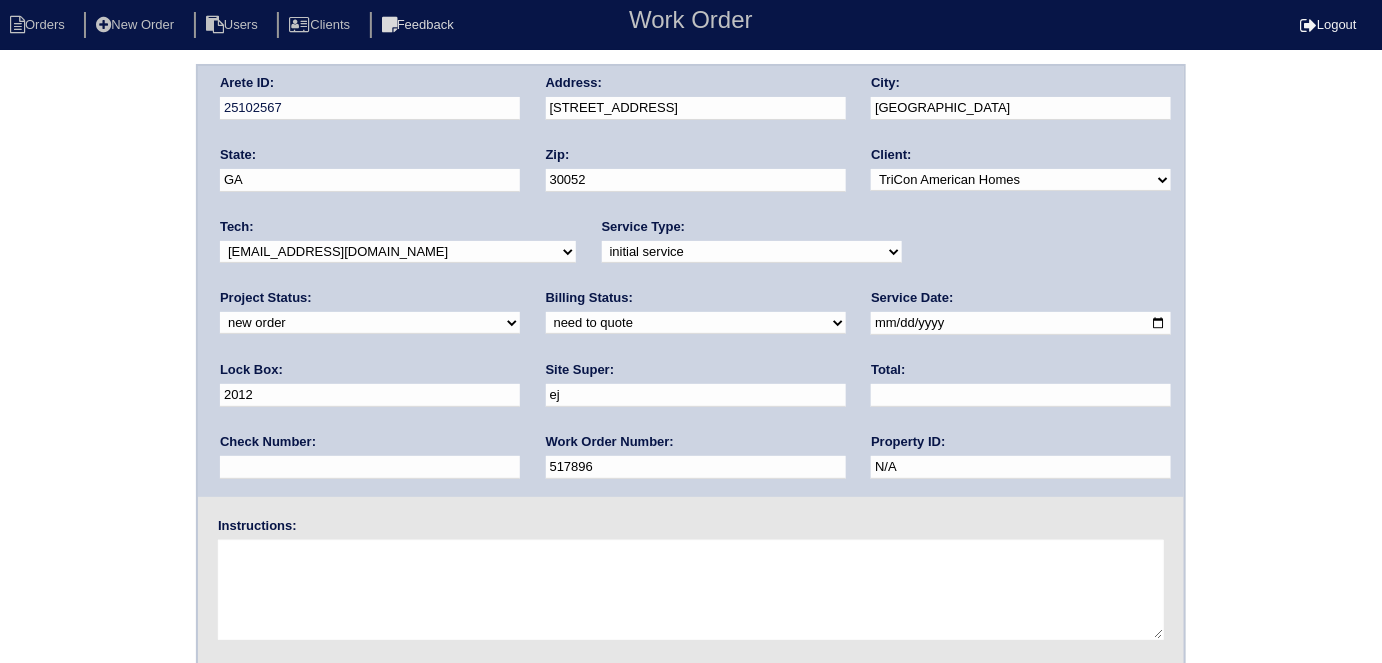type on "EJ Shramek" 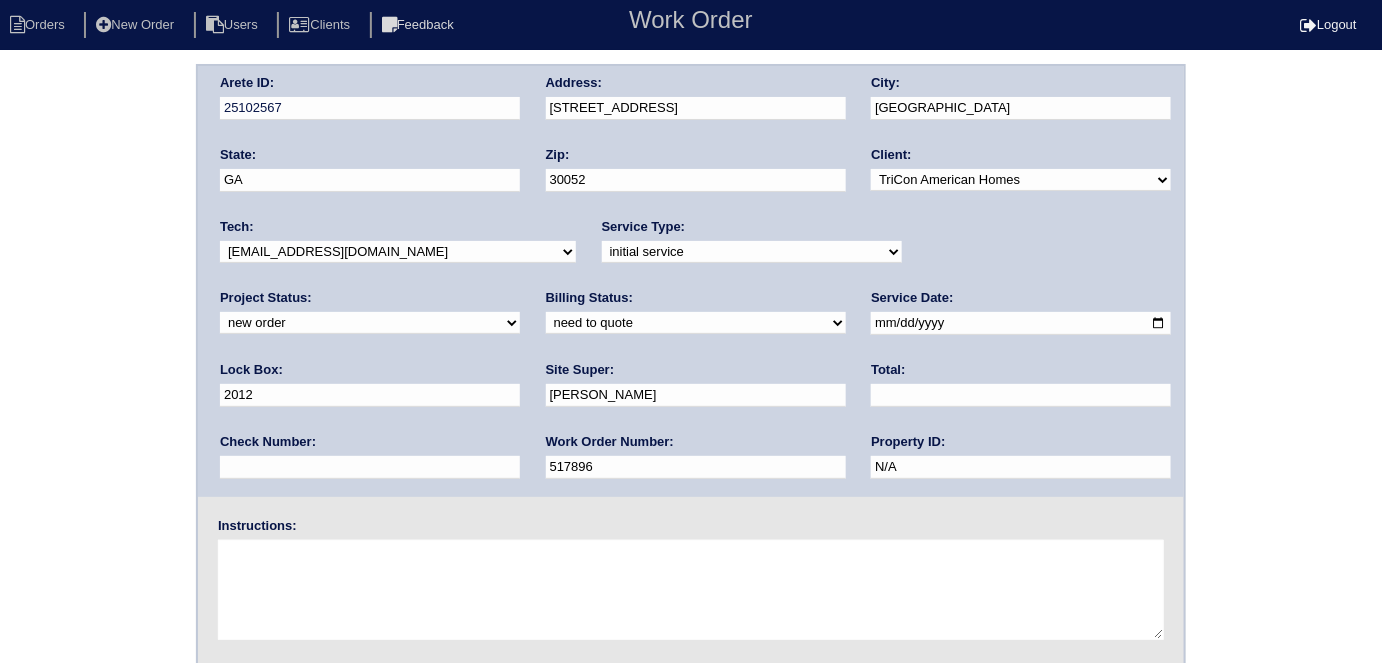 click at bounding box center (691, 590) 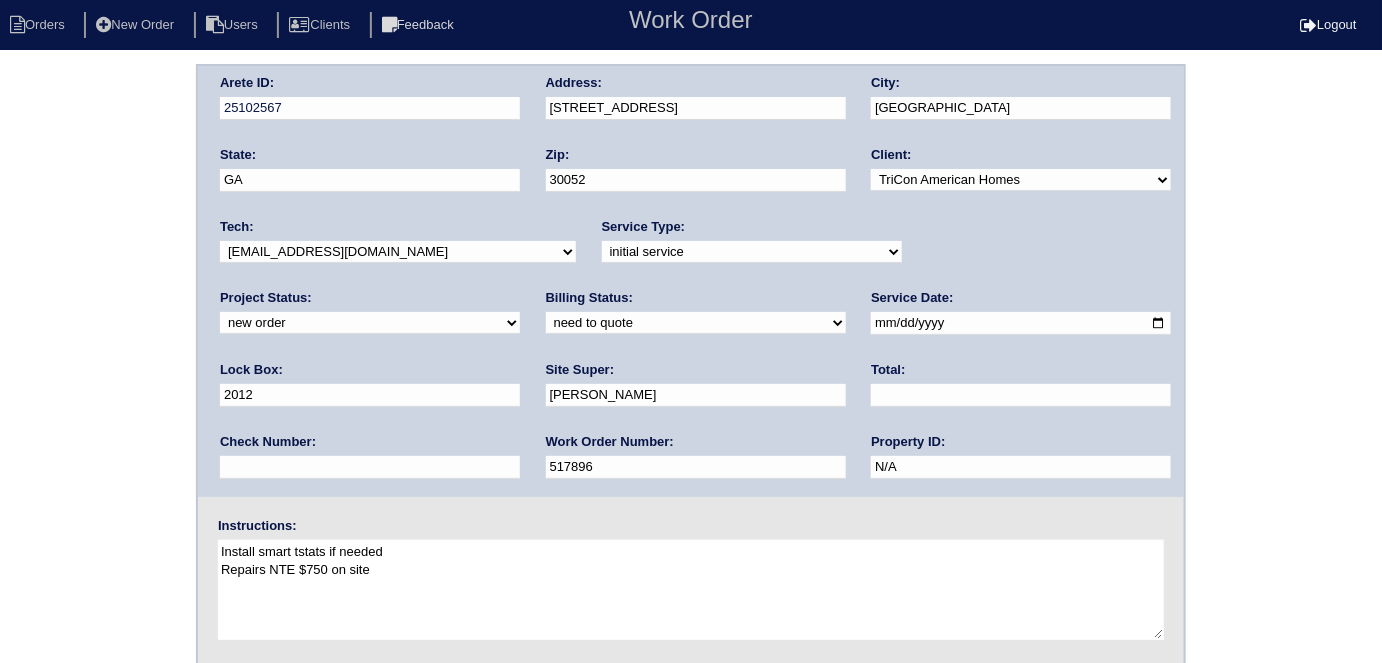 type on "Install smart tstats if needed
Repairs NTE $750 on site" 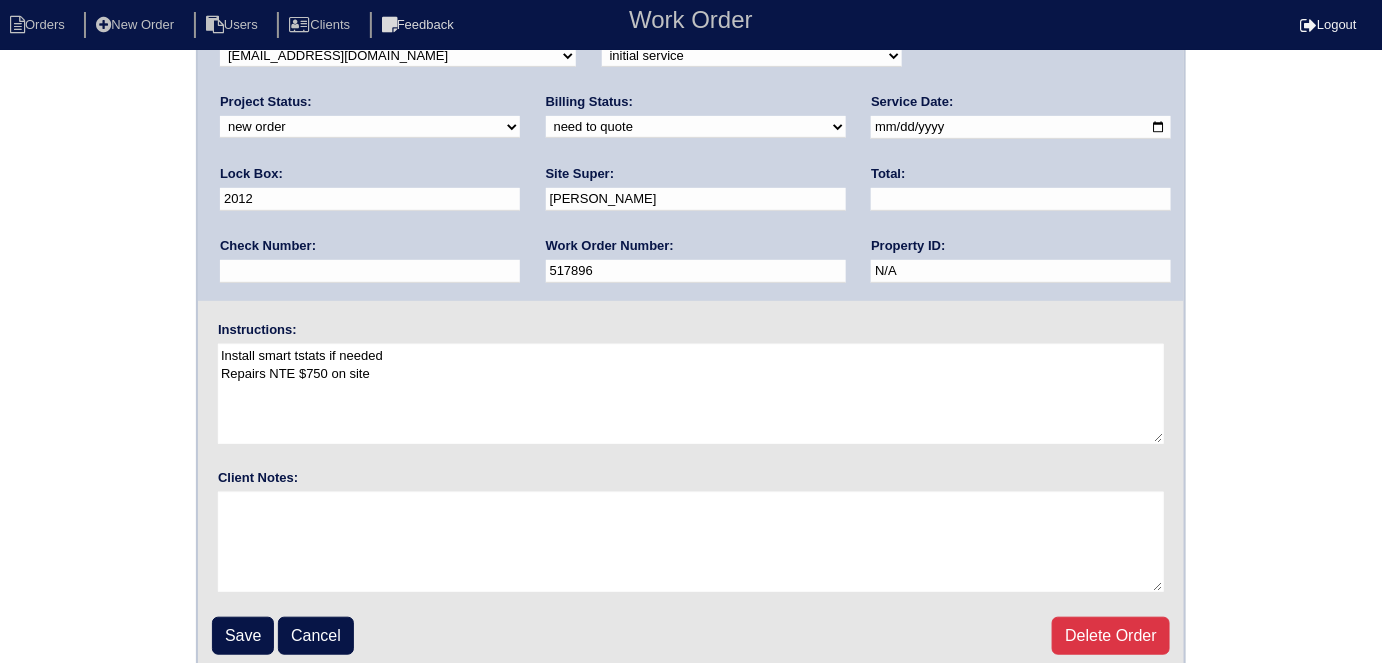 scroll, scrollTop: 205, scrollLeft: 0, axis: vertical 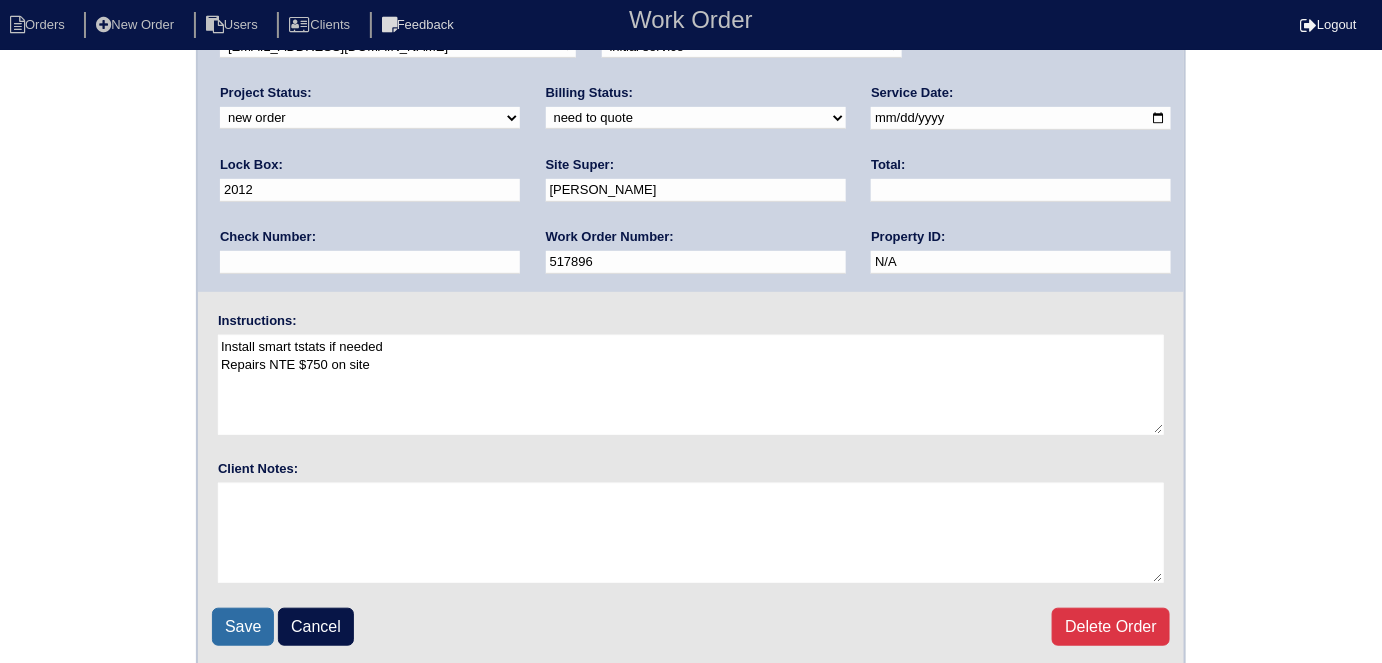click on "Save" at bounding box center [243, 627] 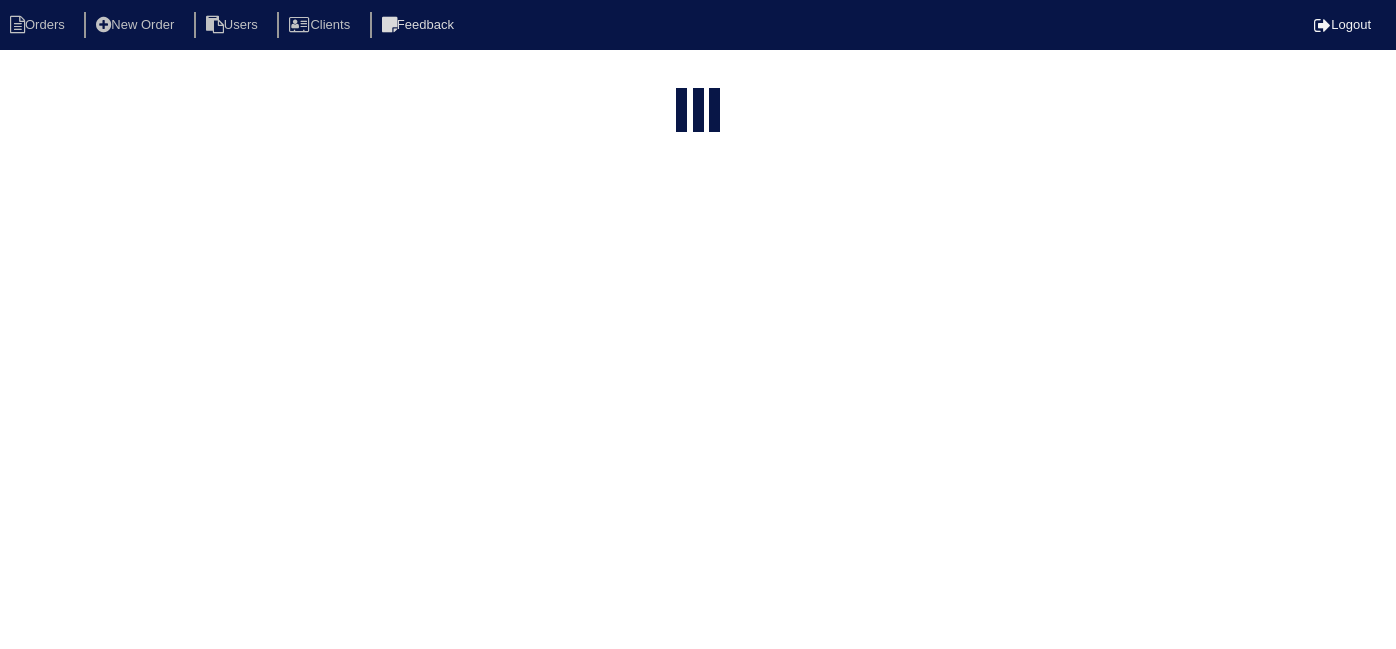 select on "15" 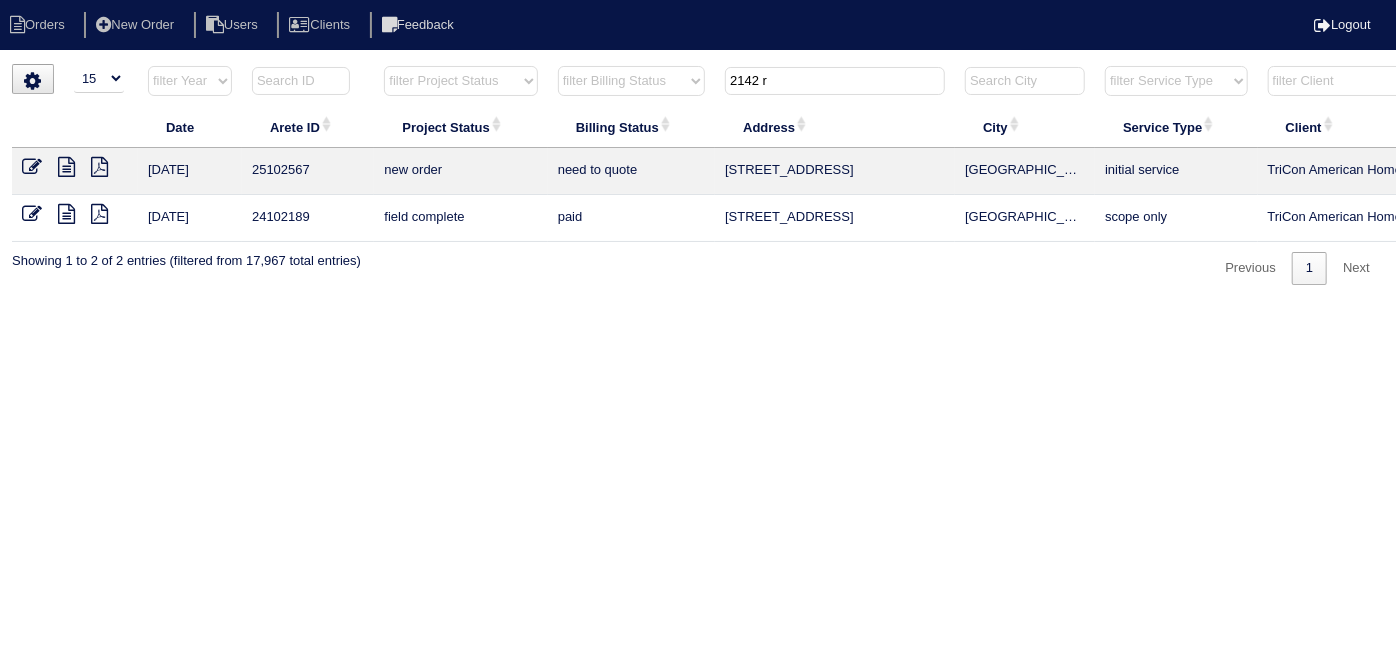 drag, startPoint x: 804, startPoint y: 78, endPoint x: 361, endPoint y: 60, distance: 443.36554 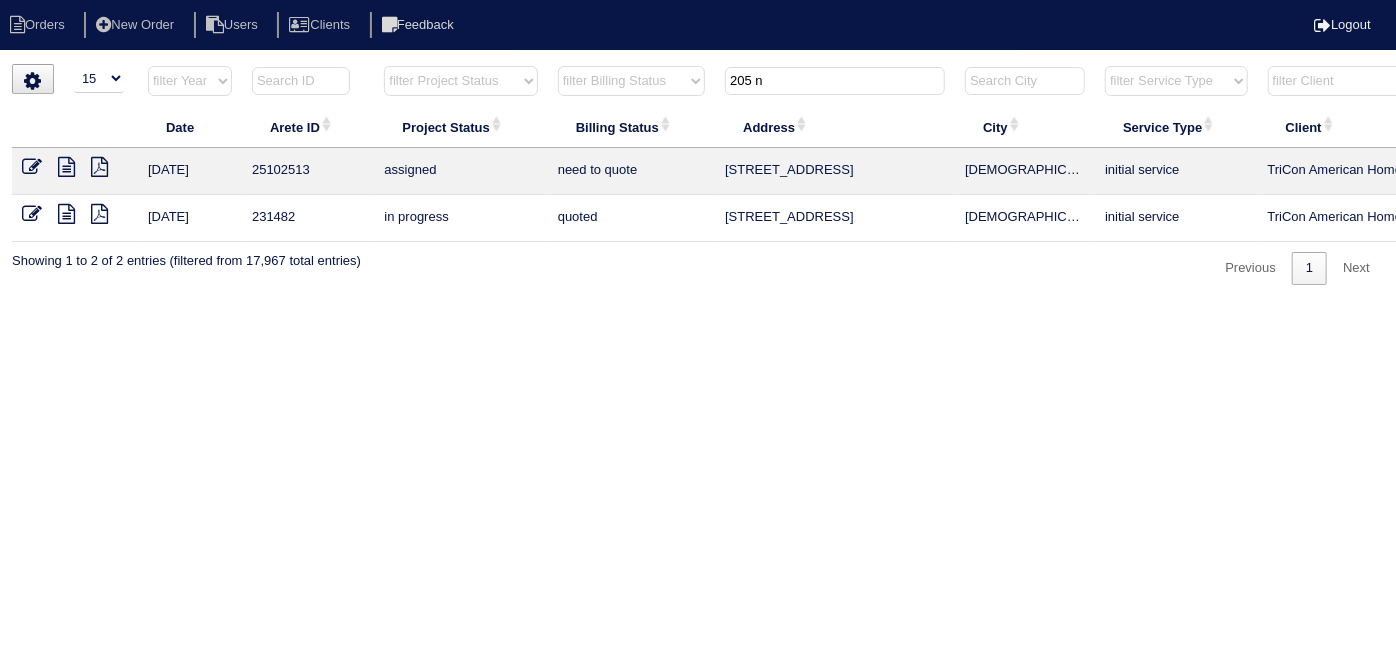 type on "205 n" 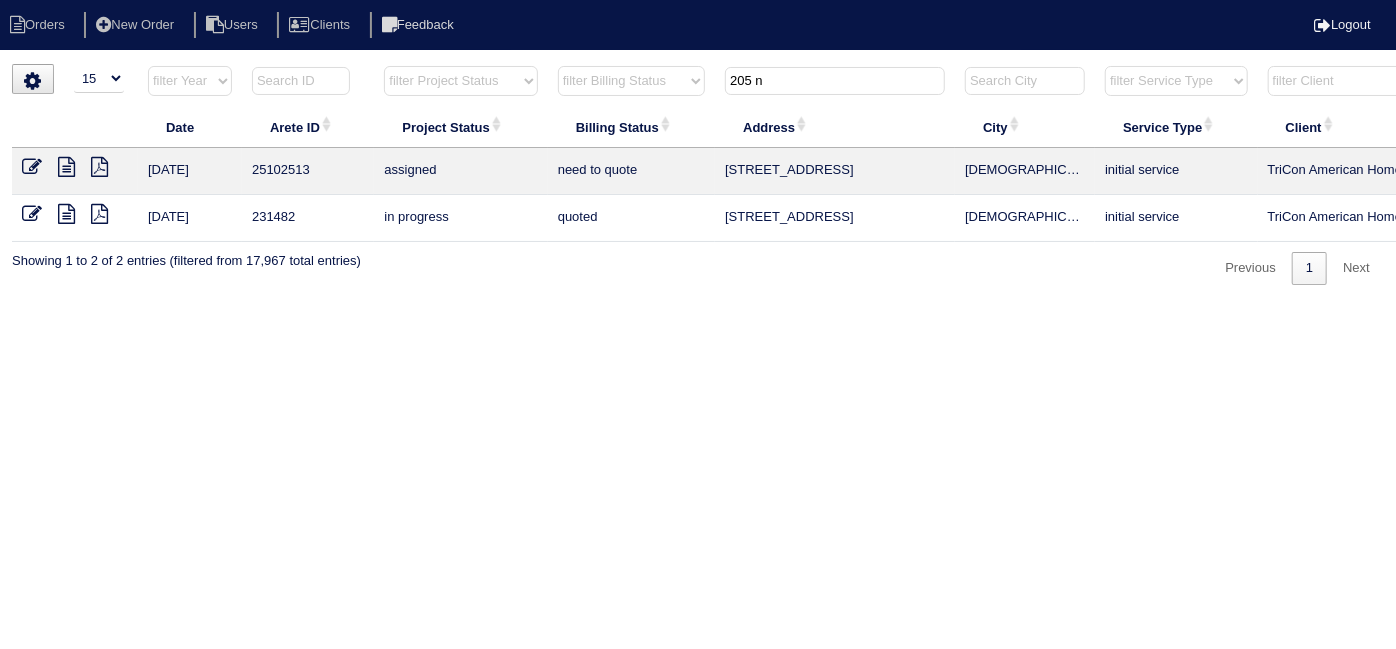 click at bounding box center [66, 167] 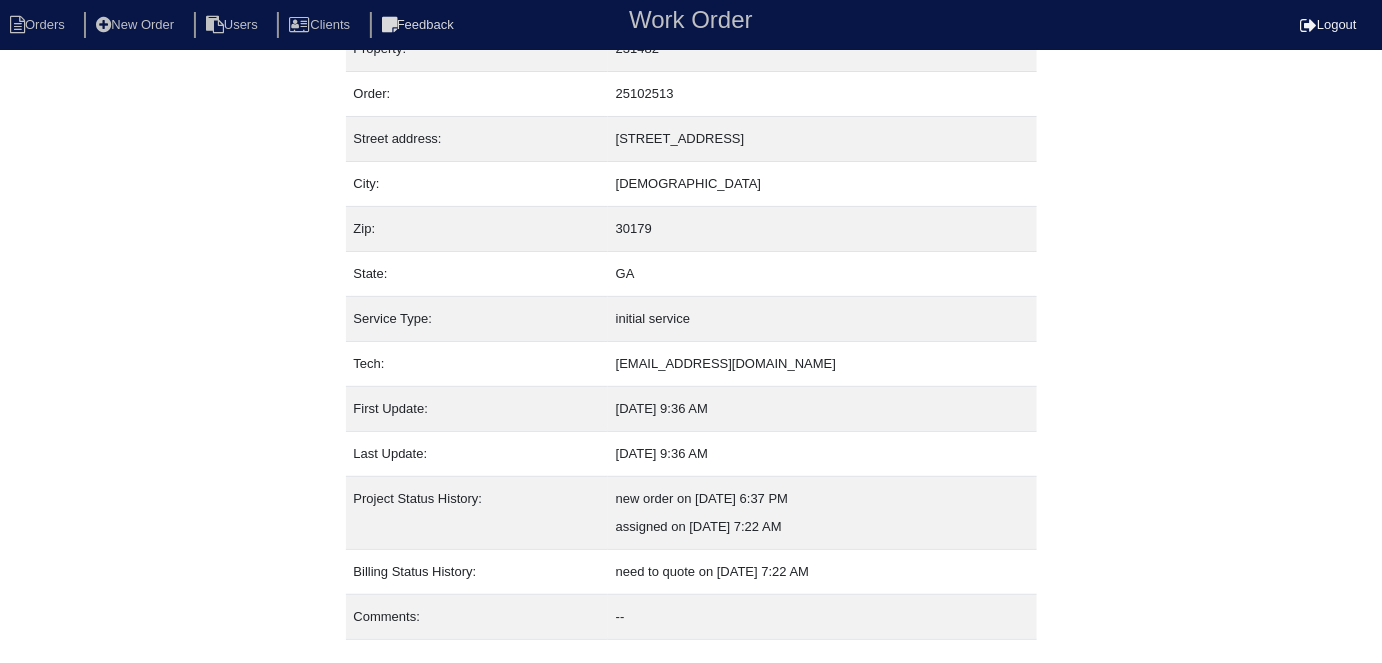 scroll, scrollTop: 77, scrollLeft: 0, axis: vertical 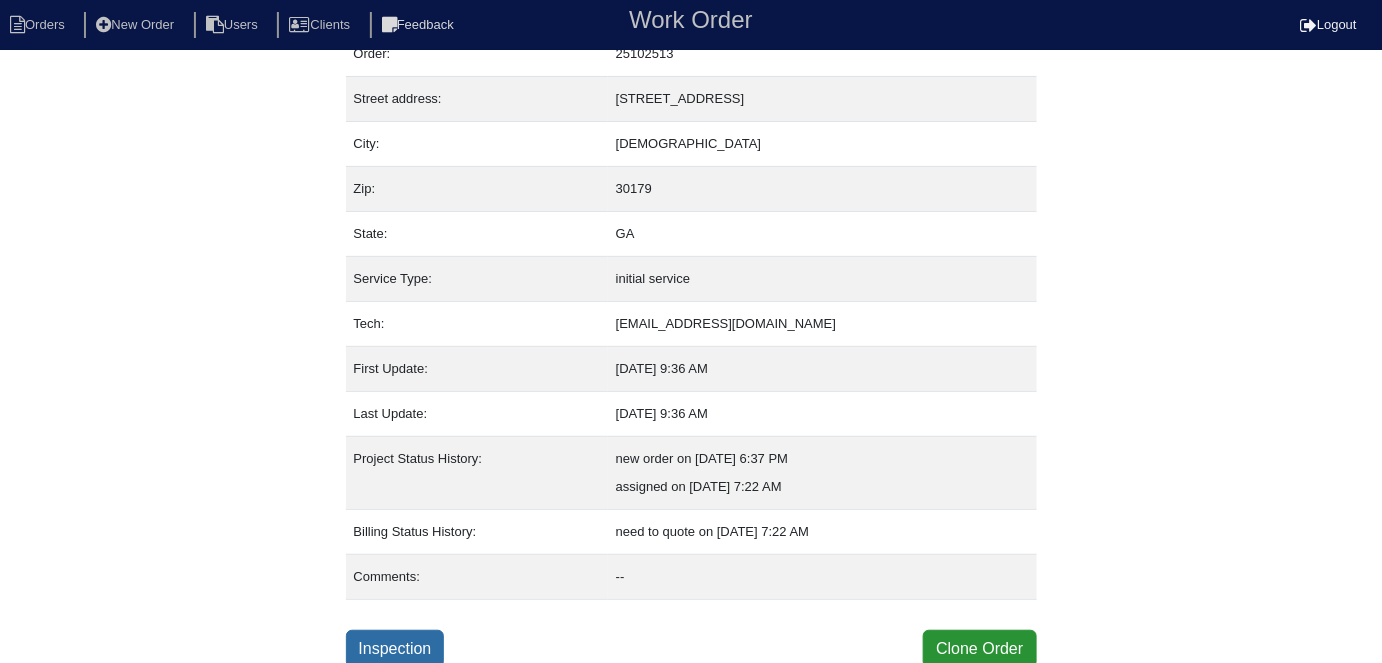 click on "Inspection" at bounding box center (395, 649) 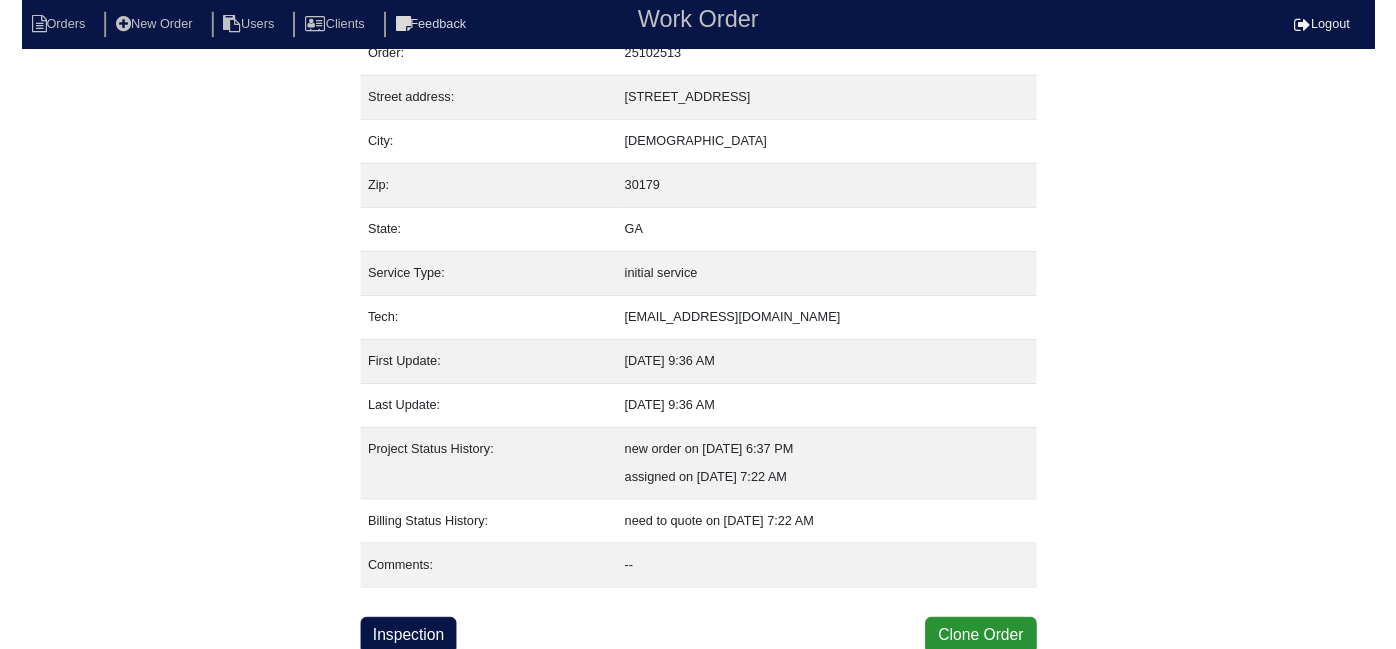 scroll, scrollTop: 0, scrollLeft: 0, axis: both 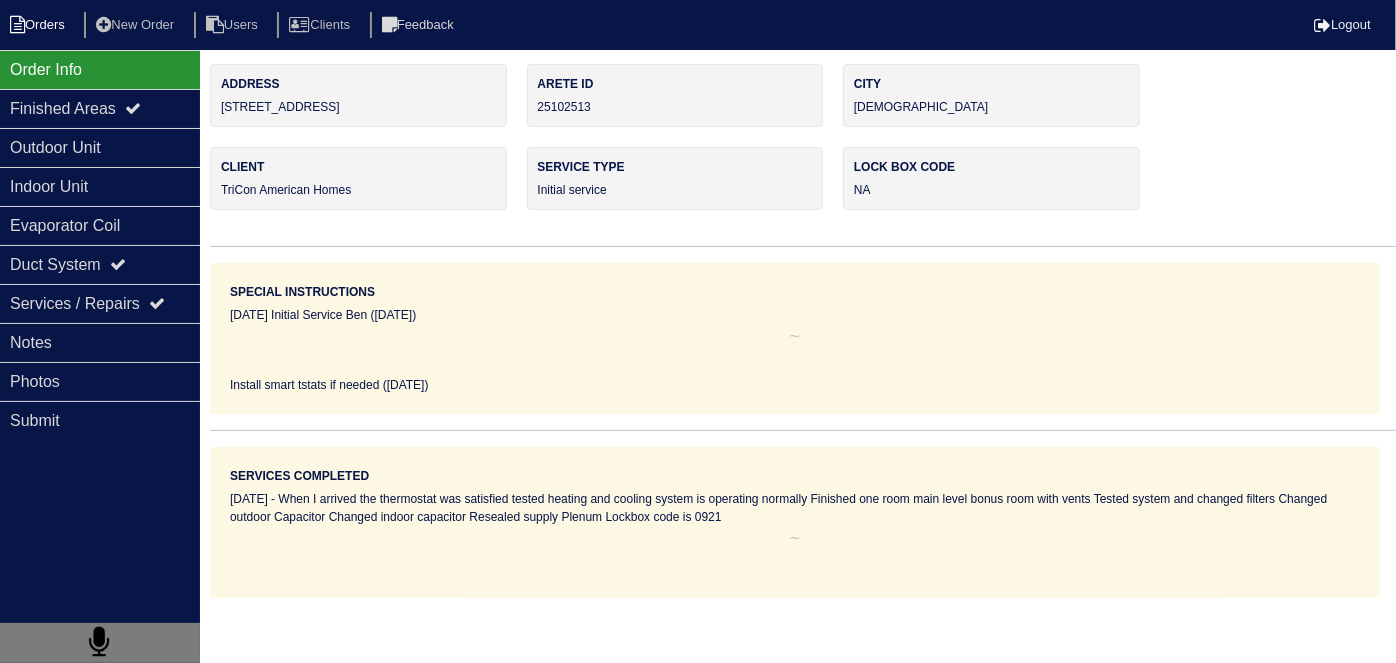 click on "Orders" at bounding box center [40, 25] 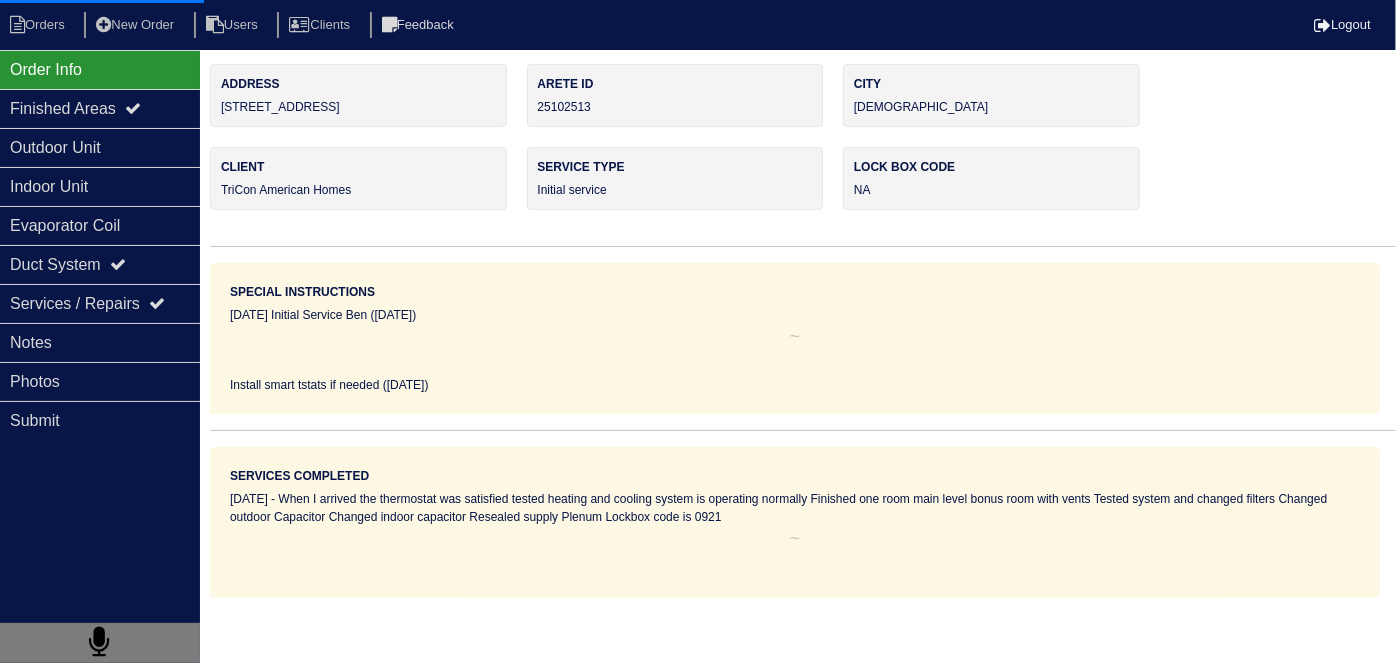 select on "15" 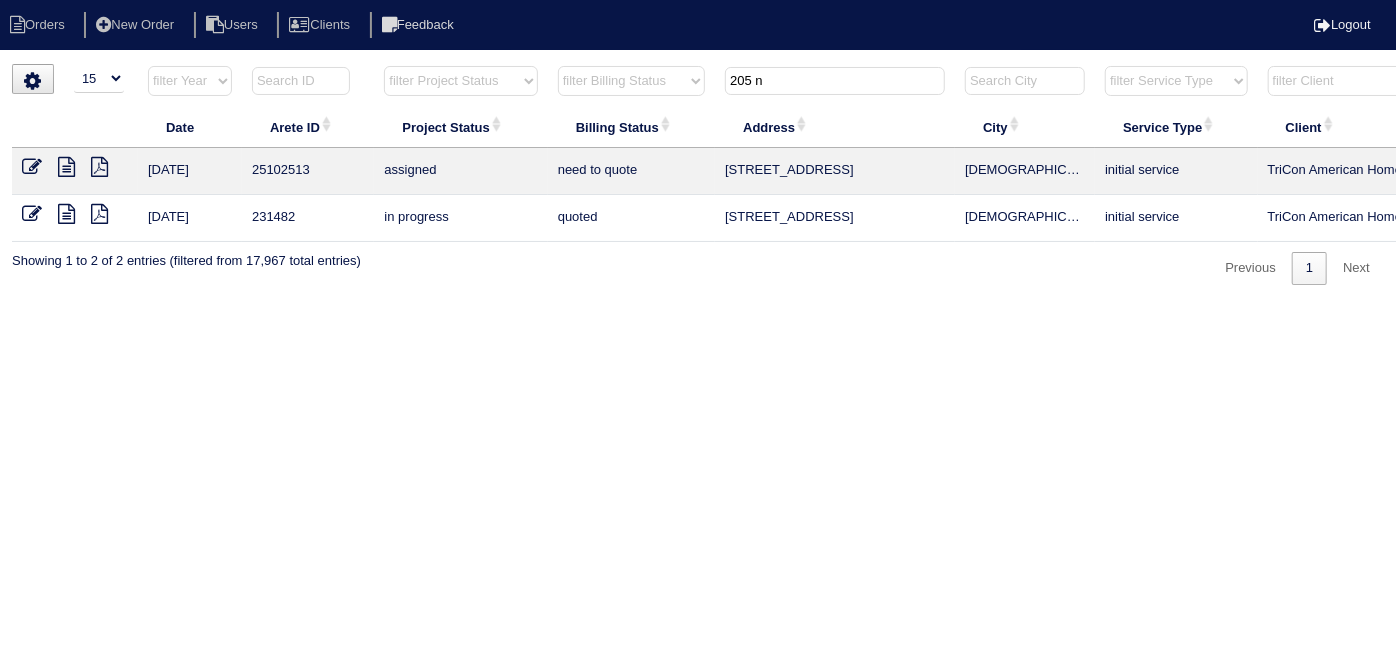 drag, startPoint x: 778, startPoint y: 75, endPoint x: 34, endPoint y: 95, distance: 744.2688 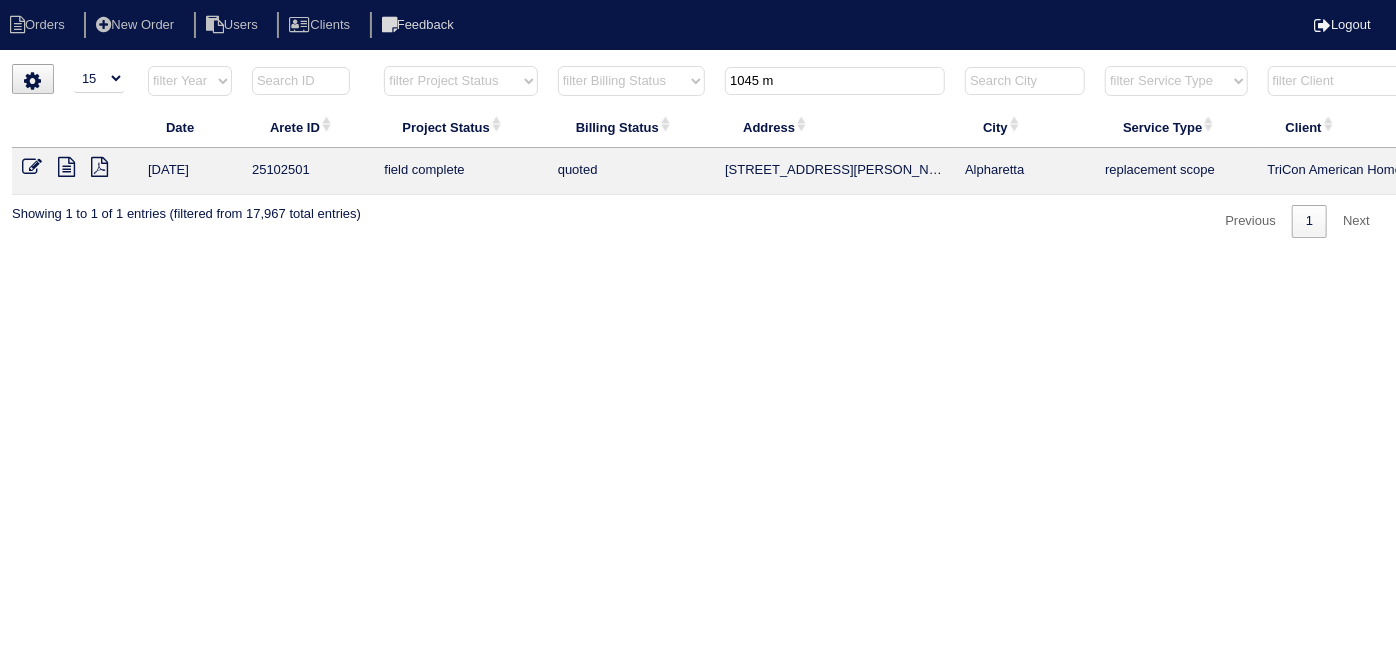 type on "1045 m" 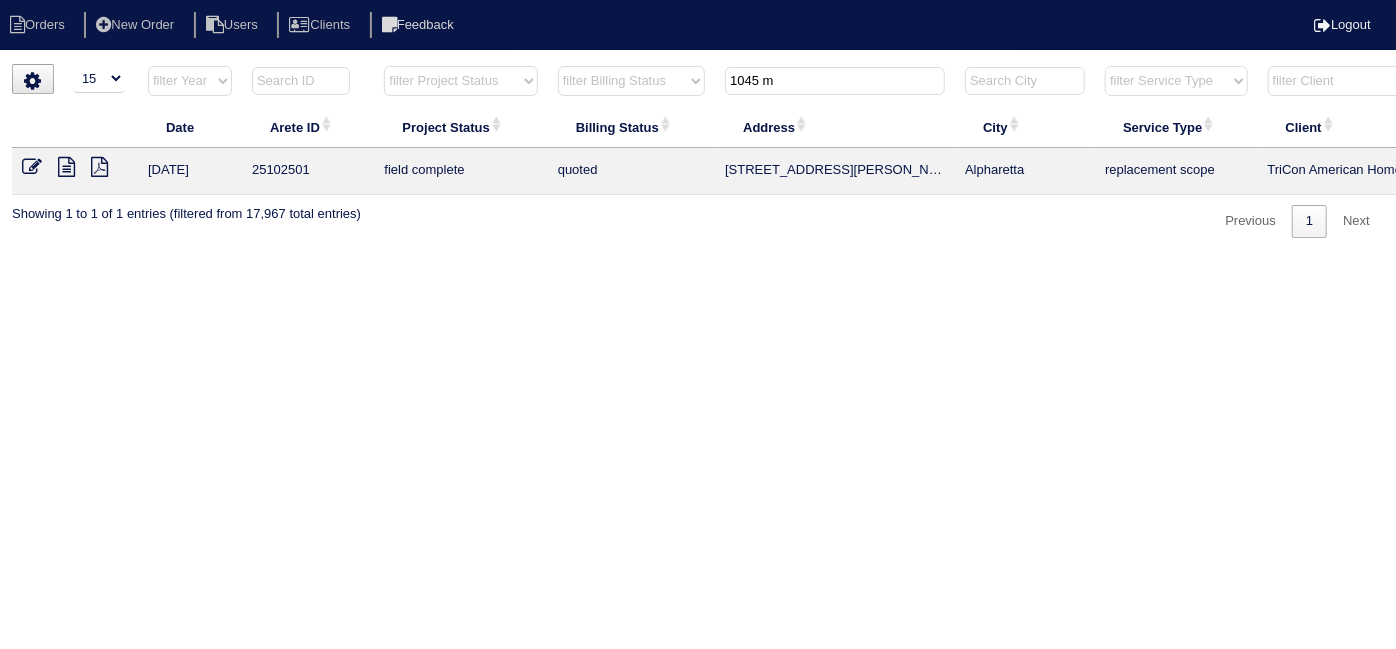 click at bounding box center (32, 167) 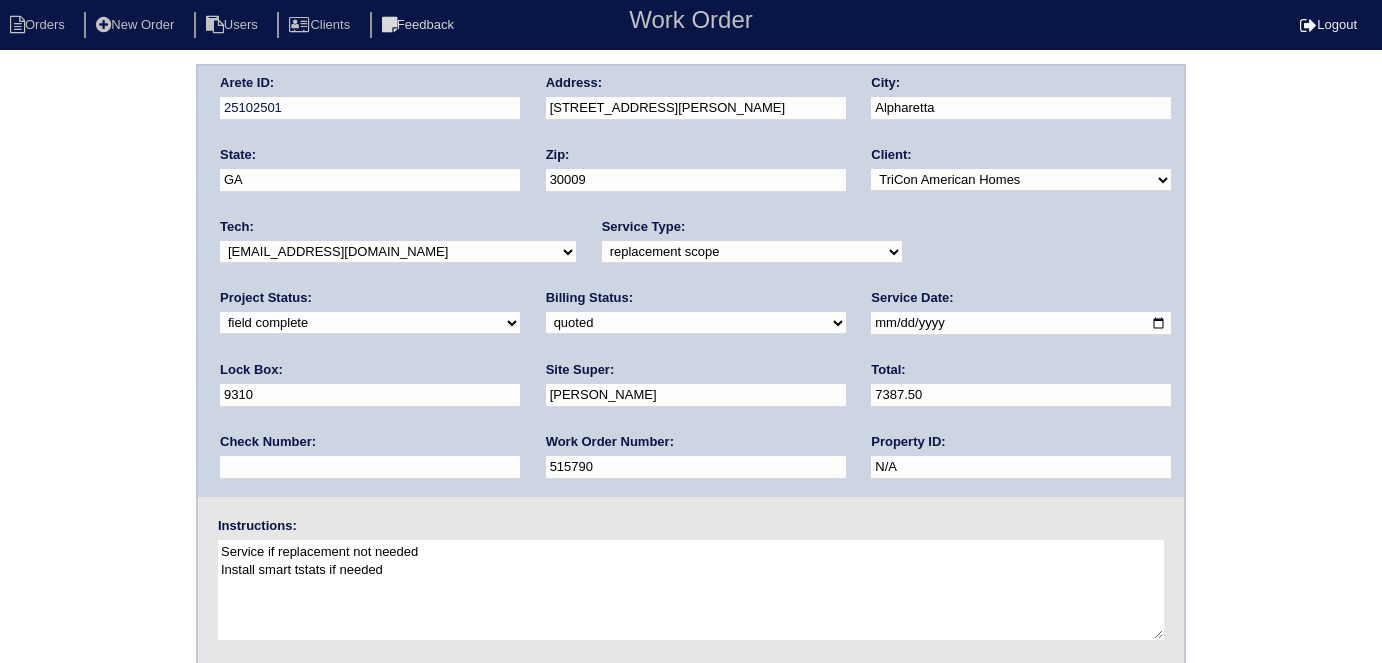 scroll, scrollTop: 0, scrollLeft: 0, axis: both 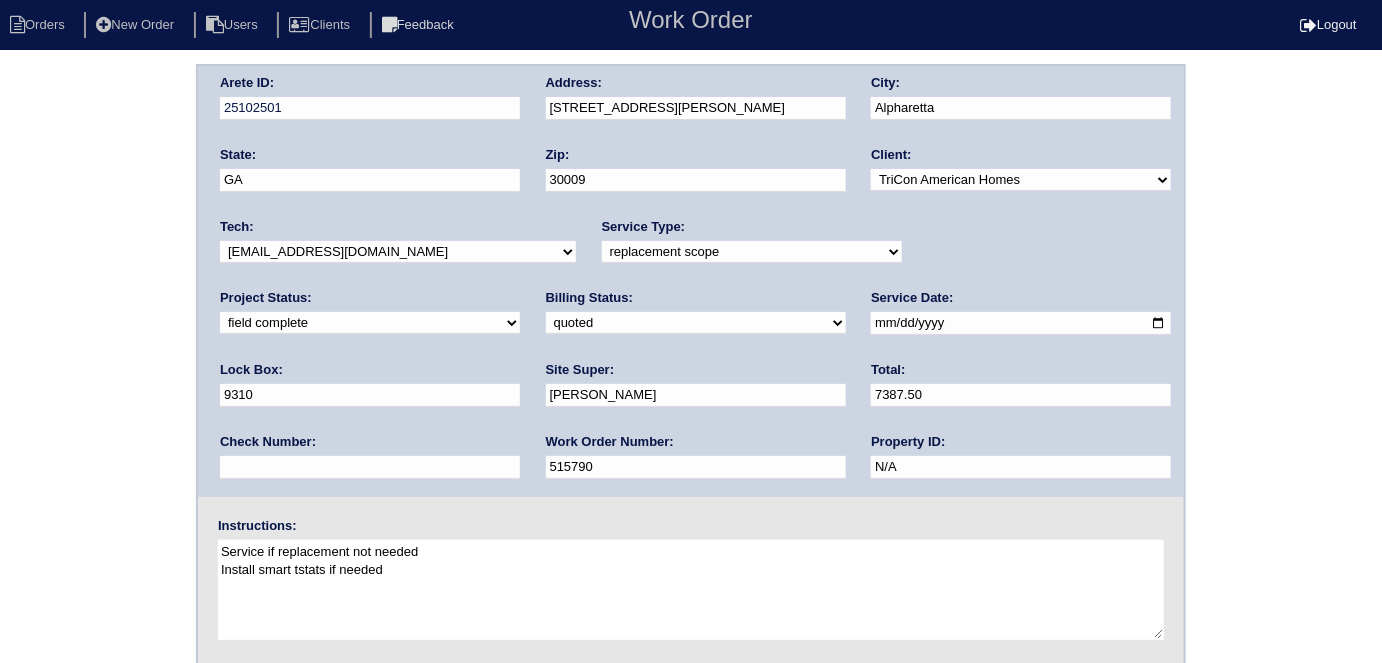 click on "Arete ID:
25102501
Address:
[STREET_ADDRESS][PERSON_NAME]
City:
[GEOGRAPHIC_DATA]
State:
[GEOGRAPHIC_DATA]
Zip:
30009
Client:
-select-
TriCon American Homes
American Homes 4 Rent
First Key Homes
Zillow
The Renovation Company
On The Level Development Group
[PERSON_NAME] Exposition Group
Sylvan Homes
Pathway Construction
Arete Personal
Arete SMG
Tiber Capital
Tiber Realty
Divvy
Rave
[PERSON_NAME] Construction
[PERSON_NAME]
HomeRiver Group
Test Client
Rasmus Real Estate
Padly
Buffalo Homes
[PERSON_NAME]
Maymont Homes" at bounding box center [691, 468] 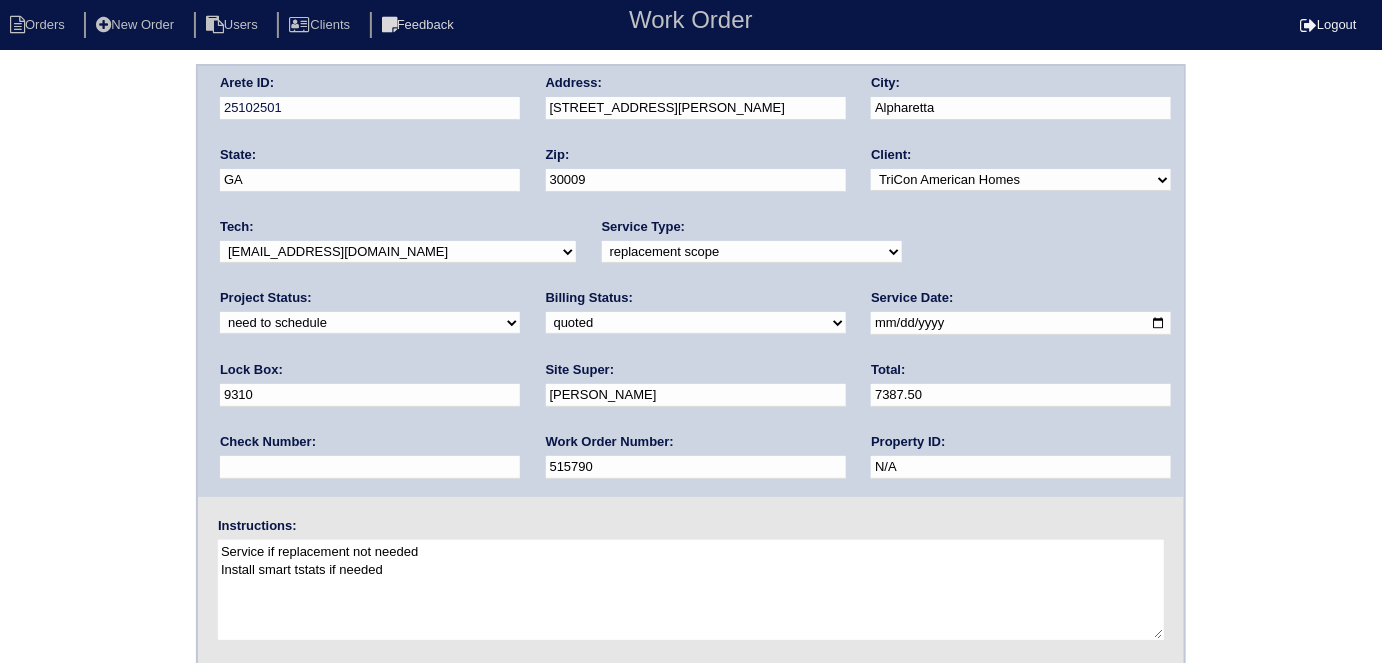 click on "[DATE]" at bounding box center (1021, 323) 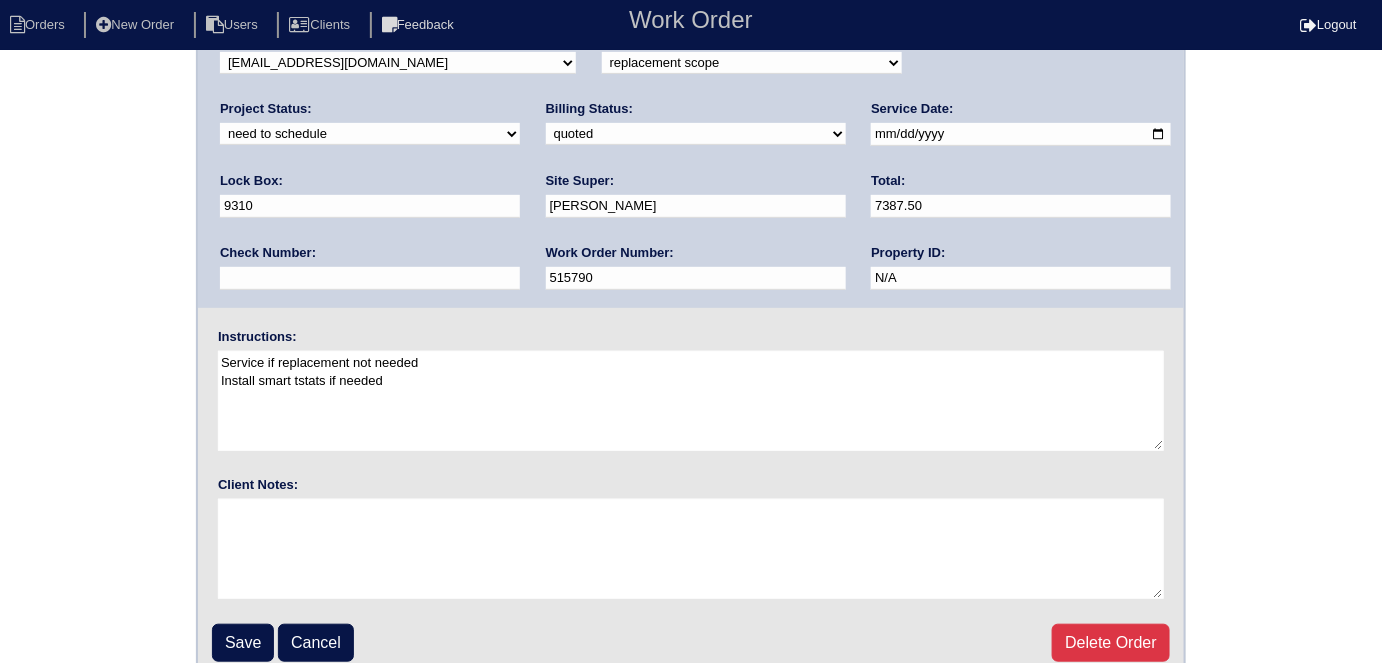 scroll, scrollTop: 205, scrollLeft: 0, axis: vertical 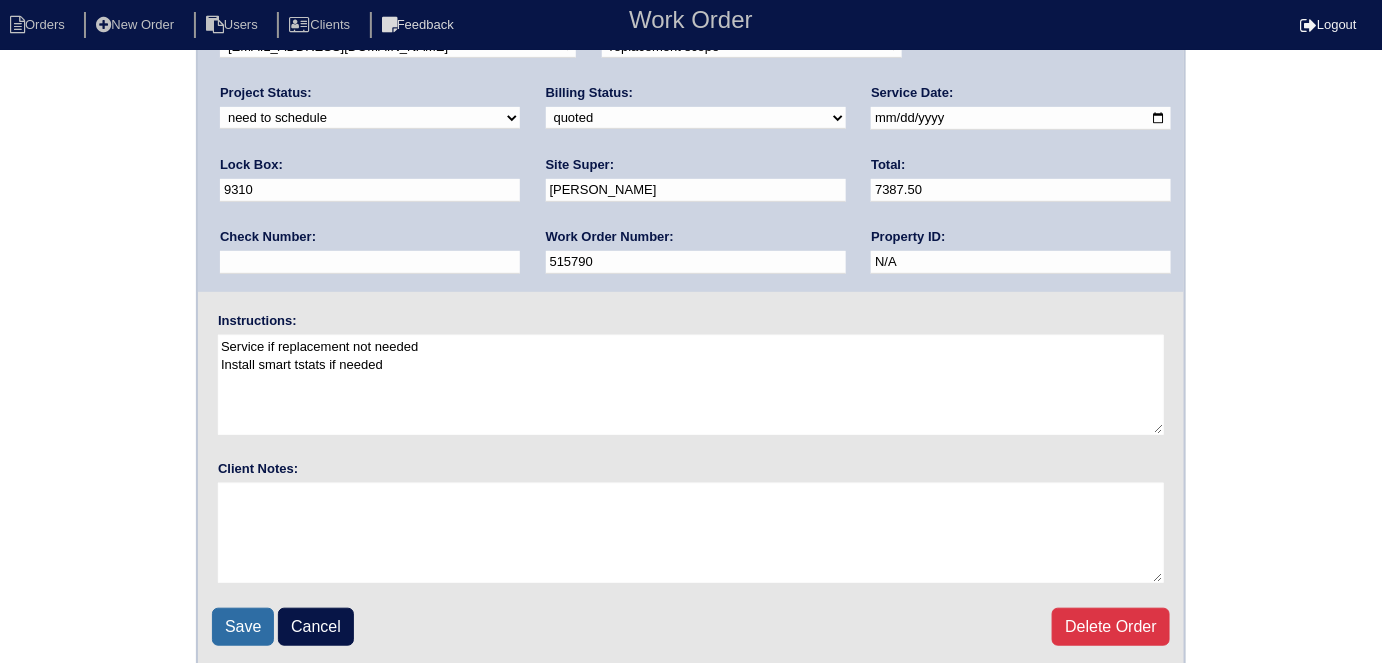 click on "Save" at bounding box center (243, 627) 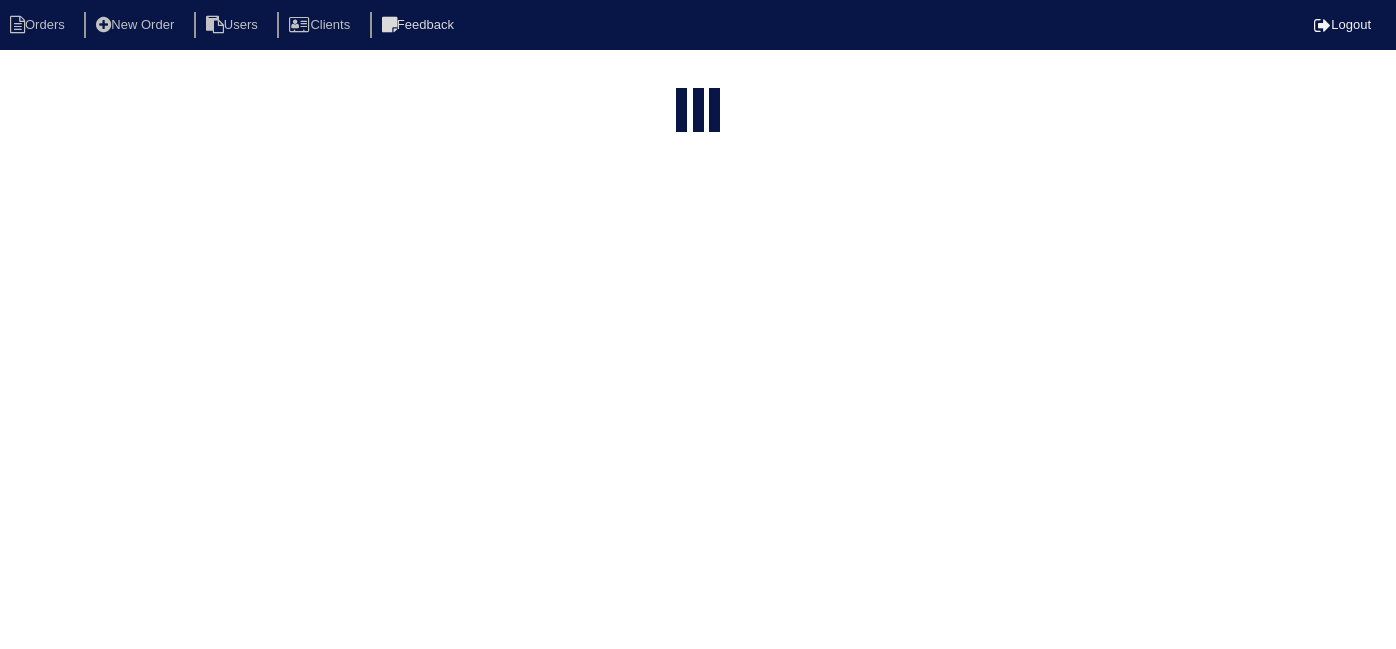 select on "15" 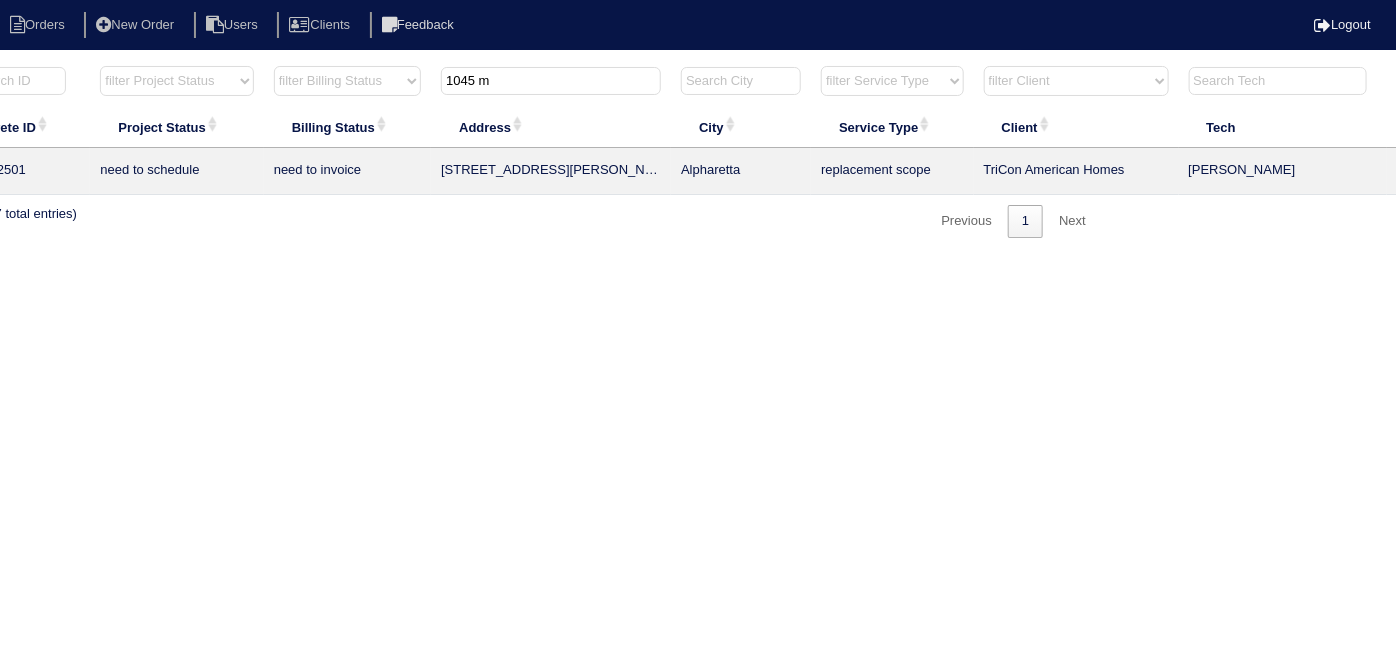 scroll, scrollTop: 0, scrollLeft: 348, axis: horizontal 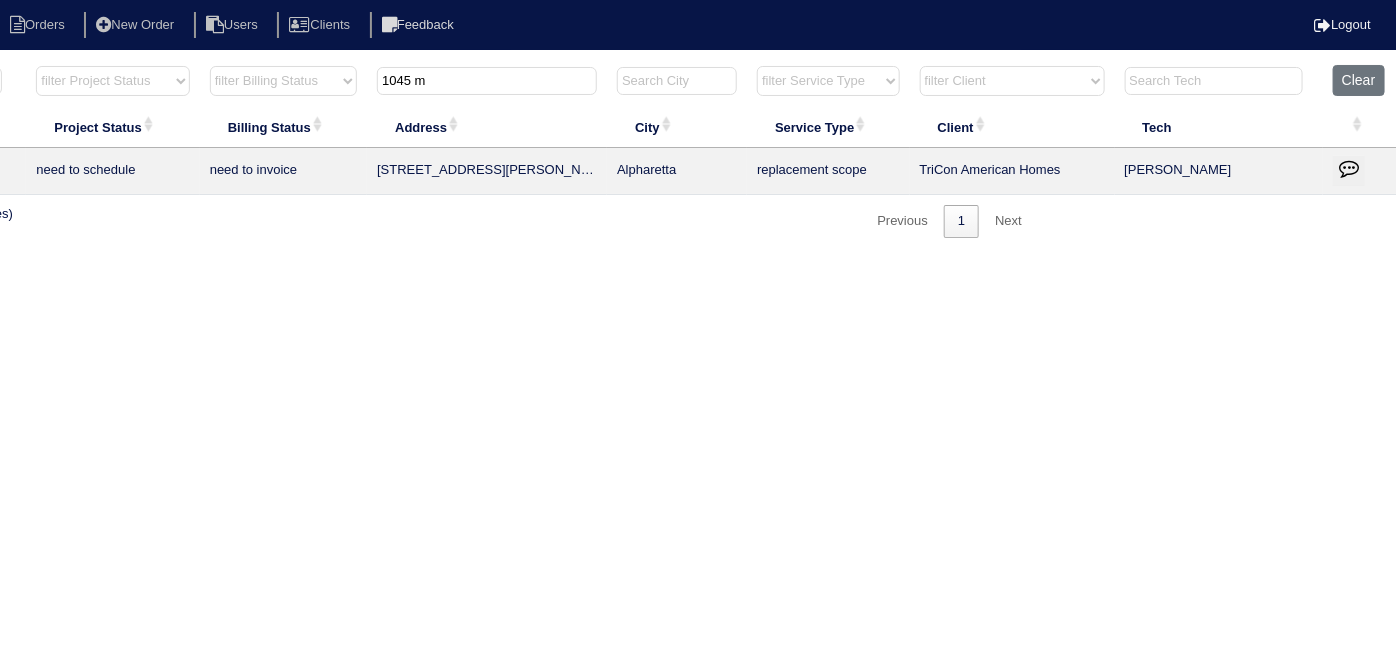 click at bounding box center [1349, 168] 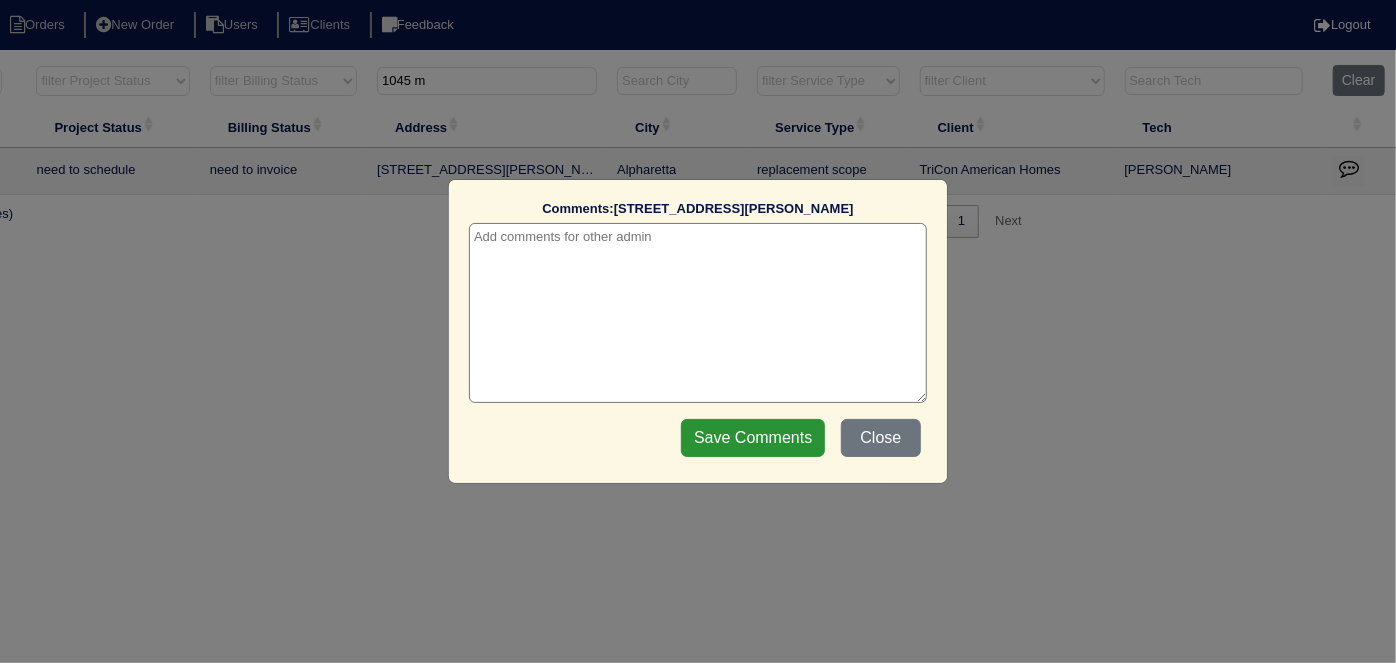 click at bounding box center (698, 313) 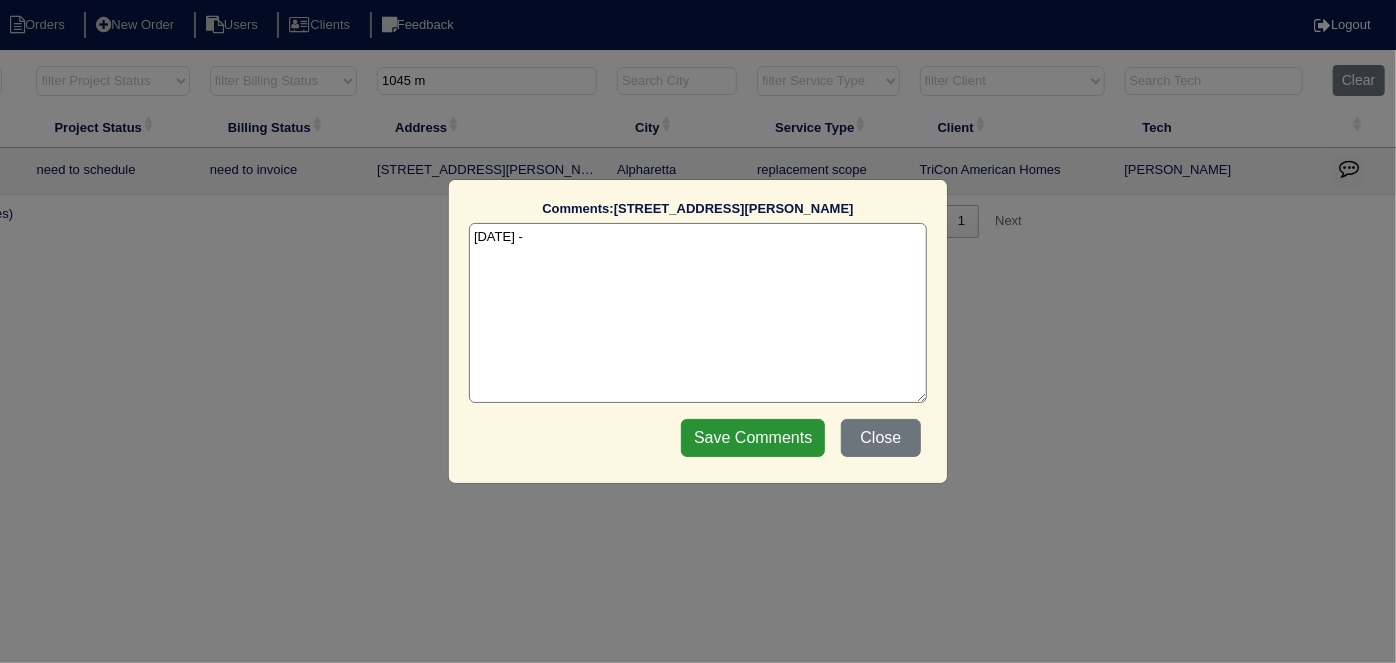 paste on "Replace Main full & US furnace" 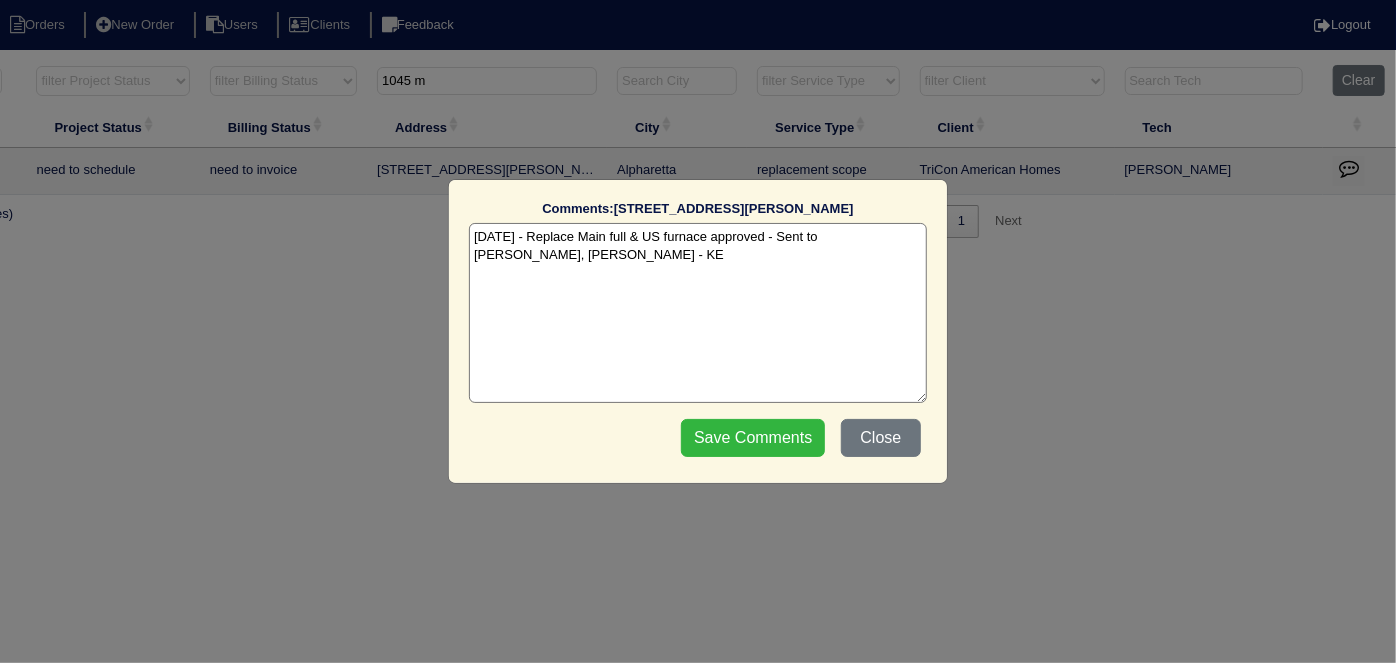 type on "7/17/25 - Replace Main full & US furnace approved - Sent to Dan, Payton, Reeca - KE" 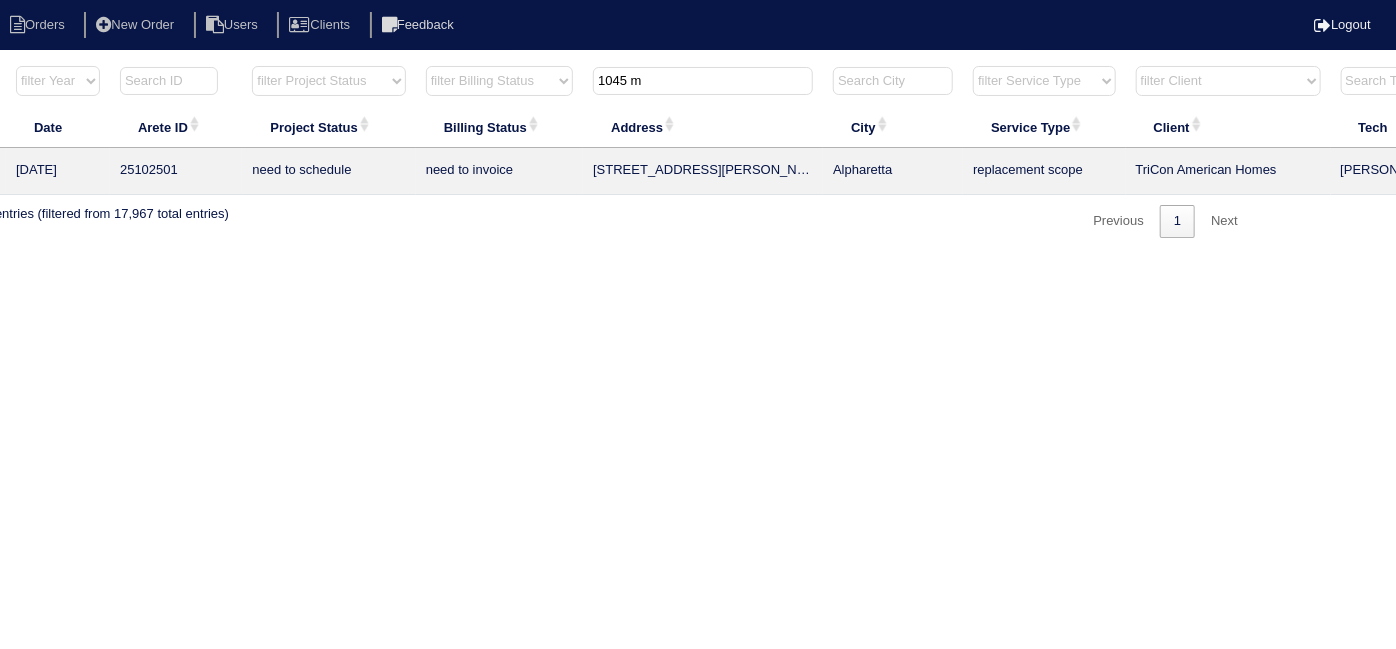 scroll, scrollTop: 0, scrollLeft: 26, axis: horizontal 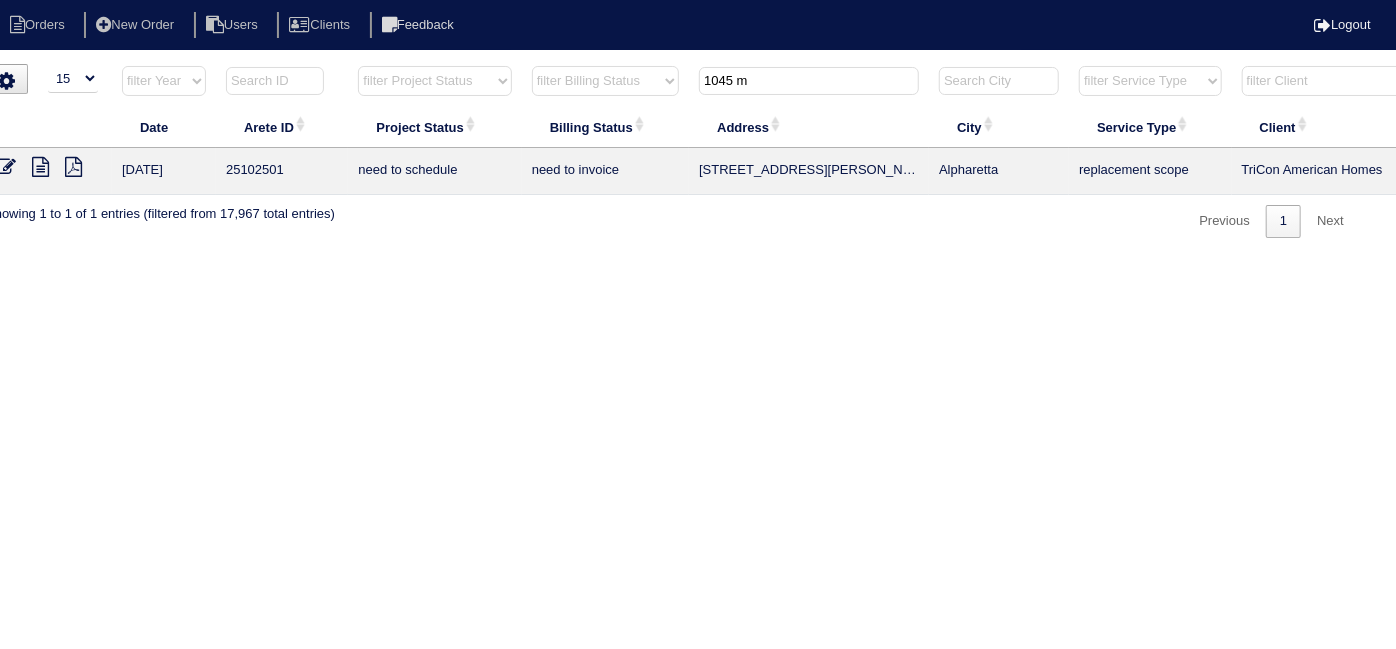 click on "Orders
New Order
Users
Clients
Feedback
Logout
Orders
New Order
Users
Clients
Message is blank.  Please add text or cancel.
Send Feedback
Cancel" at bounding box center (672, 129) 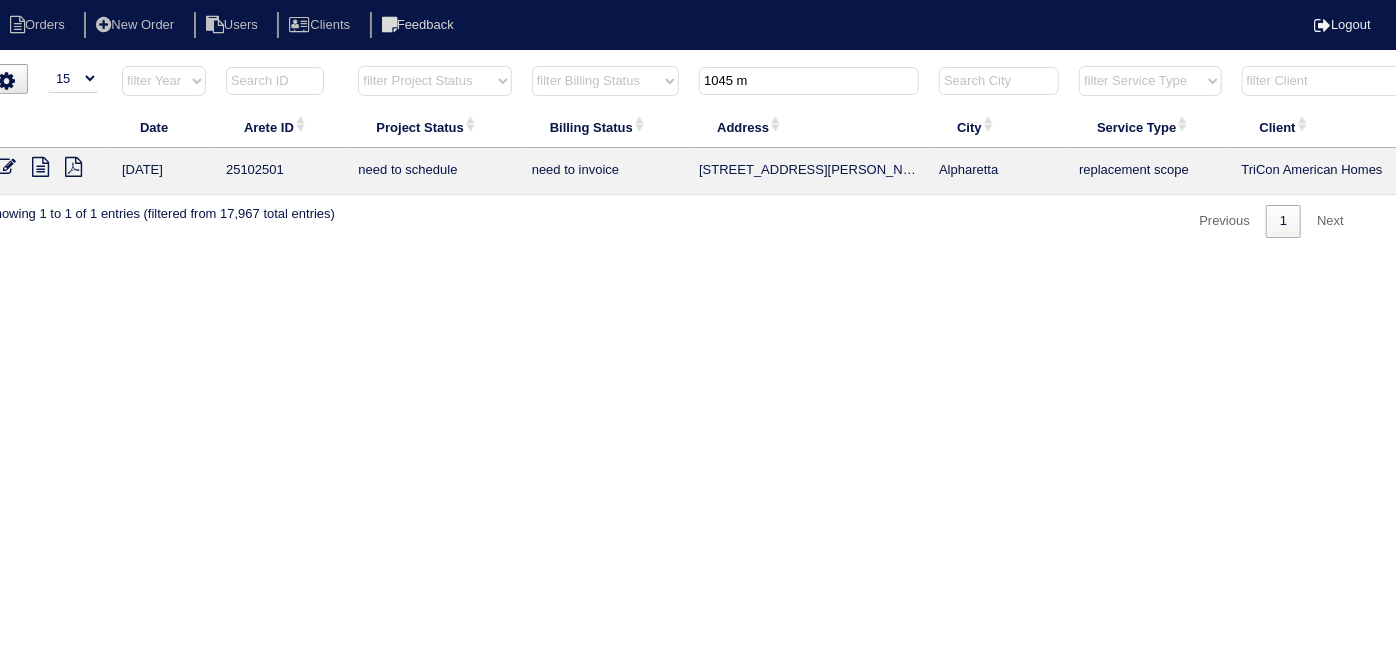 drag, startPoint x: 758, startPoint y: 85, endPoint x: 374, endPoint y: 70, distance: 384.29285 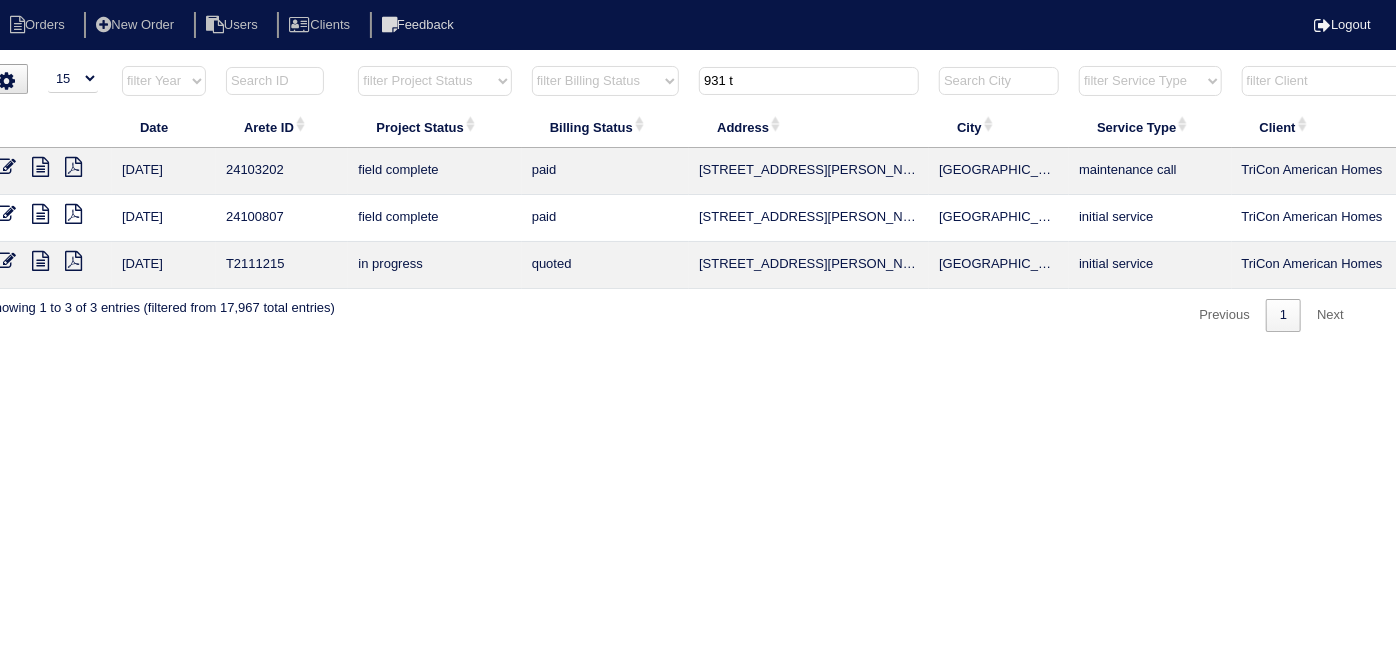 type on "931 t" 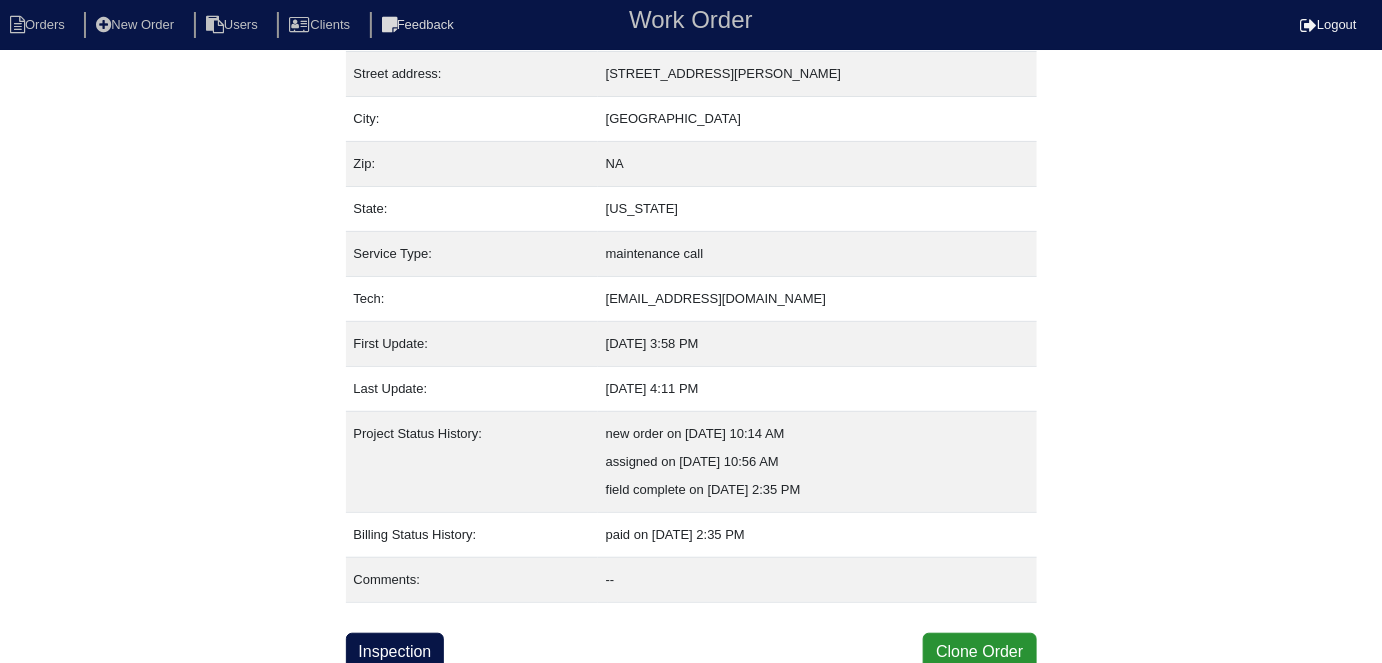 scroll, scrollTop: 105, scrollLeft: 0, axis: vertical 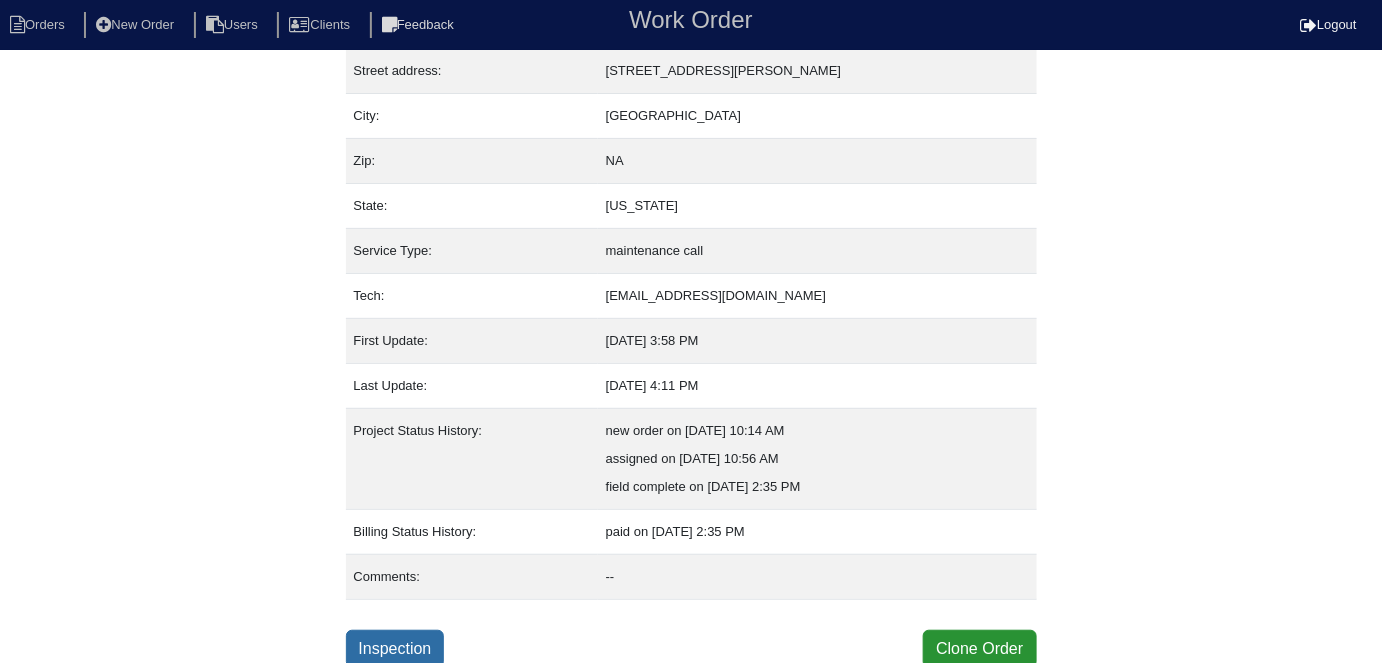 click on "Inspection" at bounding box center [395, 649] 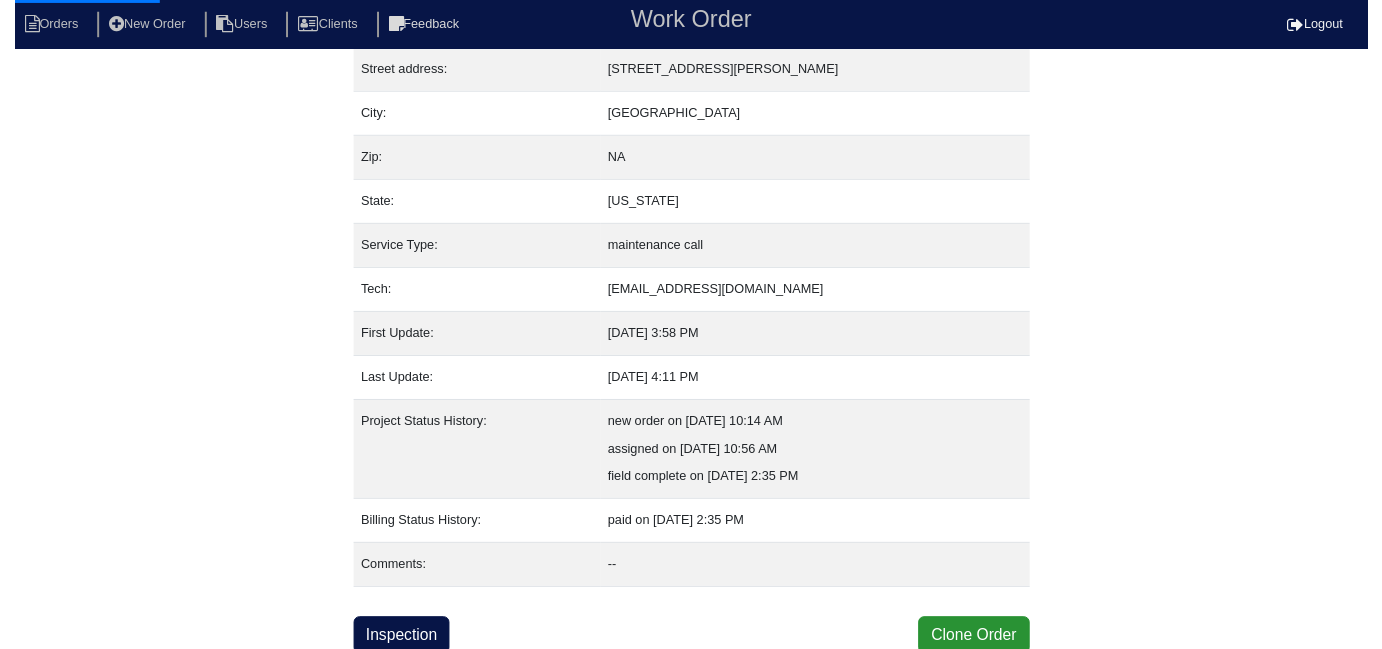 scroll, scrollTop: 0, scrollLeft: 0, axis: both 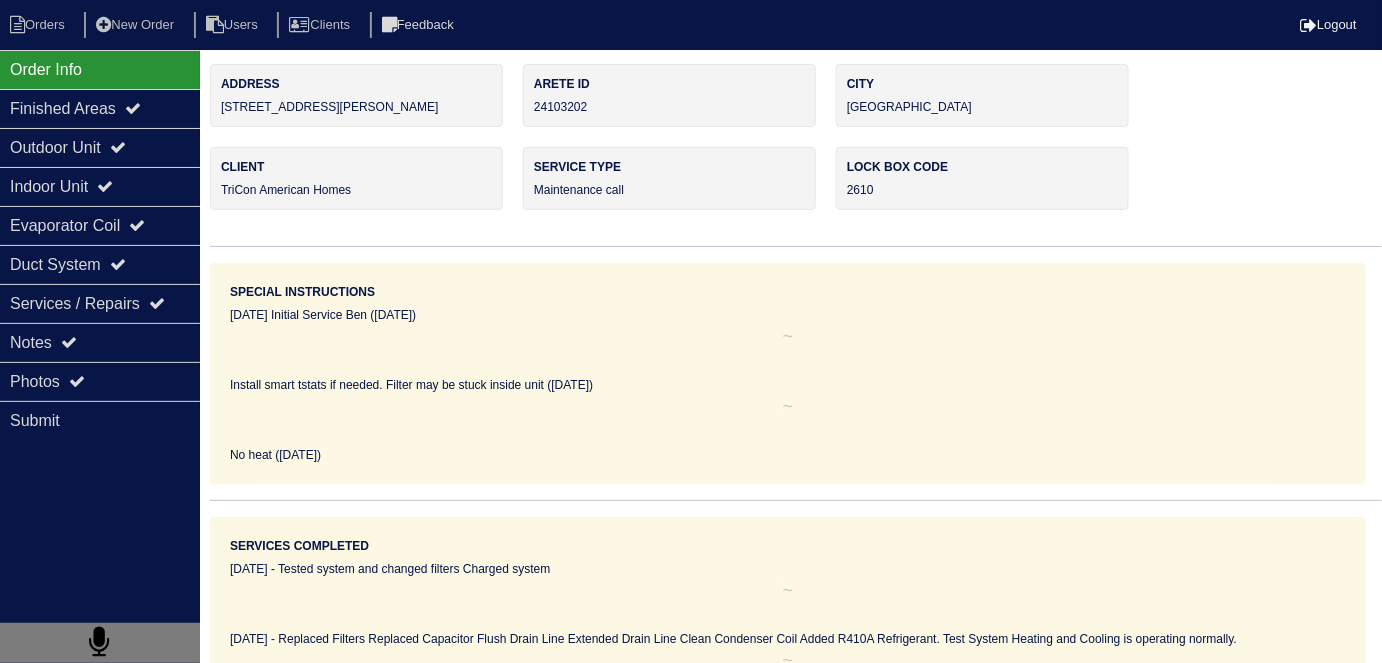 click on "Outdoor Unit" at bounding box center [100, 147] 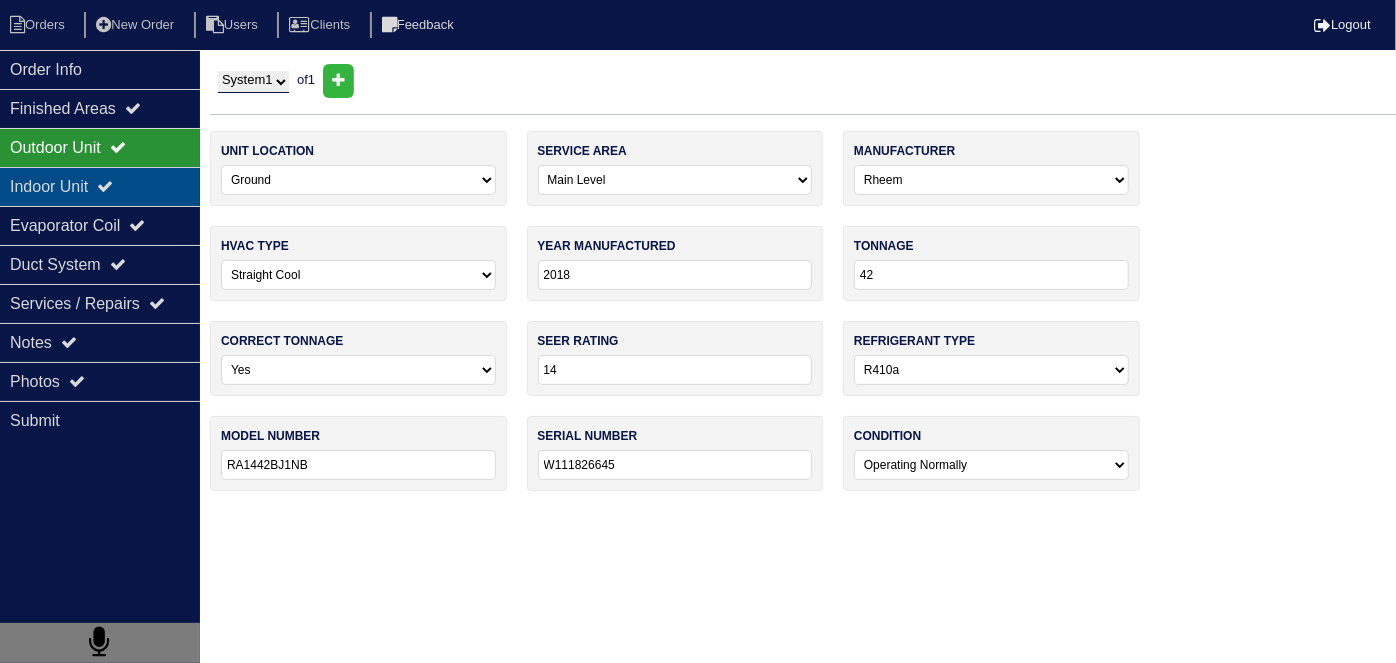 click on "Indoor Unit" at bounding box center (100, 186) 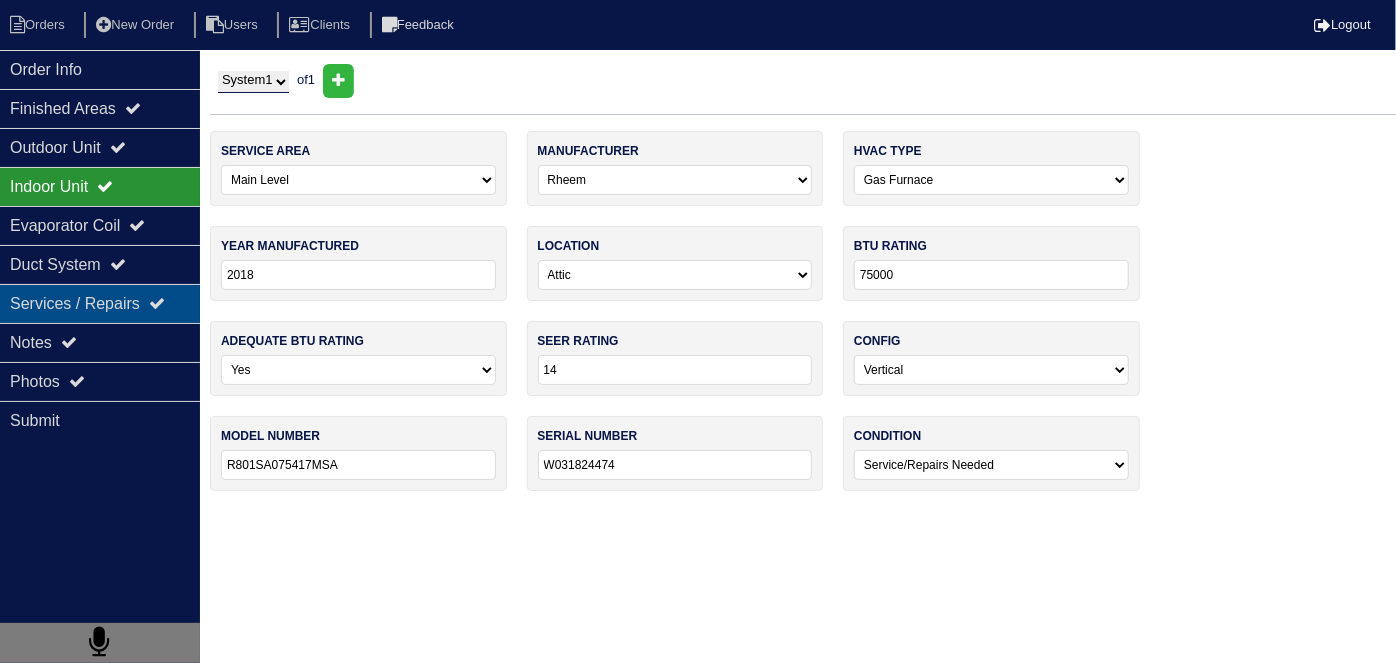 drag, startPoint x: 111, startPoint y: 339, endPoint x: 181, endPoint y: 300, distance: 80.13114 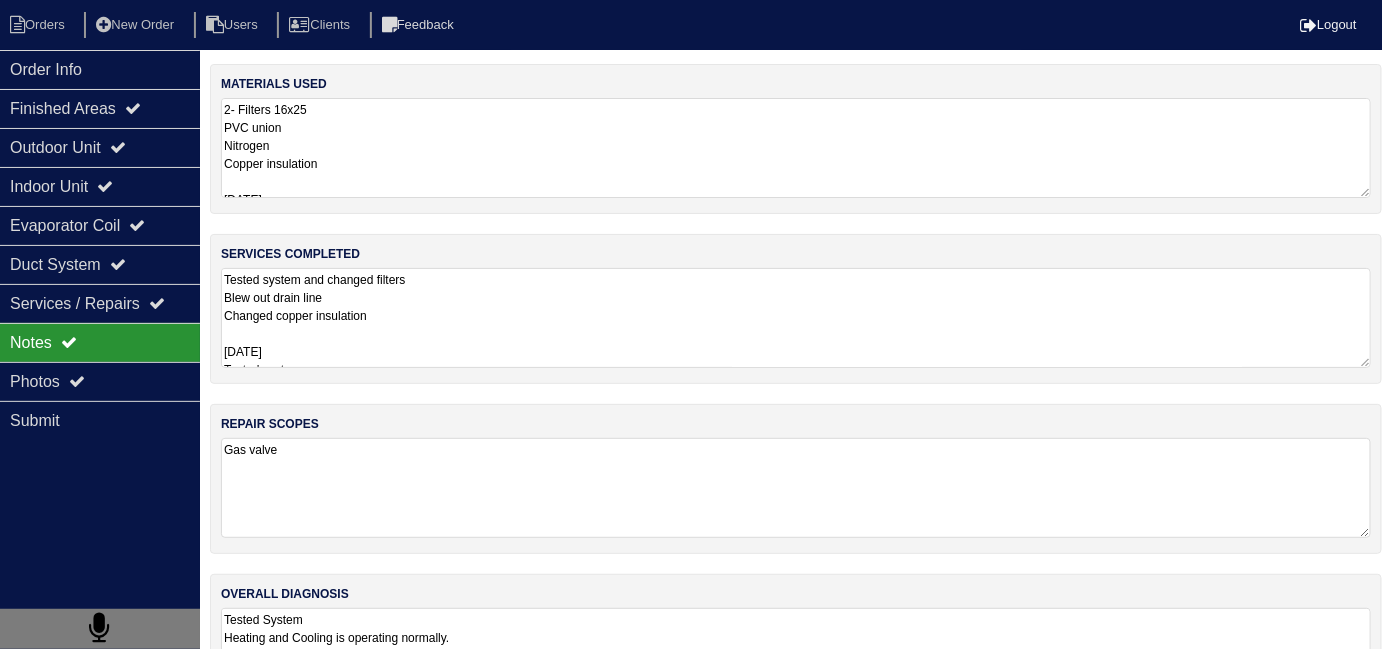 click on "Tested system and changed filters
Blew out drain line
Changed copper insulation
12-04-24
Tested system
Changed gas valve" at bounding box center (796, 318) 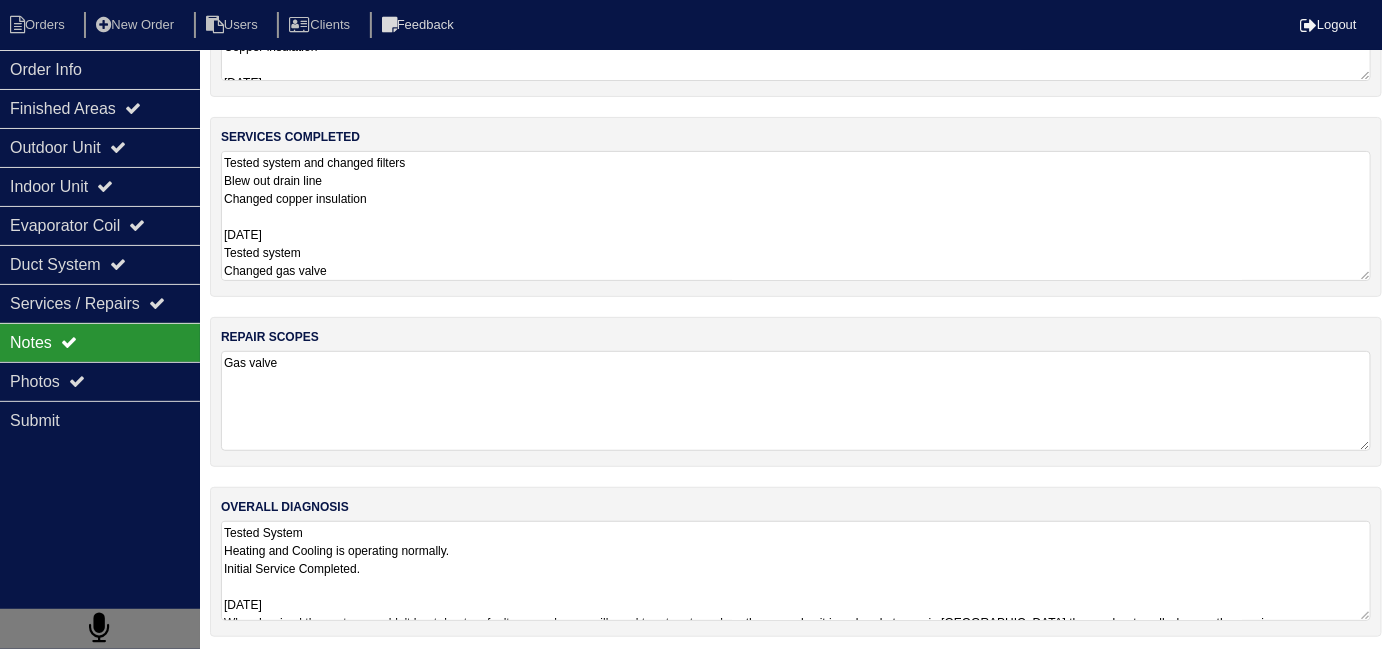 scroll, scrollTop: 119, scrollLeft: 0, axis: vertical 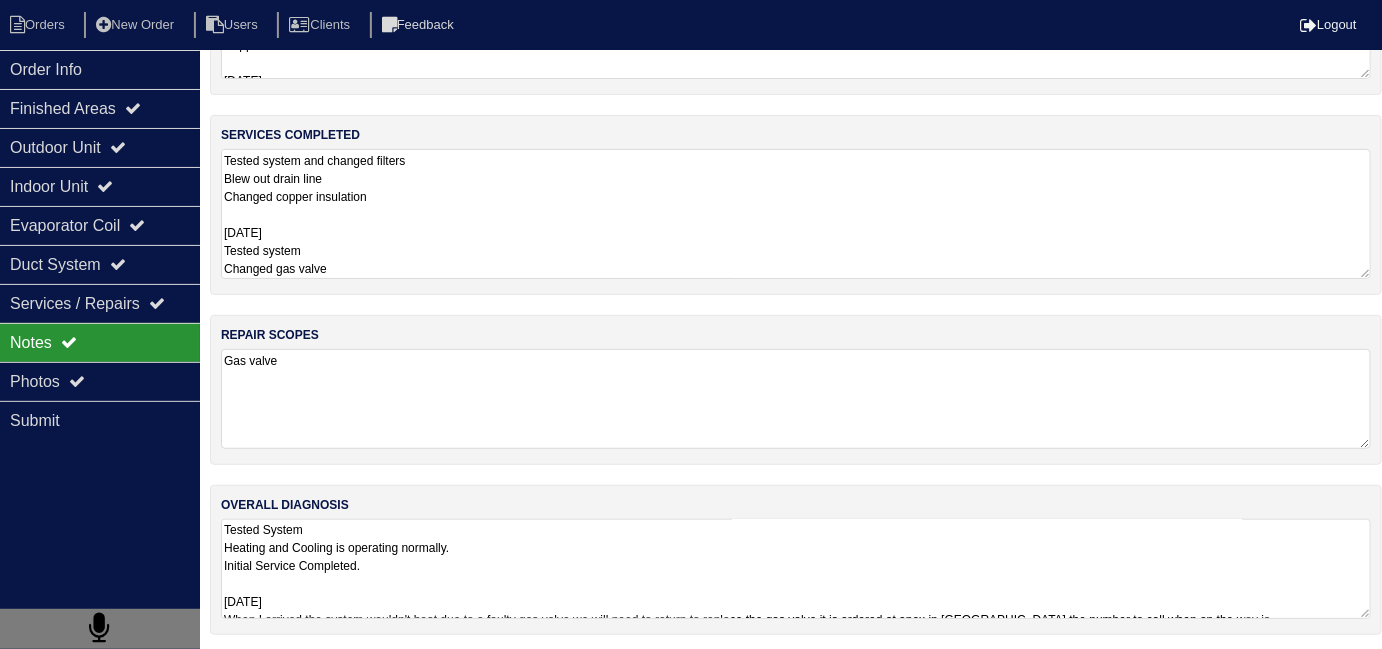 click on "Tested System
Heating and Cooling is operating normally.
Initial Service Completed.
12-03-24
When I arrived the system wouldn't heat due to a faulty gas valve we will need to return to replace the gas valve it is ordered at apex in lithia springs the number to call when on the way is 470-892-8998
12-04-24
I changed the gas valve and tested heating system is operating normally" at bounding box center [796, 569] 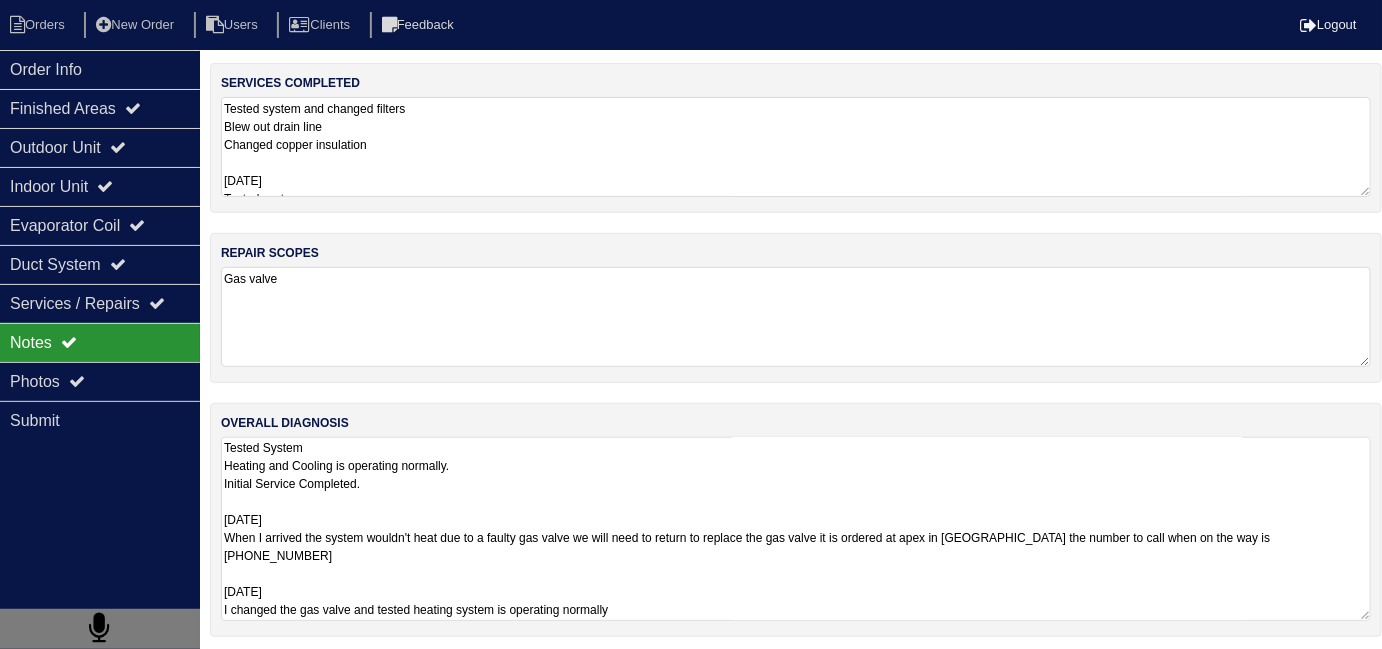 scroll, scrollTop: 173, scrollLeft: 0, axis: vertical 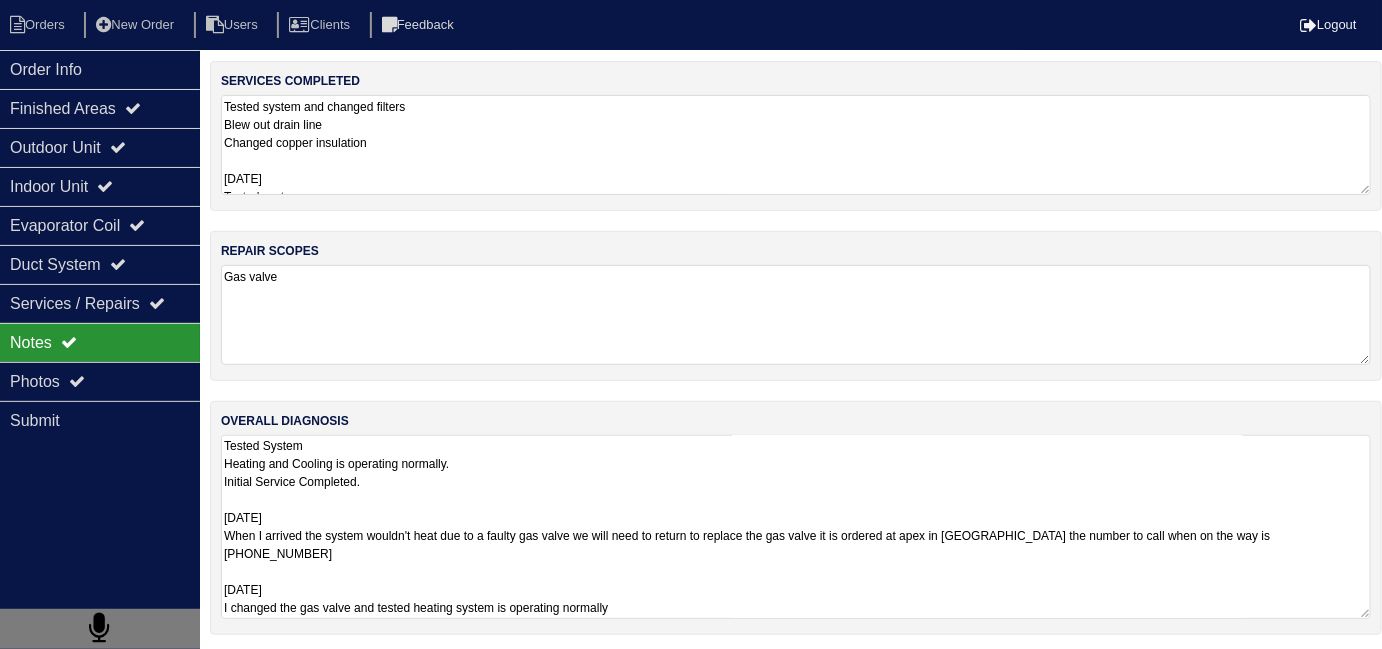 click on "Tested System
Heating and Cooling is operating normally.
Initial Service Completed.
12-03-24
When I arrived the system wouldn't heat due to a faulty gas valve we will need to return to replace the gas valve it is ordered at apex in lithia springs the number to call when on the way is 470-892-8998
12-04-24
I changed the gas valve and tested heating system is operating normally" at bounding box center (796, 527) 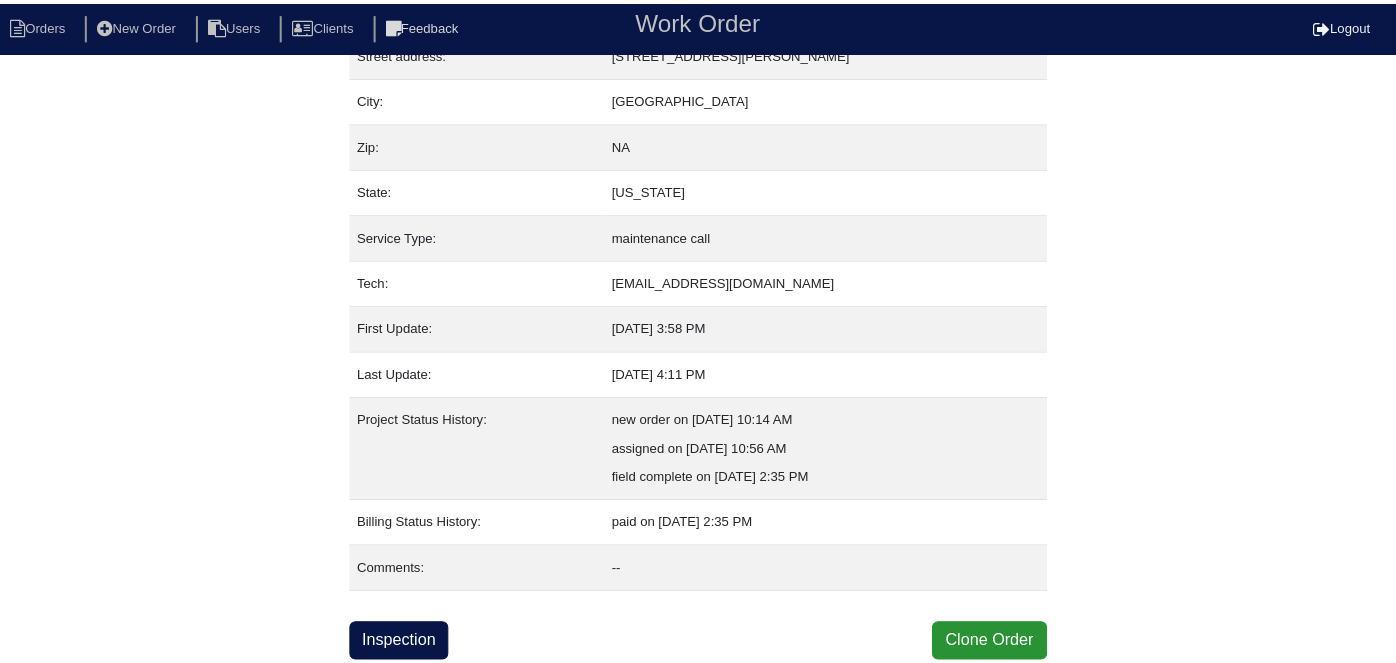 scroll, scrollTop: 105, scrollLeft: 0, axis: vertical 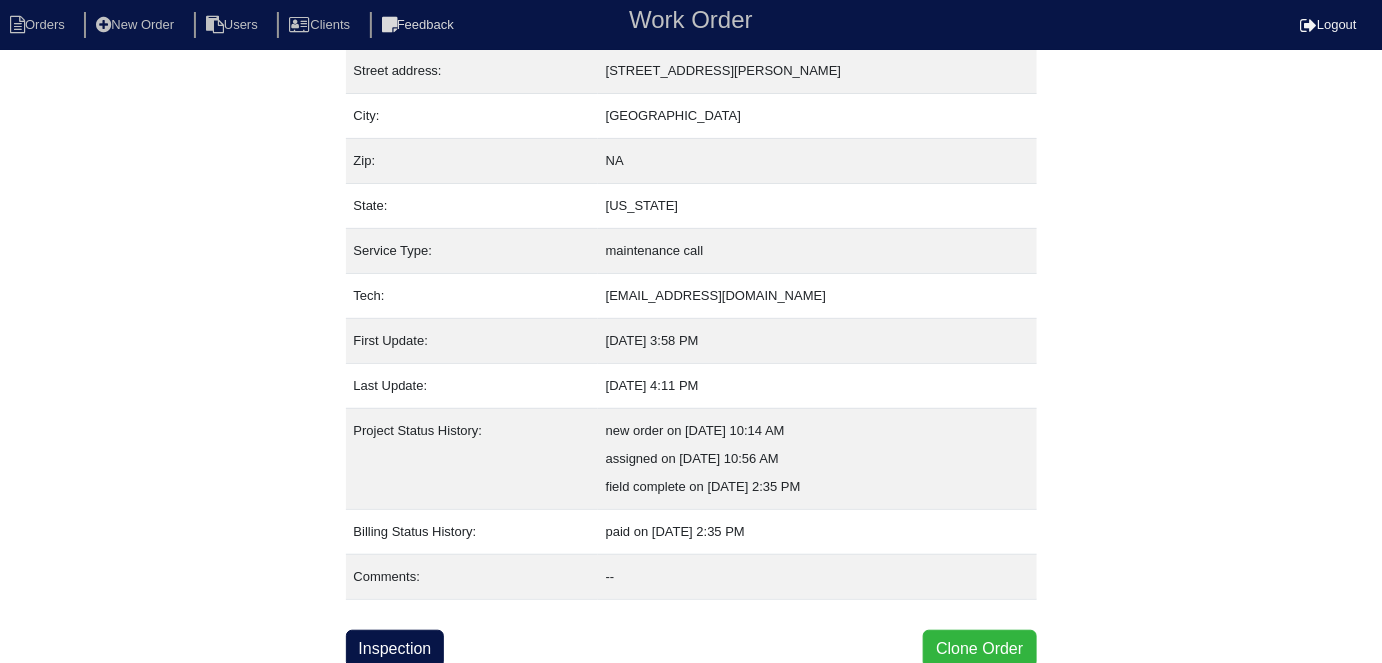 click on "Clone Order" at bounding box center (979, 649) 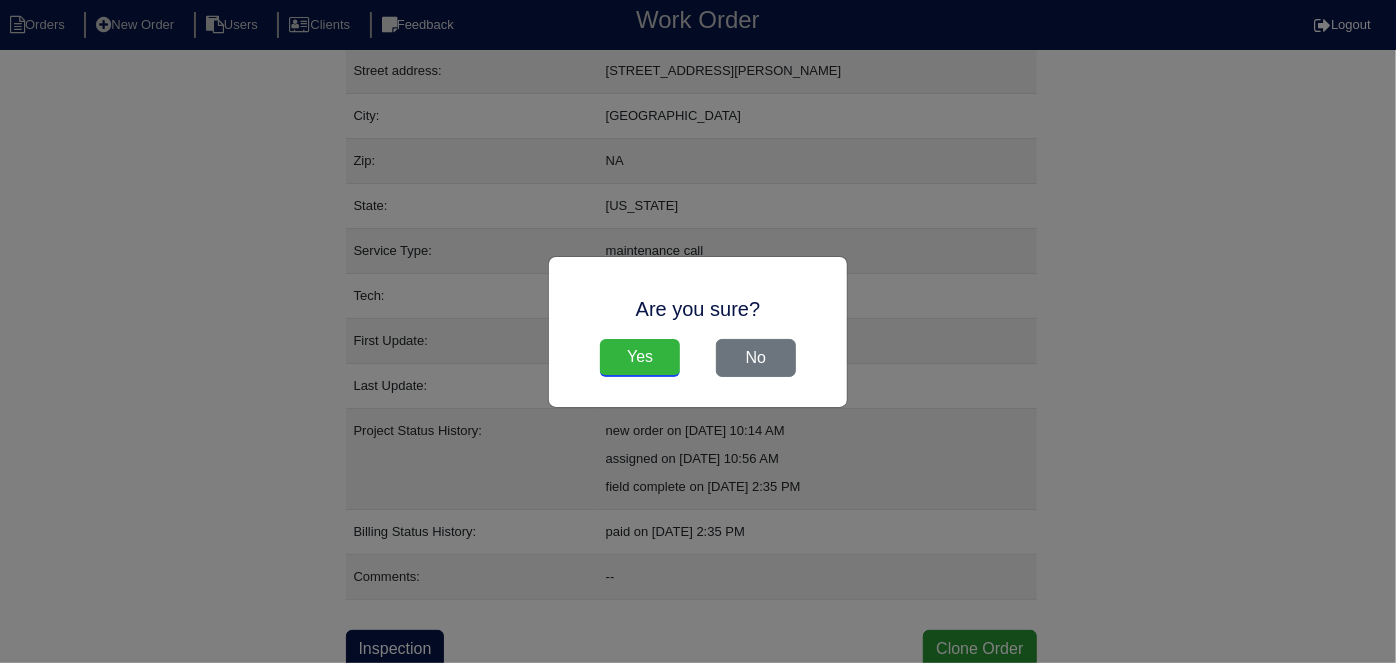 click on "Yes" at bounding box center [640, 358] 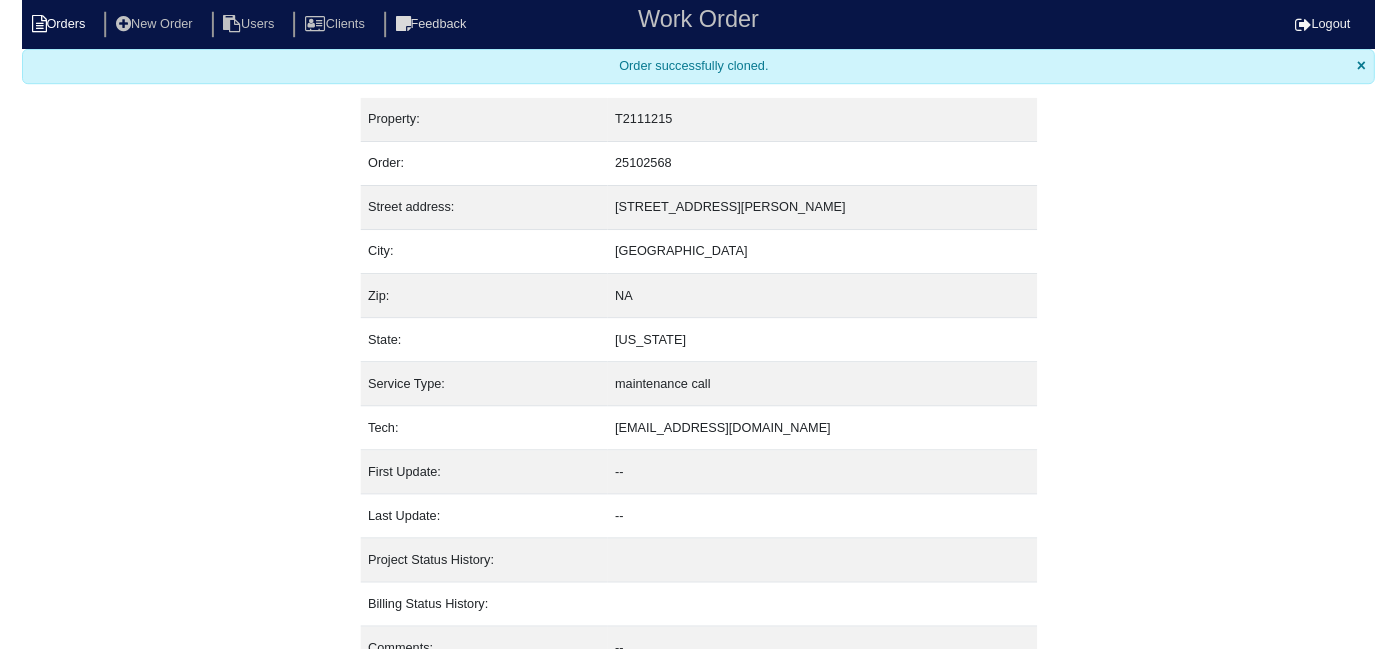 scroll, scrollTop: 0, scrollLeft: 0, axis: both 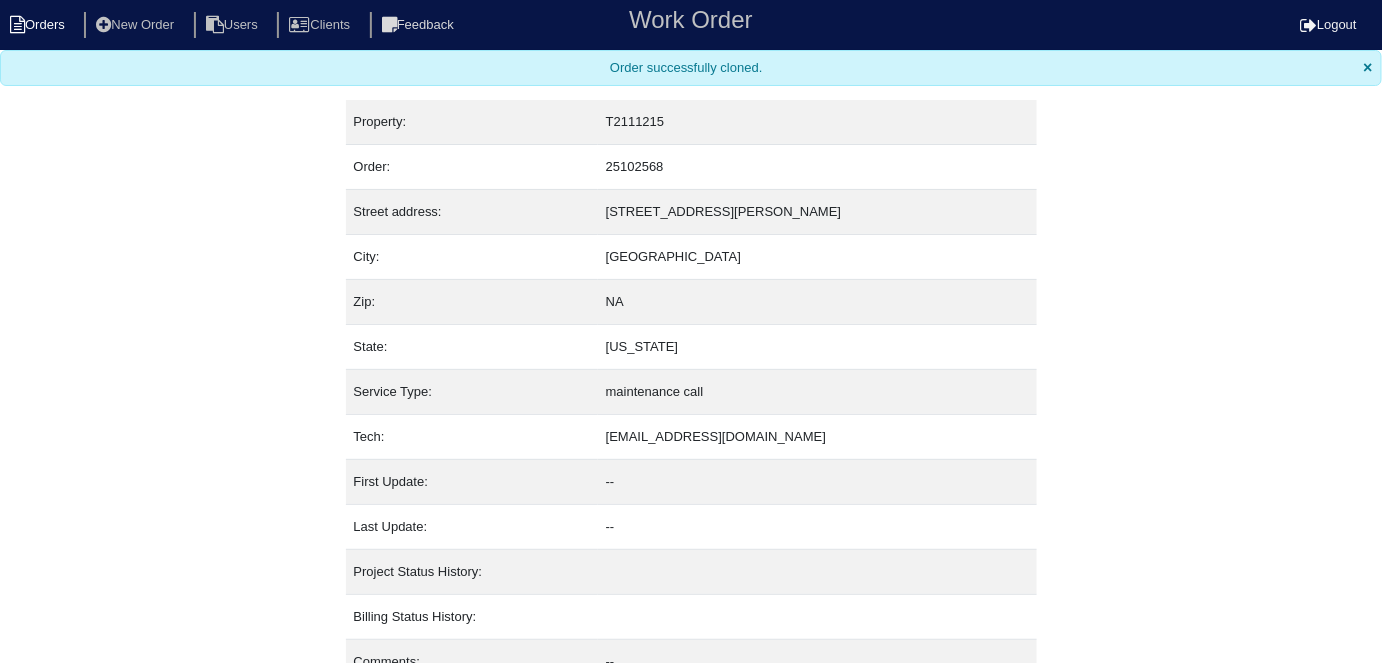 click on "Orders" at bounding box center (40, 25) 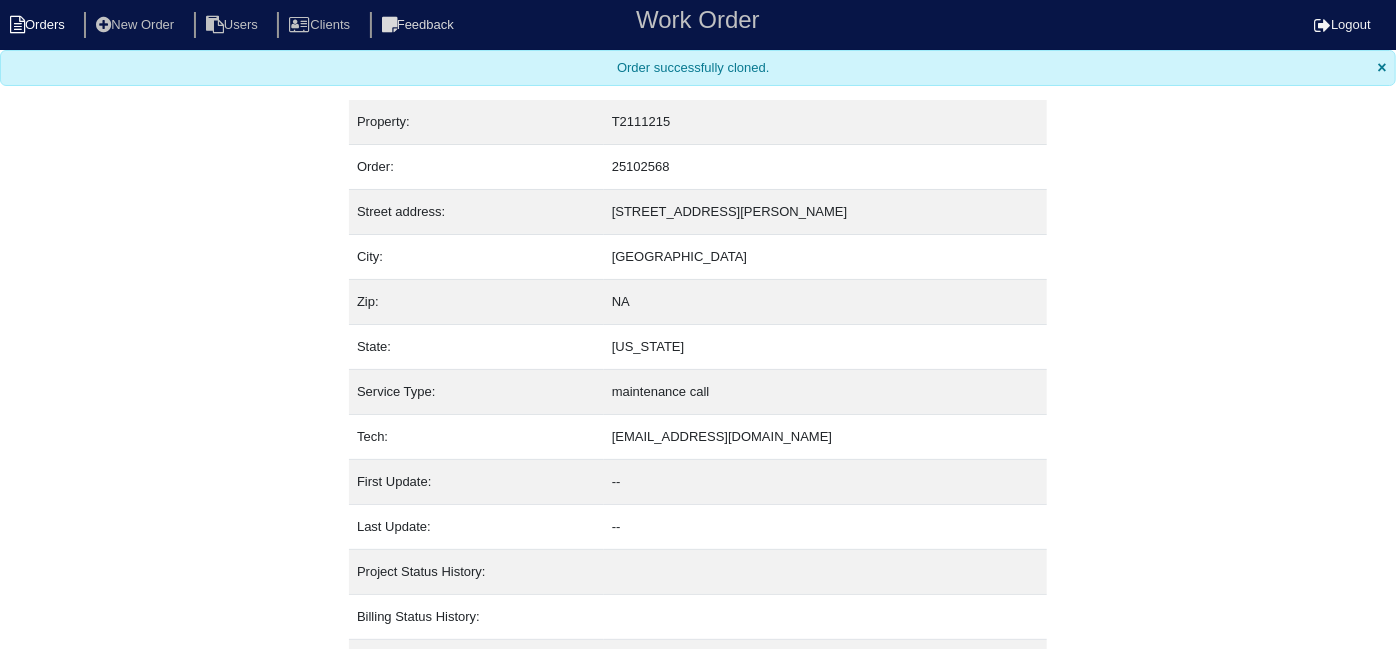 select on "15" 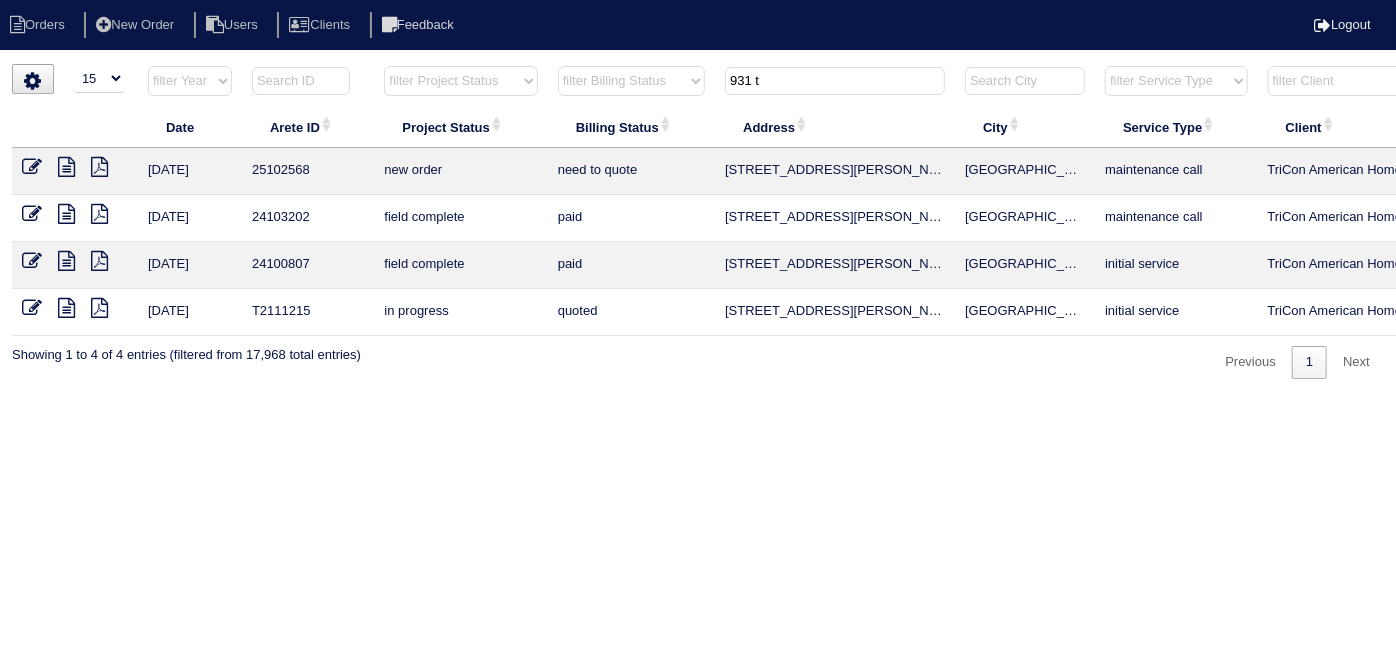 click at bounding box center [32, 167] 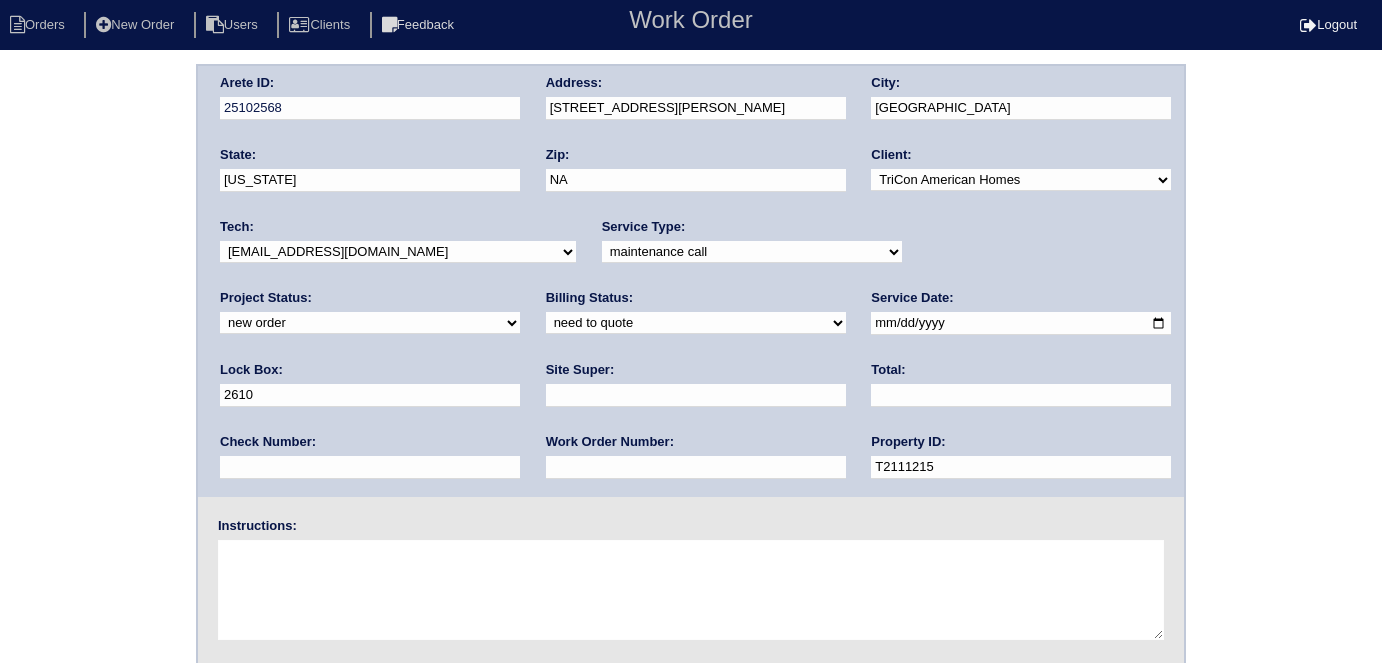 scroll, scrollTop: 0, scrollLeft: 0, axis: both 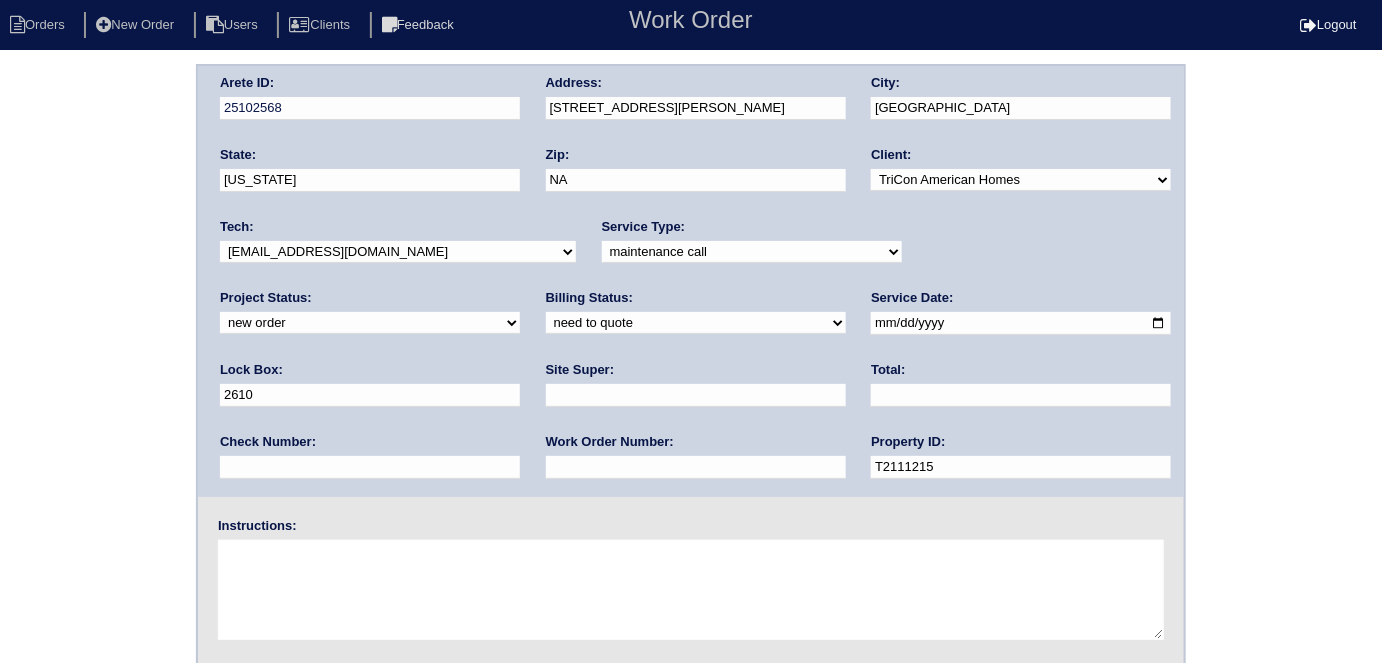 click on "-select-
initial service
basic service
maintenance call
replacement scope
service call
scope only" at bounding box center (752, 252) 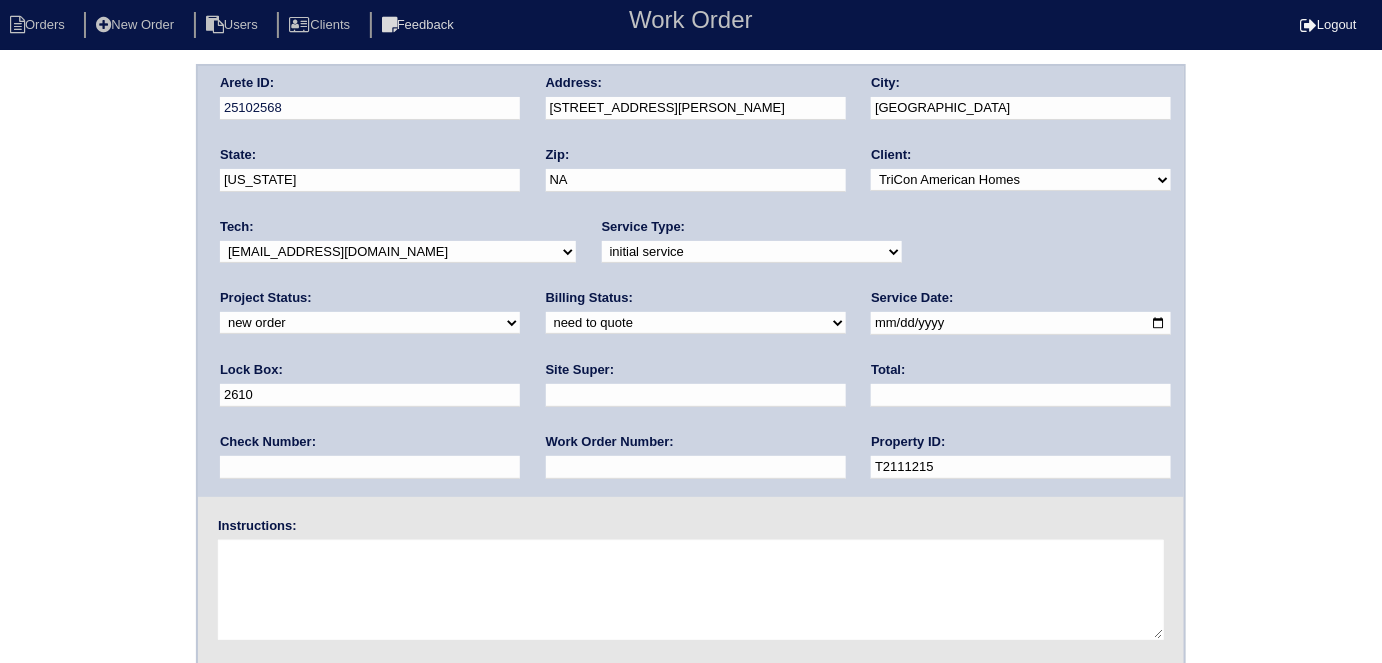 click on "Work Order Number:" at bounding box center (696, 461) 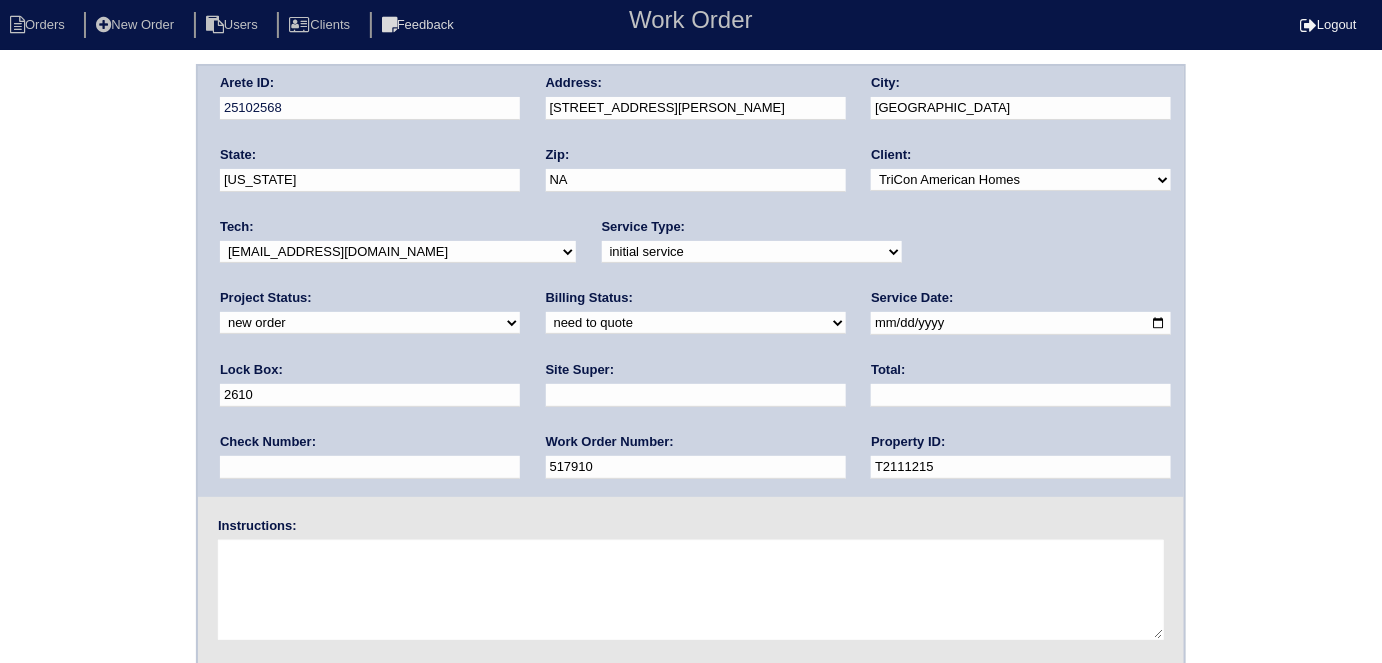 type on "517910" 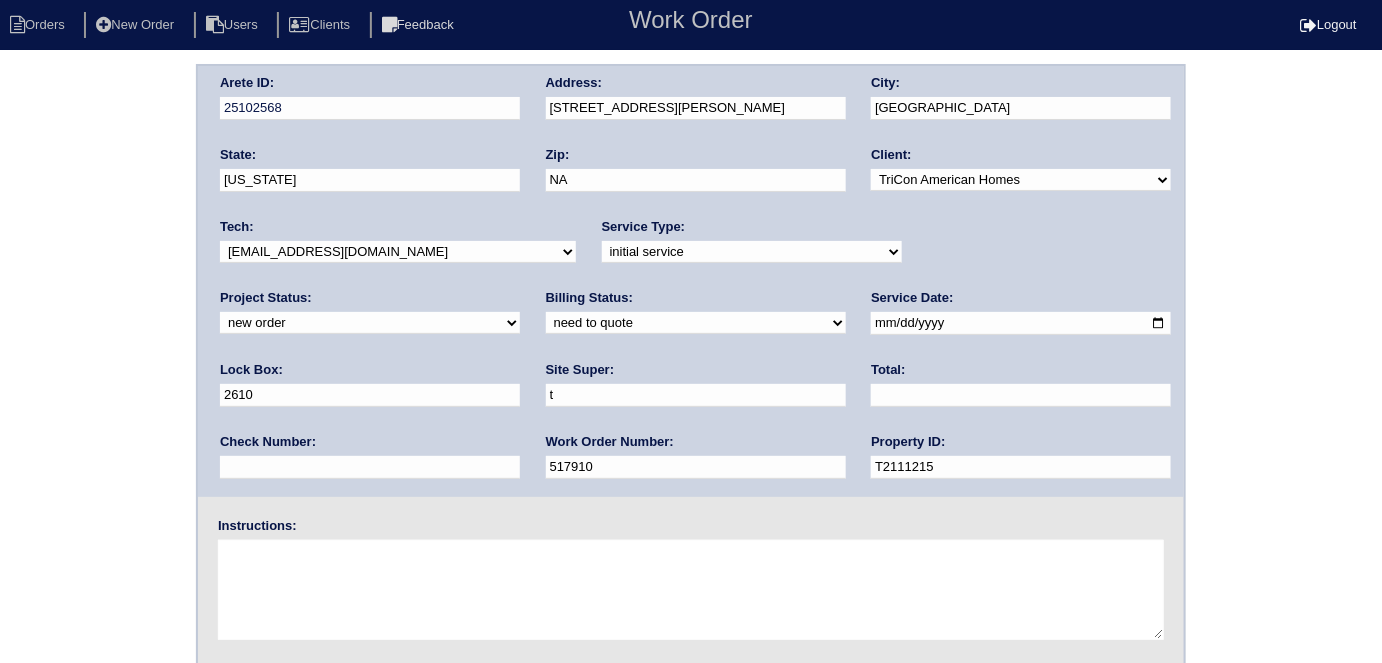 click on "t" at bounding box center (696, 395) 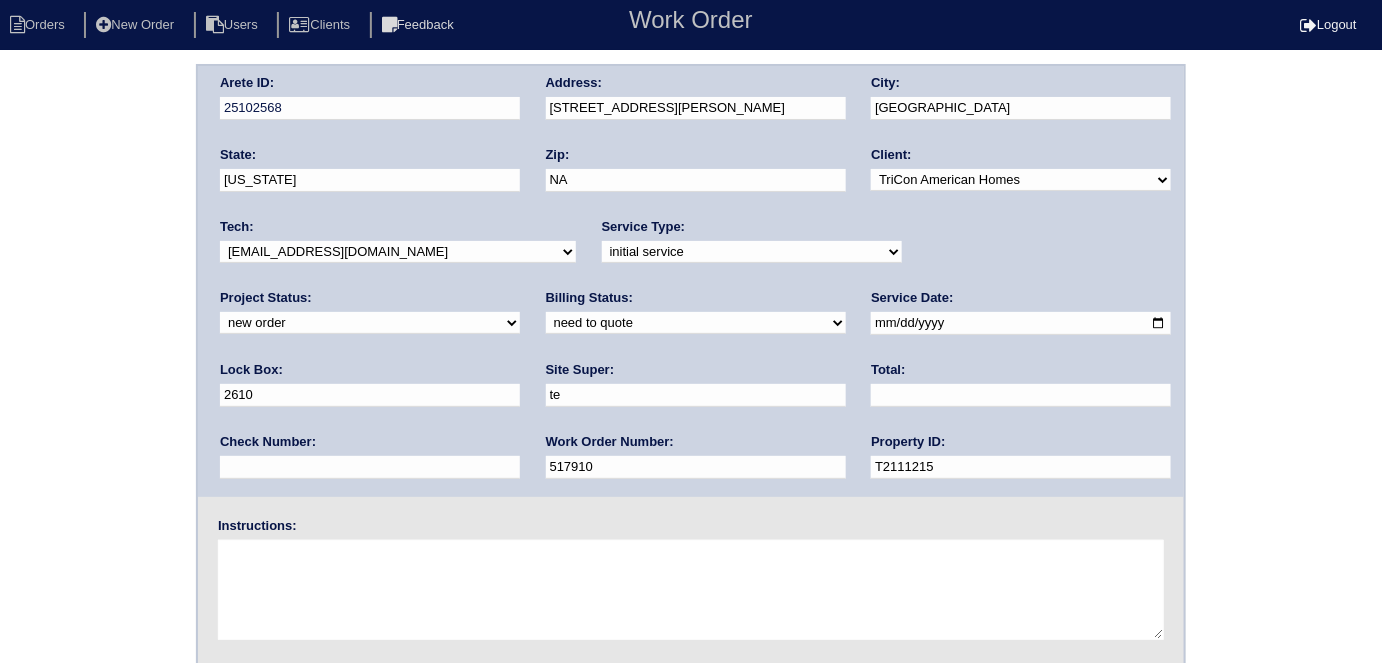 type on "[PERSON_NAME]" 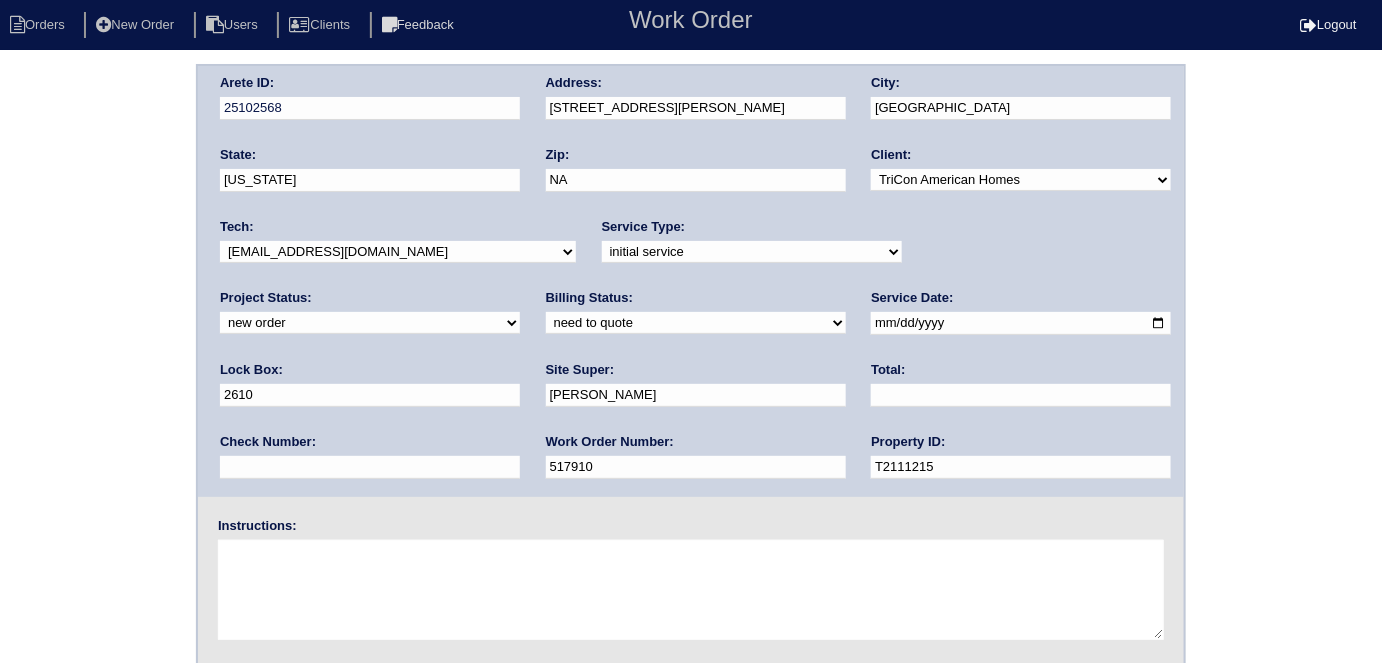 drag, startPoint x: 996, startPoint y: 317, endPoint x: 558, endPoint y: 302, distance: 438.25677 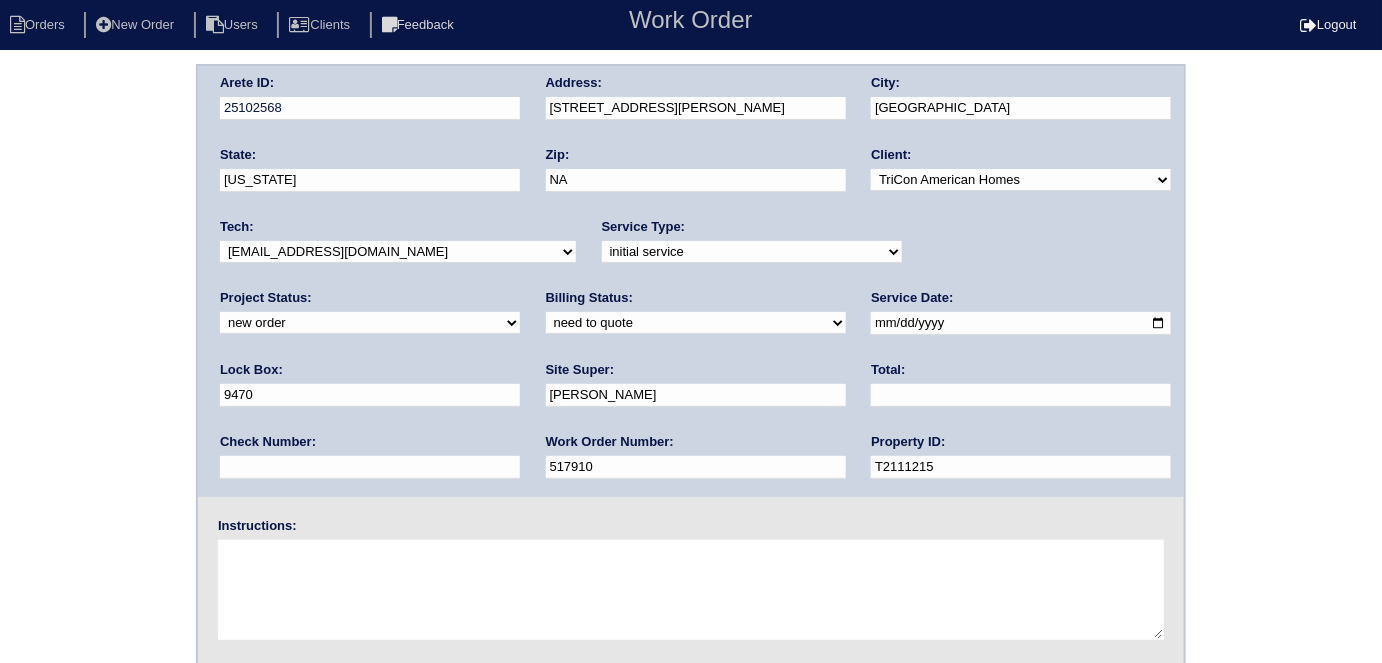 type on "9470" 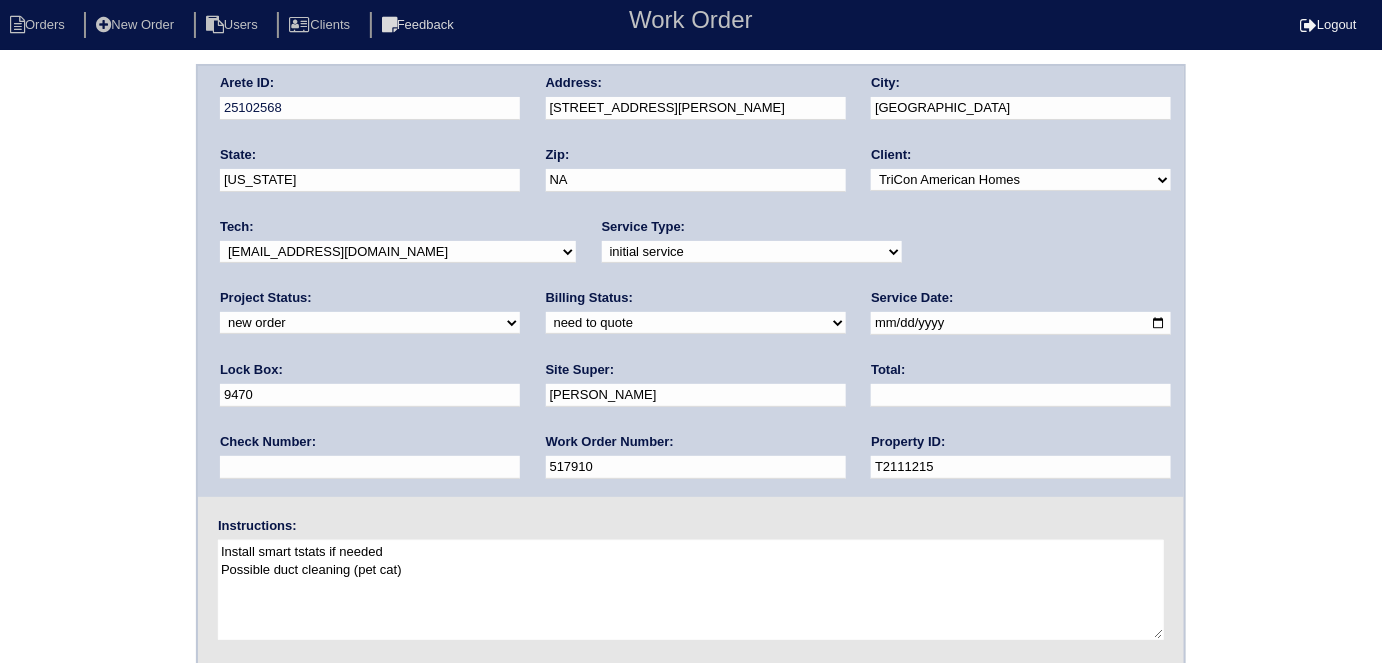 type on "Install smart tstats if needed
Possible duct cleaning (pet cat)" 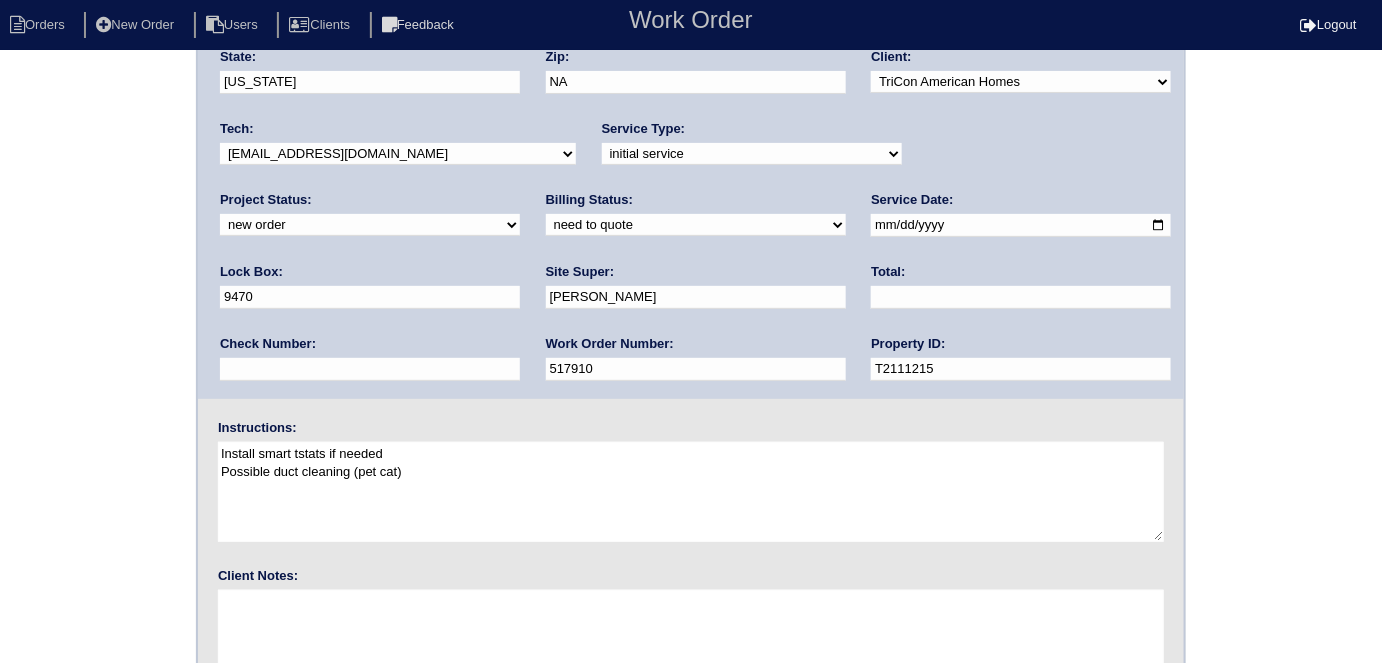scroll, scrollTop: 205, scrollLeft: 0, axis: vertical 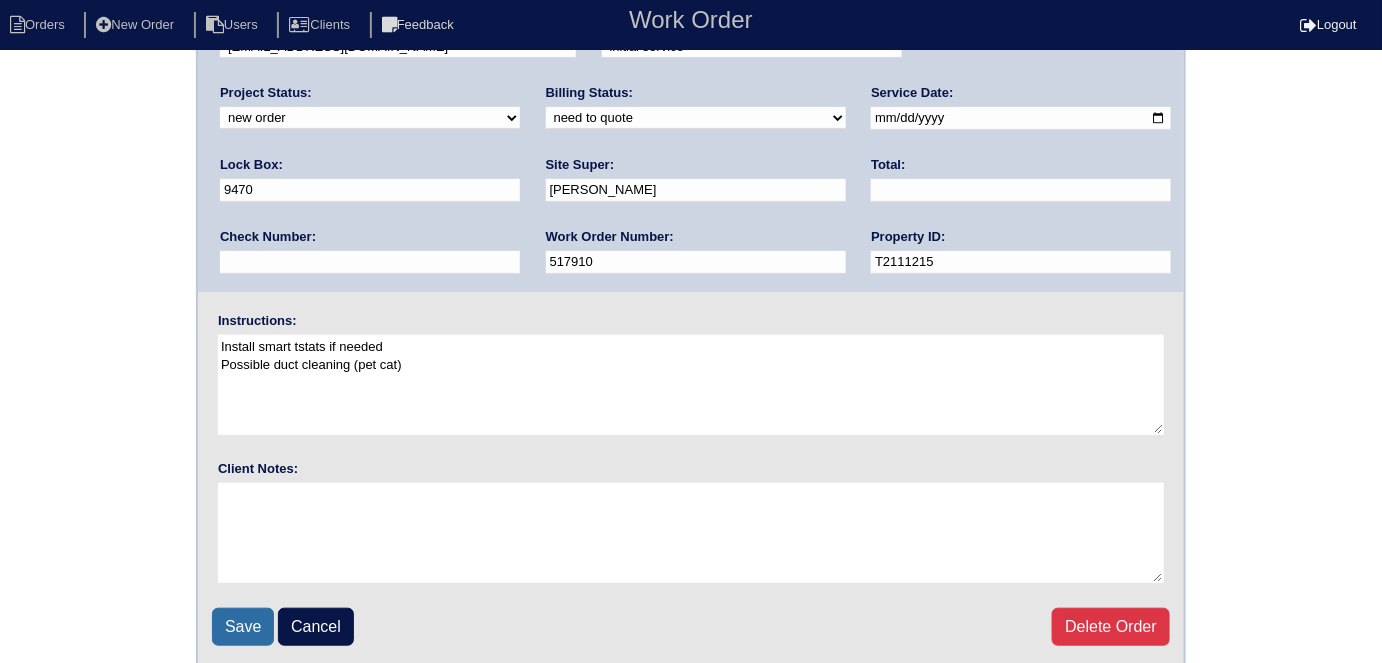 click on "Save" at bounding box center (243, 627) 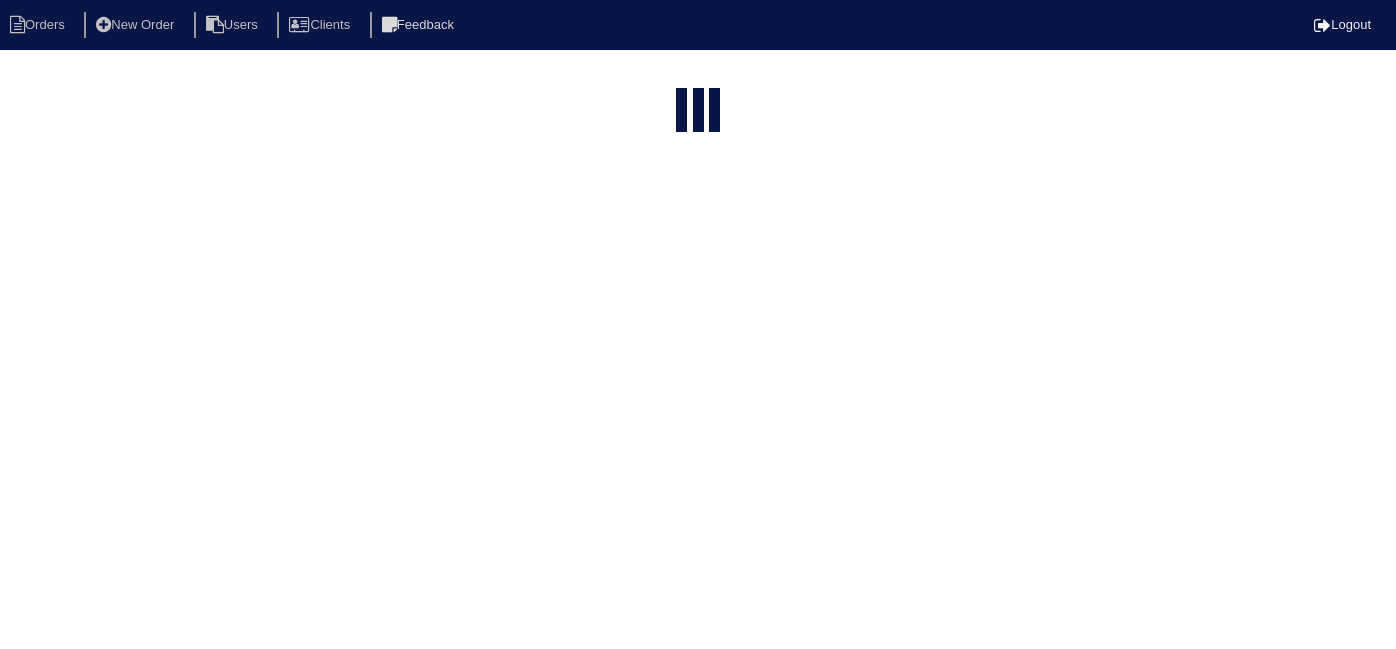 select on "15" 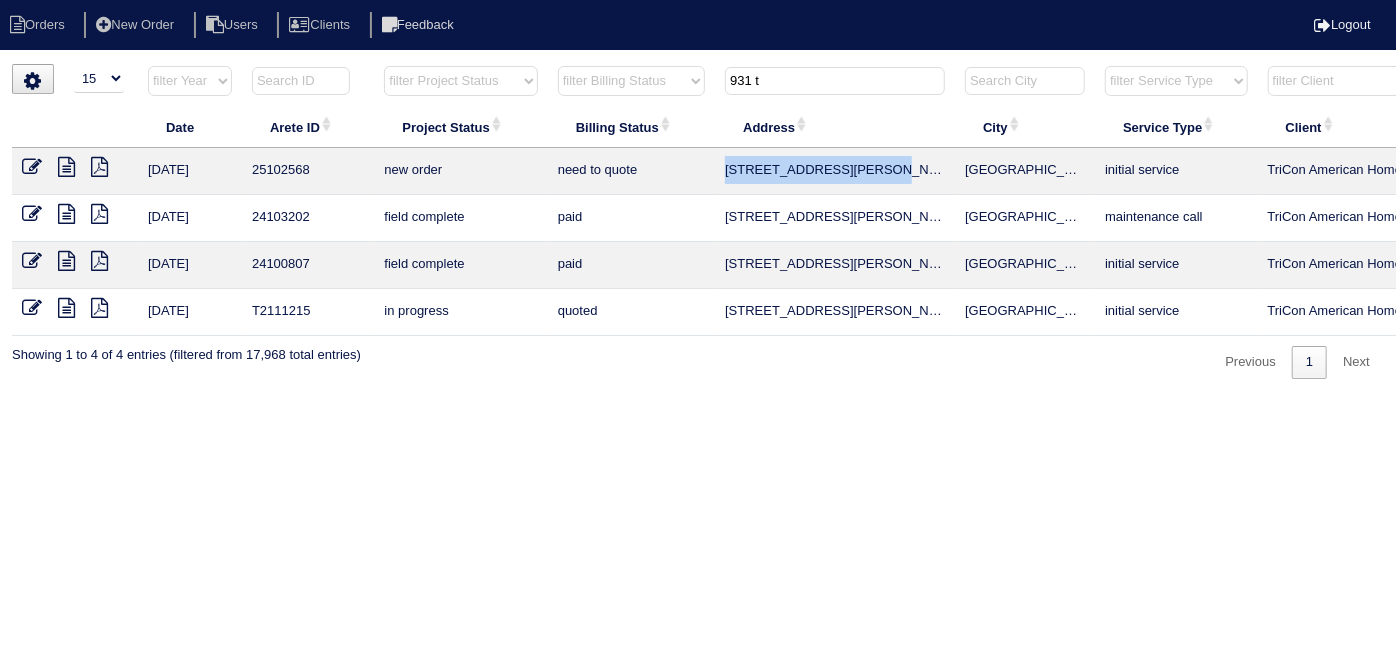 drag, startPoint x: 920, startPoint y: 170, endPoint x: 722, endPoint y: 167, distance: 198.02272 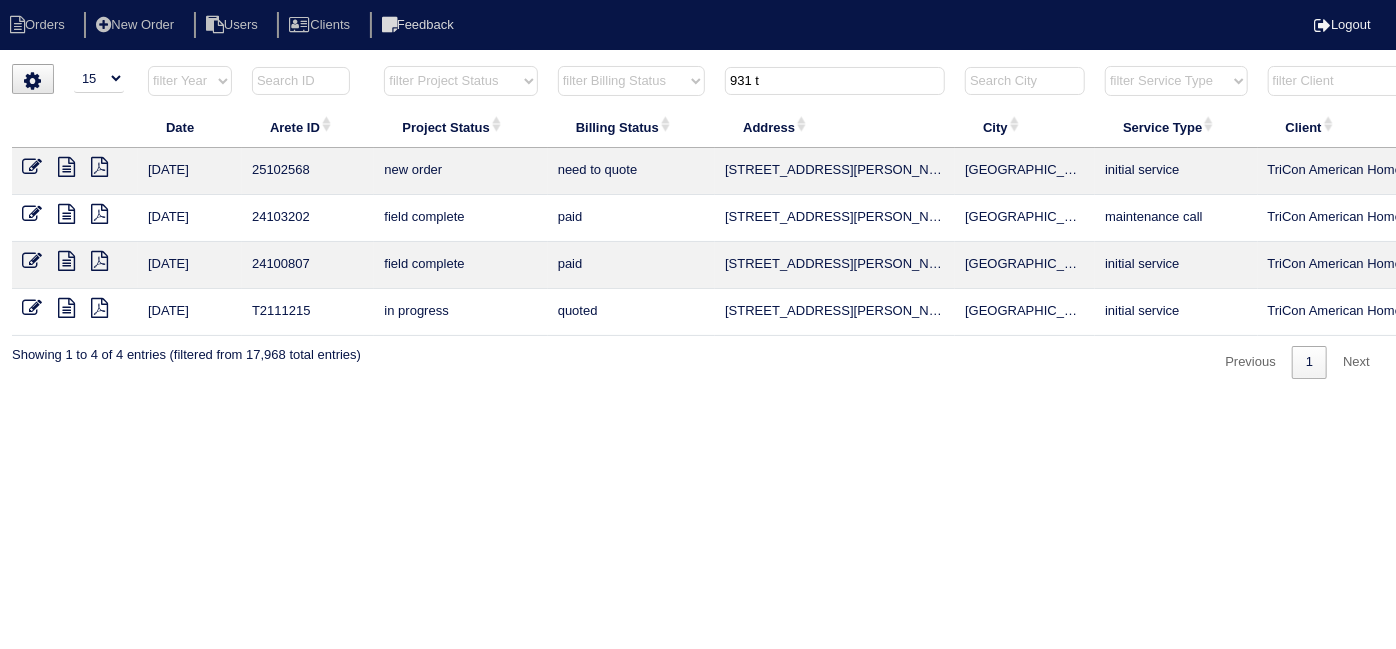 drag, startPoint x: 779, startPoint y: 75, endPoint x: 252, endPoint y: 67, distance: 527.0607 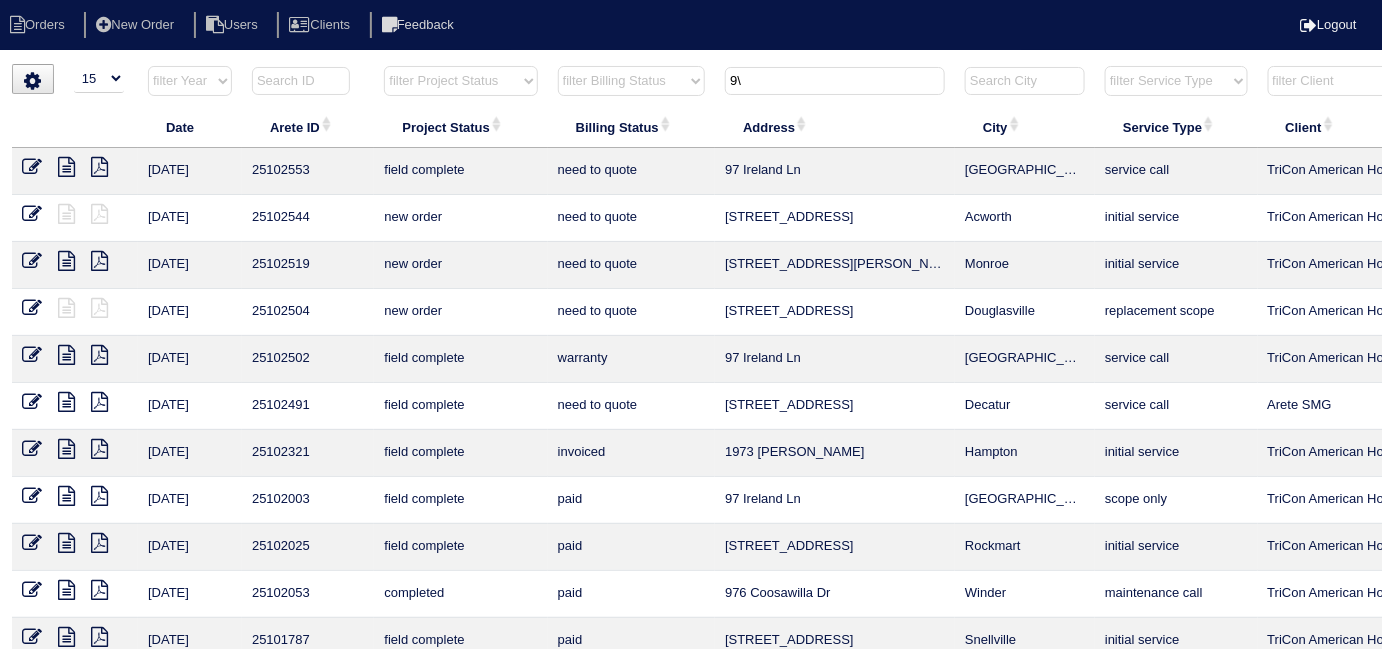 type on "9" 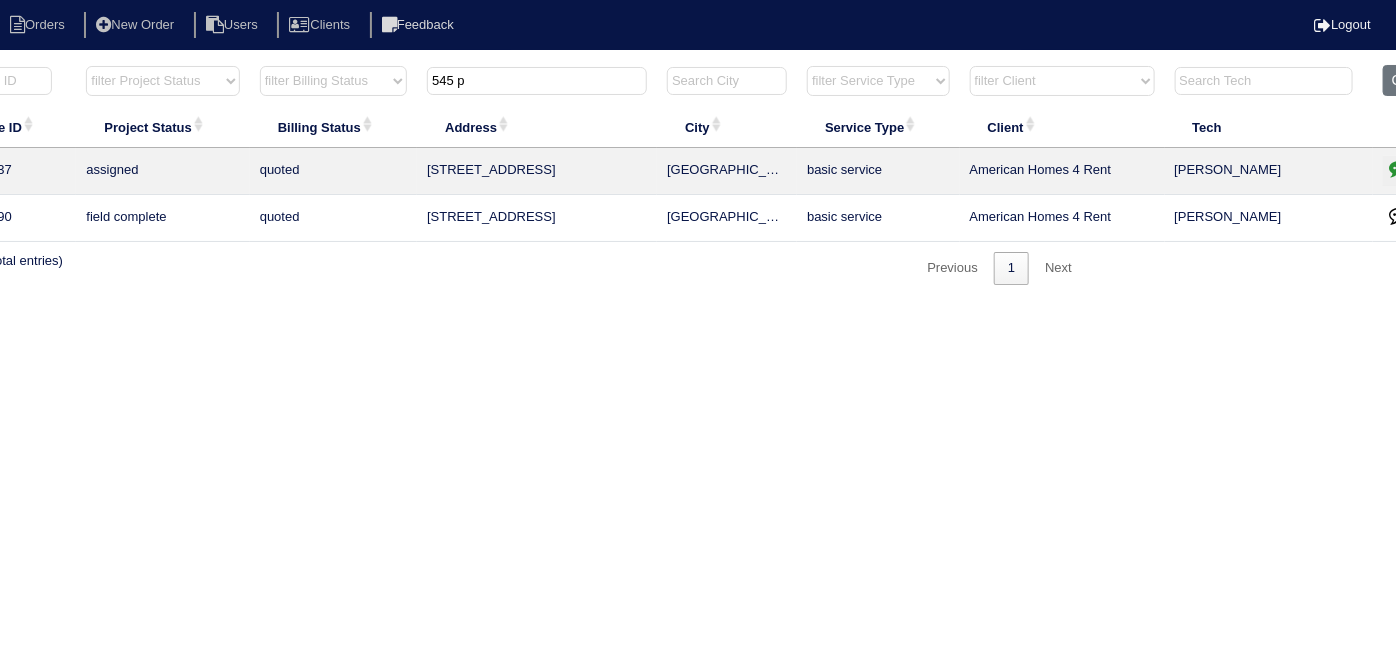 scroll, scrollTop: 0, scrollLeft: 348, axis: horizontal 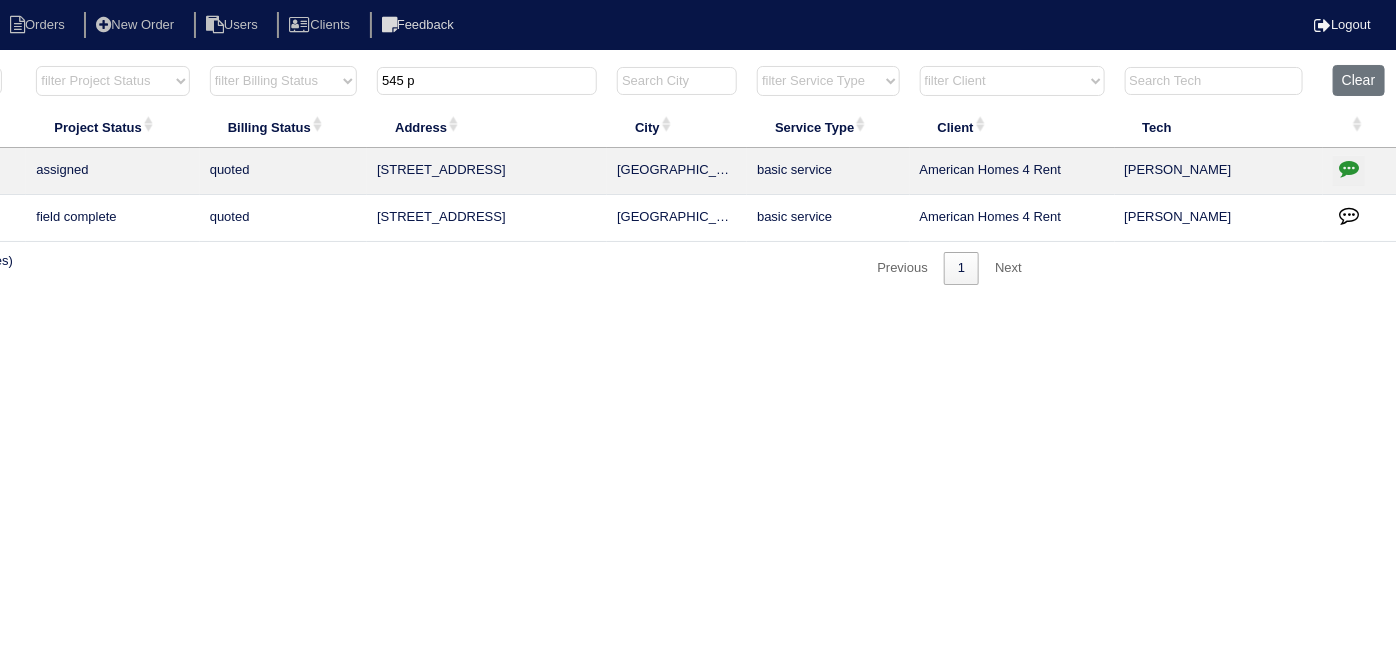 type on "545 p" 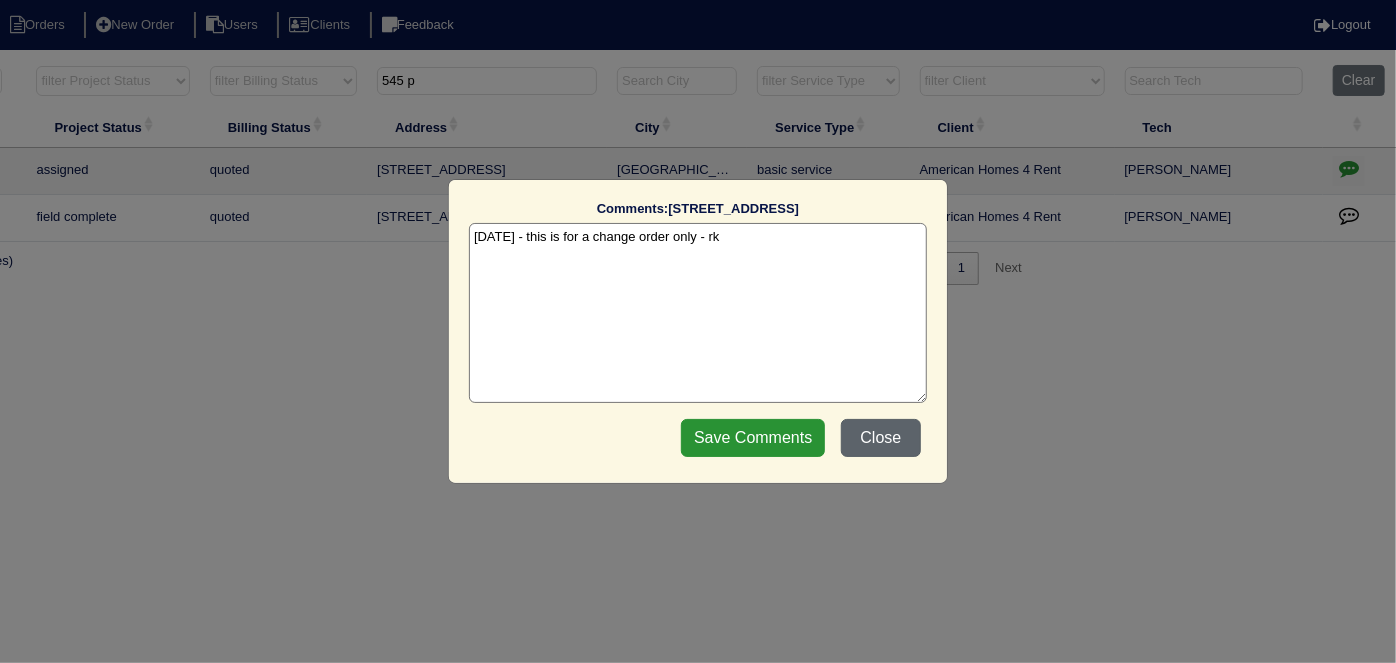 click on "Close" at bounding box center [881, 438] 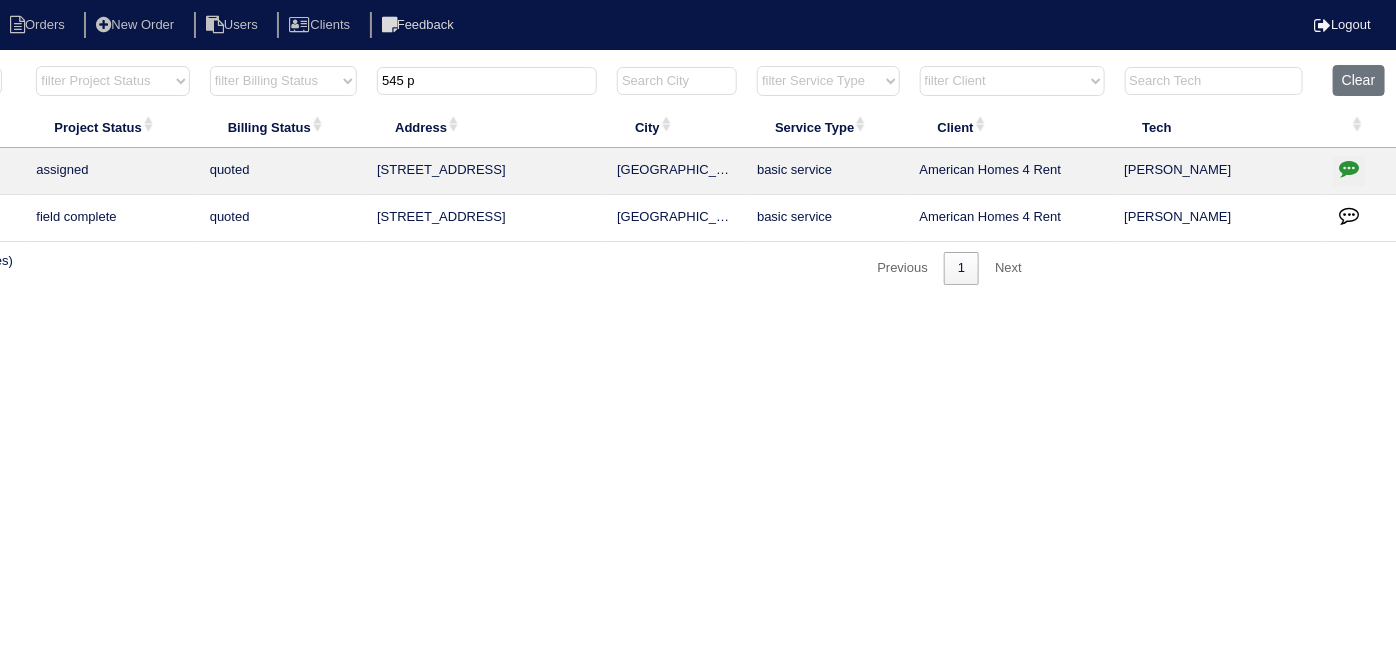 drag, startPoint x: 772, startPoint y: 644, endPoint x: 769, endPoint y: 654, distance: 10.440307 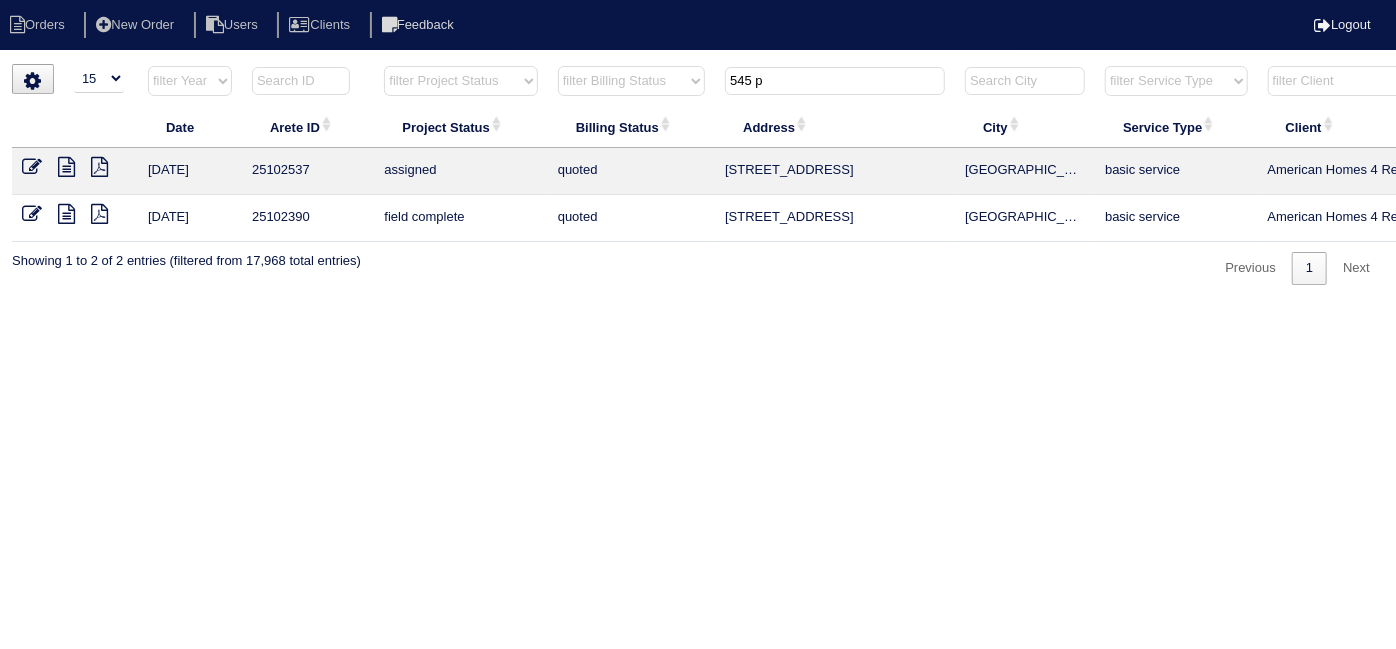 click at bounding box center (66, 214) 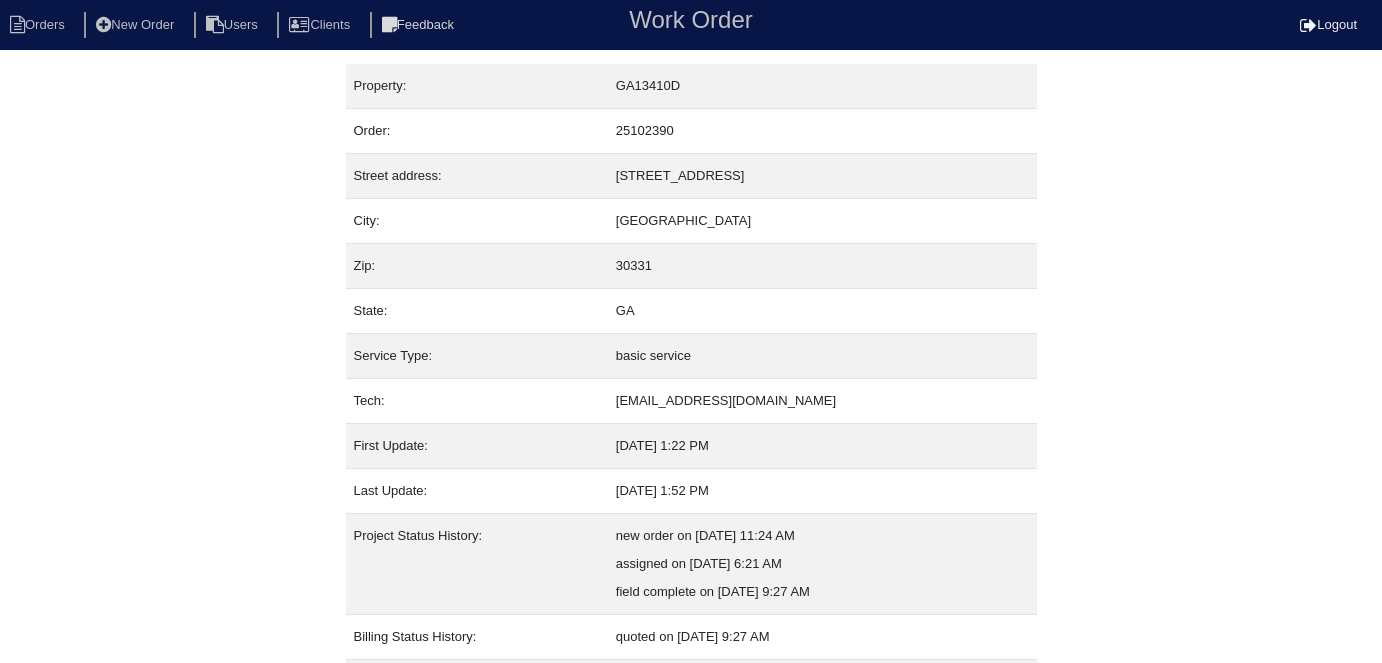 scroll, scrollTop: 0, scrollLeft: 0, axis: both 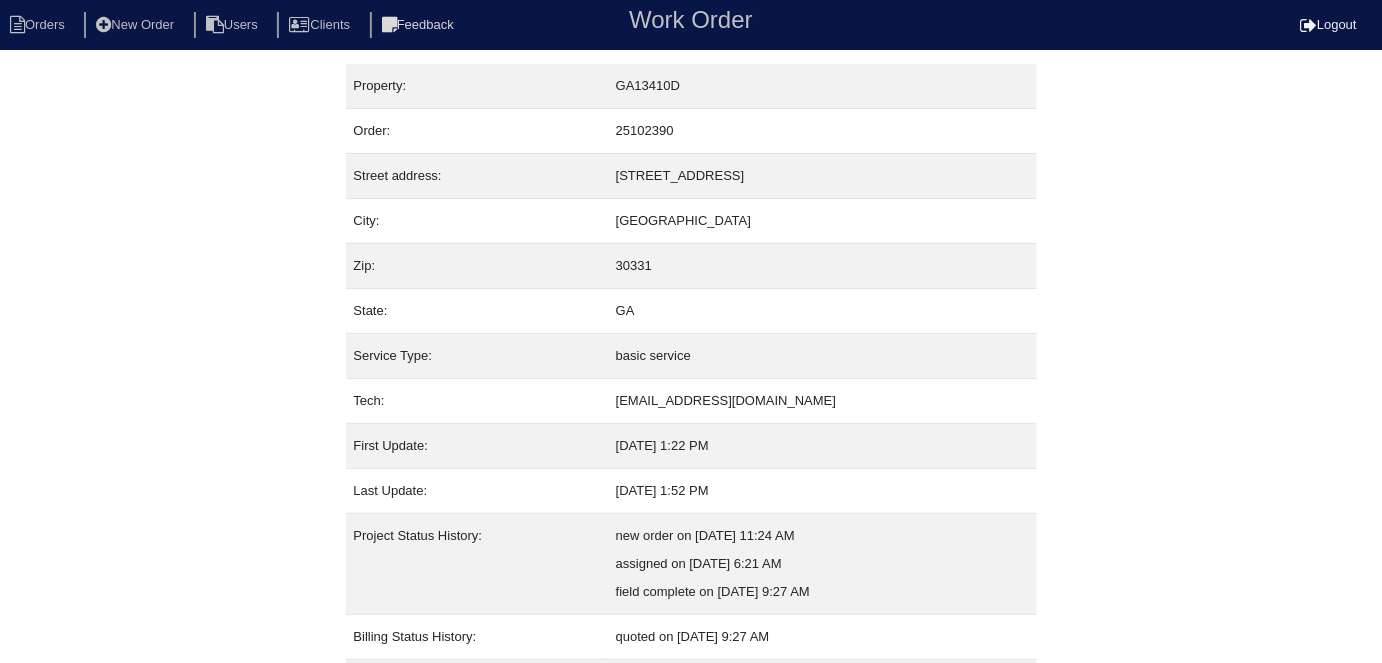 click on "Property:
GA13410D
Order:
25102390
Street address:
[STREET_ADDRESS]
City:
[GEOGRAPHIC_DATA]
Zip:
30331
State:
GA
Service Type:
basic service
Tech:
[EMAIL_ADDRESS][DOMAIN_NAME]
First Update:
[DATE]  1:22 PM
Last Update:
[DATE]  1:52 PM
Project Status History:
new order on [DATE] 11:24 AM assigned on [DATE]  6:21 AM field complete on [DATE]  9:27 AM
Billing Status History:
quoted on [DATE]  9:27 AM
Comments:
--
Inspection
Clone Order
Are you sure?
Yes
No" at bounding box center (691, 418) 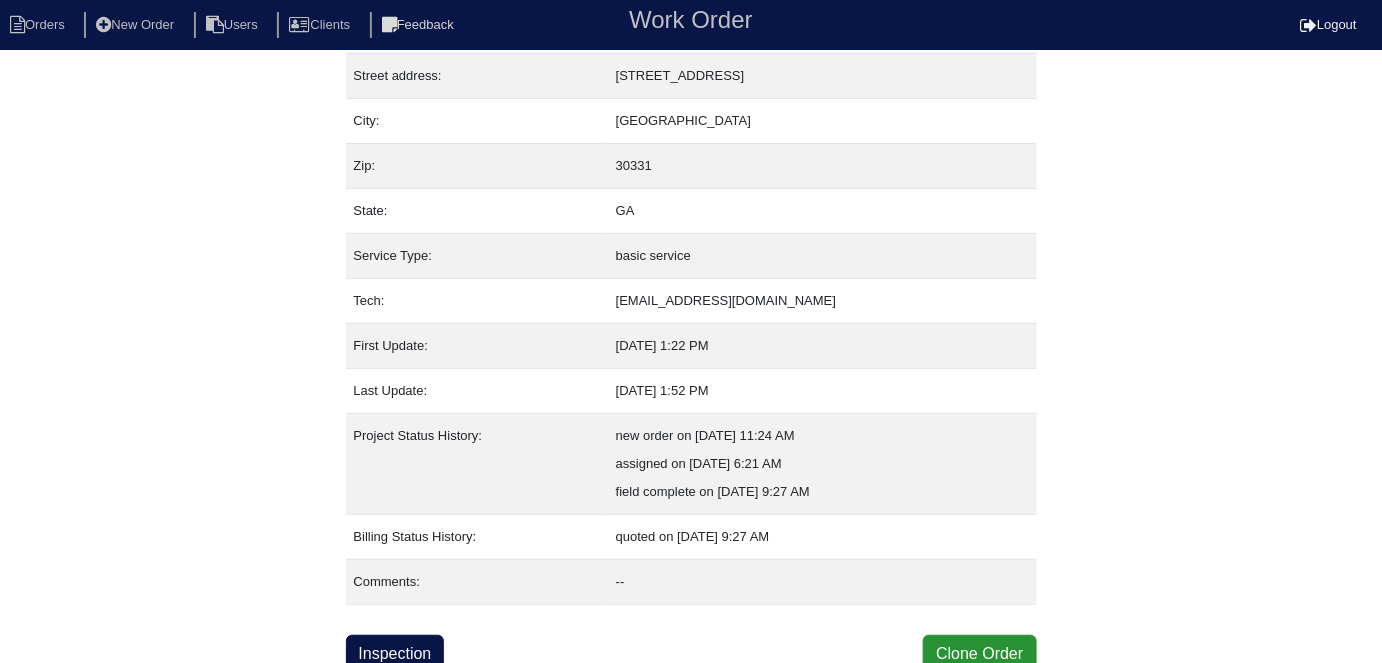 scroll, scrollTop: 105, scrollLeft: 0, axis: vertical 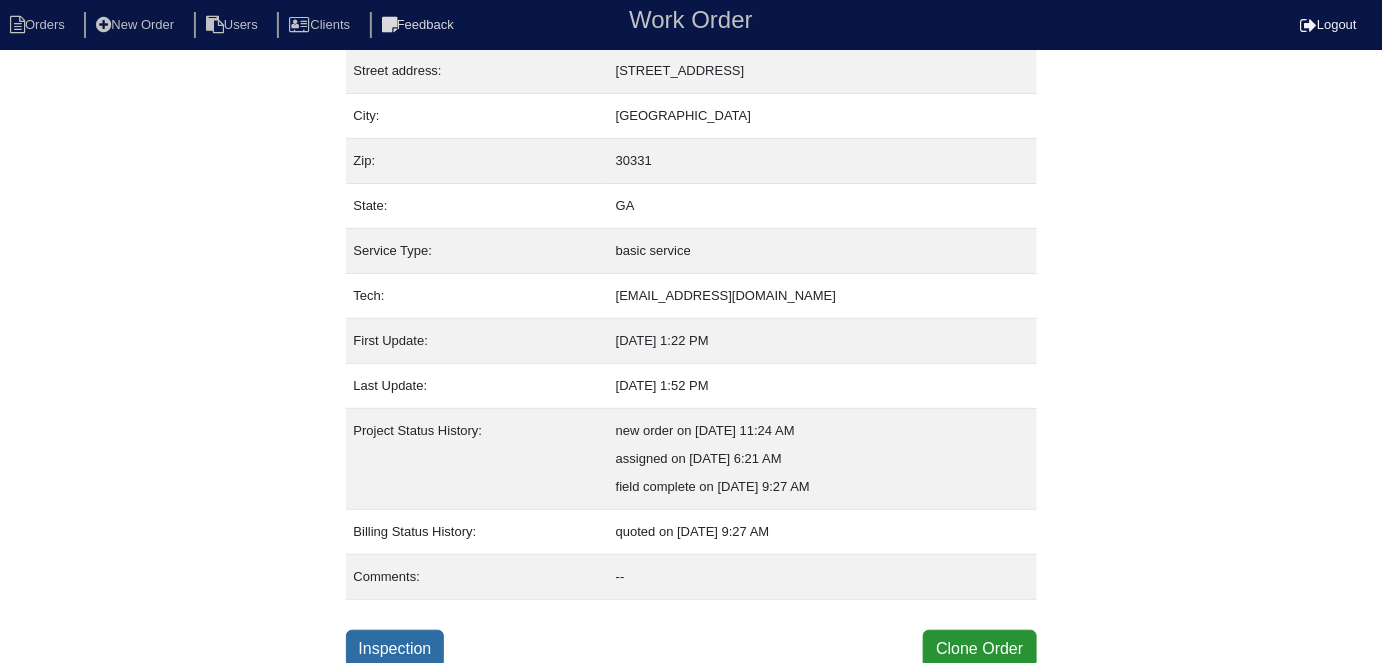 click on "Inspection" at bounding box center [395, 649] 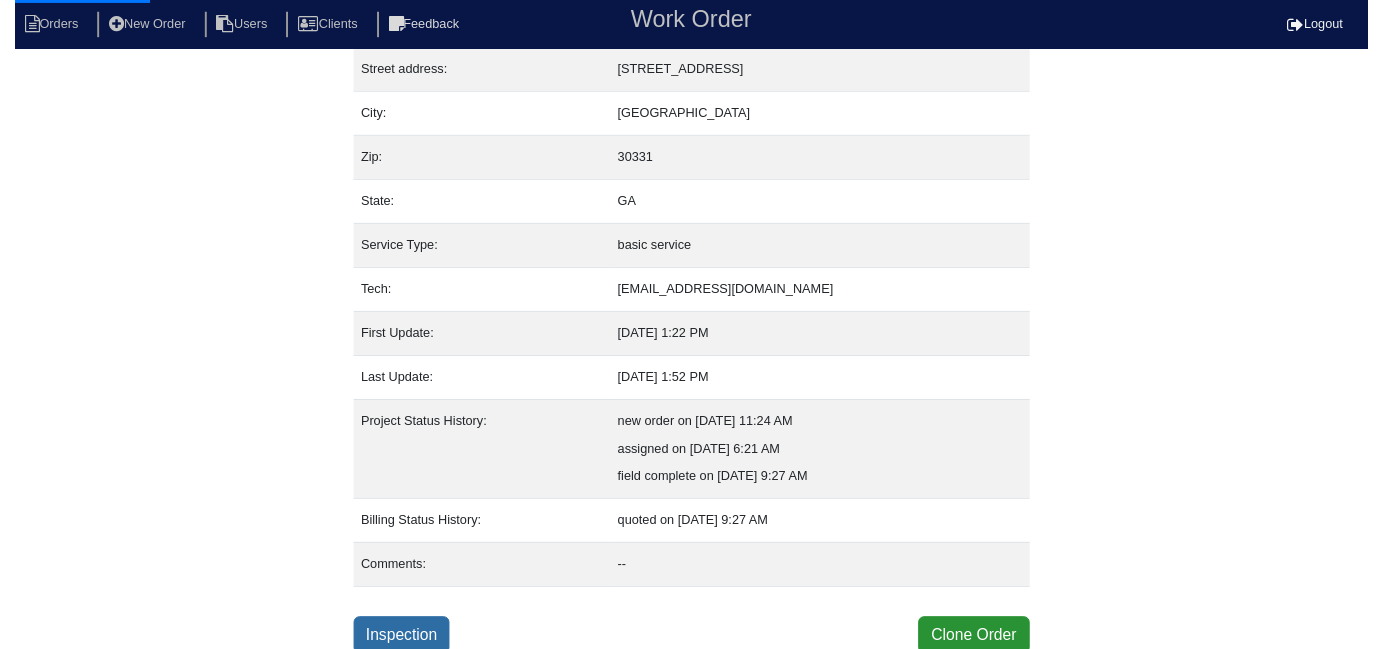 scroll, scrollTop: 0, scrollLeft: 0, axis: both 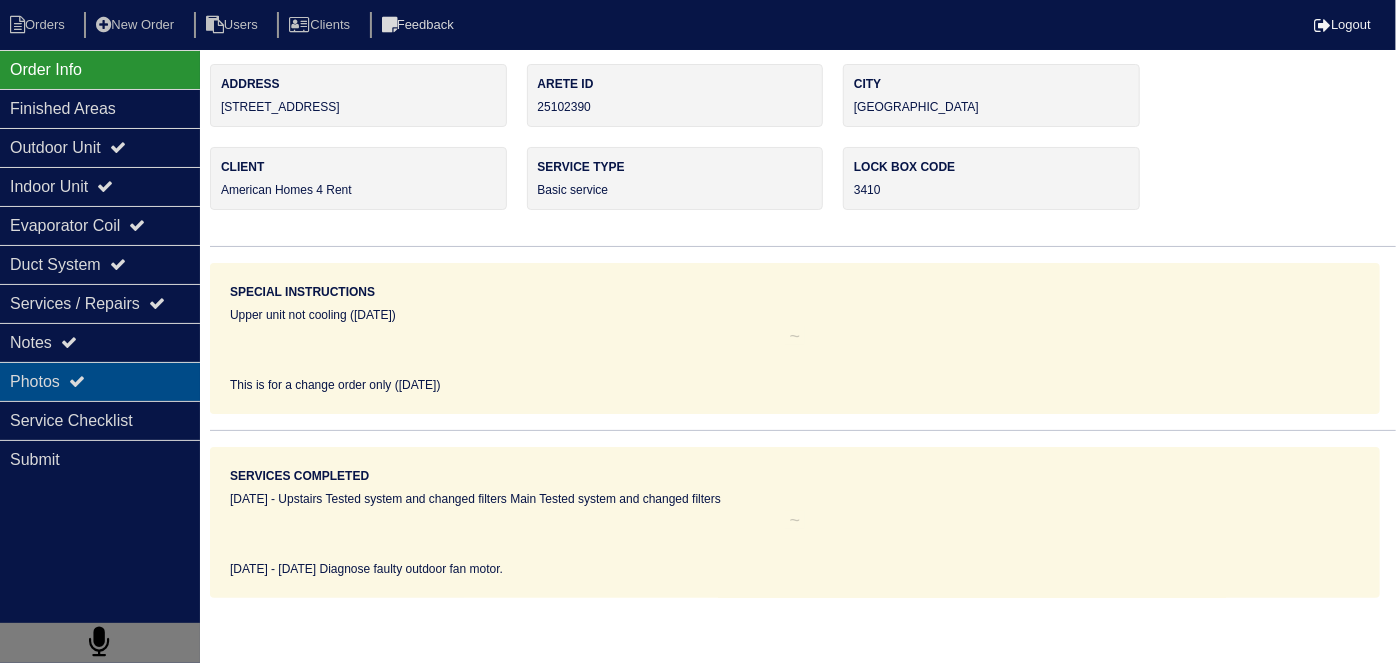 click on "Photos" at bounding box center (100, 381) 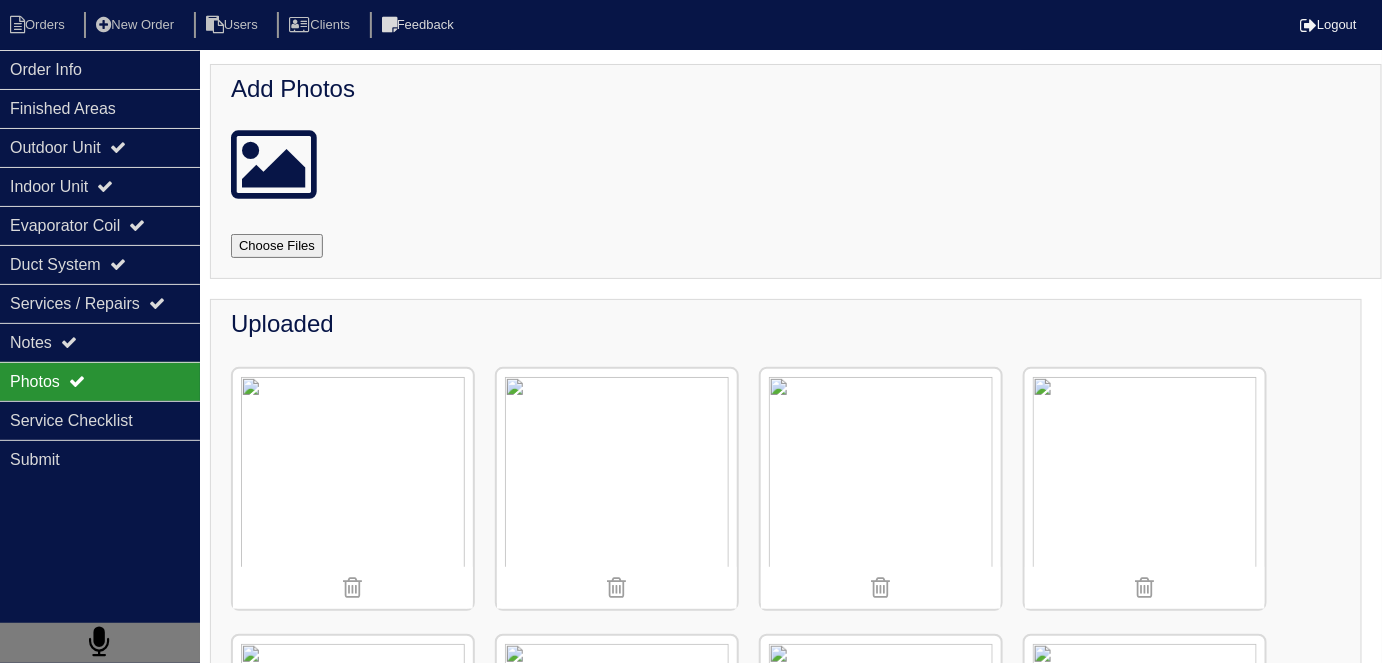 click at bounding box center (801, 236) 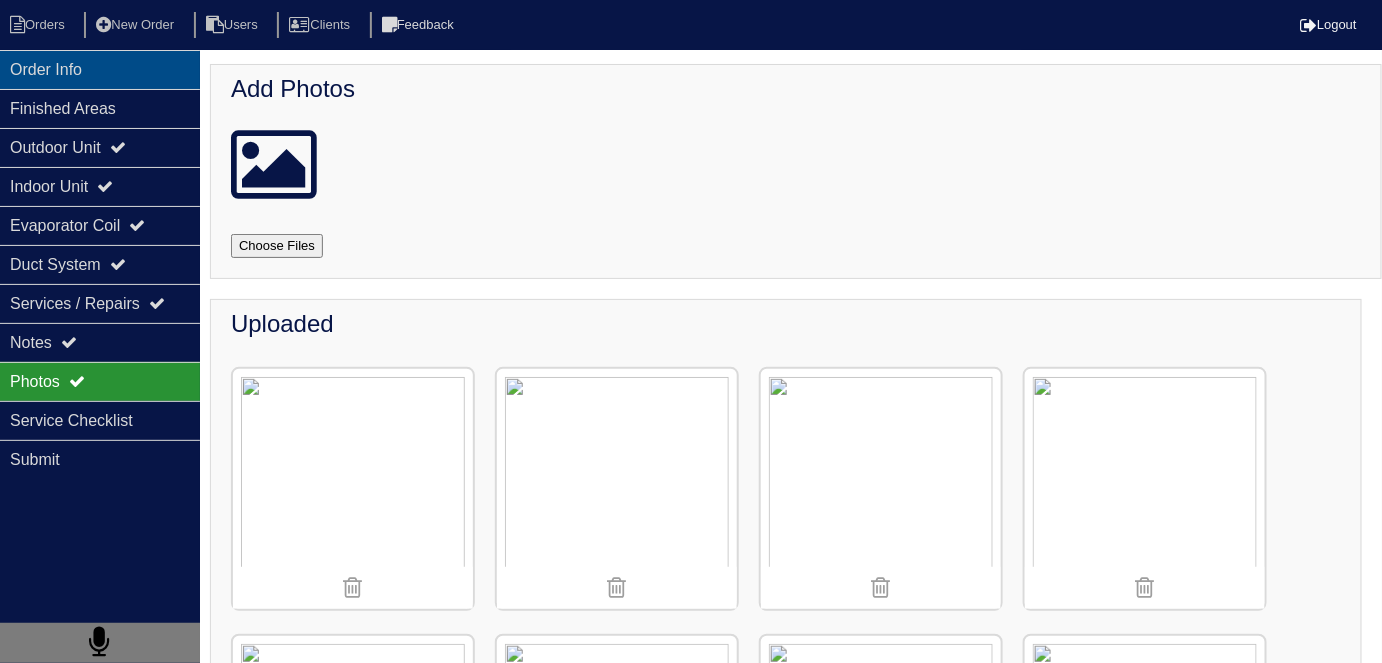 click on "Order Info" at bounding box center [100, 69] 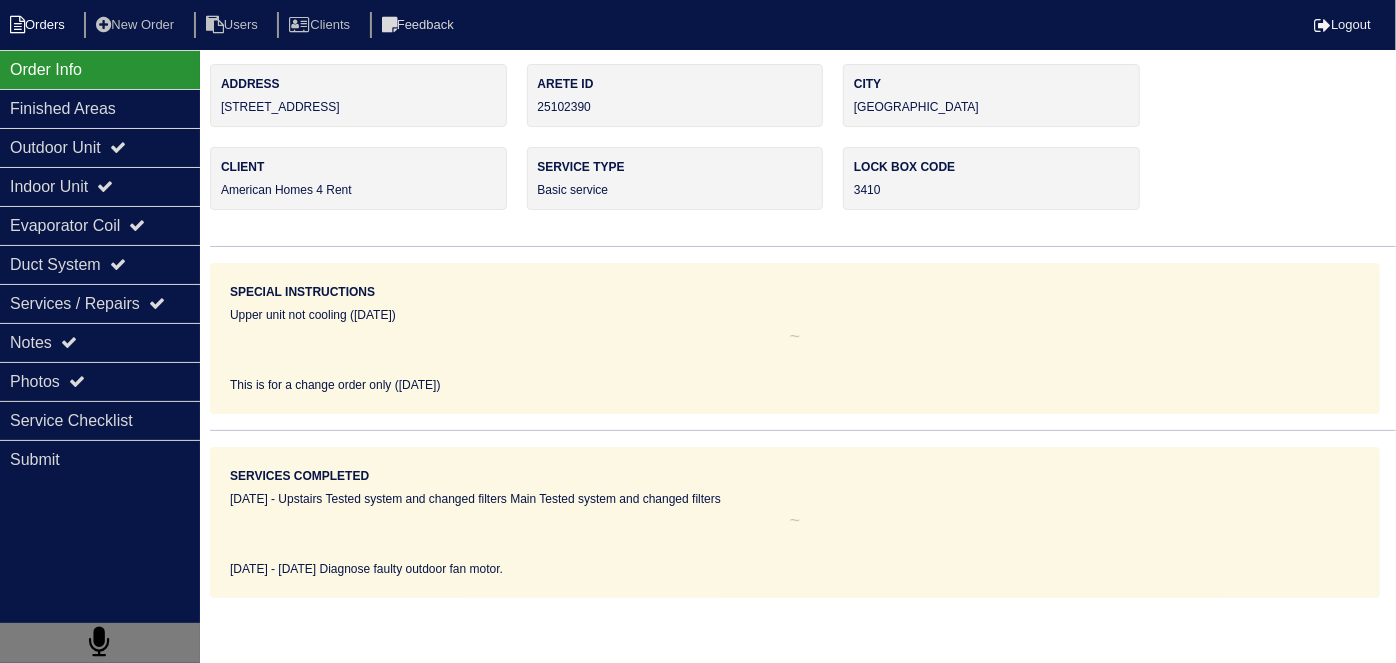click on "Orders" at bounding box center [40, 25] 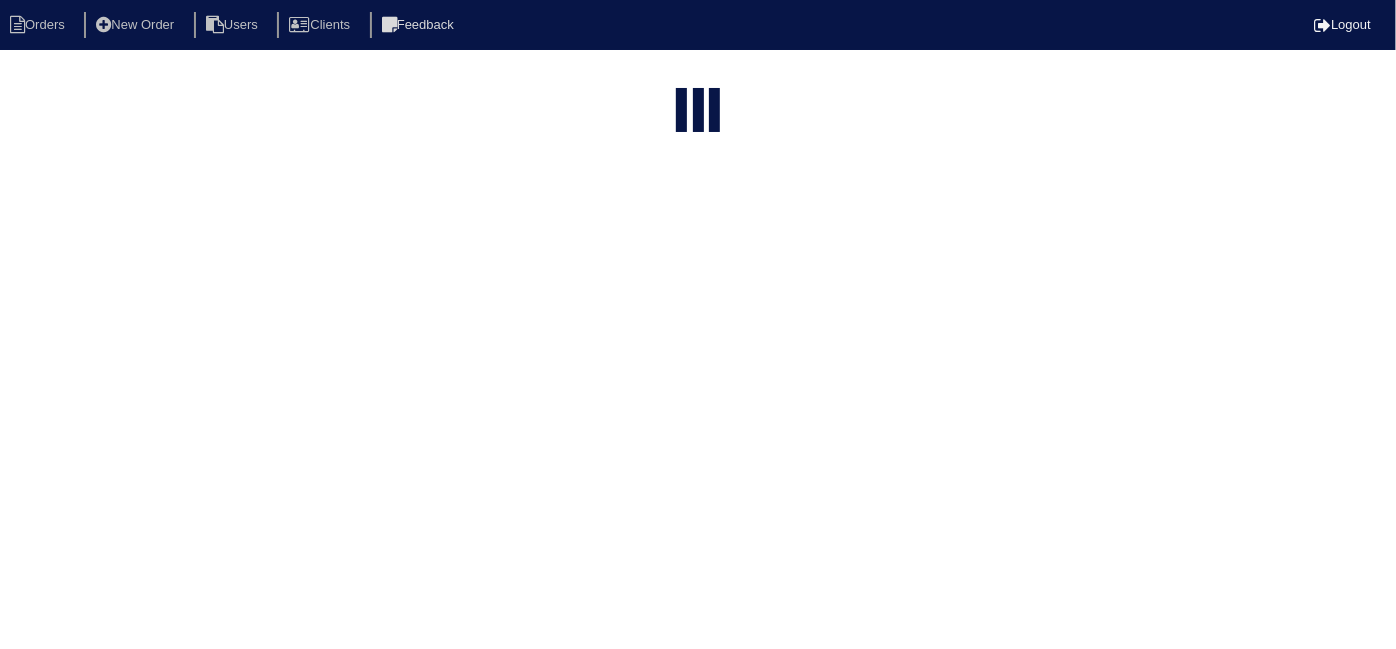 select on "15" 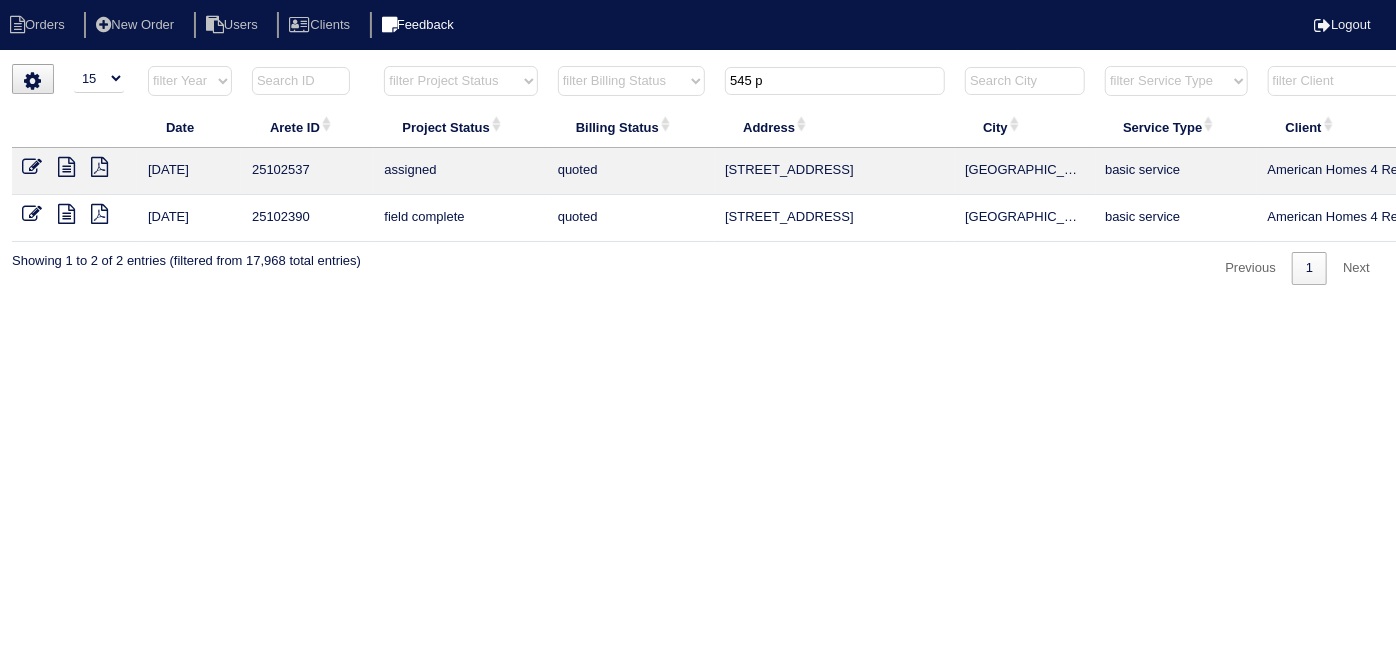 drag, startPoint x: 773, startPoint y: 77, endPoint x: 504, endPoint y: 14, distance: 276.27884 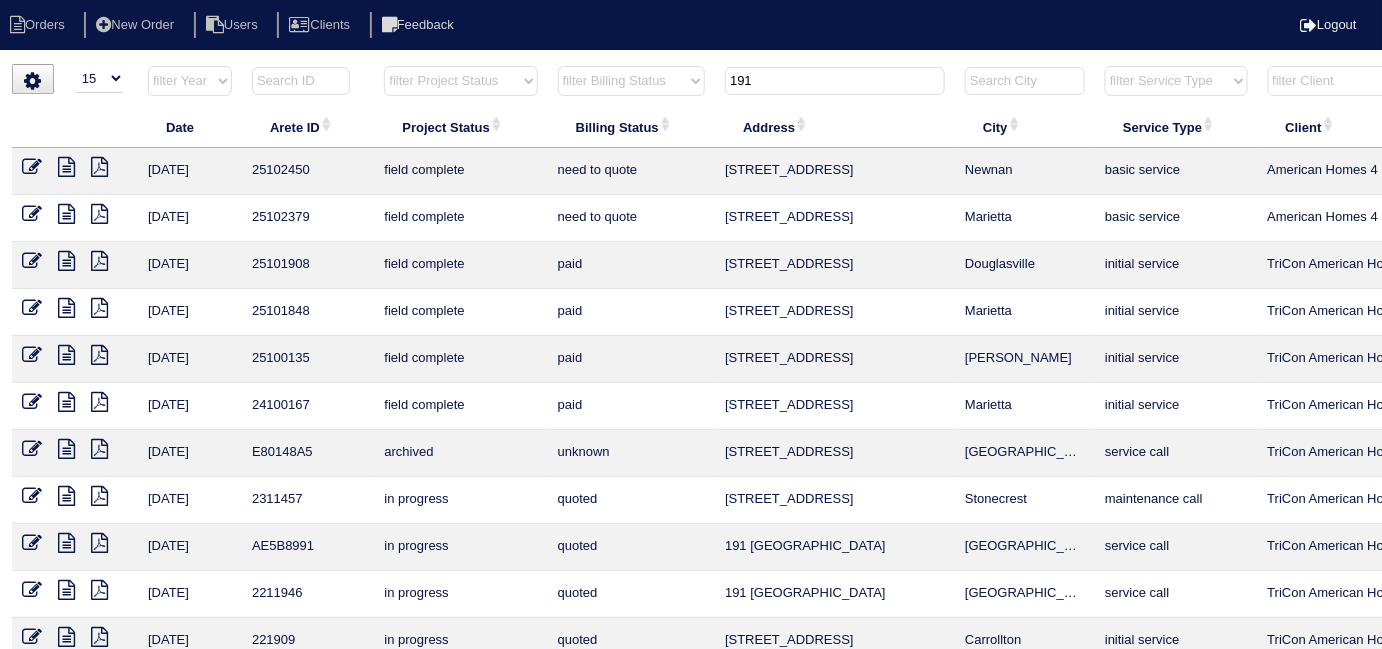 type on "191" 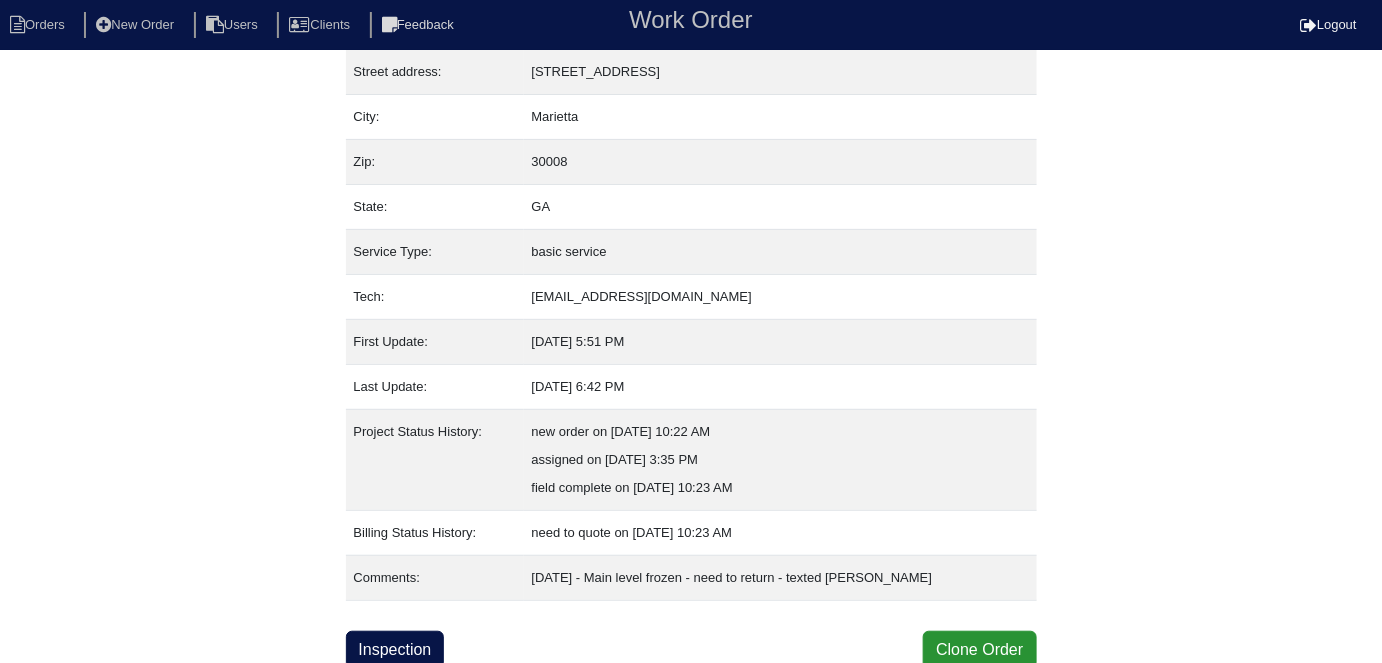 scroll, scrollTop: 105, scrollLeft: 0, axis: vertical 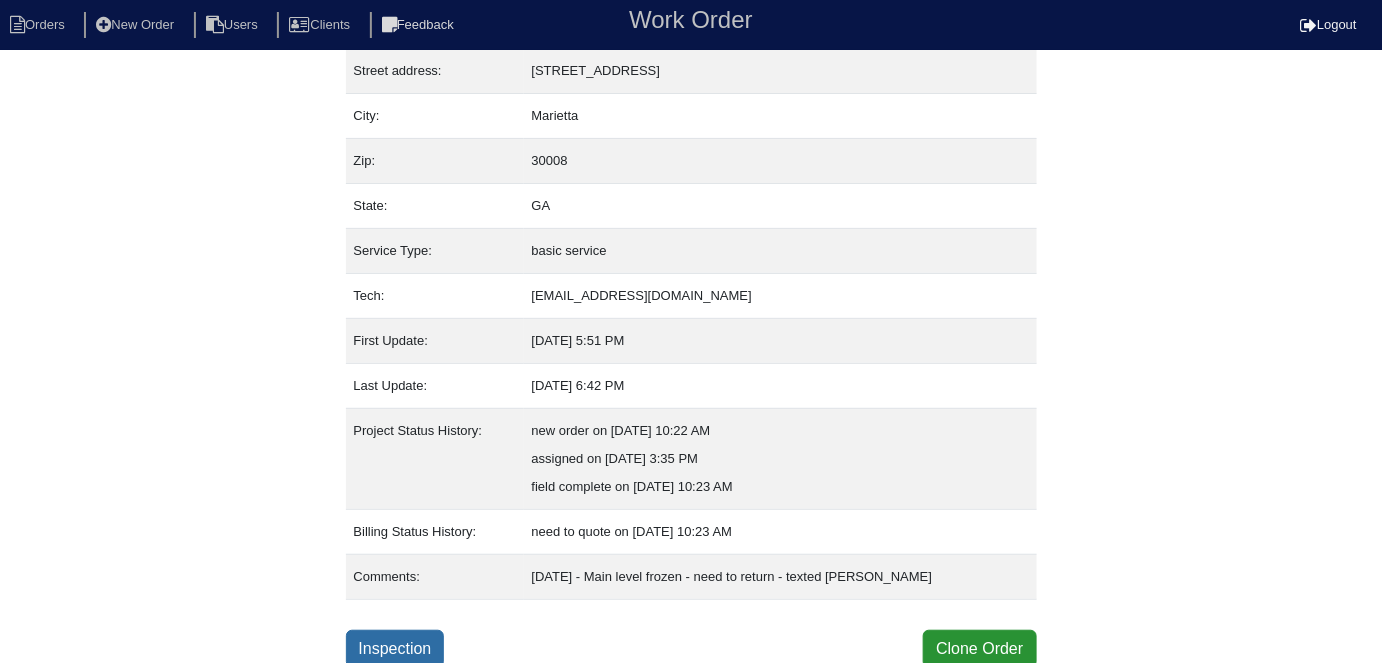 click on "Inspection" at bounding box center (395, 649) 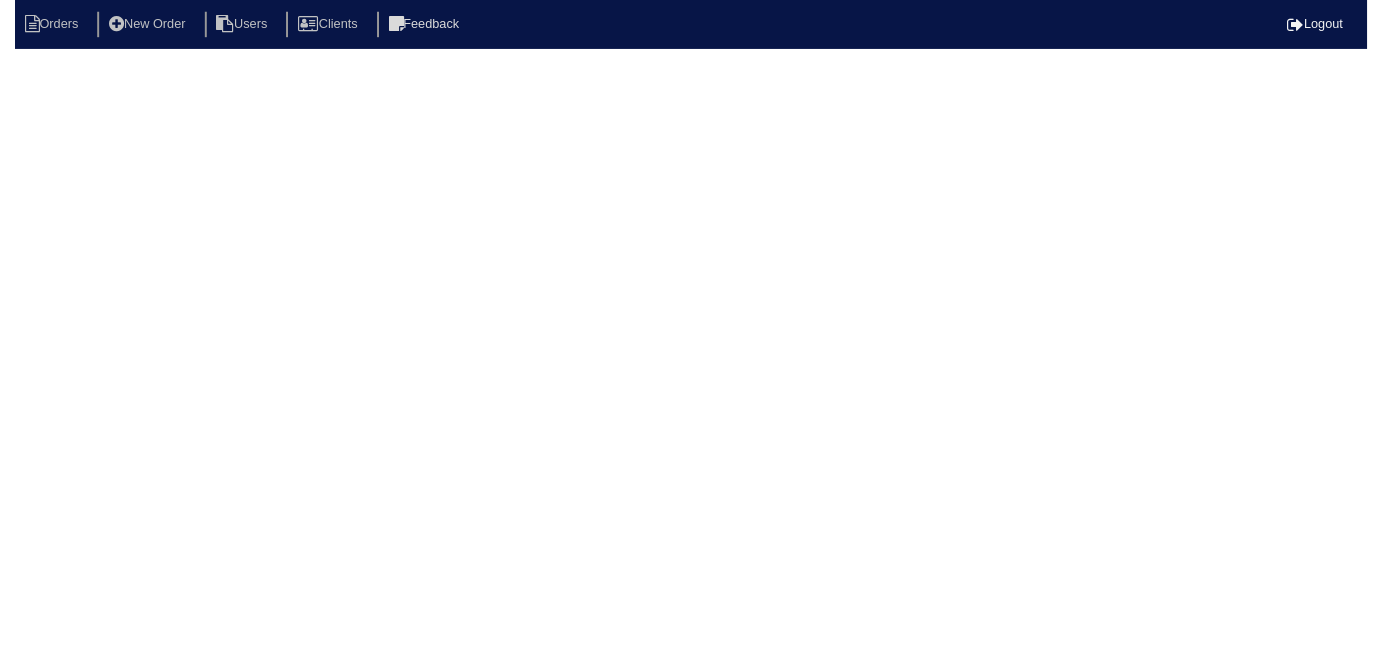 scroll, scrollTop: 0, scrollLeft: 0, axis: both 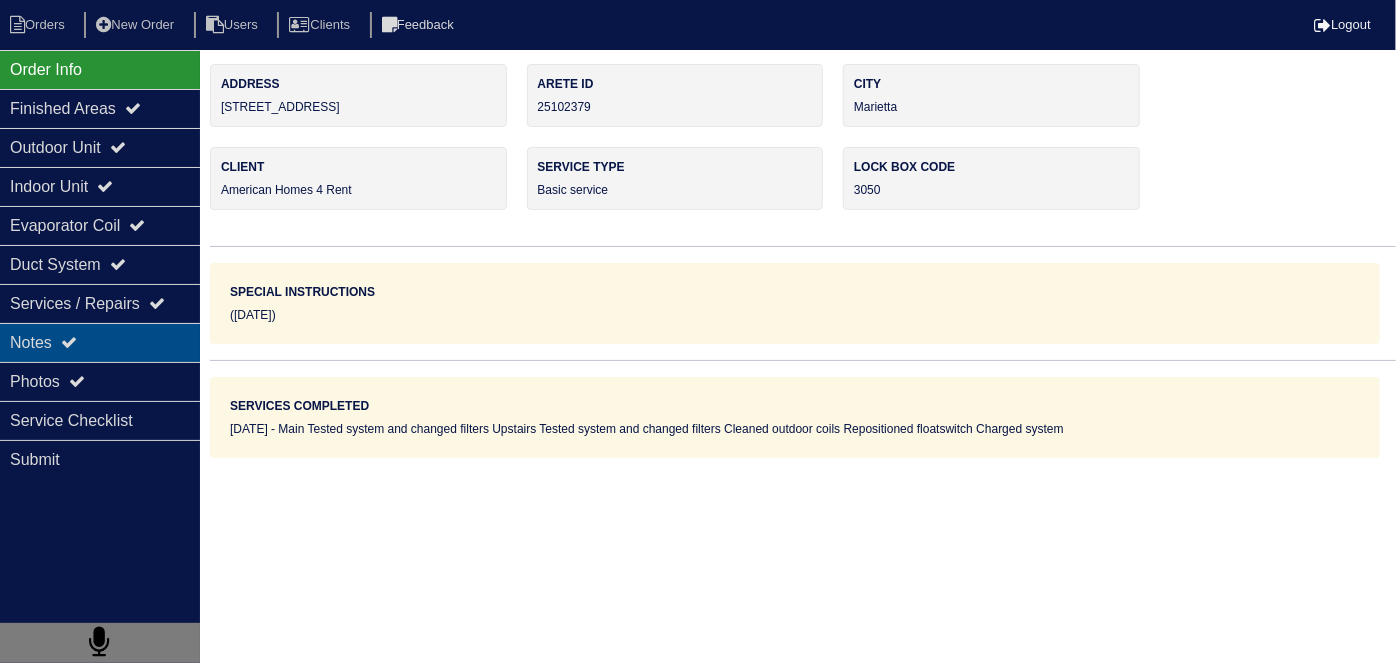 click on "Notes" at bounding box center (100, 342) 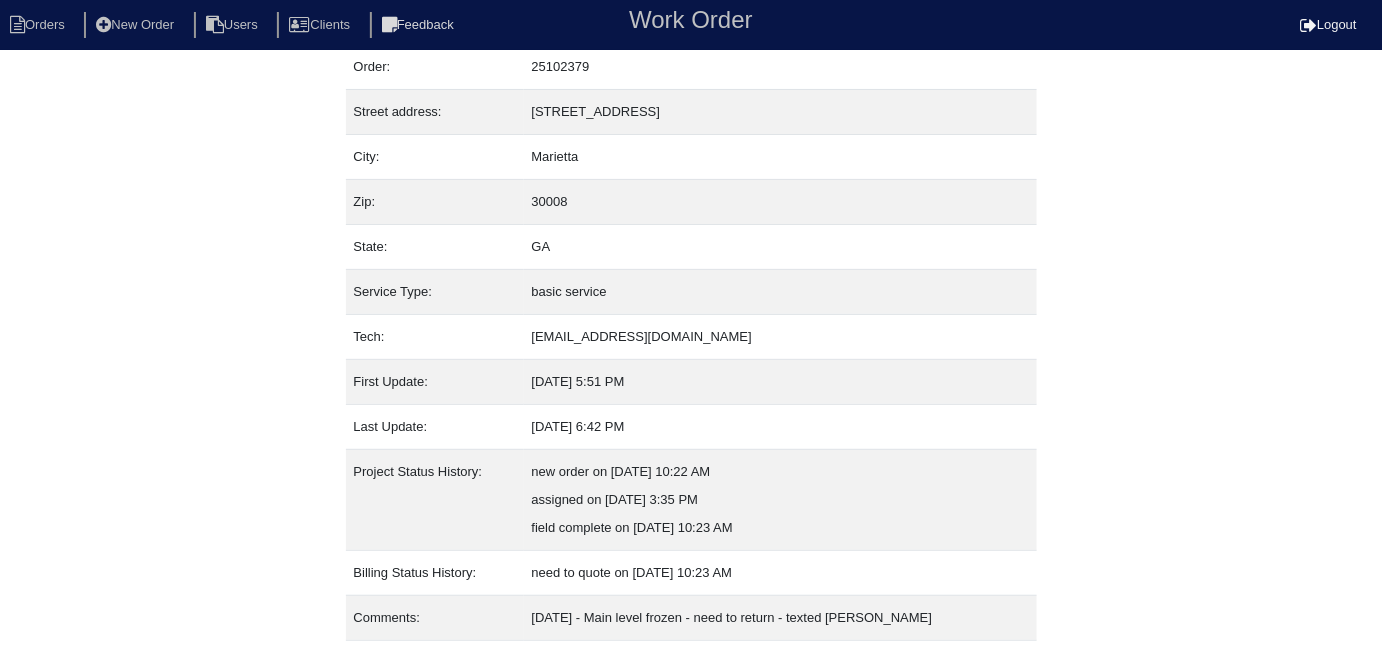 scroll, scrollTop: 105, scrollLeft: 0, axis: vertical 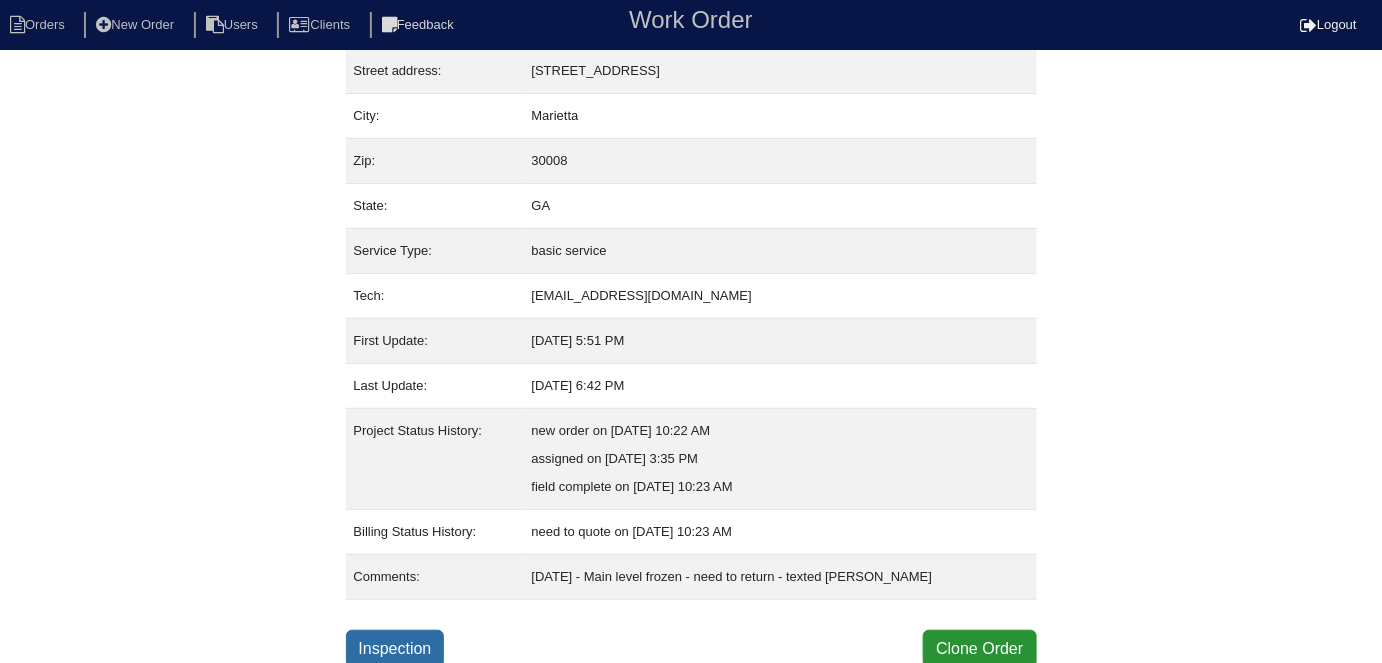 click on "Inspection" at bounding box center (395, 649) 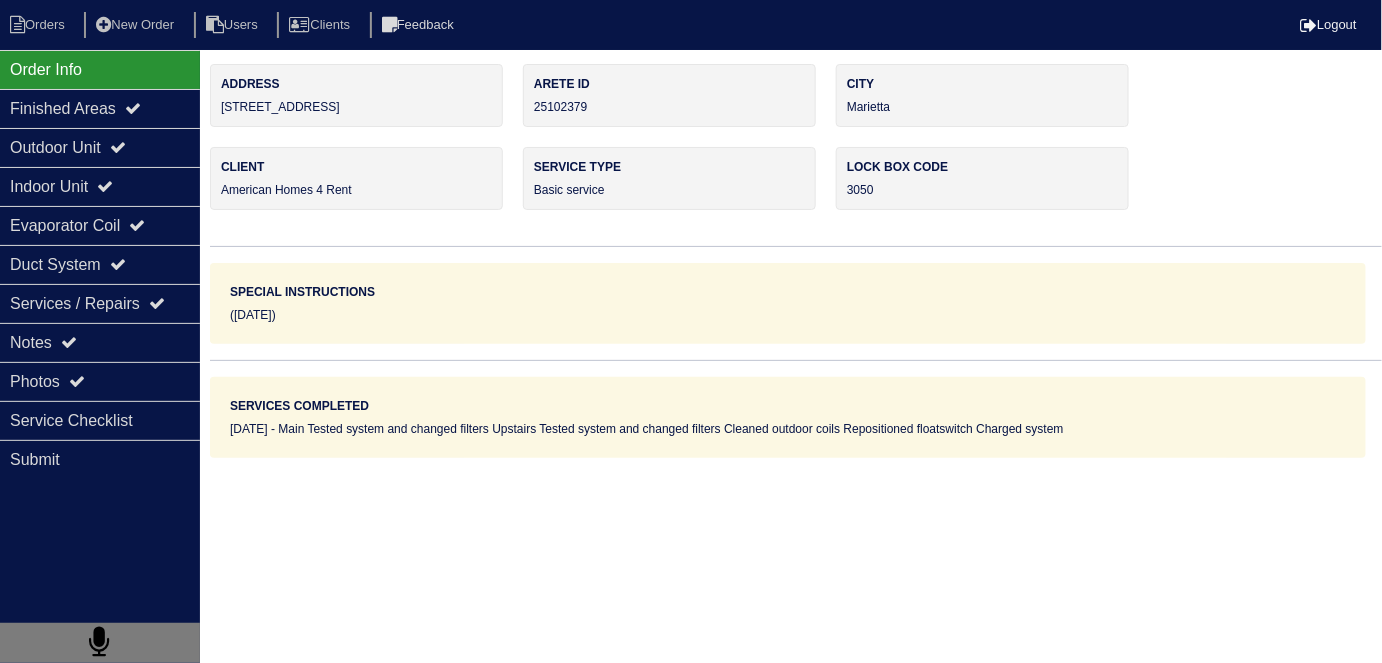 scroll, scrollTop: 0, scrollLeft: 0, axis: both 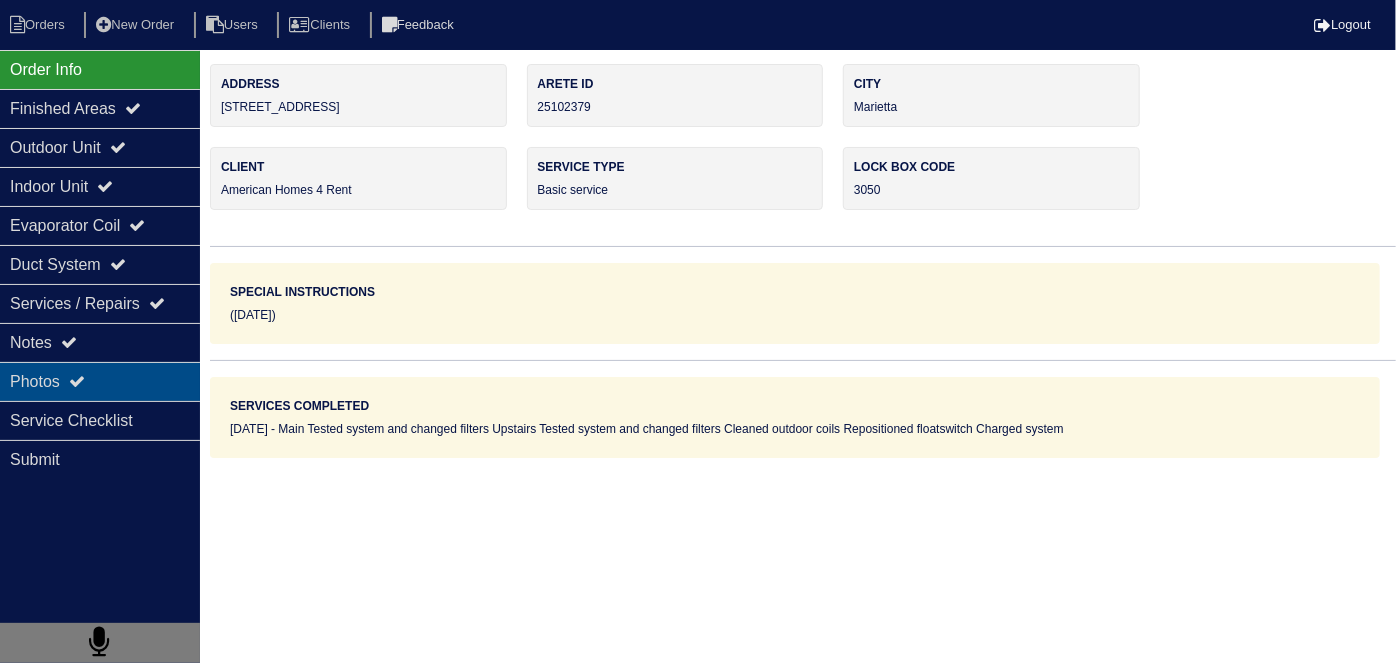 click on "Photos" at bounding box center [100, 381] 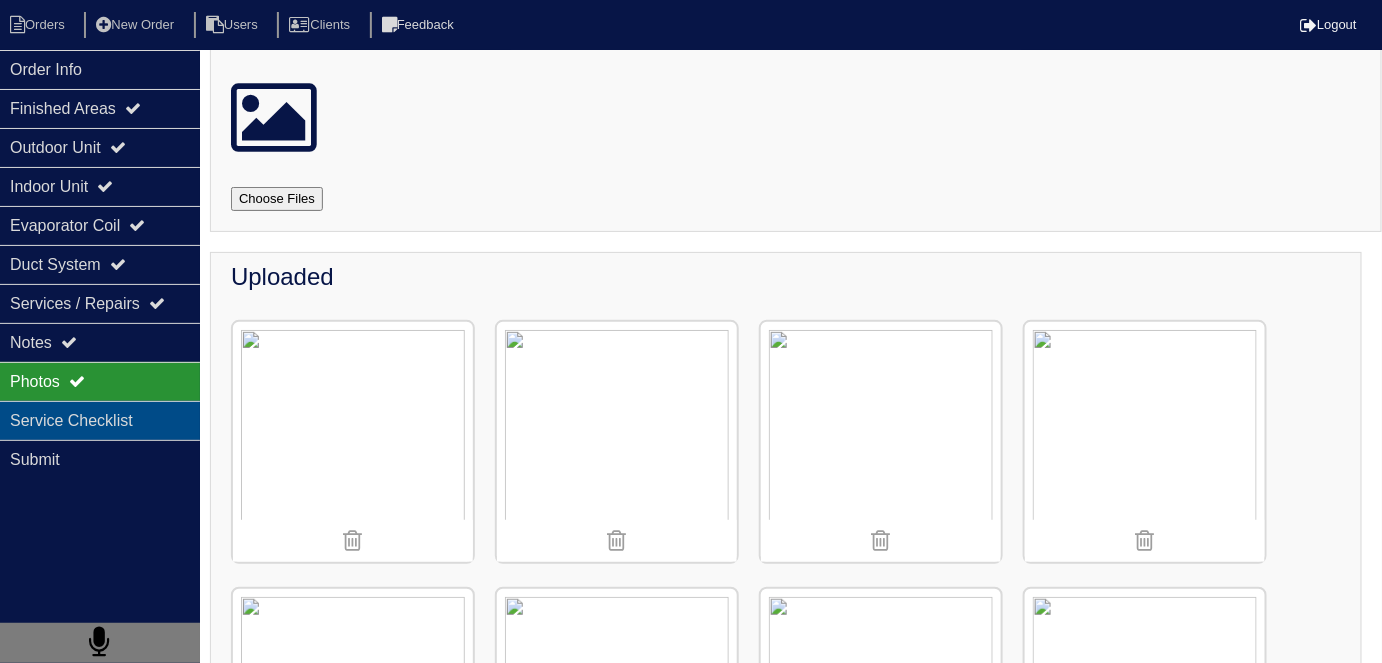 click on "Service Checklist" at bounding box center [100, 420] 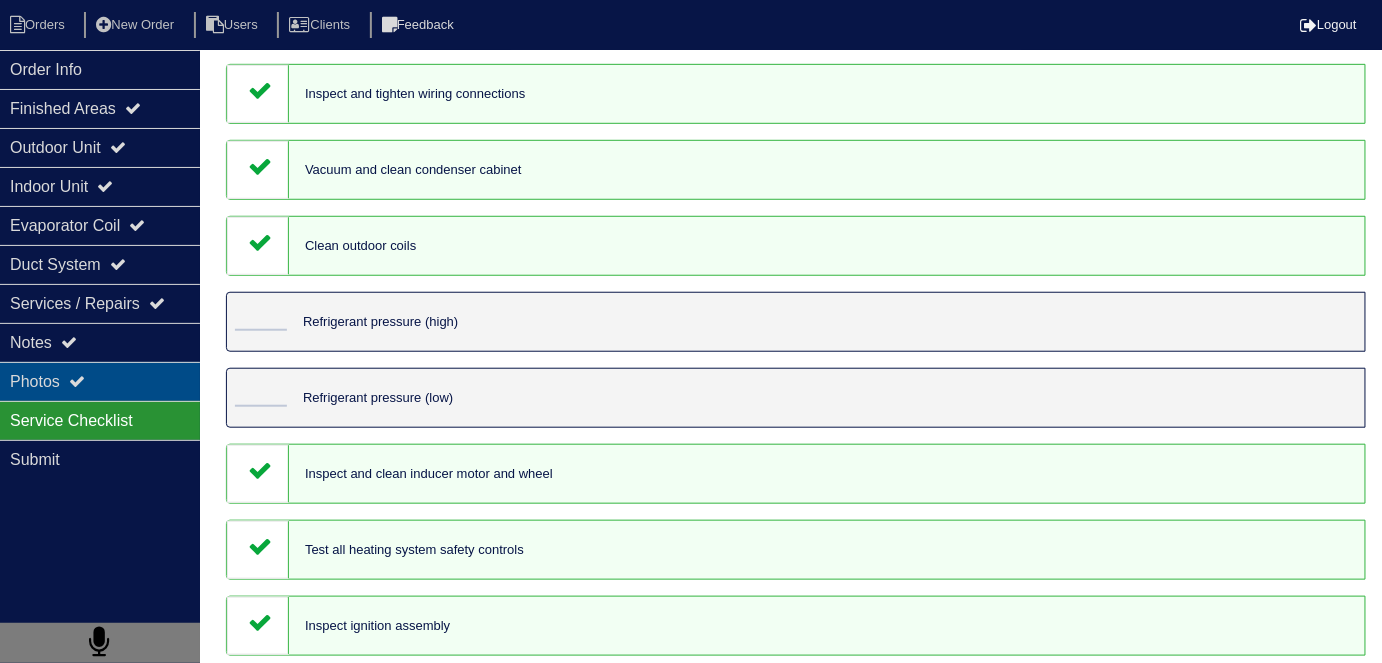 click on "Photos" at bounding box center [100, 381] 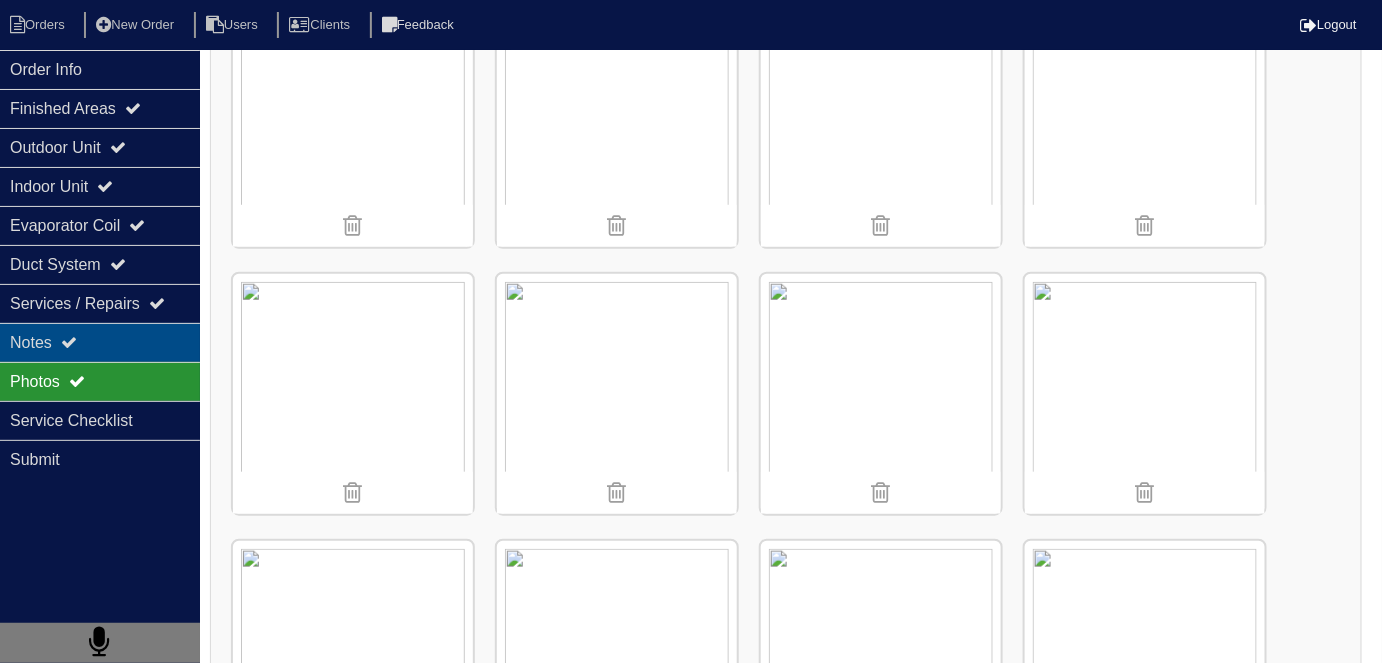 drag, startPoint x: 32, startPoint y: 350, endPoint x: 42, endPoint y: 339, distance: 14.866069 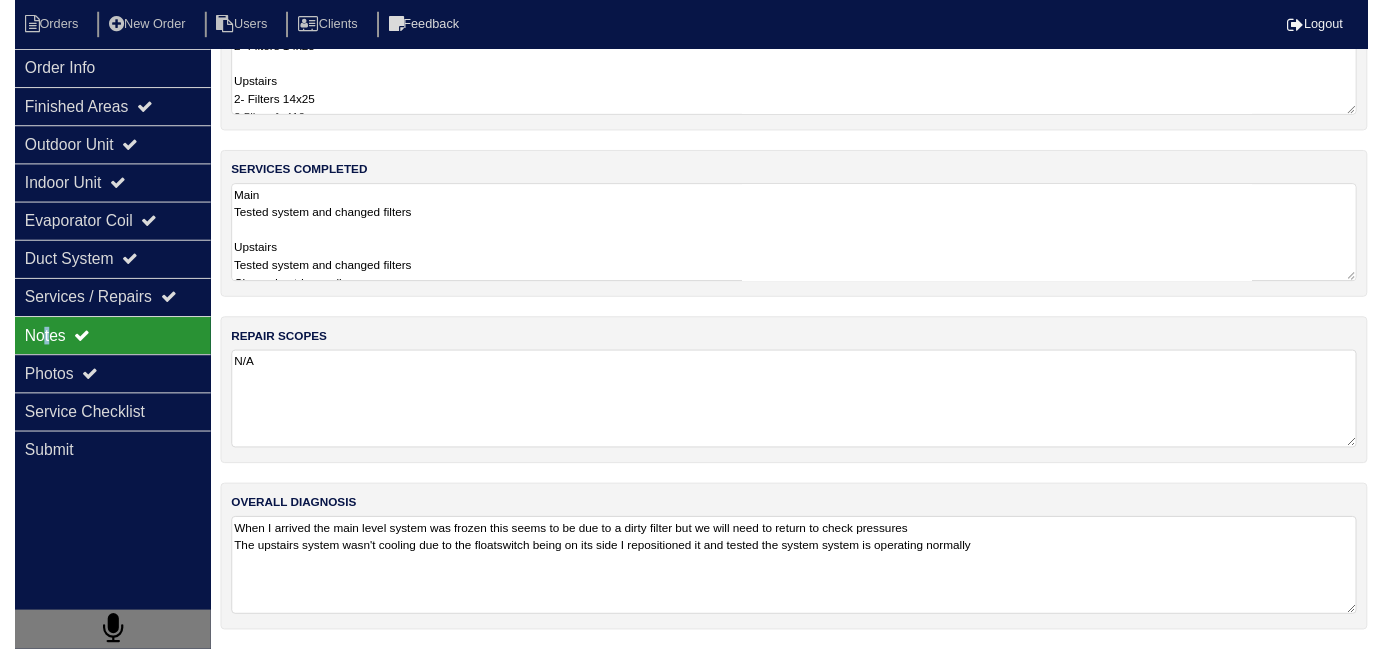 scroll, scrollTop: 89, scrollLeft: 0, axis: vertical 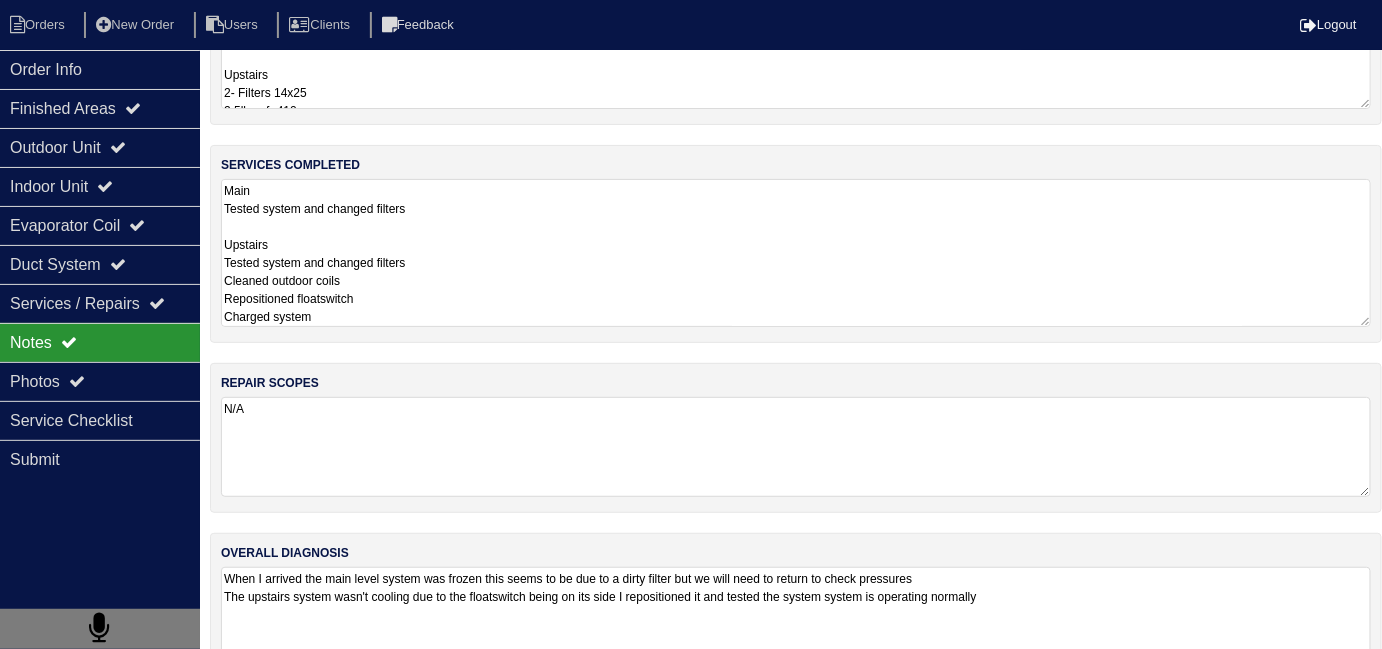 click on "Main
Tested system and changed filters
Upstairs
Tested system and changed filters
Cleaned outdoor coils
Repositioned floatswitch
Charged system" at bounding box center [796, 253] 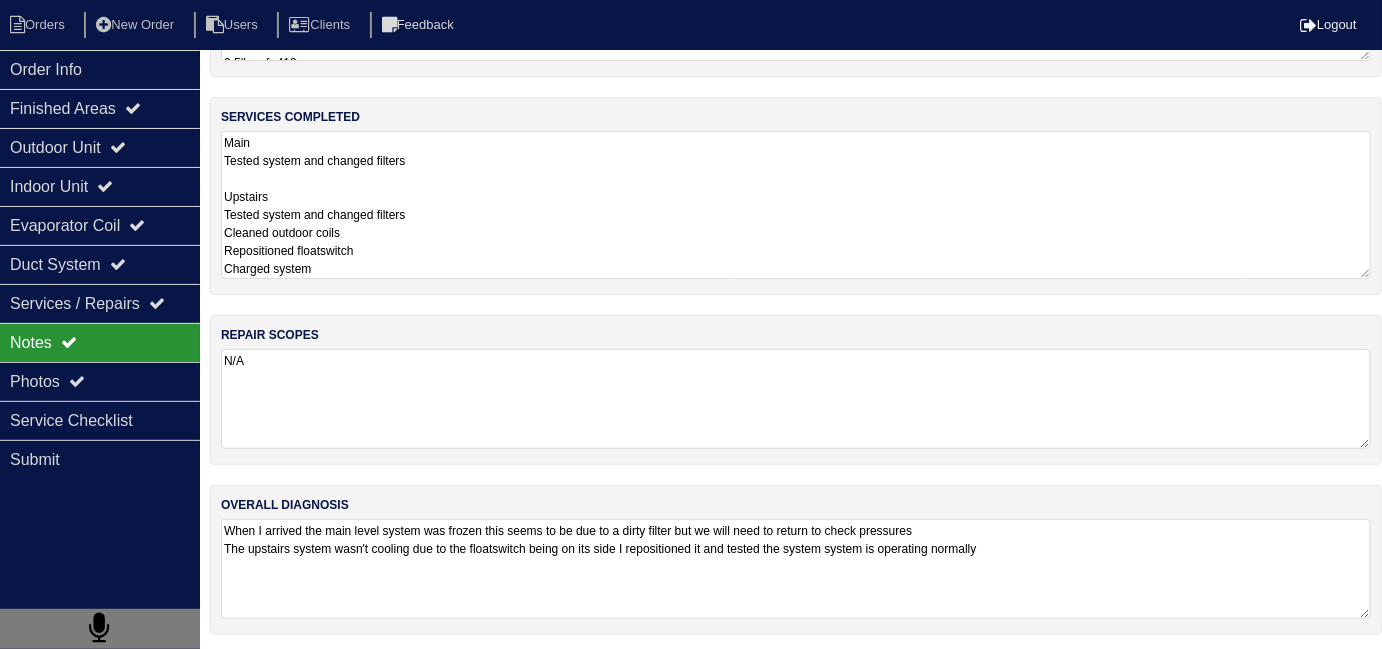 scroll, scrollTop: 89, scrollLeft: 0, axis: vertical 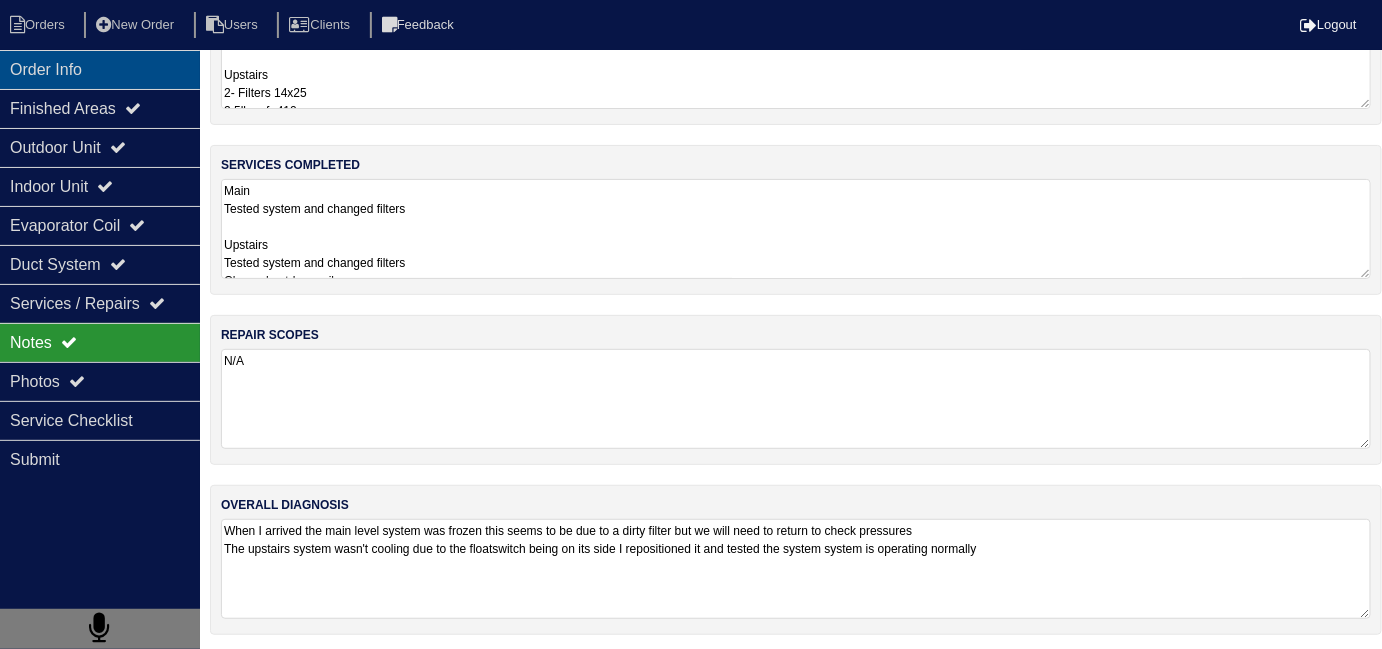 click on "Order Info" at bounding box center (100, 69) 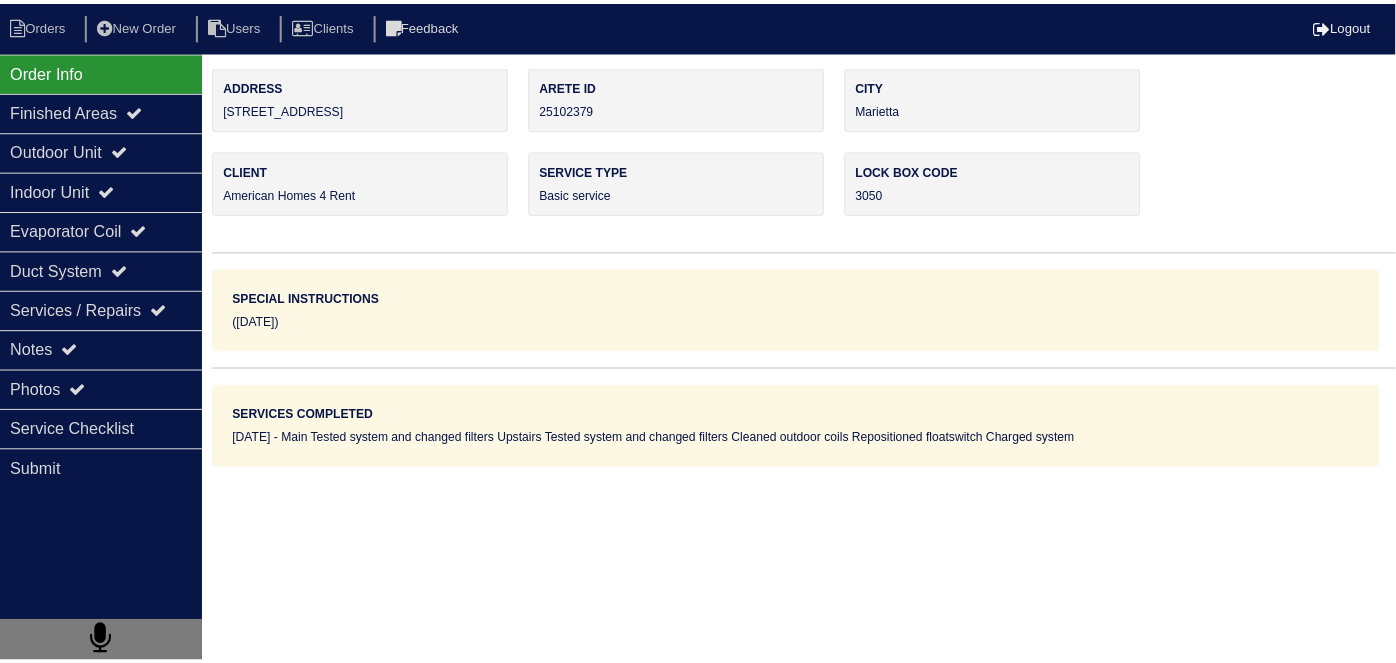 scroll, scrollTop: 0, scrollLeft: 0, axis: both 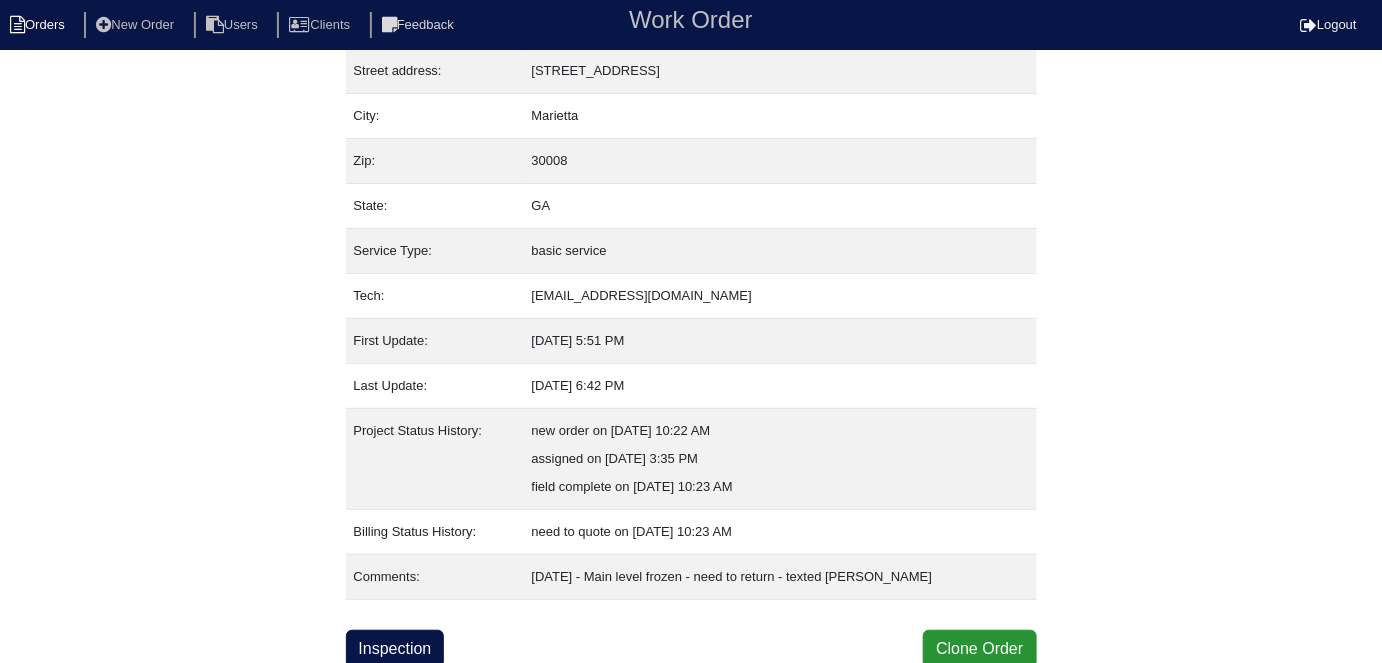 click on "Orders" at bounding box center [40, 25] 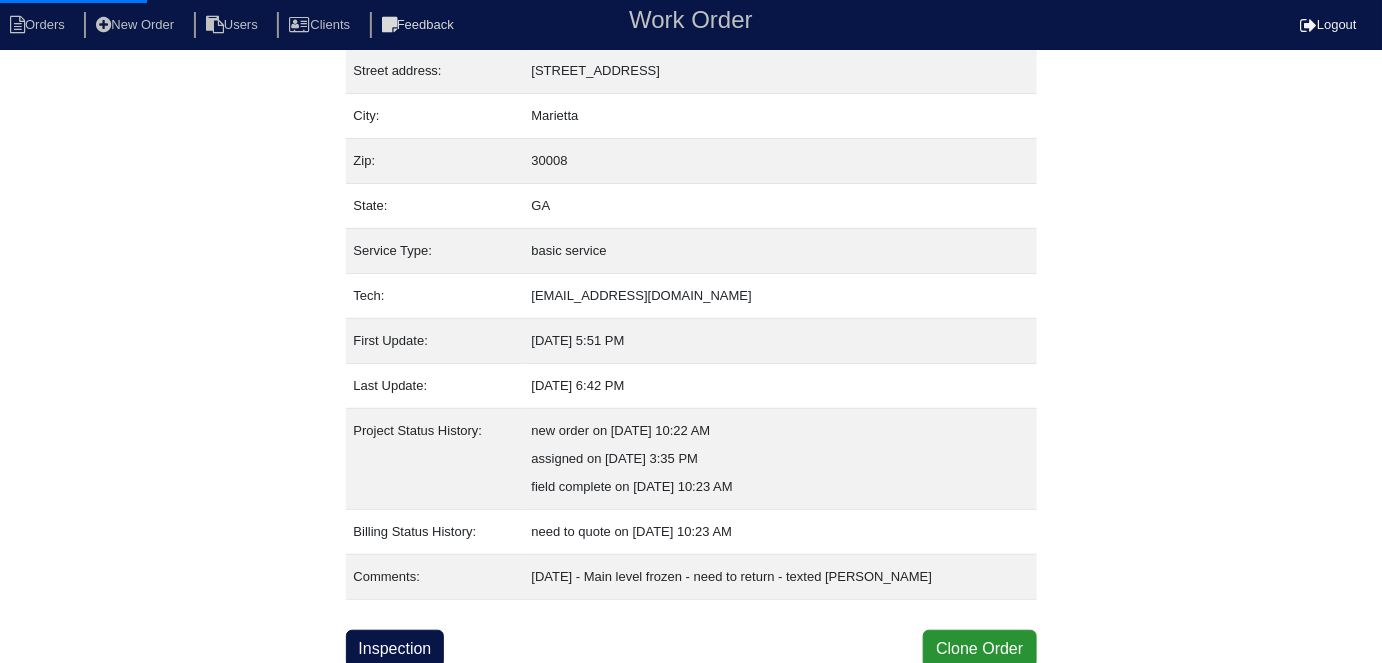 scroll, scrollTop: 0, scrollLeft: 0, axis: both 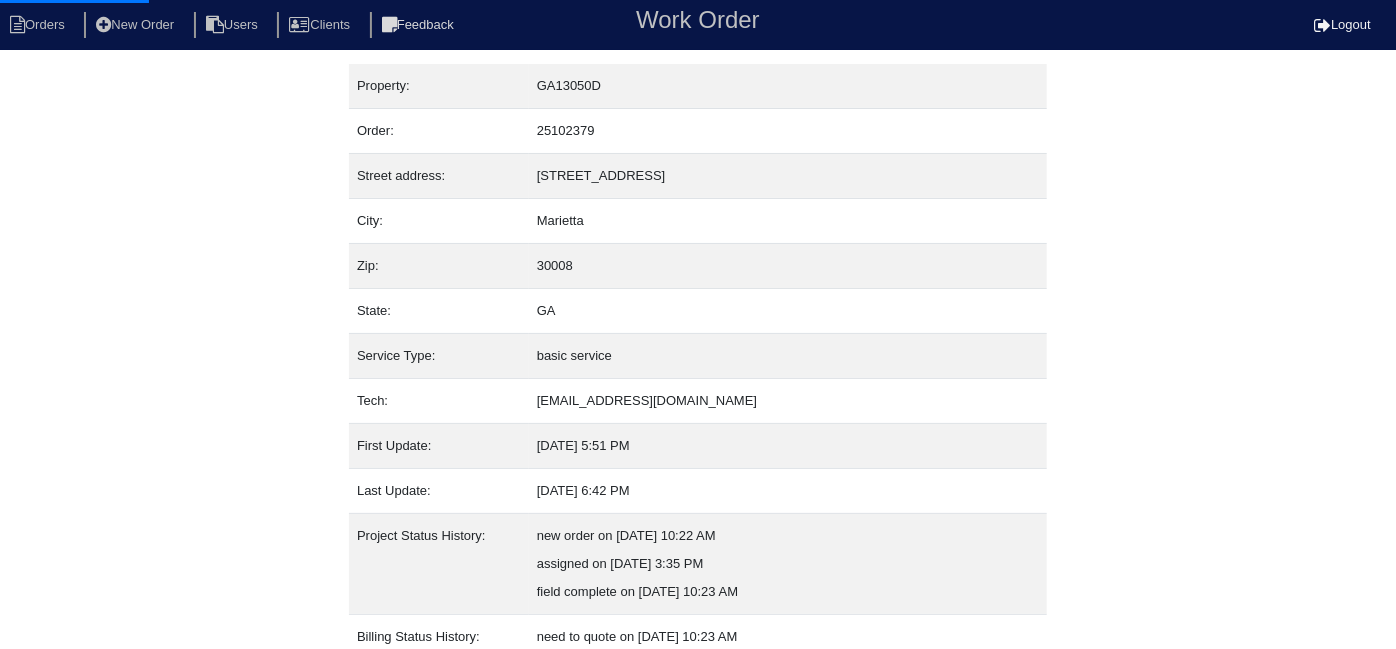 select on "15" 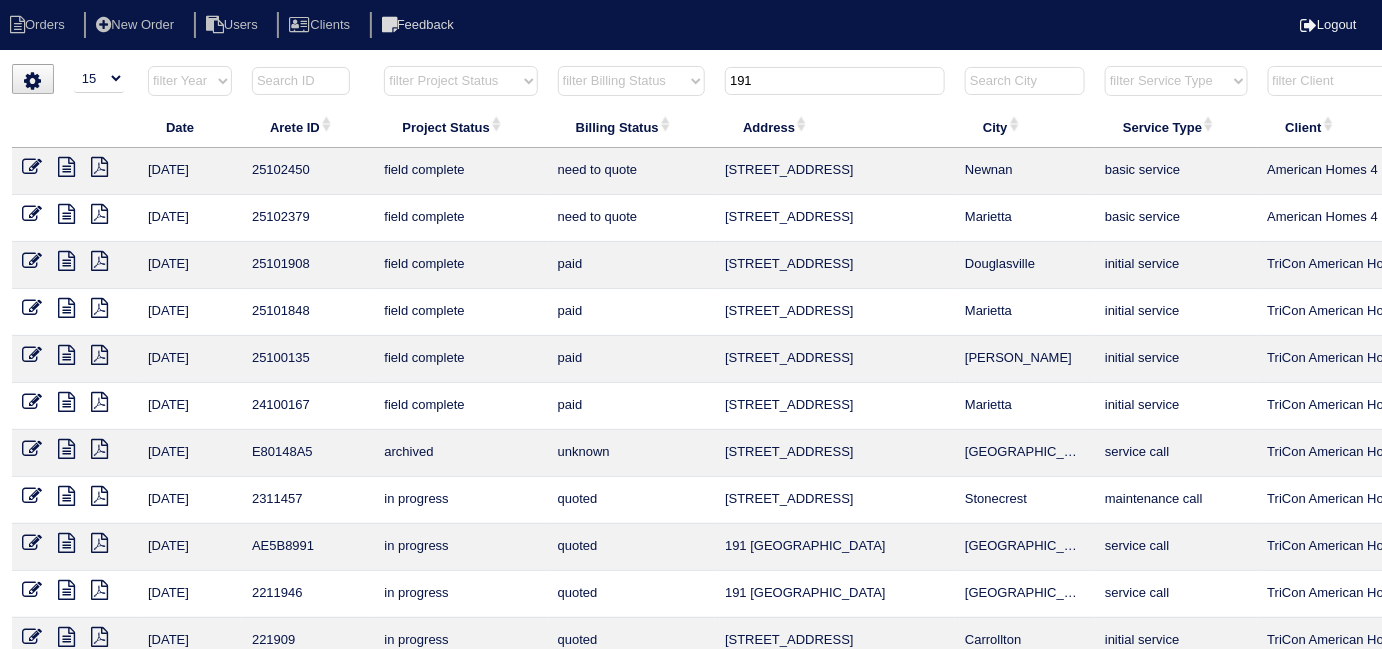 drag, startPoint x: 819, startPoint y: 80, endPoint x: 261, endPoint y: 53, distance: 558.65283 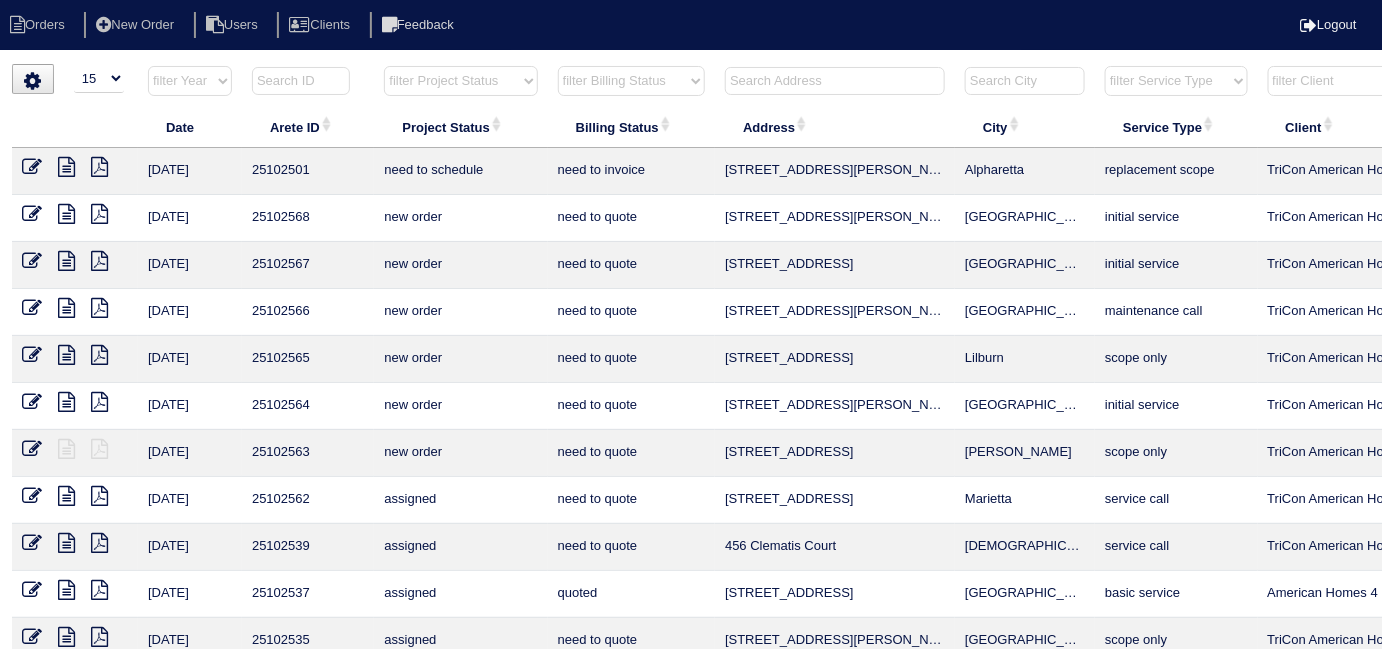 click on "Orders
New Order
Users
Clients
Feedback
Logout
Orders
New Order
Users
Clients
Message is blank.  Please add text or cancel.
Send Feedback
Cancel" at bounding box center (691, 458) 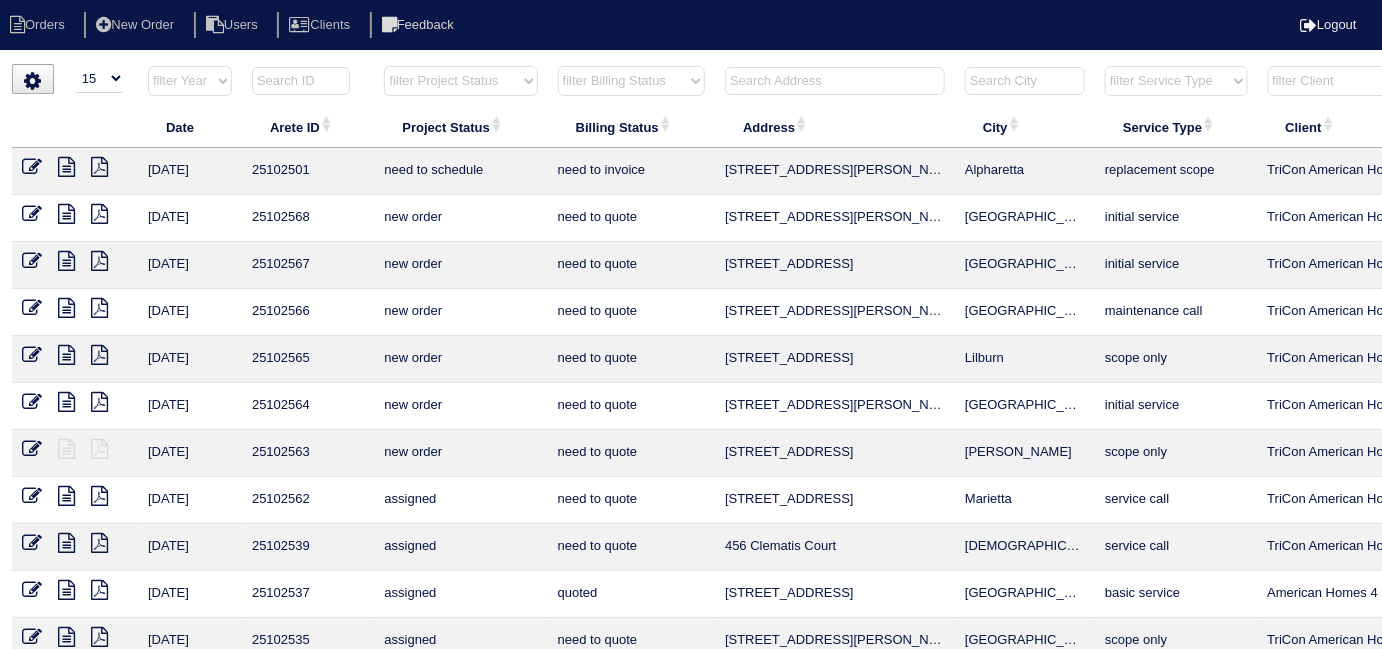 click at bounding box center [835, 81] 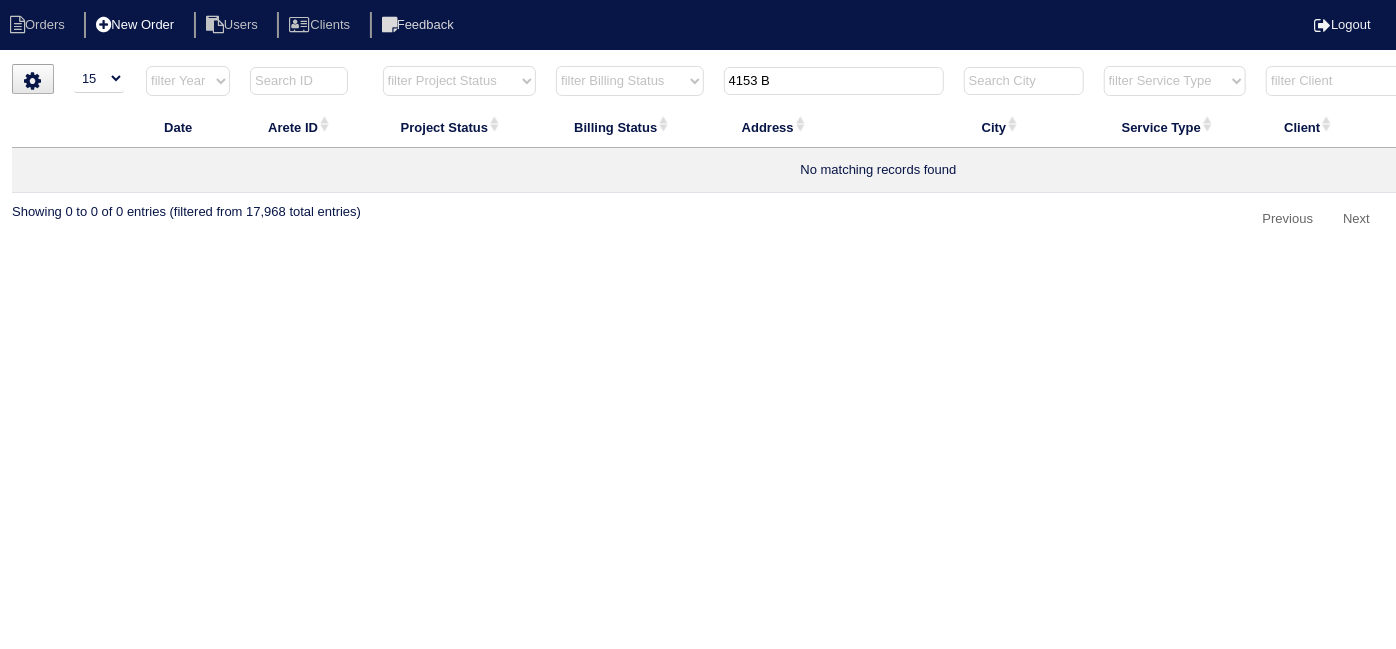 type on "4153 B" 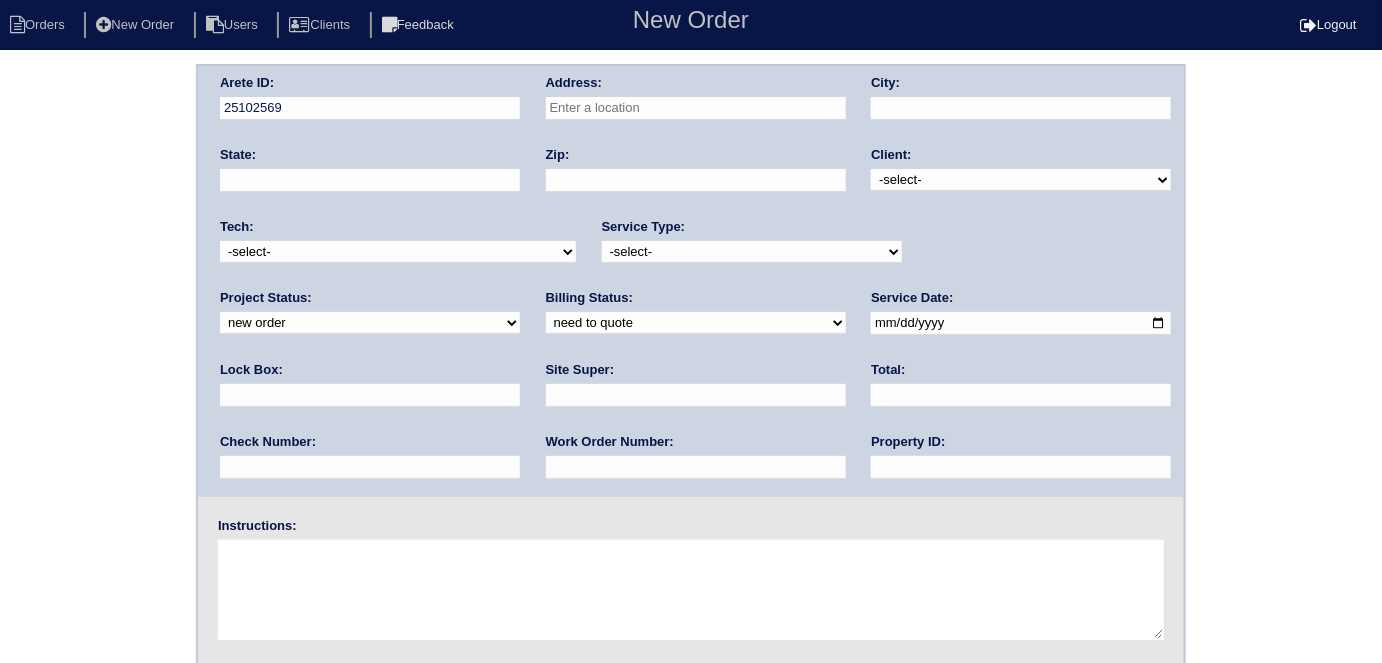 click at bounding box center [696, 108] 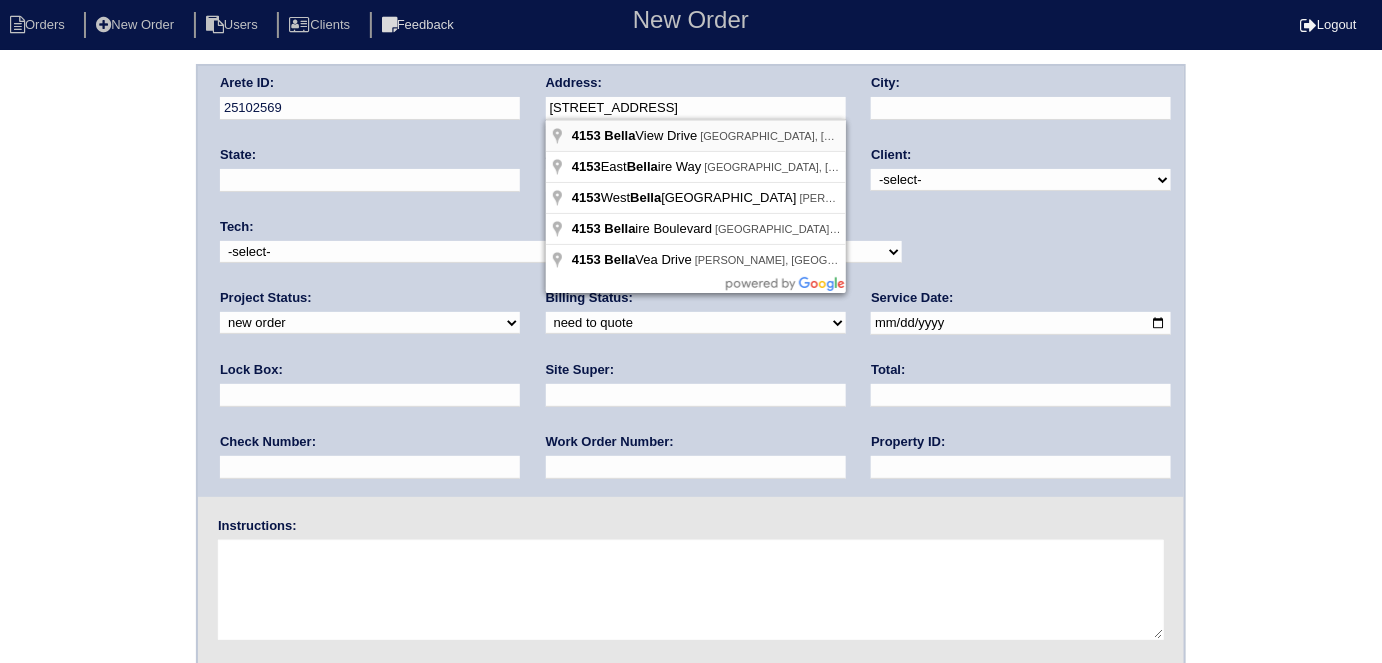 type on "[STREET_ADDRESS]" 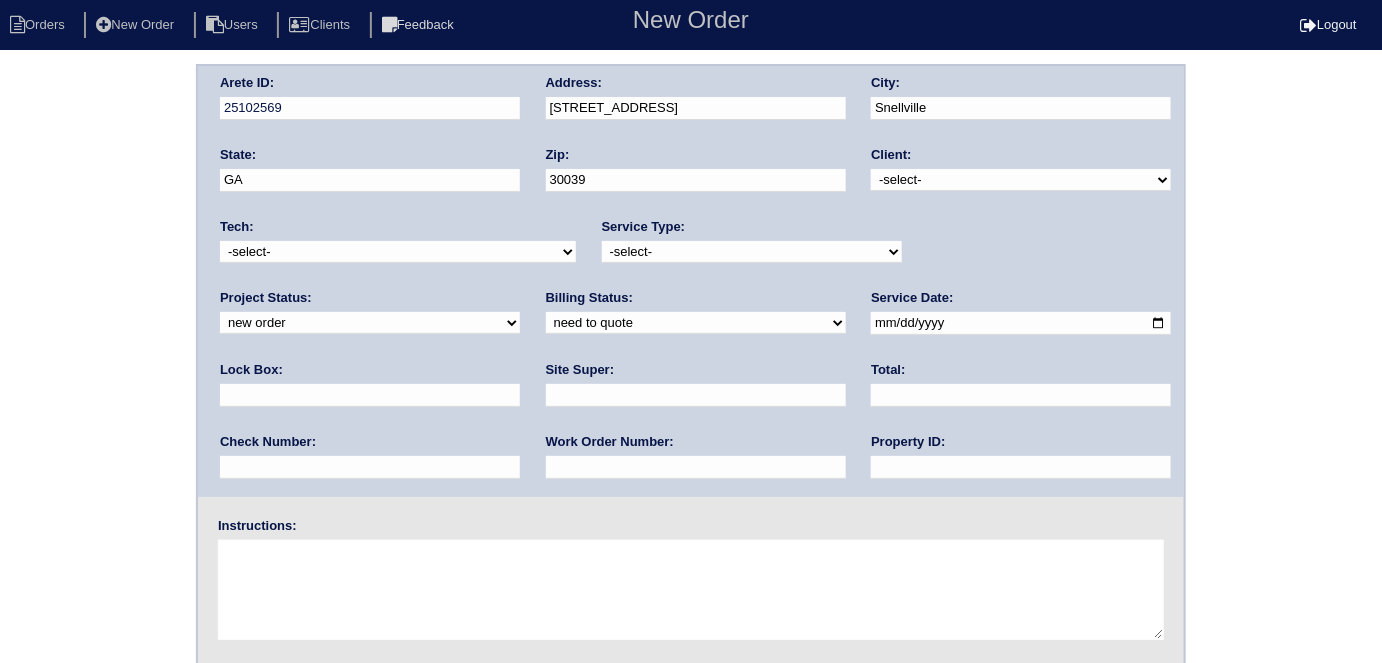 click at bounding box center [696, 467] 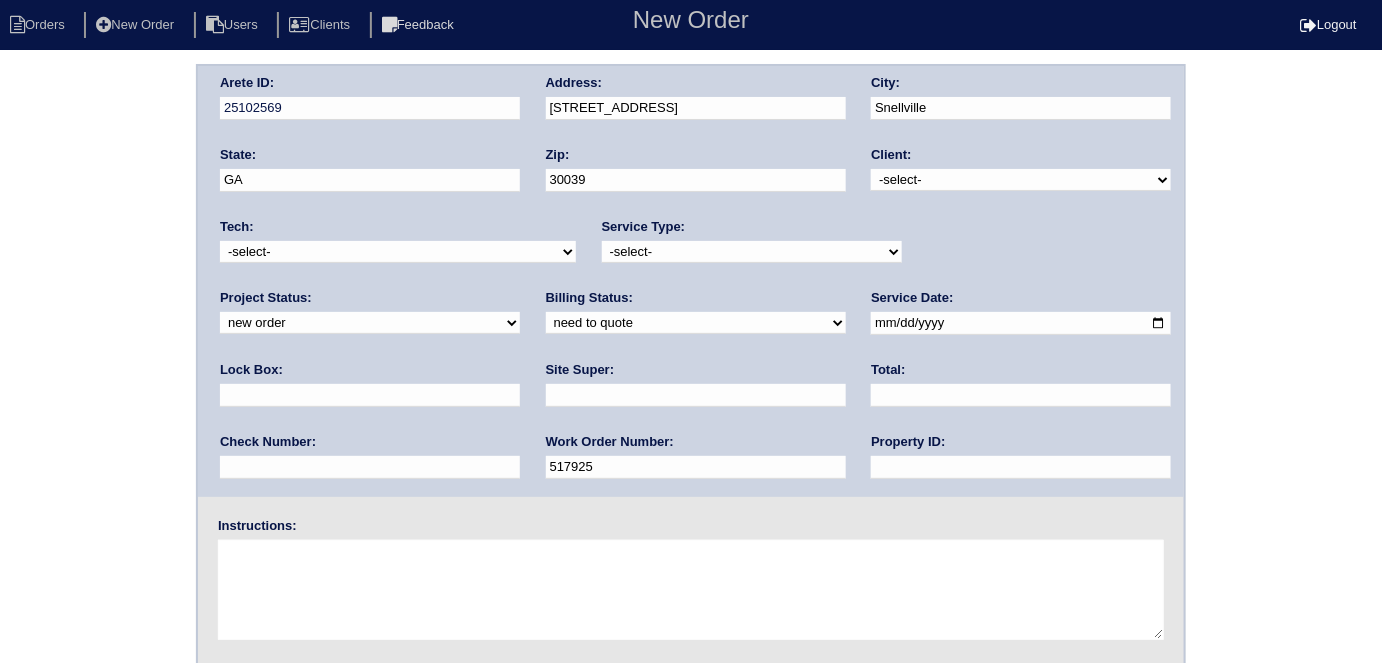 type on "517925" 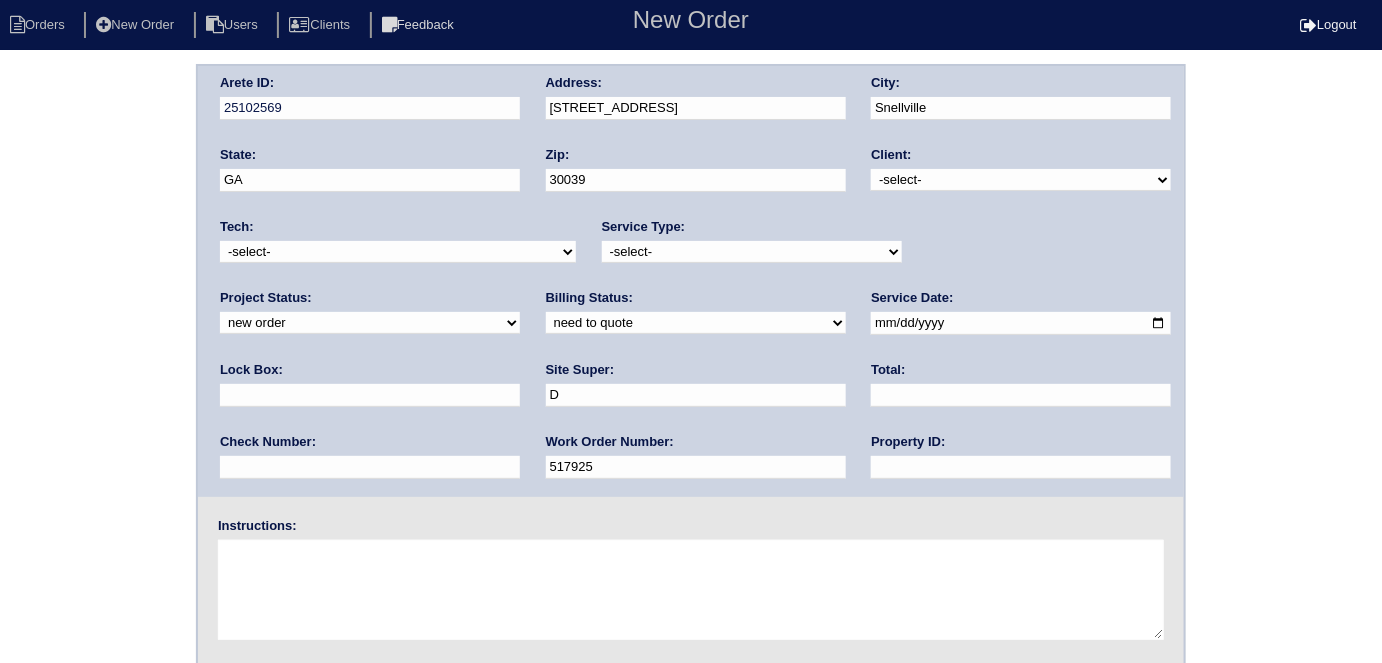 type on "Daniel Rodriquez" 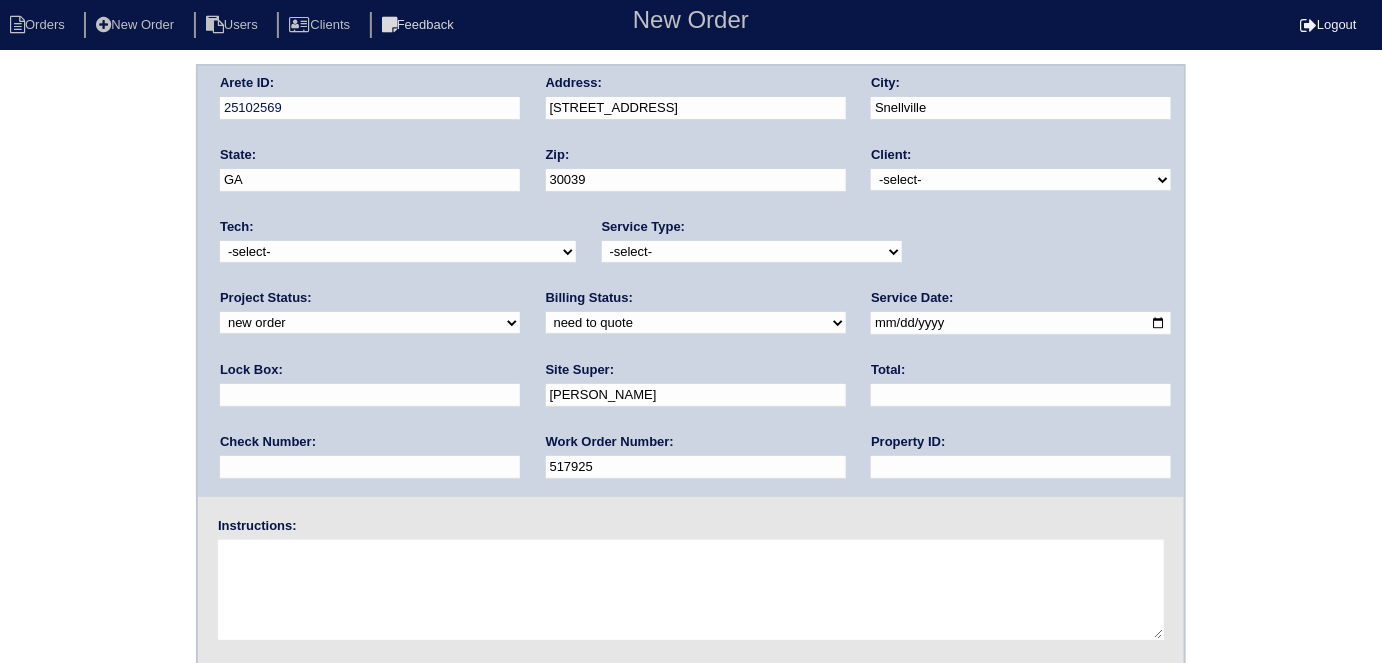 click at bounding box center [370, 395] 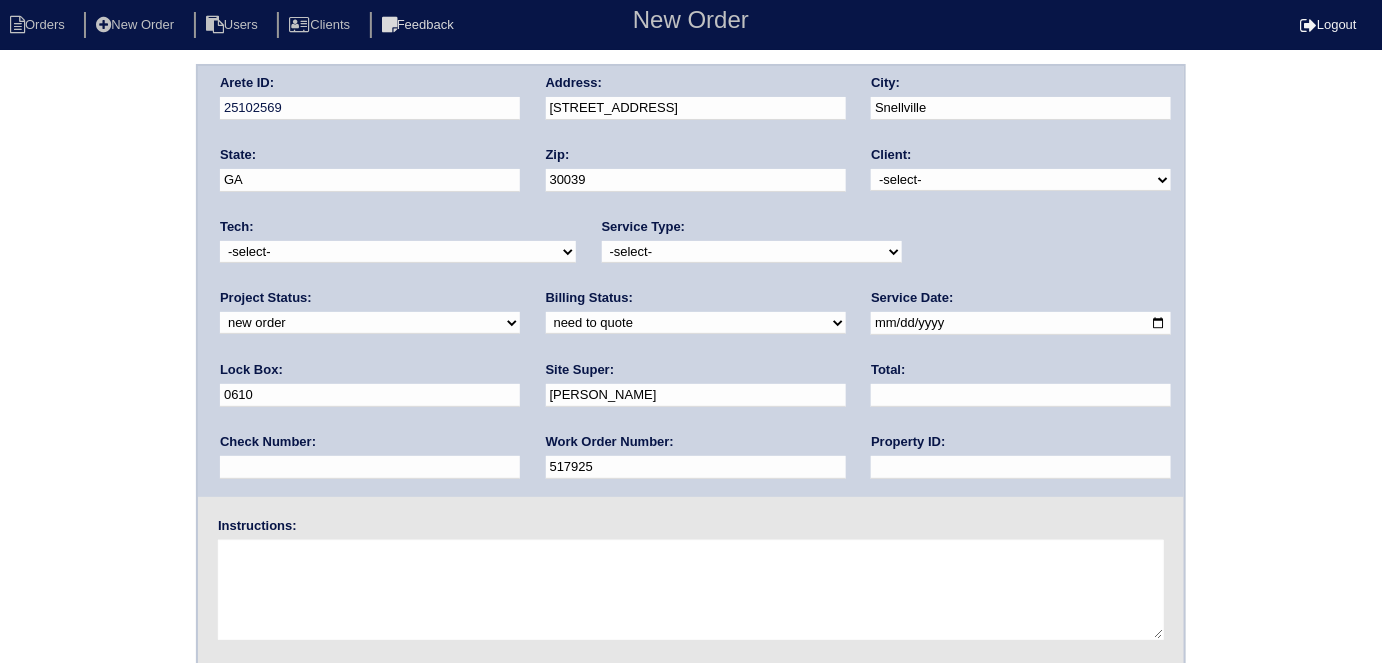 click on "-select-
initial service
basic service
maintenance call
replacement scope
service call
scope only" at bounding box center [752, 252] 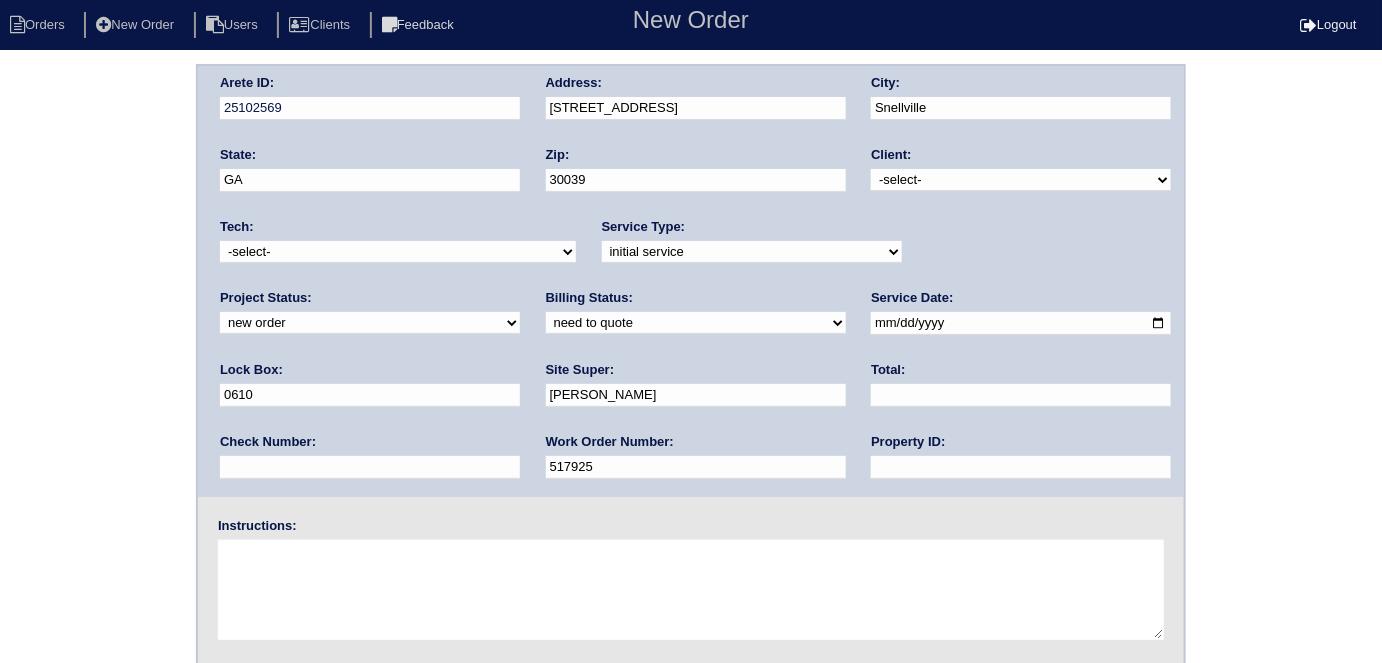 click at bounding box center [1021, 323] 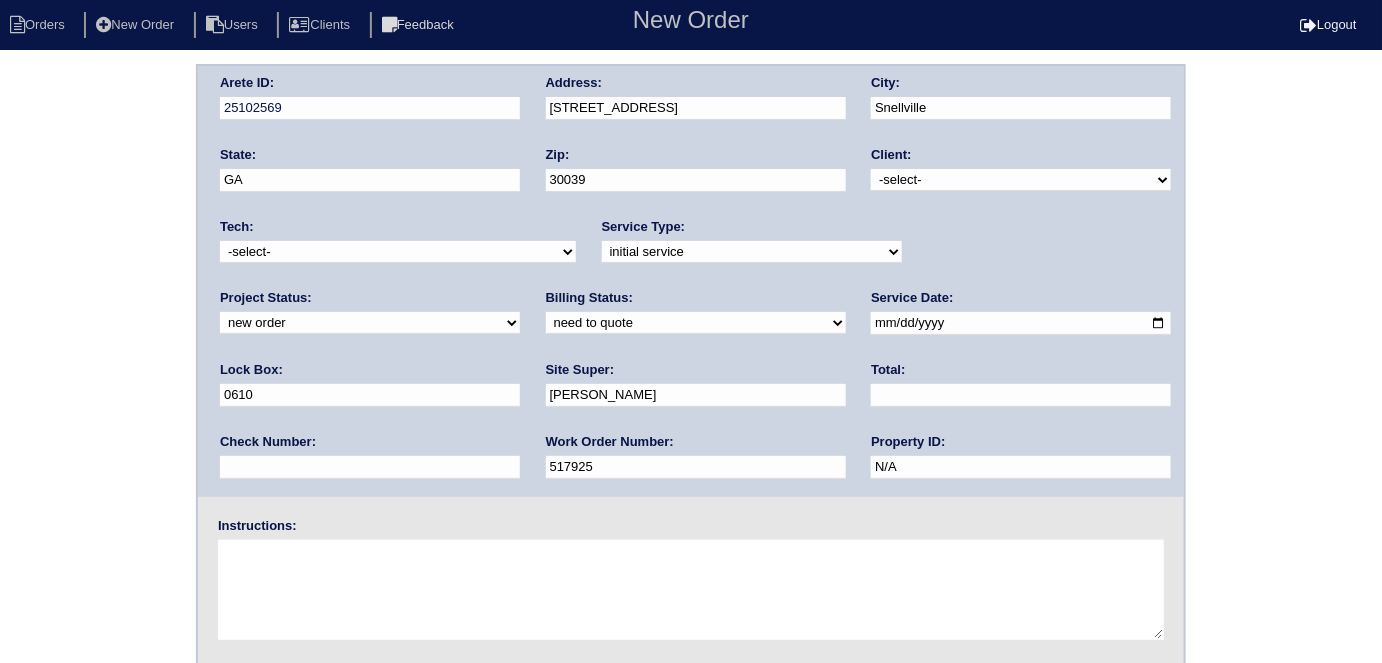 click at bounding box center [691, 590] 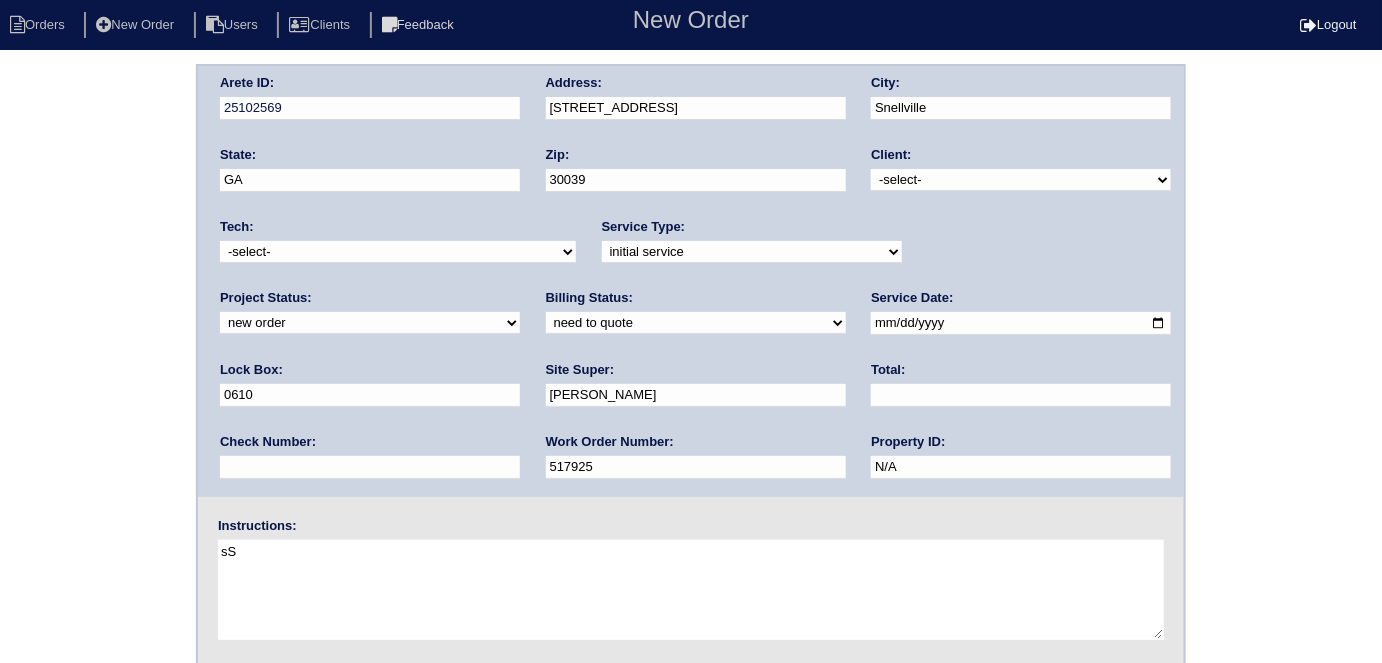 type on "s" 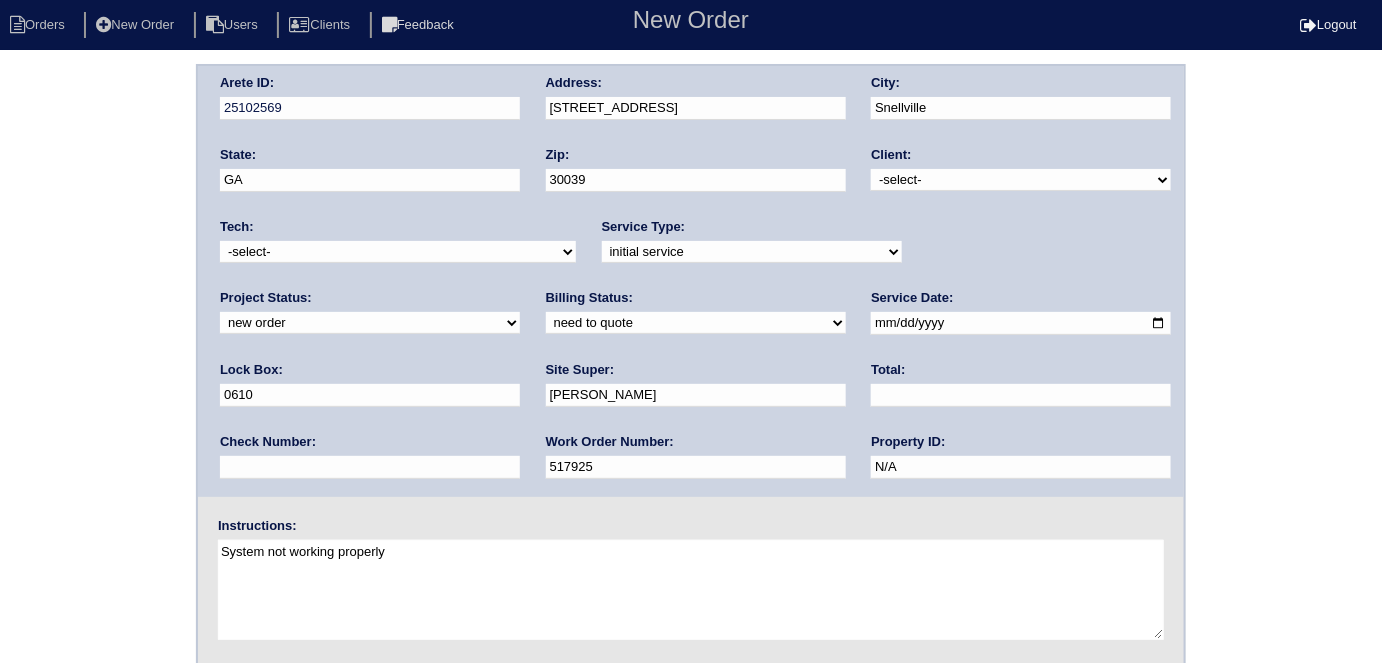 type on "System not working properly" 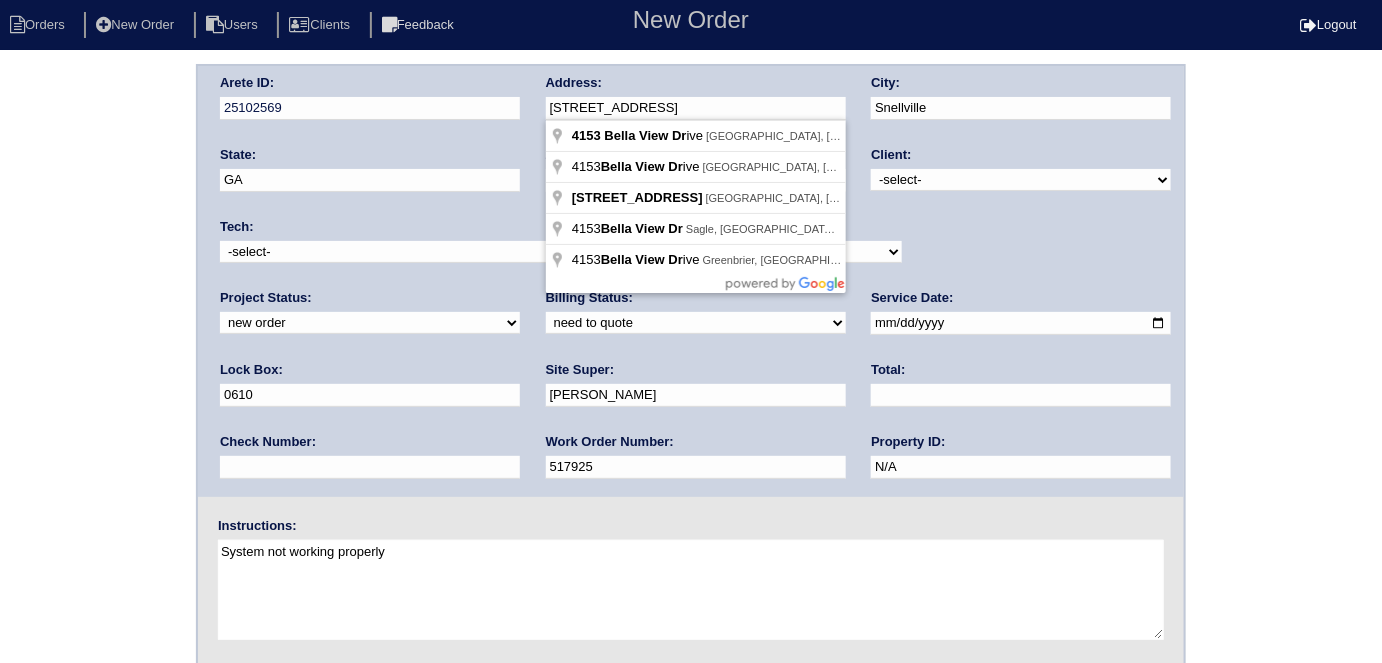 click on "Arete ID:
25102569
Address:
4153 Bella View Dr
City:
Snellville
State:
GA
Zip:
30039
Client:
-select-
TriCon American Homes
American Homes 4 Rent
First Key Homes
Zillow
The Renovation Company
On The Level Development Group
Shepard Exposition Group
Sylvan Homes
Pathway Construction
Arete Personal
Arete SMG
Tiber Capital
Tiber Realty
Divvy
Rave
Stine Construction
Alan Luther
HomeRiver Group
Test Client
Rasmus Real Estate
Padly
Buffalo Homes
Phillip Brothers
Maymont Homes
Tech:
-select-" at bounding box center [691, 281] 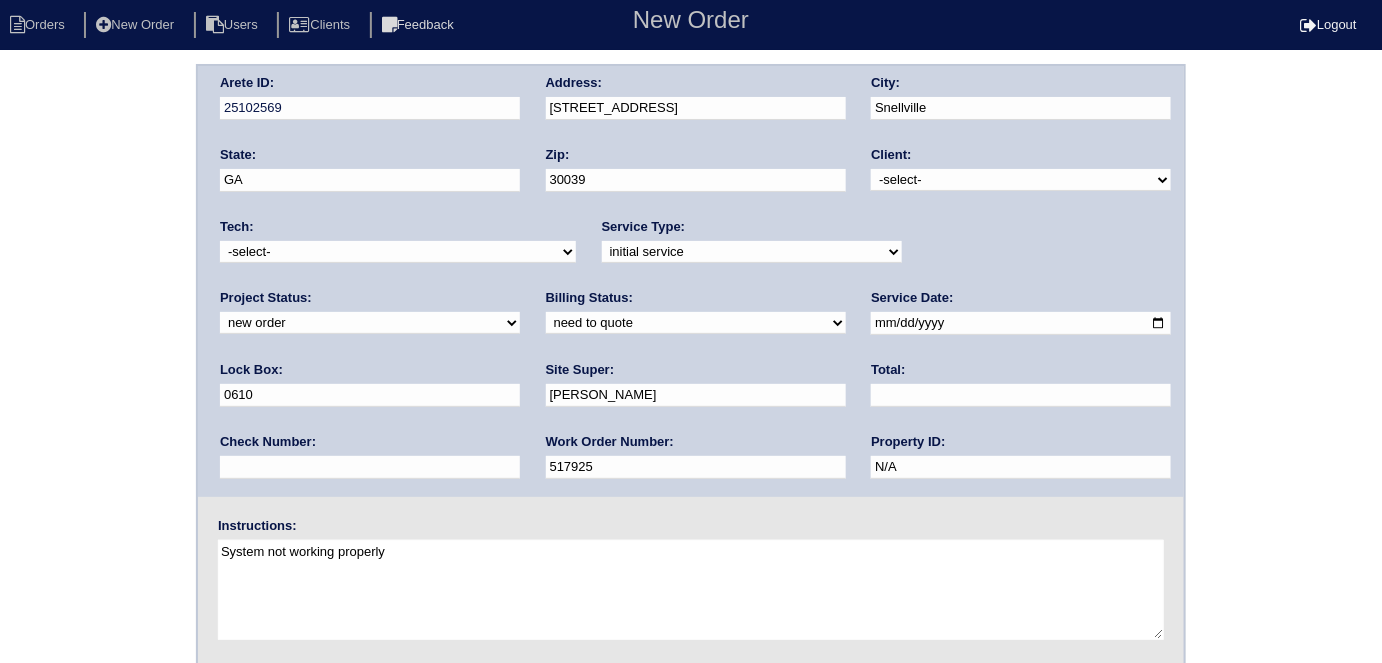 click on "Arete ID:
25102569
Address:
4153 Bella View Dr
City:
Snellville
State:
GA
Zip:
30039
Client:
-select-
TriCon American Homes
American Homes 4 Rent
First Key Homes
Zillow
The Renovation Company
On The Level Development Group
Shepard Exposition Group
Sylvan Homes
Pathway Construction
Arete Personal
Arete SMG
Tiber Capital
Tiber Realty
Divvy
Rave
Stine Construction
Alan Luther
HomeRiver Group
Test Client
Rasmus Real Estate
Padly
Buffalo Homes
Phillip Brothers
Maymont Homes
Tech:" at bounding box center [691, 468] 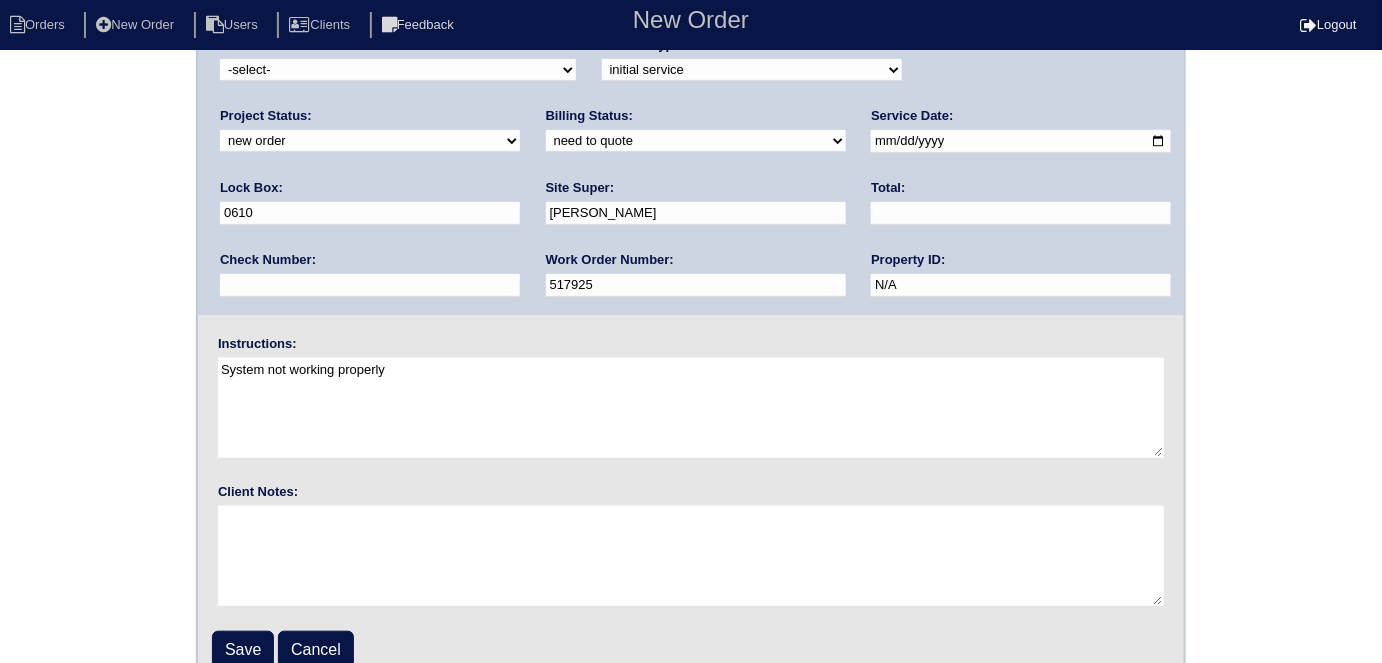 scroll, scrollTop: 205, scrollLeft: 0, axis: vertical 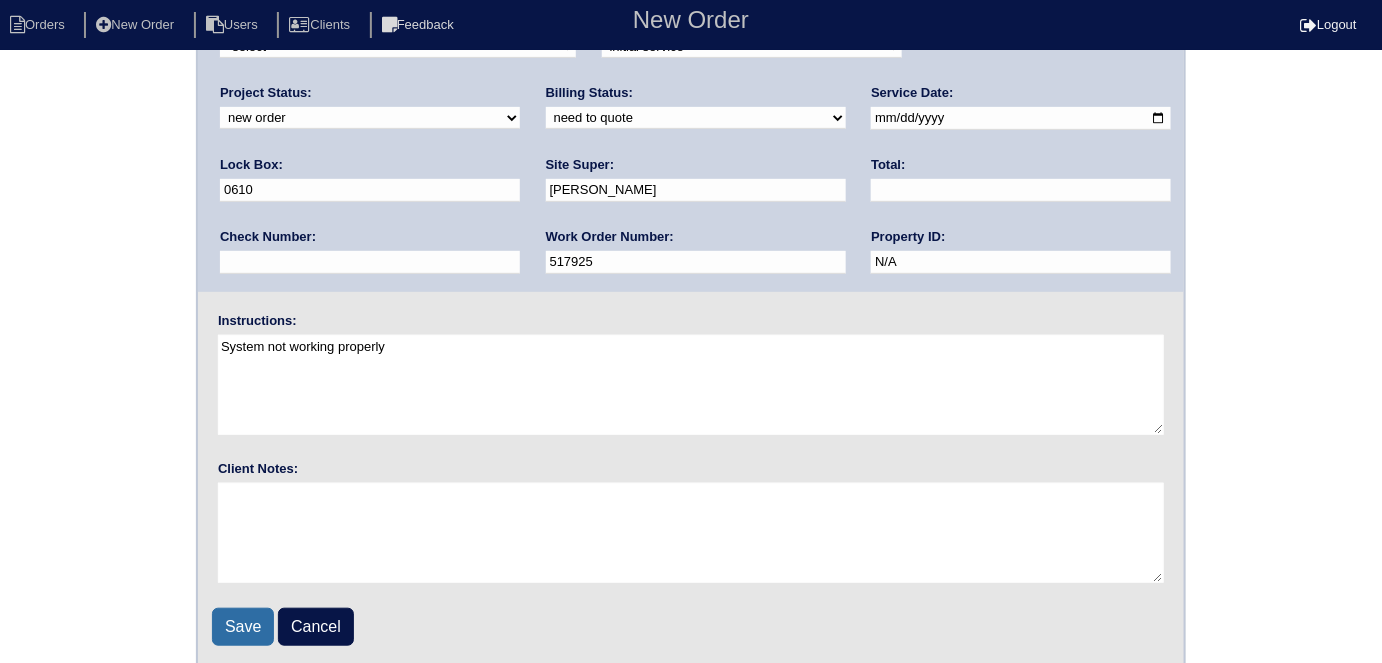 click on "Save" at bounding box center [243, 627] 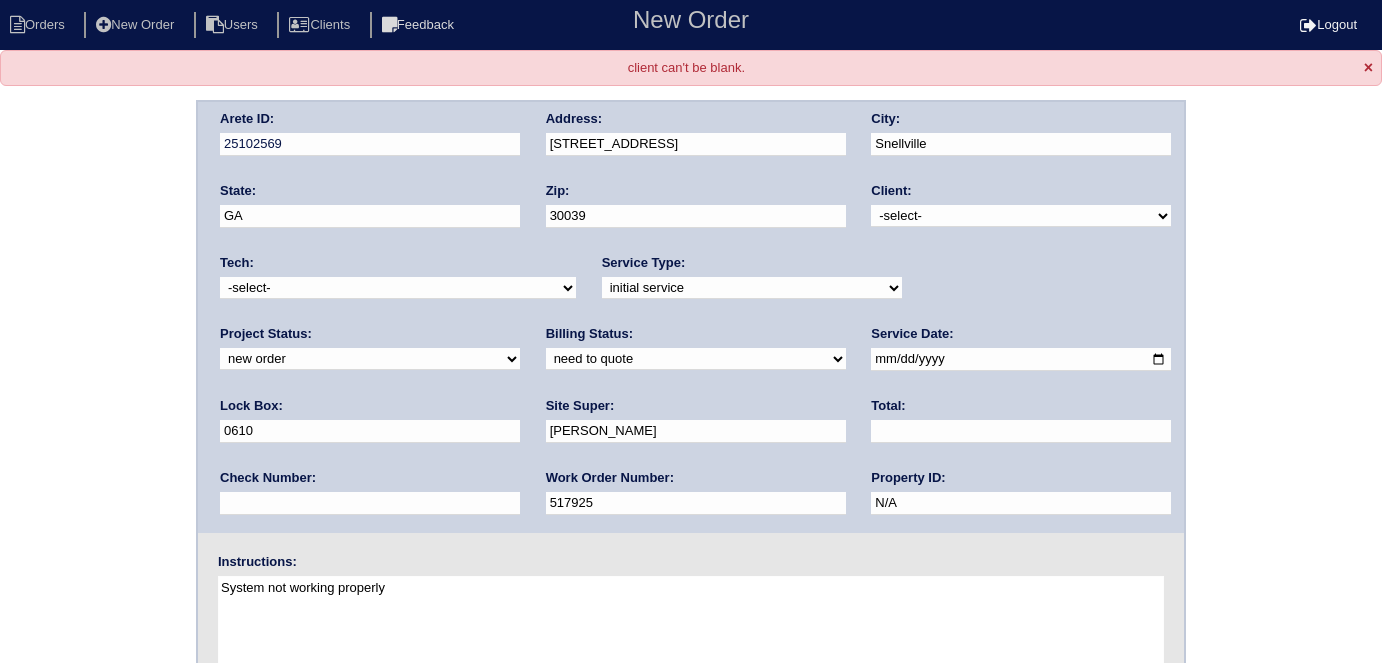 scroll, scrollTop: 0, scrollLeft: 0, axis: both 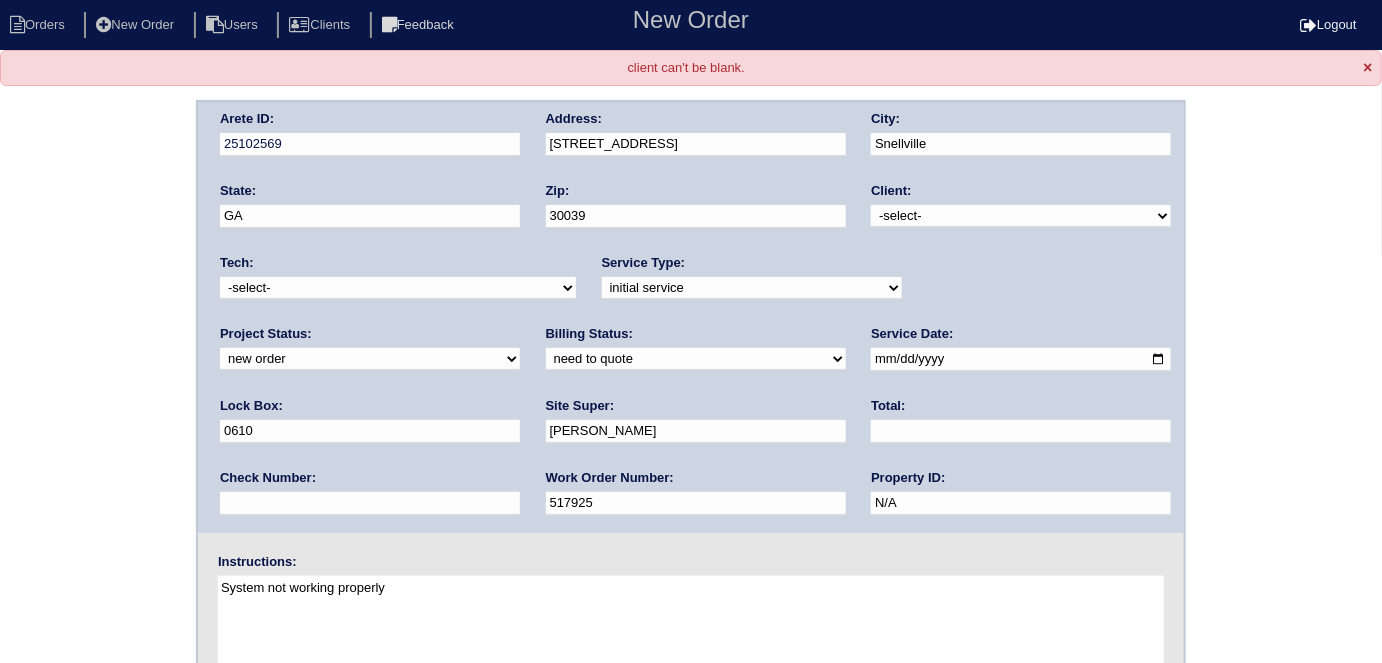 click on "-select-
TriCon American Homes
American Homes 4 Rent
First Key Homes
Zillow
The Renovation Company
On The Level Development Group
[PERSON_NAME] Exposition Group
Sylvan Homes
Pathway Construction
Arete Personal
Arete SMG
Tiber Capital
Tiber Realty
Divvy
Rave
[PERSON_NAME] Construction
[PERSON_NAME]
HomeRiver Group
Test Client
Rasmus Real Estate
Padly
Buffalo Homes
[PERSON_NAME]
Maymont Homes" at bounding box center [1021, 216] 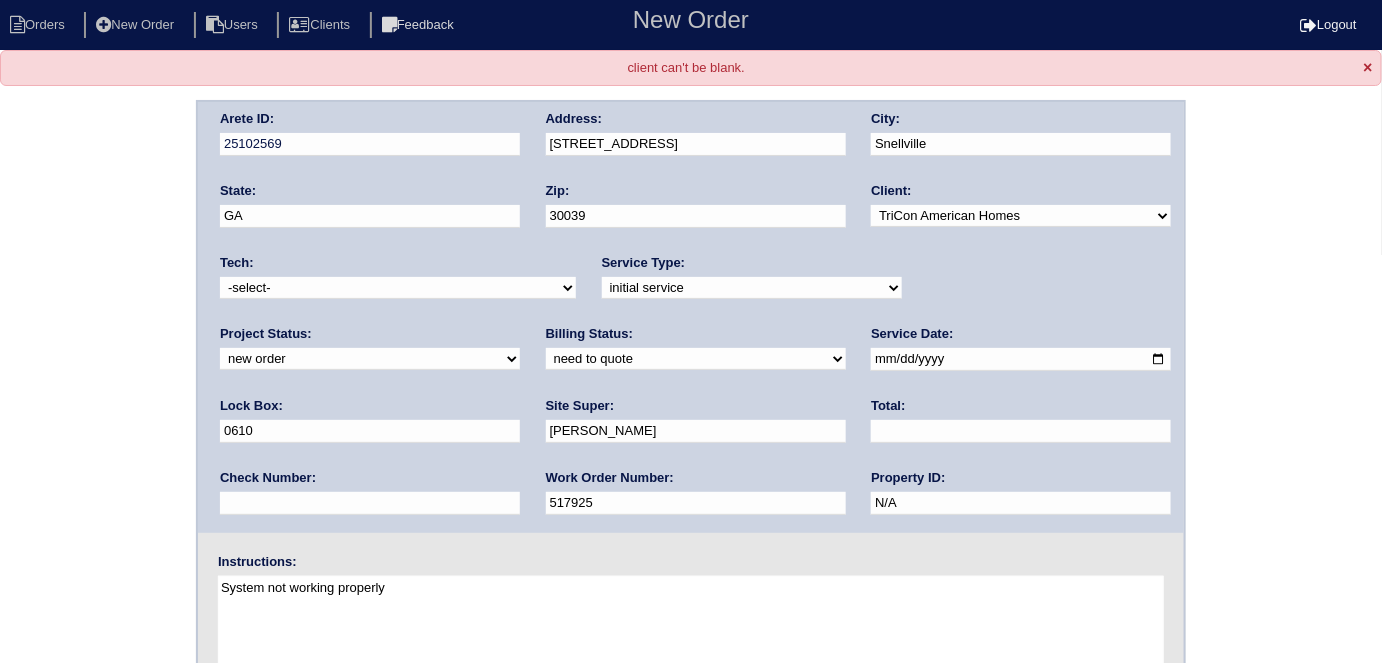 click on "Arete ID:
25102569
Address:
[STREET_ADDRESS]
City:
[GEOGRAPHIC_DATA]
State:
[GEOGRAPHIC_DATA]
Zip:
30039
Client:
-select-
TriCon American Homes
American Homes 4 Rent
First Key Homes
Zillow
The Renovation Company
On The Level Development Group
[PERSON_NAME] Exposition Group
Sylvan Homes
Pathway Construction
Arete Personal
Arete SMG
Tiber Capital
Tiber Realty
Divvy
Rave
[PERSON_NAME] Construction
[PERSON_NAME]
HomeRiver Group
Test Client
Rasmus Real Estate
Padly
Buffalo Homes
[PERSON_NAME]
Maymont Homes
Tech:" at bounding box center [691, 504] 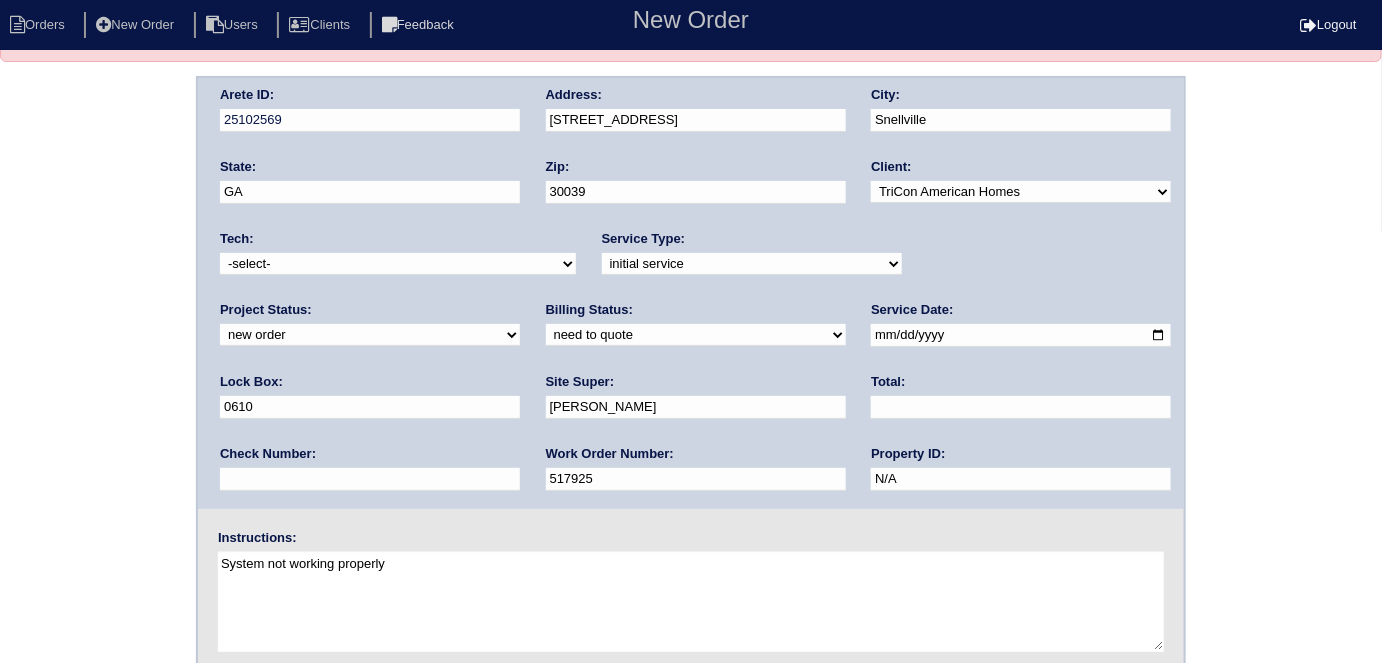 scroll, scrollTop: 240, scrollLeft: 0, axis: vertical 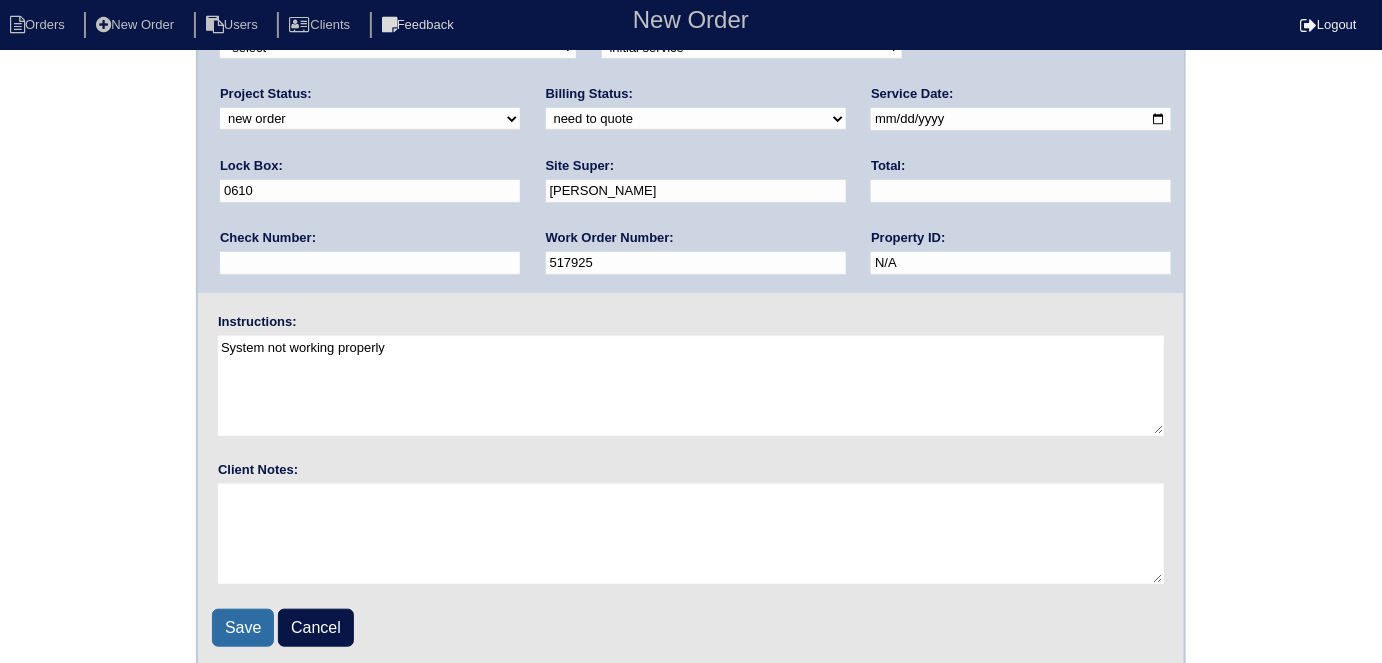 click on "Save" at bounding box center [243, 628] 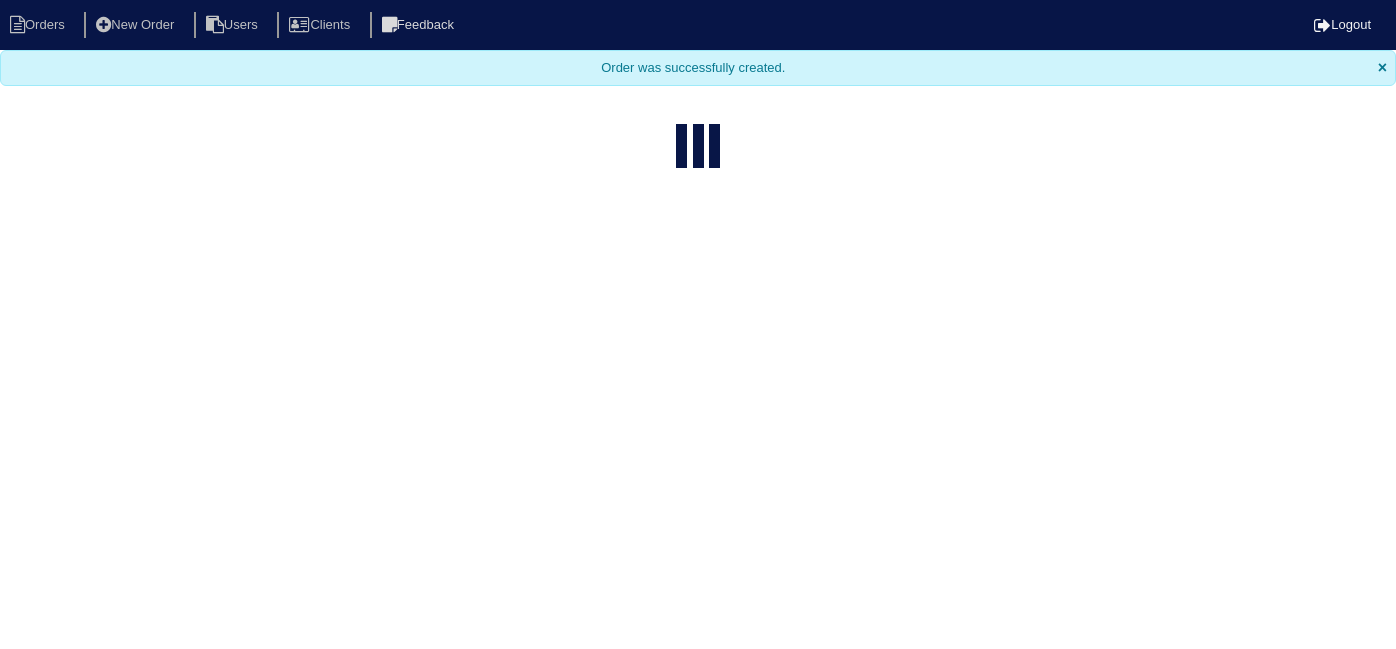 select on "15" 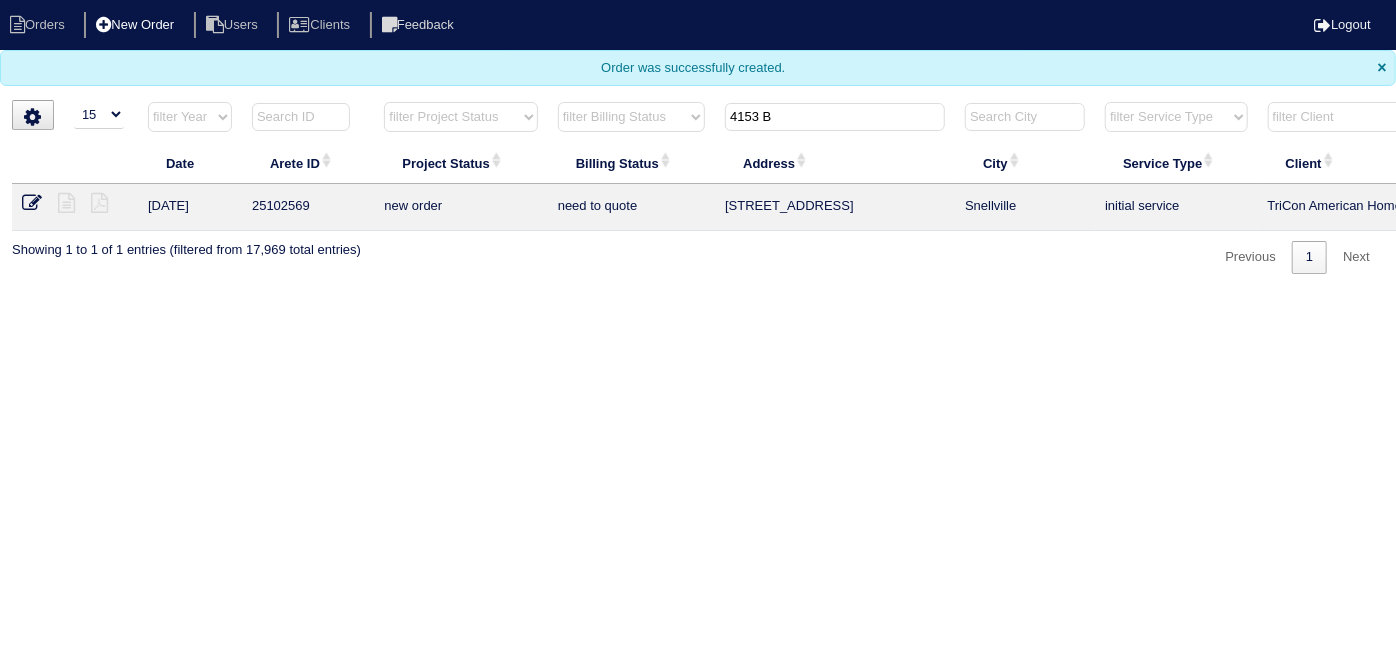 drag, startPoint x: 784, startPoint y: 118, endPoint x: 139, endPoint y: 11, distance: 653.81494 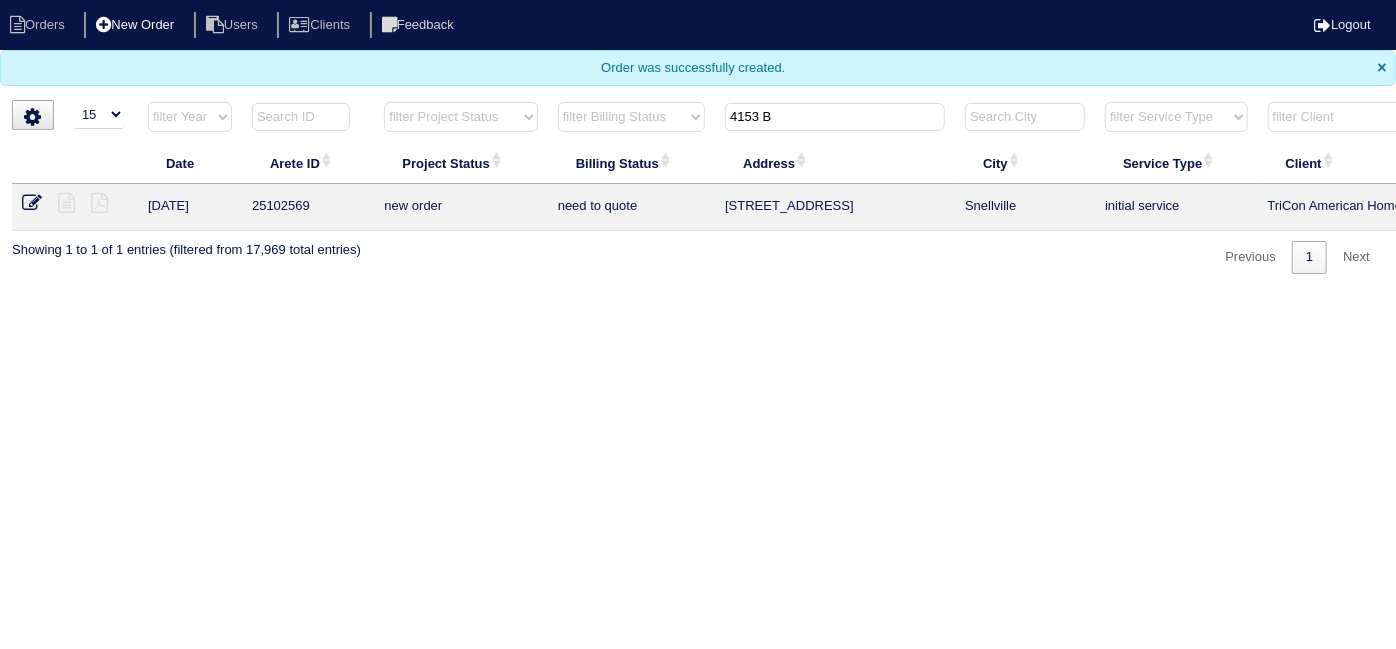 click on "Orders
New Order
Users
Clients
Feedback
Logout
Orders
New Order
Users
Clients
Message is blank.  Please add text or cancel.
Send Feedback
Cancel
×" at bounding box center (698, 137) 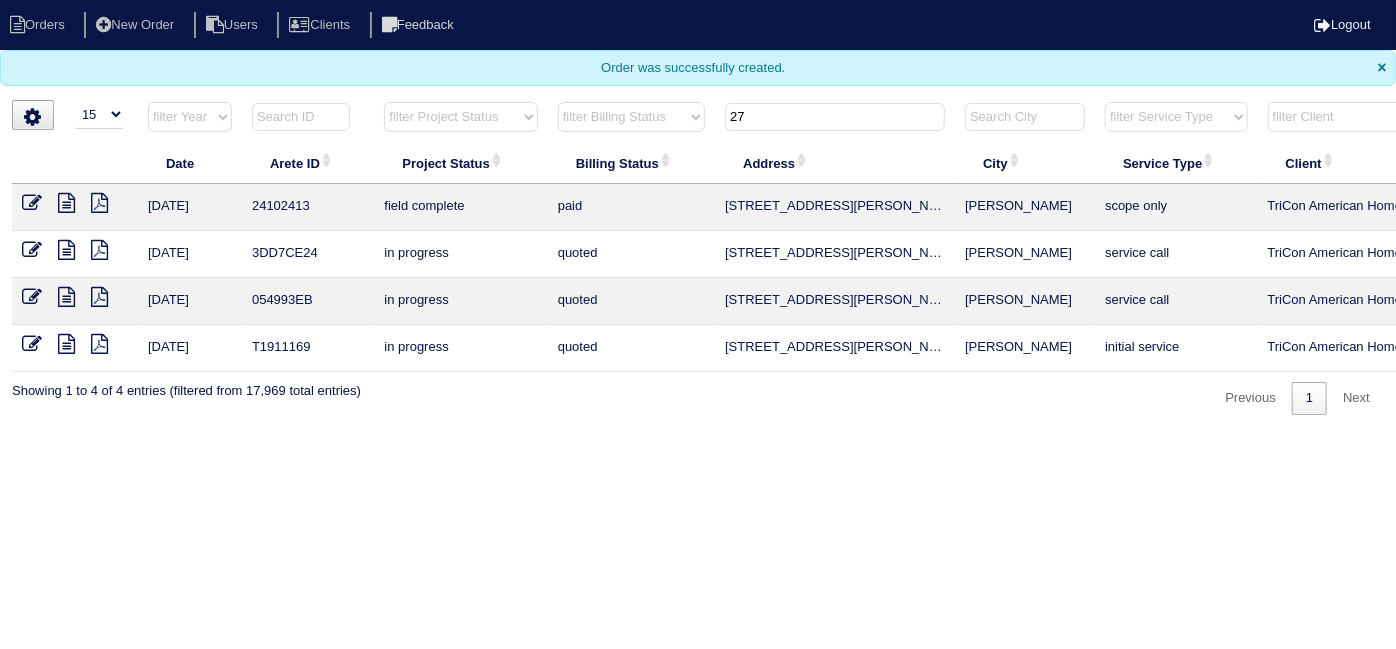 type on "2" 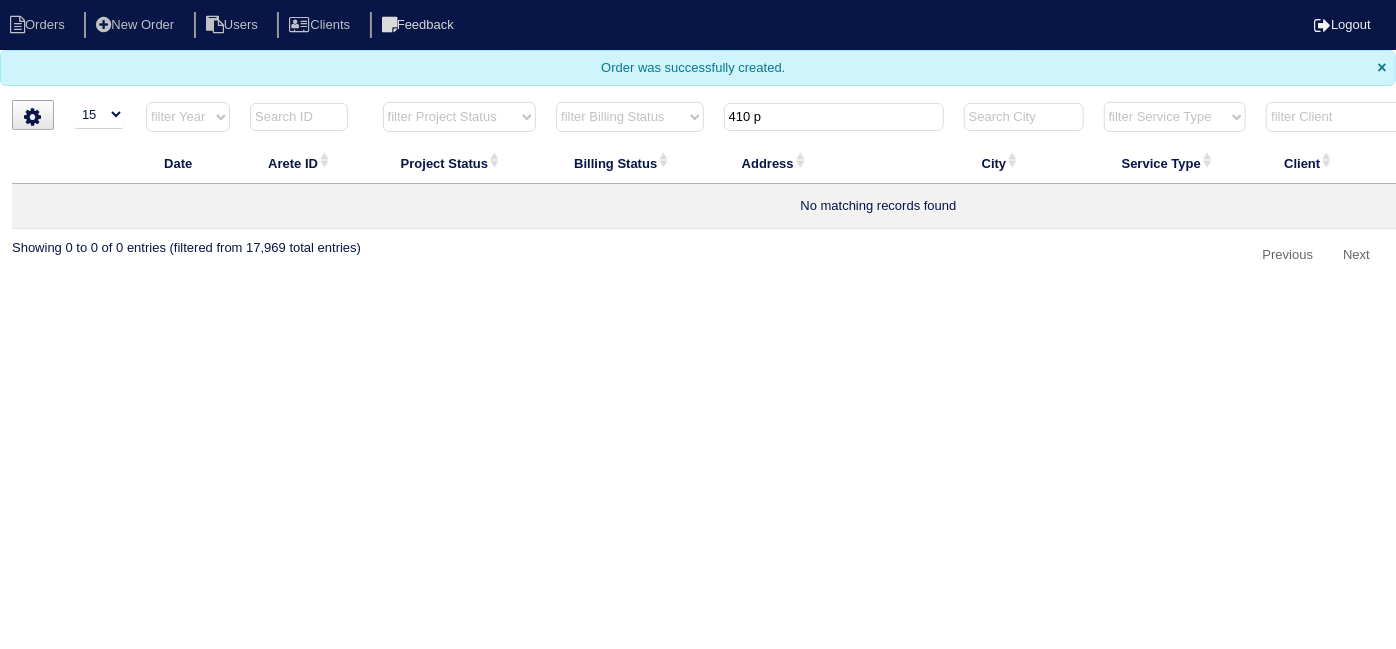 drag, startPoint x: 784, startPoint y: 113, endPoint x: 320, endPoint y: 48, distance: 468.53067 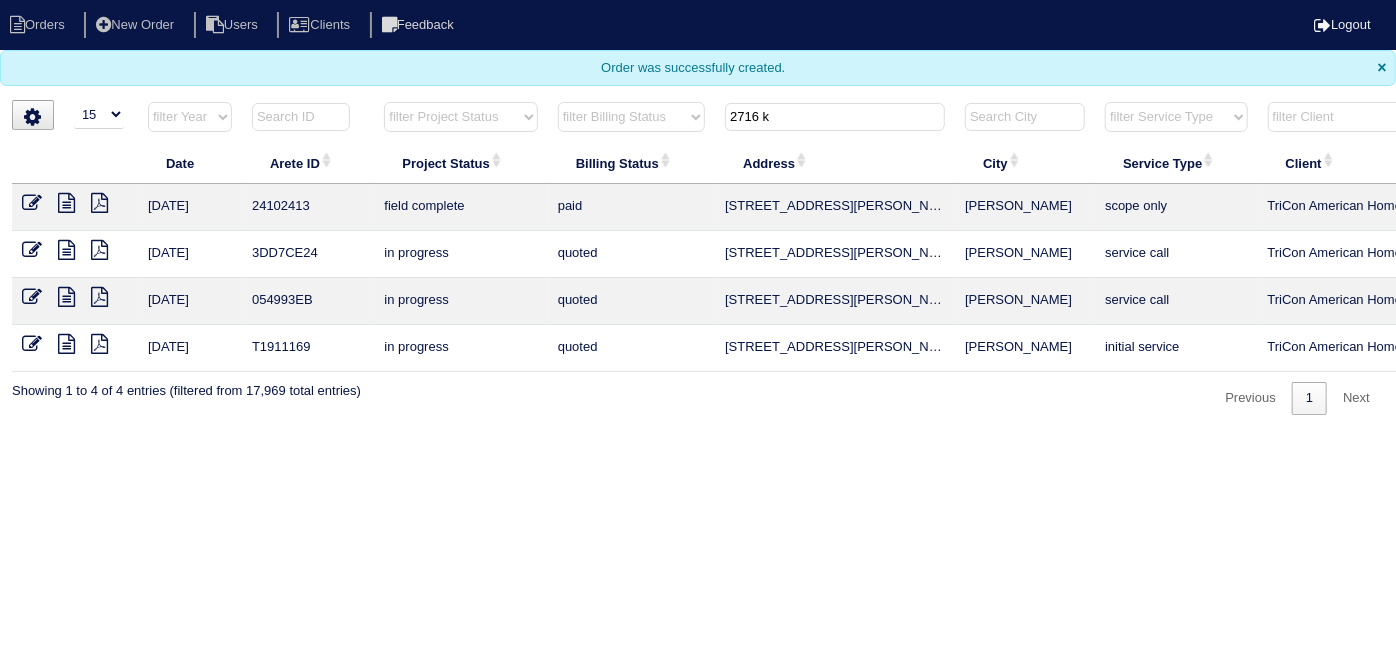 type on "2716 k" 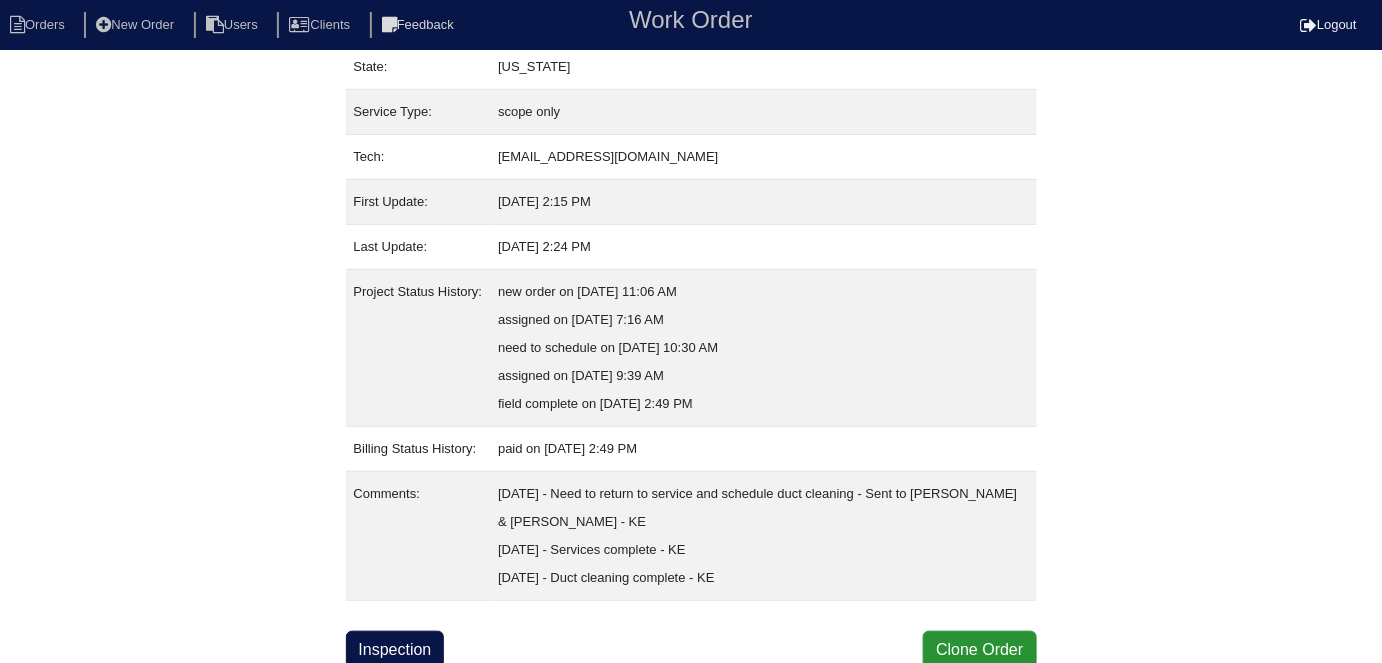 scroll, scrollTop: 245, scrollLeft: 0, axis: vertical 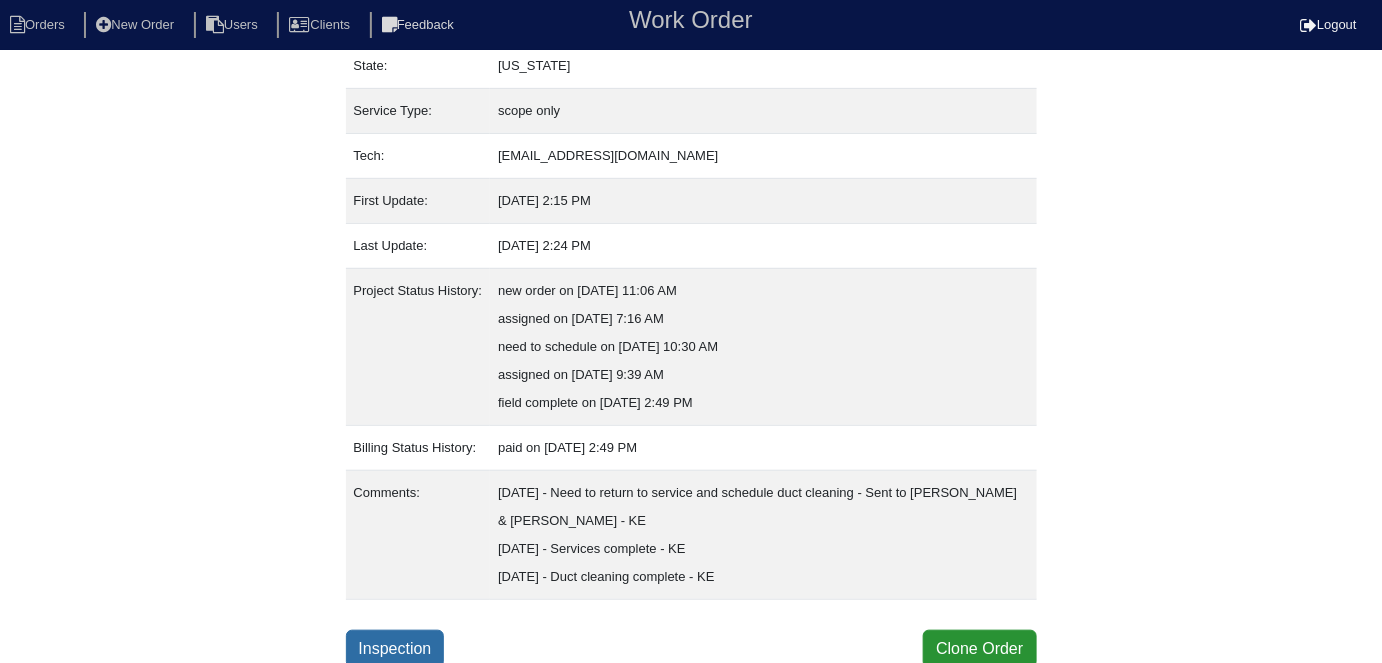 click on "Inspection" at bounding box center [395, 649] 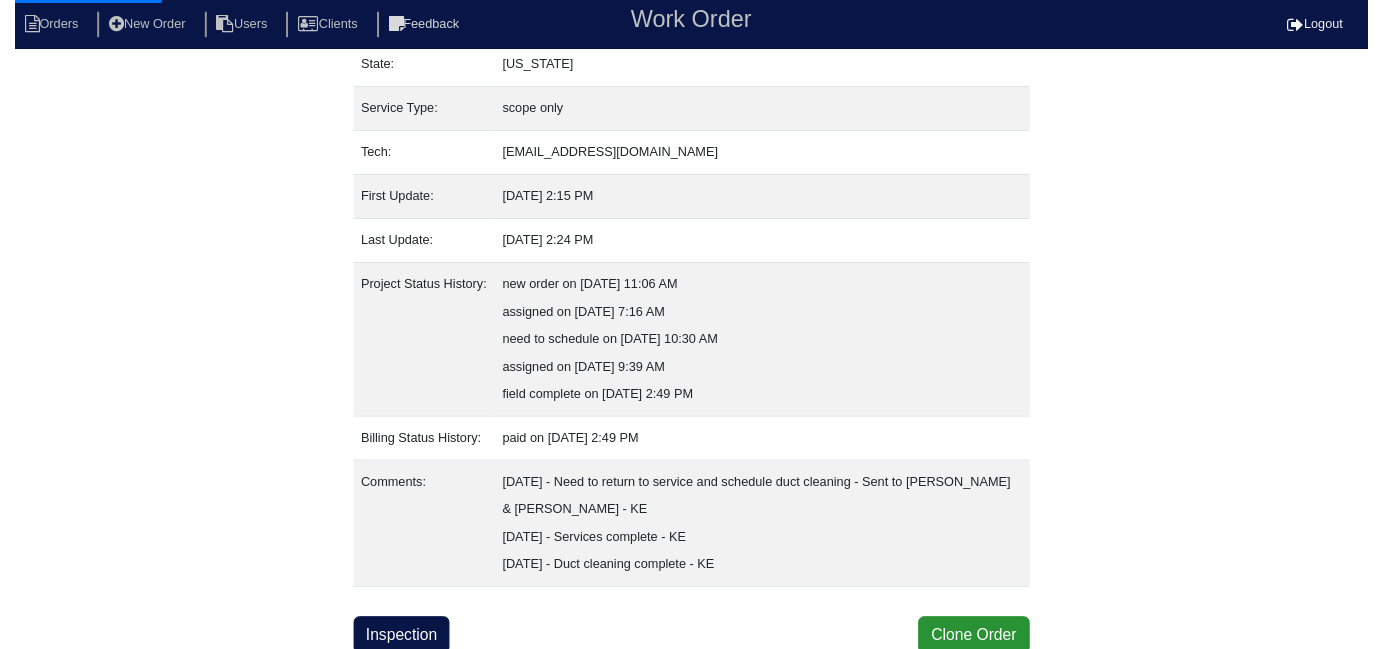 scroll, scrollTop: 0, scrollLeft: 0, axis: both 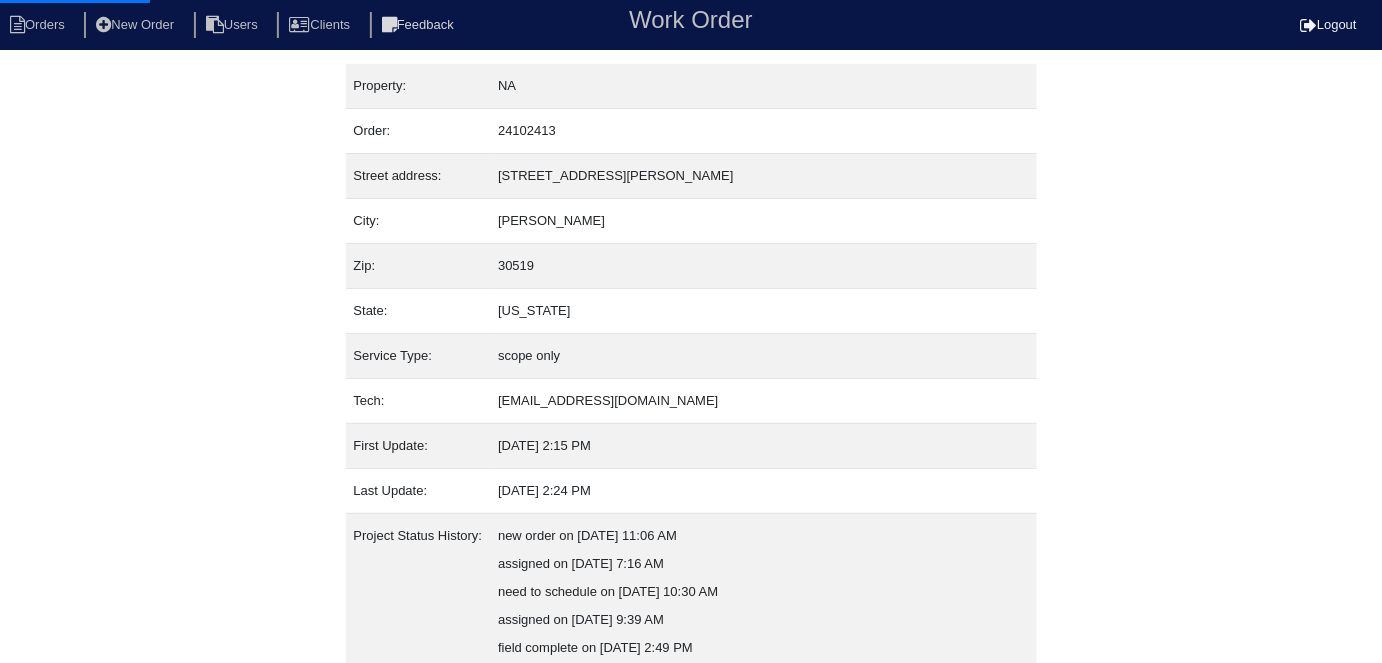 select on "0" 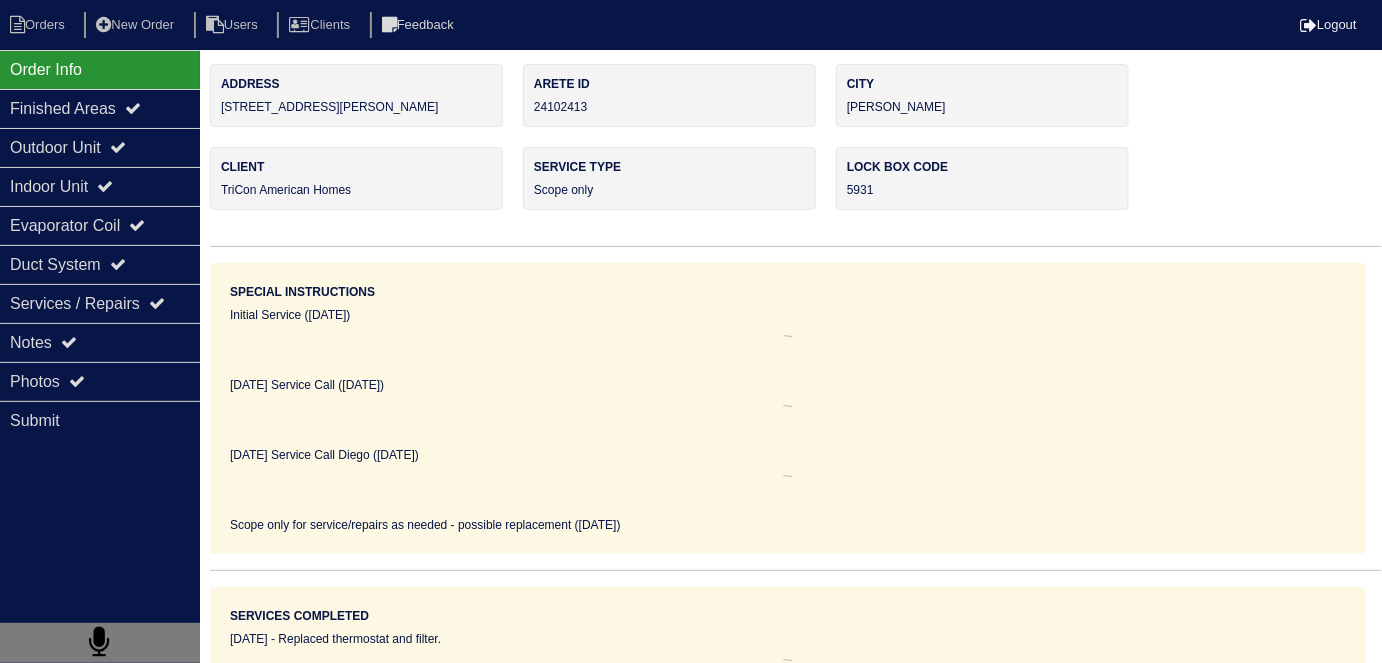 click on "Outdoor Unit" at bounding box center (100, 147) 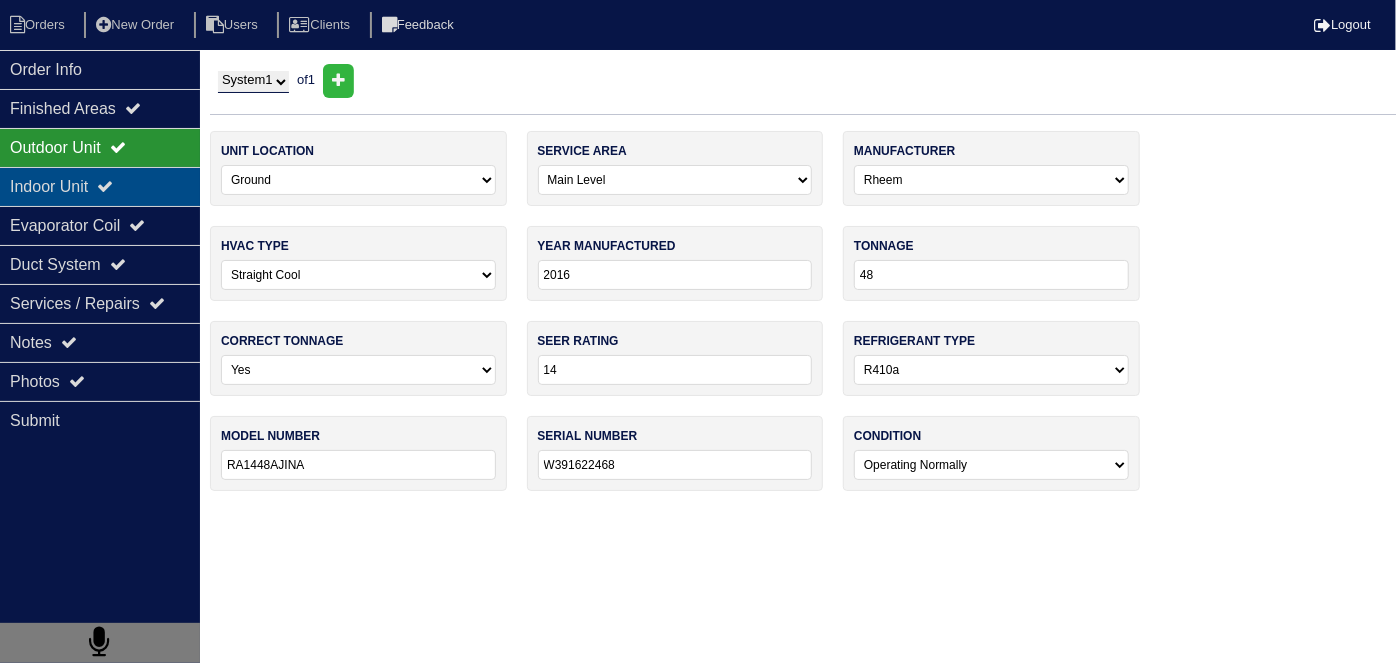 click on "Indoor Unit" at bounding box center [100, 186] 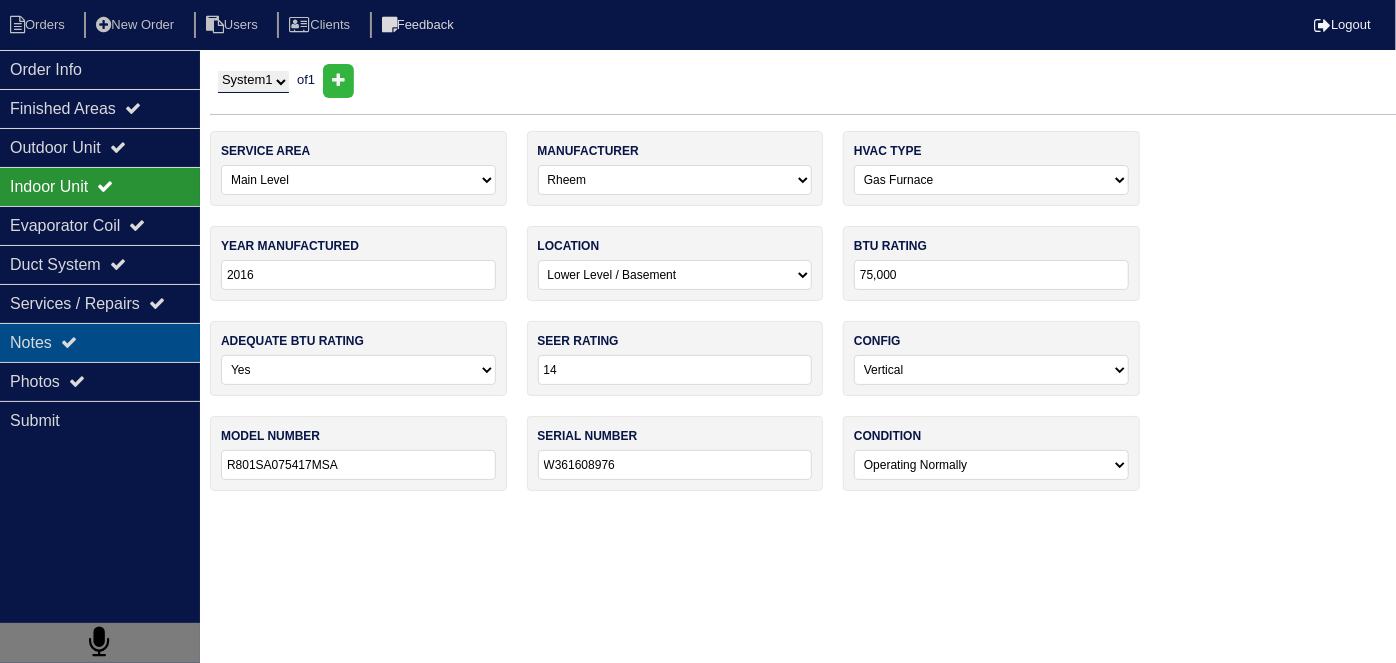 click on "Notes" at bounding box center (100, 342) 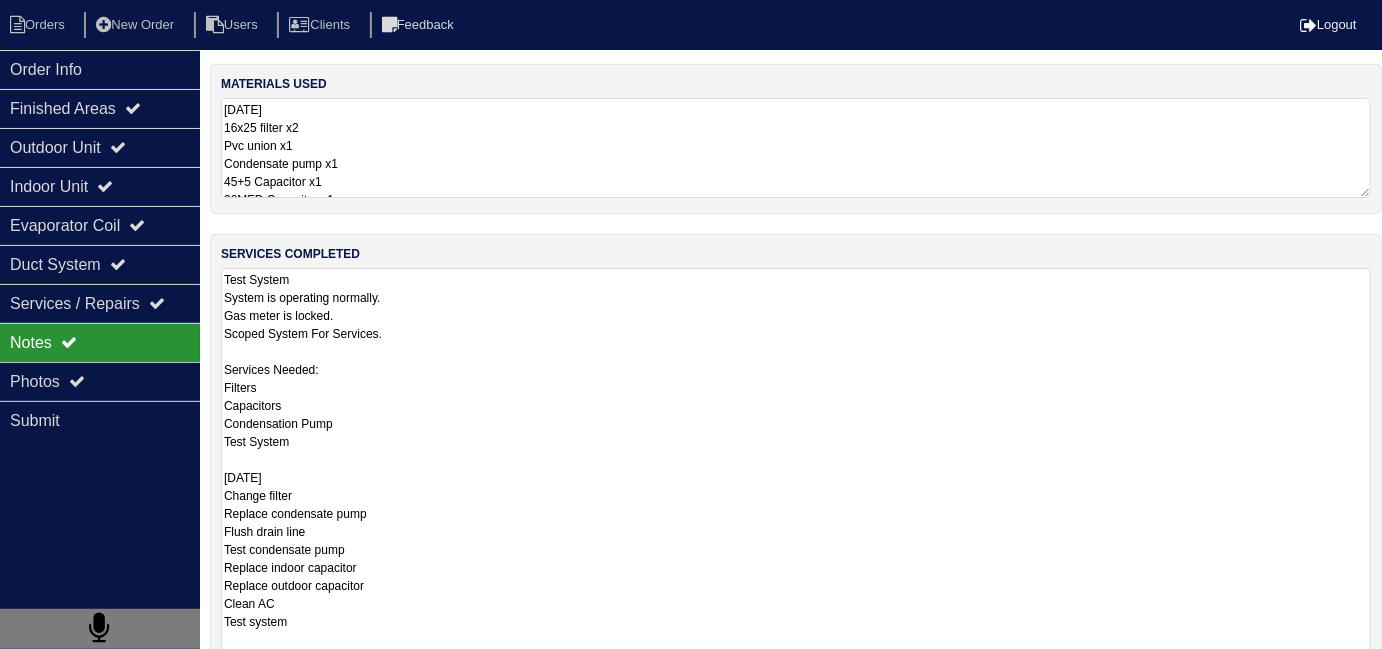 click on "Test System
System is operating normally.
Gas meter is locked.
Scoped System For Services.
Services Needed:
Filters
Capacitors
Condensation Pump
Test System
10/16/24
Change filter
Replace condensate pump
Flush drain line
Test condensate pump
Replace indoor capacitor
Replace outdoor capacitor
Clean AC
Test system" at bounding box center [796, 468] 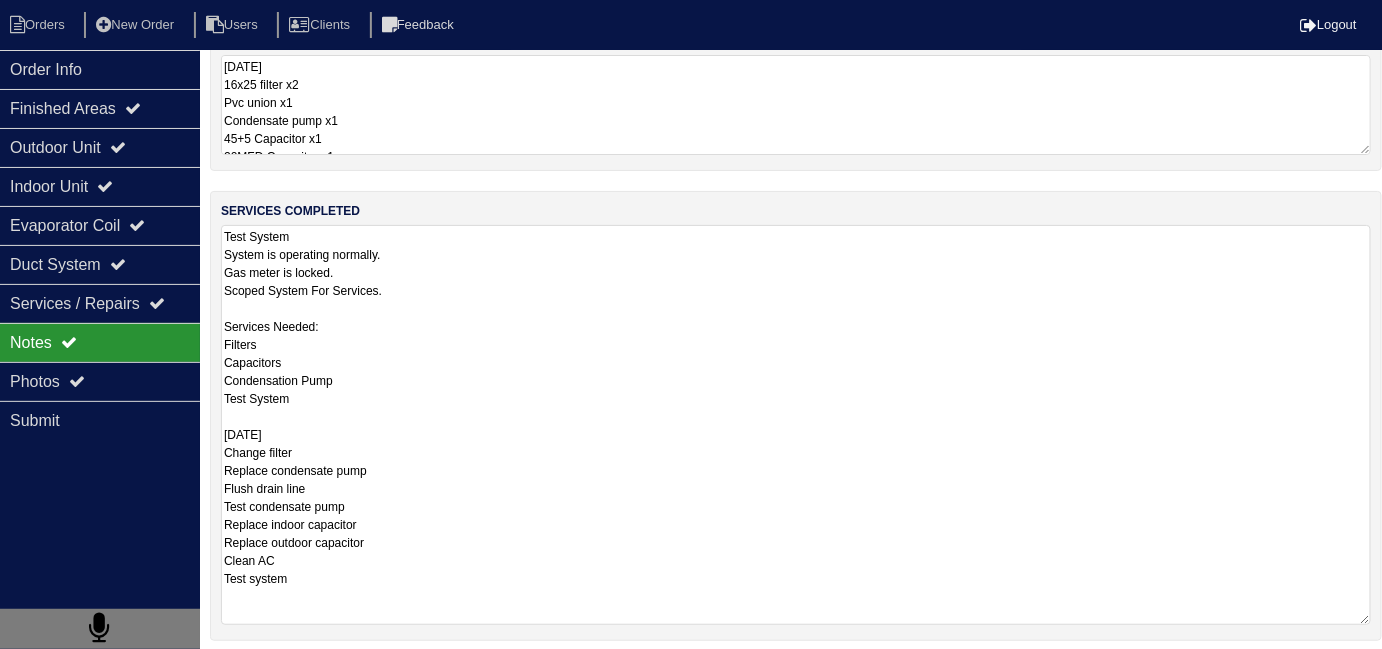 scroll, scrollTop: 389, scrollLeft: 0, axis: vertical 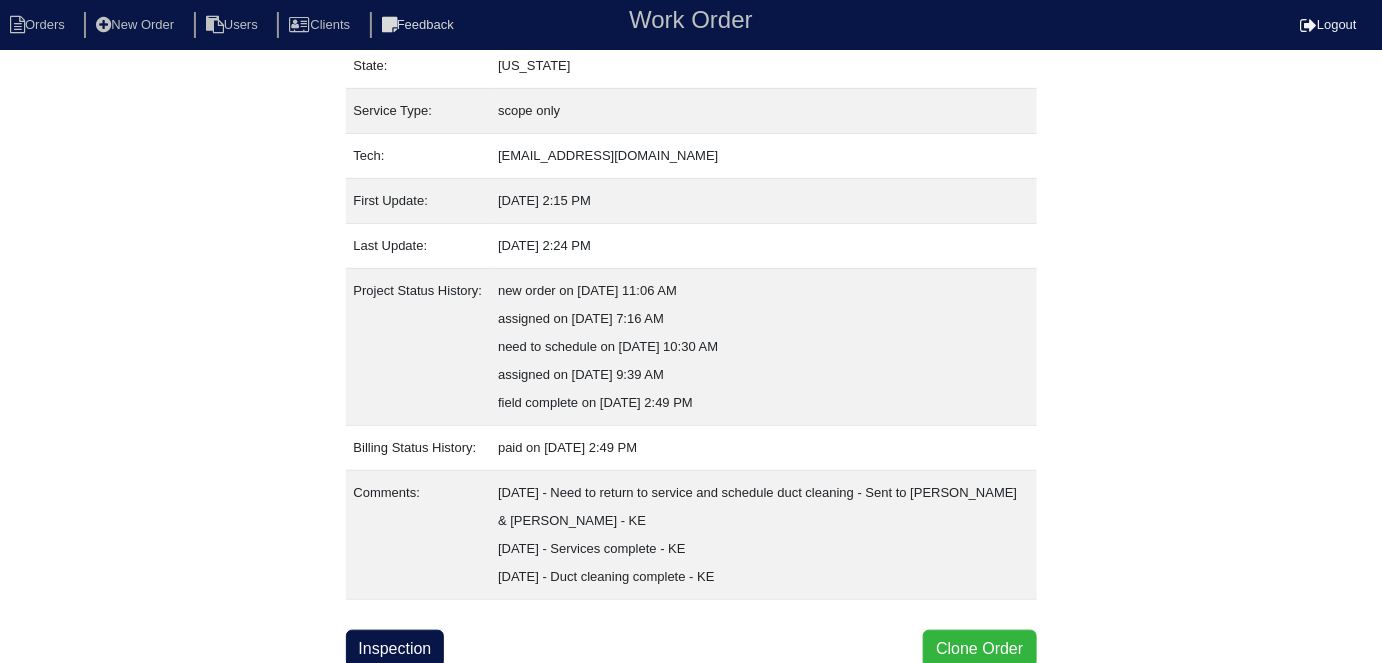 click on "Clone Order" at bounding box center (979, 649) 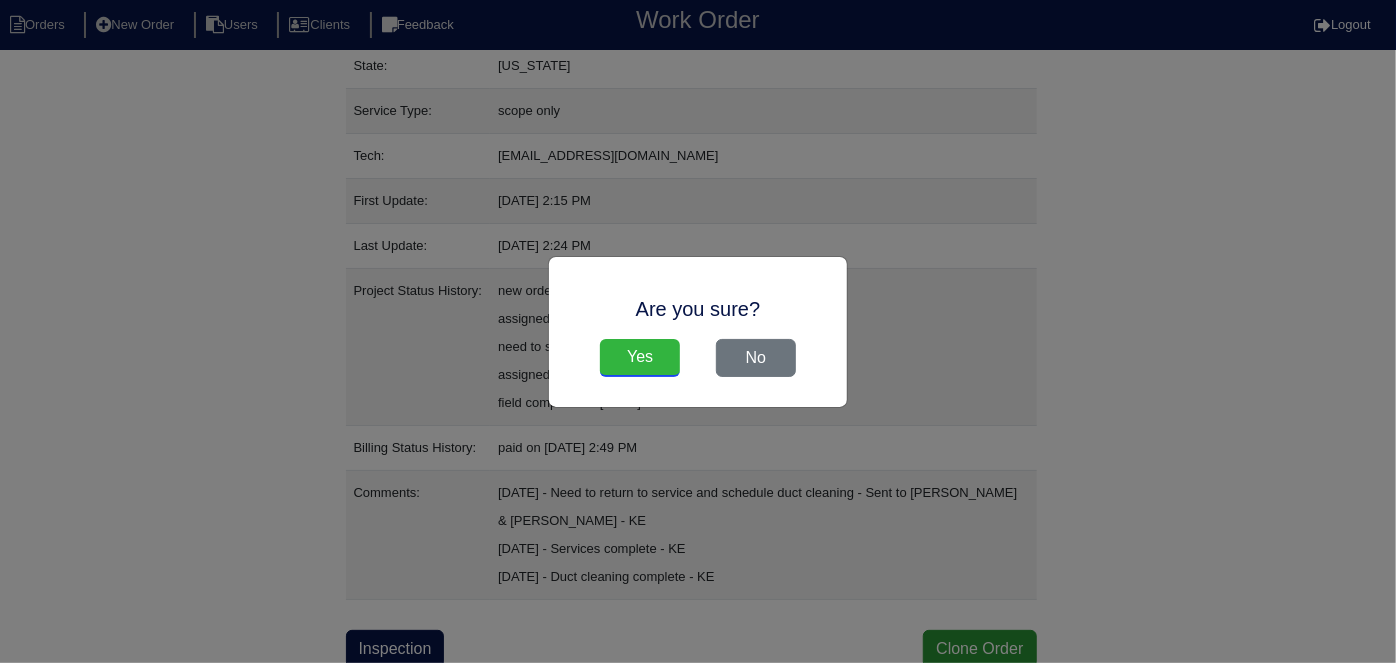 click on "Yes" at bounding box center [640, 358] 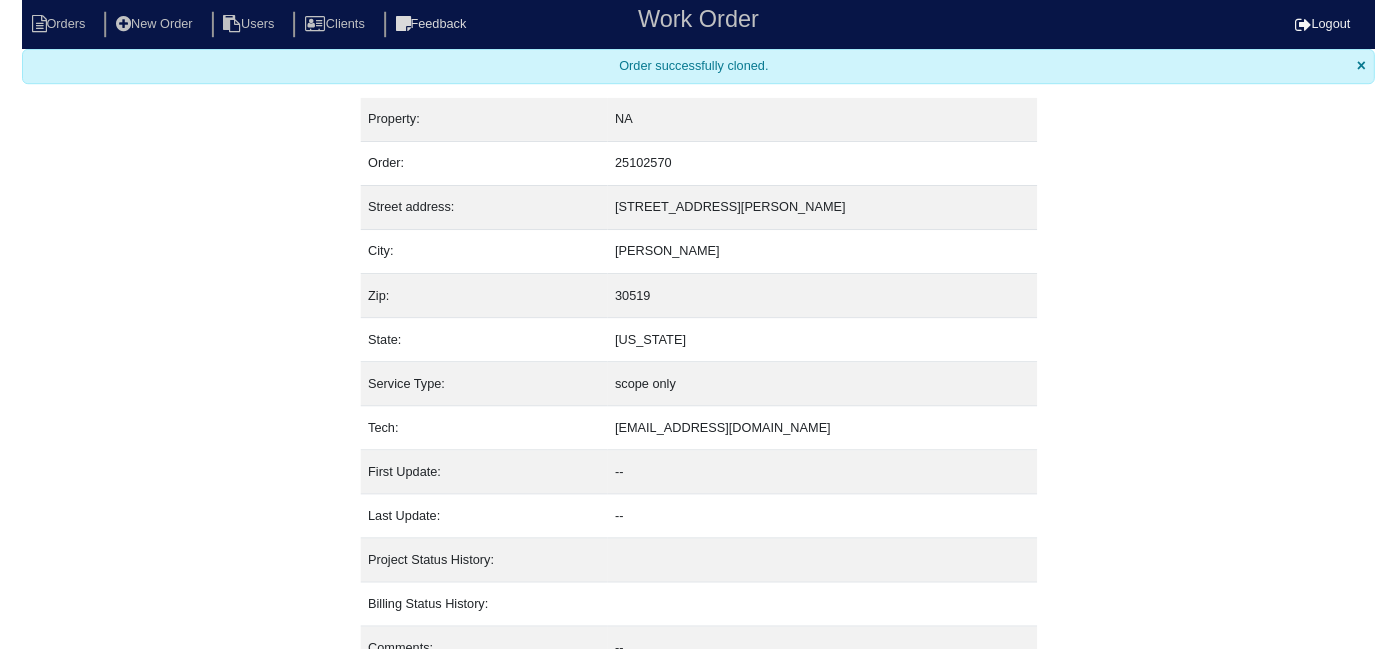 scroll, scrollTop: 0, scrollLeft: 0, axis: both 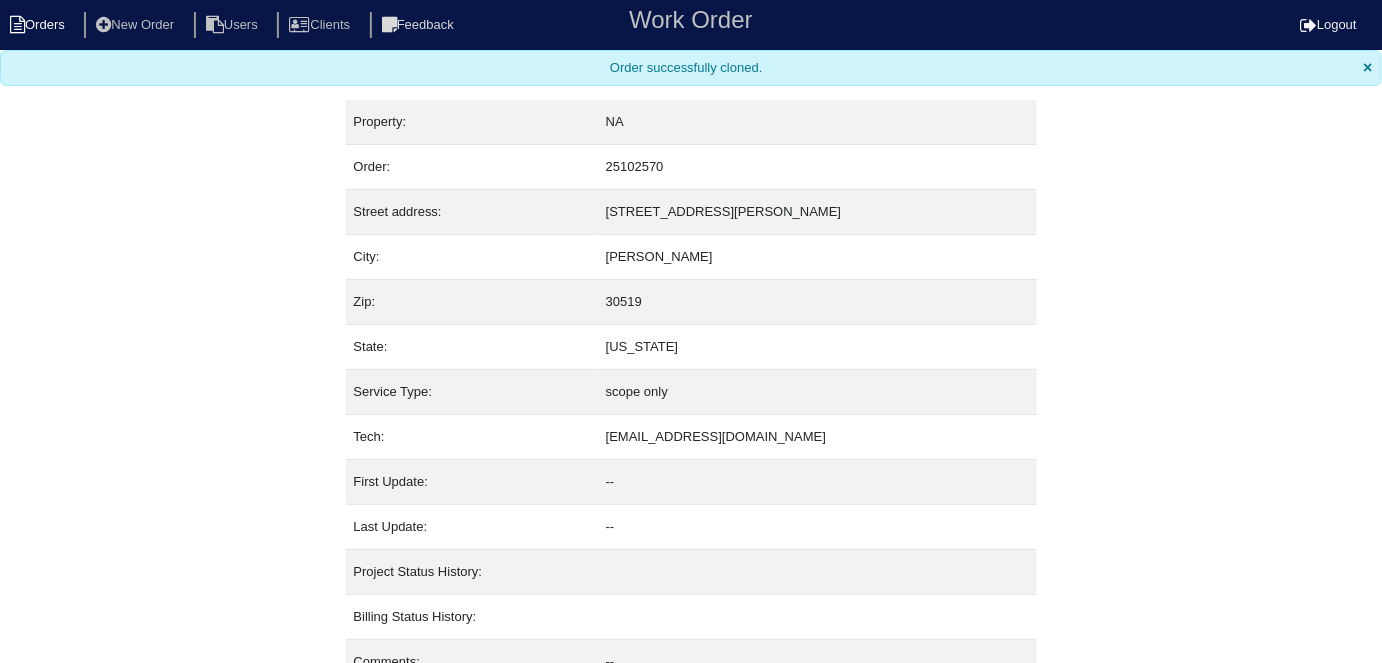 click on "Orders" at bounding box center (40, 25) 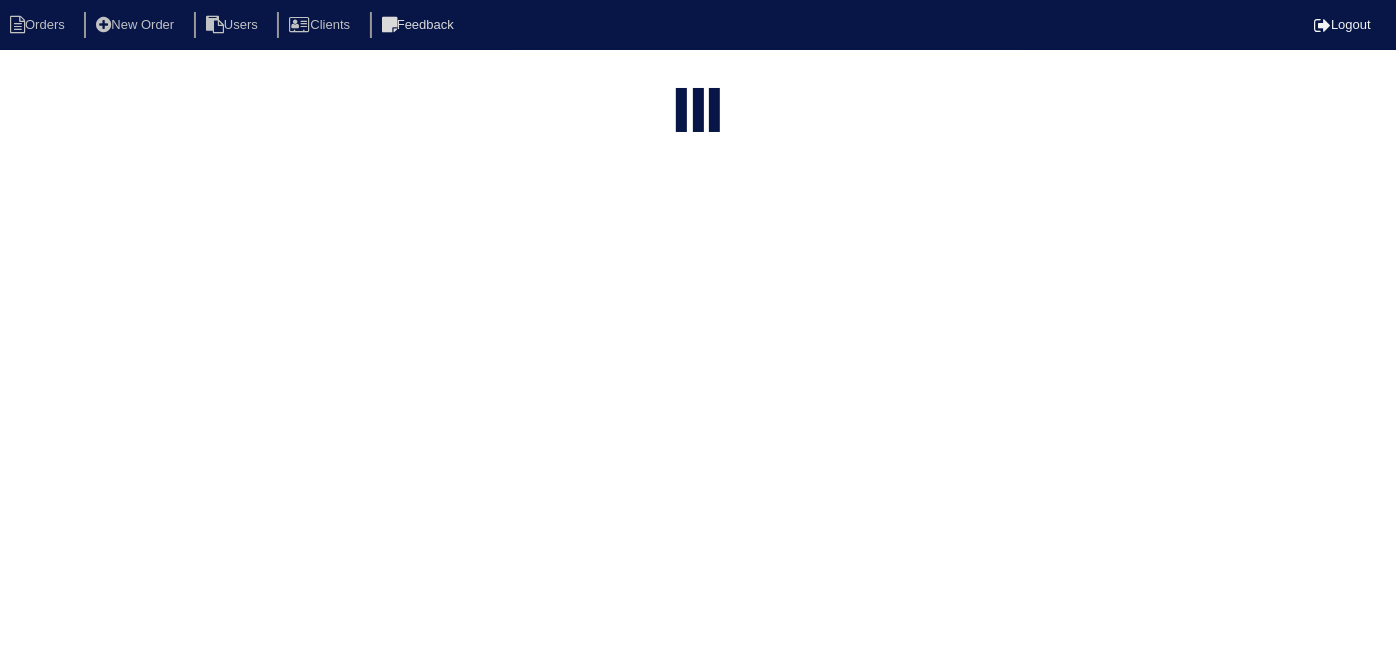 type on "2716 k" 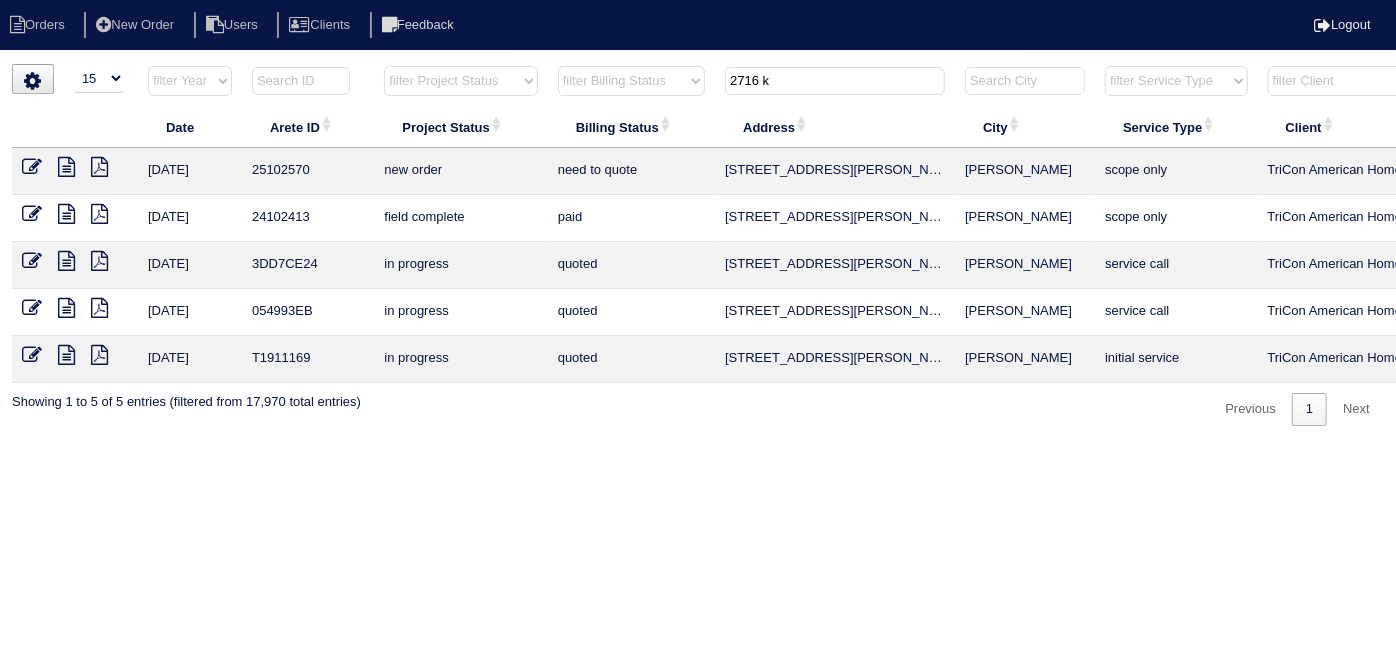click at bounding box center [32, 167] 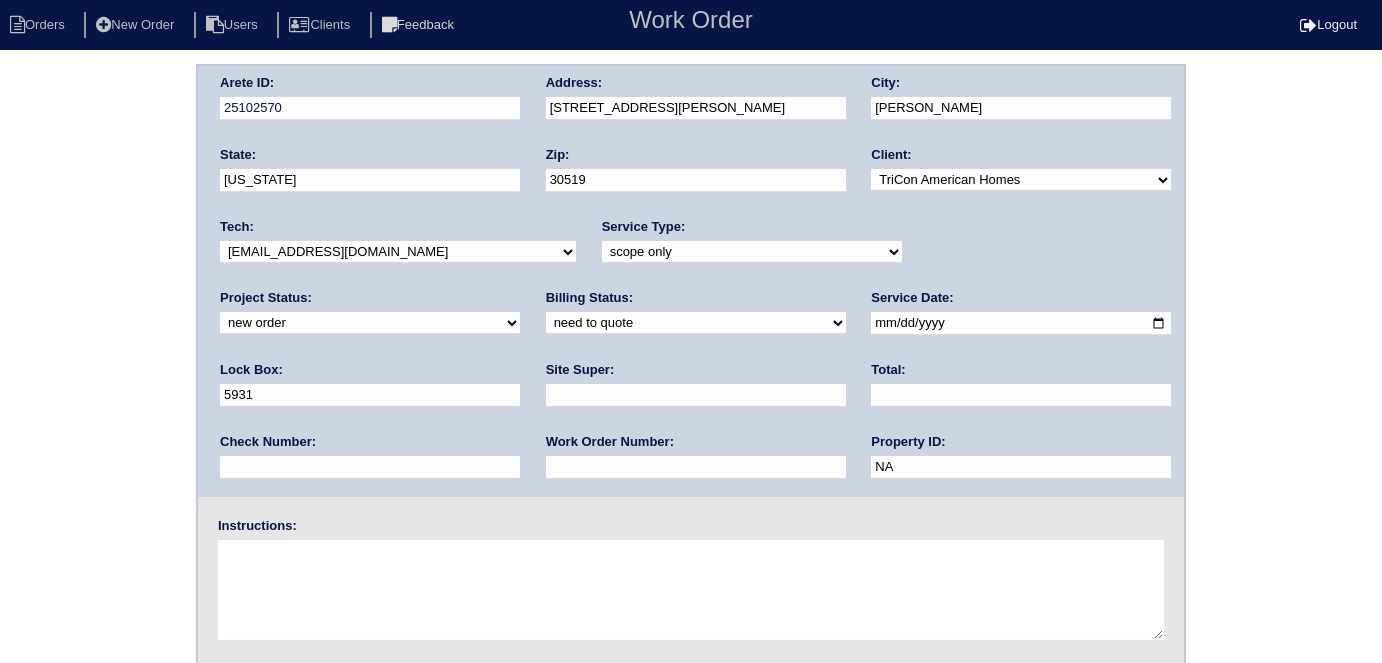 scroll, scrollTop: 0, scrollLeft: 0, axis: both 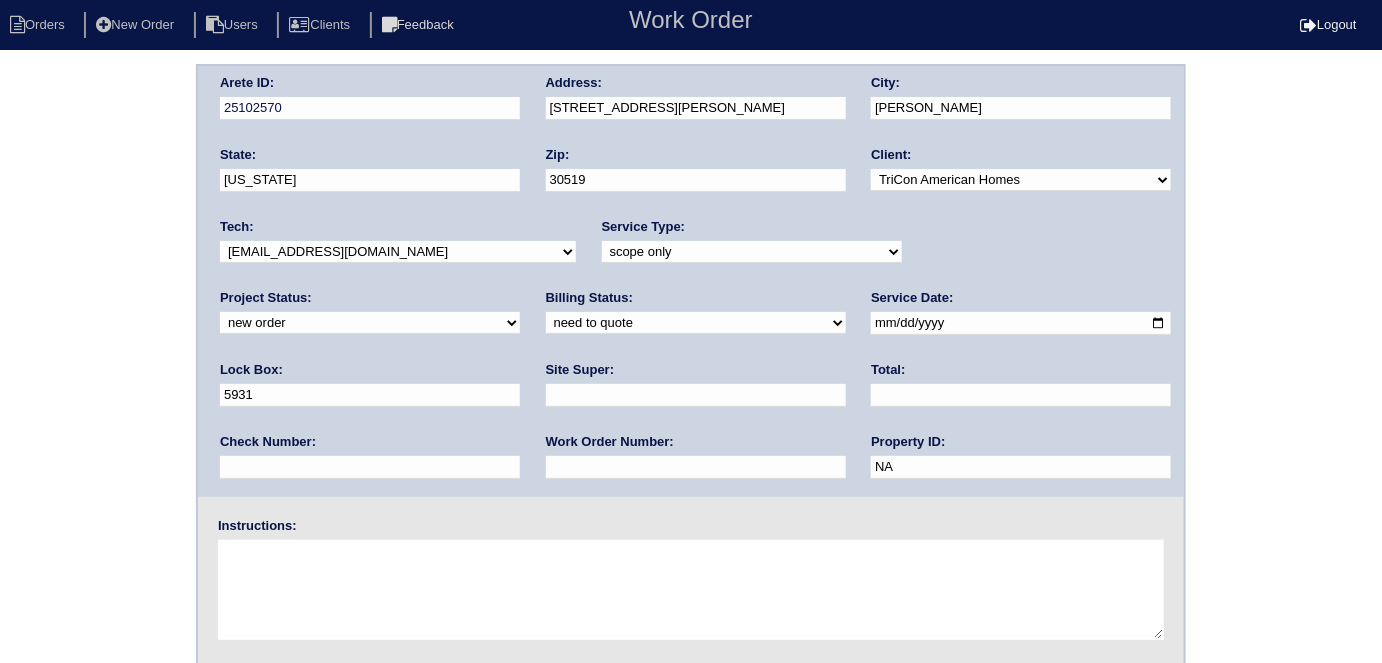 click on "-select-
initial service
basic service
maintenance call
replacement scope
service call
scope only" at bounding box center [752, 252] 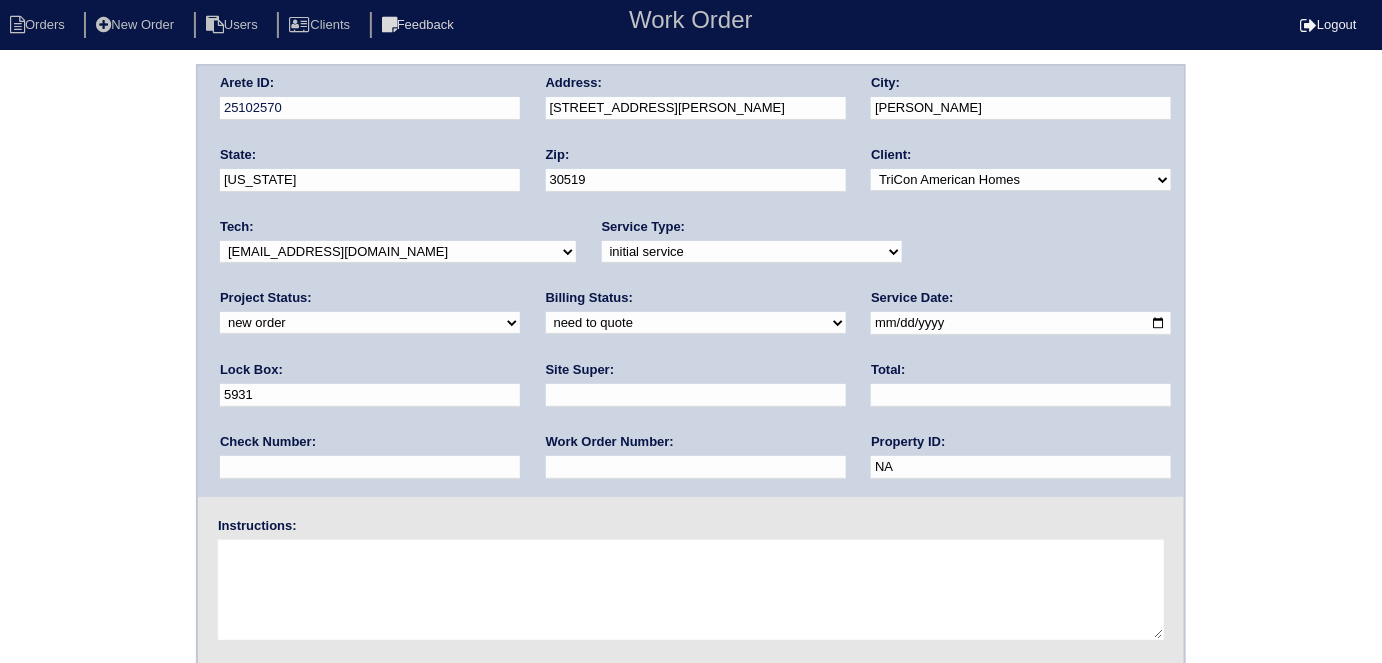 click on "-select-
initial service
basic service
maintenance call
replacement scope
service call
scope only" at bounding box center (752, 252) 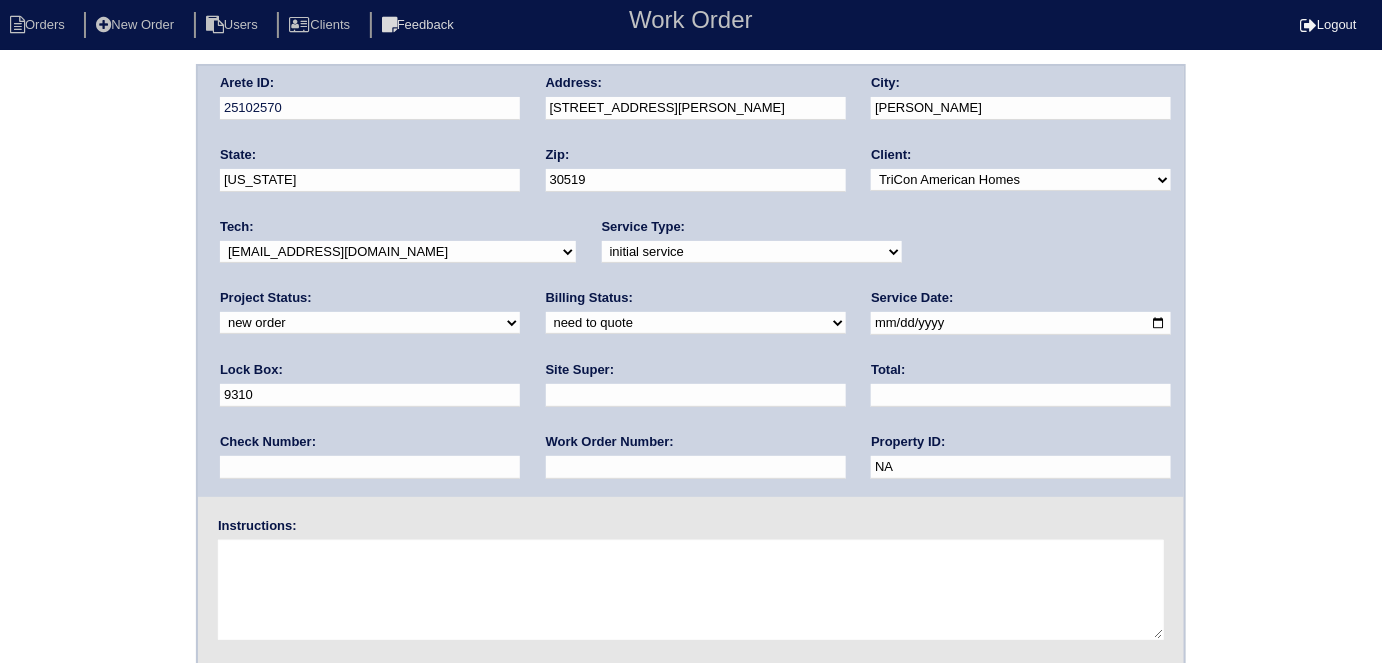type on "9310" 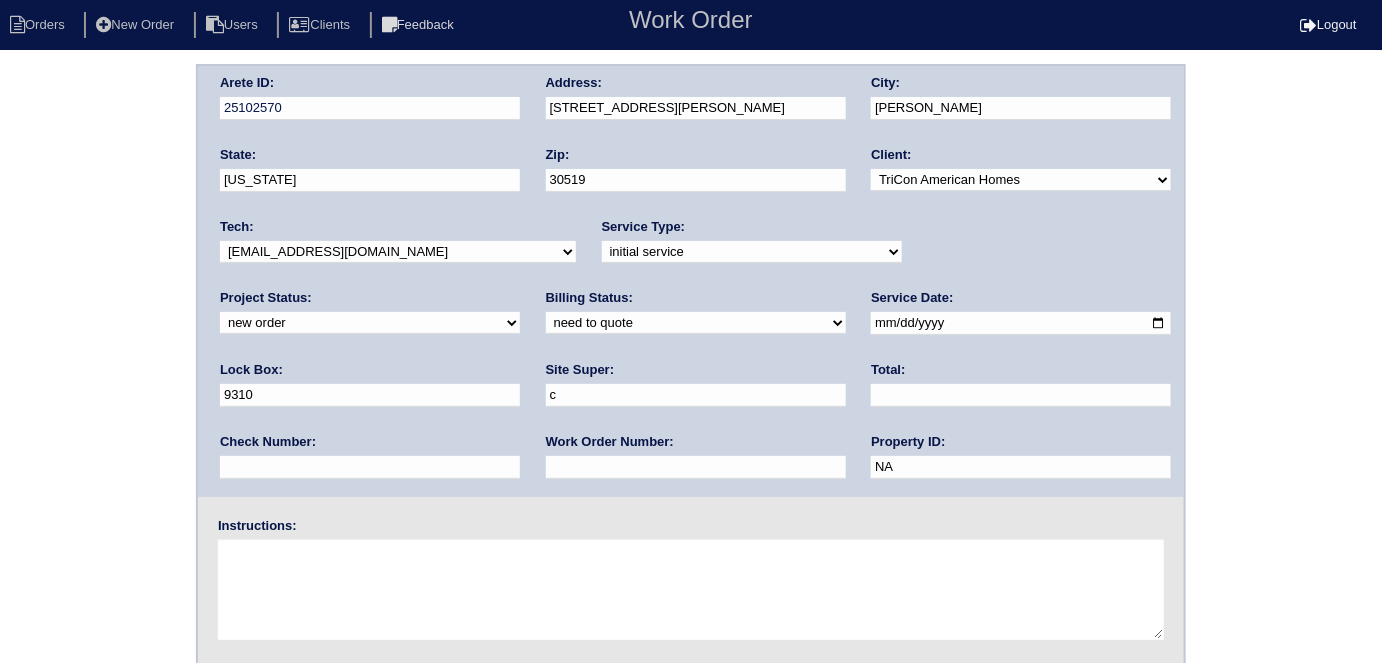 type on "[PERSON_NAME]" 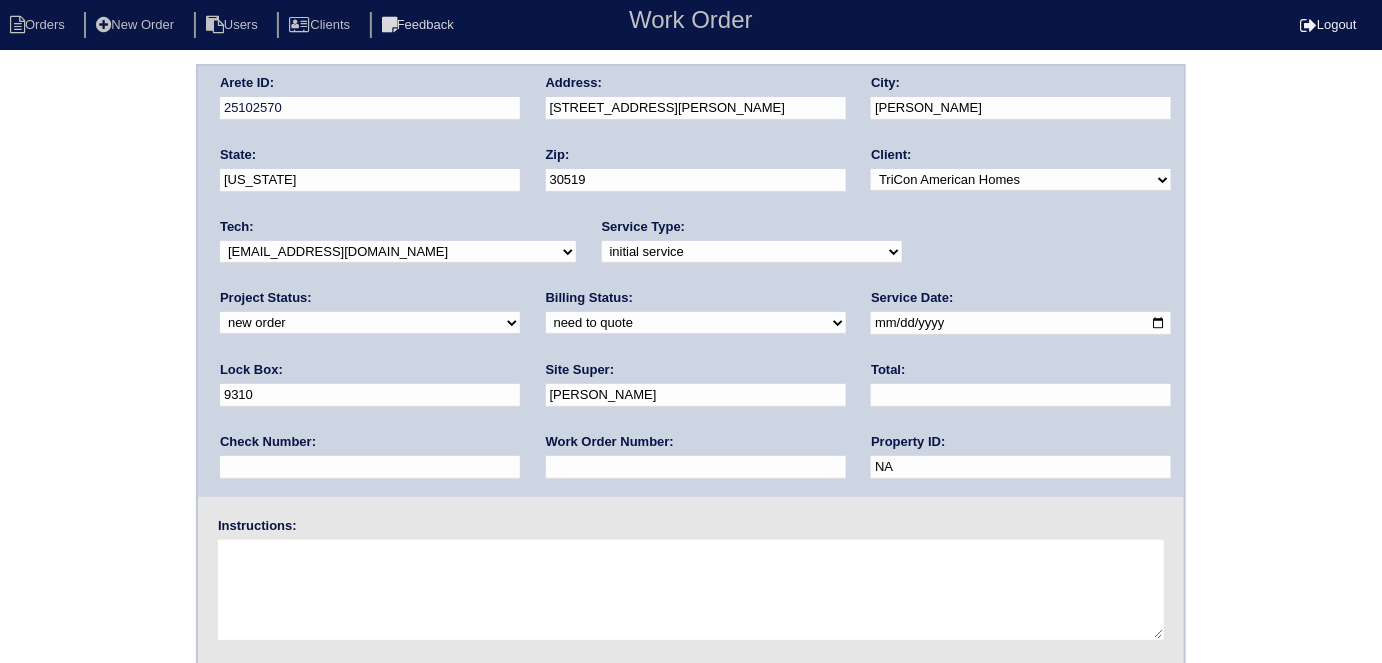 click at bounding box center (696, 467) 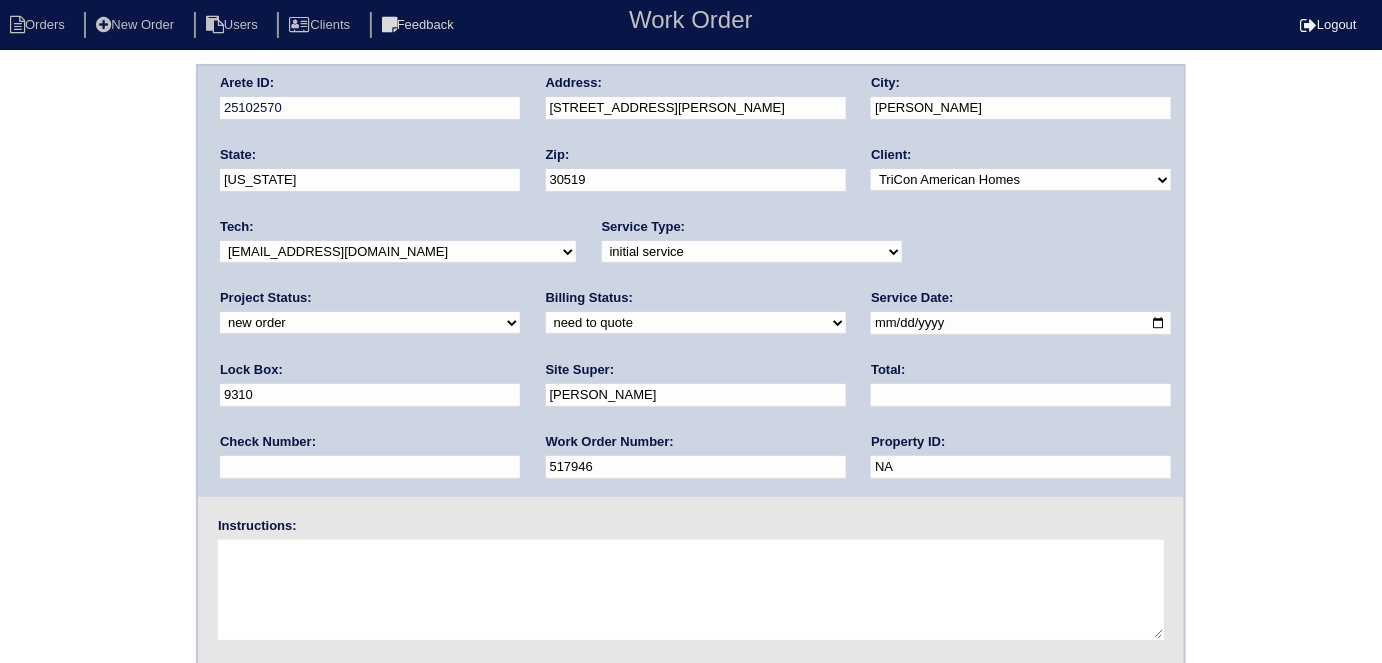 type on "517946" 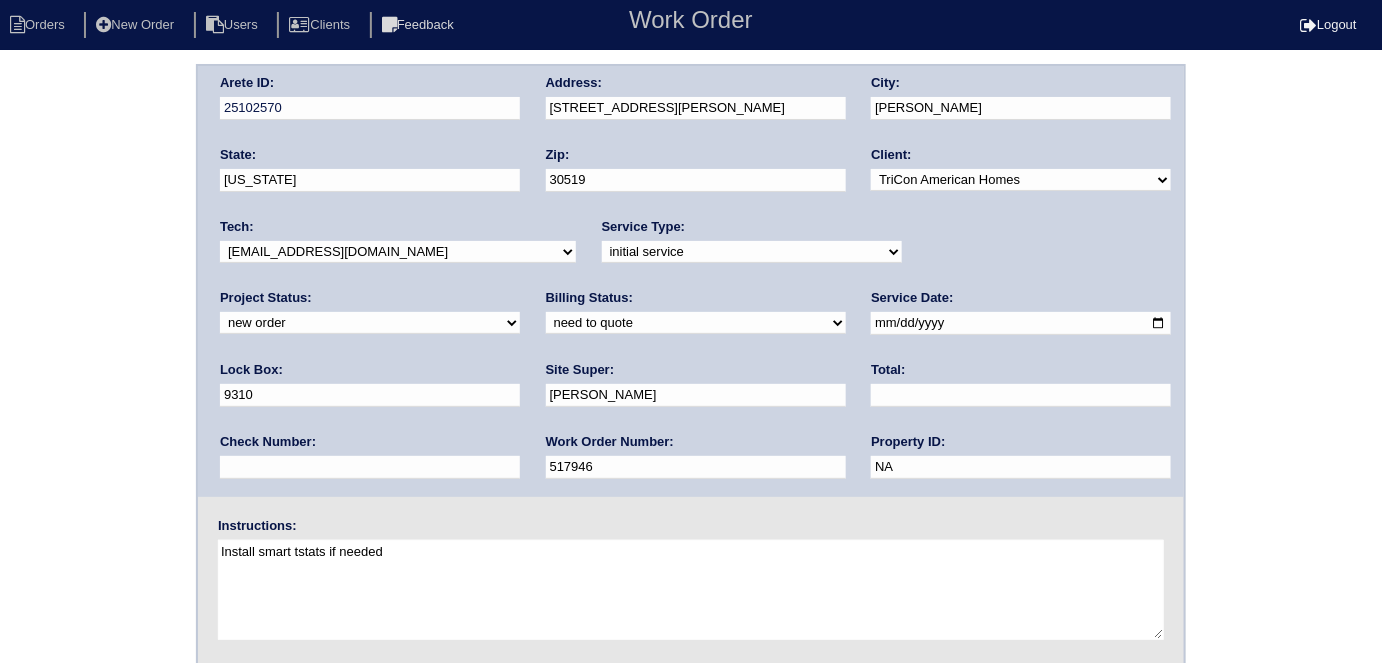 type on "Install smart tstats if needed" 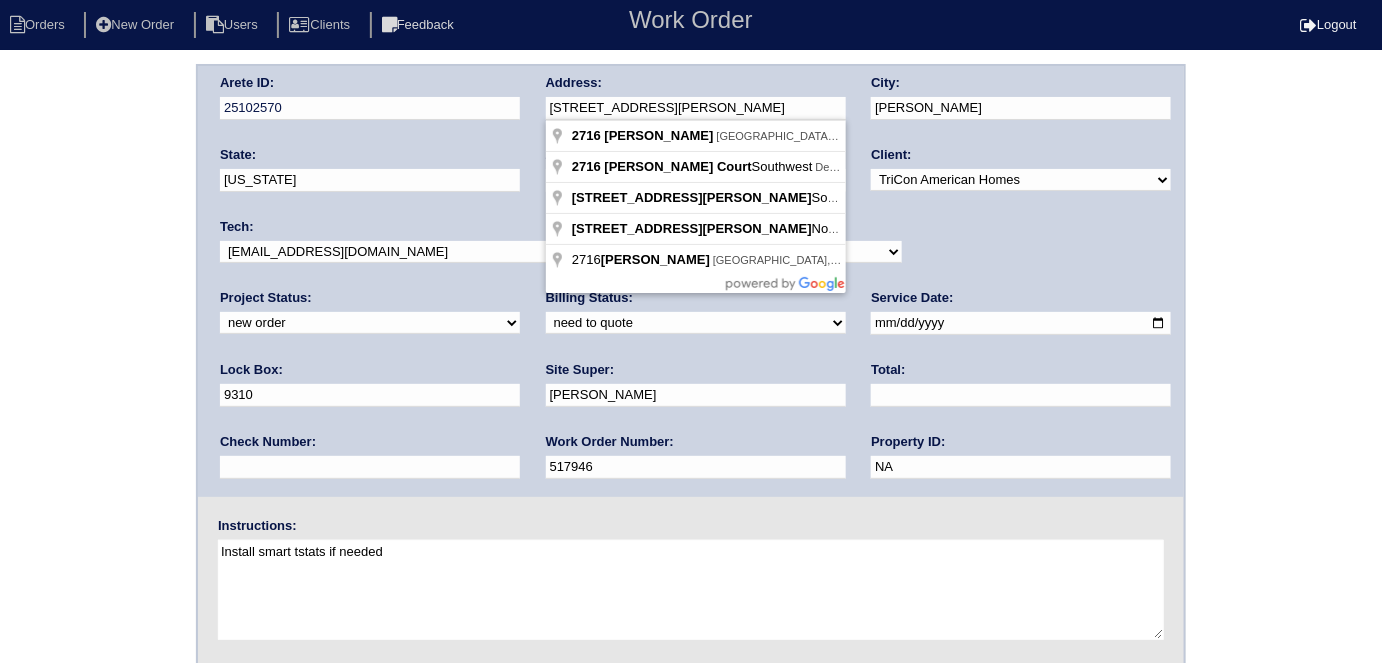 drag, startPoint x: 722, startPoint y: 112, endPoint x: 525, endPoint y: 107, distance: 197.06345 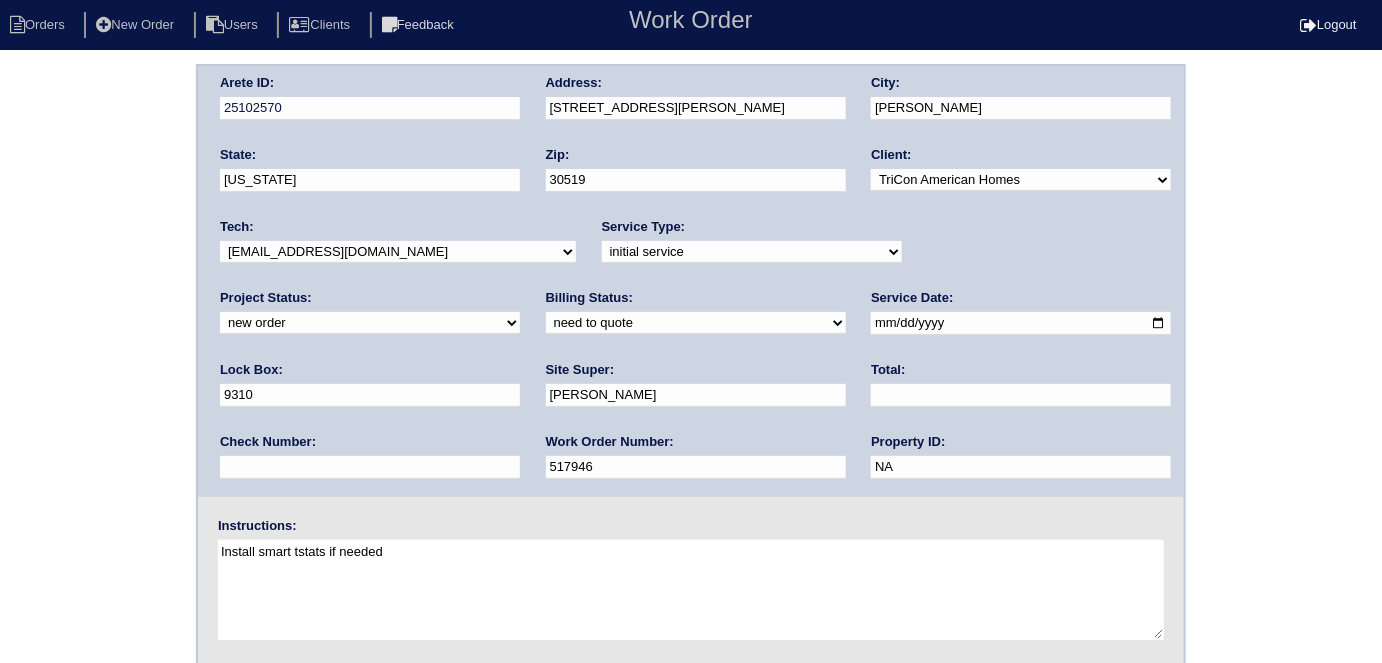 click on "Arete ID:
25102570
Address:
2716 King Authur Court
City:
Buford
State:
Georgia
Zip:
30519
Client:
-select-
TriCon American Homes
American Homes 4 Rent
First Key Homes
Zillow
The Renovation Company
On The Level Development Group
Shepard Exposition Group
Sylvan Homes
Pathway Construction
Arete Personal
Arete SMG
Tiber Capital
Tiber Realty
Divvy
Rave
Stine Construction
Alan Luther
HomeRiver Group
Test Client
Rasmus Real Estate
Padly
Buffalo Homes
Phillip Brothers
Maymont Homes" at bounding box center (691, 468) 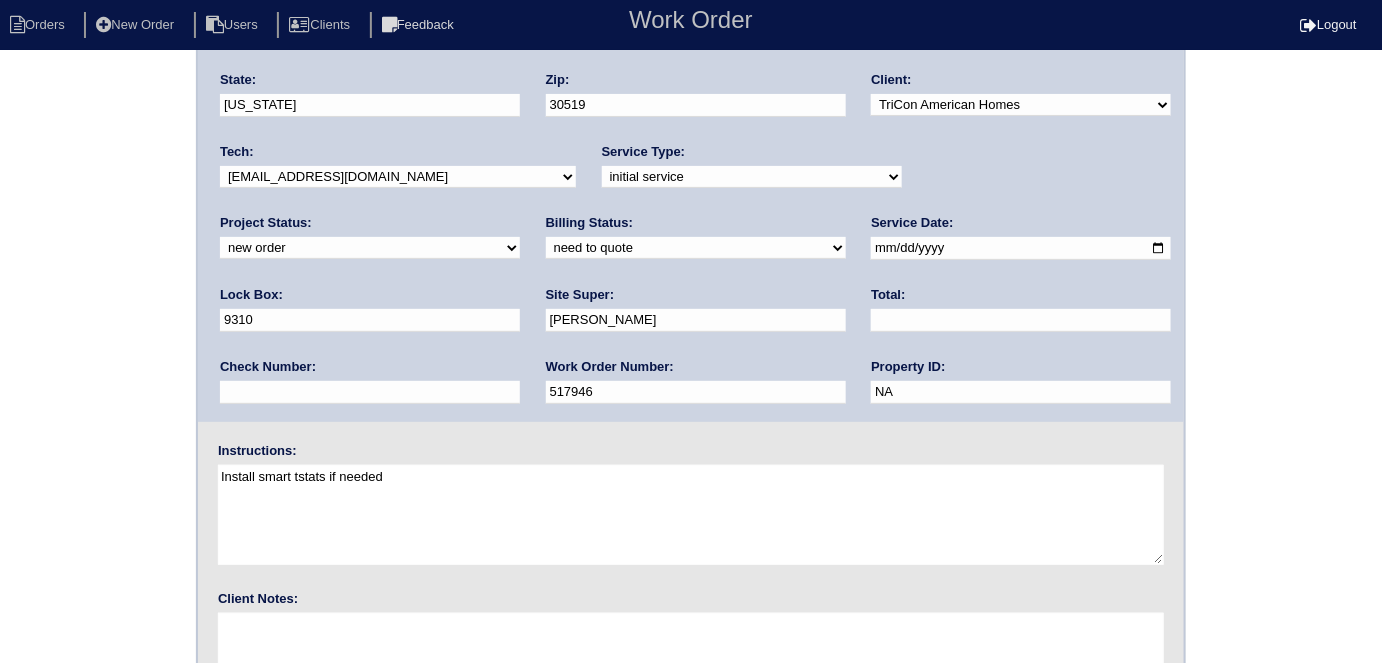 scroll, scrollTop: 205, scrollLeft: 0, axis: vertical 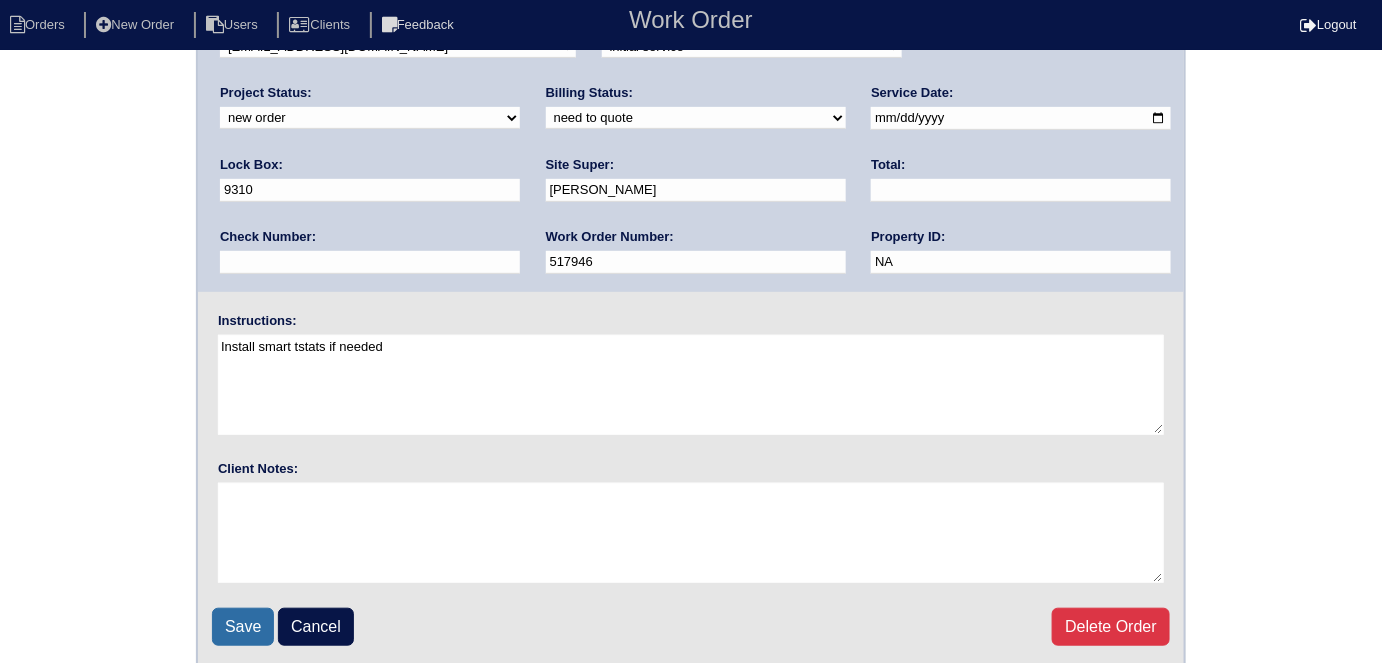 click on "Save" at bounding box center (243, 627) 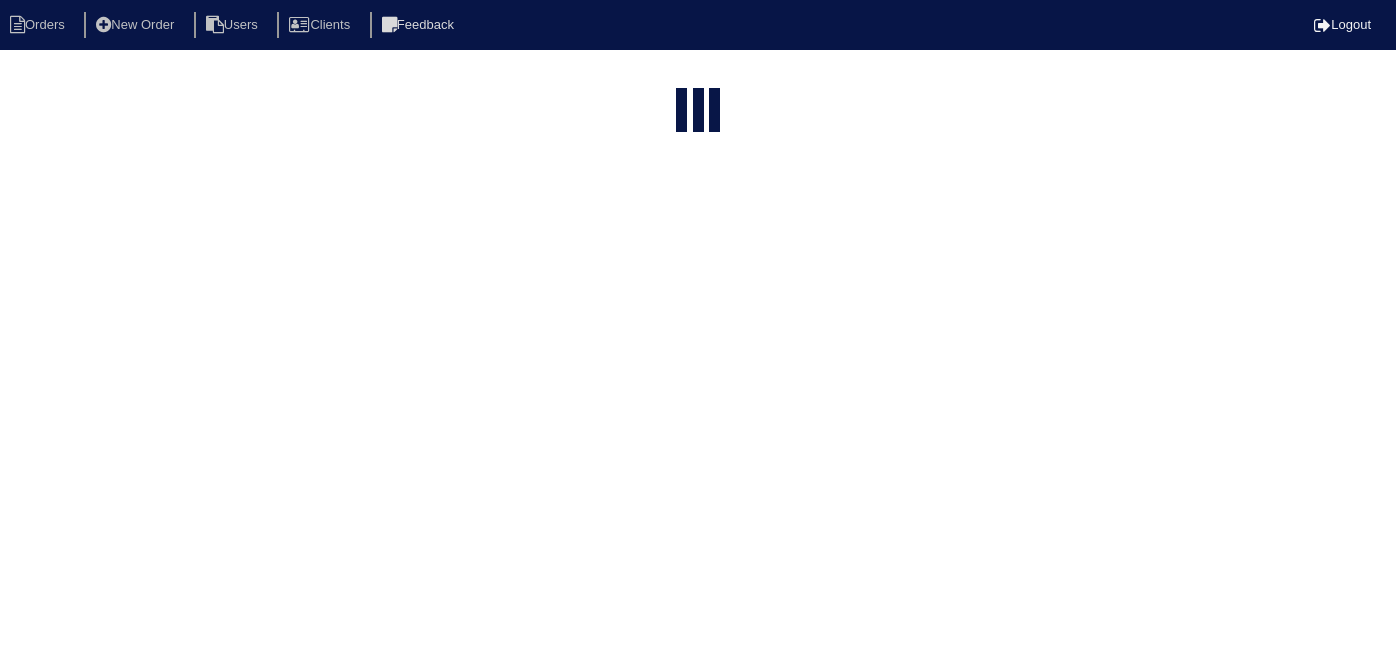 select on "15" 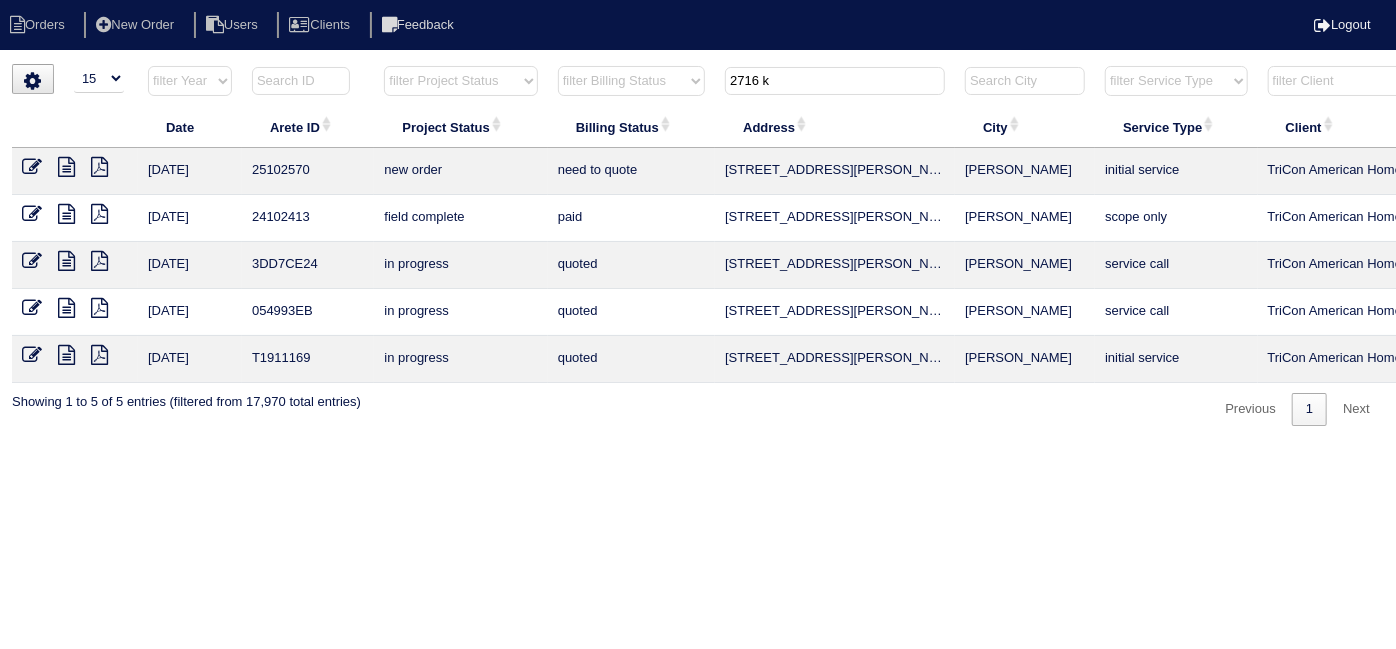 drag, startPoint x: 786, startPoint y: 83, endPoint x: 358, endPoint y: 64, distance: 428.4215 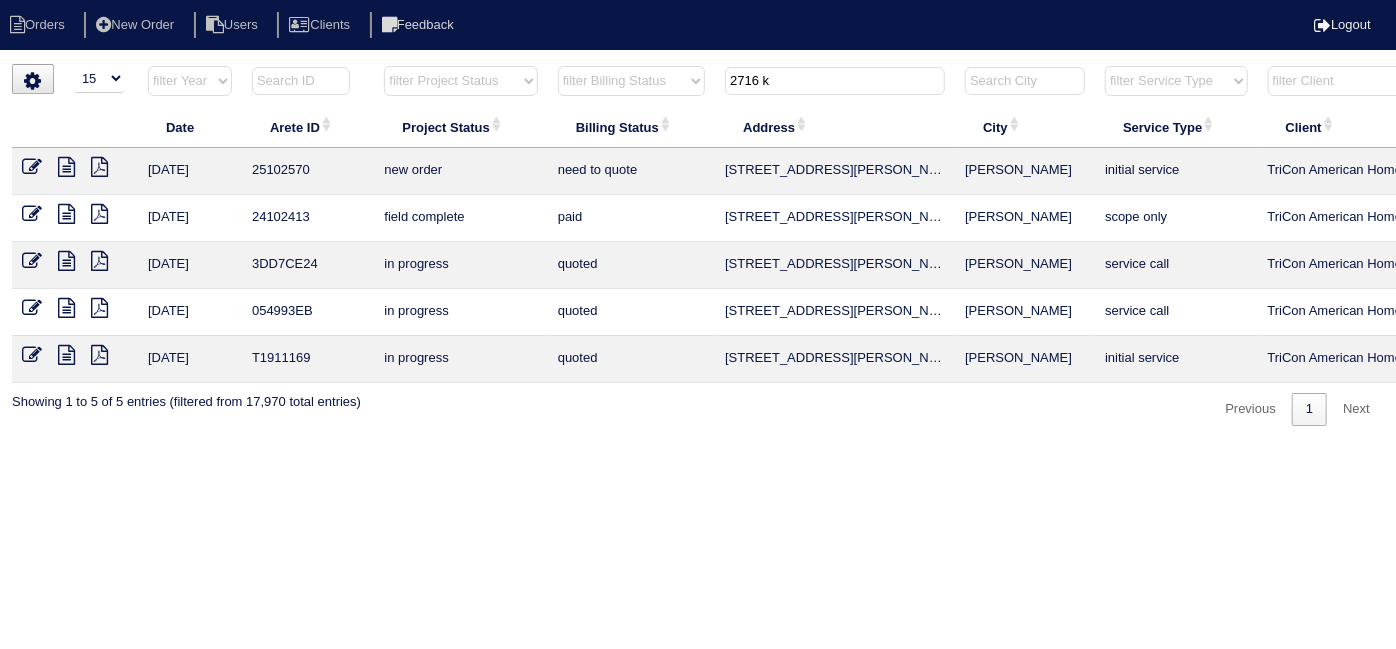 click on "Orders
New Order
Users
Clients
Feedback
Logout
Orders
New Order
Users
Clients
Message is blank.  Please add text or cancel.
Send Feedback
Cancel" at bounding box center [698, 223] 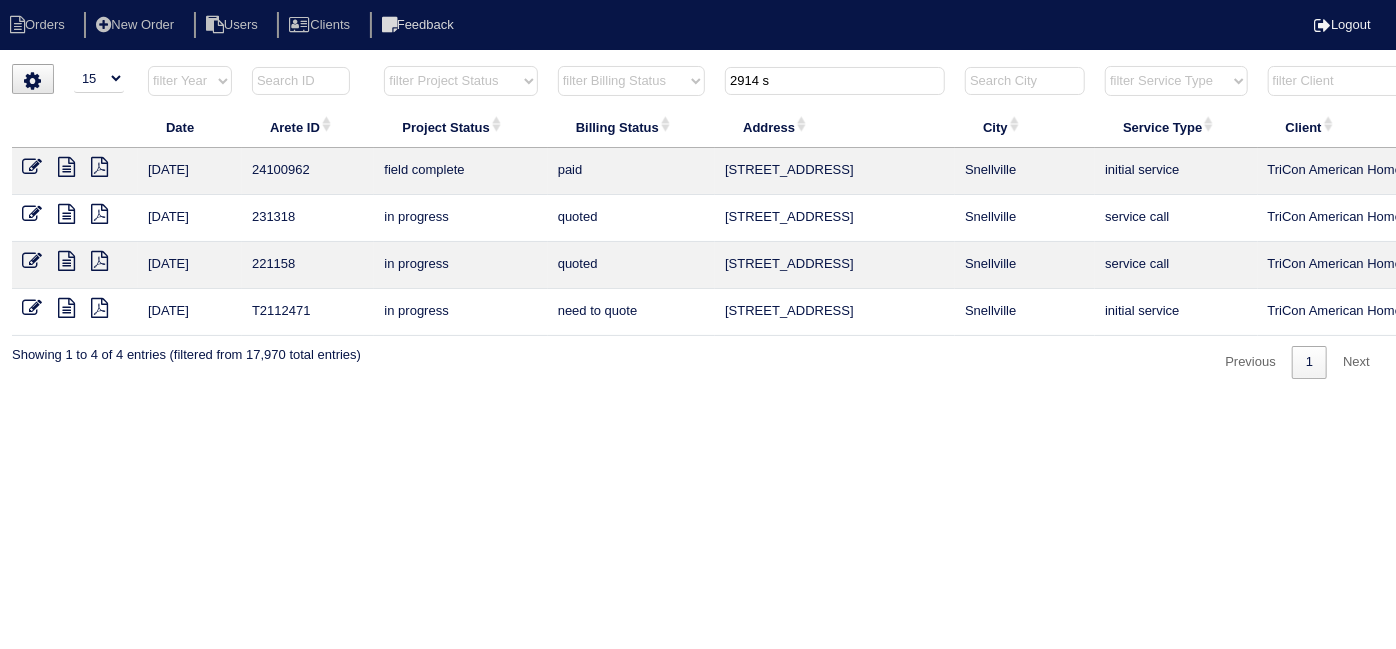 type on "2914 s" 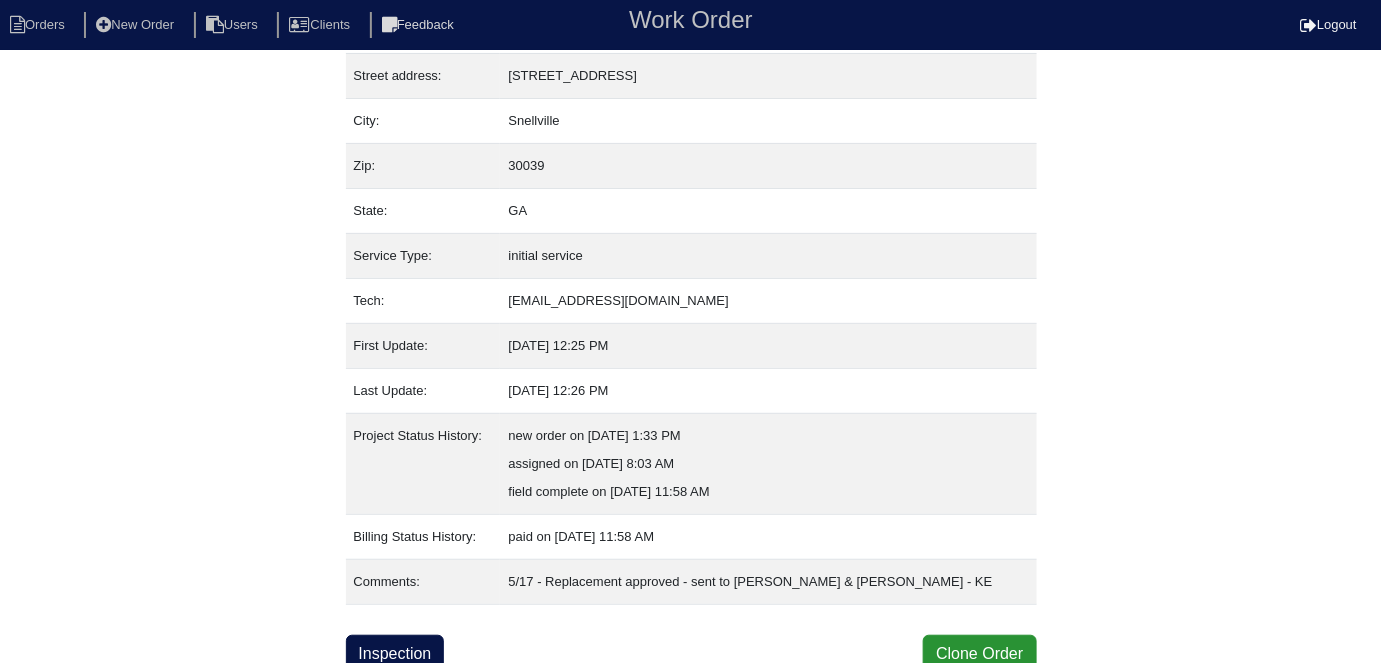 scroll, scrollTop: 105, scrollLeft: 0, axis: vertical 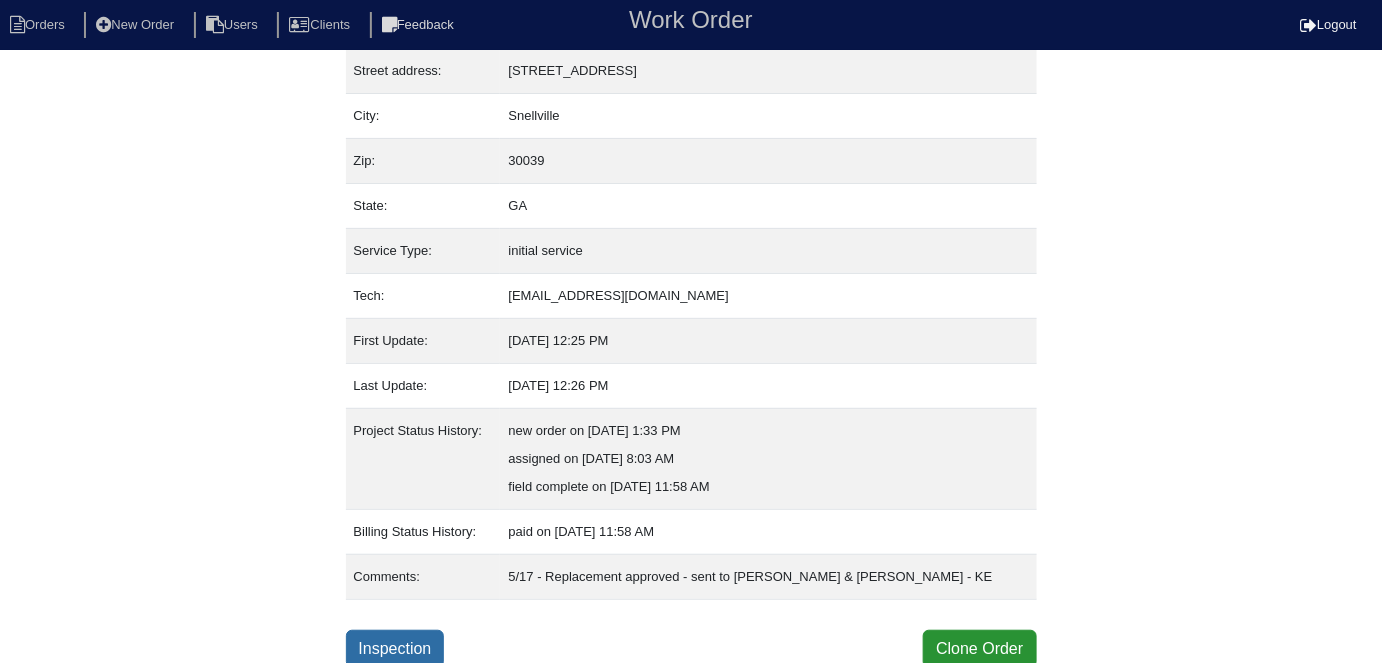 click on "Inspection" at bounding box center [395, 649] 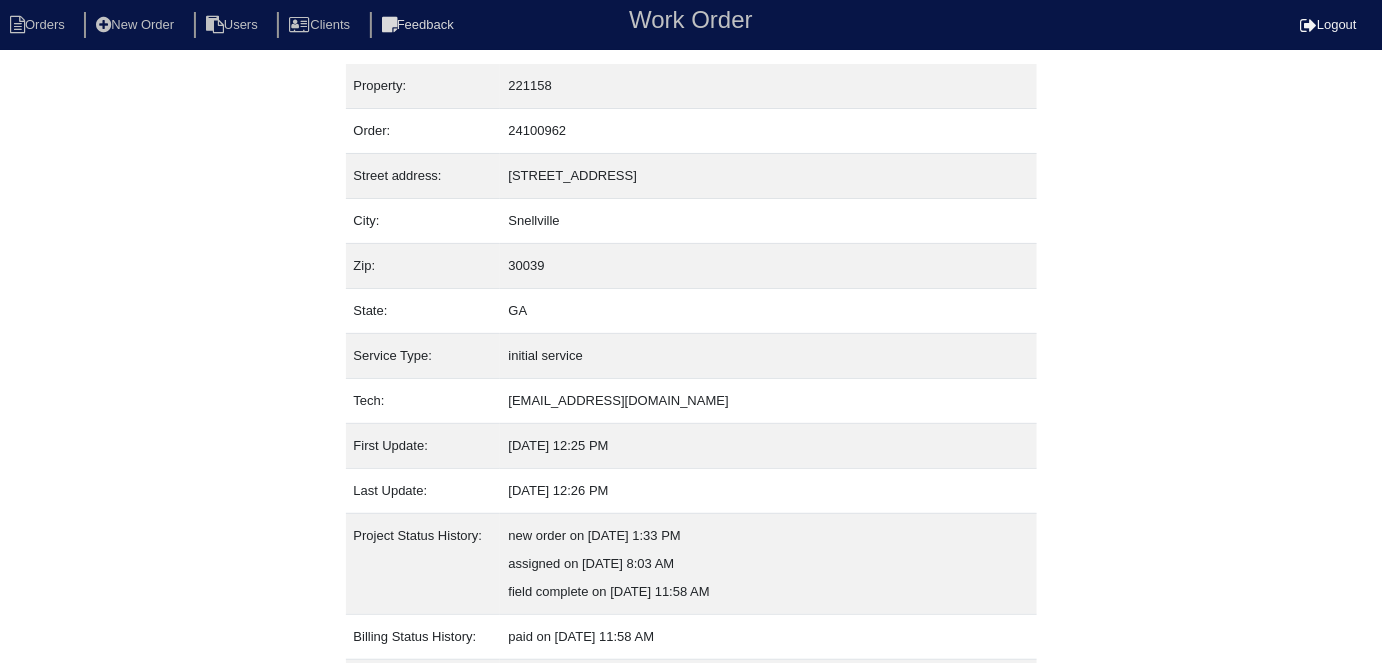 select on "0" 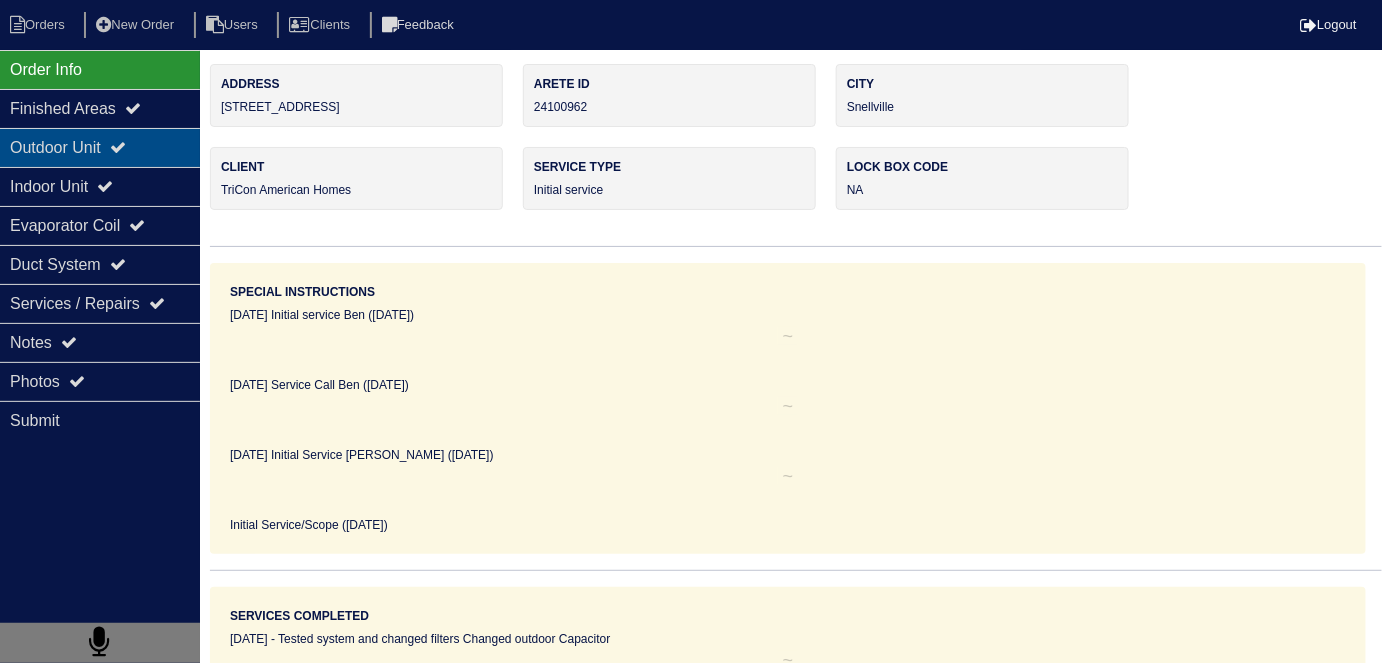click on "Outdoor Unit" at bounding box center (100, 147) 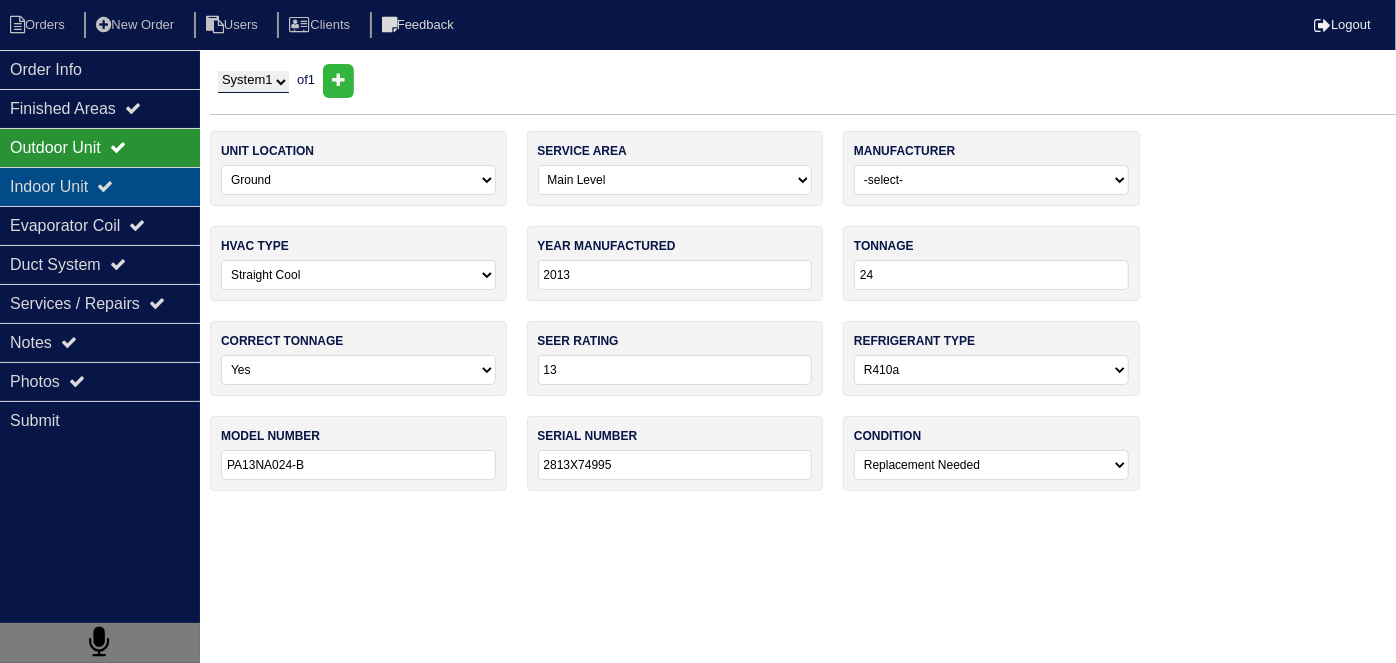 click on "Indoor Unit" at bounding box center [100, 186] 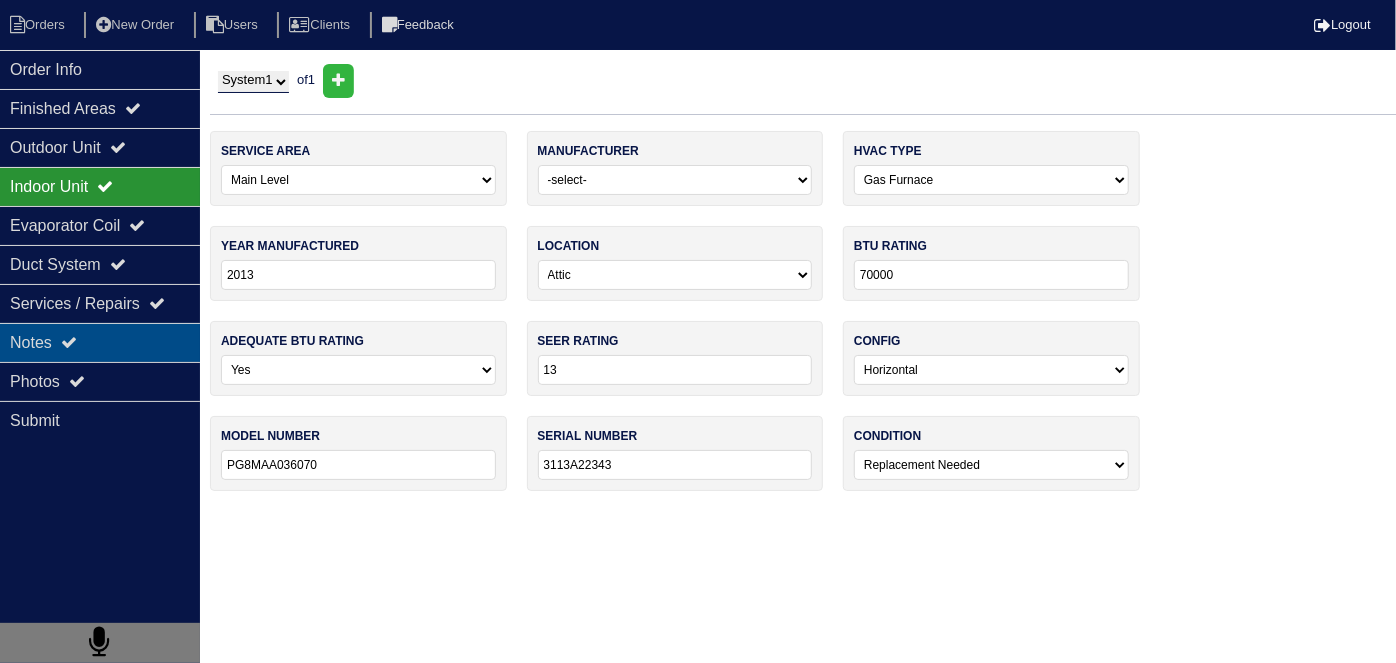 click on "Notes" at bounding box center (100, 342) 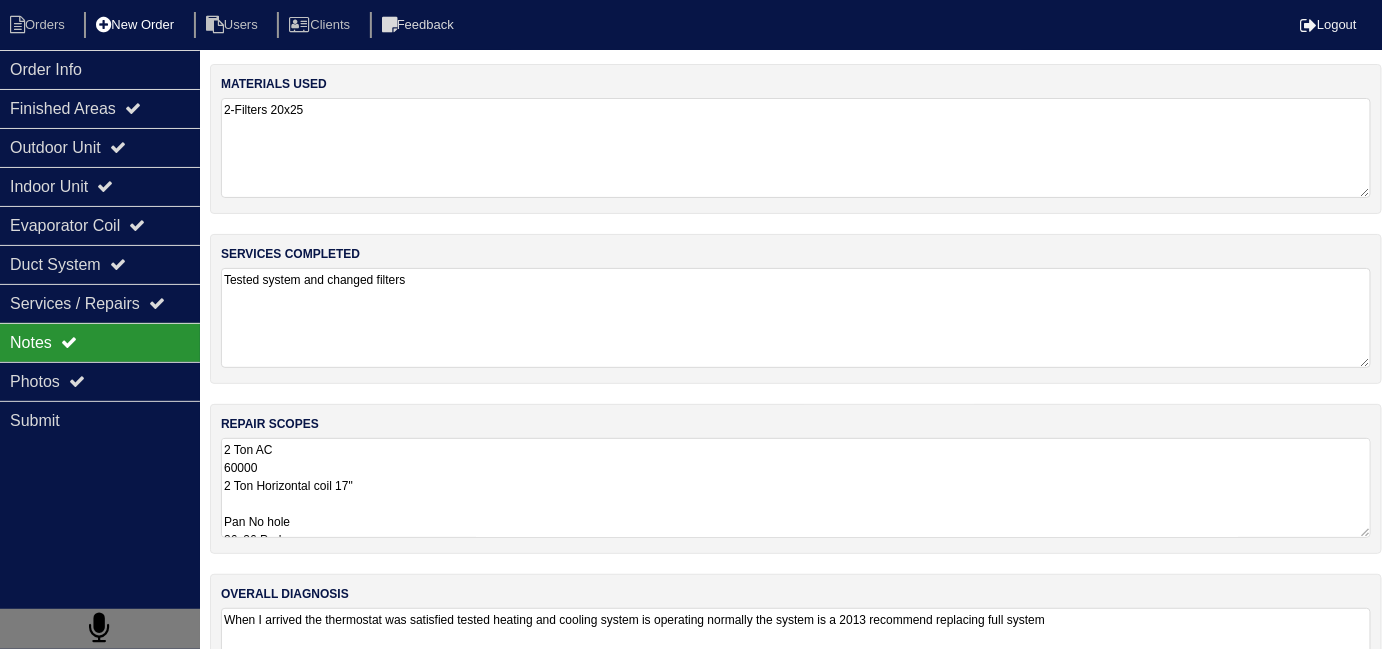 click at bounding box center (103, 25) 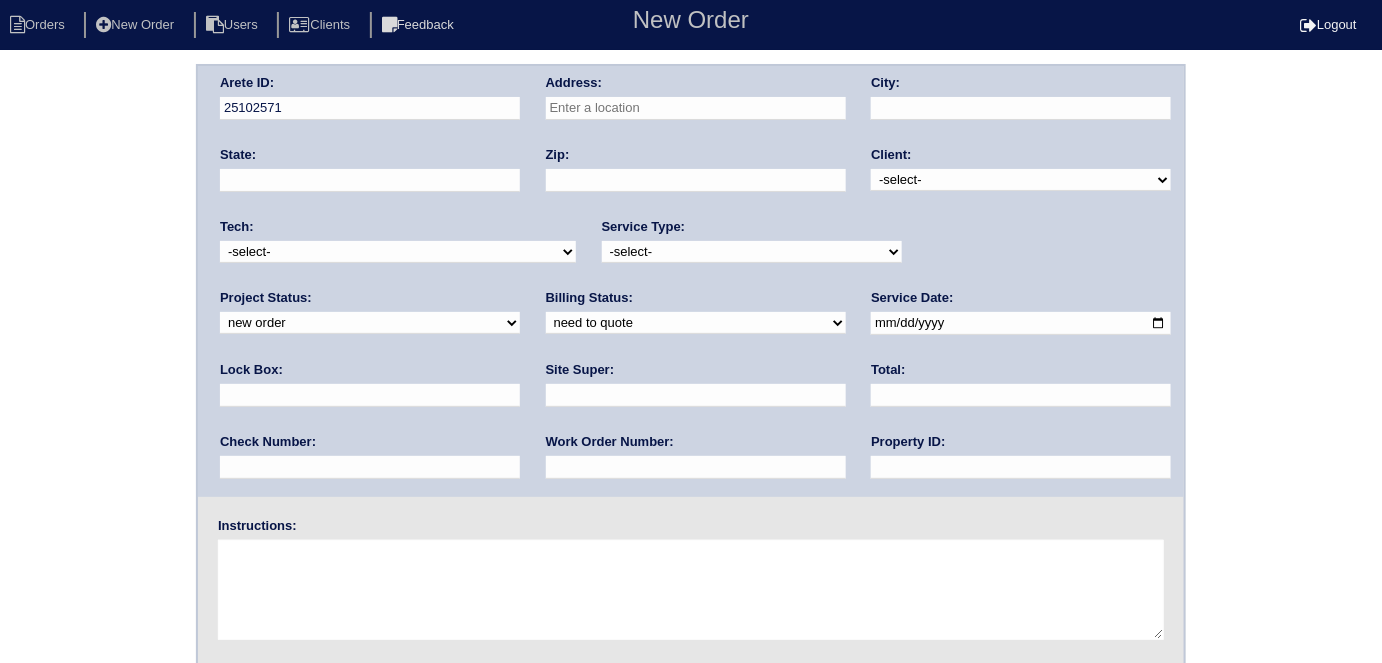 click at bounding box center [696, 108] 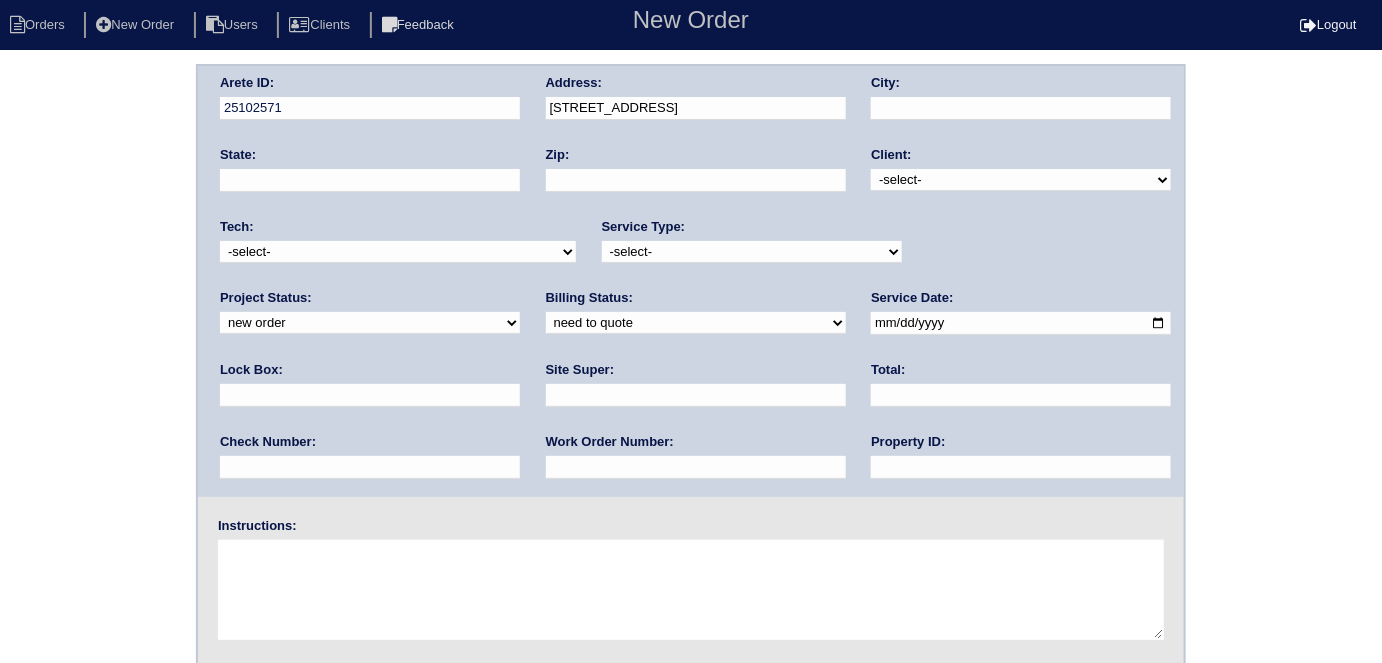 type on "2914 Sagemont Pl" 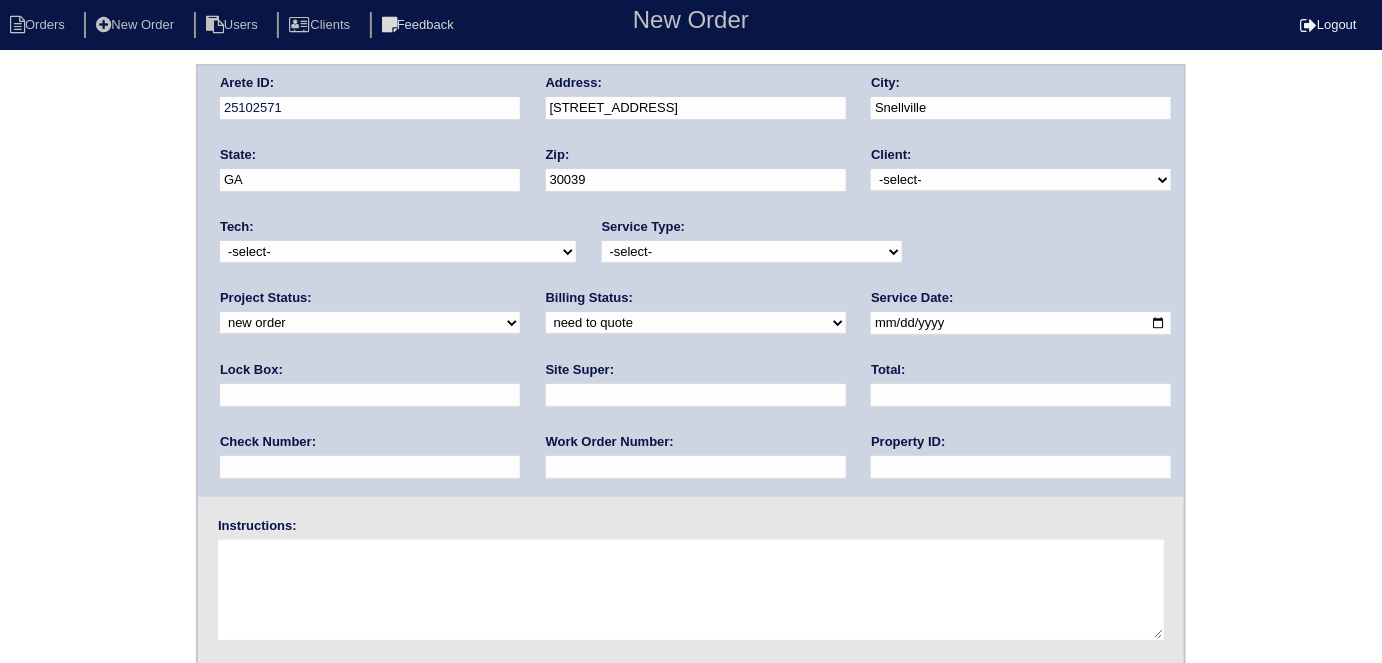 click on "-select-
TriCon American Homes
American Homes 4 Rent
First Key Homes
Zillow
The Renovation Company
On The Level Development Group
Shepard Exposition Group
Sylvan Homes
Pathway Construction
Arete Personal
Arete SMG
Tiber Capital
Tiber Realty
Divvy
Rave
Stine Construction
Alan Luther
HomeRiver Group
Test Client
Rasmus Real Estate
Padly
Buffalo Homes
Phillip Brothers
Maymont Homes" at bounding box center (1021, 180) 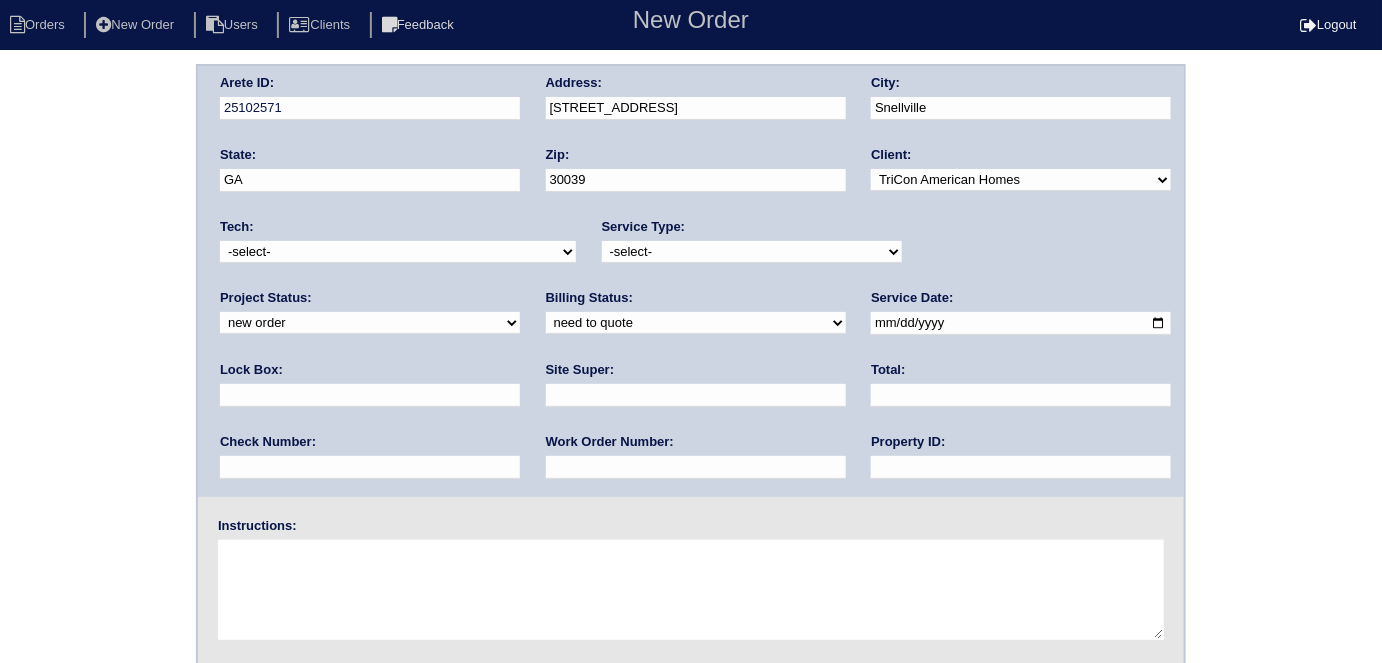 click on "-select-
initial service
basic service
maintenance call
replacement scope
service call
scope only" at bounding box center (752, 252) 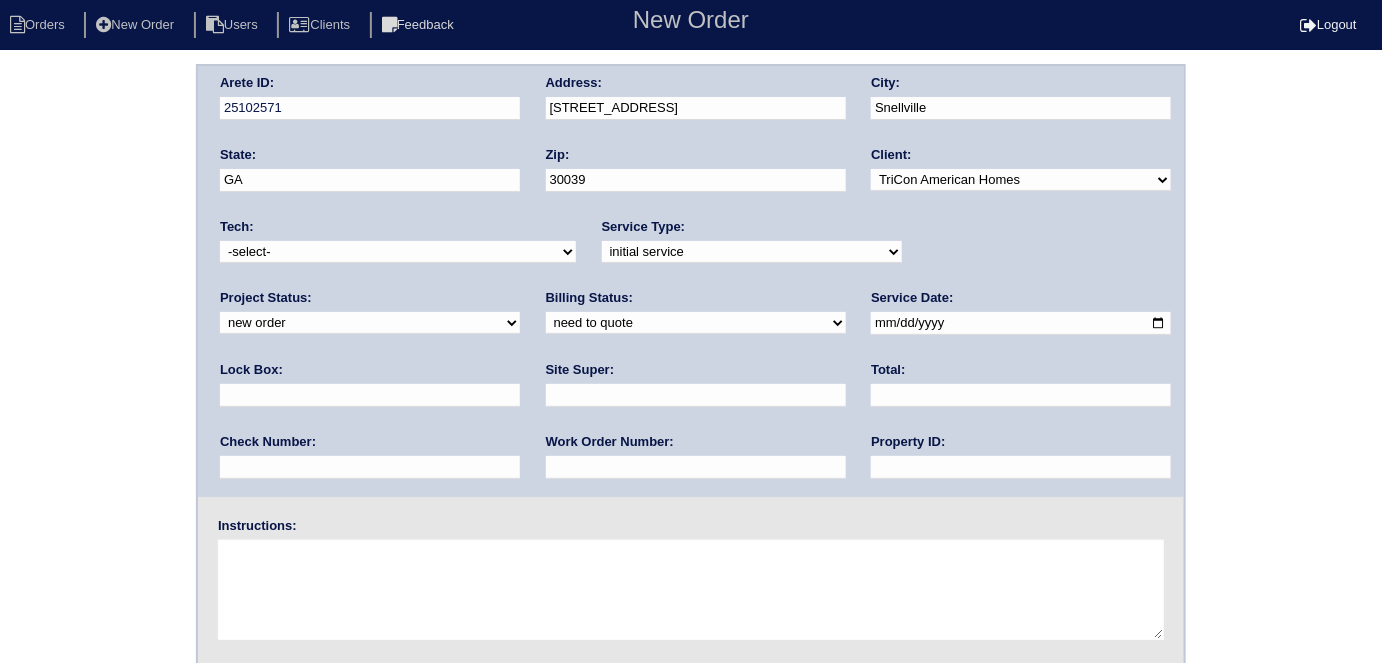 click at bounding box center (696, 395) 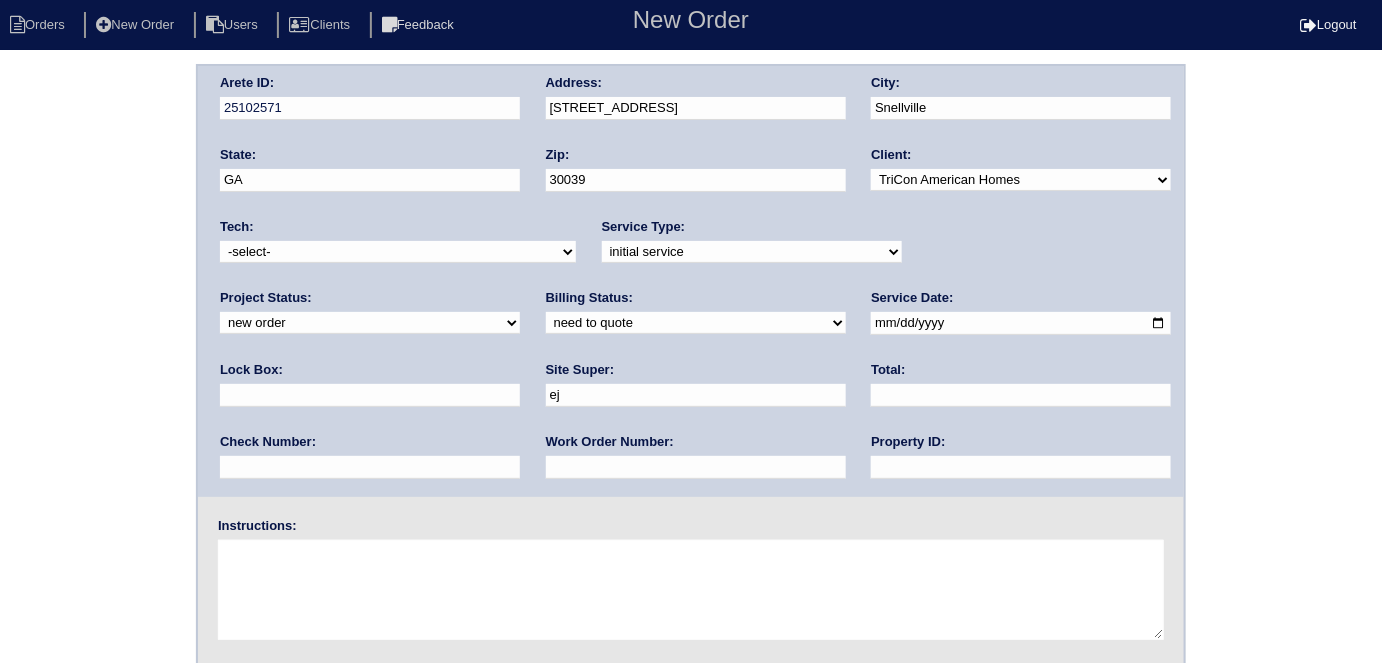 type on "EJ Shramek" 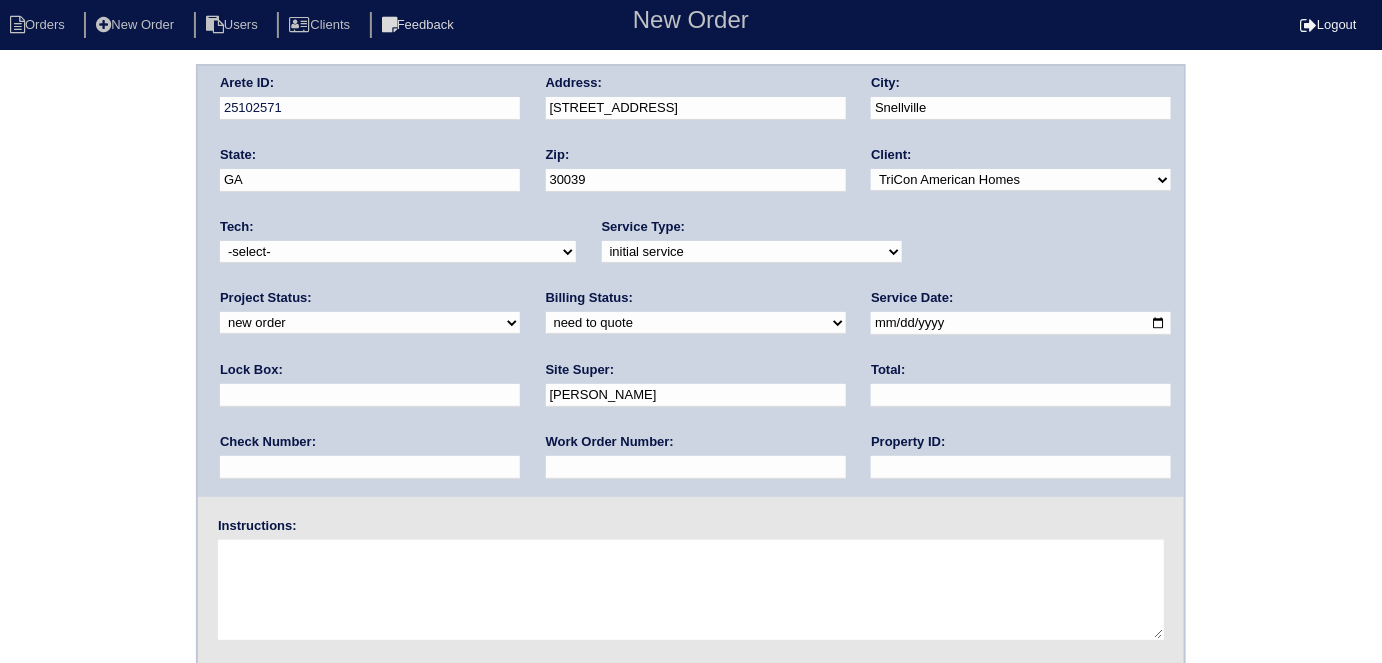 click at bounding box center (1021, 323) 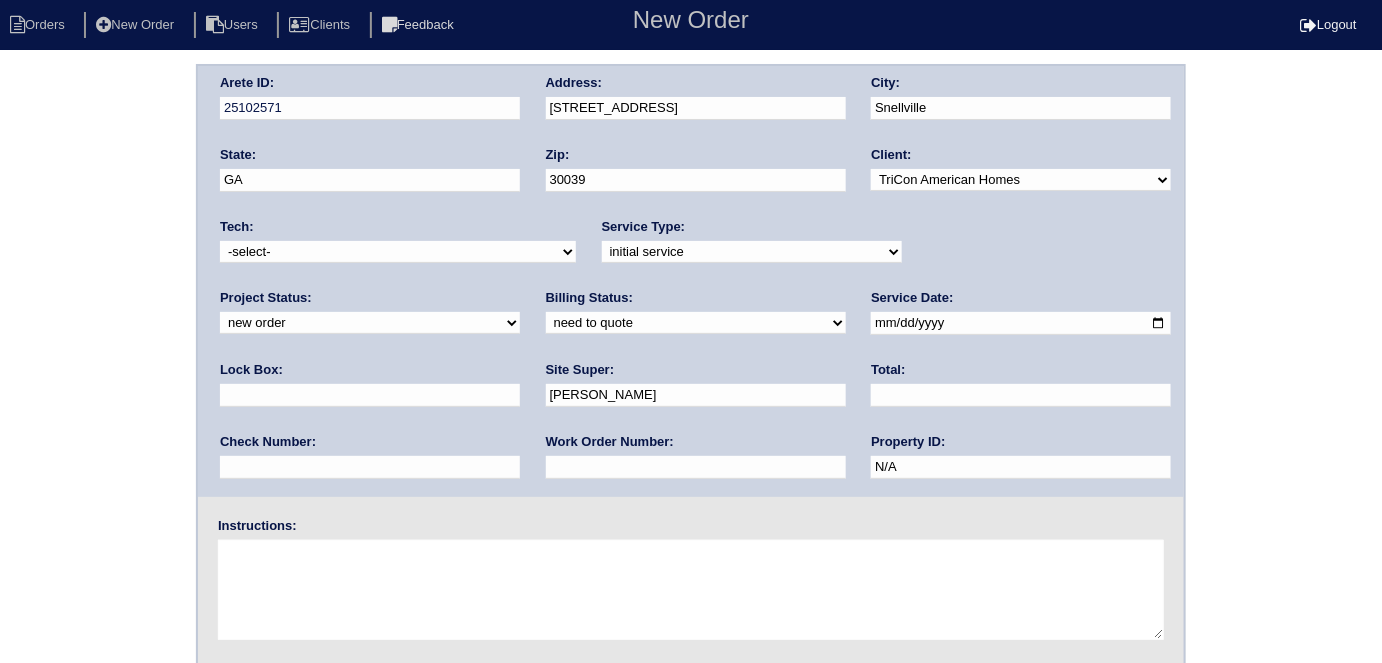 click at bounding box center [696, 467] 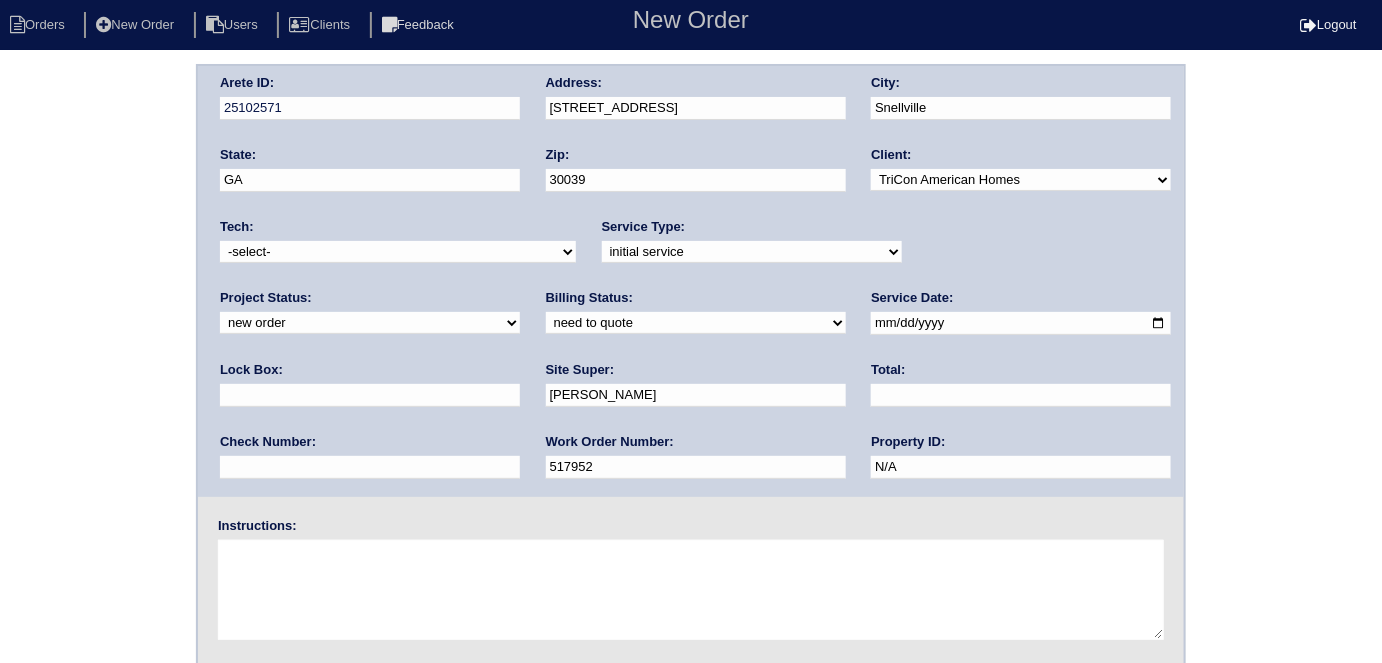 type on "517952" 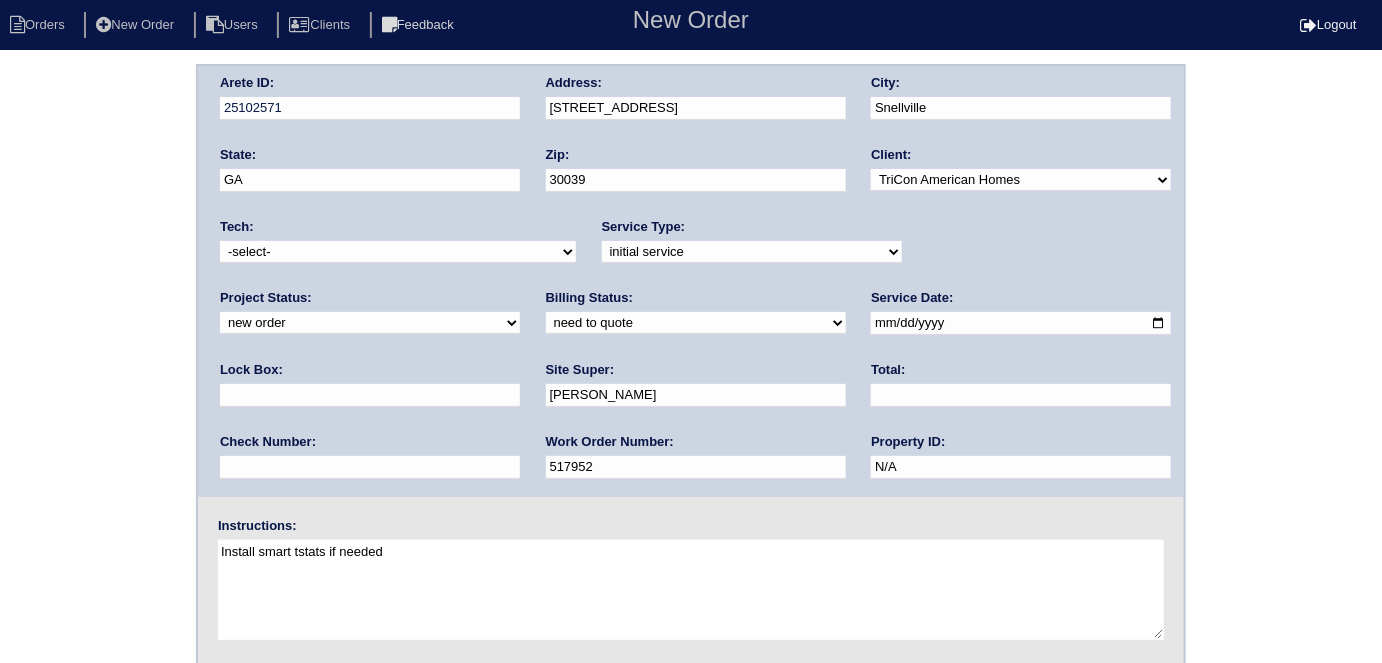 click on "Install smart tstats if needed" at bounding box center [691, 590] 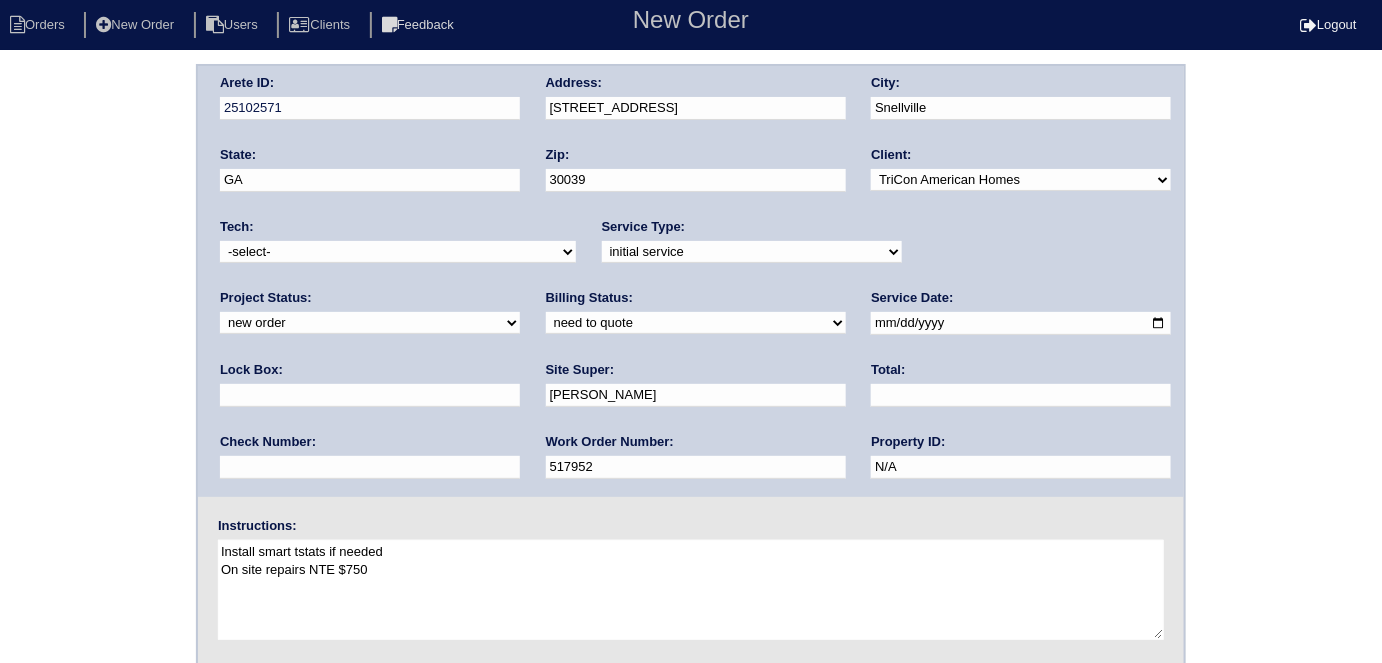 type on "Install smart tstats if needed
On site repairs NTE $750" 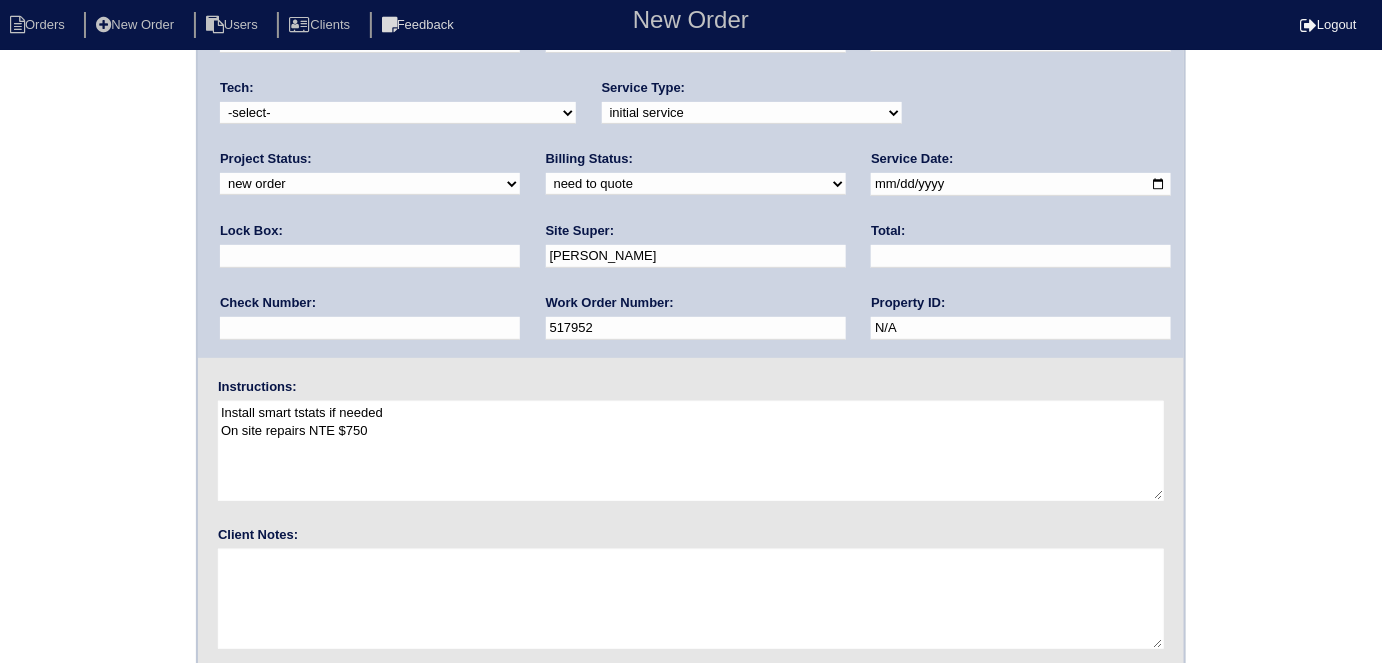 scroll, scrollTop: 205, scrollLeft: 0, axis: vertical 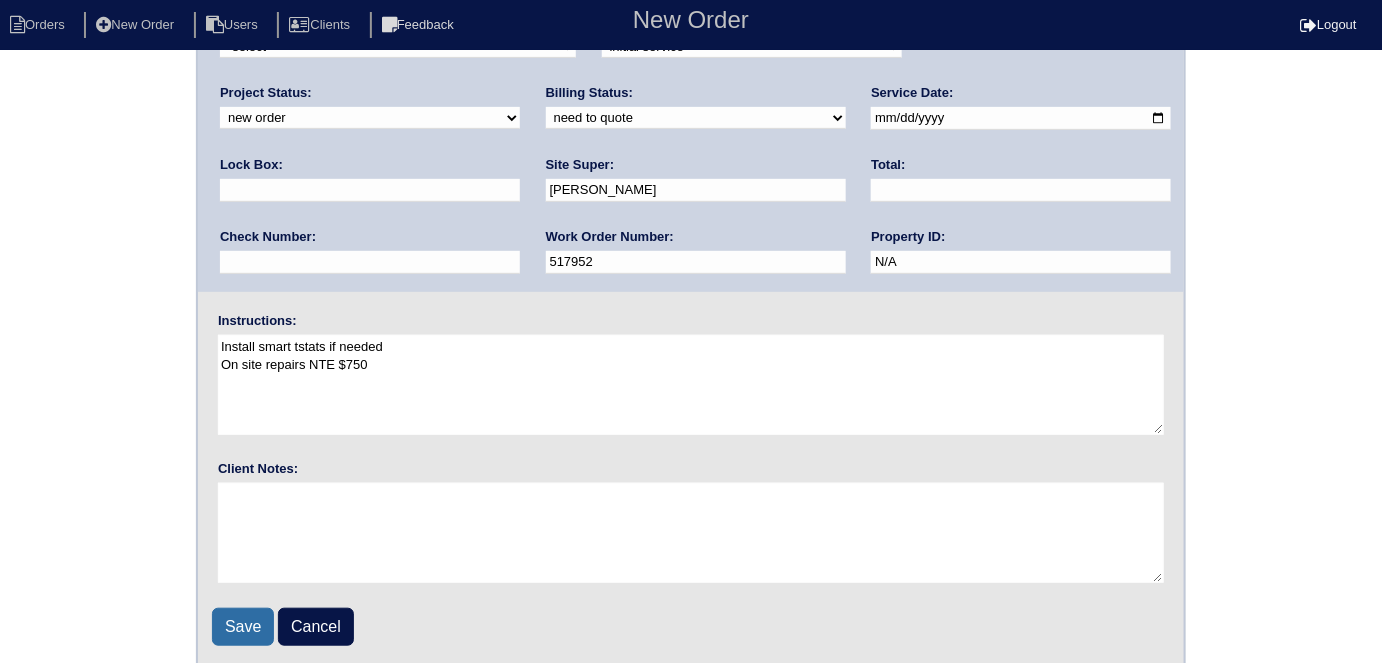 click on "Save" at bounding box center (243, 627) 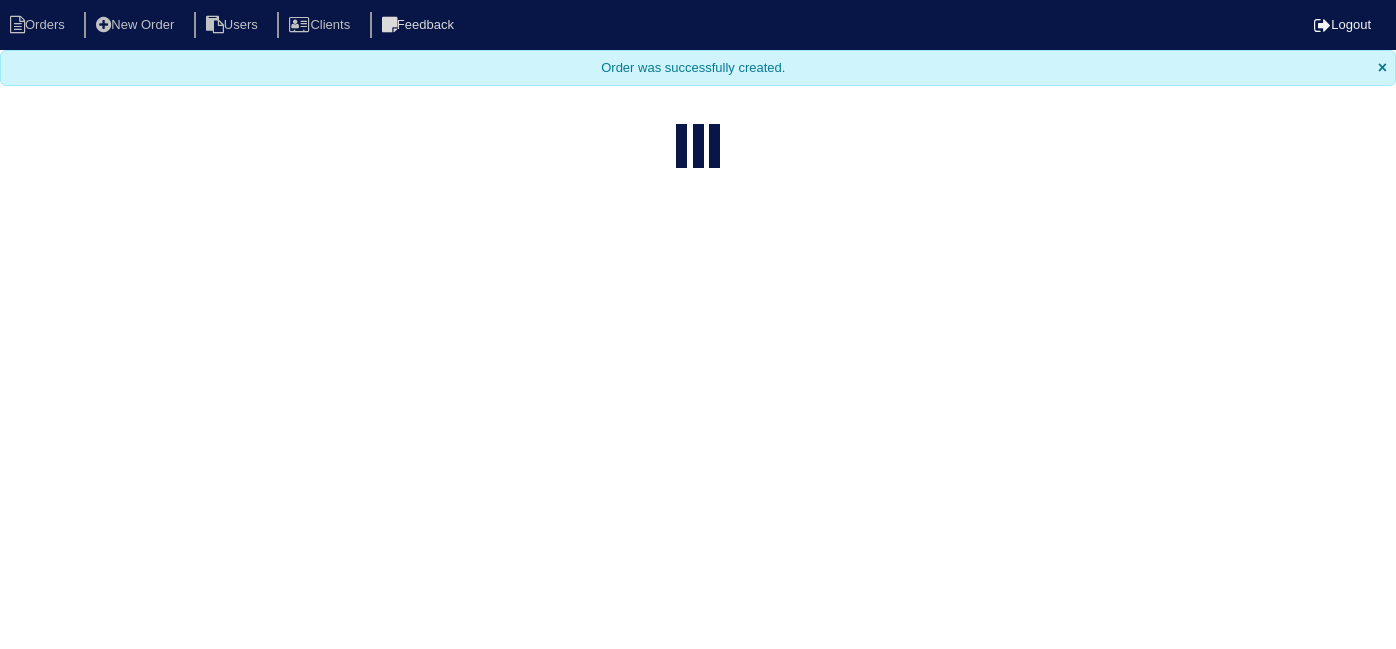 select on "15" 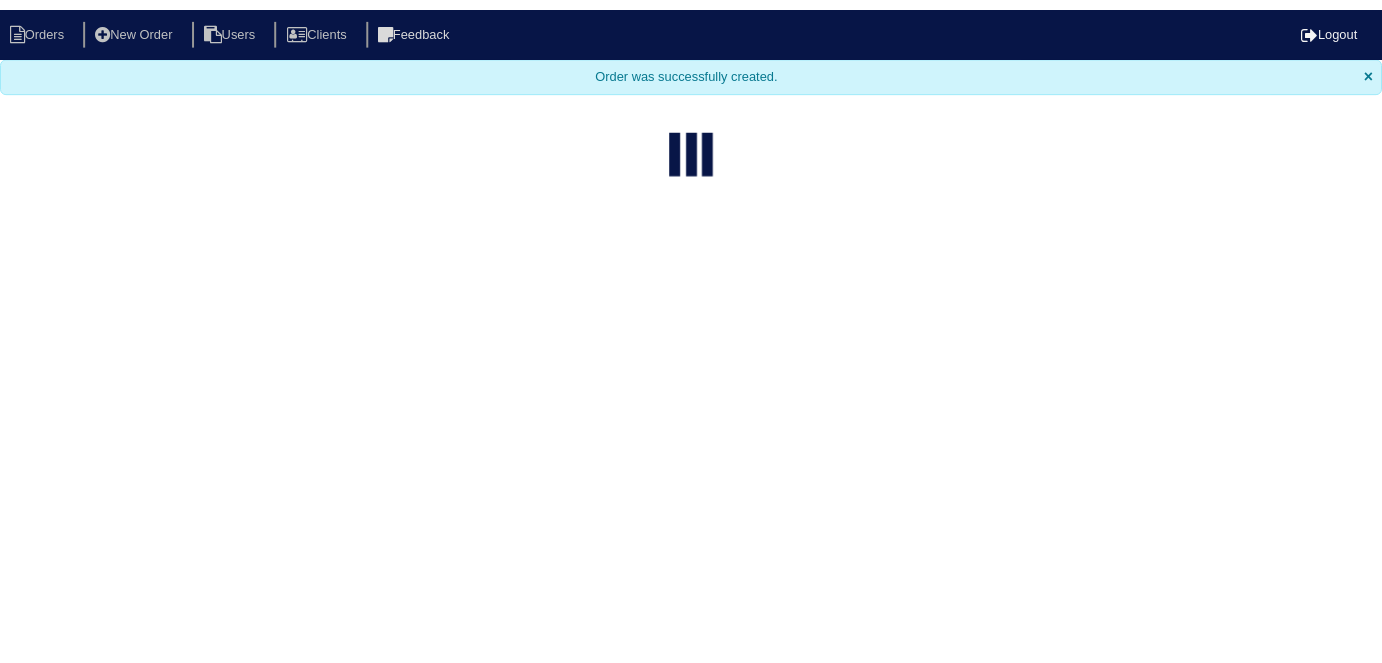 scroll, scrollTop: 0, scrollLeft: 0, axis: both 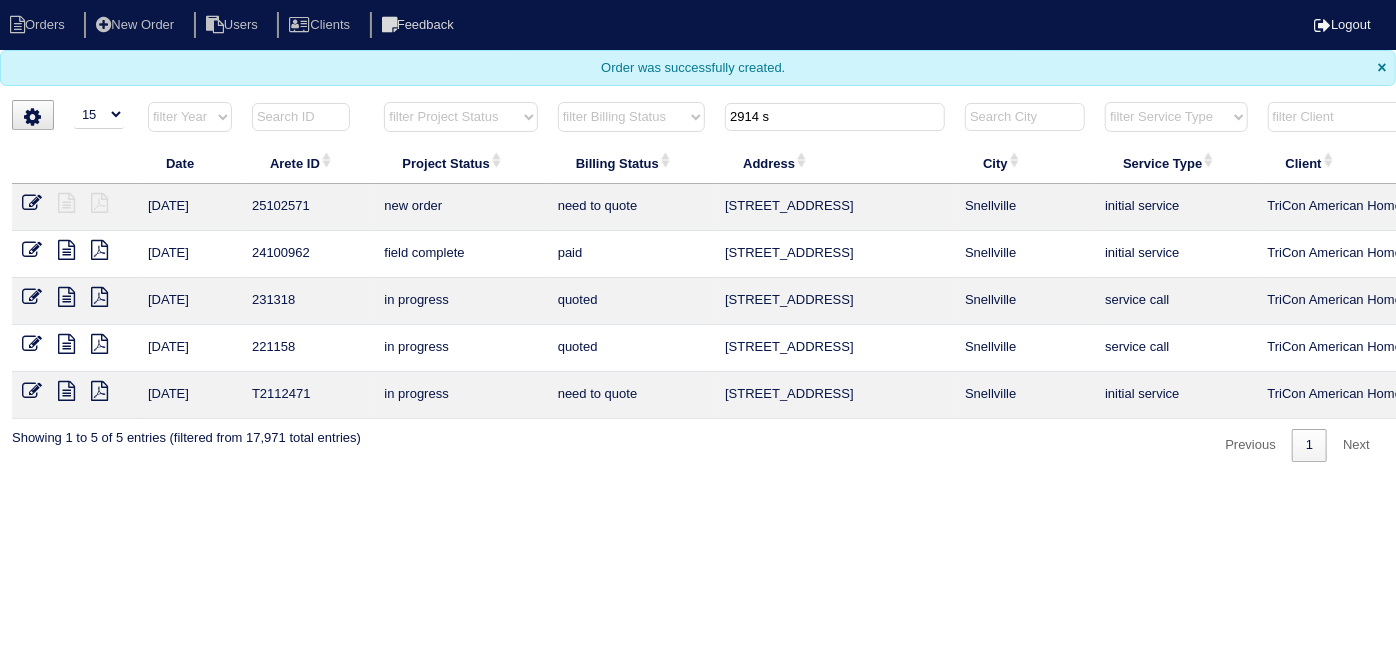 drag, startPoint x: 637, startPoint y: 102, endPoint x: 544, endPoint y: 98, distance: 93.08598 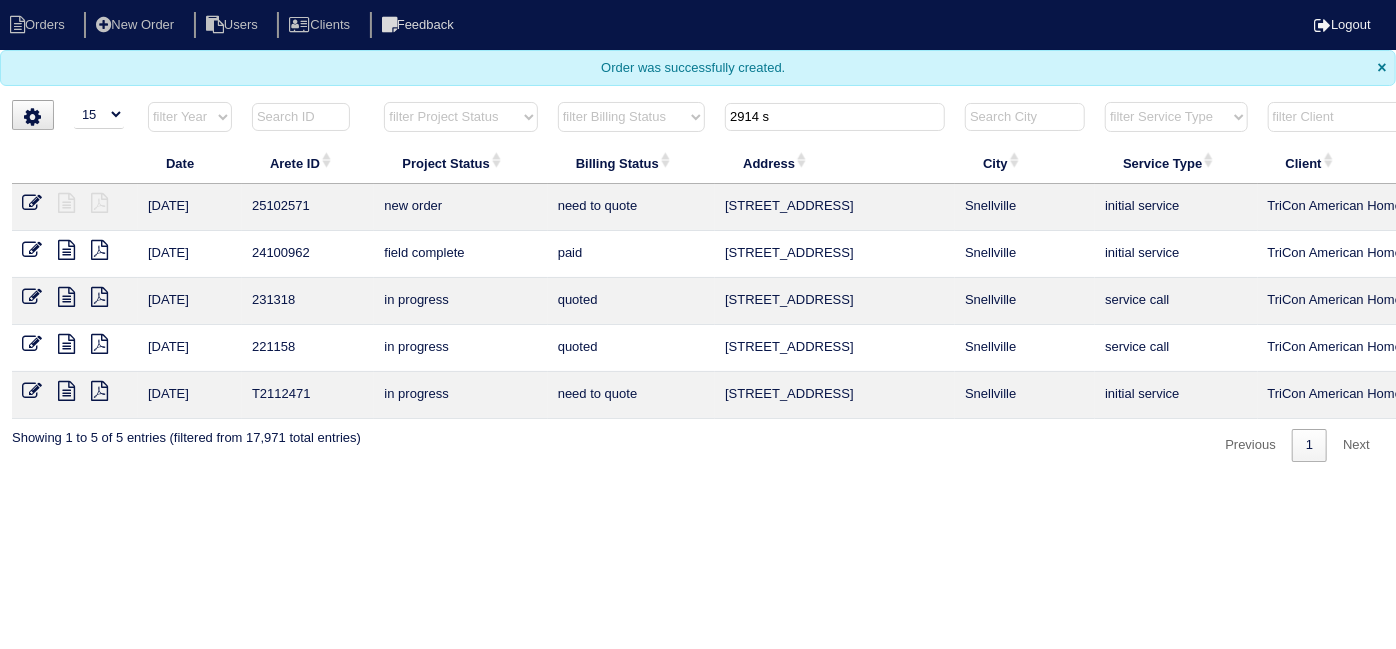 click on "Orders
New Order
Users
Clients
Feedback
Logout
Orders
New Order
Users
Clients
Message is blank.  Please add text or cancel.
Send Feedback
Cancel
×" at bounding box center [698, 231] 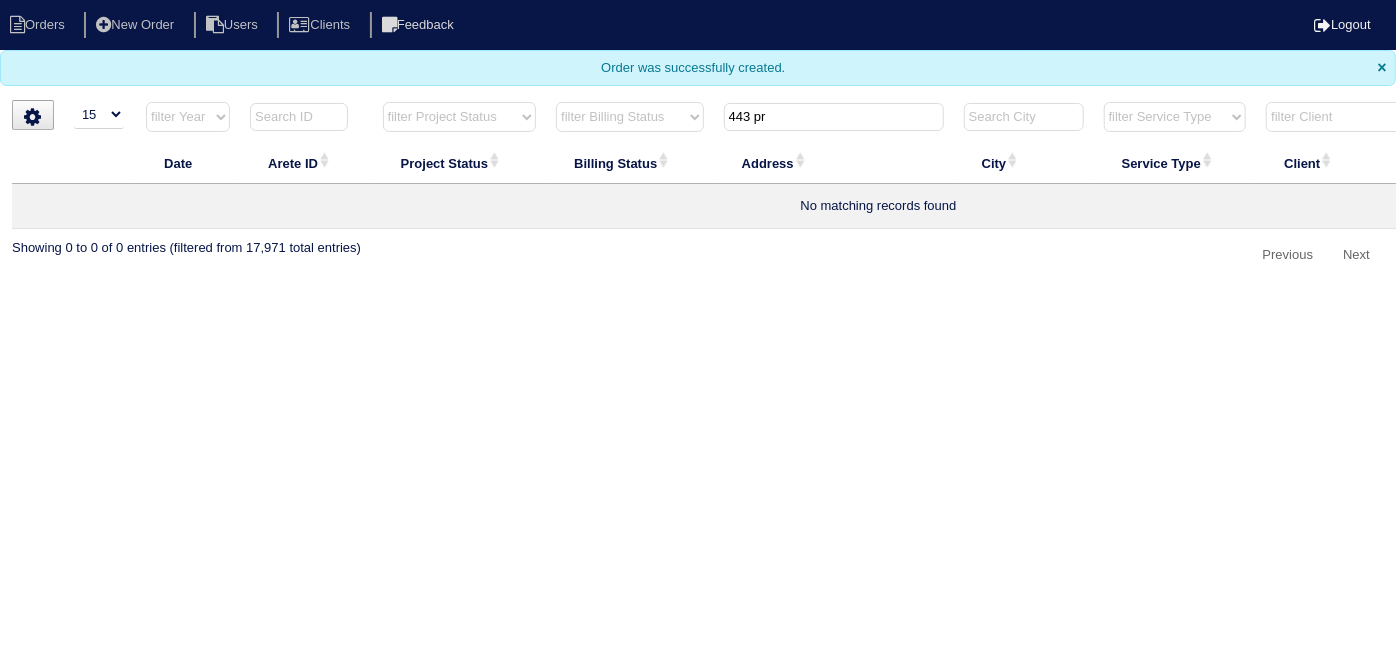 type on "443 pr" 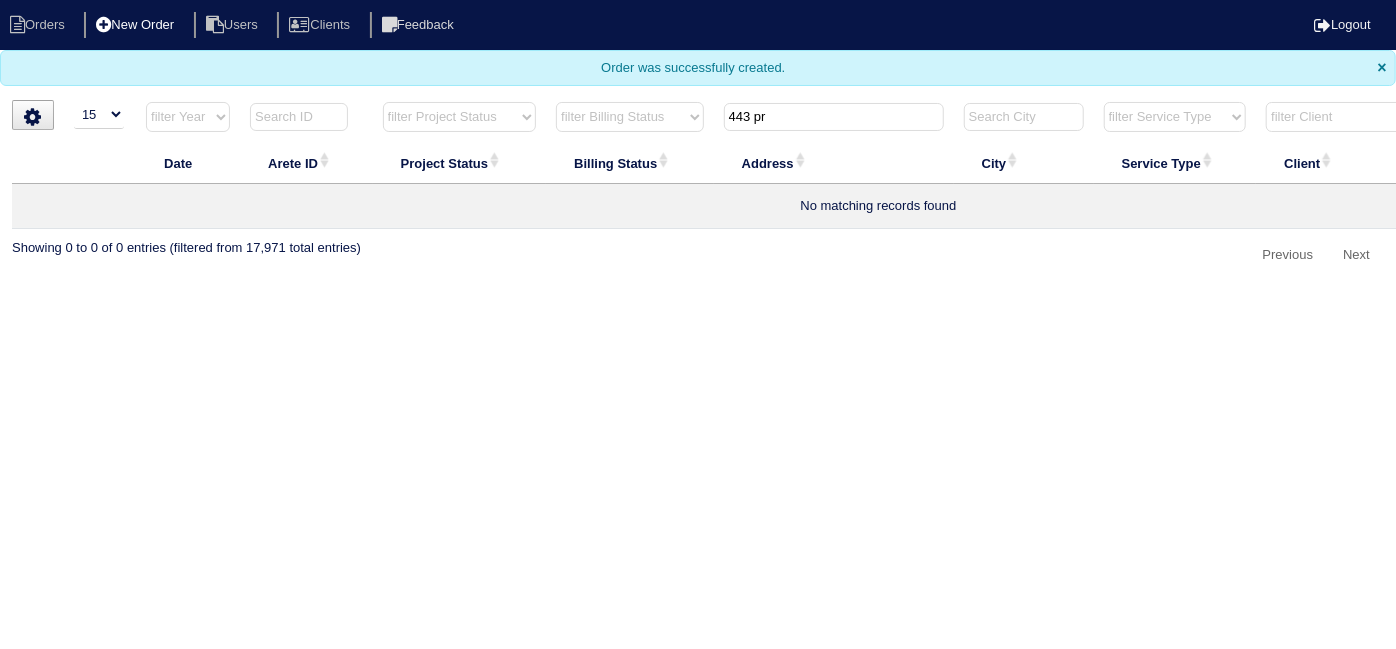 click on "New Order" at bounding box center [137, 25] 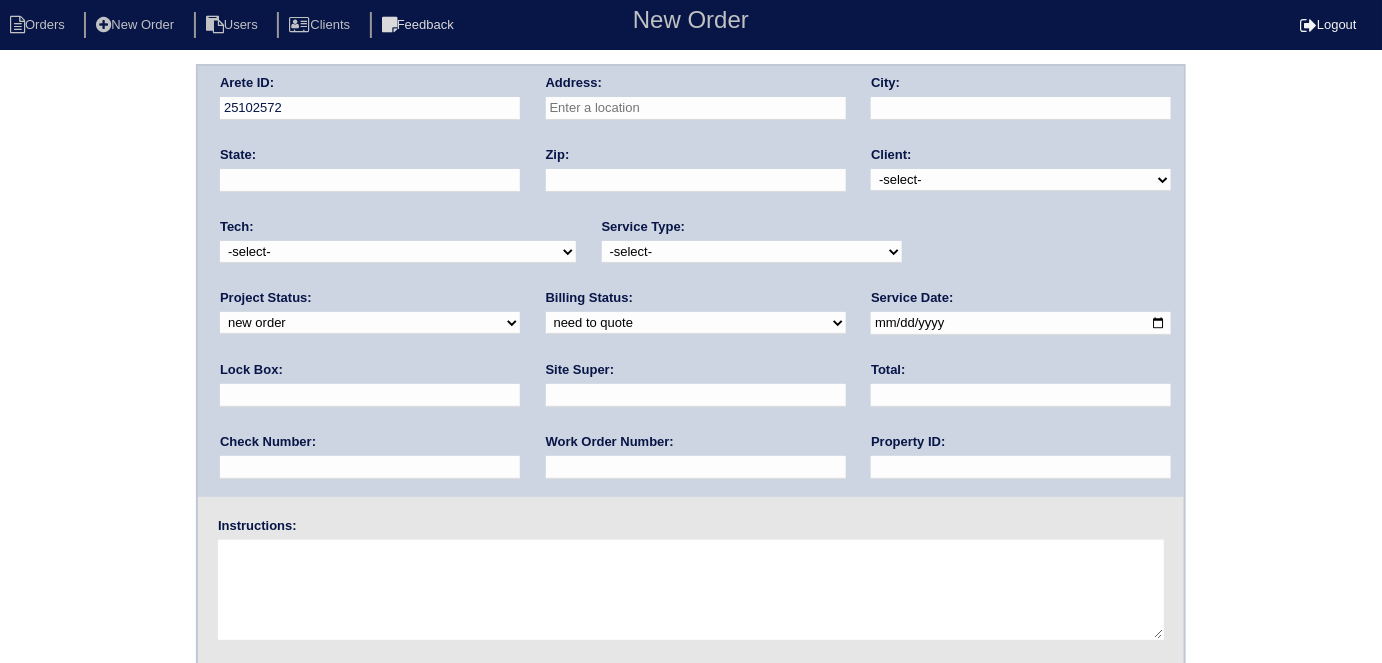 click at bounding box center [696, 108] 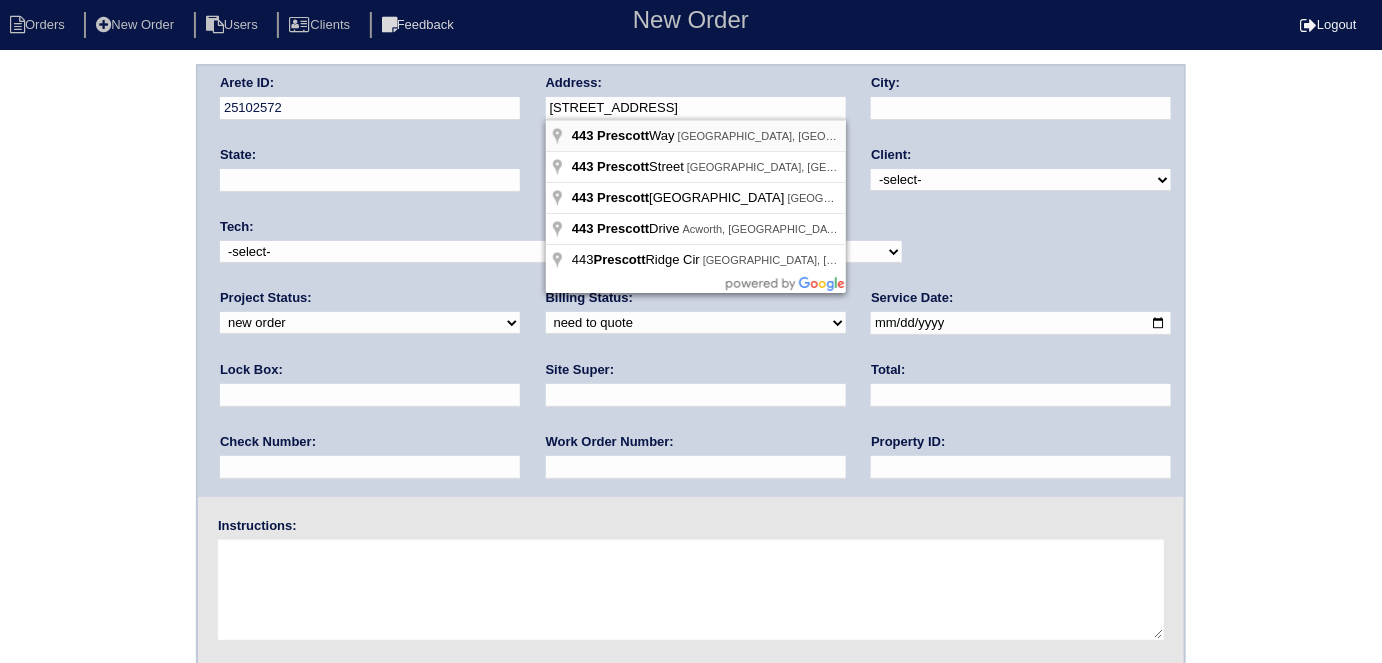 type on "443 Prescott Wy" 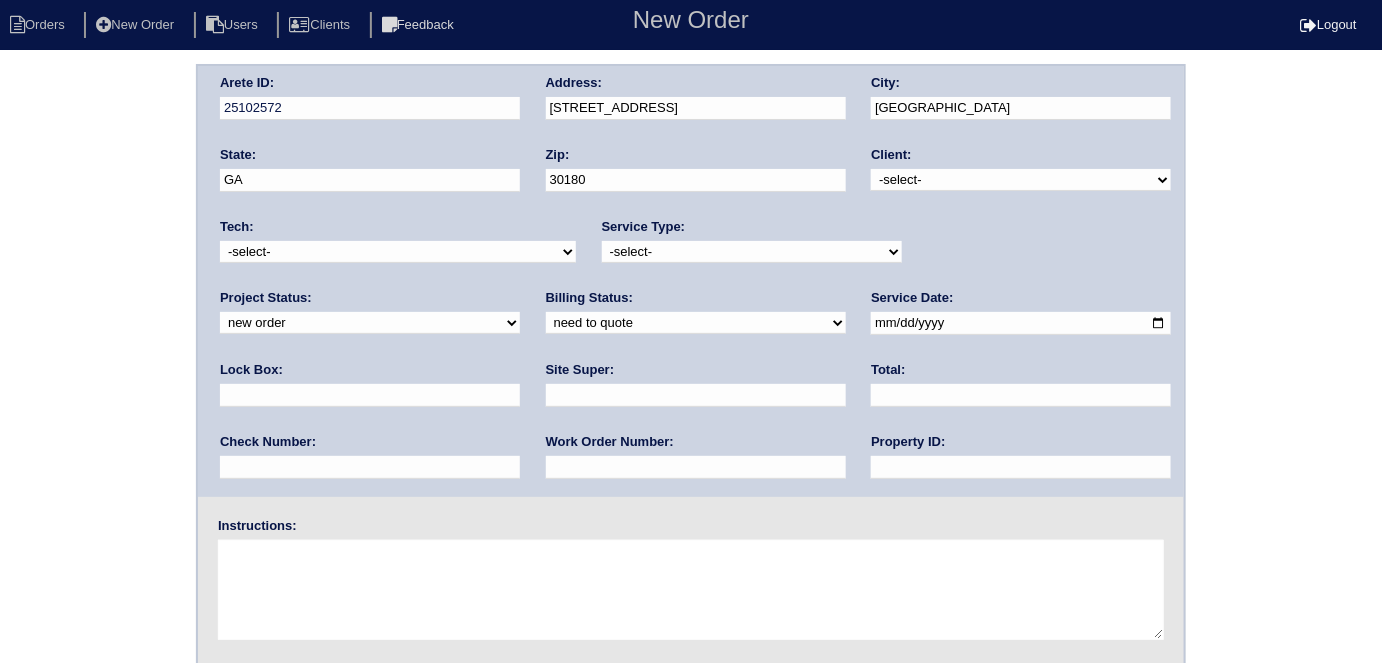 click on "Client:
-select-
TriCon American Homes
American Homes 4 Rent
First Key Homes
Zillow
The Renovation Company
On The Level Development Group
Shepard Exposition Group
Sylvan Homes
Pathway Construction
Arete Personal
Arete SMG
Tiber Capital
Tiber Realty
Divvy
Rave
Stine Construction
Alan Luther
HomeRiver Group
Test Client
Rasmus Real Estate
Padly
Buffalo Homes
Phillip Brothers
Maymont Homes" at bounding box center (1021, 173) 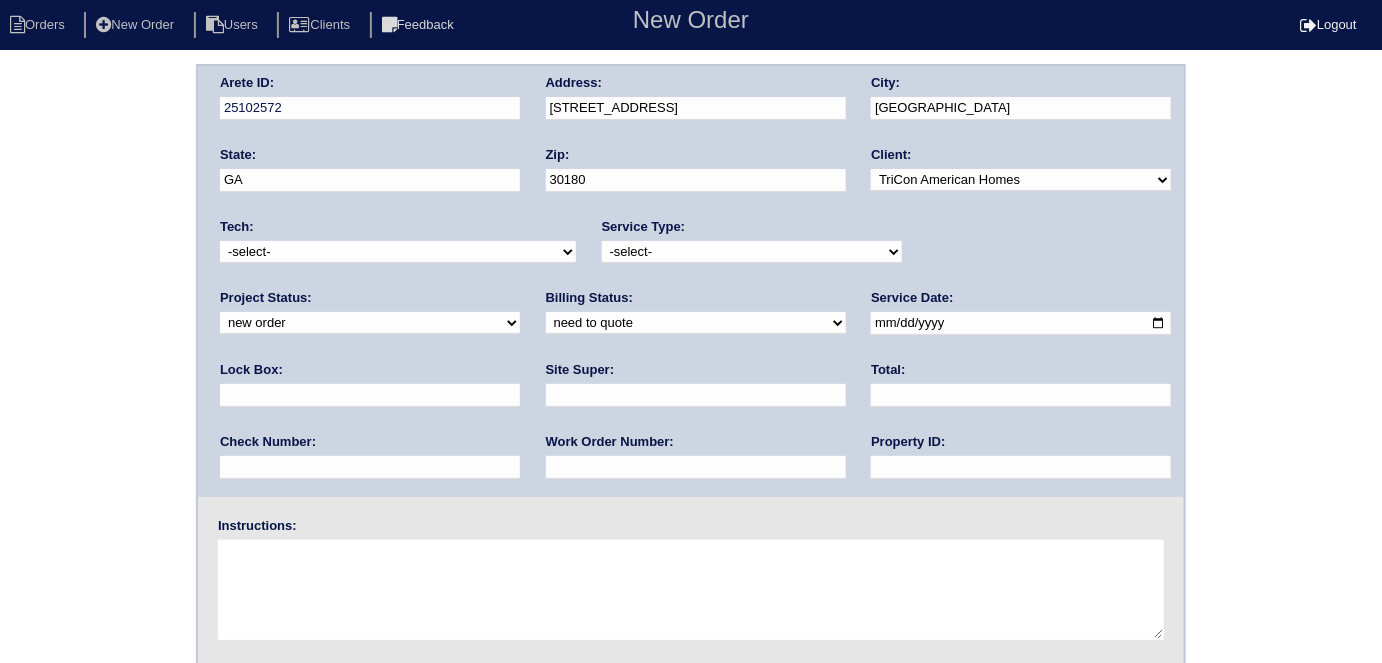 drag, startPoint x: 735, startPoint y: 247, endPoint x: 724, endPoint y: 260, distance: 17.029387 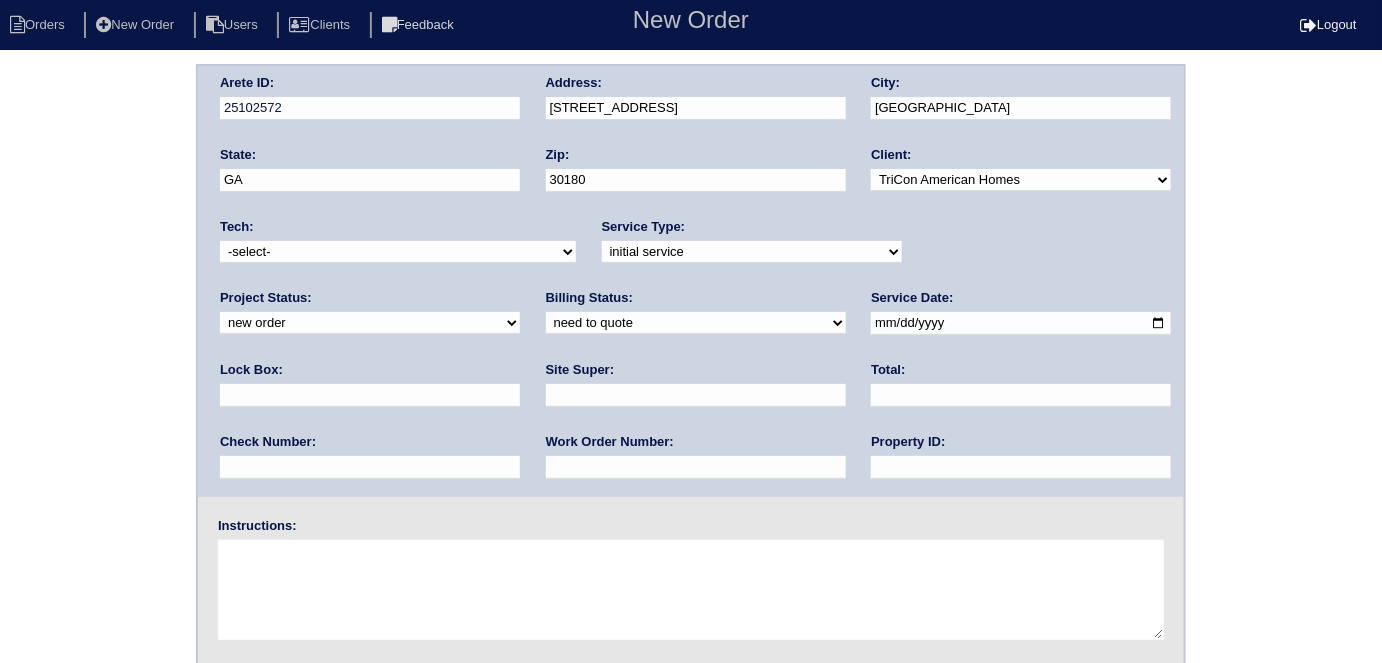 drag, startPoint x: 892, startPoint y: 315, endPoint x: 918, endPoint y: 323, distance: 27.202942 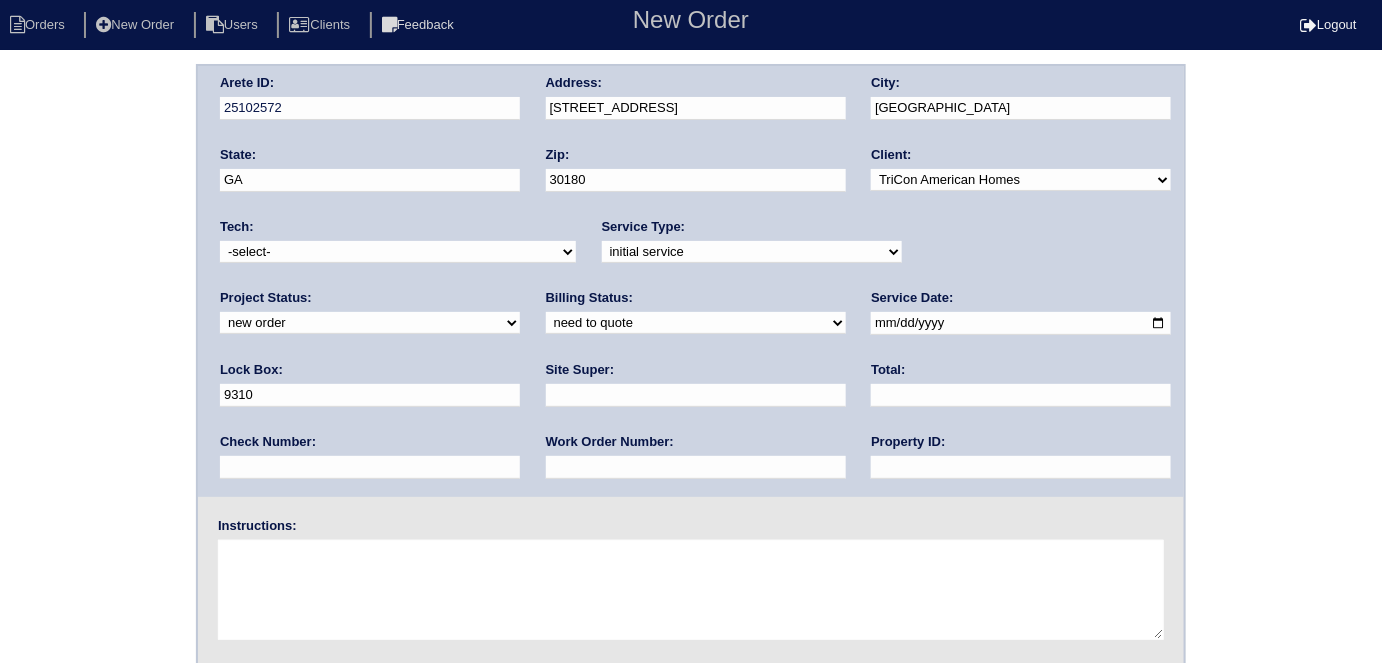 click at bounding box center [1021, 323] 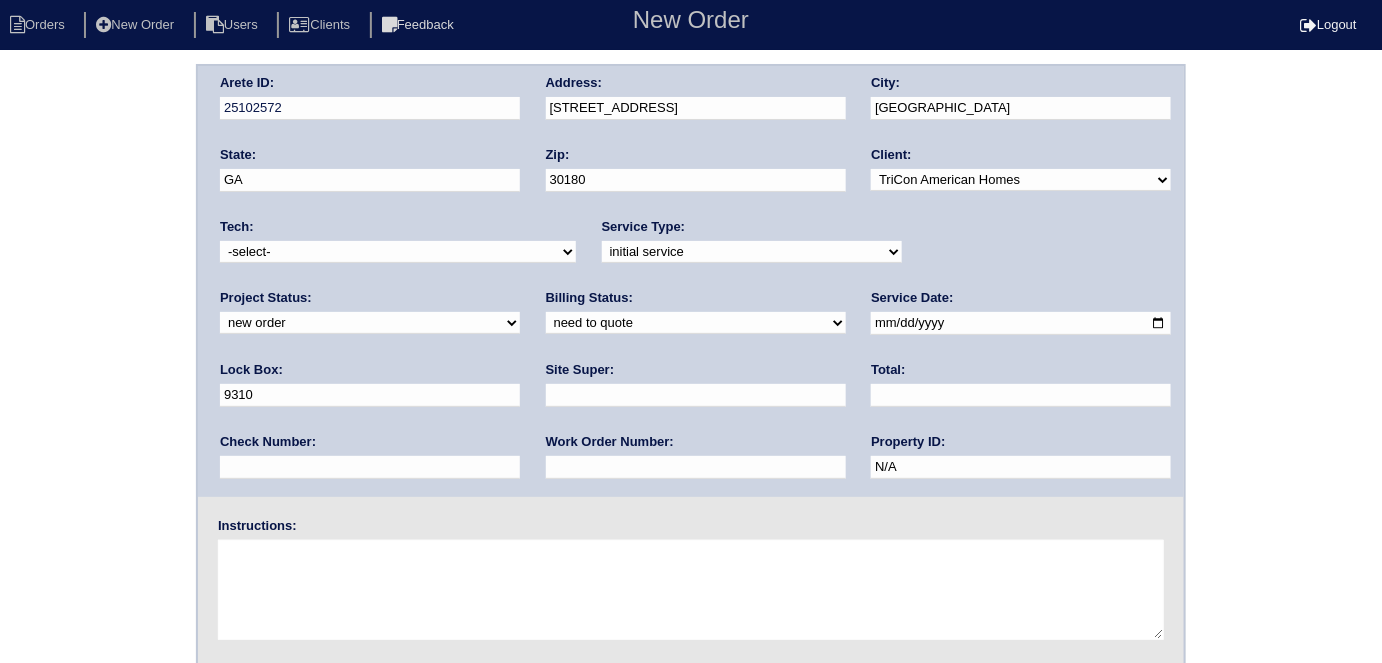 click at bounding box center (696, 395) 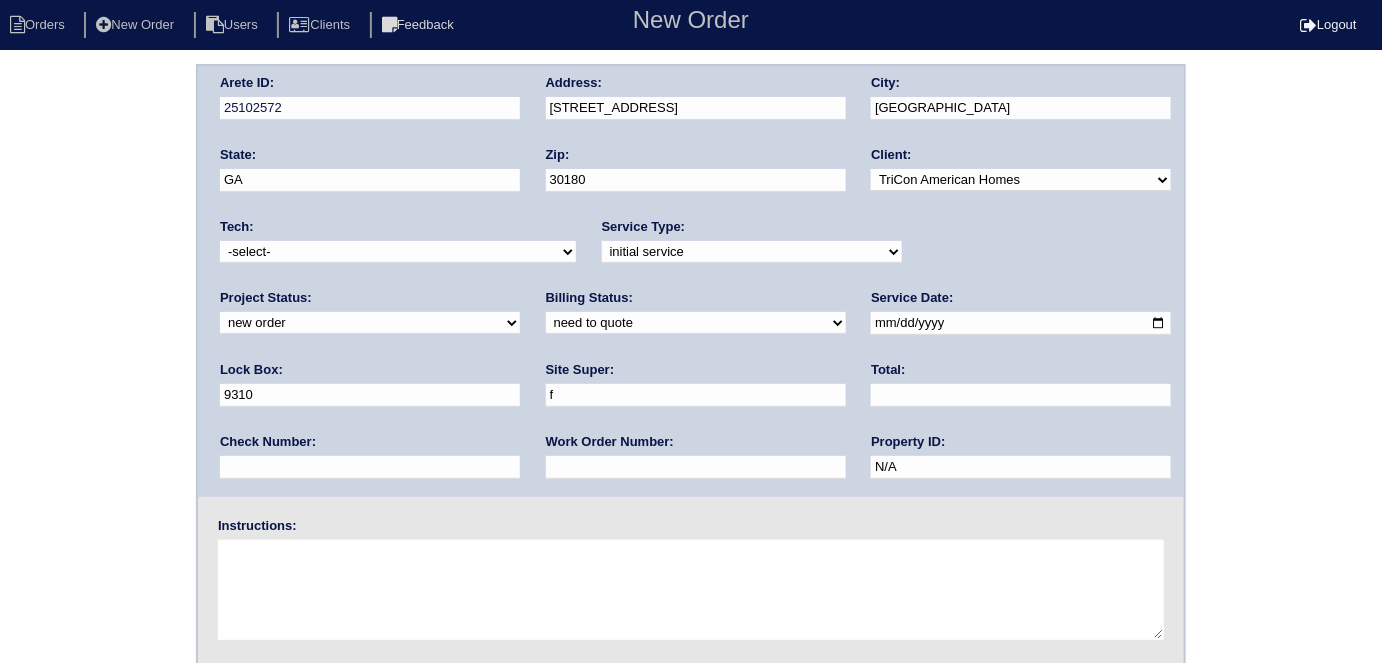 type on "Florence Williams" 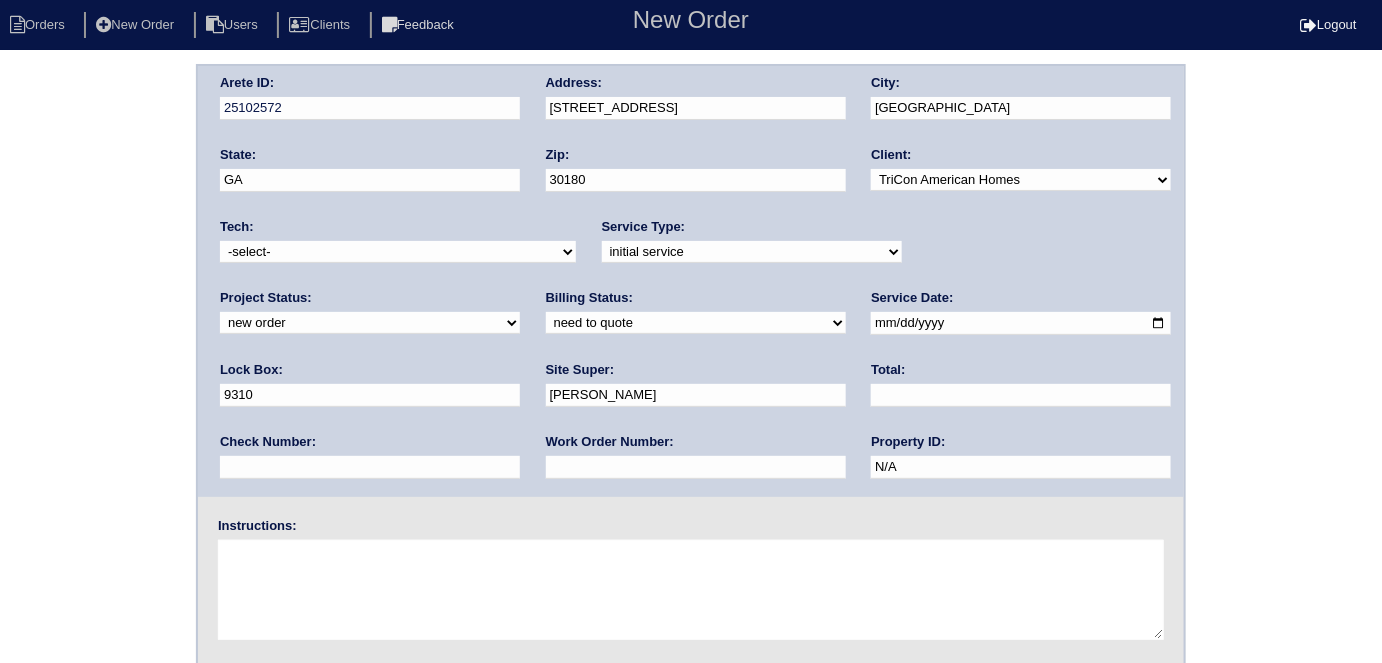 click at bounding box center (696, 467) 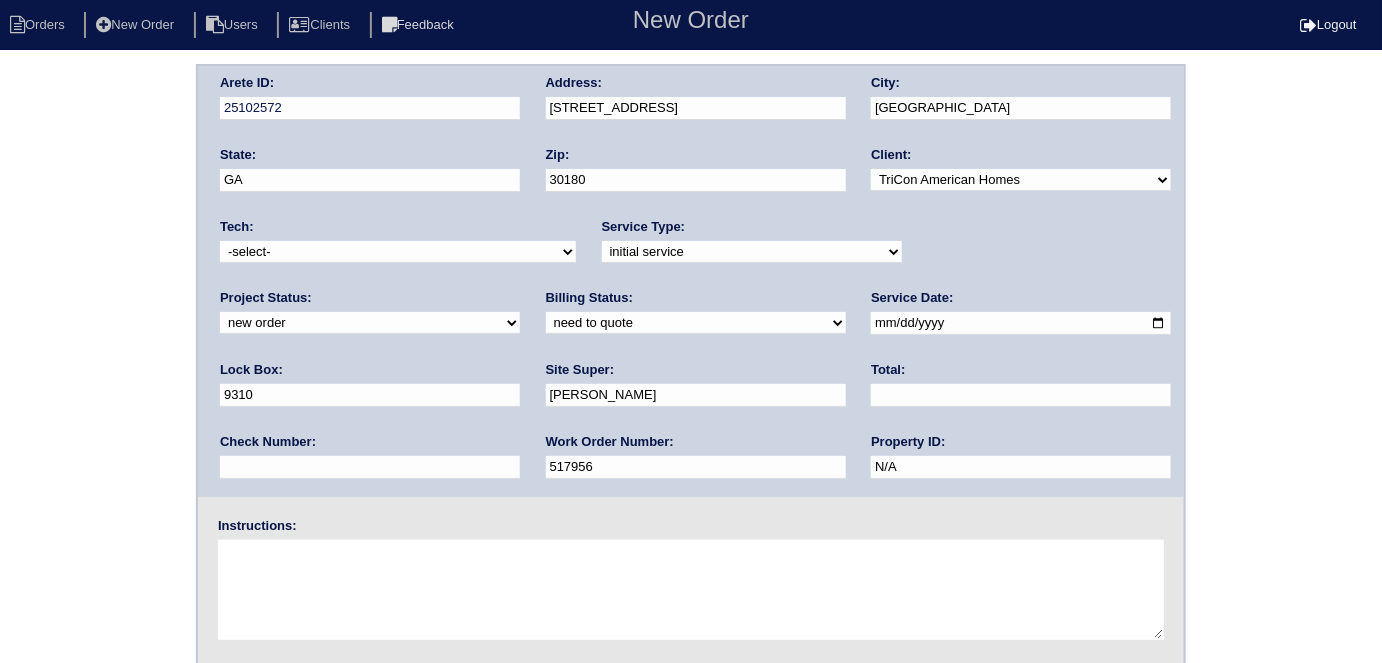 type on "517956" 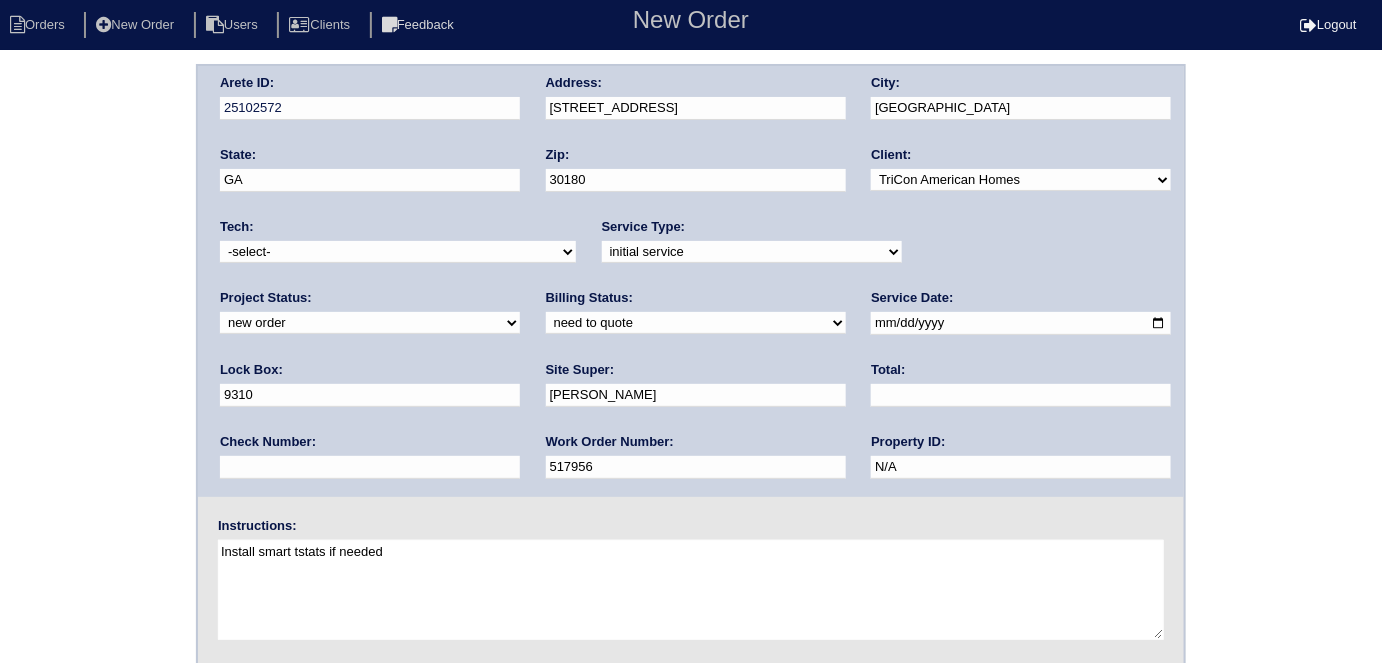 type on "Install smart tstats if needed" 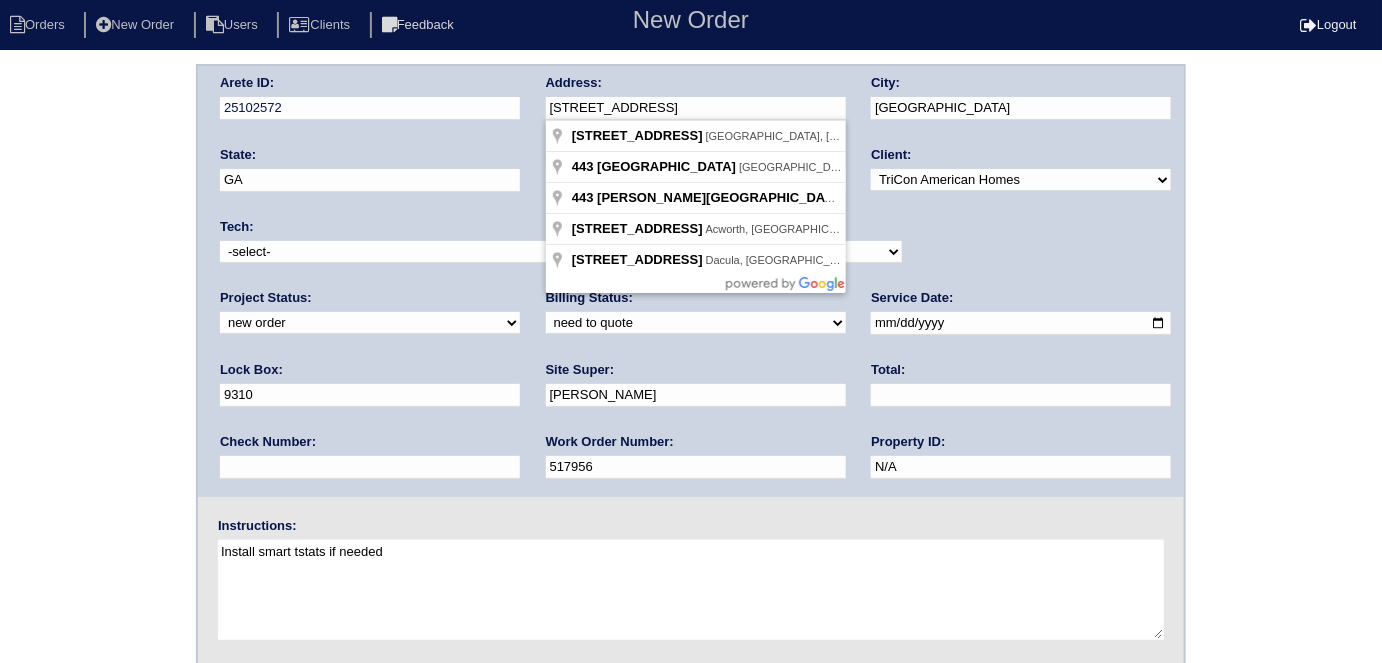 drag, startPoint x: 580, startPoint y: 107, endPoint x: 527, endPoint y: 110, distance: 53.08484 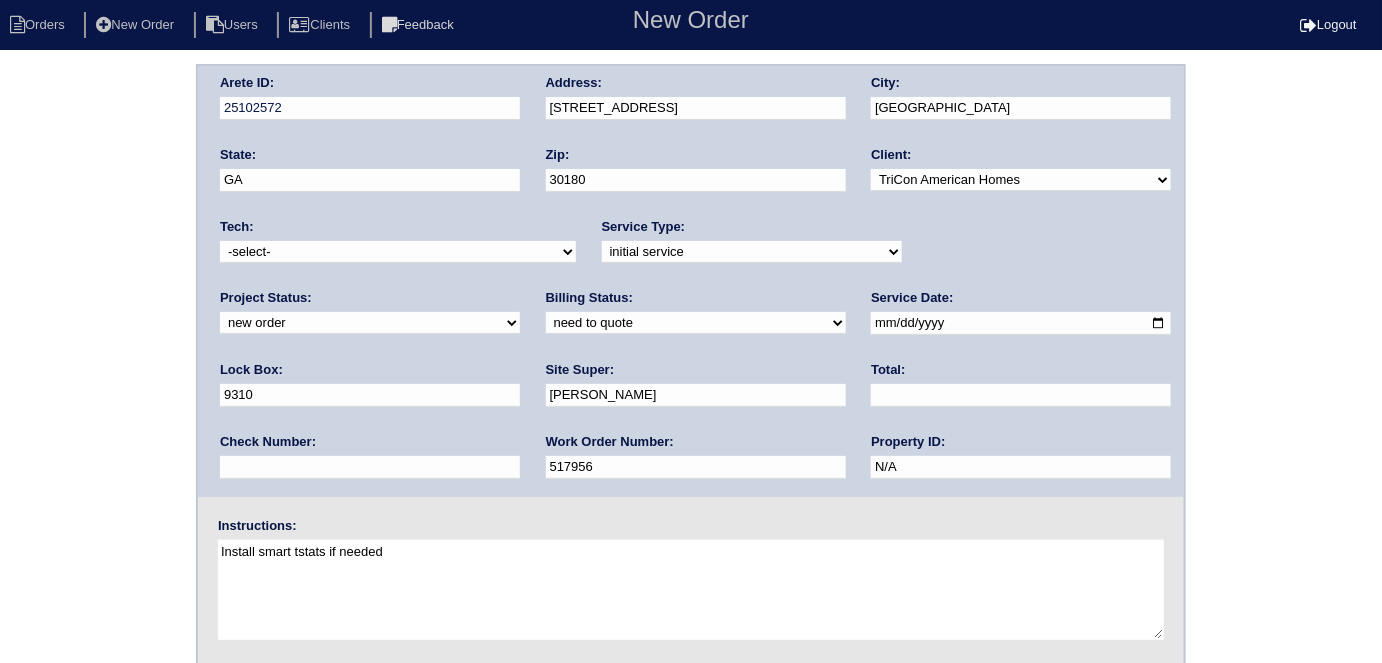 click on "Arete ID:
25102572
Address:
443 Prescott Wy
City:
Villa Rica
State:
GA
Zip:
30180
Client:
-select-
TriCon American Homes
American Homes 4 Rent
First Key Homes
Zillow
The Renovation Company
On The Level Development Group
Shepard Exposition Group
Sylvan Homes
Pathway Construction
Arete Personal
Arete SMG
Tiber Capital
Tiber Realty
Divvy
Rave
Stine Construction
Alan Luther
HomeRiver Group
Test Client
Rasmus Real Estate
Padly
Buffalo Homes
Phillip Brothers
Maymont Homes
Tech:" at bounding box center [691, 468] 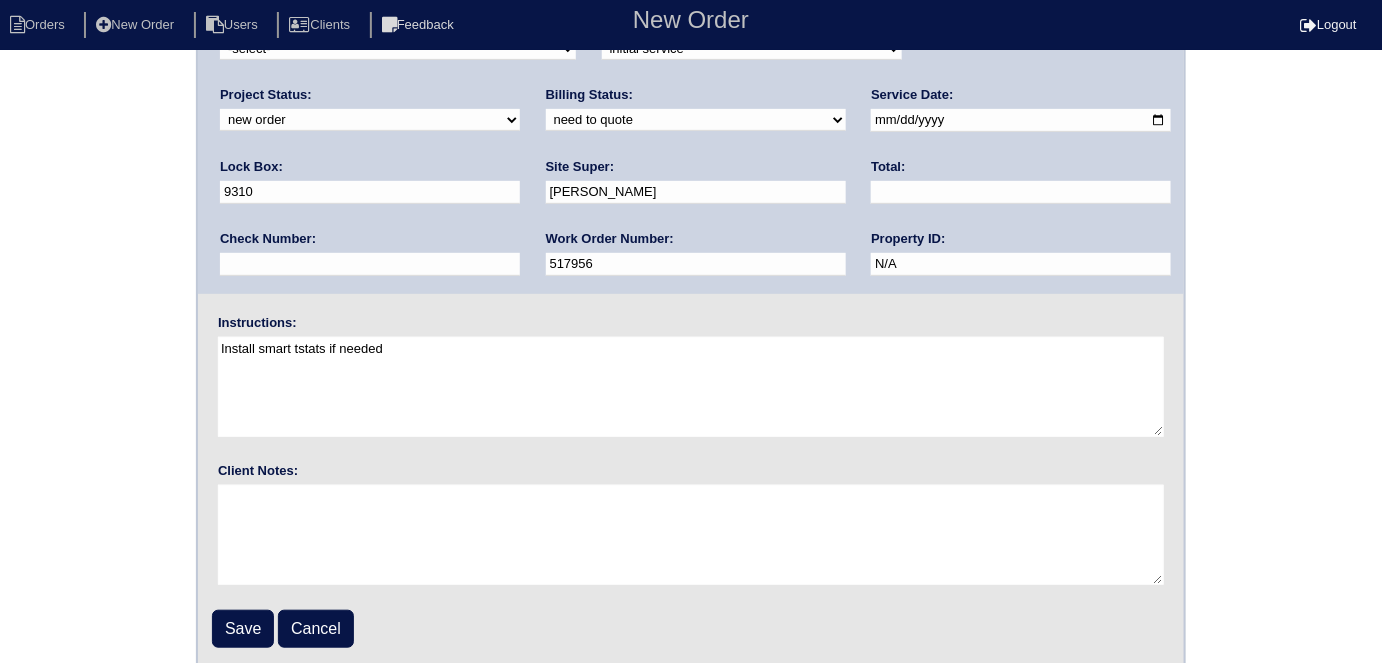 scroll, scrollTop: 205, scrollLeft: 0, axis: vertical 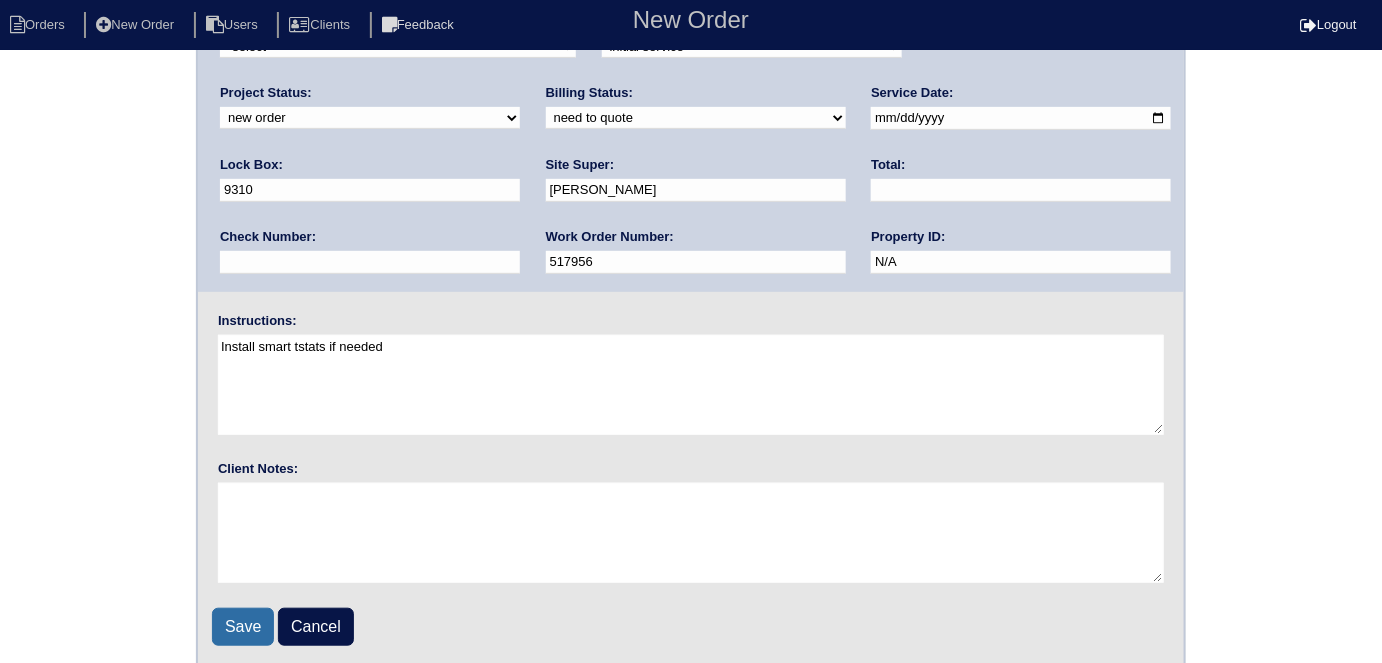 click on "Save" at bounding box center (243, 627) 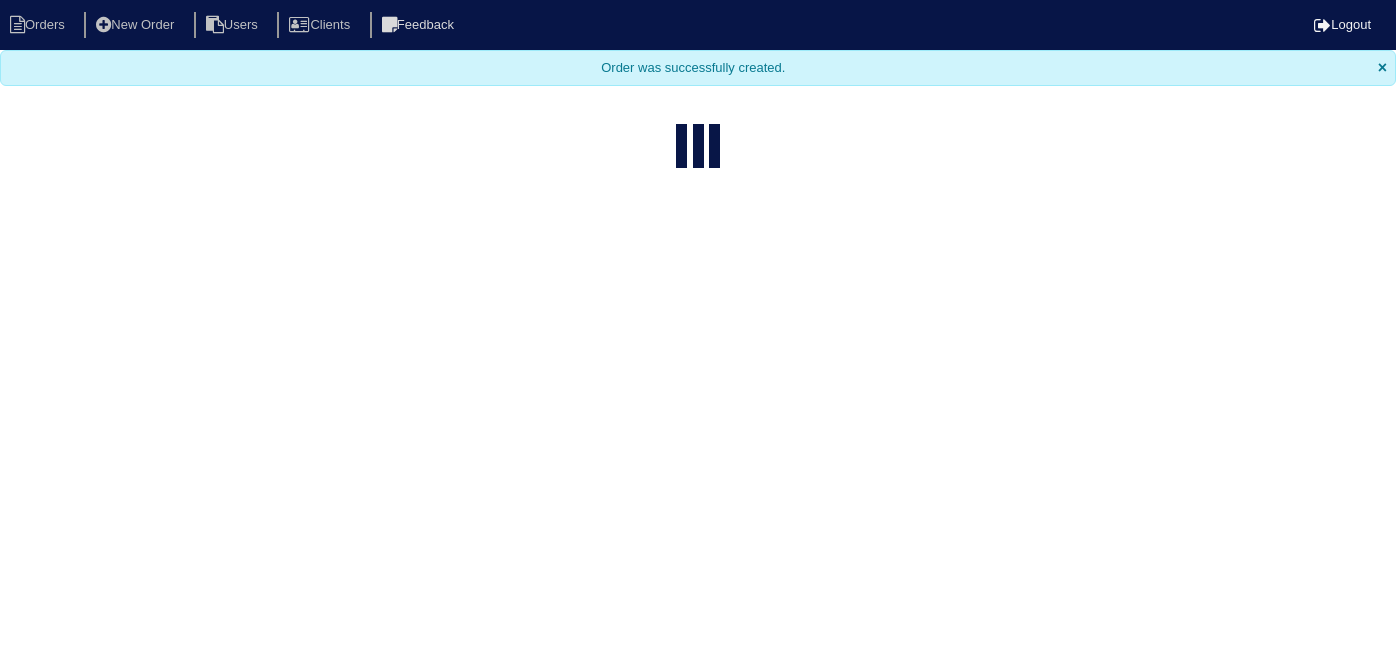 select on "15" 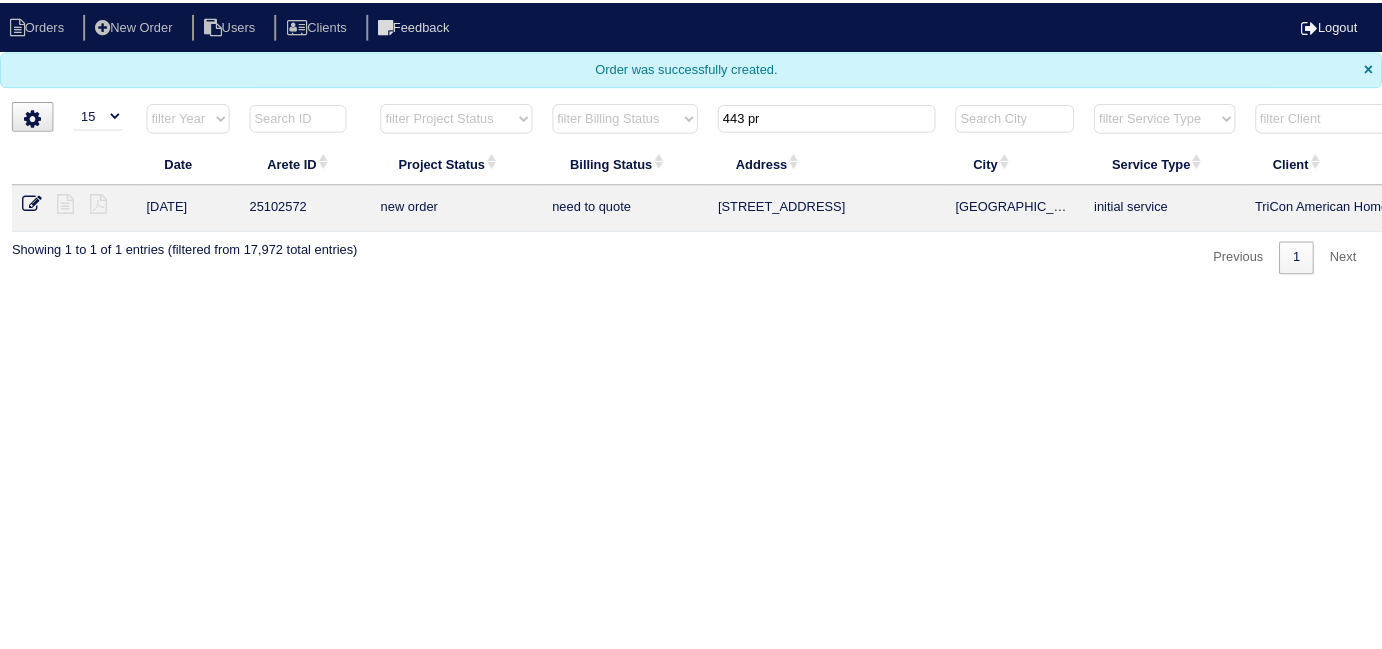 scroll, scrollTop: 0, scrollLeft: 0, axis: both 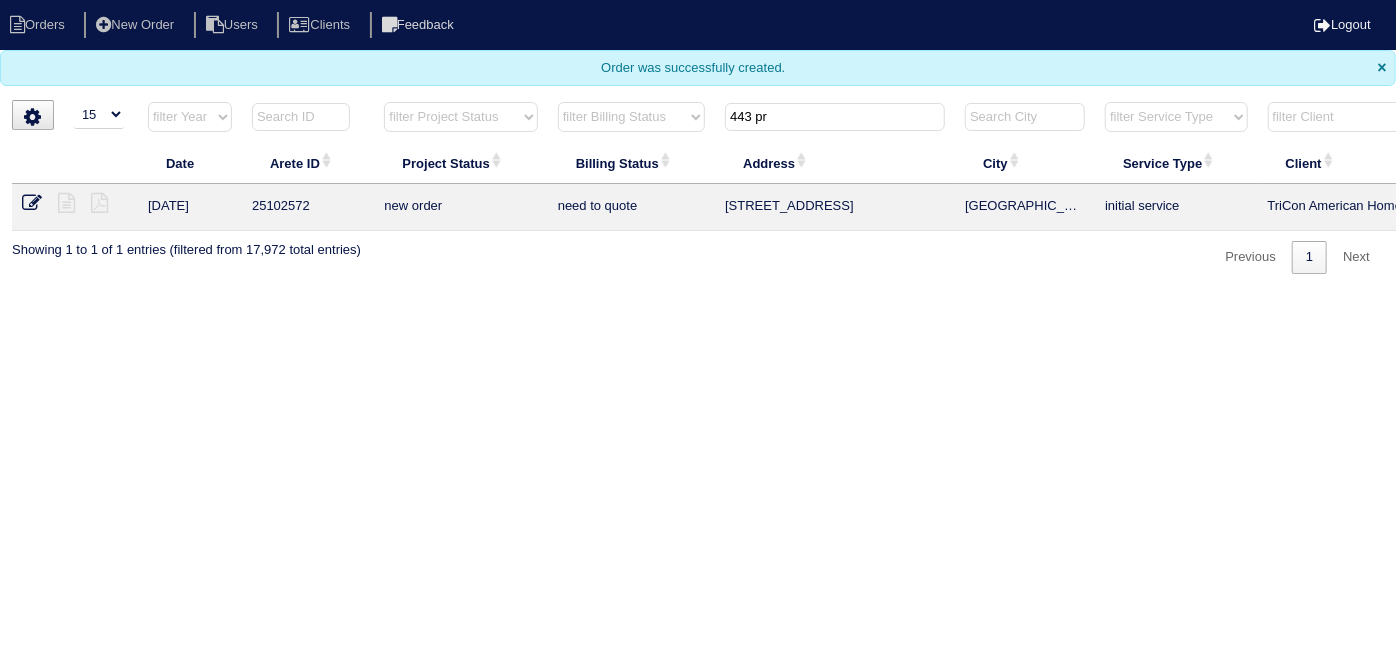 drag, startPoint x: 840, startPoint y: 113, endPoint x: 604, endPoint y: 91, distance: 237.02321 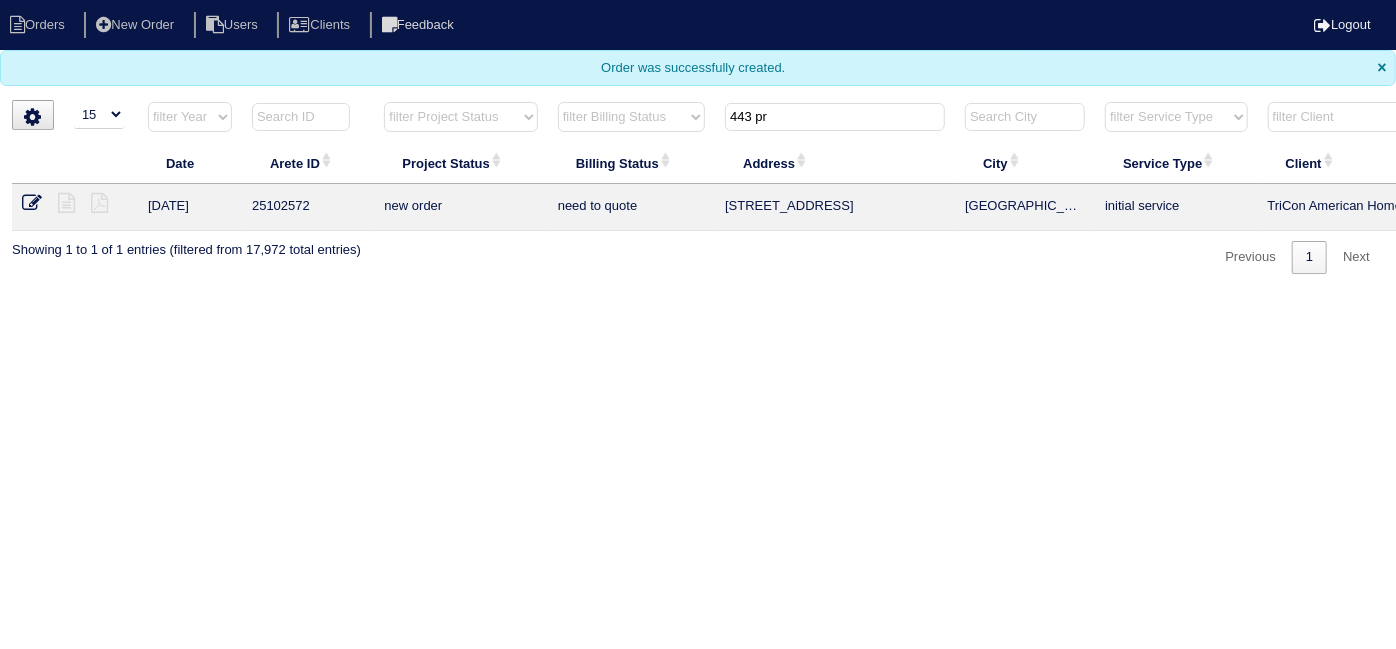 click on "Orders
New Order
Users
Clients
Feedback
Logout
Orders
New Order
Users
Clients
Message is blank.  Please add text or cancel.
Send Feedback
Cancel
×" at bounding box center (698, 137) 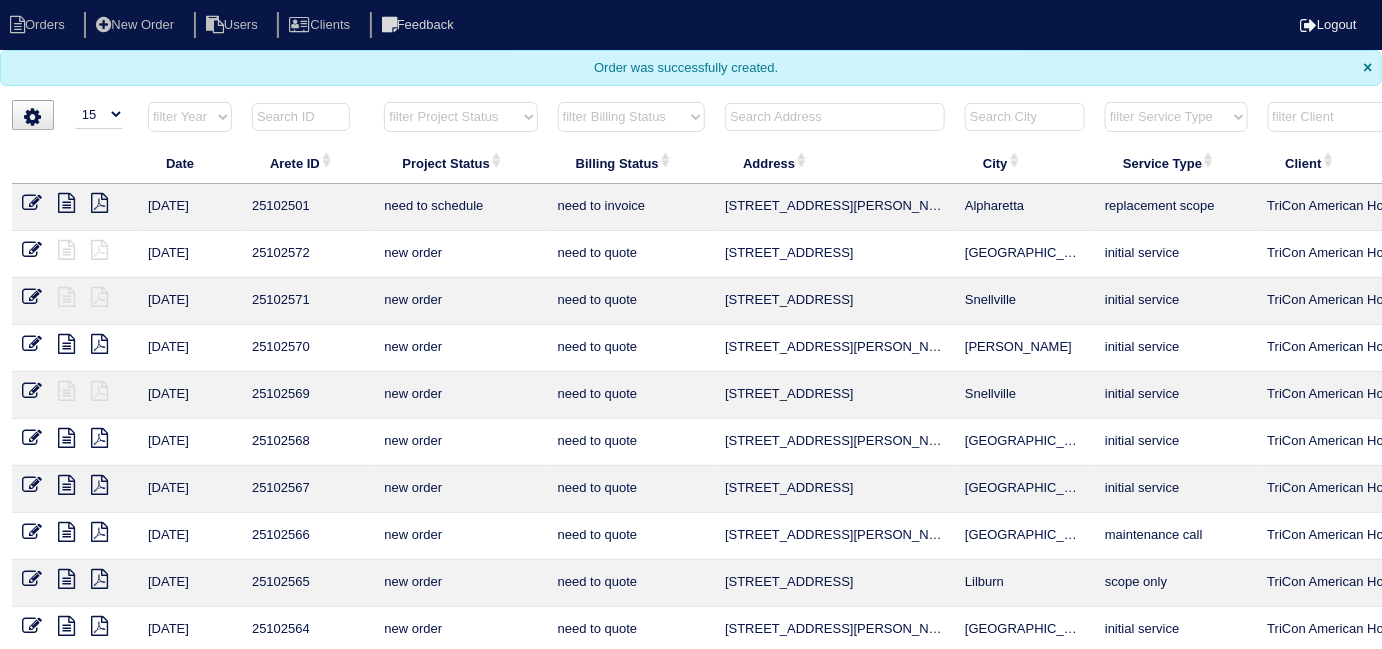 click at bounding box center [835, 117] 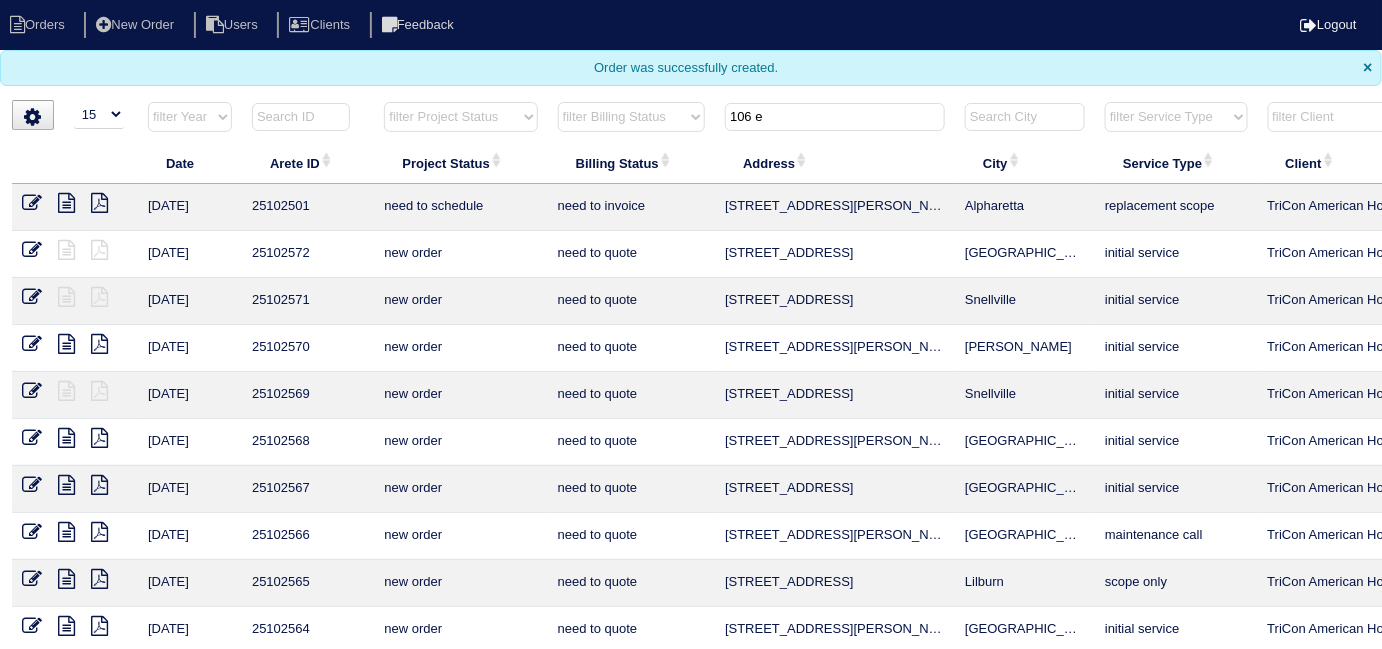 scroll, scrollTop: 0, scrollLeft: 0, axis: both 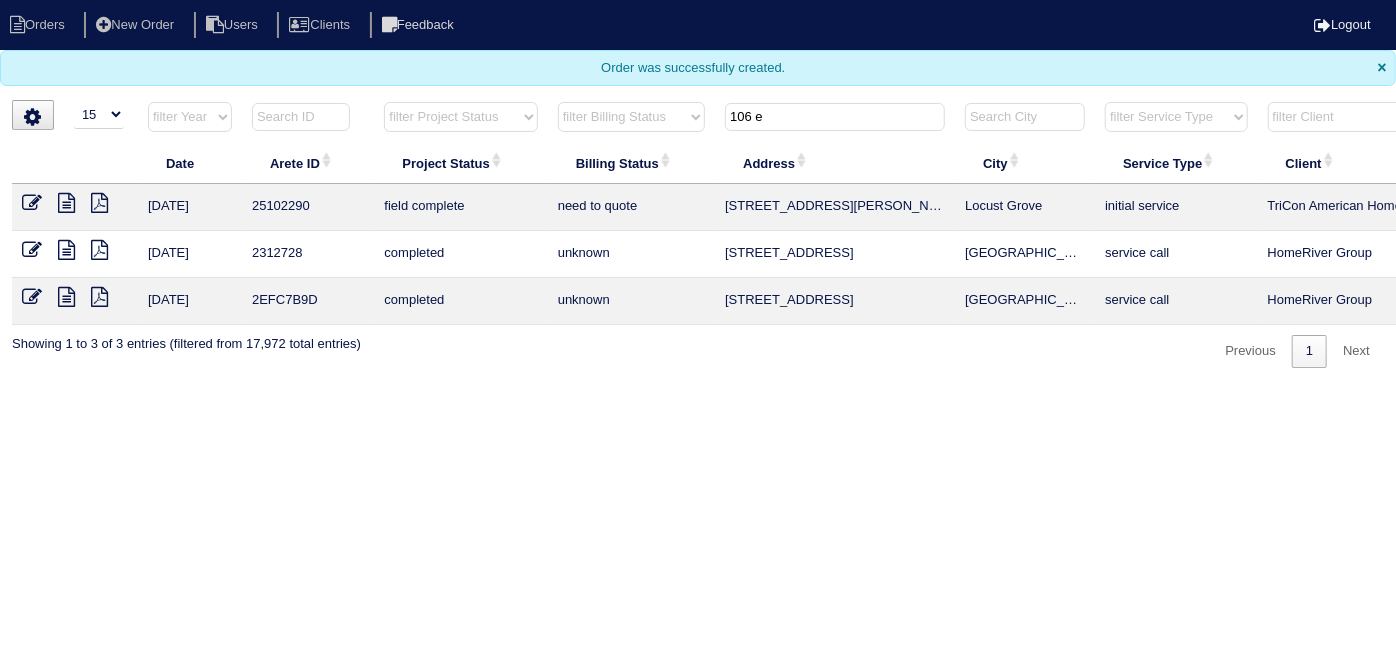 click at bounding box center (66, 203) 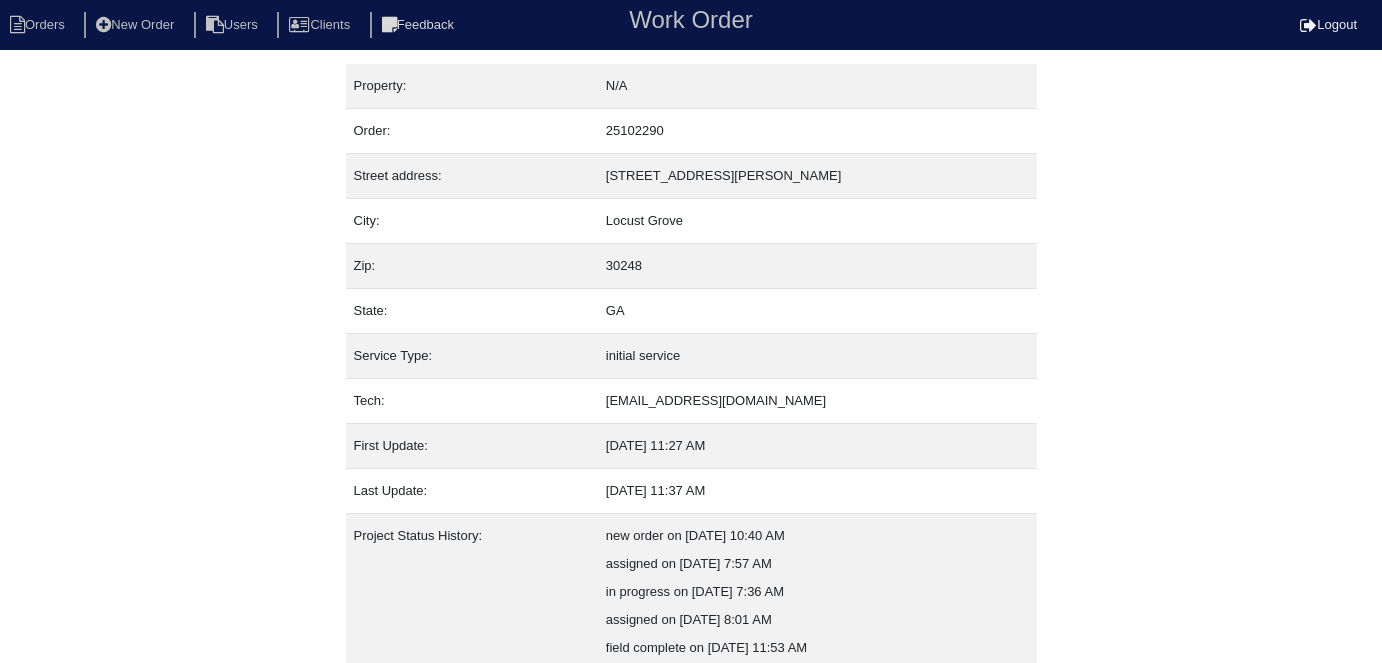 scroll, scrollTop: 161, scrollLeft: 0, axis: vertical 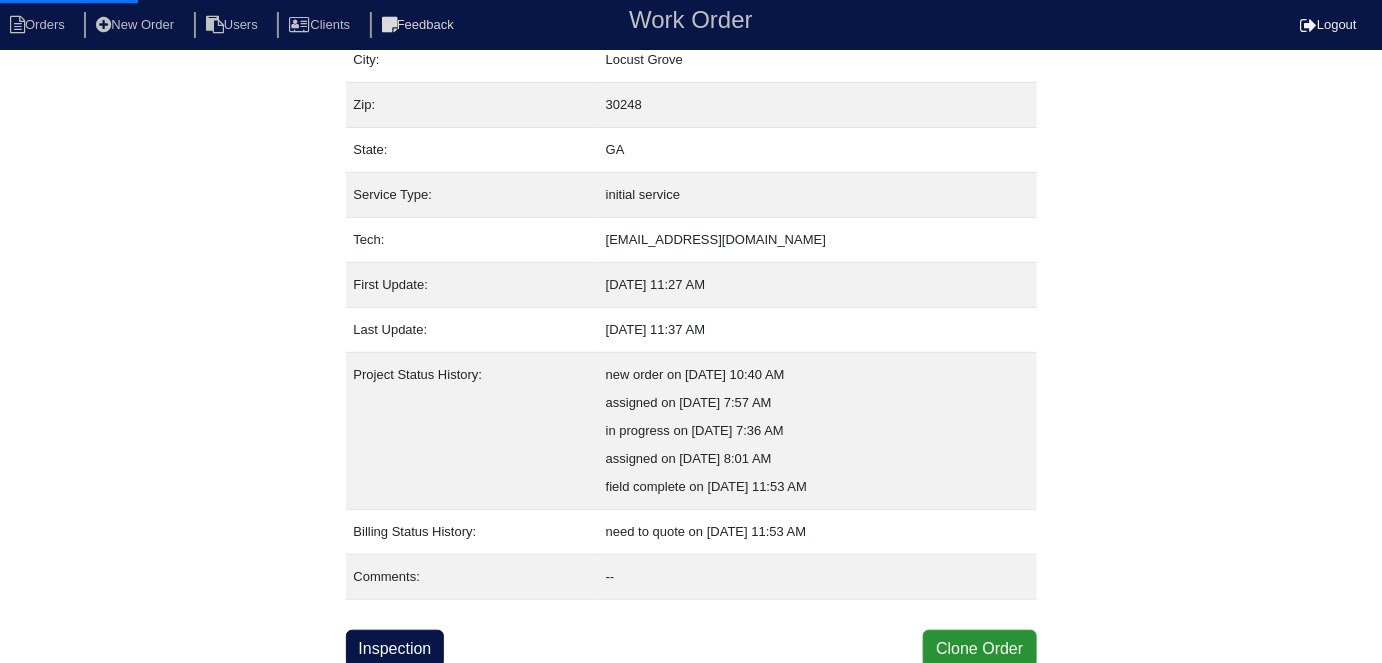 select on "0" 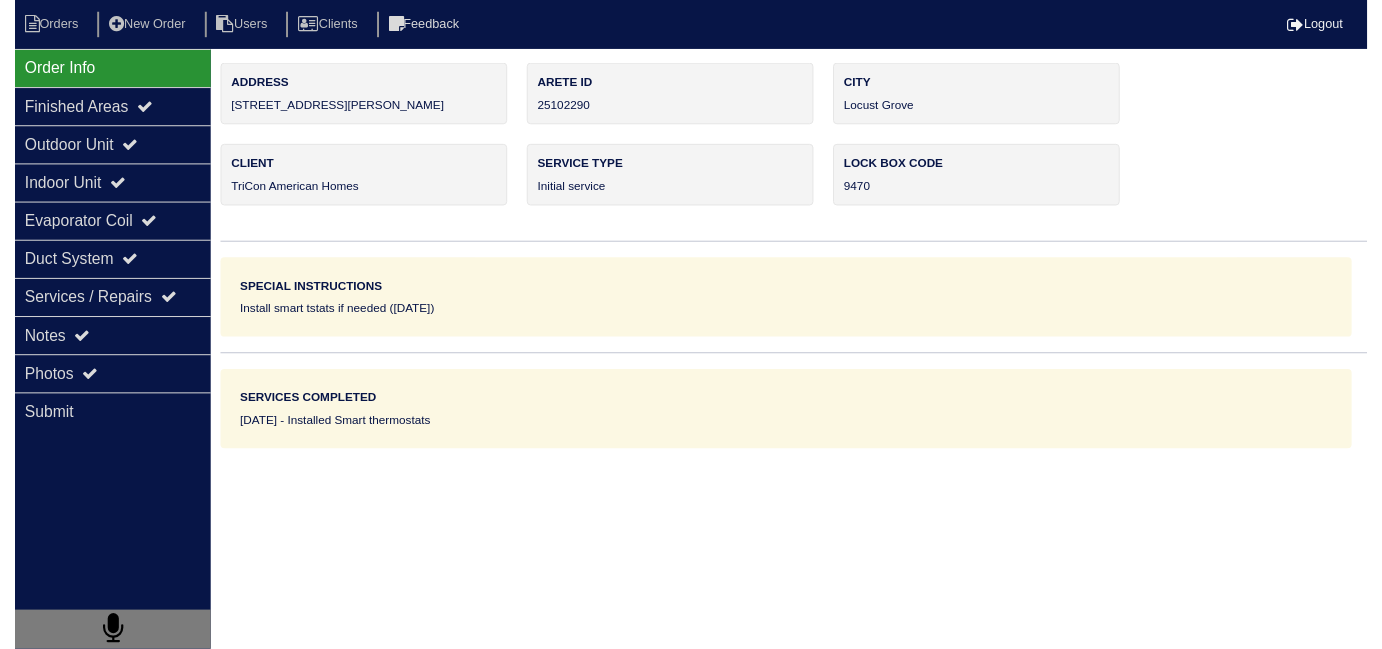 scroll, scrollTop: 0, scrollLeft: 0, axis: both 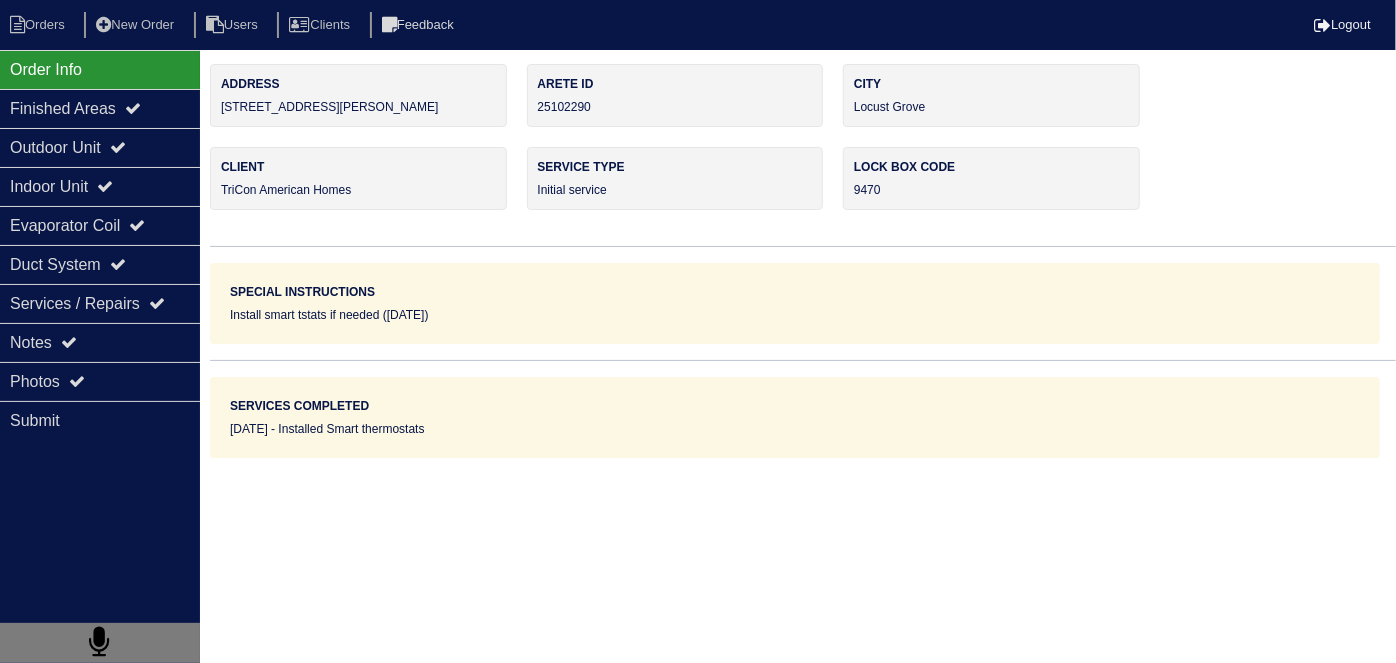 click on "Outdoor Unit" at bounding box center [100, 147] 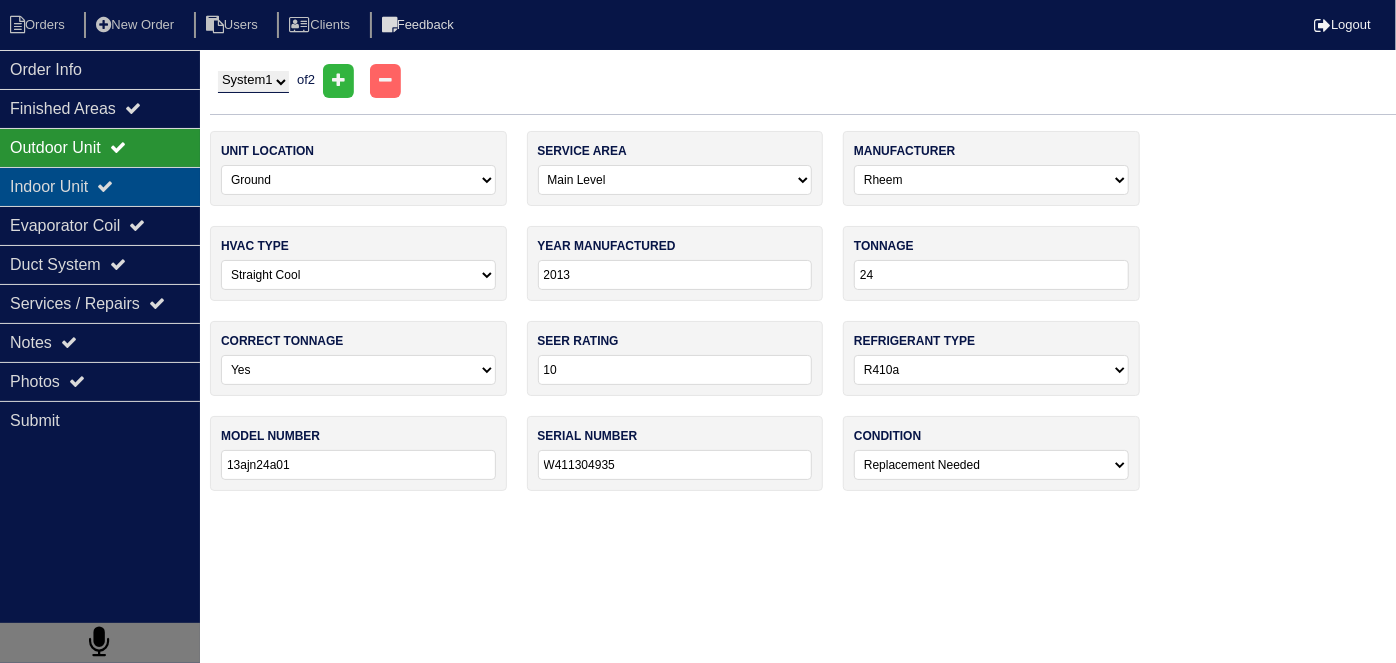 click at bounding box center (105, 186) 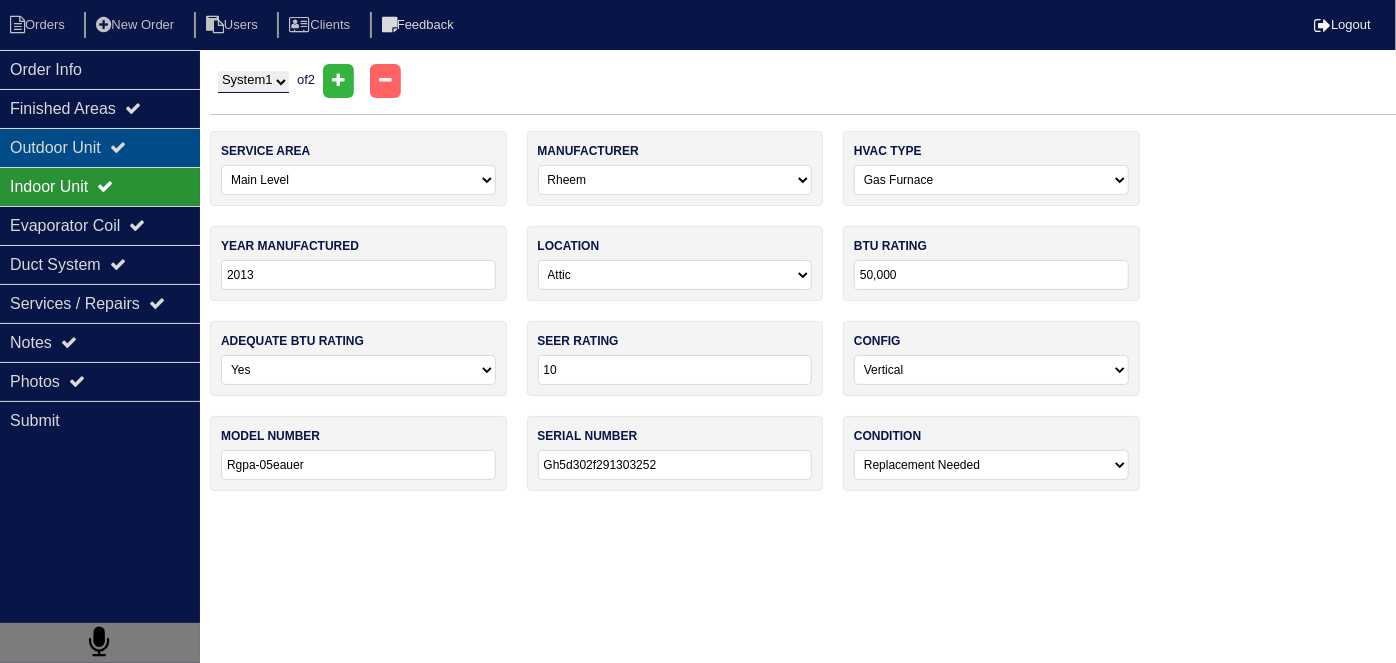 click on "Outdoor Unit" at bounding box center (100, 147) 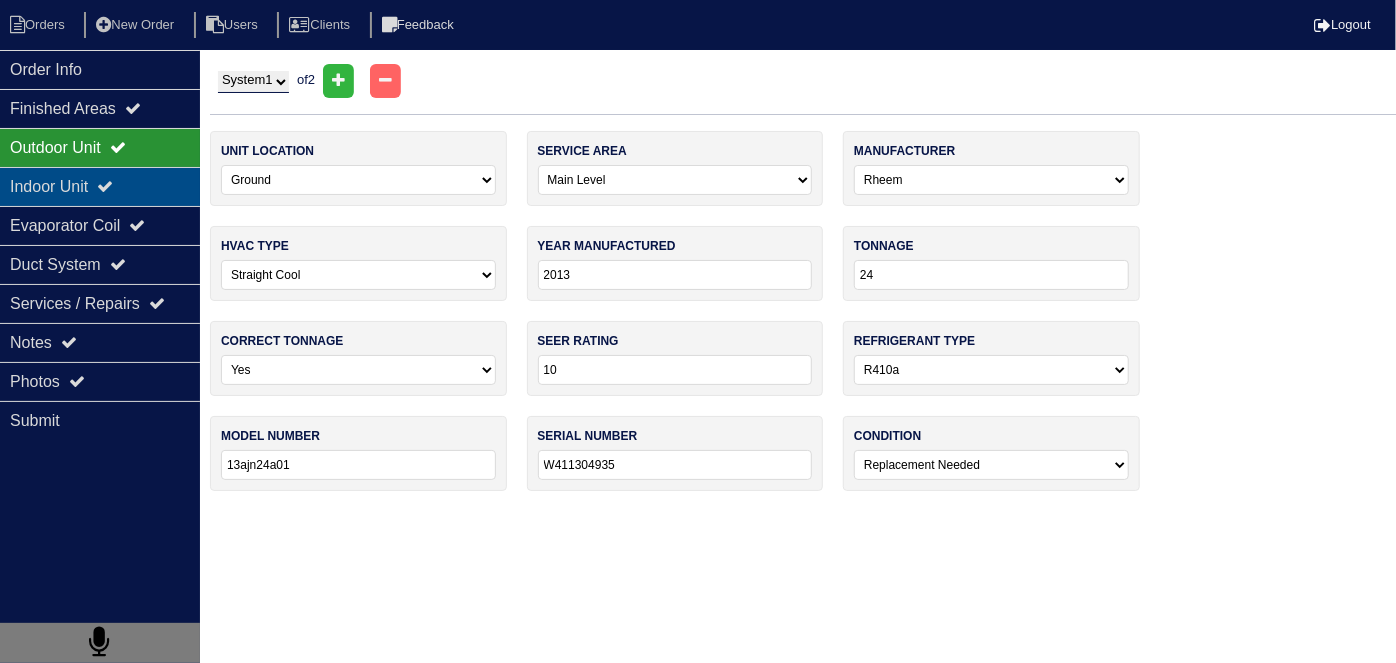 click on "Indoor Unit" at bounding box center (100, 186) 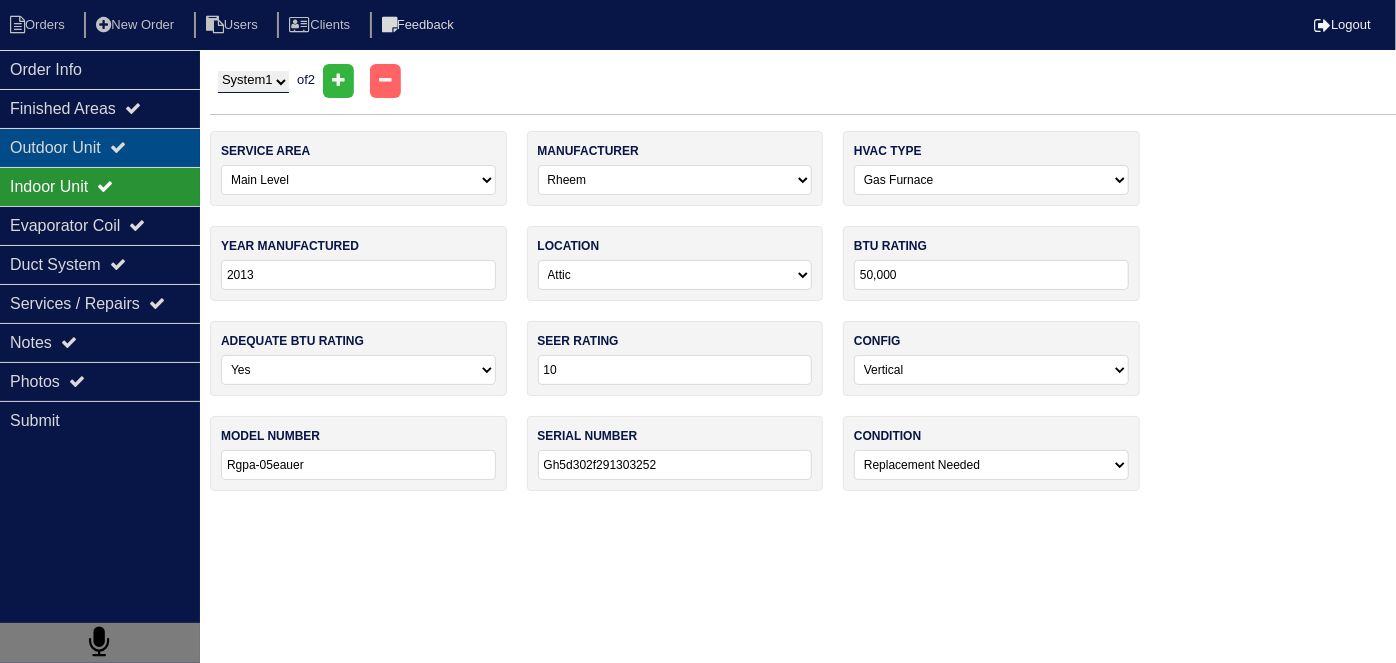 click on "Outdoor Unit" at bounding box center [100, 147] 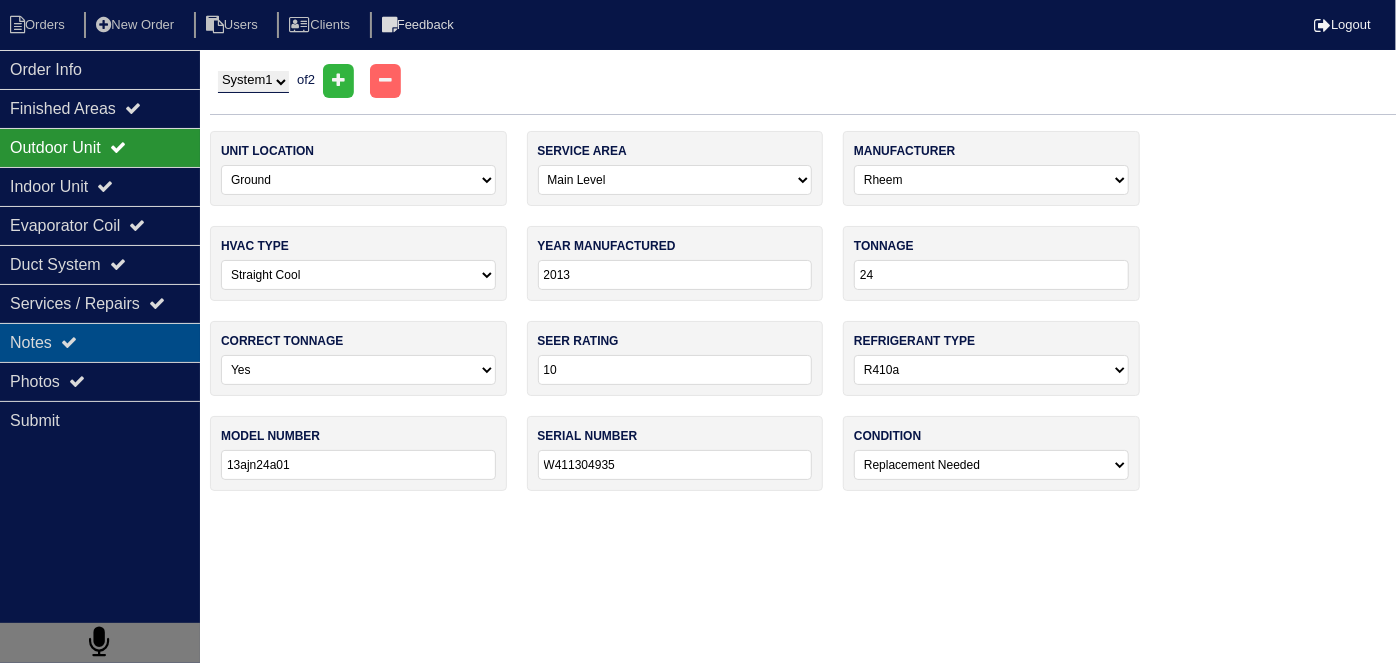 click on "Notes" at bounding box center [100, 342] 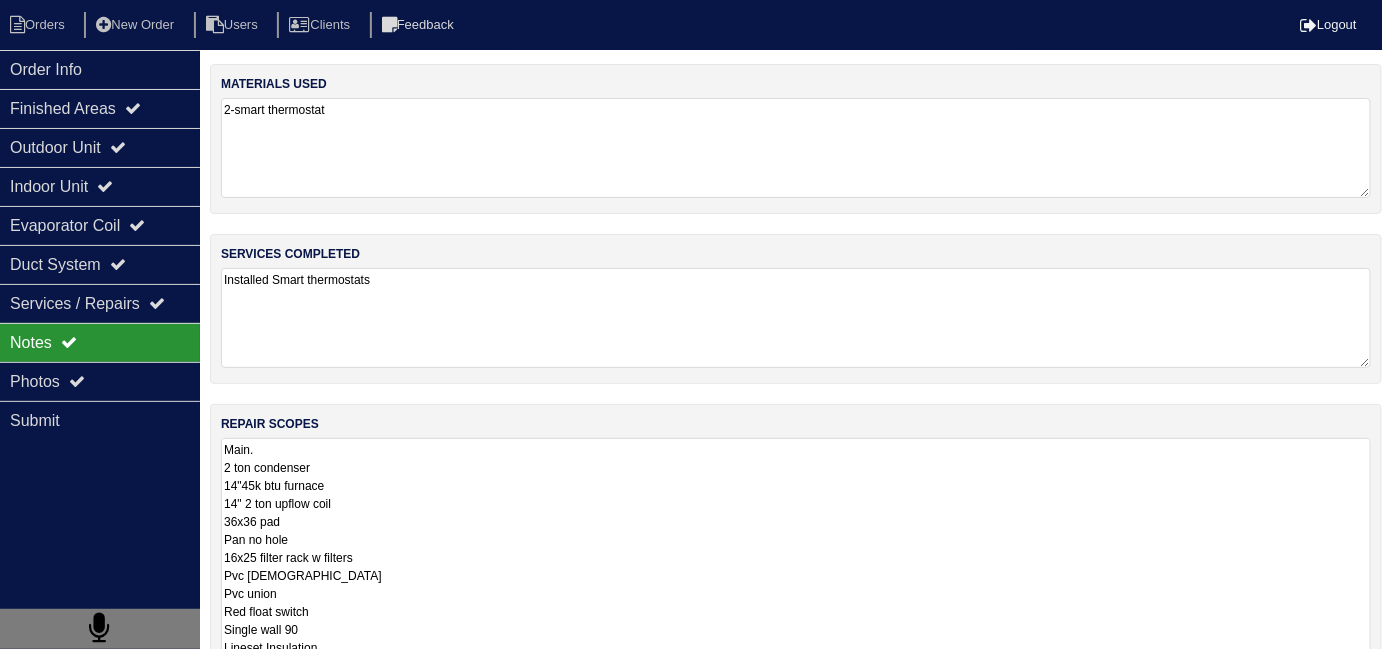 click on "Main.
2 ton condenser
14"45k btu furnace
14" 2 ton upflow coil
36x36 pad
Pan no hole
16x25 filter rack w filters
Pvc male
Pvc union
Red float switch
Single wall 90
Lineset Insulation
Upstairs
3 ton condenser
17"70k btu furnace
17" 3 ton upflow coil
36x36 pad
Pan no hole
16x25 filter rack w filters
Pvc male
Pvc union
Red float switch
Single wall 90
Lineset cover
Lineset Insulation" at bounding box center [796, 674] 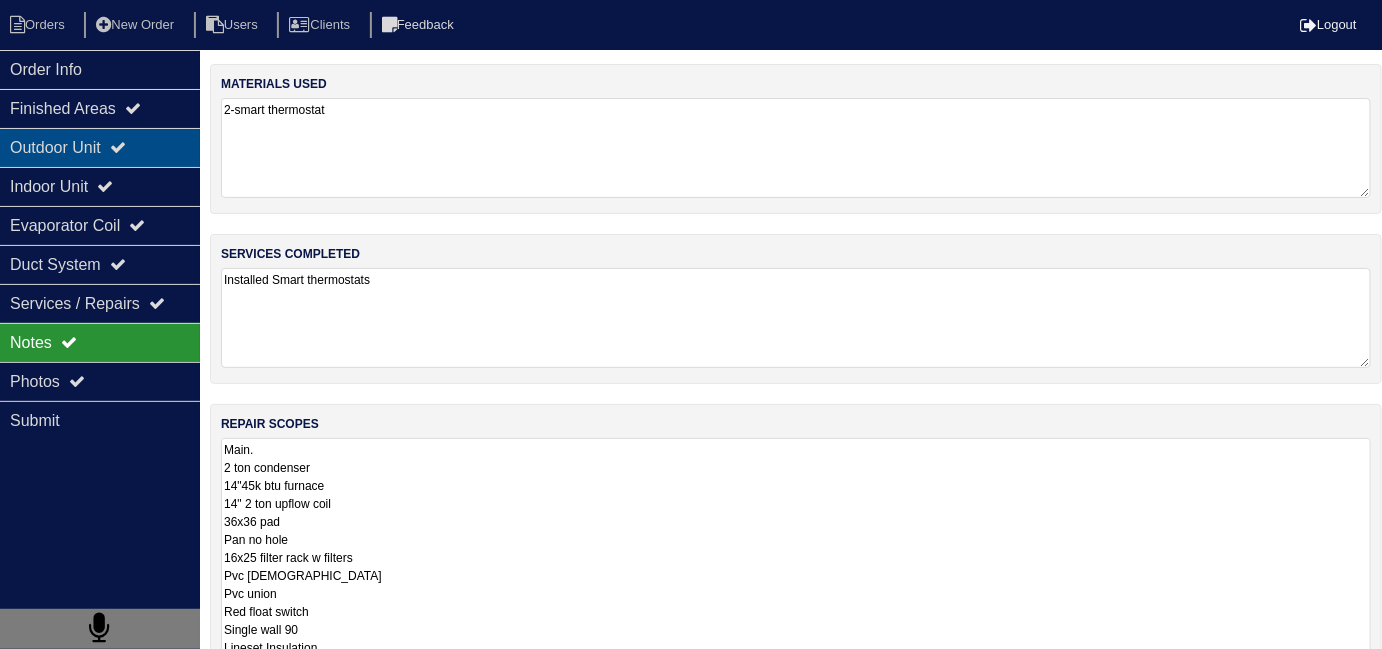 click on "Outdoor Unit" at bounding box center [100, 147] 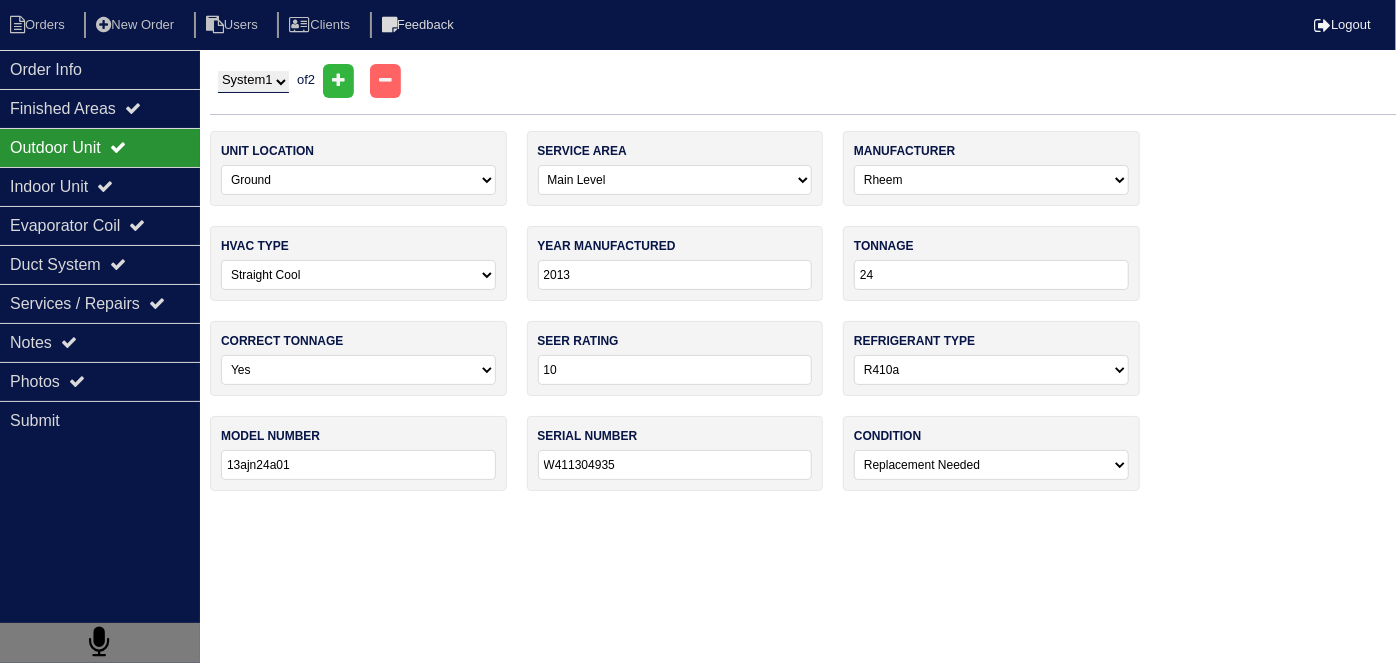 click on "System  1 System  2" at bounding box center (253, 82) 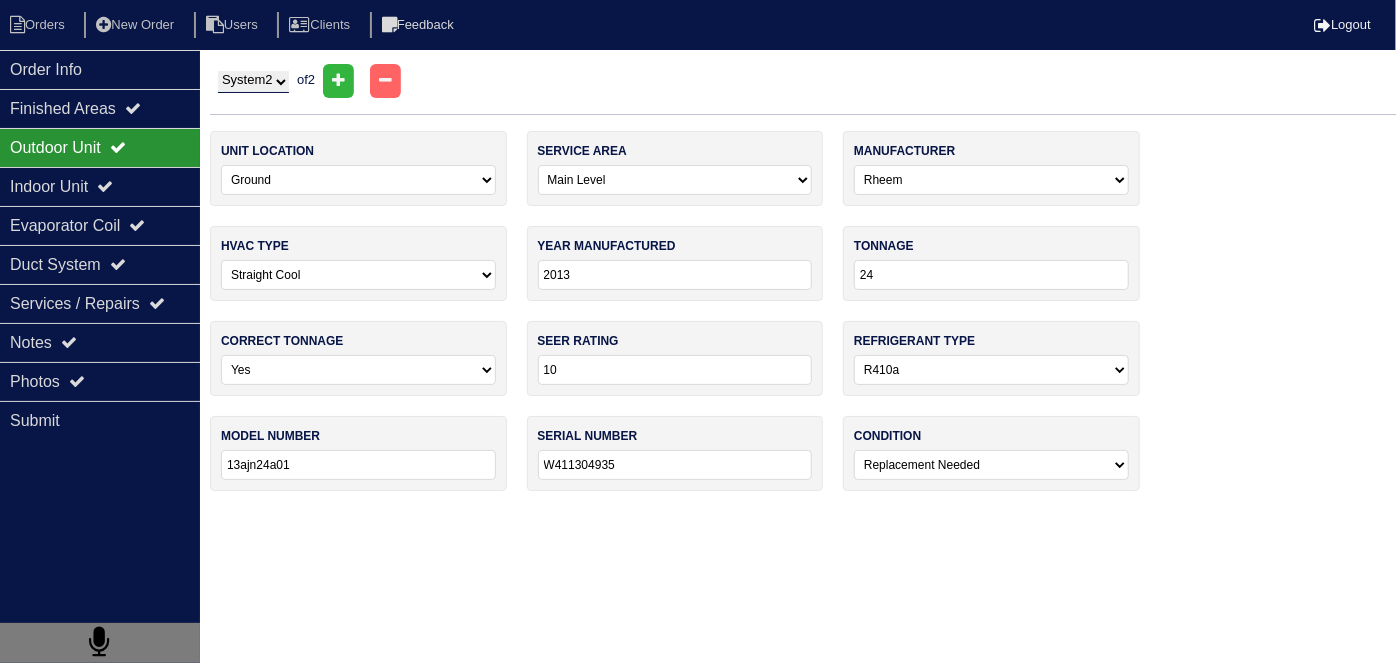 click on "System  1 System  2" at bounding box center [253, 82] 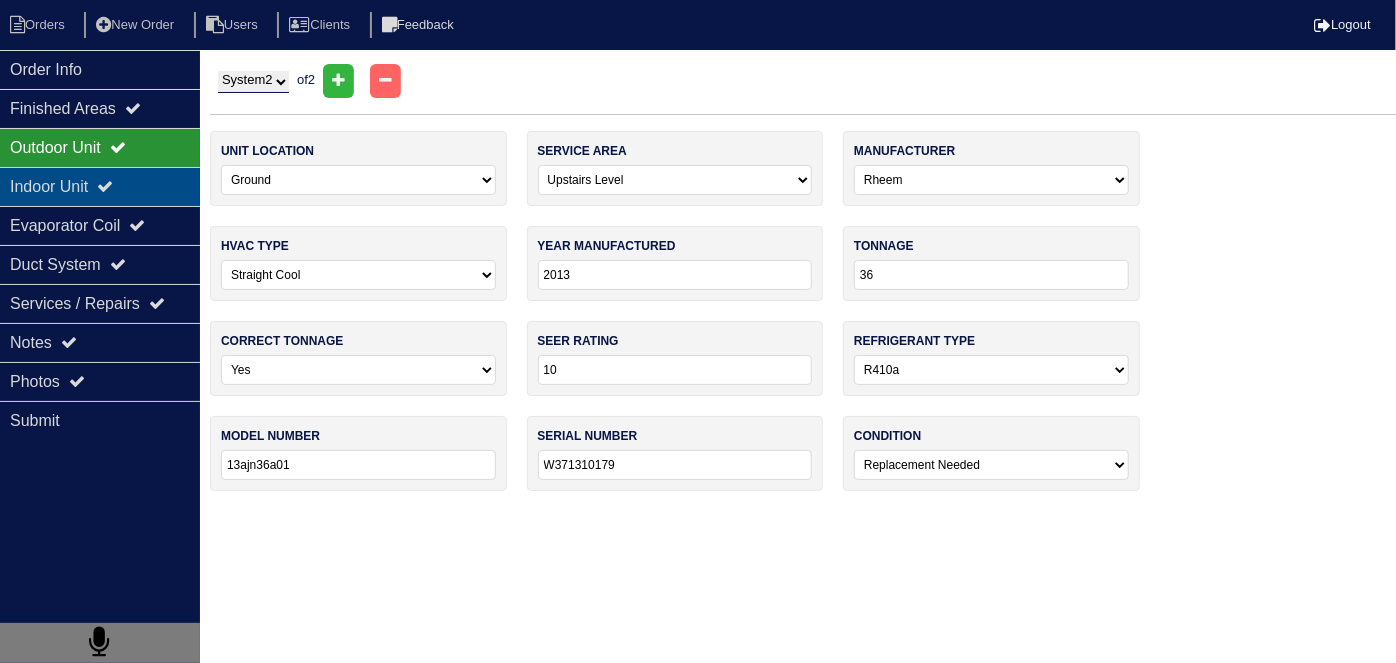 click at bounding box center (105, 186) 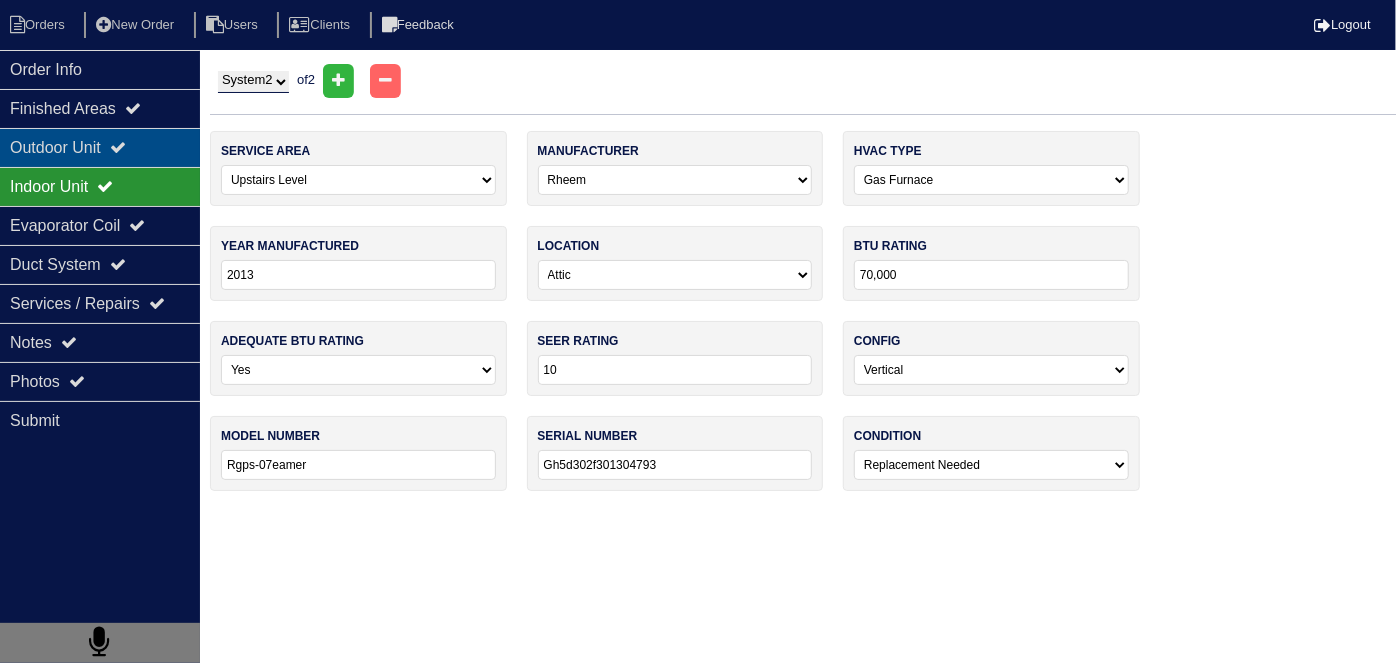 click on "Outdoor Unit" at bounding box center (100, 147) 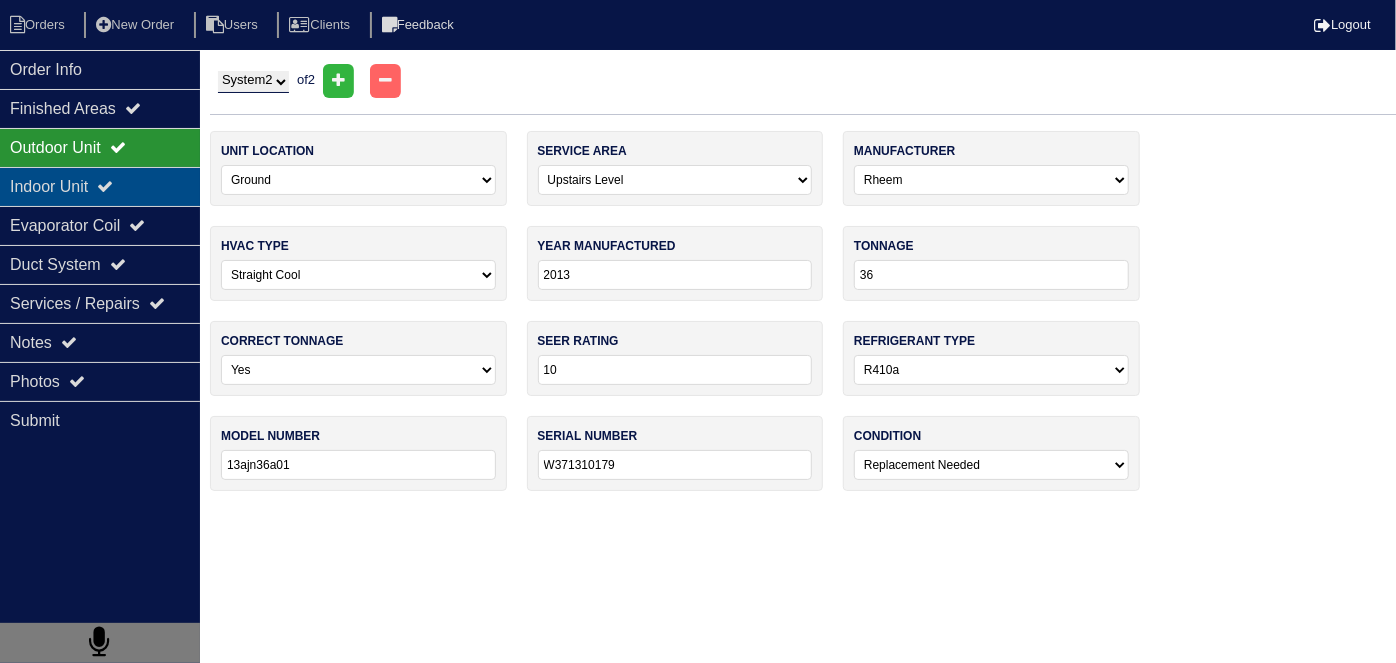 click on "Indoor Unit" at bounding box center (100, 186) 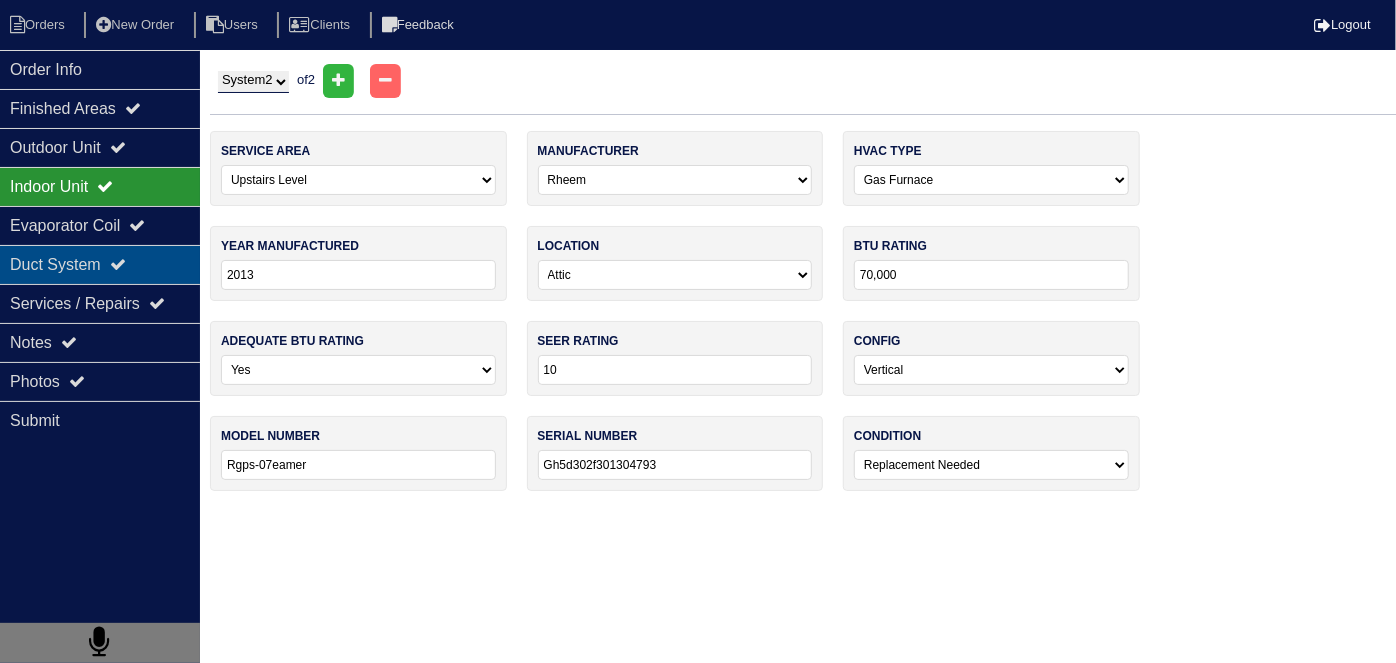 click on "Duct System" at bounding box center [100, 264] 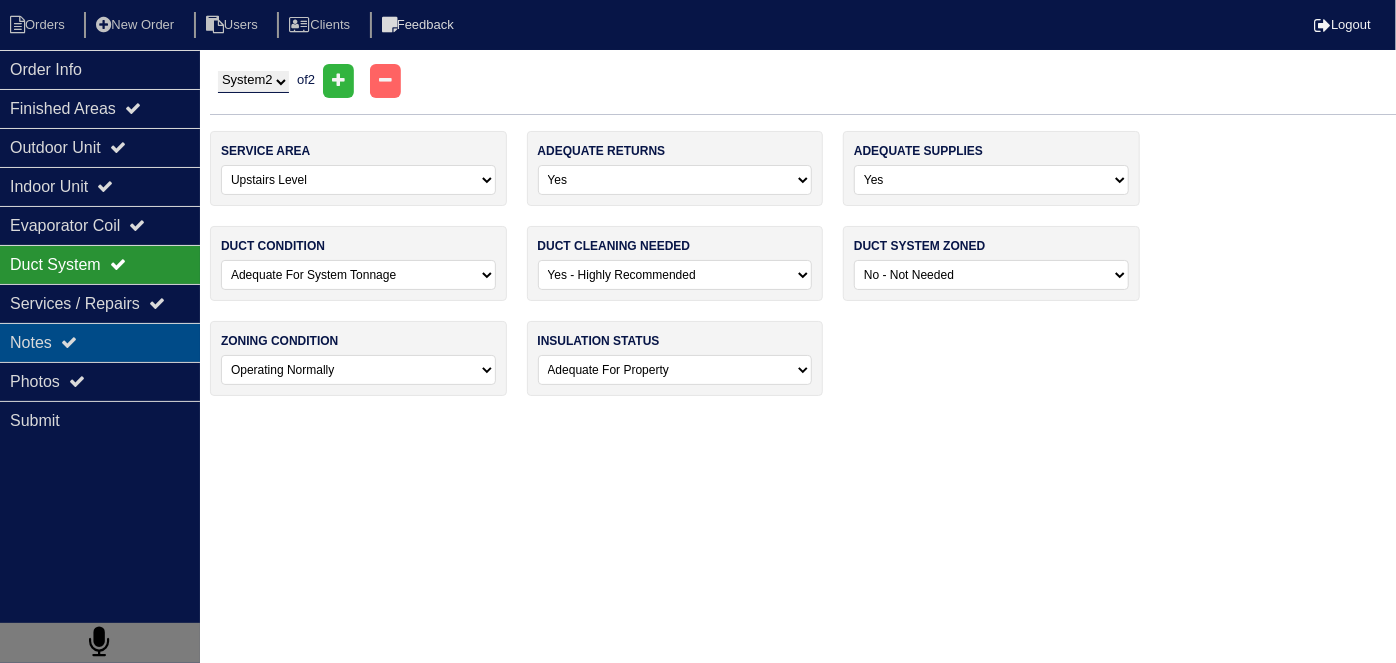 click on "Notes" at bounding box center (100, 342) 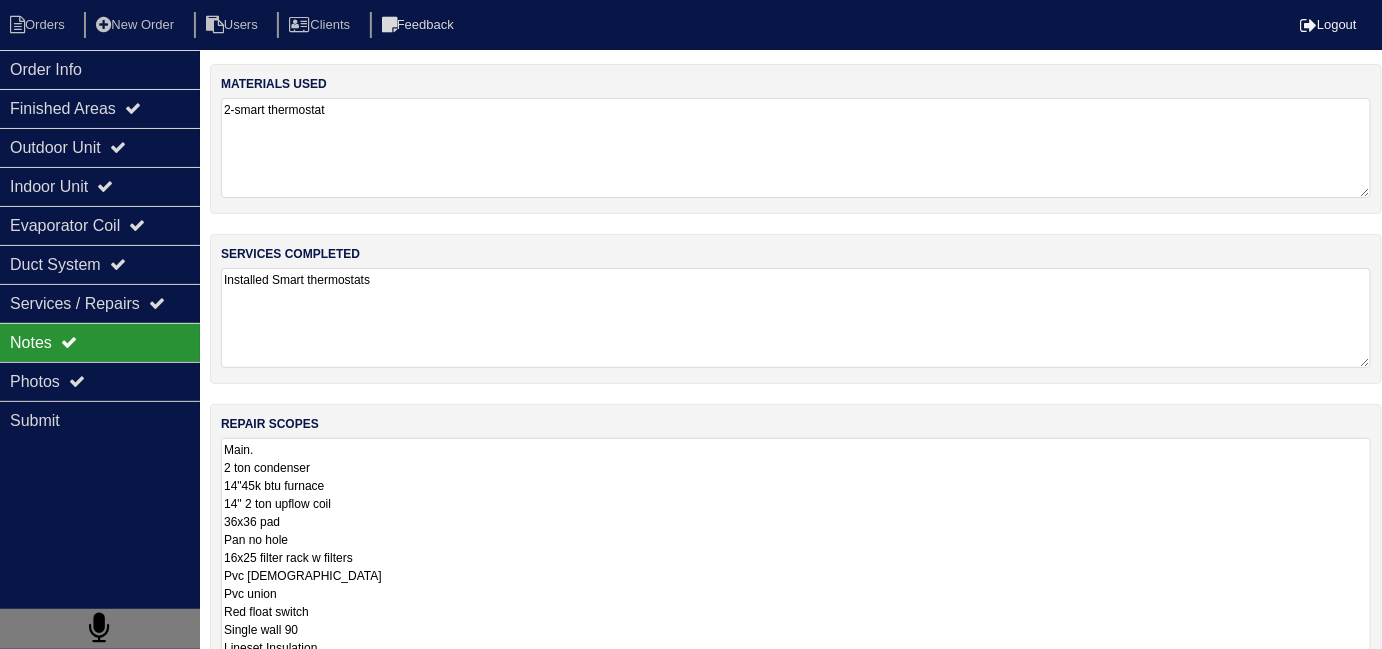 drag, startPoint x: 767, startPoint y: 462, endPoint x: 794, endPoint y: 480, distance: 32.449963 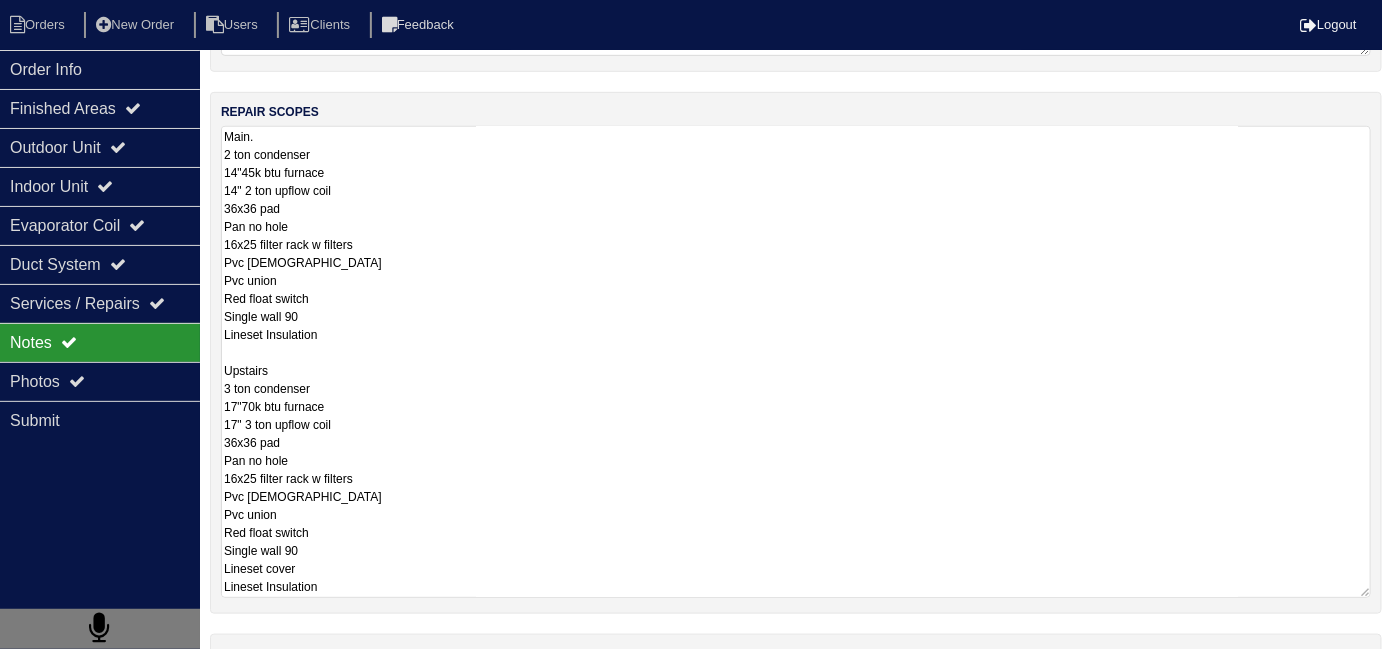 scroll, scrollTop: 313, scrollLeft: 0, axis: vertical 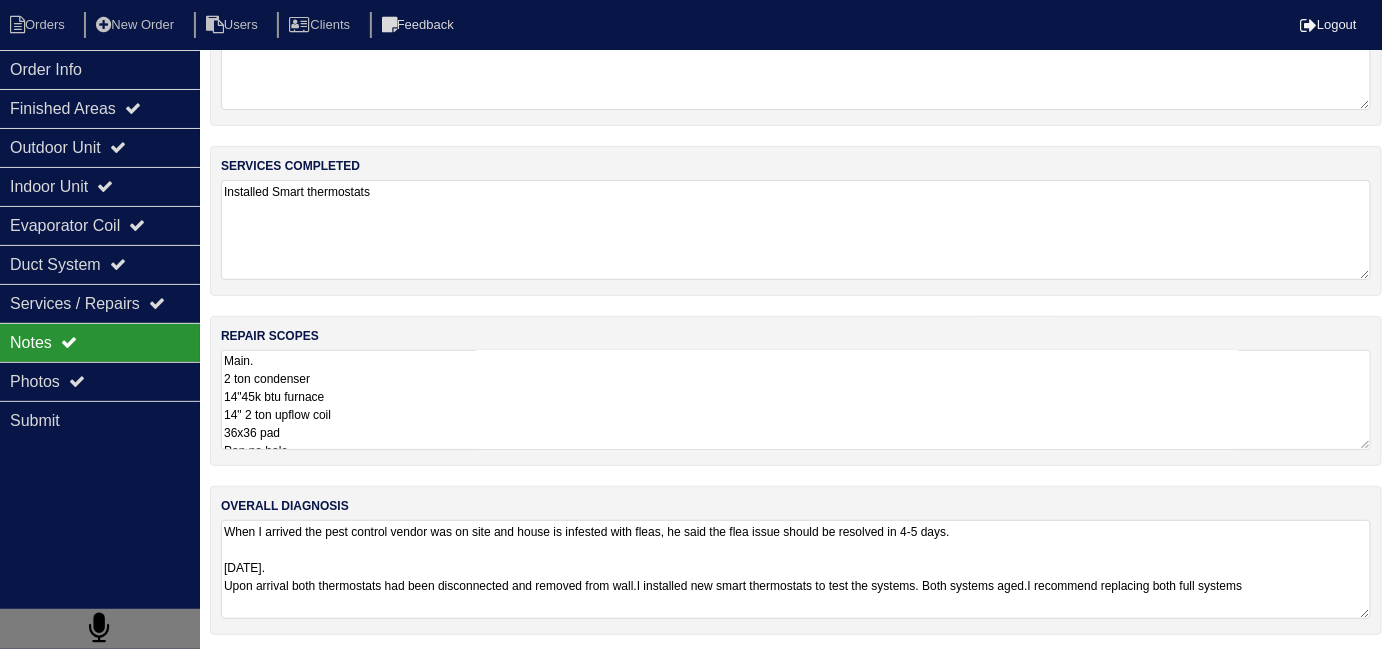 click on "When I arrived the pest control vendor was on site and house is infested with fleas, he said the flea issue should be resolved in 4-5 days.
7/16/25.
Upon arrival both thermostats had been disconnected and removed from wall.I installed new smart thermostats to test the systems. Both systems aged.I recommend replacing both full systems" at bounding box center (796, 569) 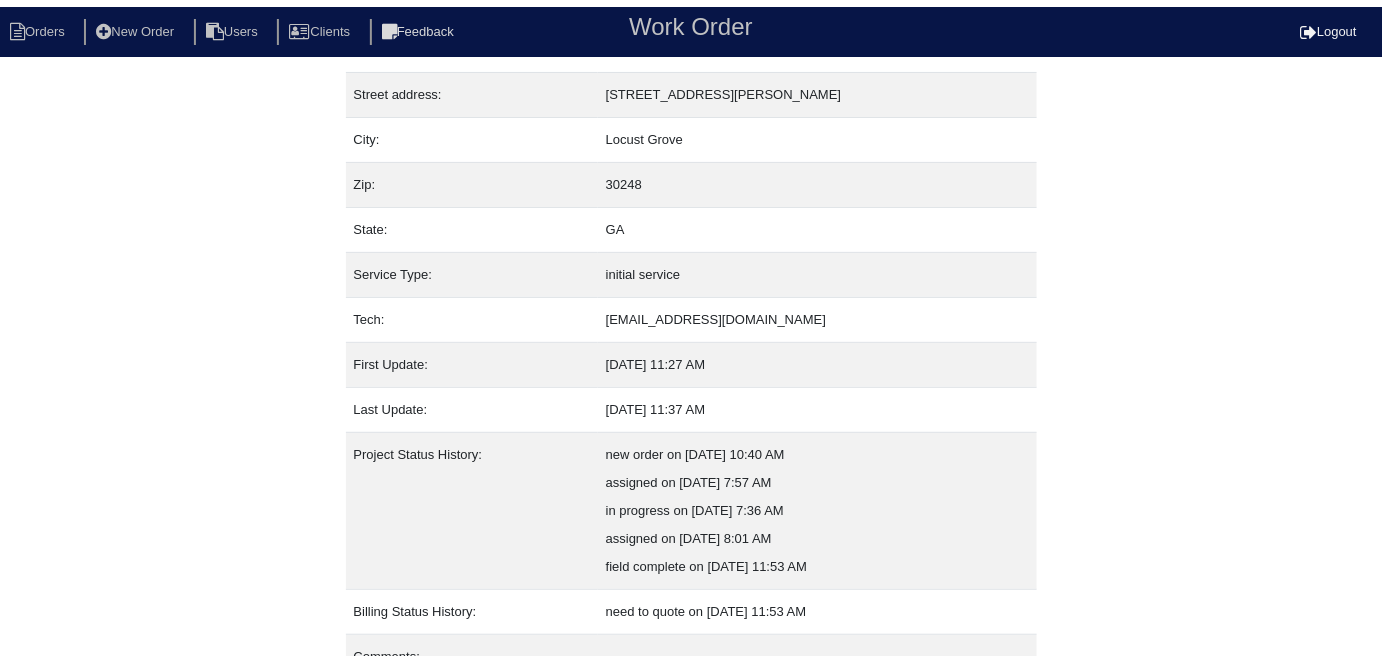 scroll, scrollTop: 161, scrollLeft: 0, axis: vertical 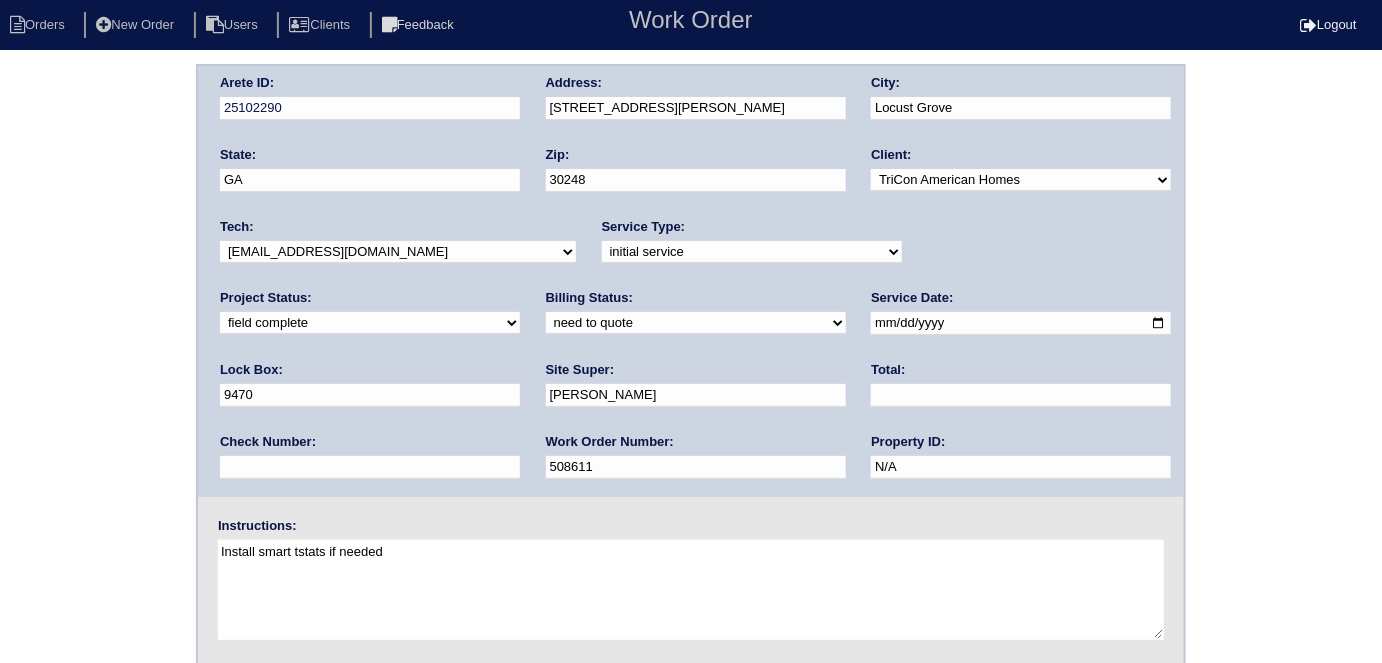 click on "need to quote
quoted
need to invoice
invoiced
paid
warranty
purchase order needed
unknown
in quickbooks" at bounding box center [696, 323] 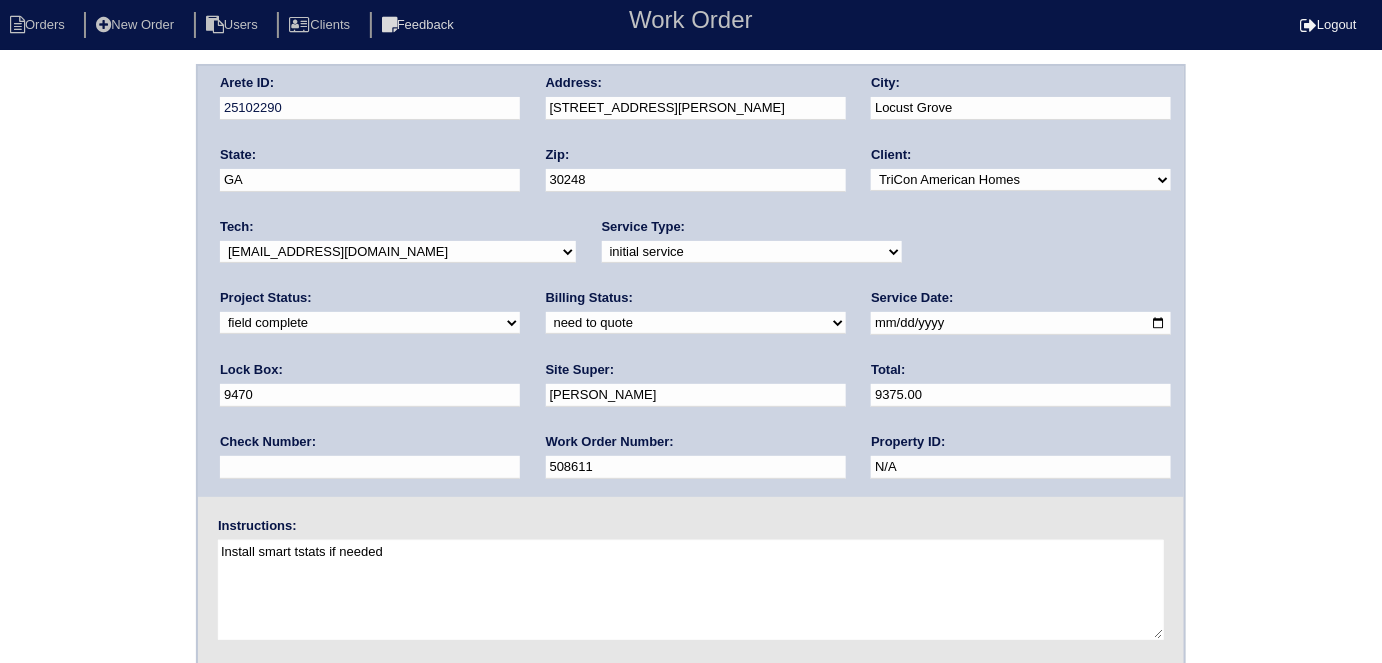 type on "9375.00" 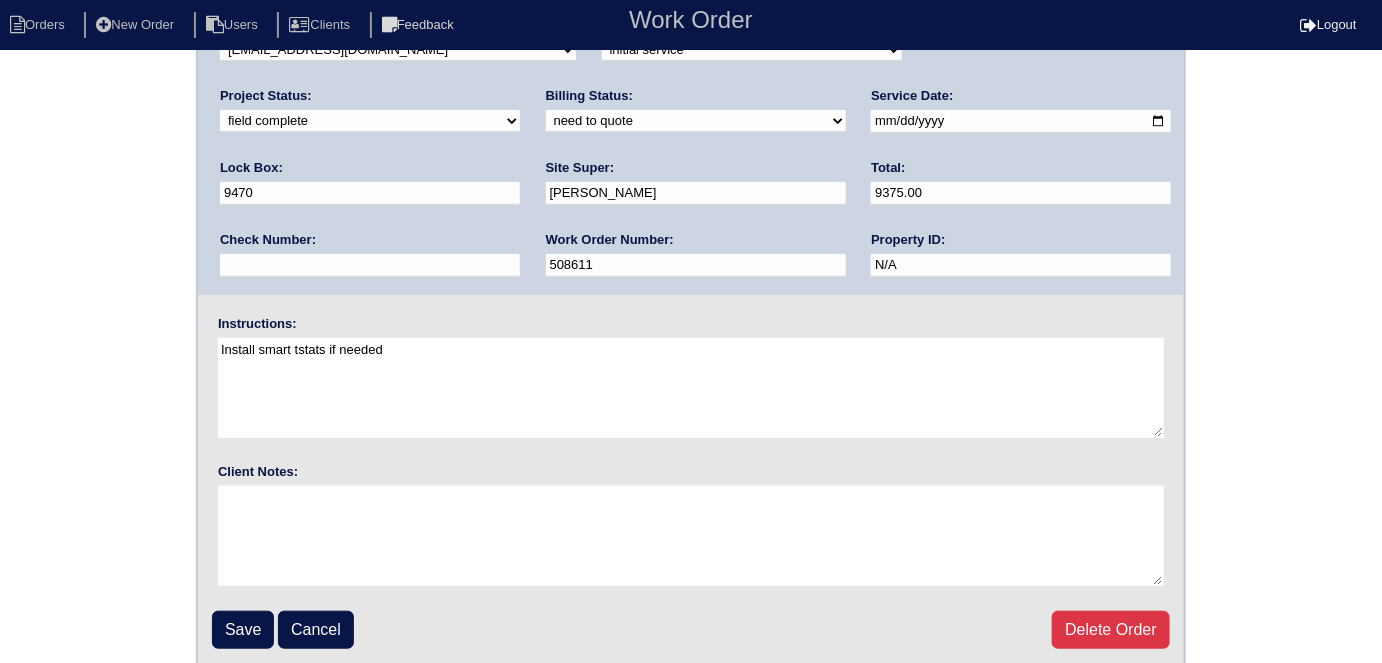 scroll, scrollTop: 205, scrollLeft: 0, axis: vertical 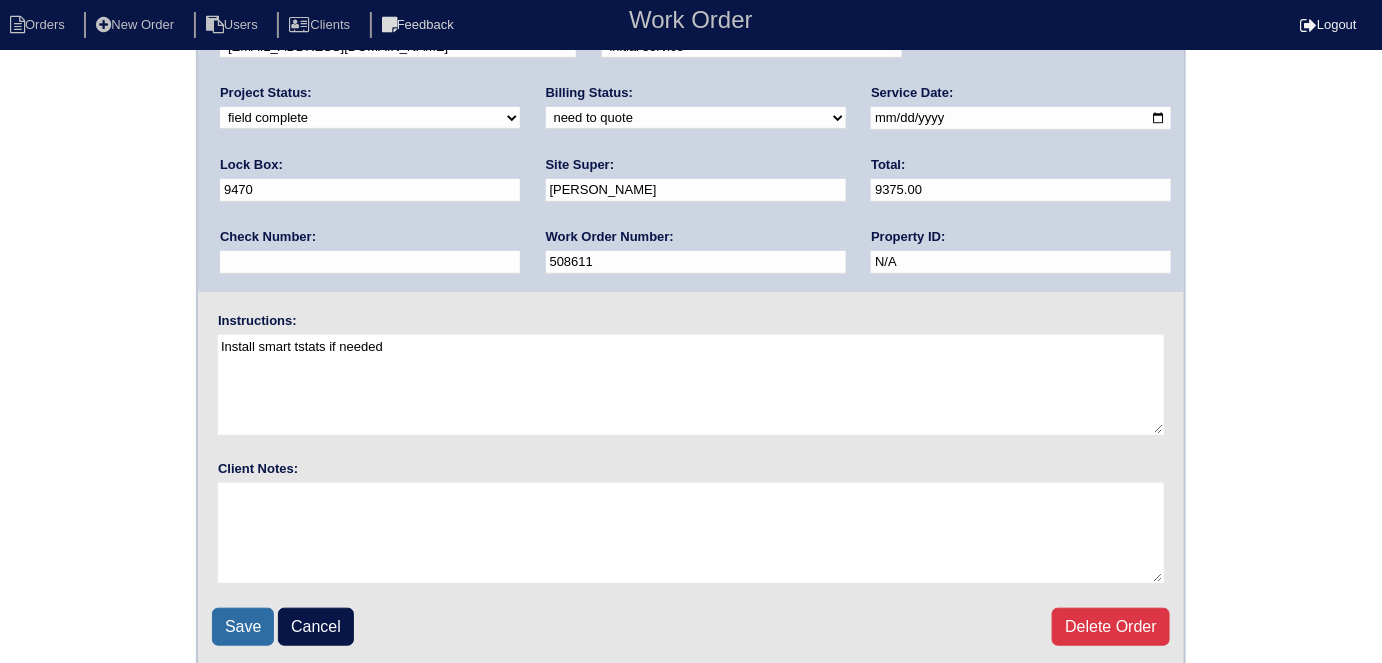 click on "Save" at bounding box center [243, 627] 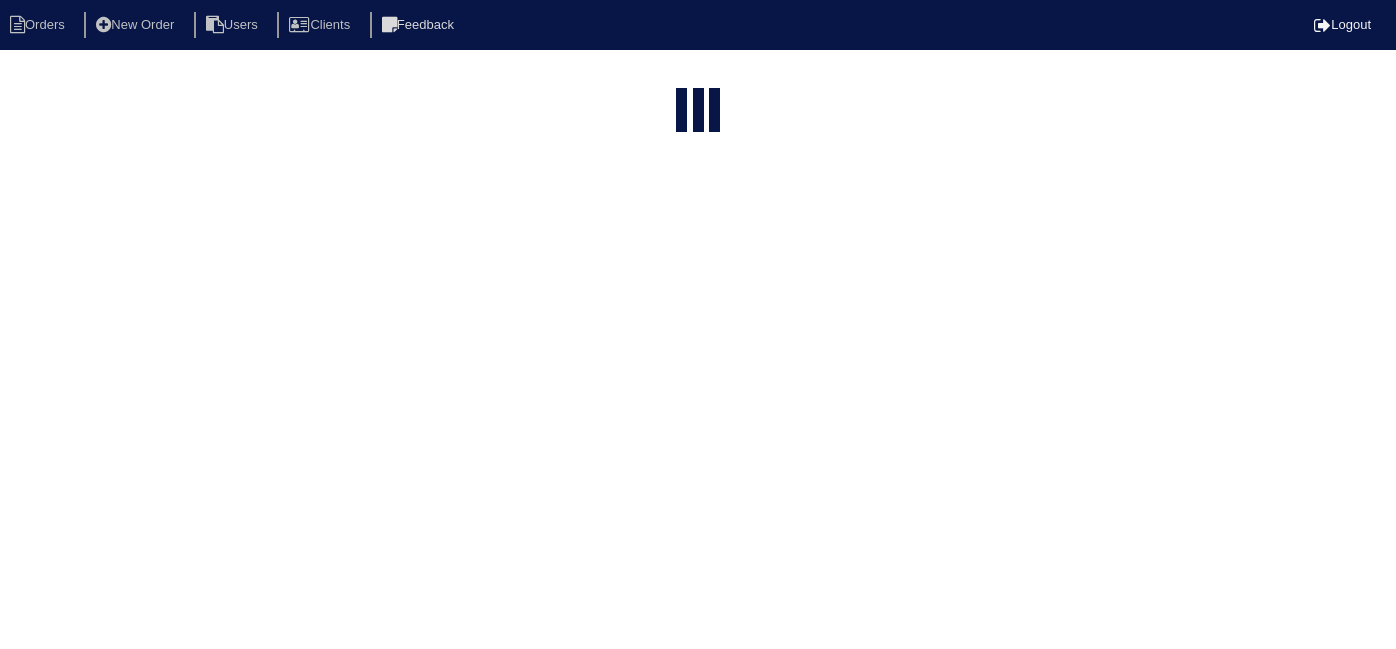 select on "15" 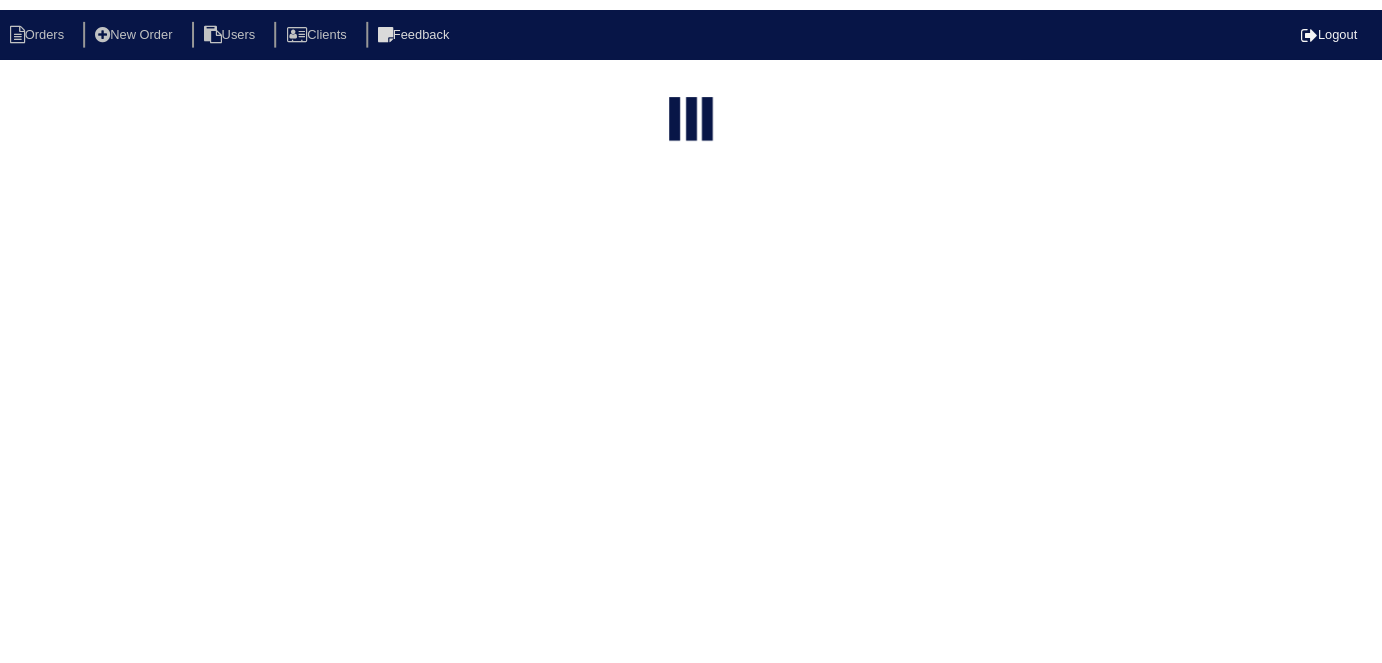 scroll, scrollTop: 0, scrollLeft: 0, axis: both 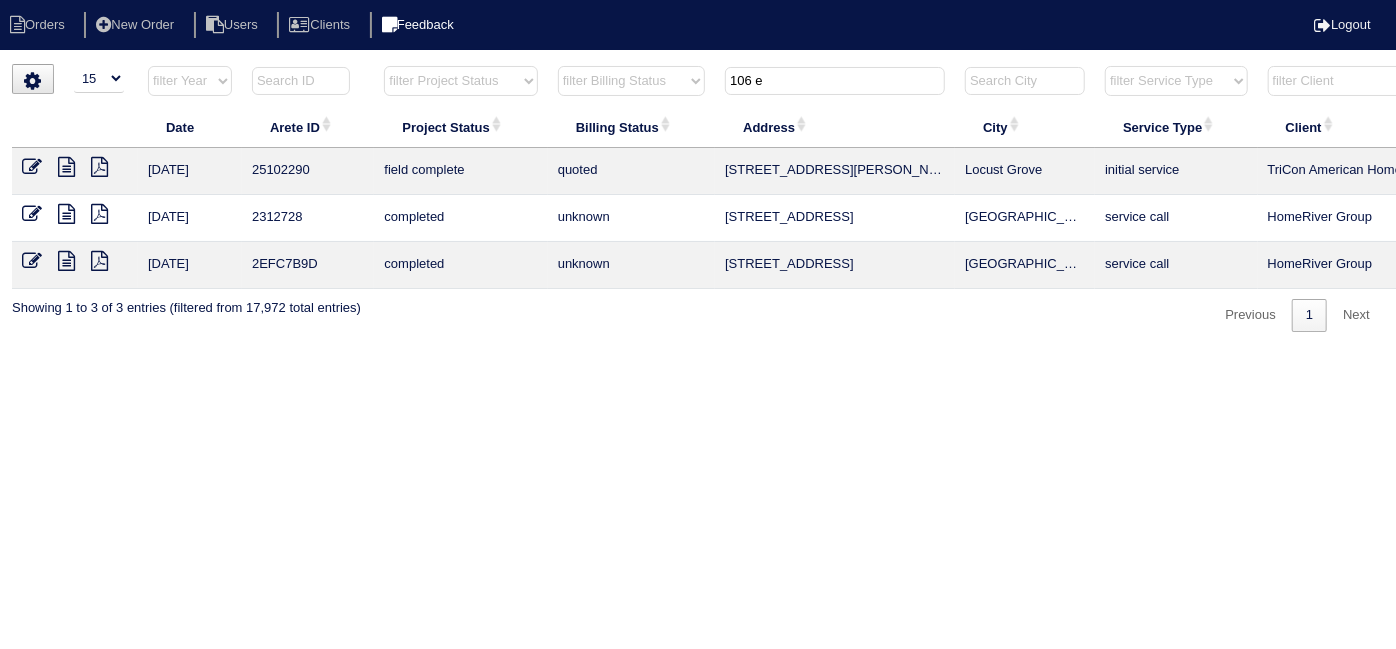 drag, startPoint x: 781, startPoint y: 83, endPoint x: 496, endPoint y: 20, distance: 291.88013 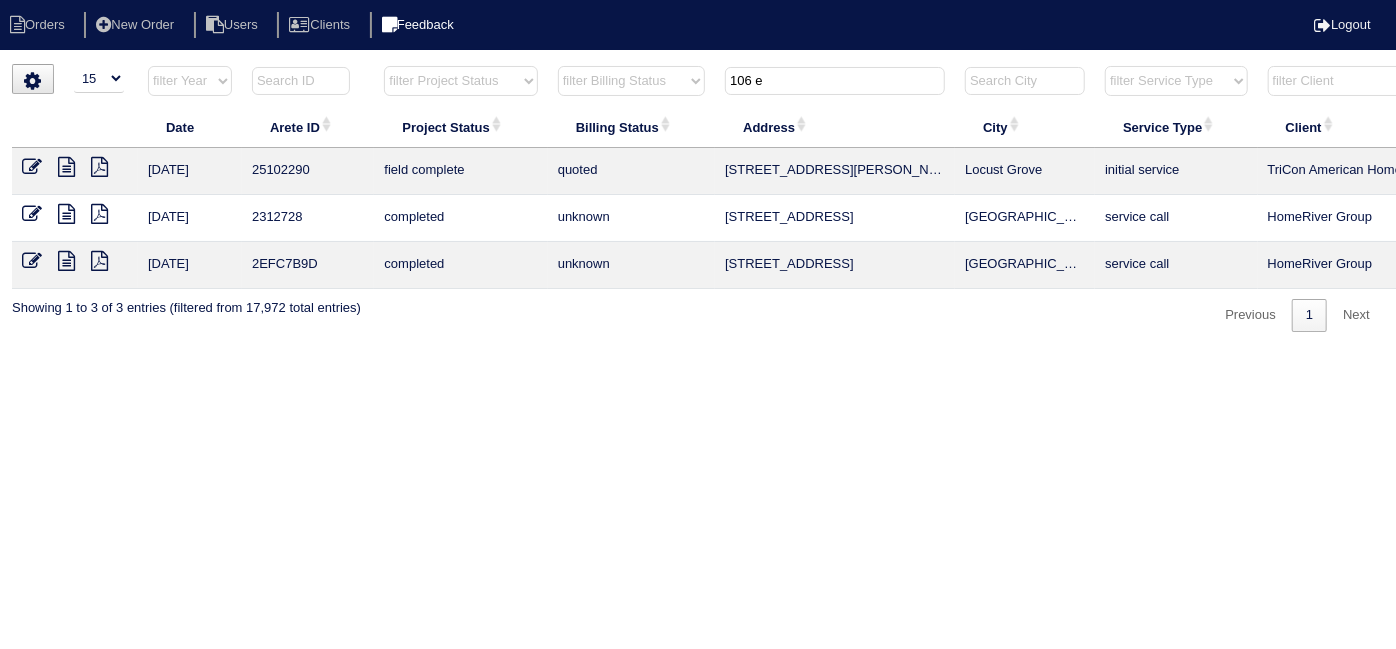 click on "Orders
New Order
Users
Clients
Feedback
Logout
Orders
New Order
Users
Clients
Message is blank.  Please add text or cancel.
Send Feedback
Cancel" at bounding box center (698, 198) 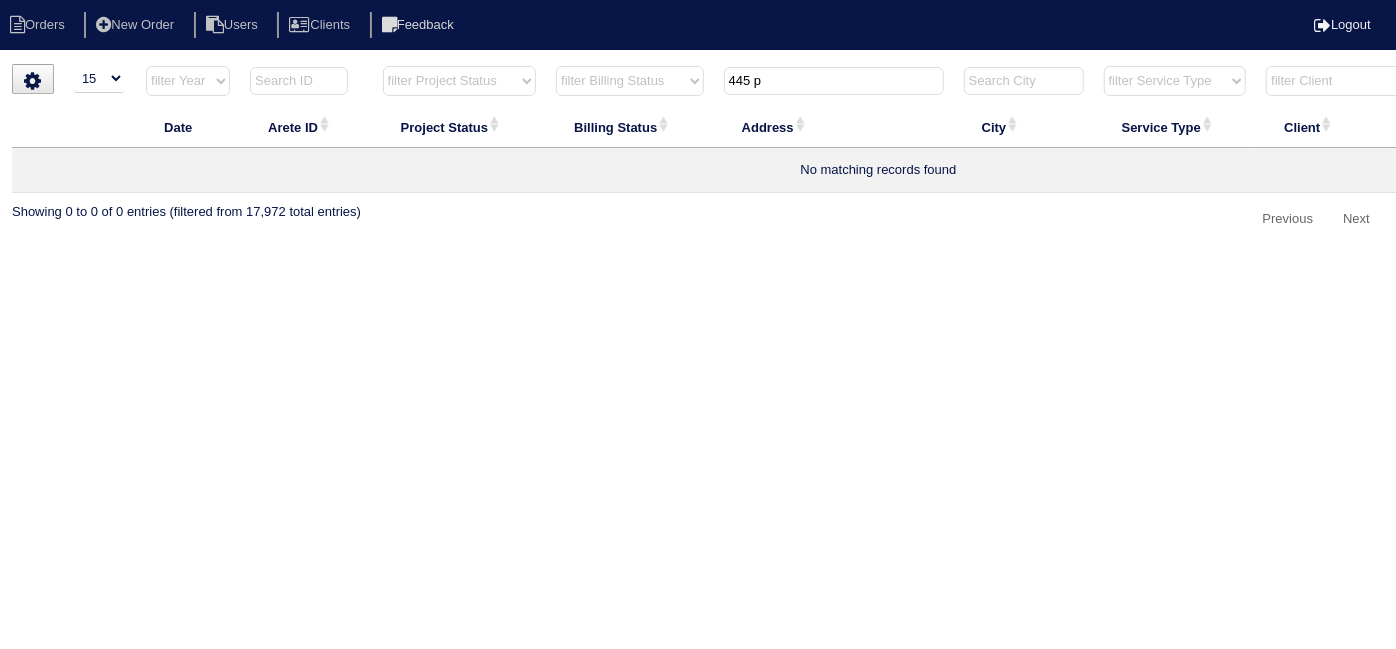 type on "445 p" 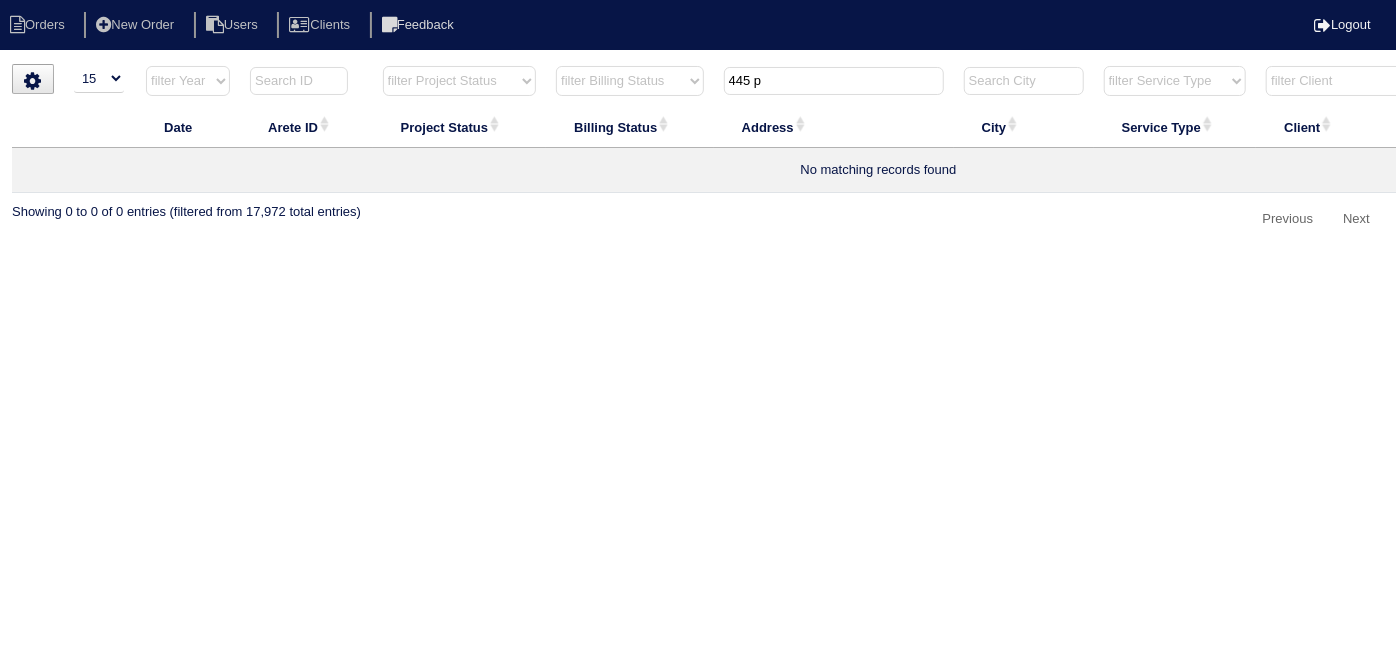 click on "Orders
New Order
Users
Clients
Feedback
Logout" at bounding box center [698, 25] 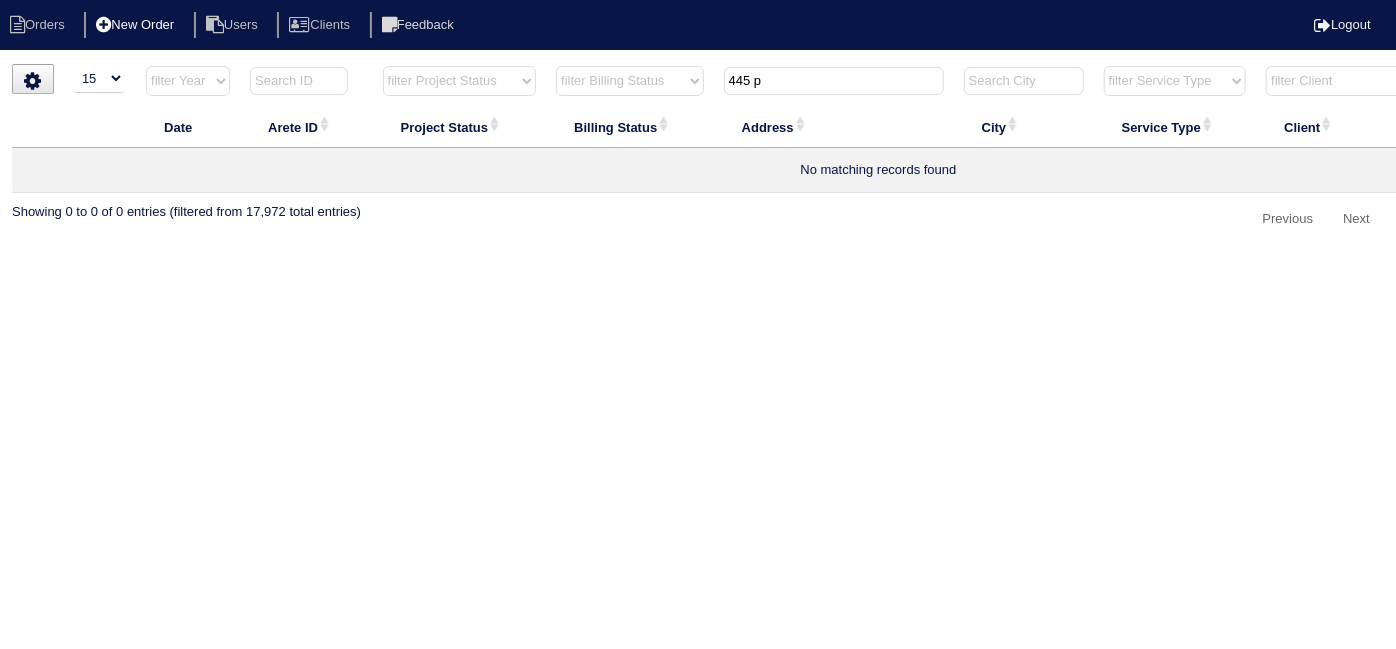 click on "New Order" at bounding box center [137, 25] 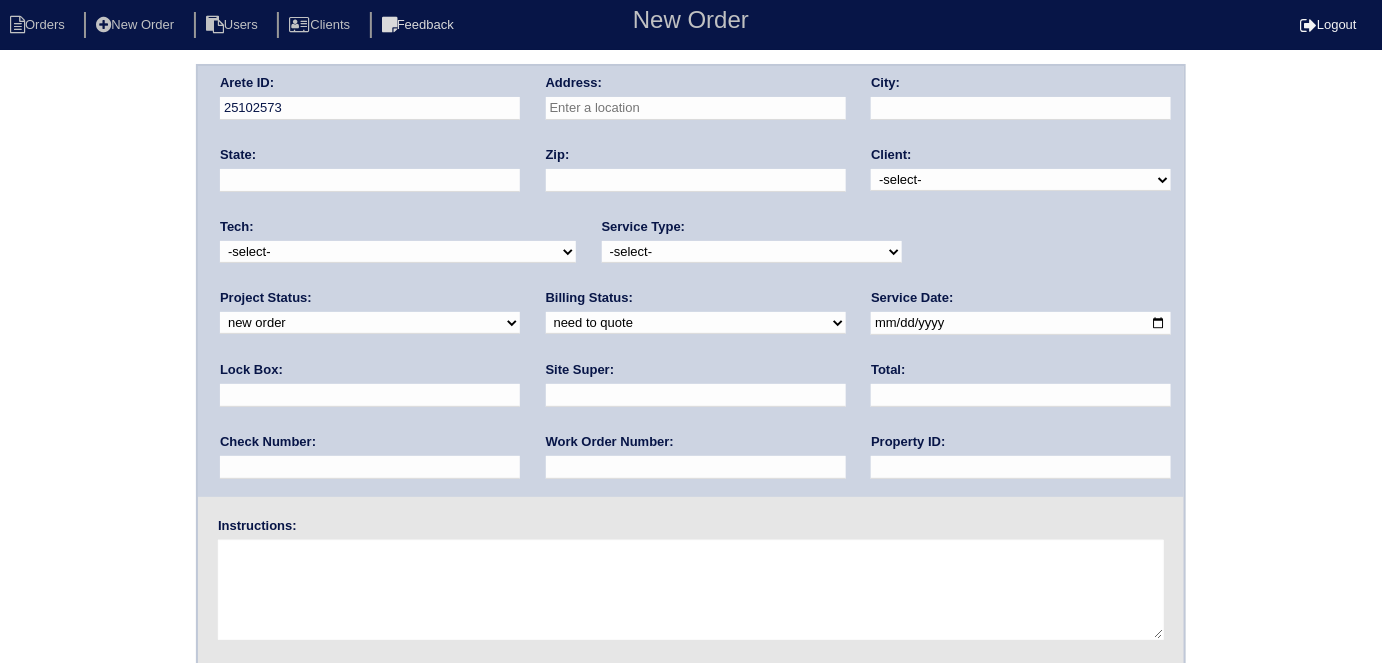 click at bounding box center [696, 108] 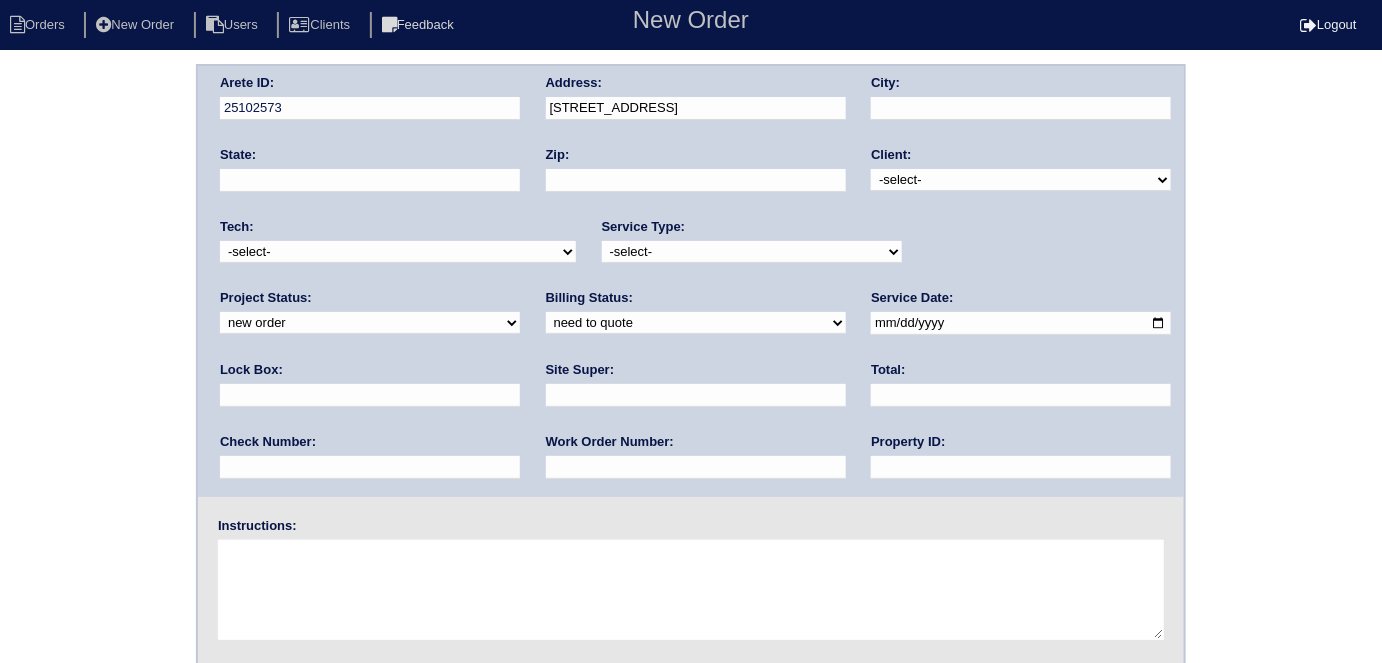 type on "[STREET_ADDRESS]" 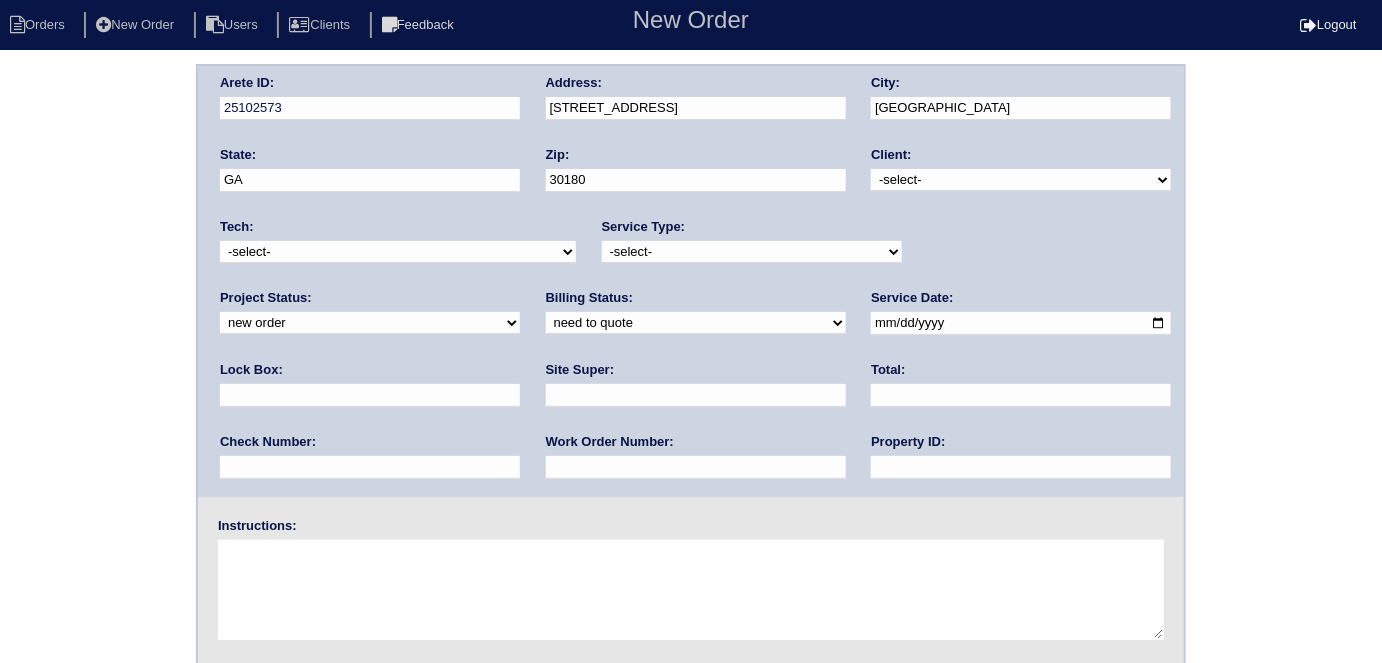 click on "-select-
TriCon American Homes
American Homes 4 Rent
First Key Homes
Zillow
The Renovation Company
On The Level Development Group
[PERSON_NAME] Exposition Group
Sylvan Homes
Pathway Construction
Arete Personal
Arete SMG
Tiber Capital
Tiber Realty
Divvy
Rave
[PERSON_NAME] Construction
[PERSON_NAME]
HomeRiver Group
Test Client
Rasmus Real Estate
Padly
Buffalo Homes
[PERSON_NAME]
Maymont Homes" at bounding box center [1021, 180] 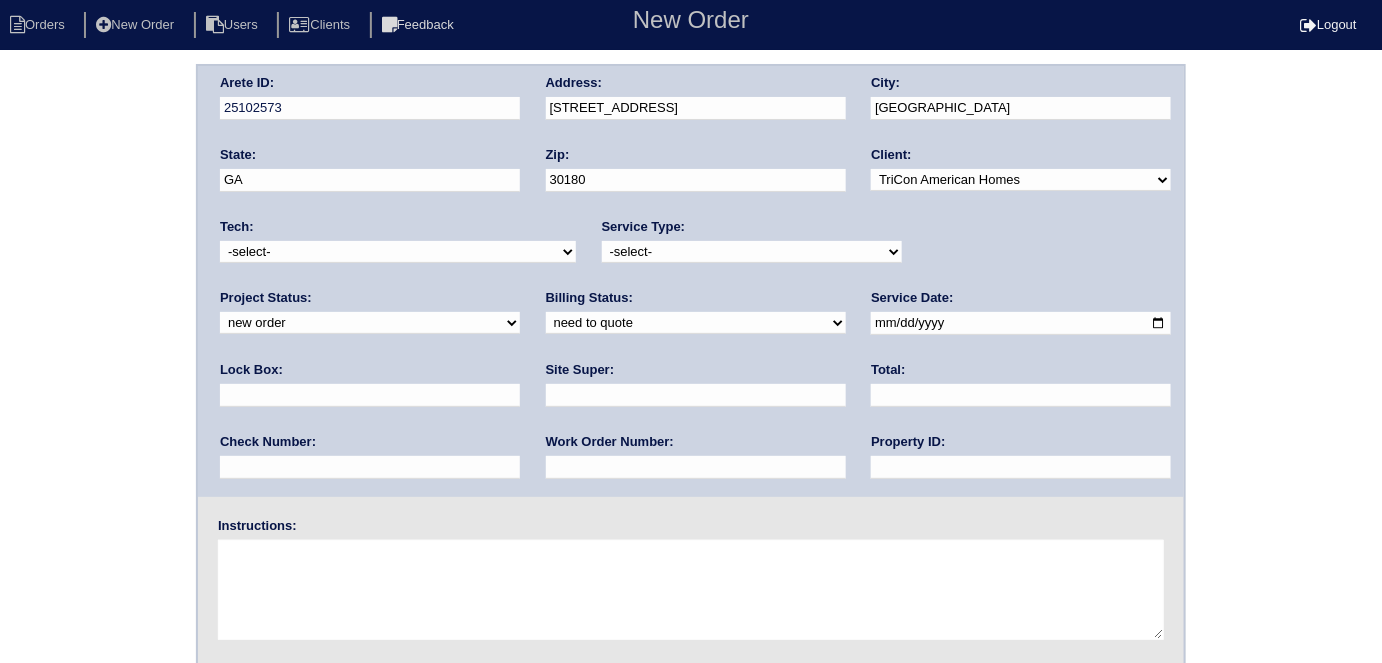 drag, startPoint x: 740, startPoint y: 242, endPoint x: 730, endPoint y: 251, distance: 13.453624 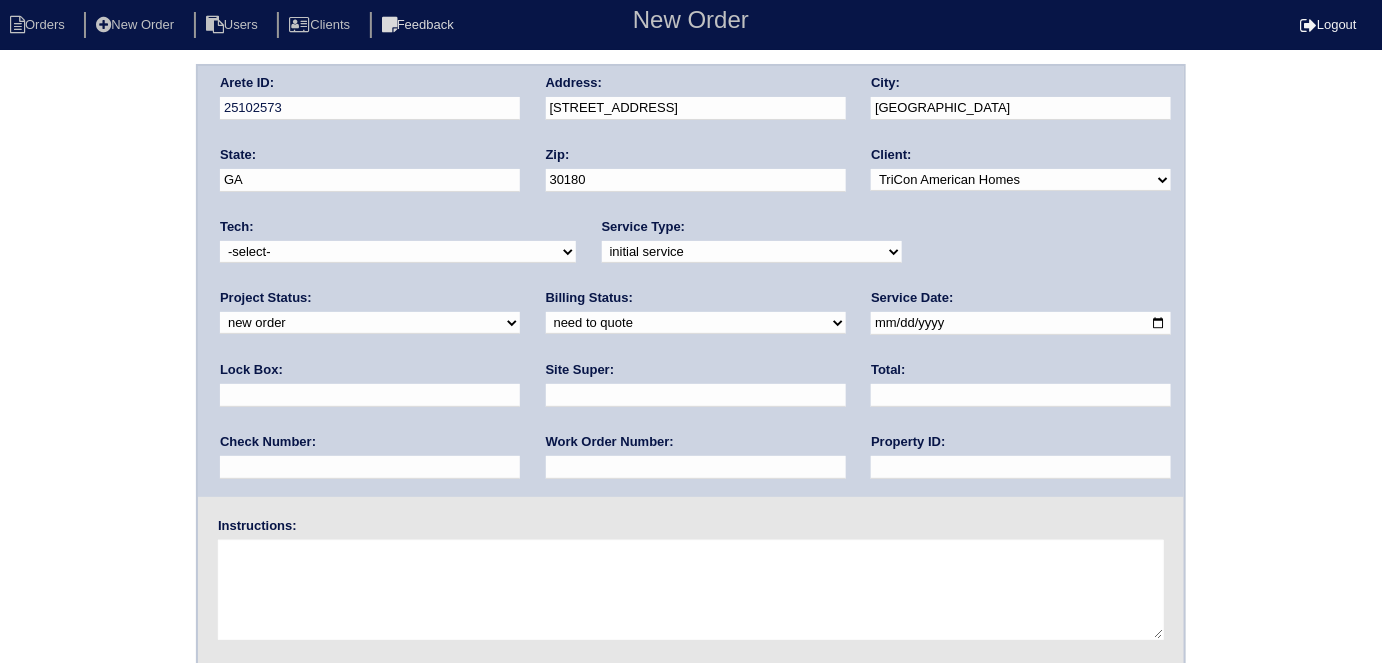 click at bounding box center (370, 395) 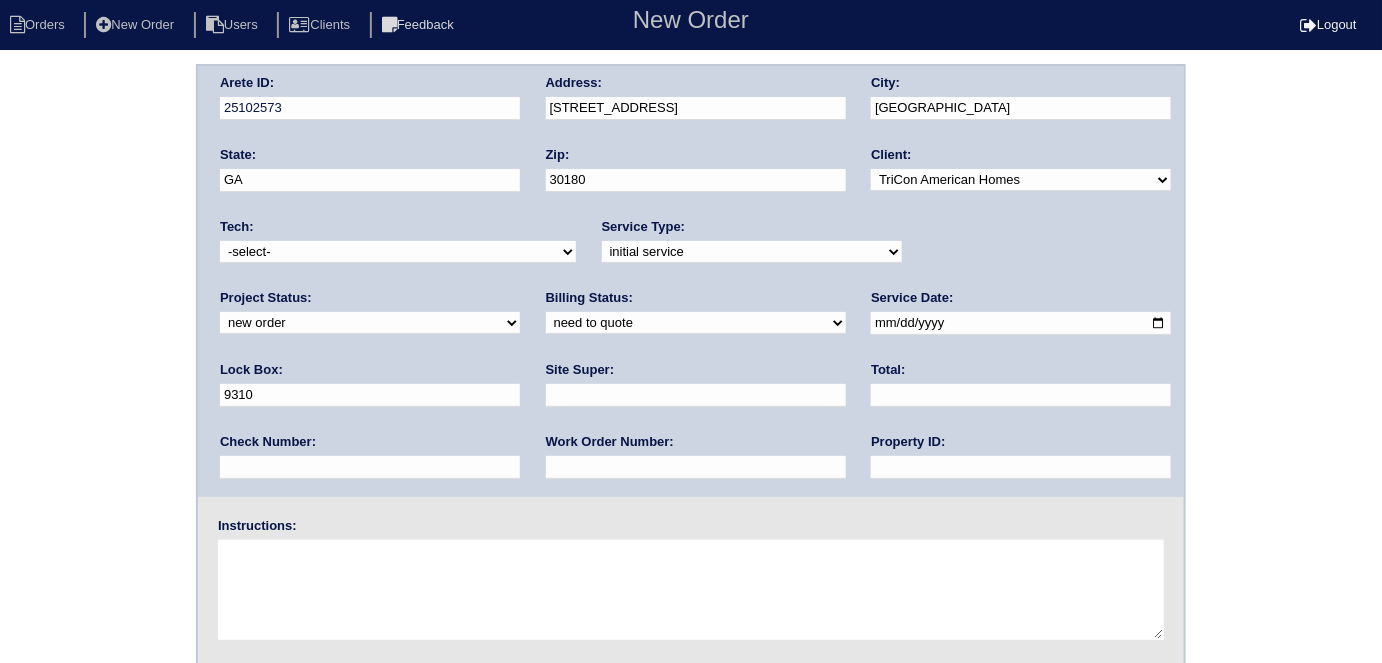 click at bounding box center (1021, 323) 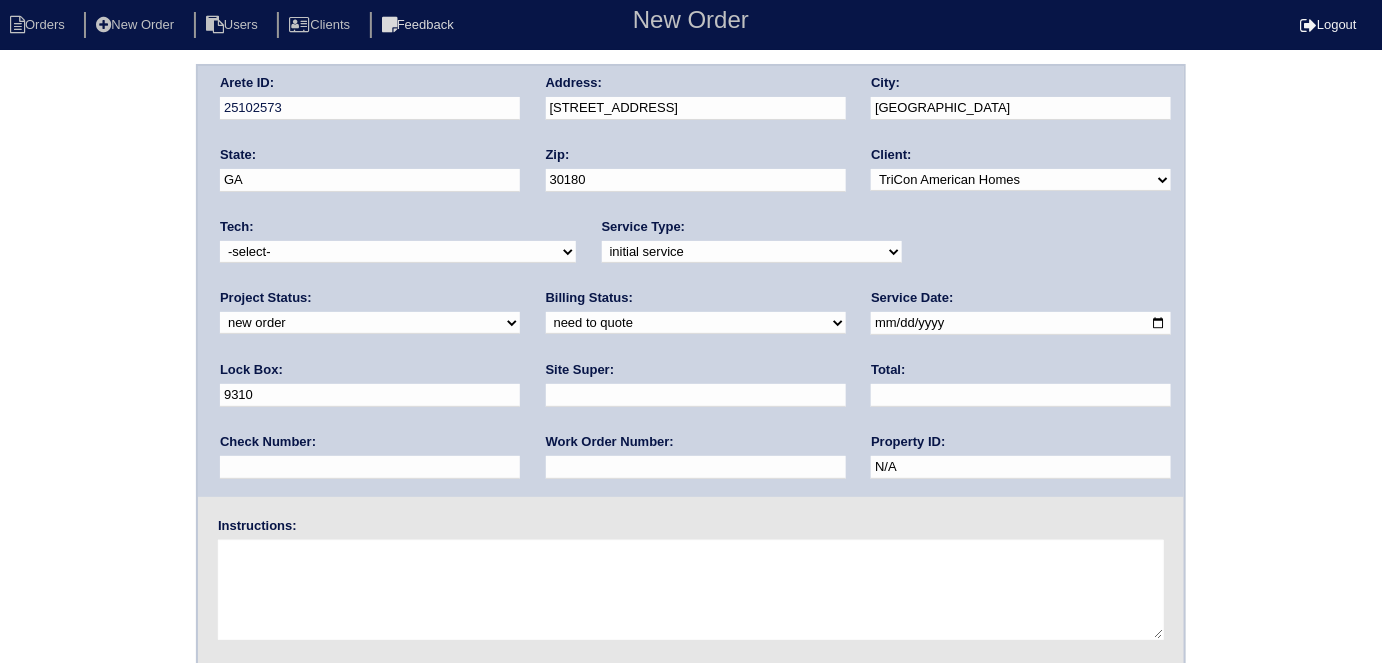 drag, startPoint x: 464, startPoint y: 363, endPoint x: 453, endPoint y: 382, distance: 21.954498 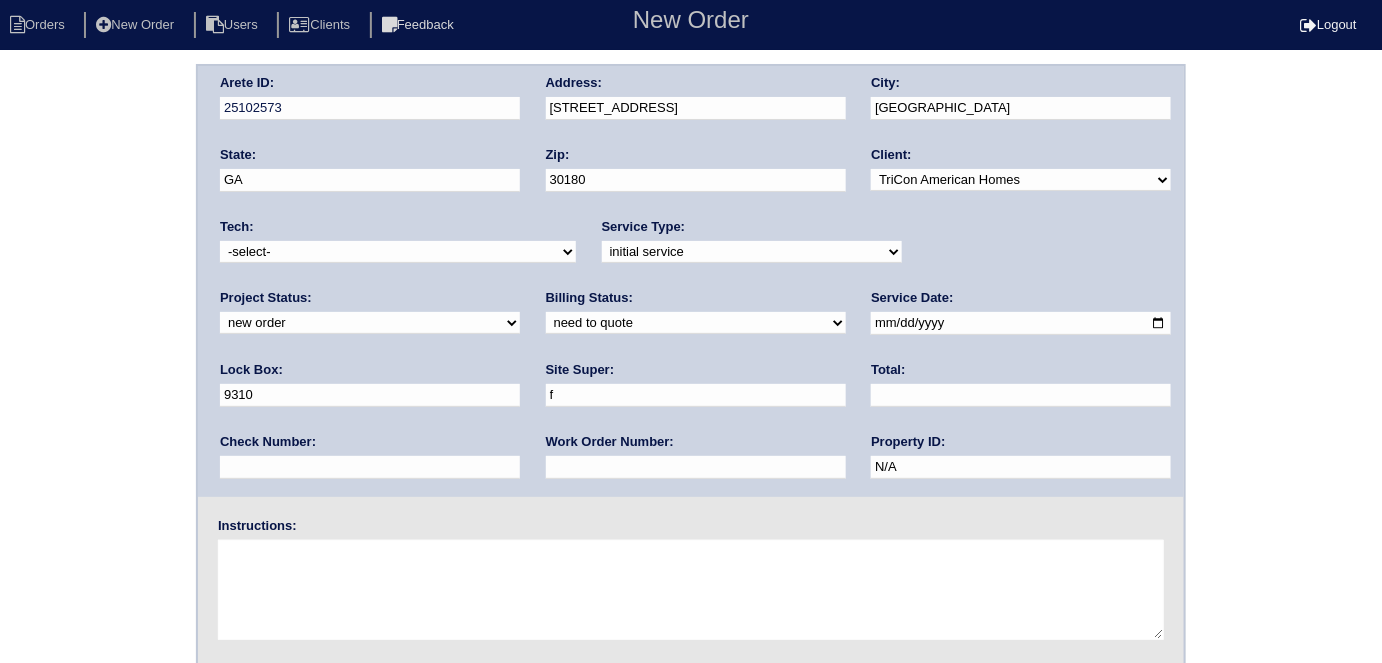 type on "[PERSON_NAME]" 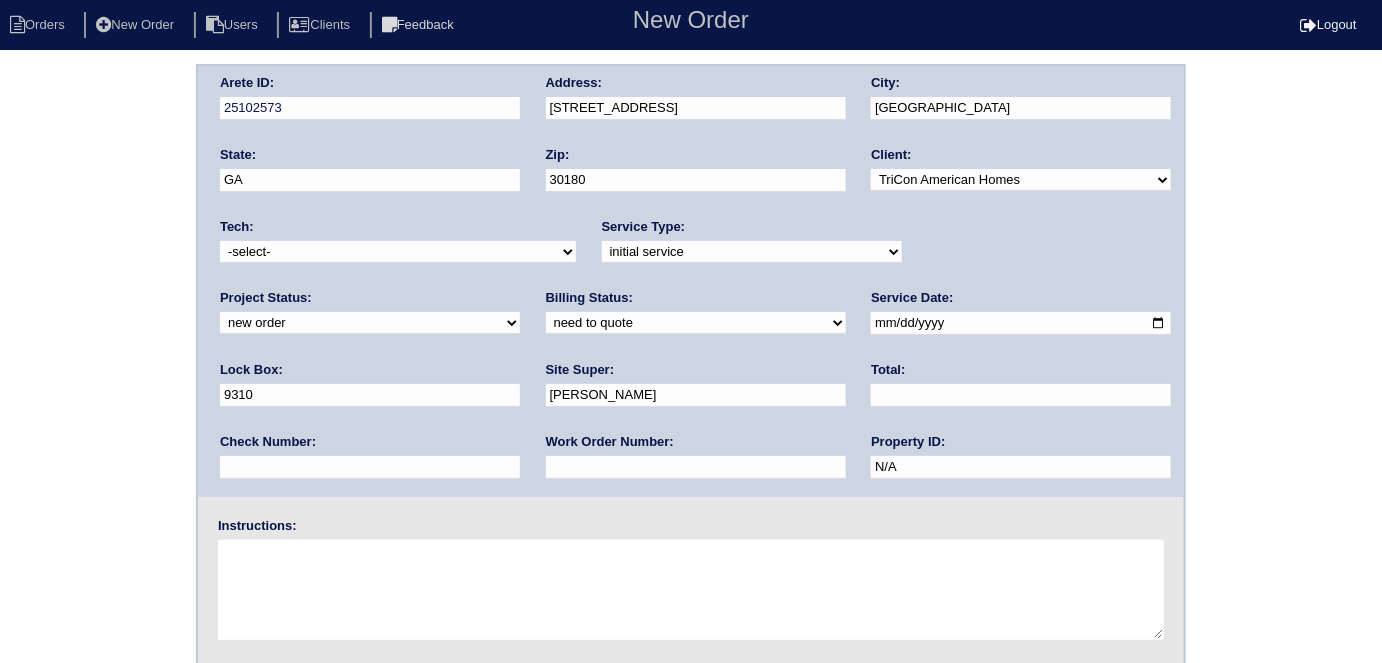 click at bounding box center [696, 467] 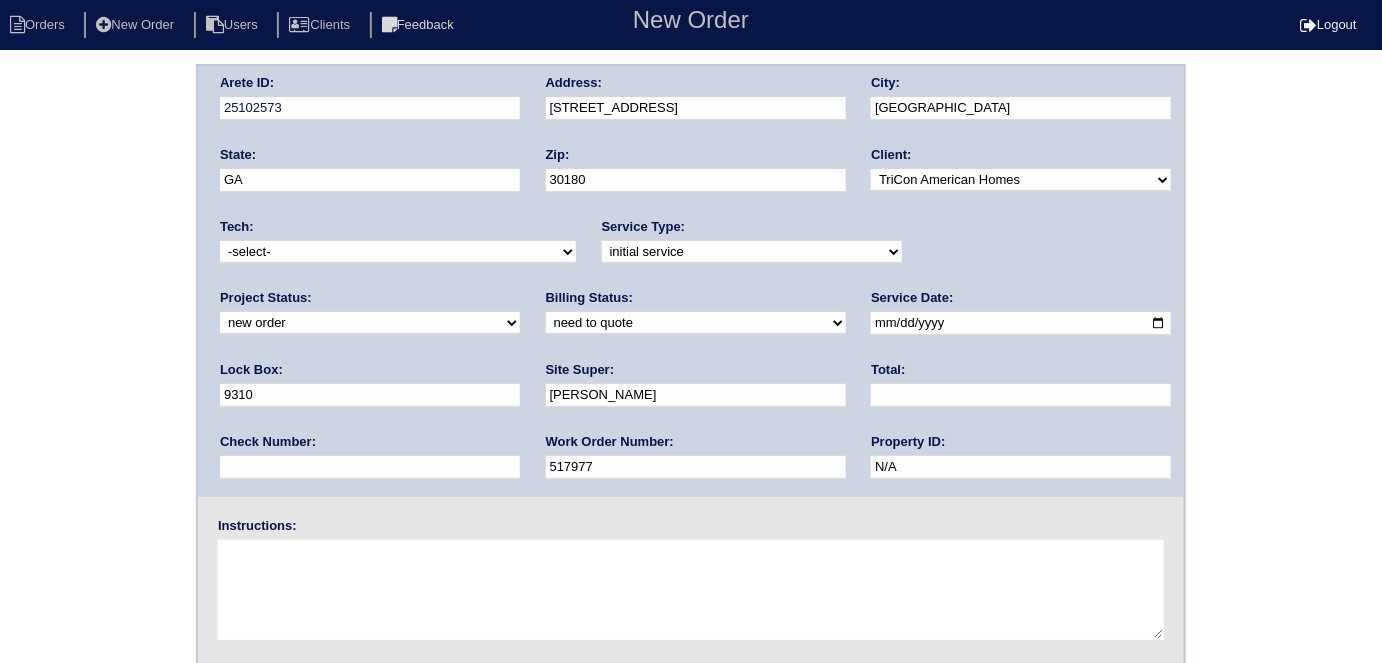 type on "517977" 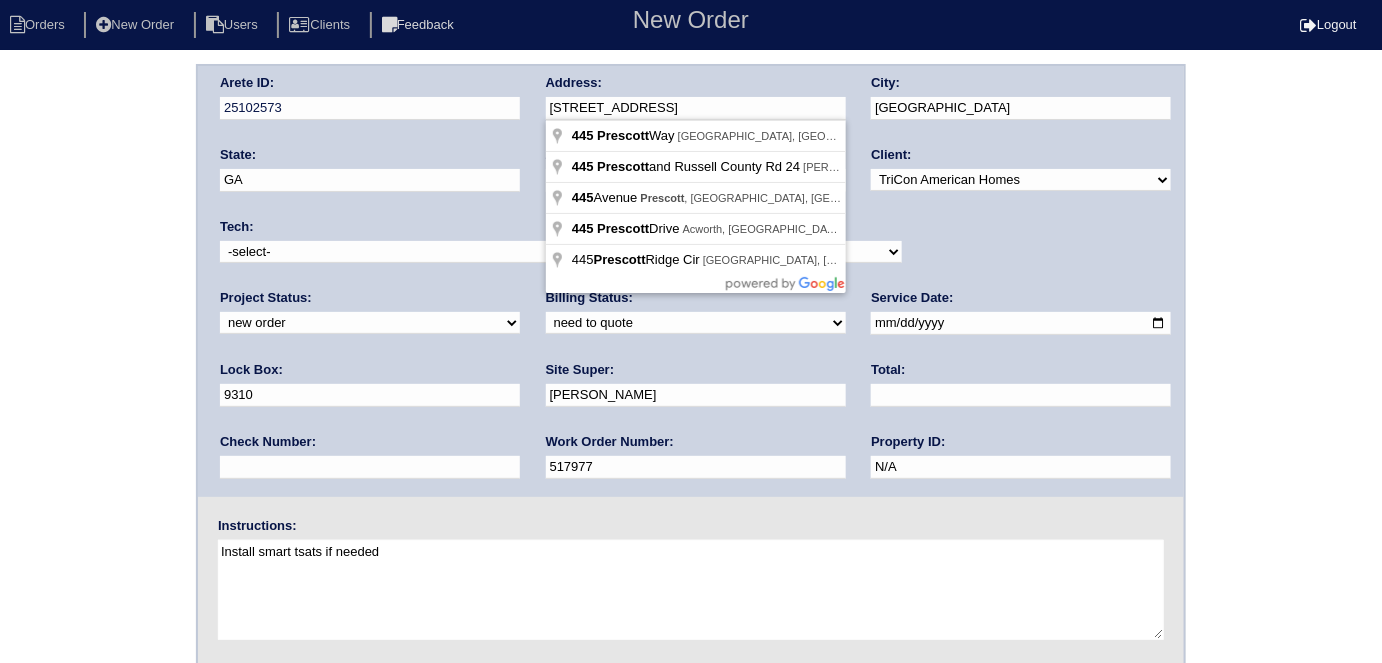 drag, startPoint x: 682, startPoint y: 107, endPoint x: 509, endPoint y: 123, distance: 173.73831 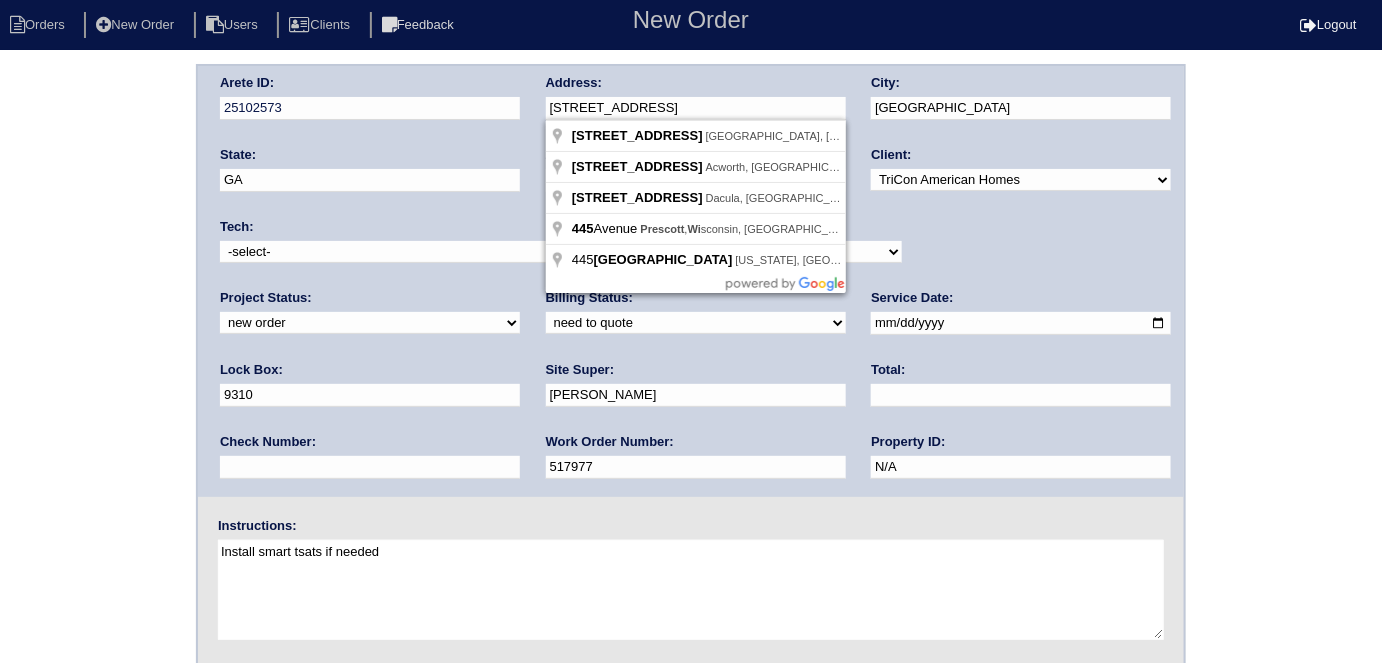 click on "Arete ID:
25102573
Address:
445 Prescott Wy
City:
Villa Rica
State:
GA
Zip:
30180
Client:
-select-
TriCon American Homes
American Homes 4 Rent
First Key Homes
Zillow
The Renovation Company
On The Level Development Group
Shepard Exposition Group
Sylvan Homes
Pathway Construction
Arete Personal
Arete SMG
Tiber Capital
Tiber Realty
Divvy
Rave
Stine Construction
Alan Luther
HomeRiver Group
Test Client
Rasmus Real Estate
Padly
Buffalo Homes
Phillip Brothers
Maymont Homes
Tech:" at bounding box center [691, 468] 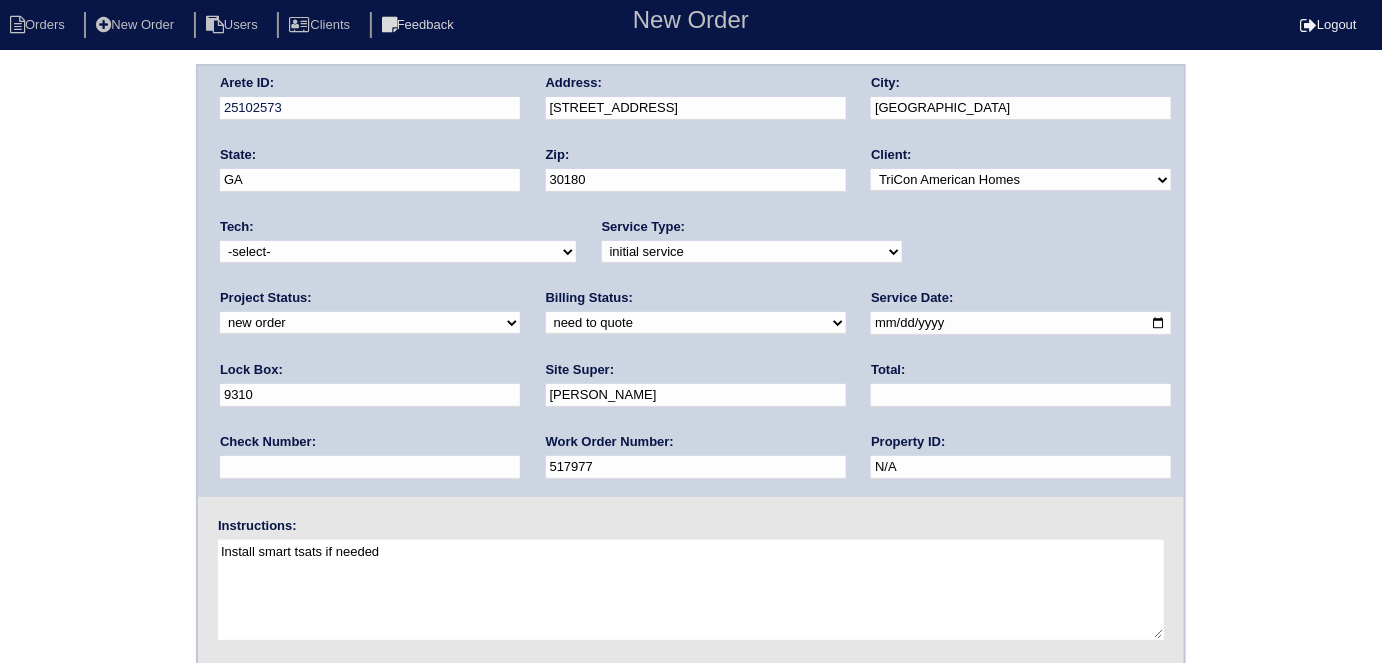 click on "Arete ID:
25102573
Address:
445 Prescott Wy
City:
Villa Rica
State:
GA
Zip:
30180
Client:
-select-
TriCon American Homes
American Homes 4 Rent
First Key Homes
Zillow
The Renovation Company
On The Level Development Group
Shepard Exposition Group
Sylvan Homes
Pathway Construction
Arete Personal
Arete SMG
Tiber Capital
Tiber Realty
Divvy
Rave
Stine Construction
Alan Luther
HomeRiver Group
Test Client
Rasmus Real Estate
Padly
Buffalo Homes
Phillip Brothers
Maymont Homes
Tech:" at bounding box center (691, 468) 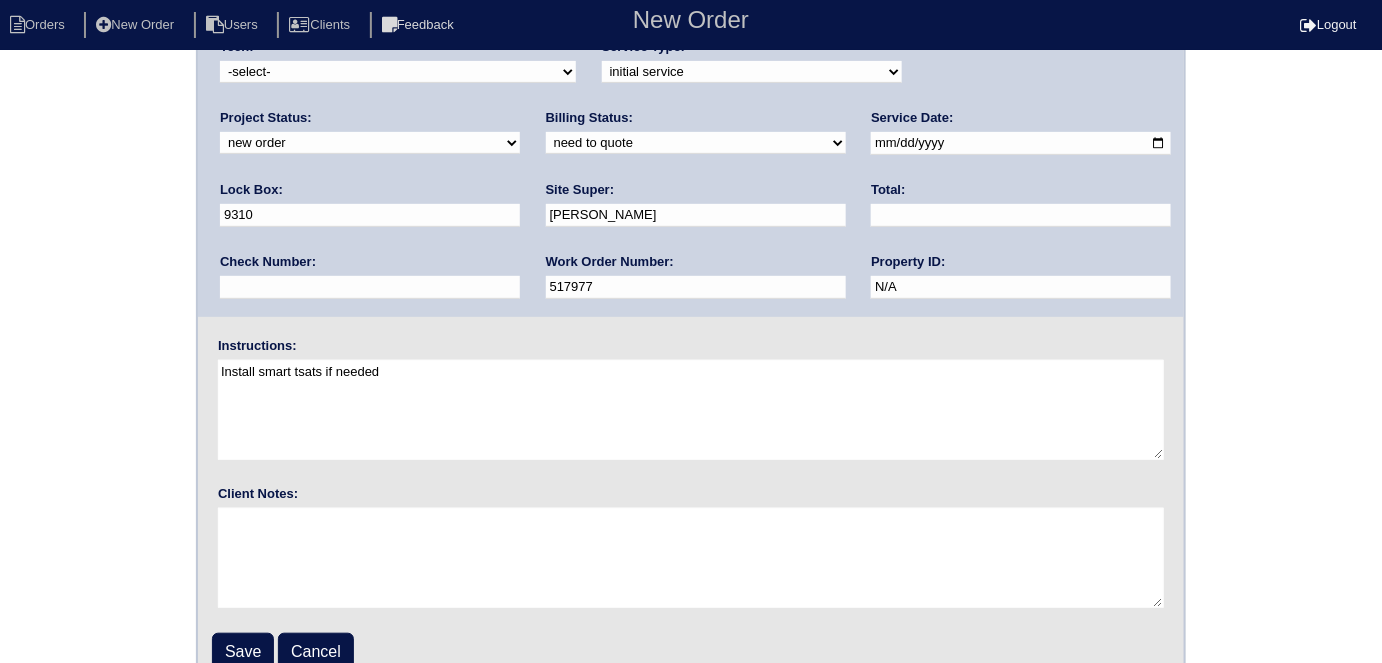 scroll, scrollTop: 181, scrollLeft: 0, axis: vertical 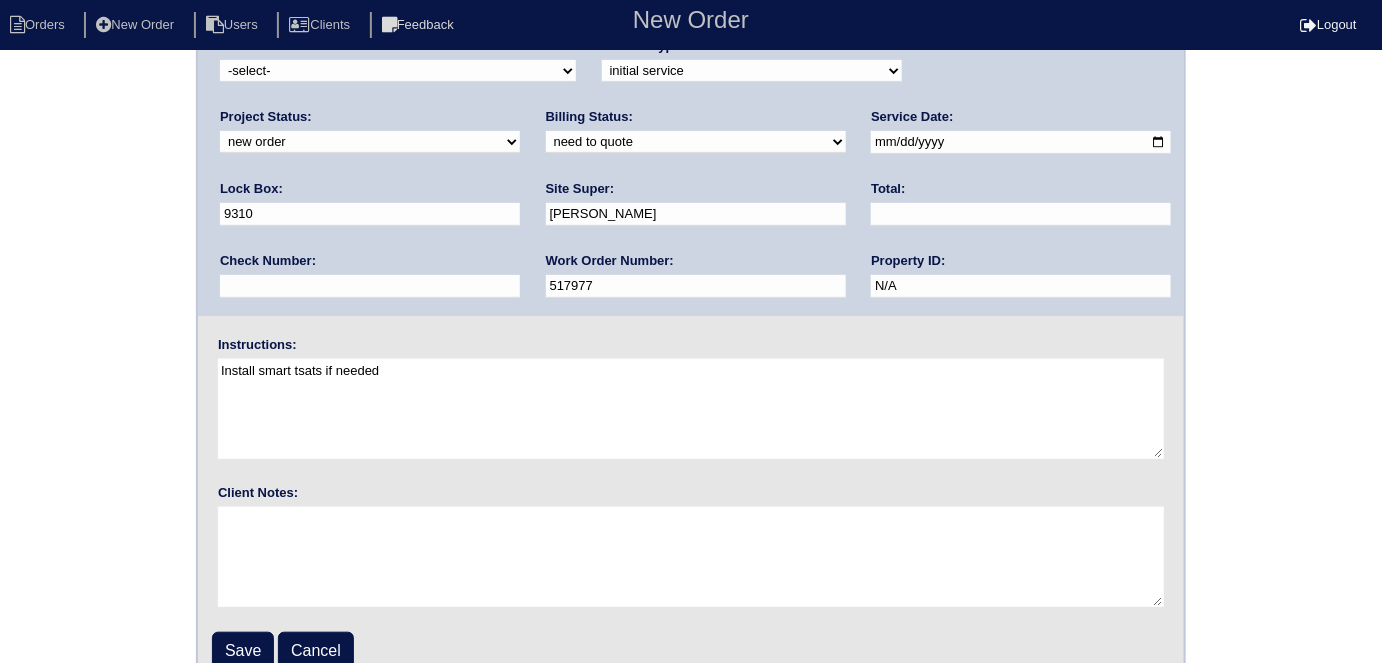 click on "Arete ID:
25102573
Address:
445 Prescott Wy
City:
Villa Rica
State:
GA
Zip:
30180
Client:
-select-
TriCon American Homes
American Homes 4 Rent
First Key Homes
Zillow
The Renovation Company
On The Level Development Group
Shepard Exposition Group
Sylvan Homes
Pathway Construction
Arete Personal
Arete SMG
Tiber Capital
Tiber Realty
Divvy
Rave
Stine Construction
Alan Luther
HomeRiver Group
Test Client
Rasmus Real Estate
Padly
Buffalo Homes
Phillip Brothers
Maymont Homes
Tech:" at bounding box center (691, 287) 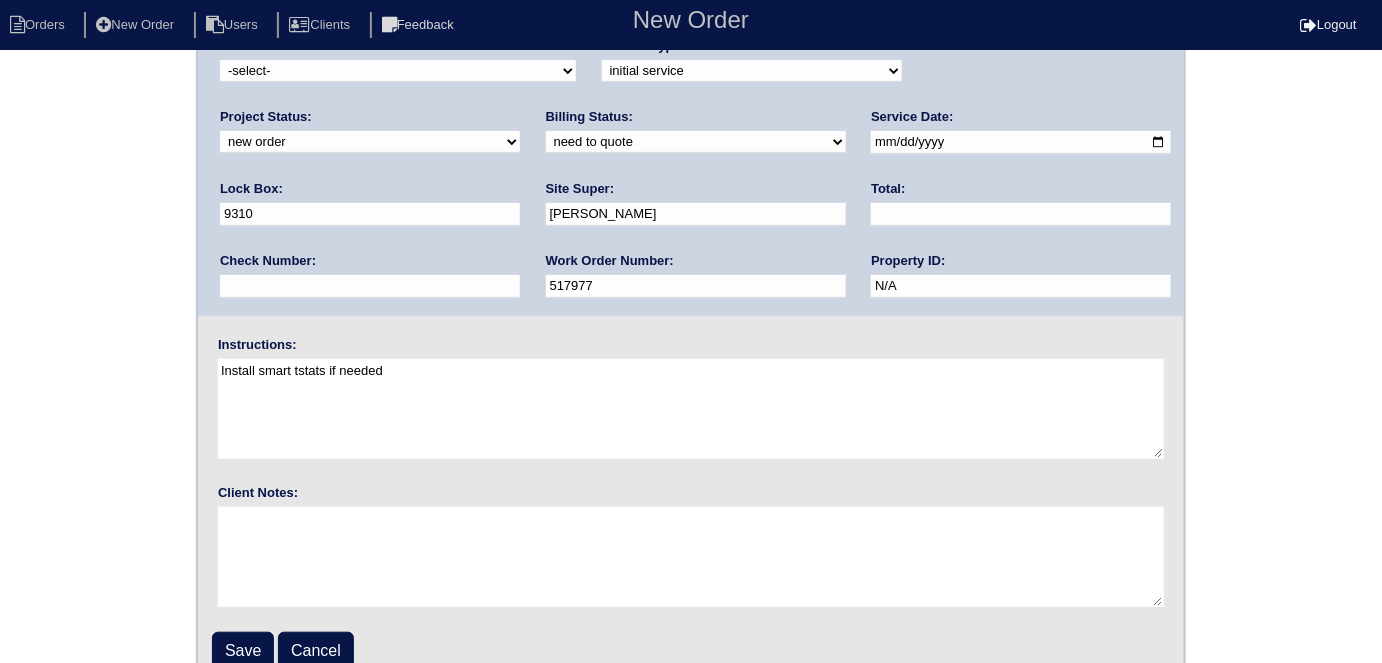 type on "Install smart tstats if needed" 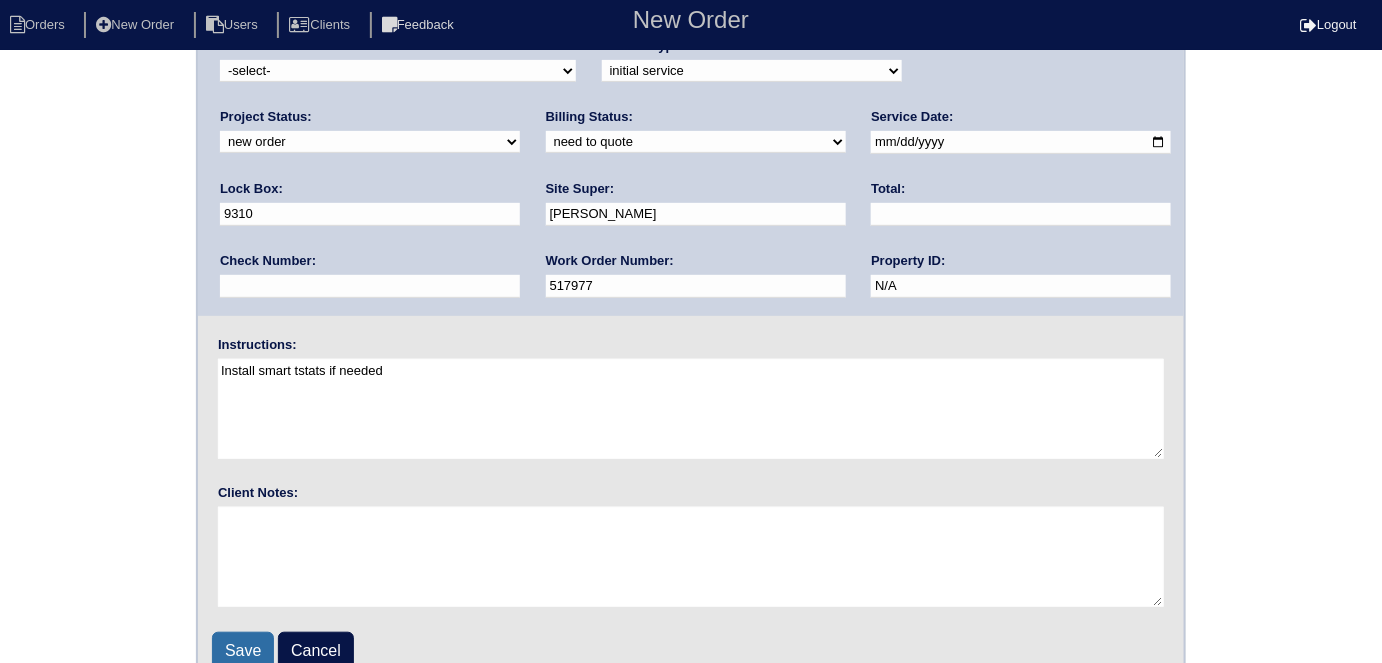 click on "Save" at bounding box center (243, 651) 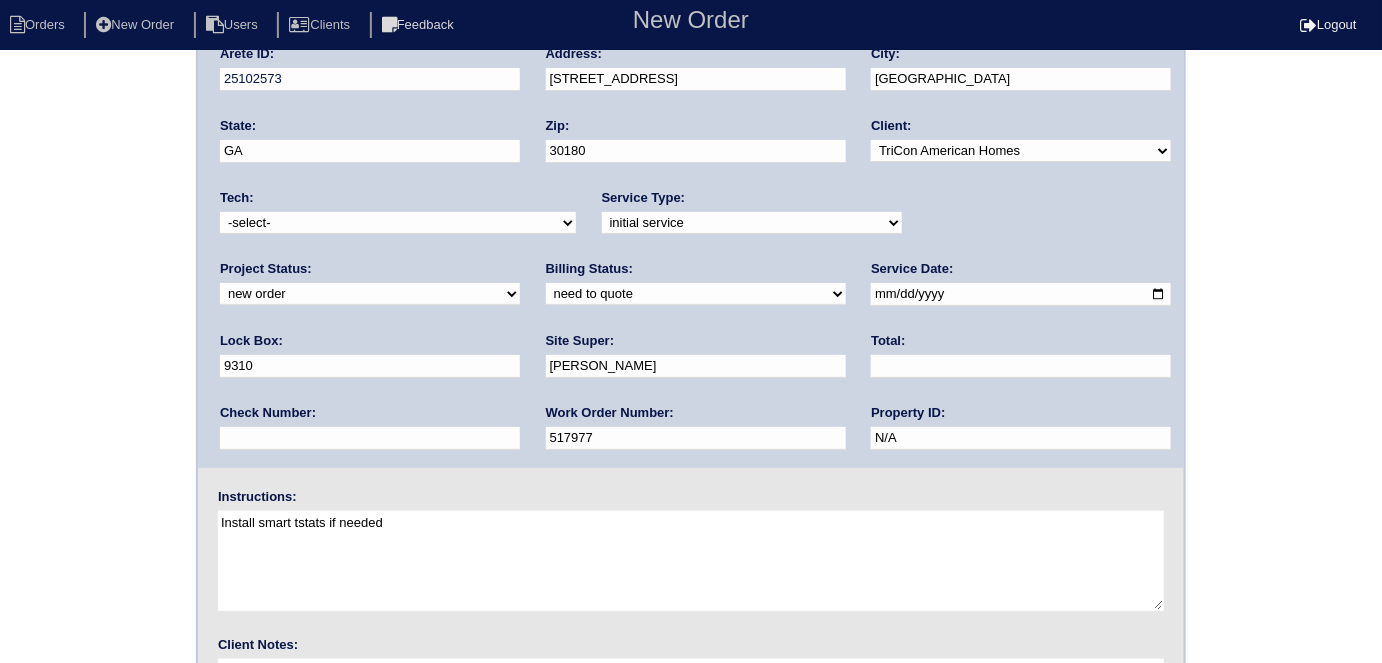 scroll, scrollTop: 0, scrollLeft: 0, axis: both 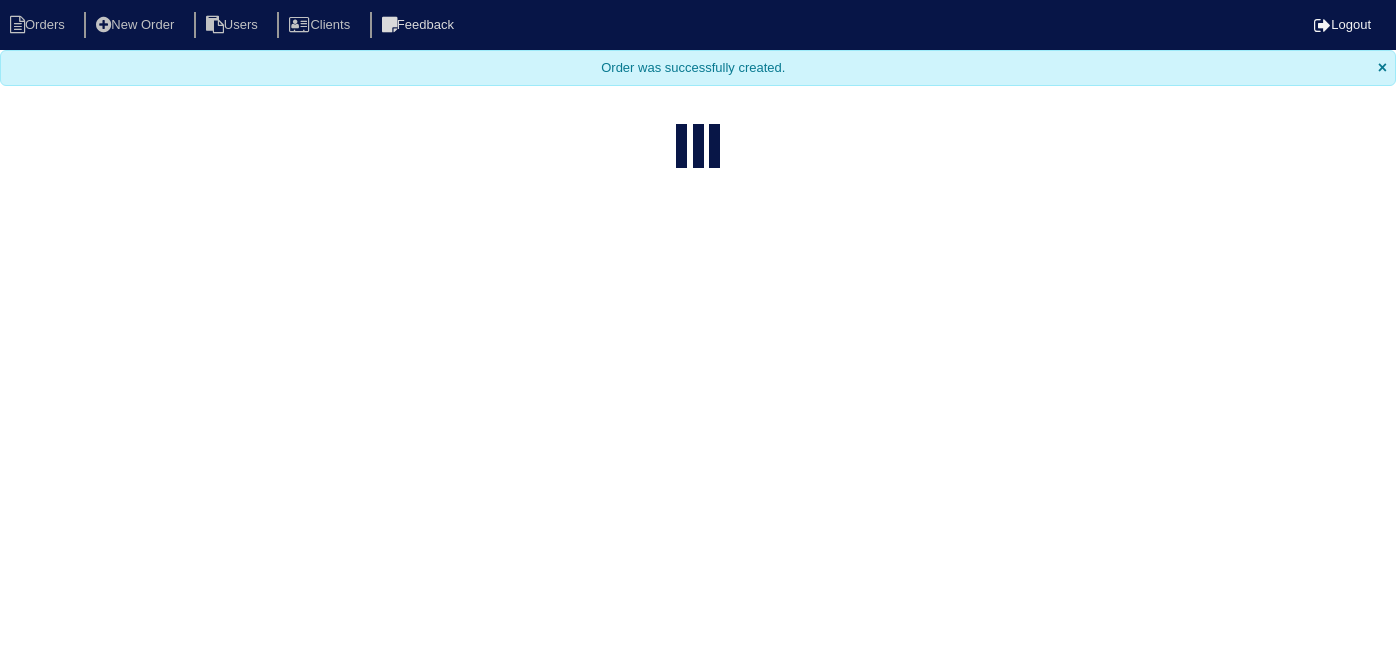 select on "15" 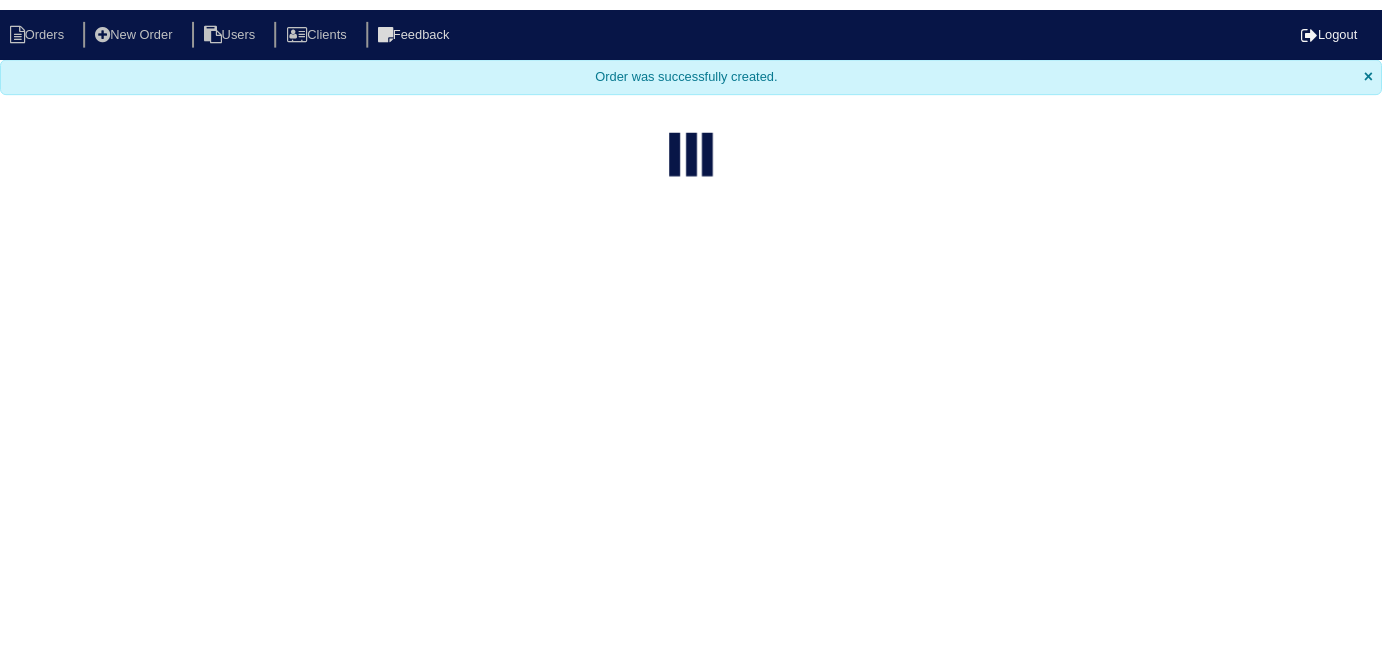 scroll, scrollTop: 0, scrollLeft: 0, axis: both 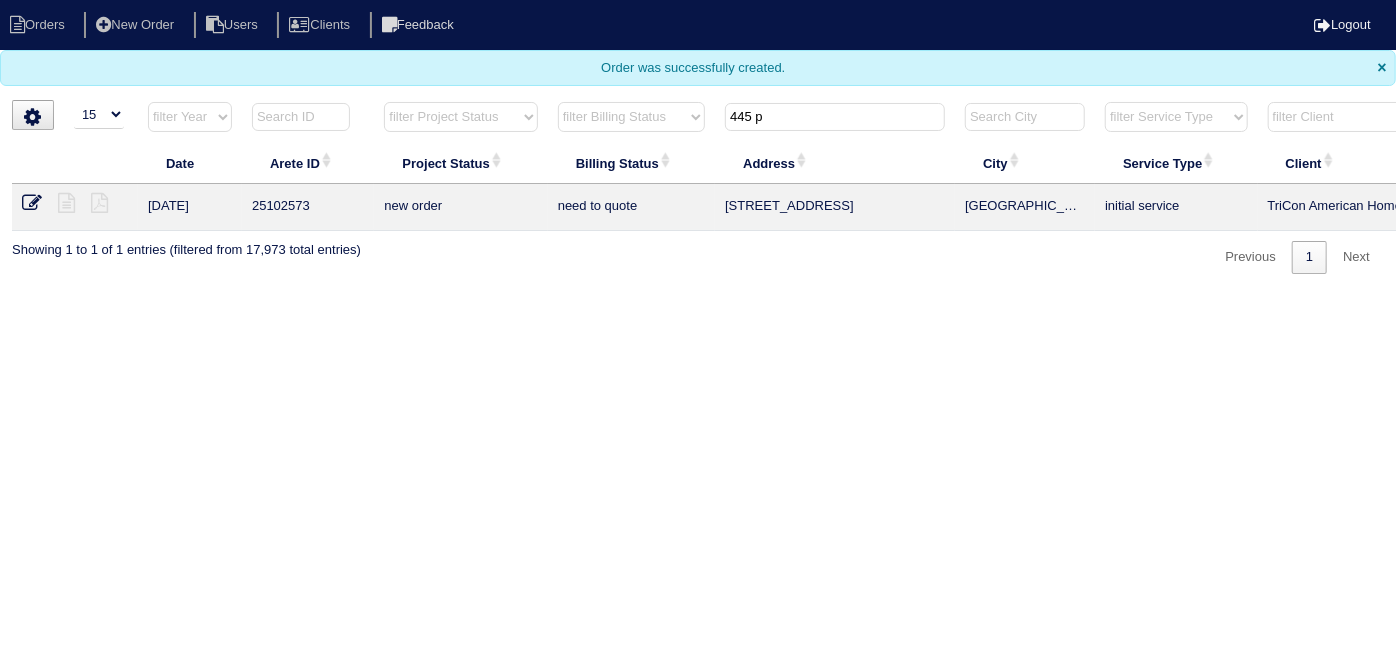 drag, startPoint x: 780, startPoint y: 115, endPoint x: 369, endPoint y: 40, distance: 417.78702 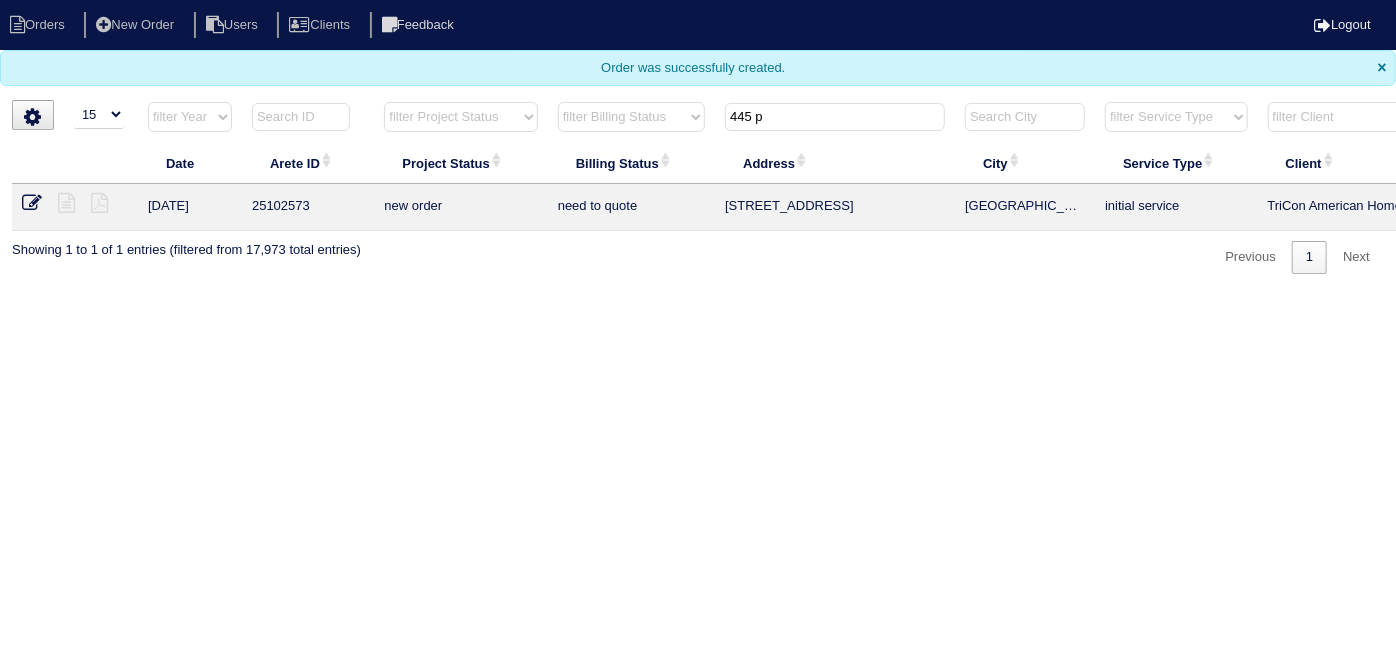 click on "Orders
New Order
Users
Clients
Feedback
Logout
Orders
New Order
Users
Clients
Message is blank.  Please add text or cancel.
Send Feedback
Cancel
×" at bounding box center [698, 137] 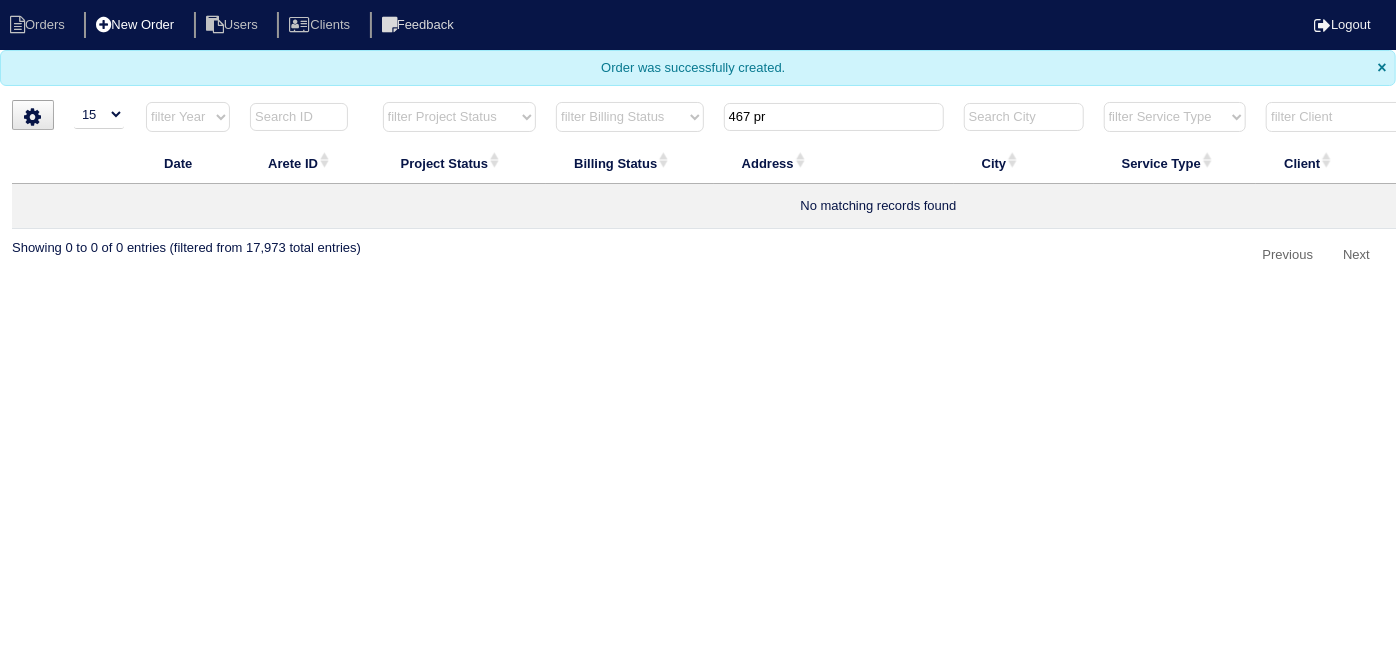 type on "467 pr" 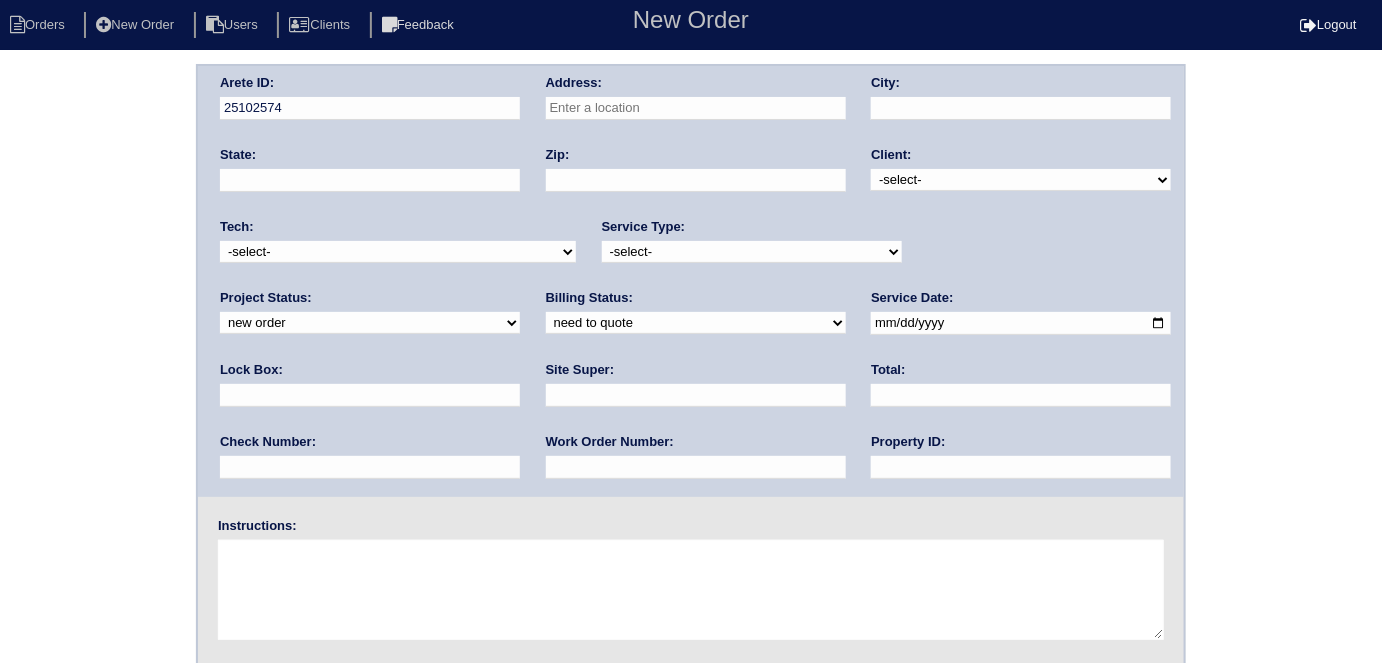 click at bounding box center [696, 108] 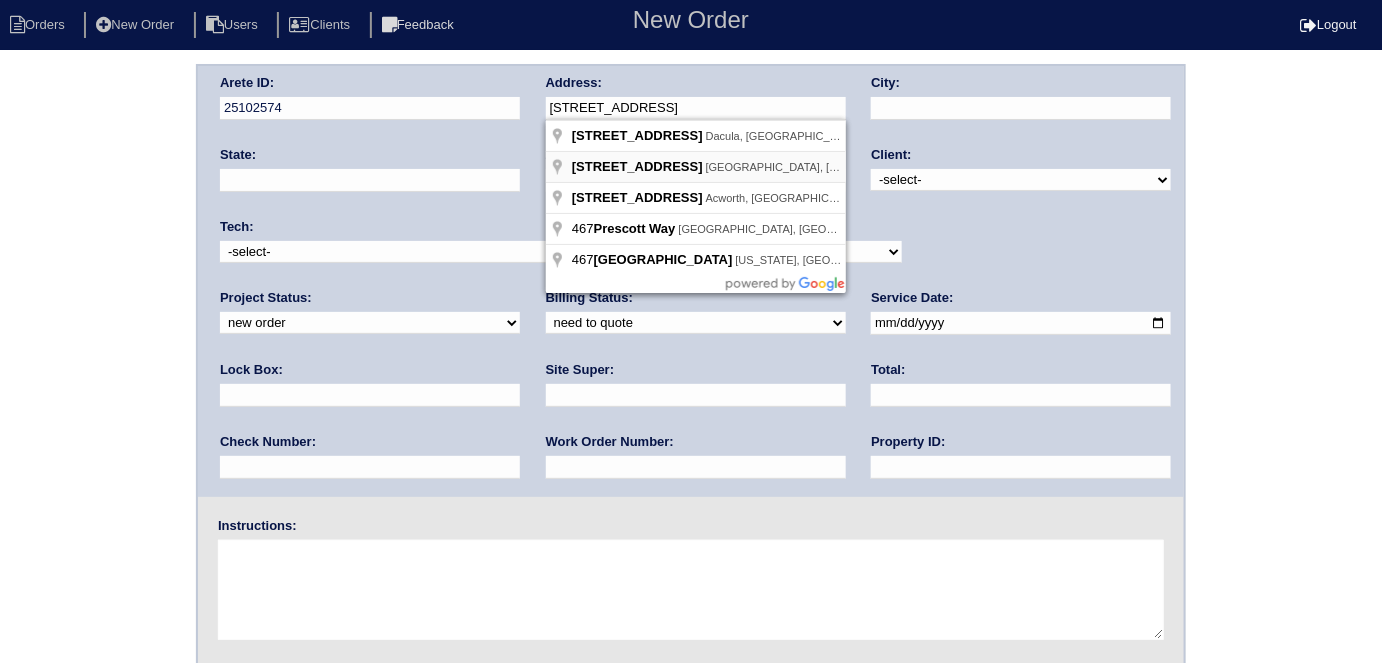 type on "467 Prescott Wy" 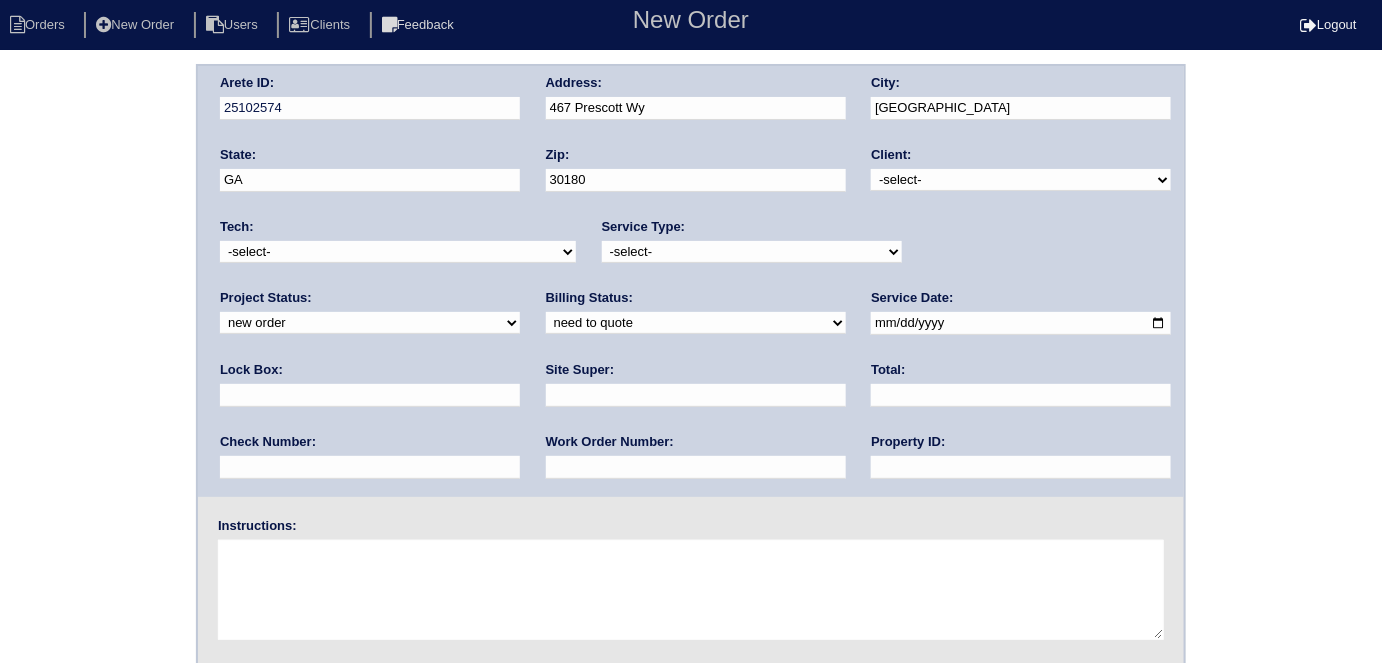 click on "-select-
TriCon American Homes
American Homes 4 Rent
First Key Homes
Zillow
The Renovation Company
On The Level Development Group
Shepard Exposition Group
Sylvan Homes
Pathway Construction
Arete Personal
Arete SMG
Tiber Capital
Tiber Realty
Divvy
Rave
Stine Construction
Alan Luther
HomeRiver Group
Test Client
Rasmus Real Estate
Padly
Buffalo Homes
Phillip Brothers
Maymont Homes" at bounding box center [1021, 180] 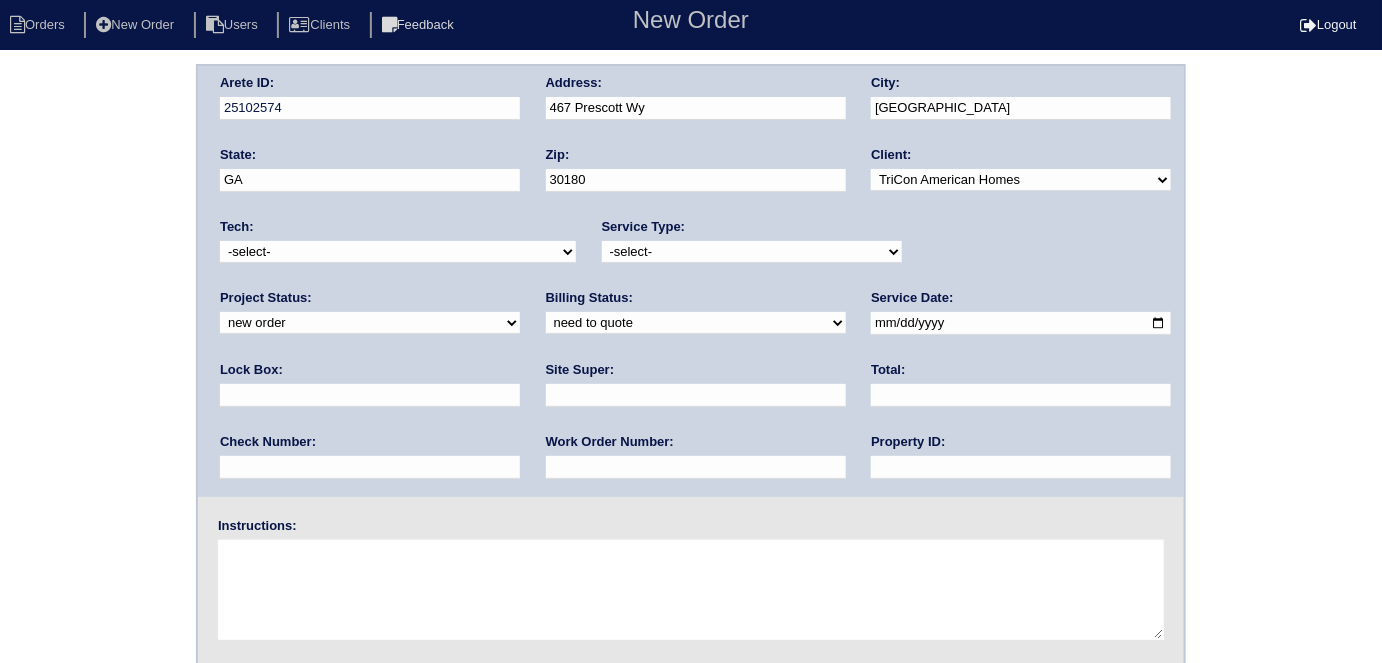 click on "-select-
initial service
basic service
maintenance call
replacement scope
service call
scope only" at bounding box center [752, 252] 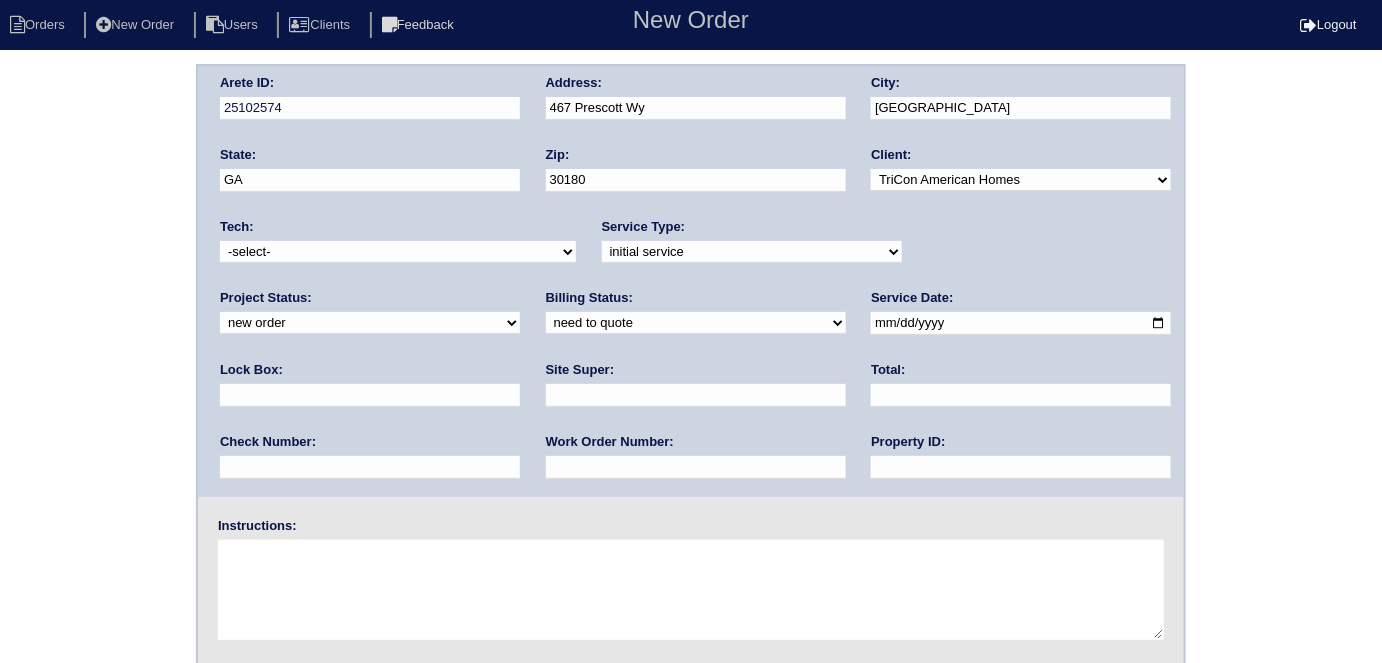 click at bounding box center (370, 395) 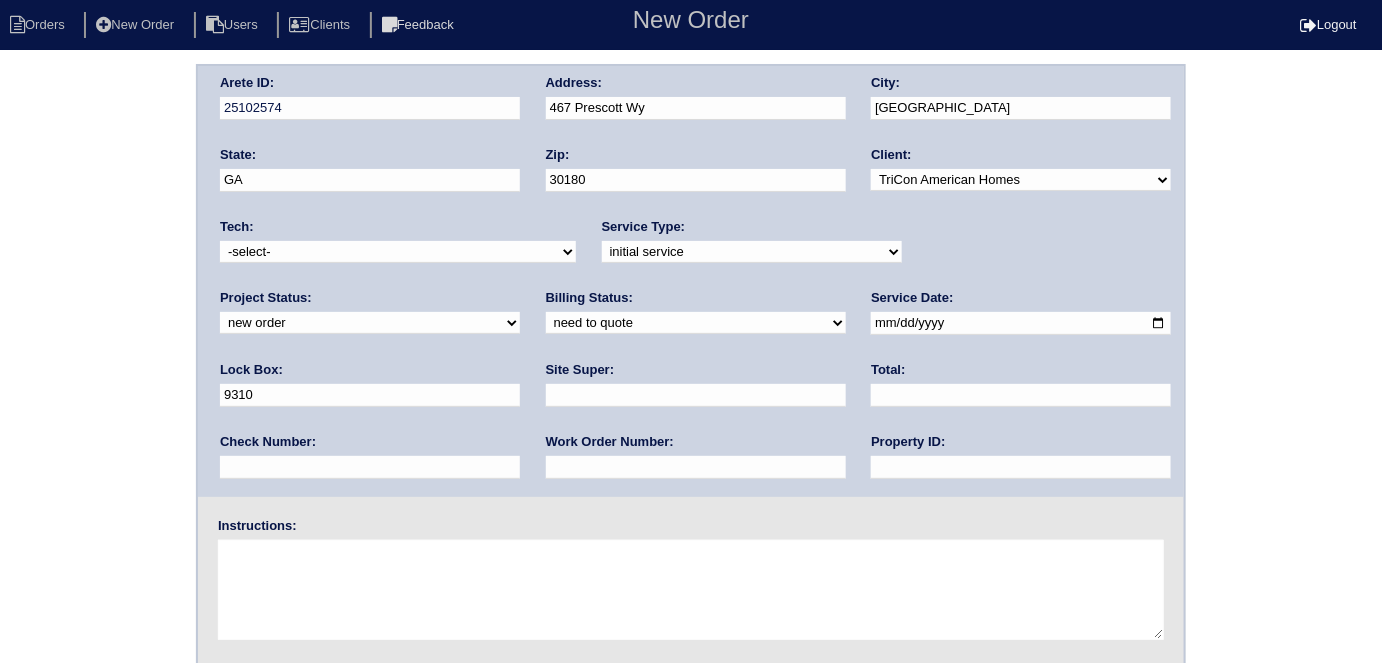 click at bounding box center (1021, 323) 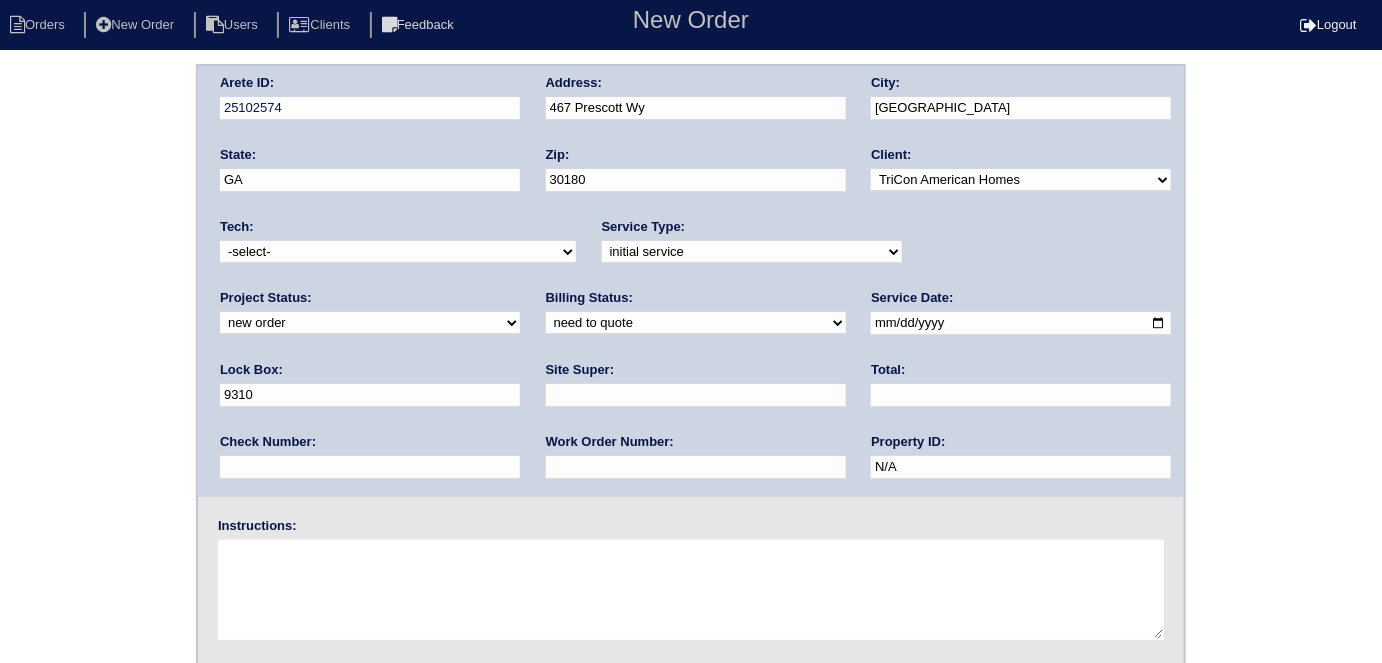 click at bounding box center (696, 395) 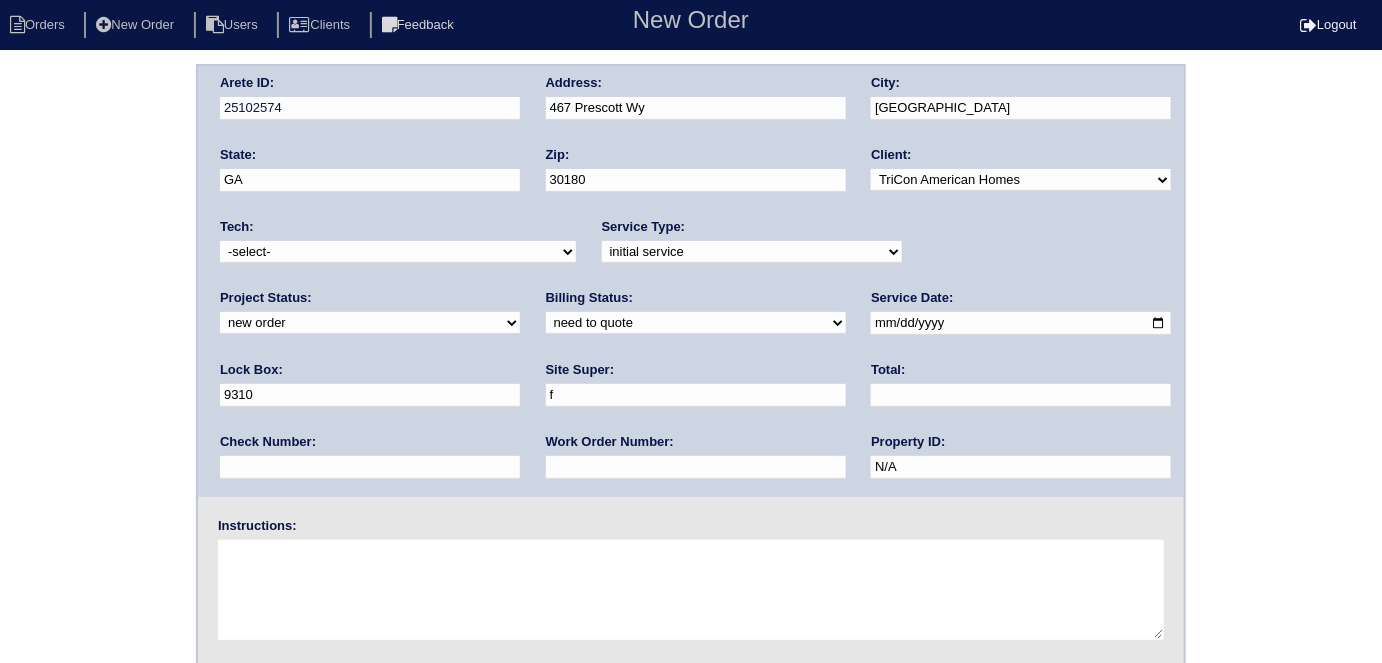 click at bounding box center [696, 467] 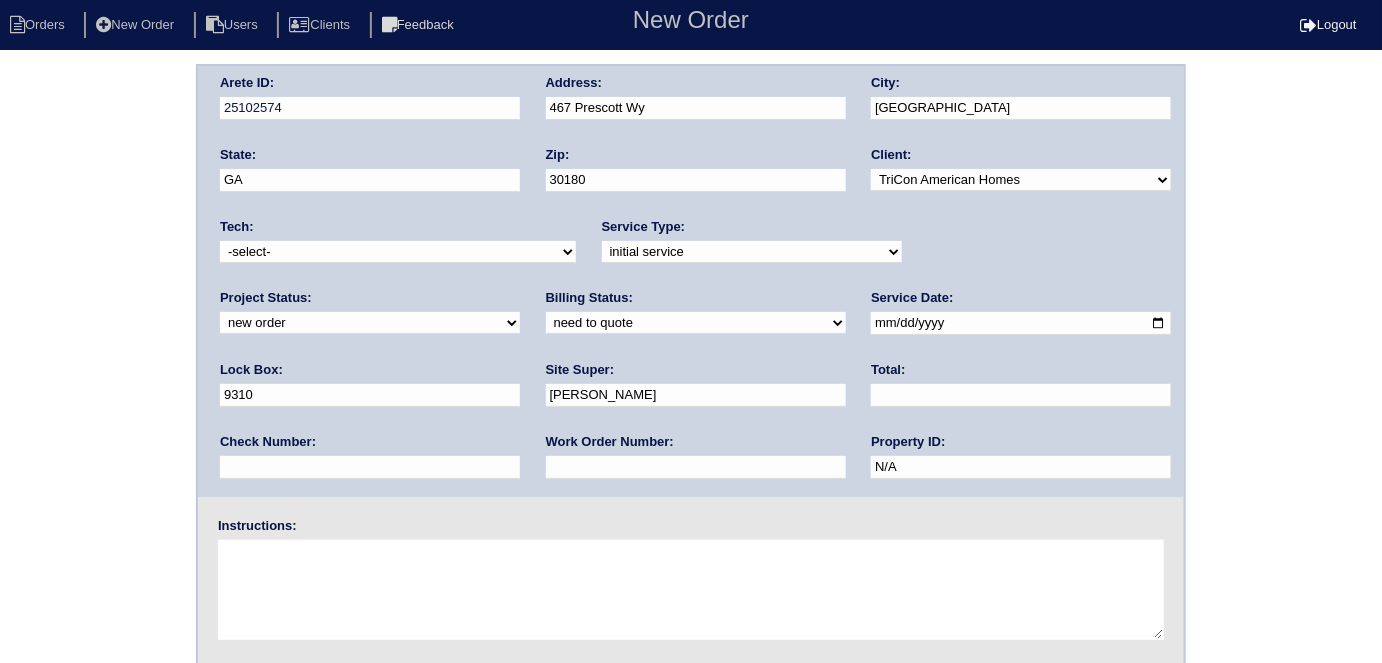 click at bounding box center [696, 467] 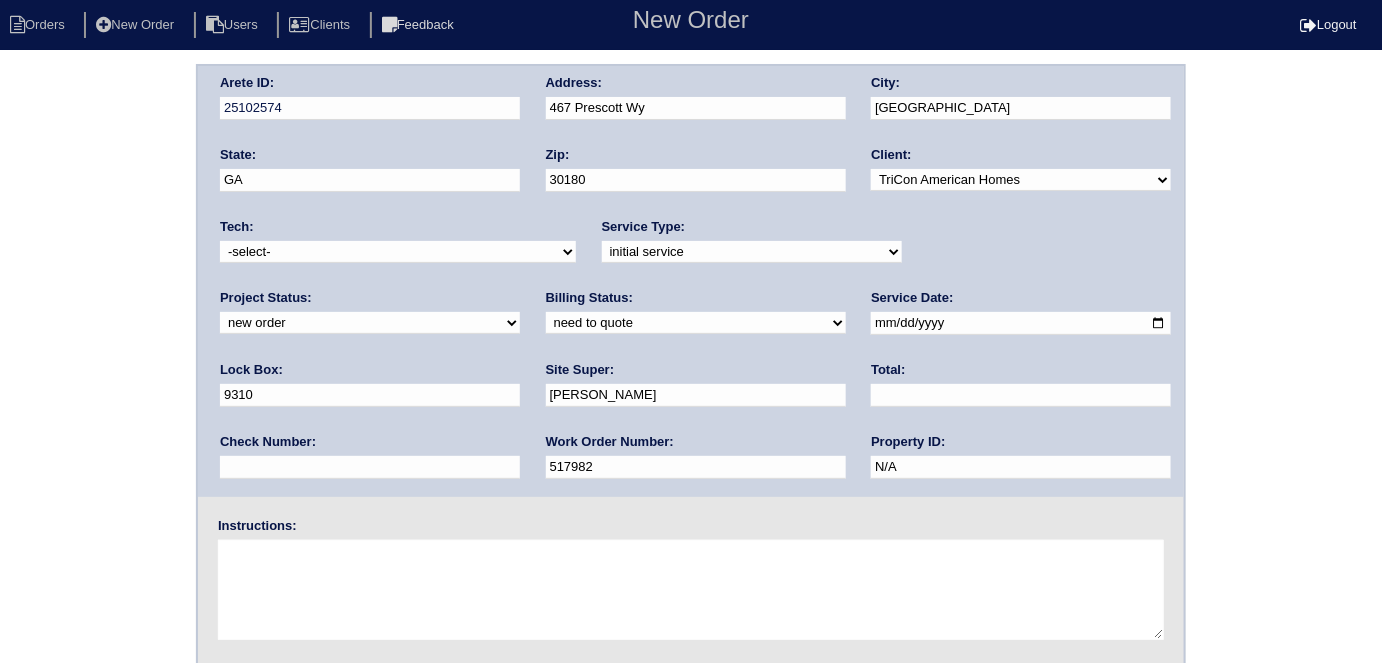 type on "517982" 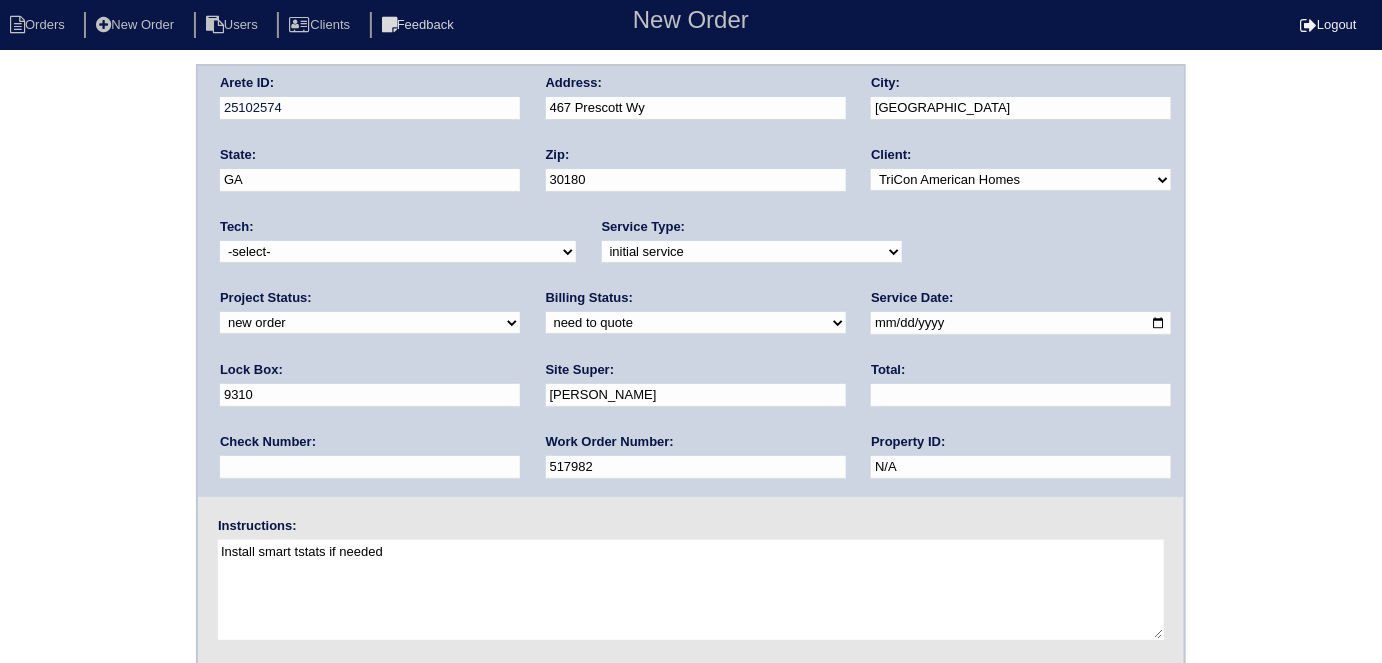 type on "Install smart tstats if needed" 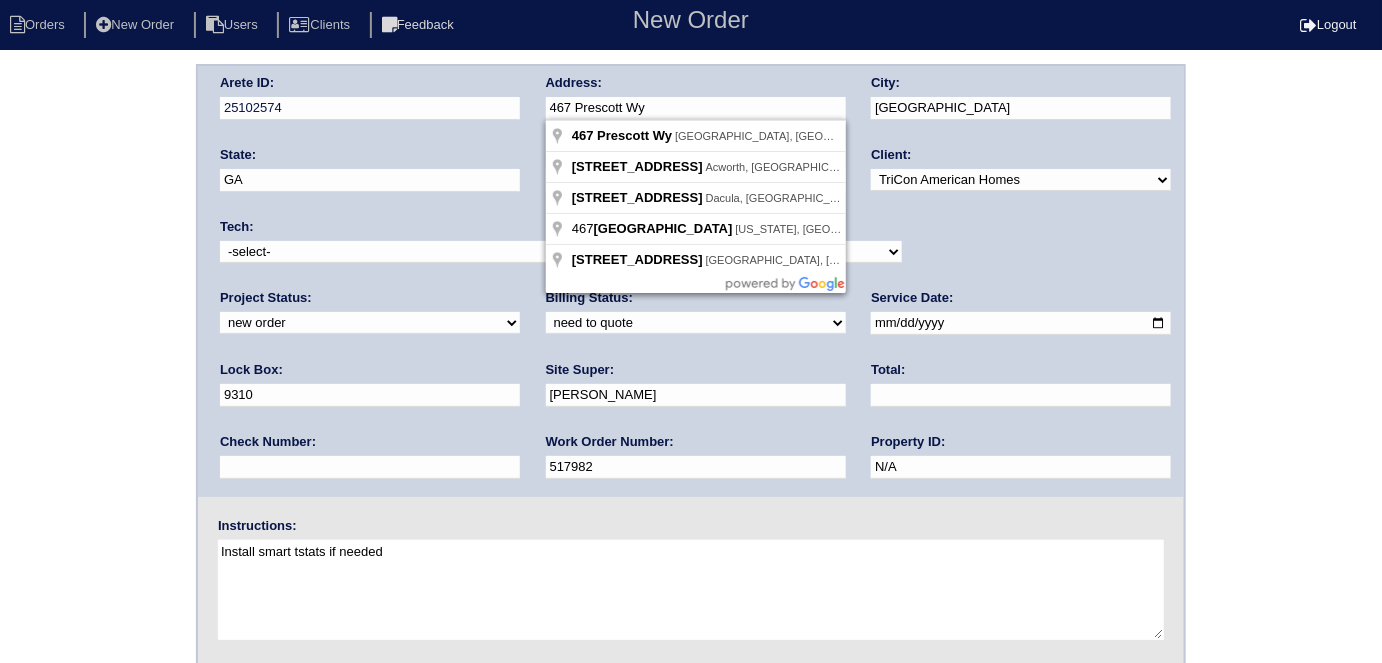 click on "Arete ID:
25102574
Address:
467 Prescott Wy
City:
Villa Rica
State:
GA
Zip:
30180
Client:
-select-
TriCon American Homes
American Homes 4 Rent
First Key Homes
Zillow
The Renovation Company
On The Level Development Group
Shepard Exposition Group
Sylvan Homes
Pathway Construction
Arete Personal
Arete SMG
Tiber Capital
Tiber Realty
Divvy
Rave
Stine Construction
Alan Luther
HomeRiver Group
Test Client
Rasmus Real Estate
Padly
Buffalo Homes
Phillip Brothers
Maymont Homes
Tech:" at bounding box center [691, 281] 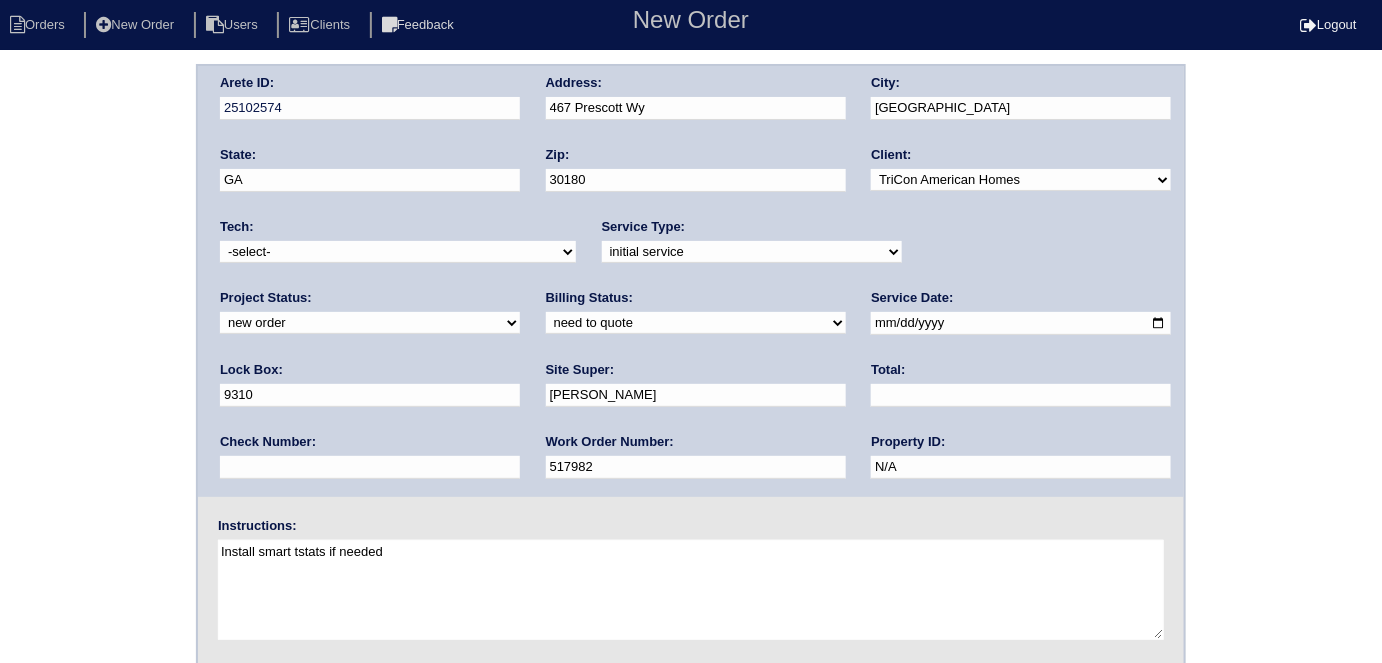 click on "Arete ID:
25102574
Address:
467 Prescott Wy
City:
Villa Rica
State:
GA
Zip:
30180
Client:
-select-
TriCon American Homes
American Homes 4 Rent
First Key Homes
Zillow
The Renovation Company
On The Level Development Group
Shepard Exposition Group
Sylvan Homes
Pathway Construction
Arete Personal
Arete SMG
Tiber Capital
Tiber Realty
Divvy
Rave
Stine Construction
Alan Luther
HomeRiver Group
Test Client
Rasmus Real Estate
Padly
Buffalo Homes
Phillip Brothers
Maymont Homes
Tech:" at bounding box center [691, 468] 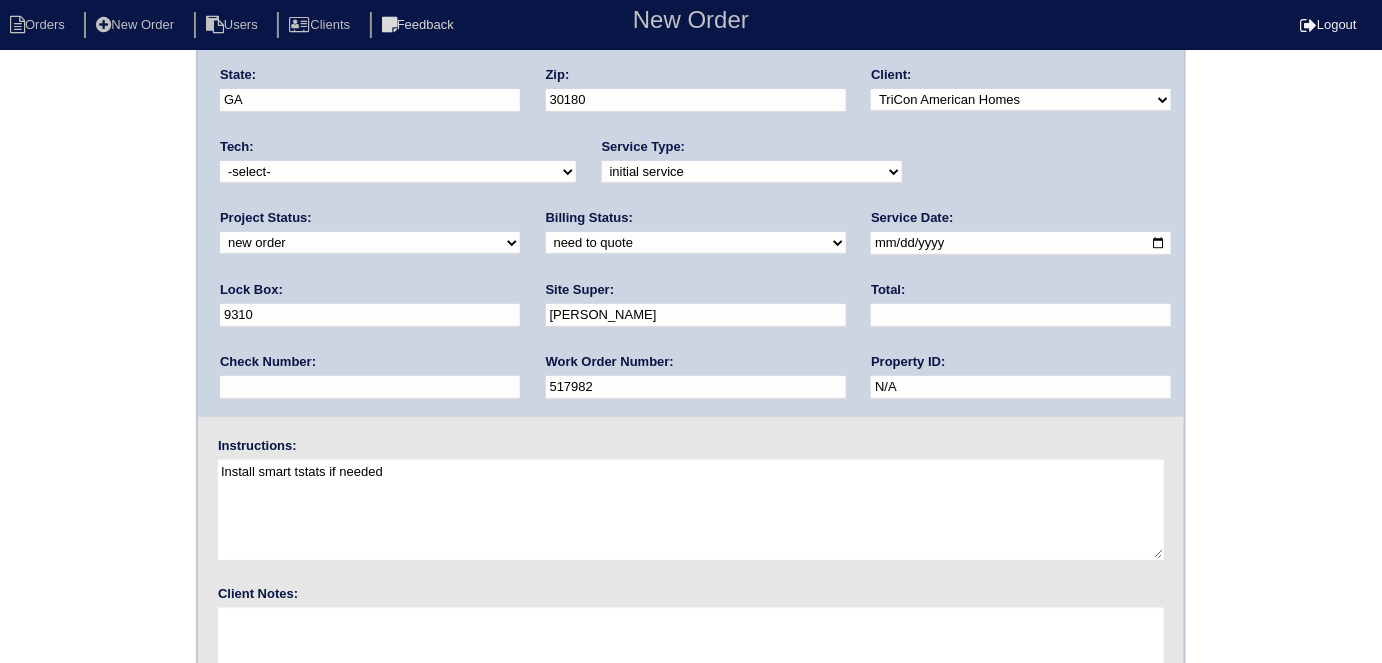 scroll, scrollTop: 205, scrollLeft: 0, axis: vertical 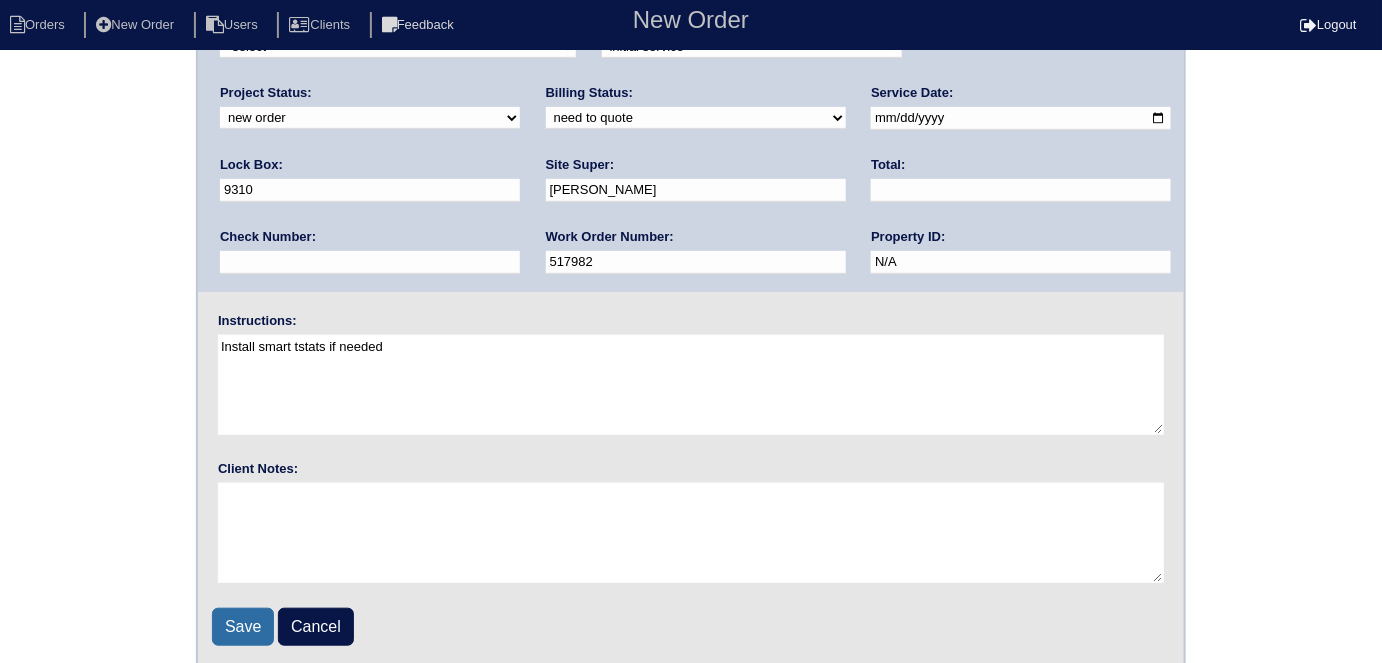 click on "Save" at bounding box center [243, 627] 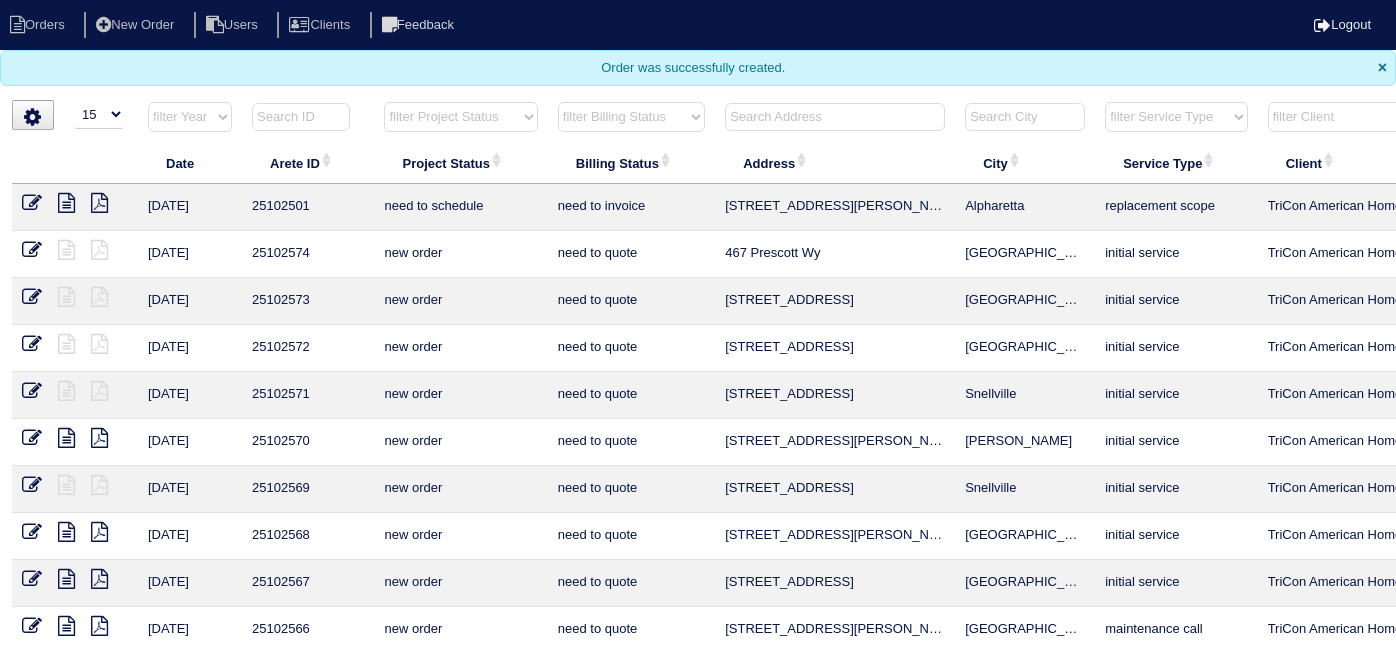 select on "15" 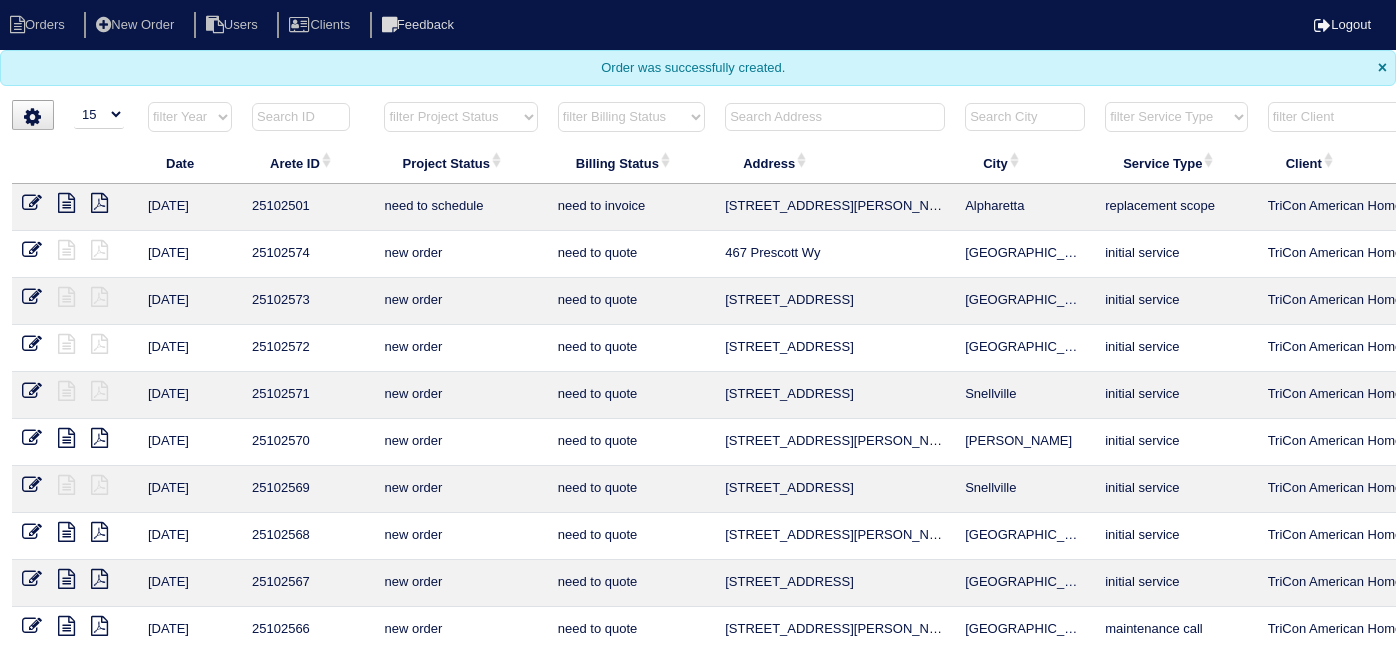 scroll, scrollTop: 0, scrollLeft: 0, axis: both 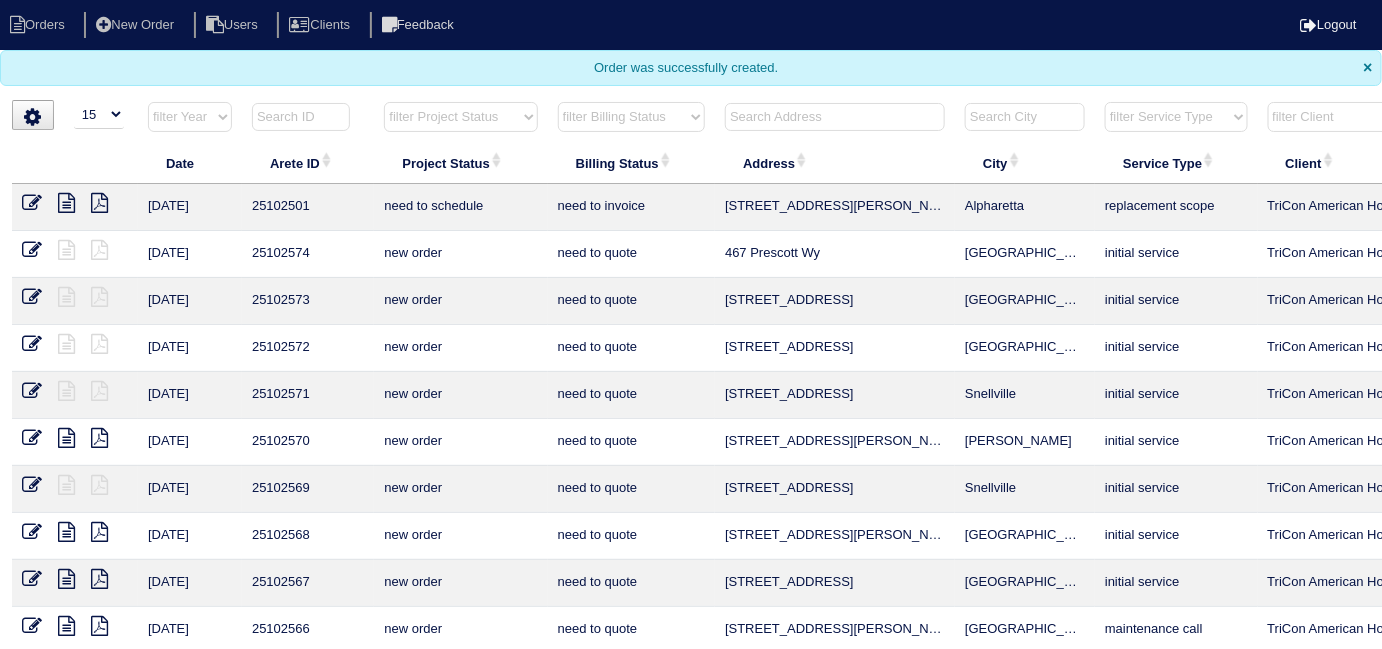 click at bounding box center (835, 117) 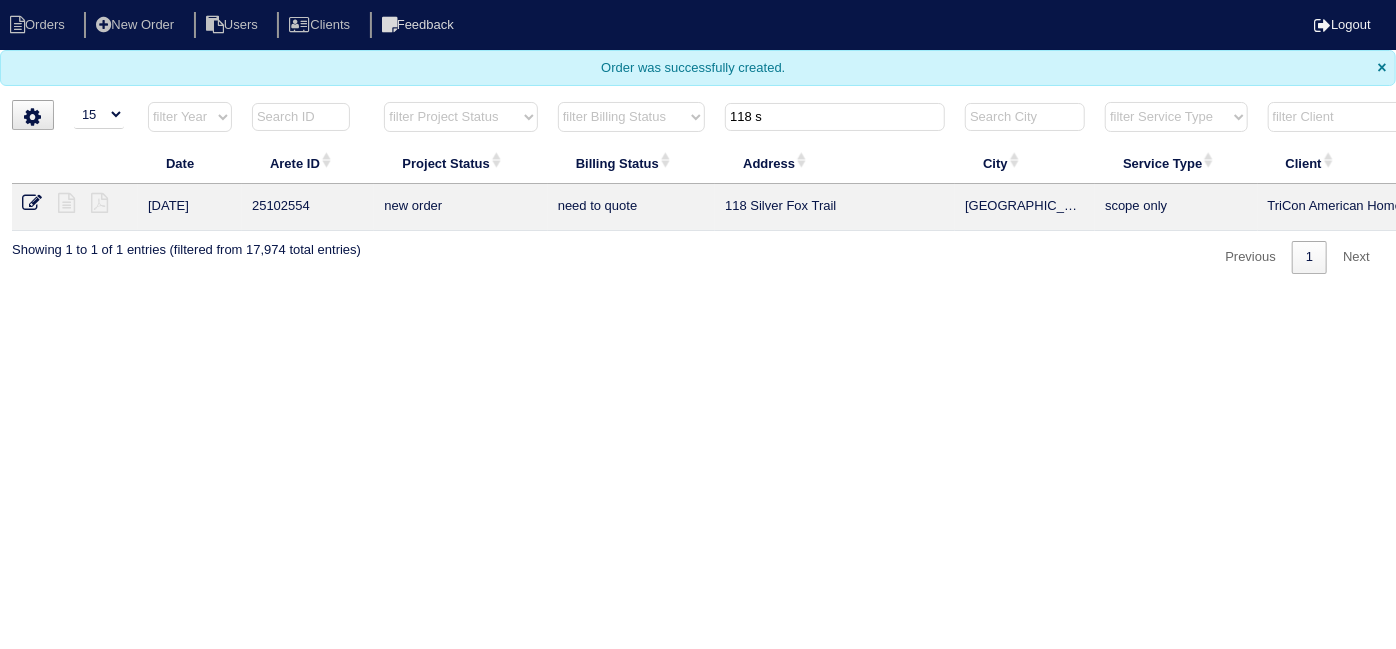 drag, startPoint x: 810, startPoint y: 121, endPoint x: 497, endPoint y: 0, distance: 335.57413 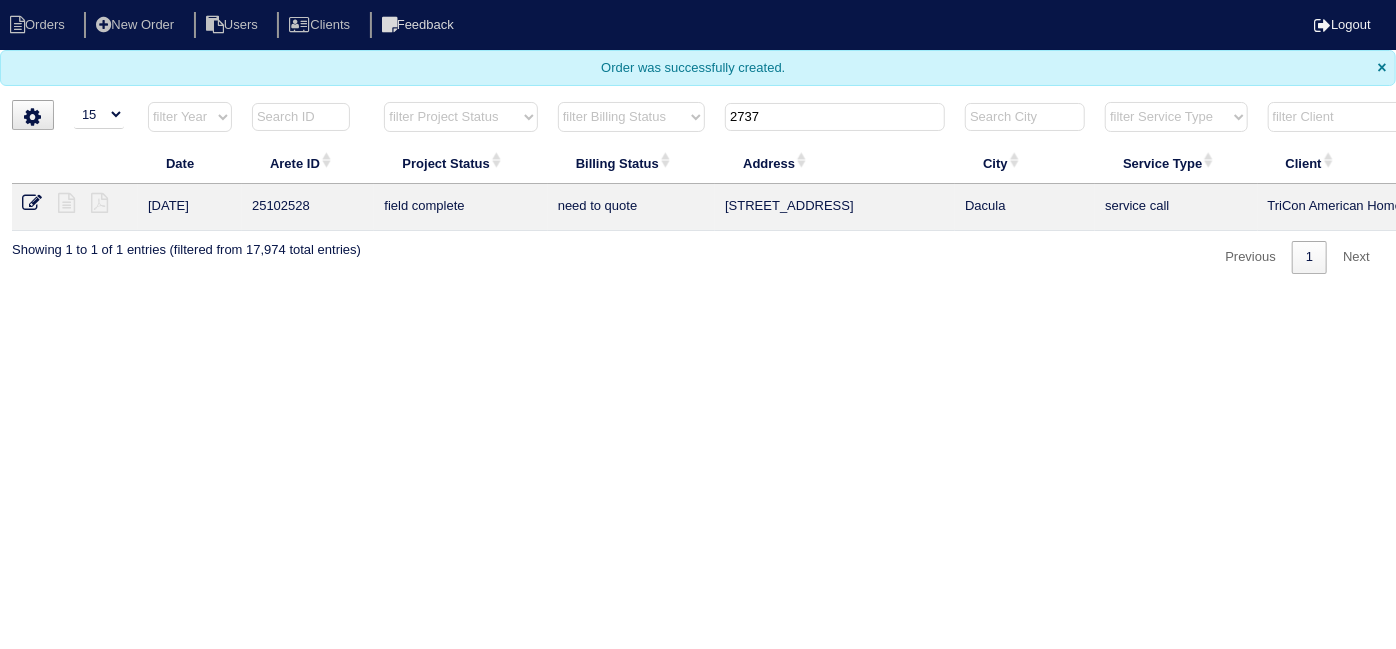 drag, startPoint x: 805, startPoint y: 121, endPoint x: 374, endPoint y: 72, distance: 433.77643 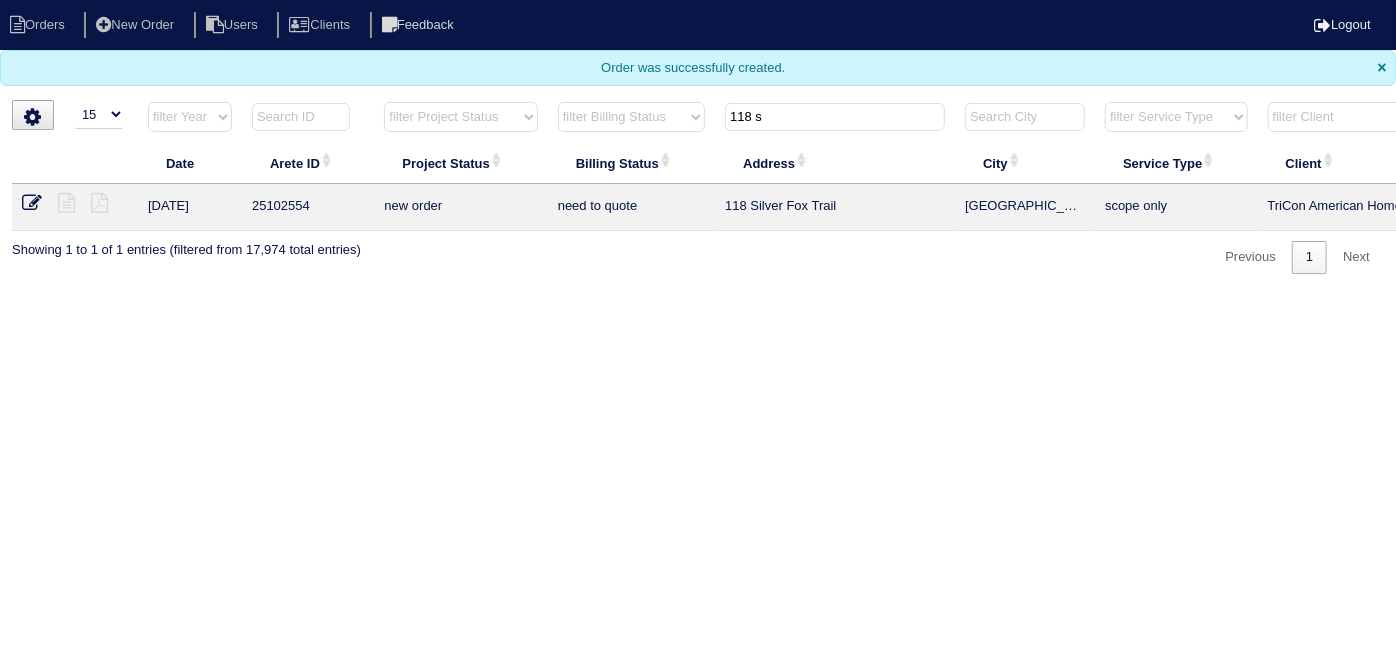 type on "118 s" 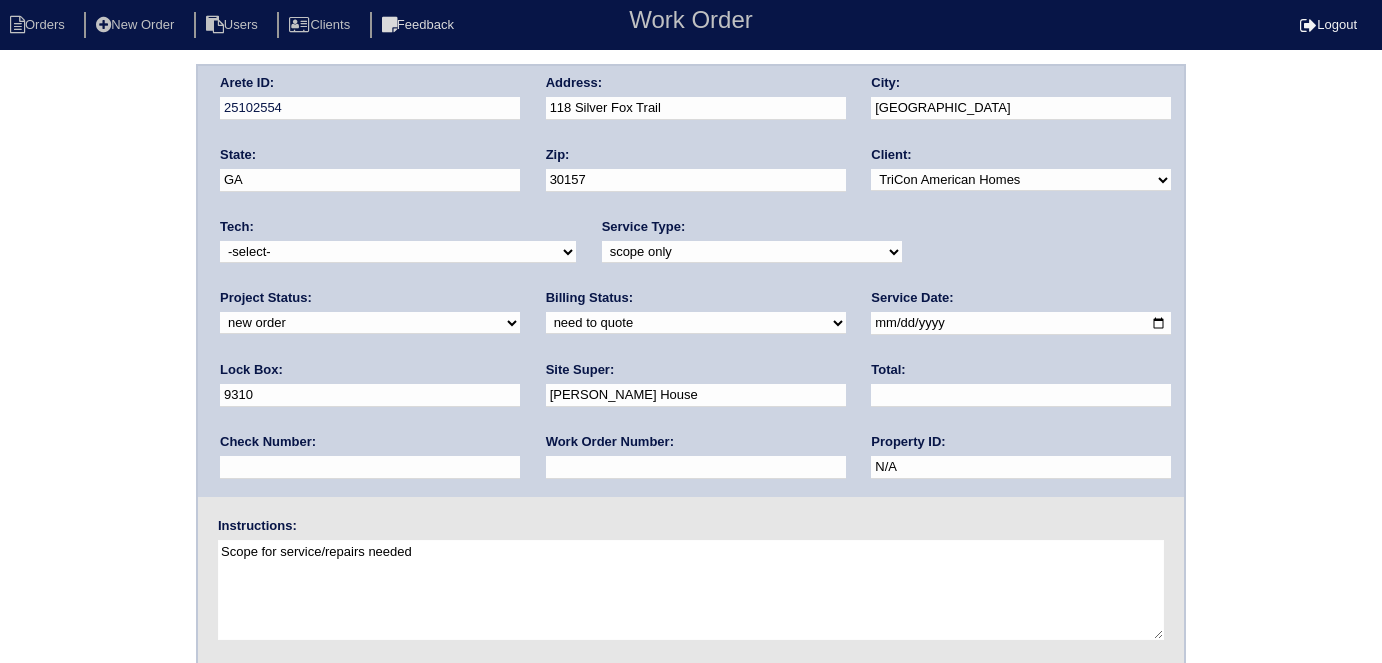 scroll, scrollTop: 0, scrollLeft: 0, axis: both 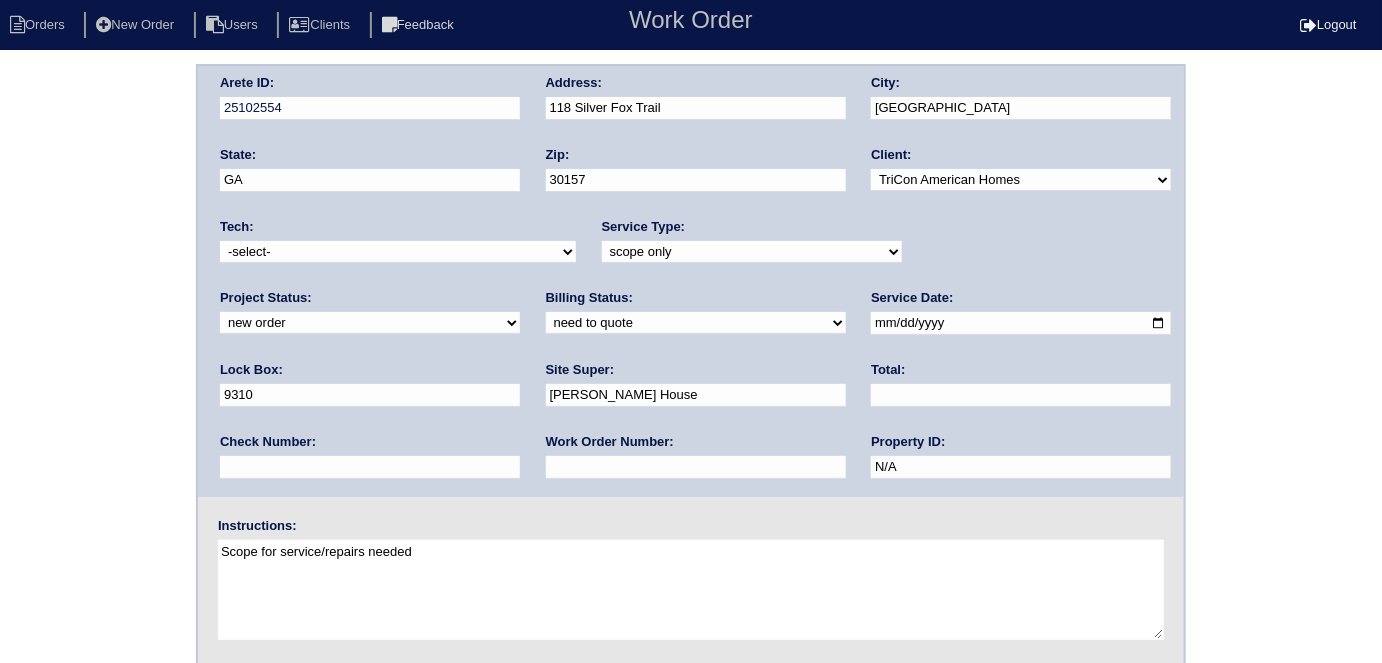 click at bounding box center (696, 467) 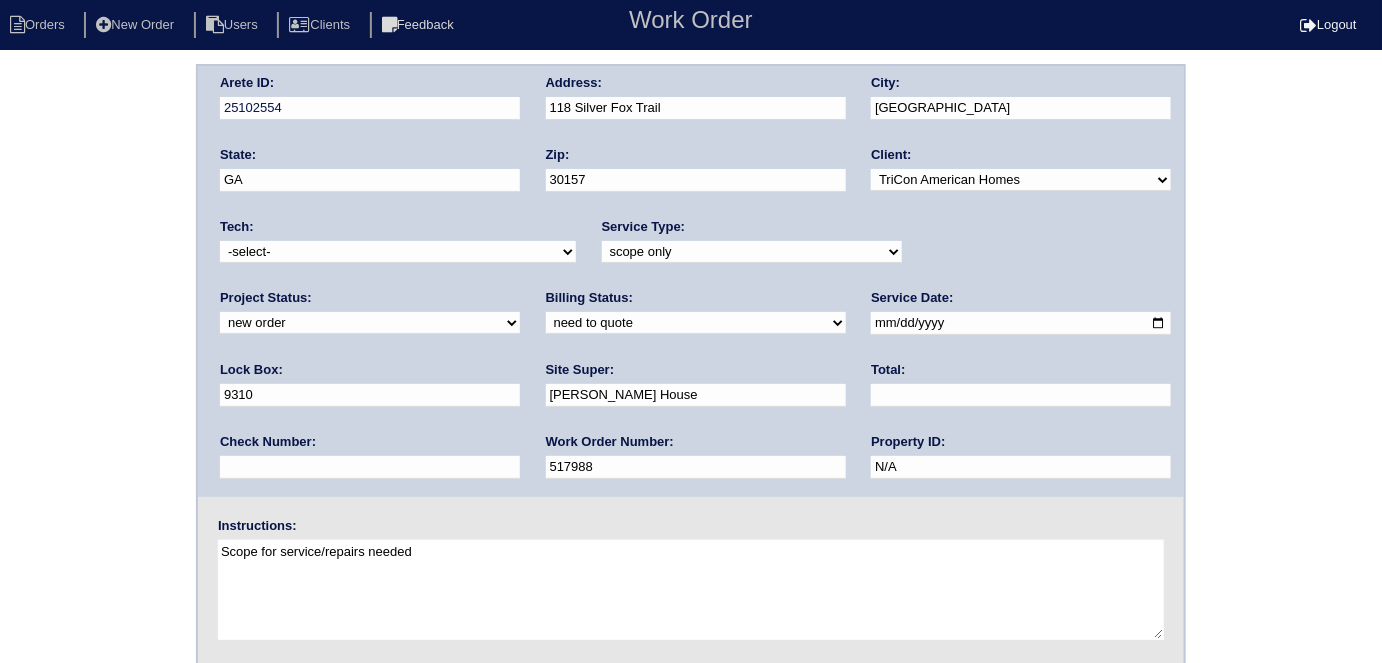 type on "517988" 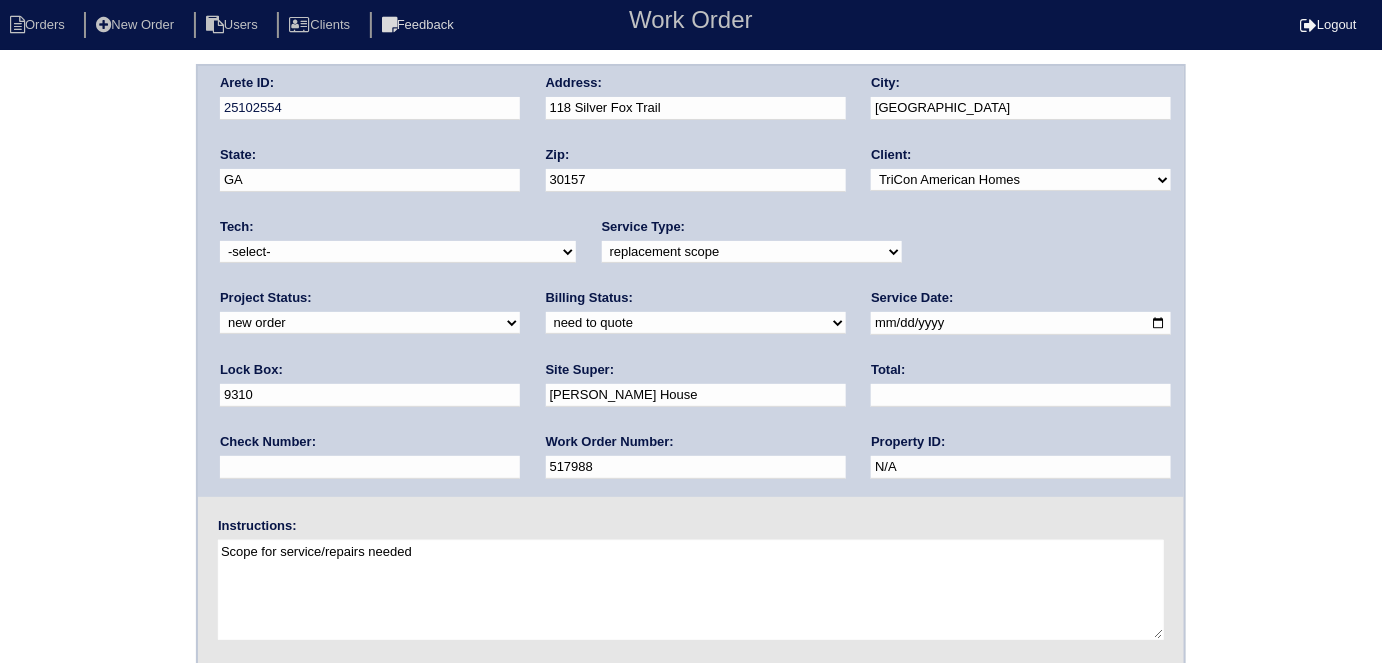 click on "Arete ID:
25102554
Address:
118 Silver Fox Trail
City:
[GEOGRAPHIC_DATA]
State:
[GEOGRAPHIC_DATA]
Zip:
30157
Client:
-select-
TriCon American Homes
American Homes 4 Rent
First Key Homes
Zillow
The Renovation Company
On The Level Development Group
[PERSON_NAME] Exposition Group
Sylvan Homes
Pathway Construction
Arete Personal
Arete SMG
Tiber Capital
Tiber Realty
Divvy
Rave
[PERSON_NAME] Construction
[PERSON_NAME]
HomeRiver Group
Test Client
Rasmus Real Estate
Padly
Buffalo Homes
[PERSON_NAME]
Maymont Homes
Tech:" at bounding box center [691, 468] 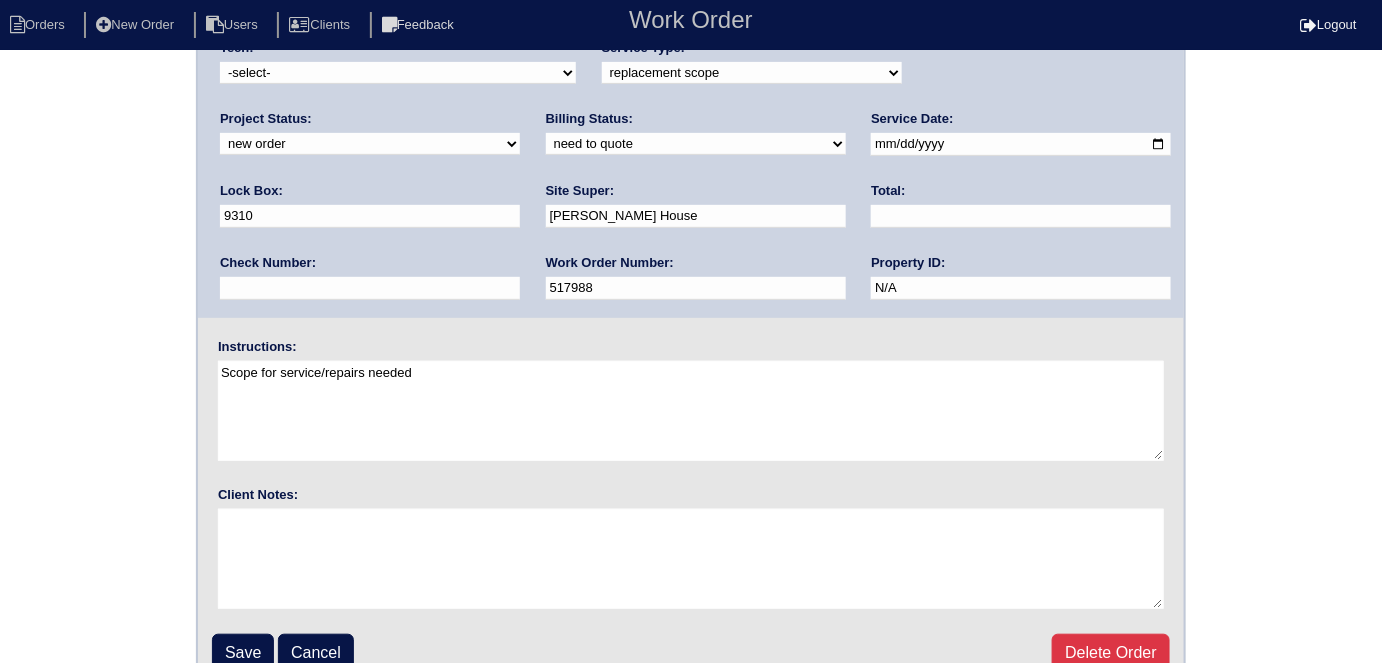 scroll, scrollTop: 181, scrollLeft: 0, axis: vertical 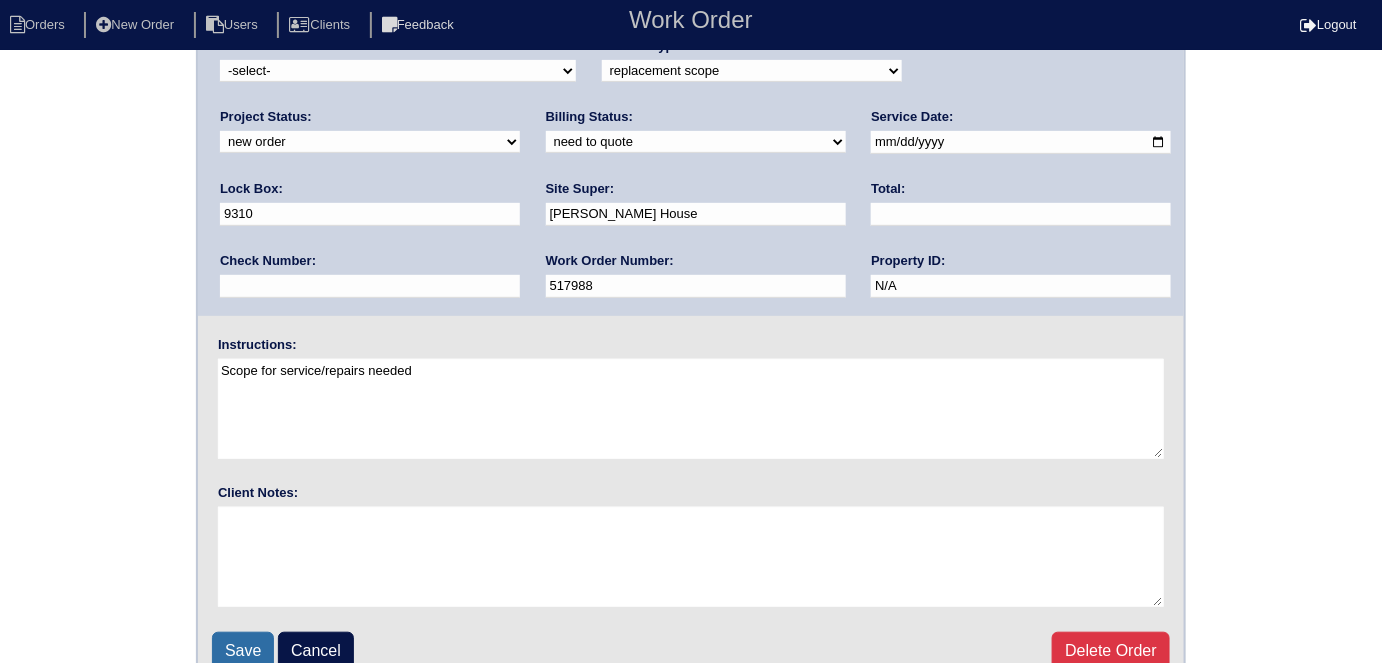 click on "Save" at bounding box center [243, 651] 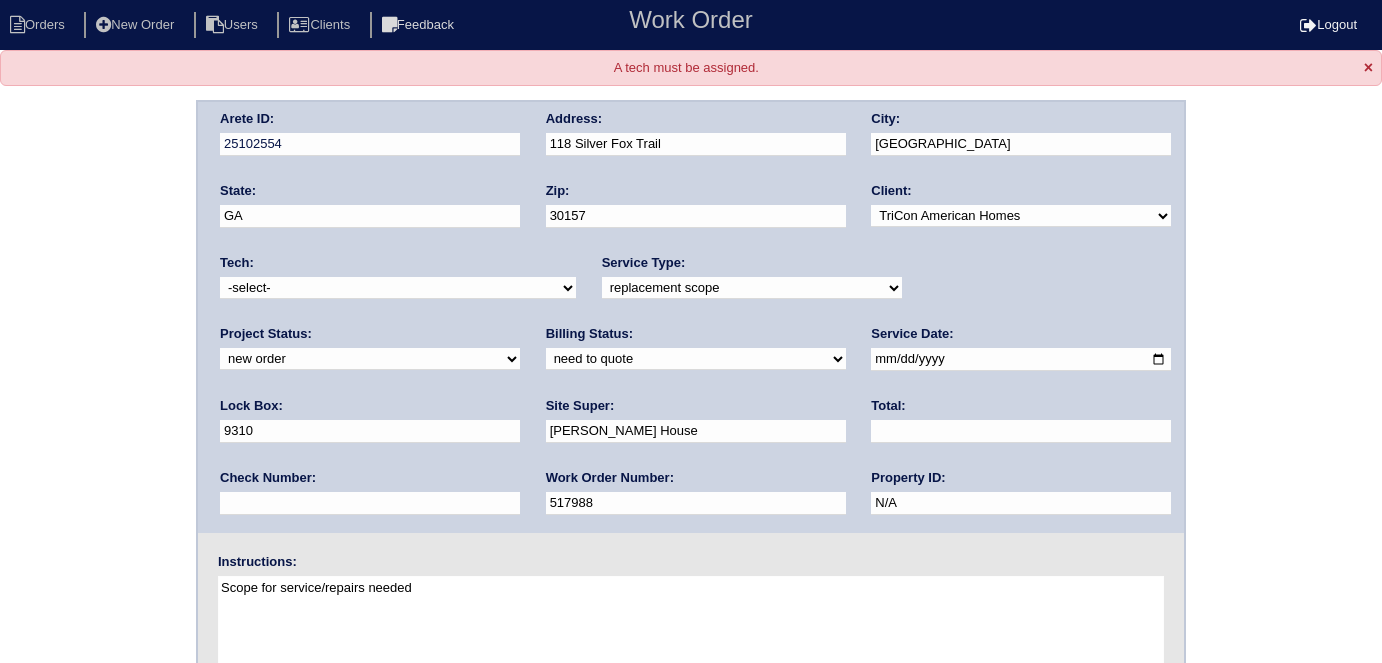 scroll, scrollTop: 0, scrollLeft: 0, axis: both 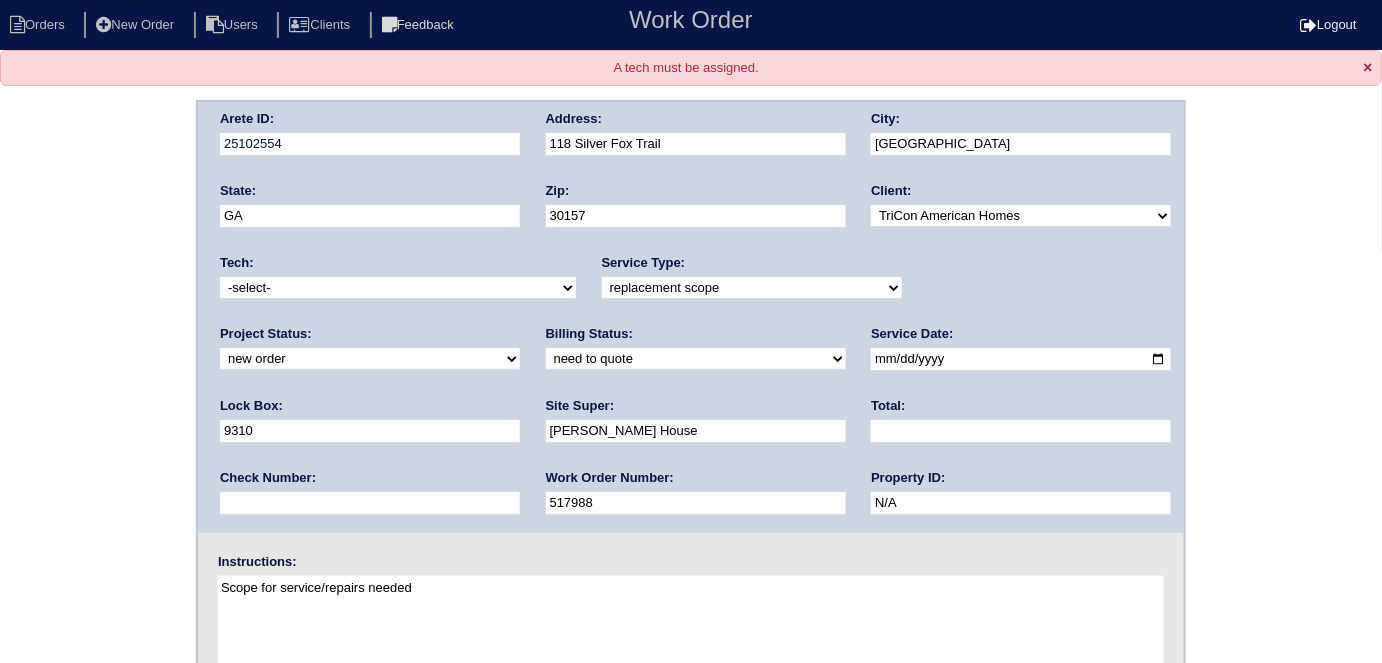 drag, startPoint x: 376, startPoint y: 279, endPoint x: 368, endPoint y: 288, distance: 12.0415945 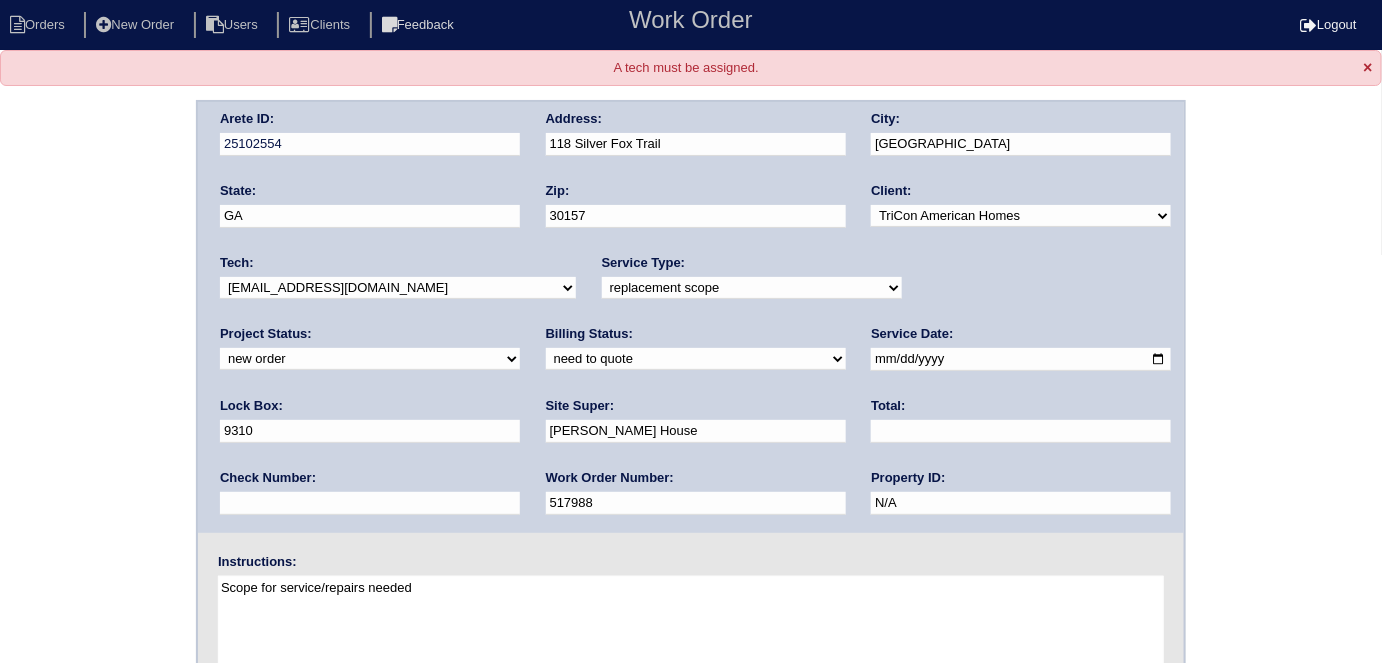 click on "Arete ID:
25102554
Address:
118 Silver Fox Trail
City:
[GEOGRAPHIC_DATA]
State:
[GEOGRAPHIC_DATA]
Zip:
30157
Client:
-select-
TriCon American Homes
American Homes 4 Rent
First Key Homes
Zillow
The Renovation Company
On The Level Development Group
[PERSON_NAME] Exposition Group
Sylvan Homes
Pathway Construction
Arete Personal
Arete SMG
Tiber Capital
Tiber Realty
Divvy
Rave
[PERSON_NAME] Construction
[PERSON_NAME]
HomeRiver Group
Test Client
Rasmus Real Estate
Padly
Buffalo Homes
[PERSON_NAME]
Maymont Homes
Tech:" at bounding box center [691, 504] 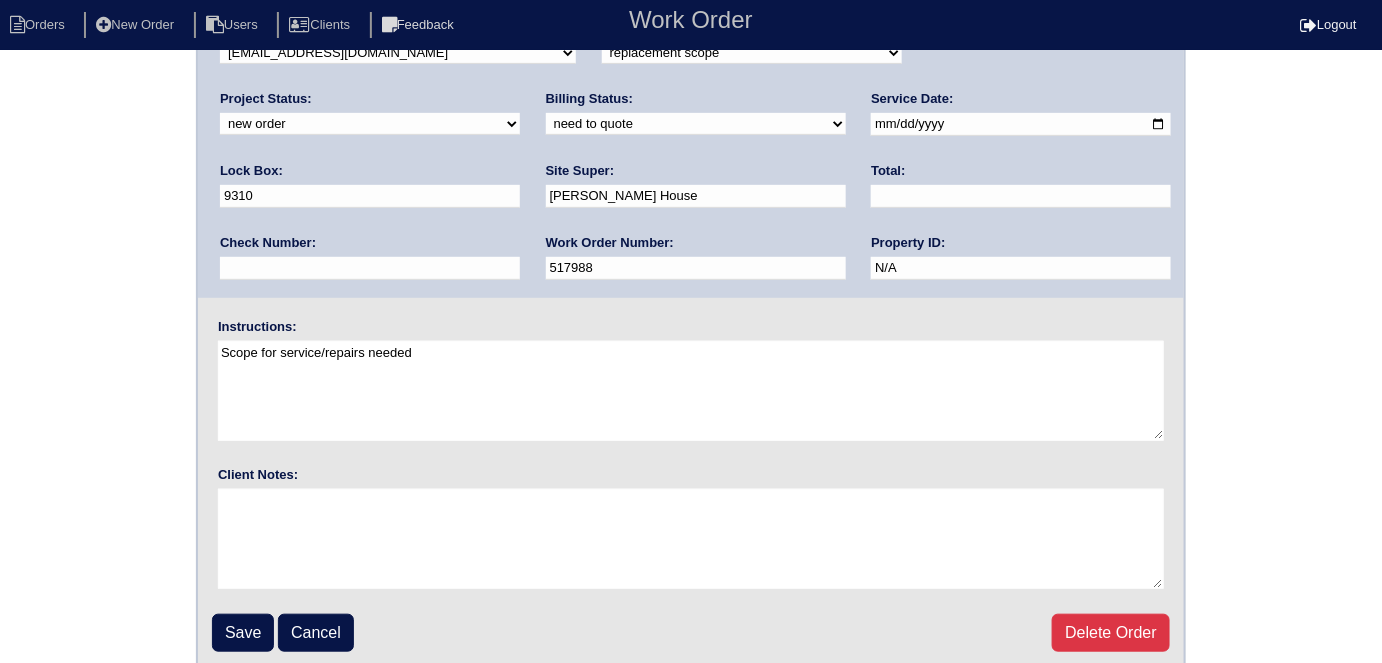 scroll, scrollTop: 240, scrollLeft: 0, axis: vertical 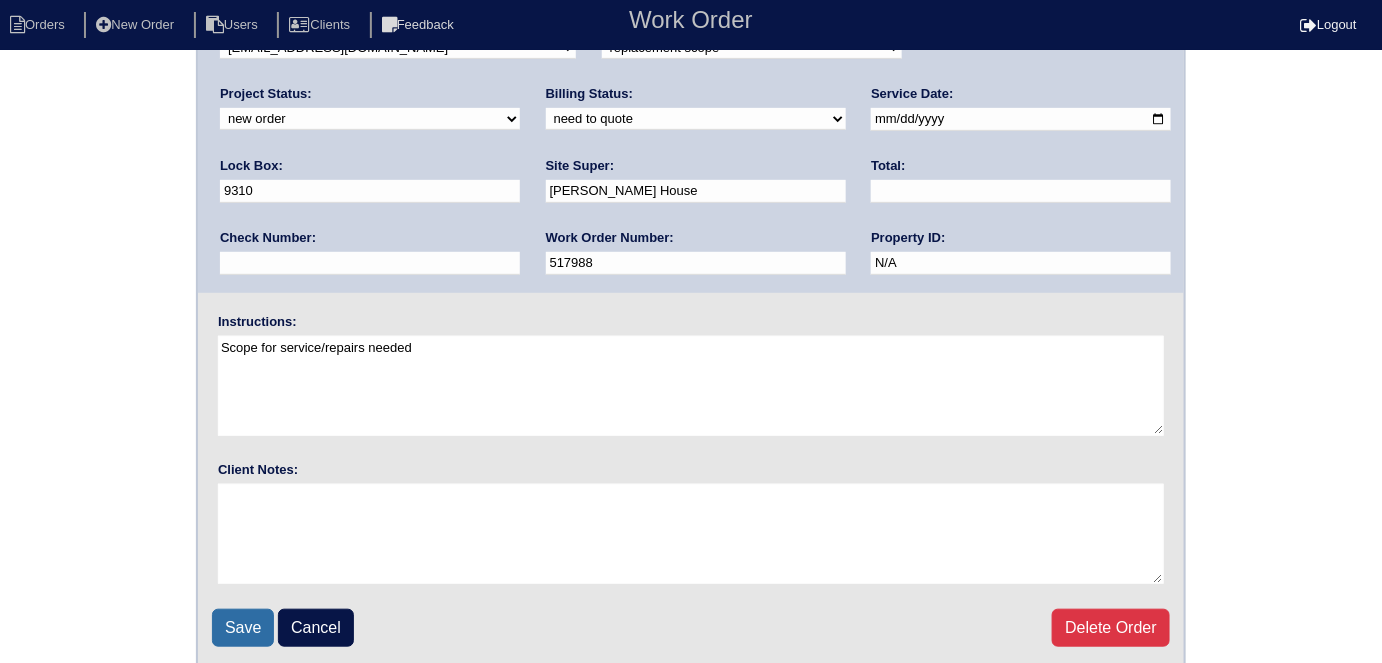 click on "Save" at bounding box center (243, 628) 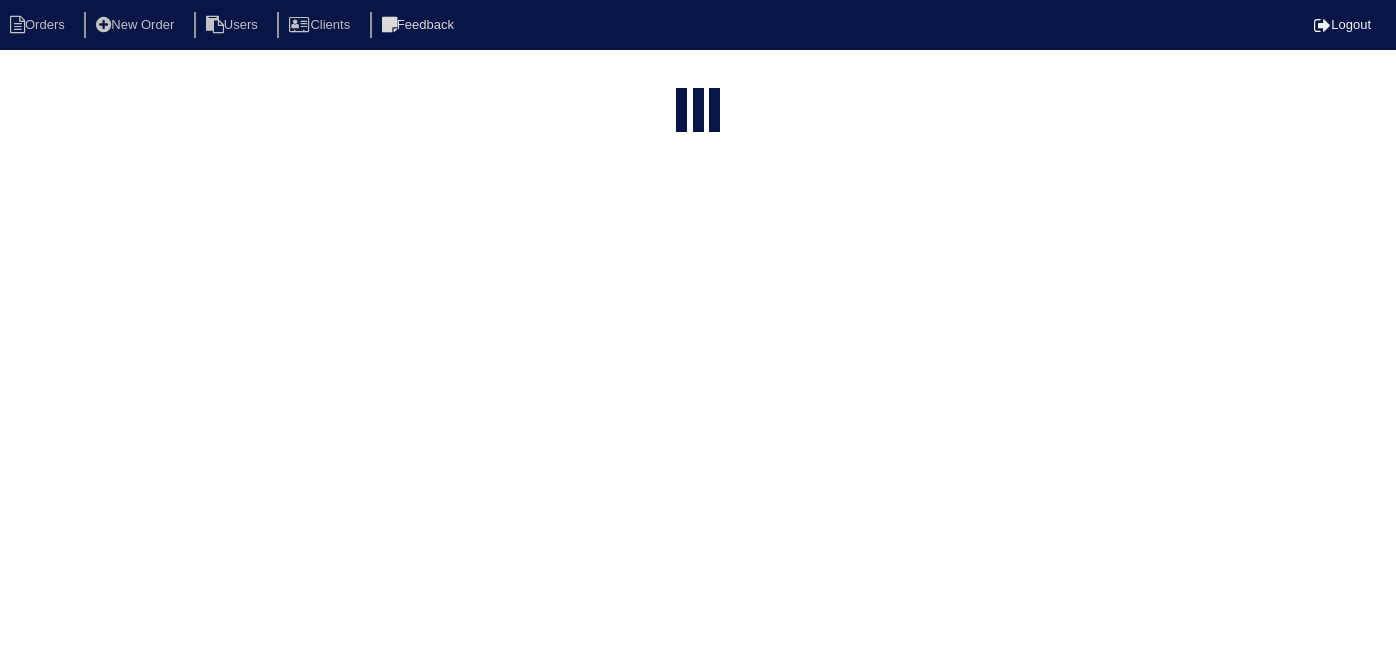 select on "15" 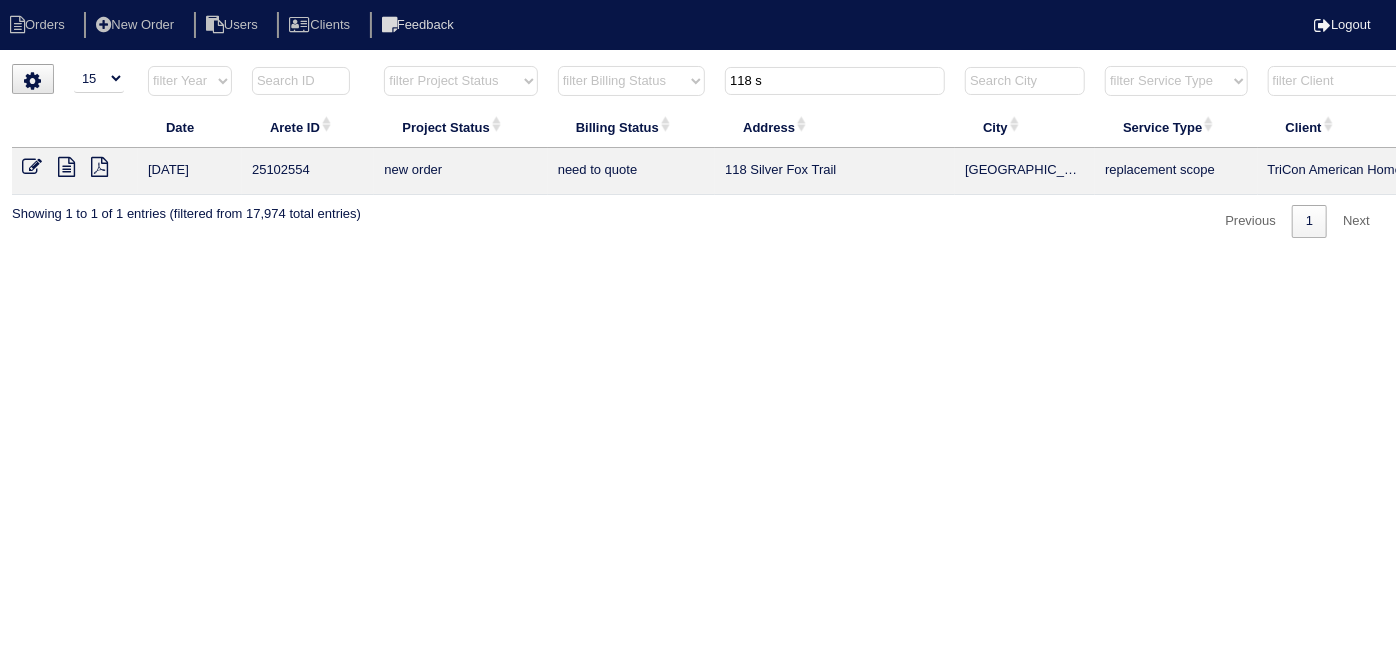 drag, startPoint x: 826, startPoint y: 93, endPoint x: 267, endPoint y: 55, distance: 560.2901 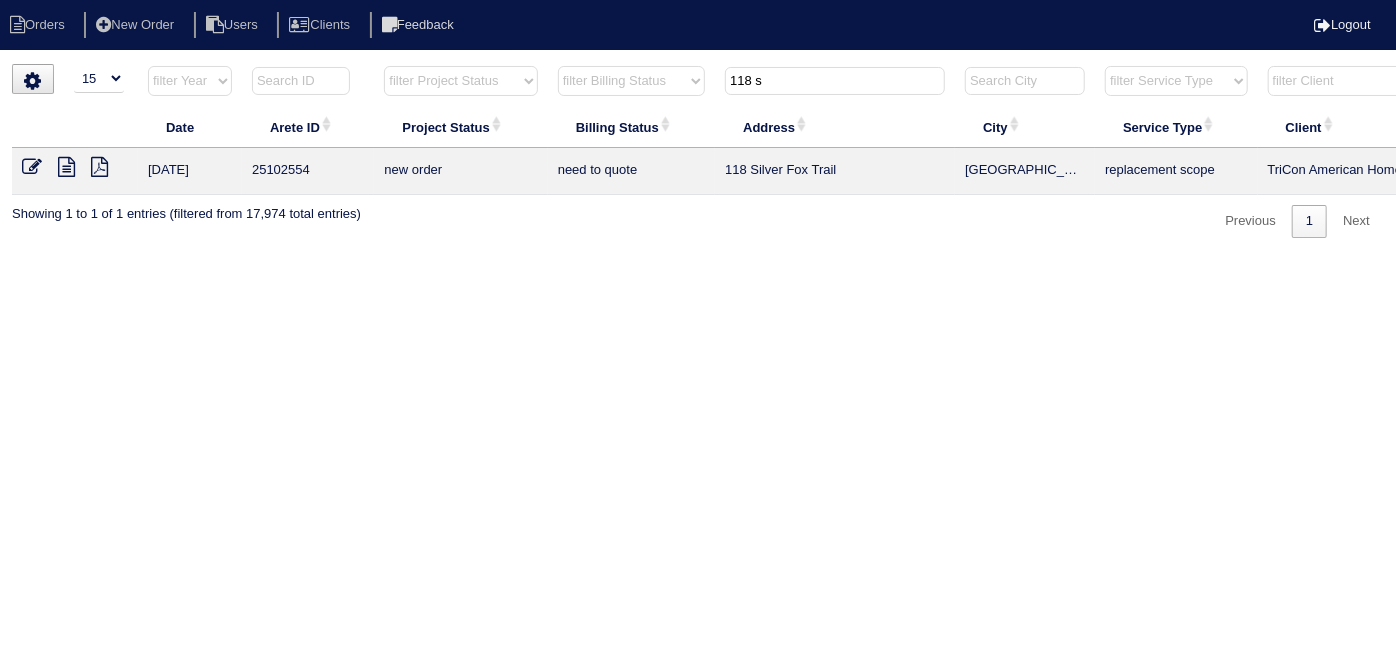 click on "Orders
New Order
Users
Clients
Feedback
Logout
Orders
New Order
Users
Clients
Message is blank.  Please add text or cancel.
Send Feedback
Cancel" at bounding box center [698, 129] 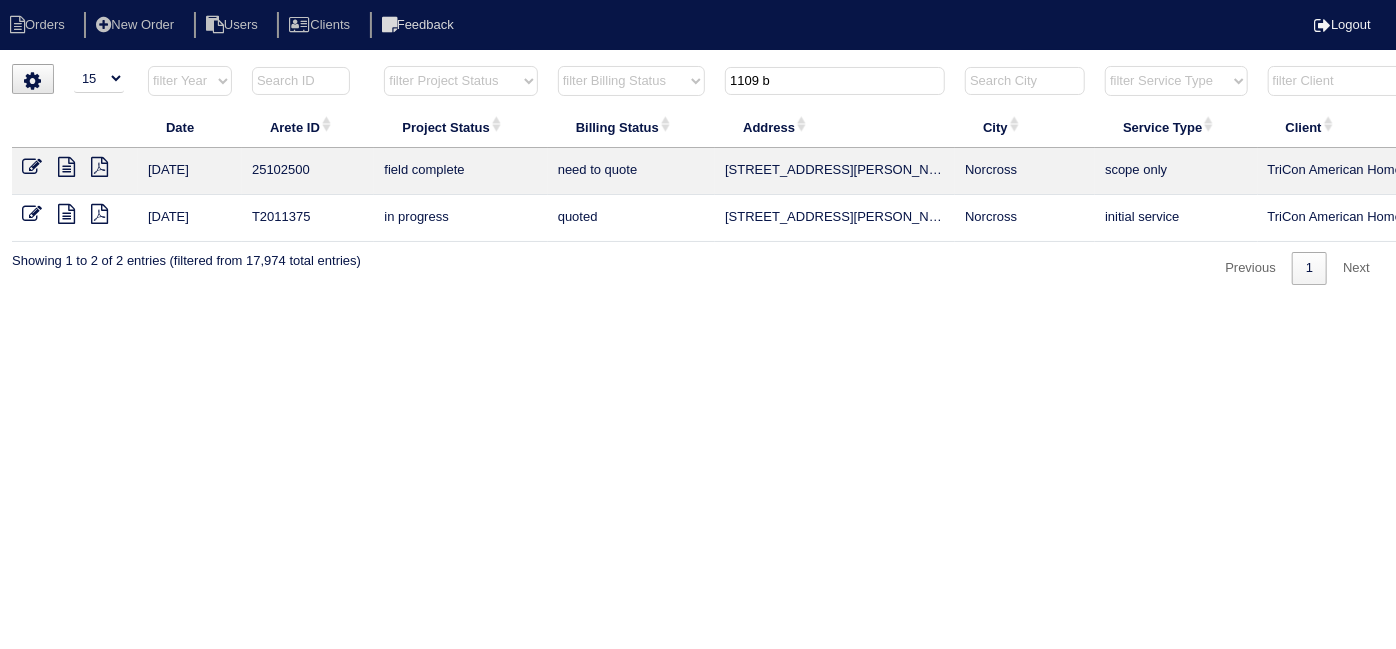 type on "1109 b" 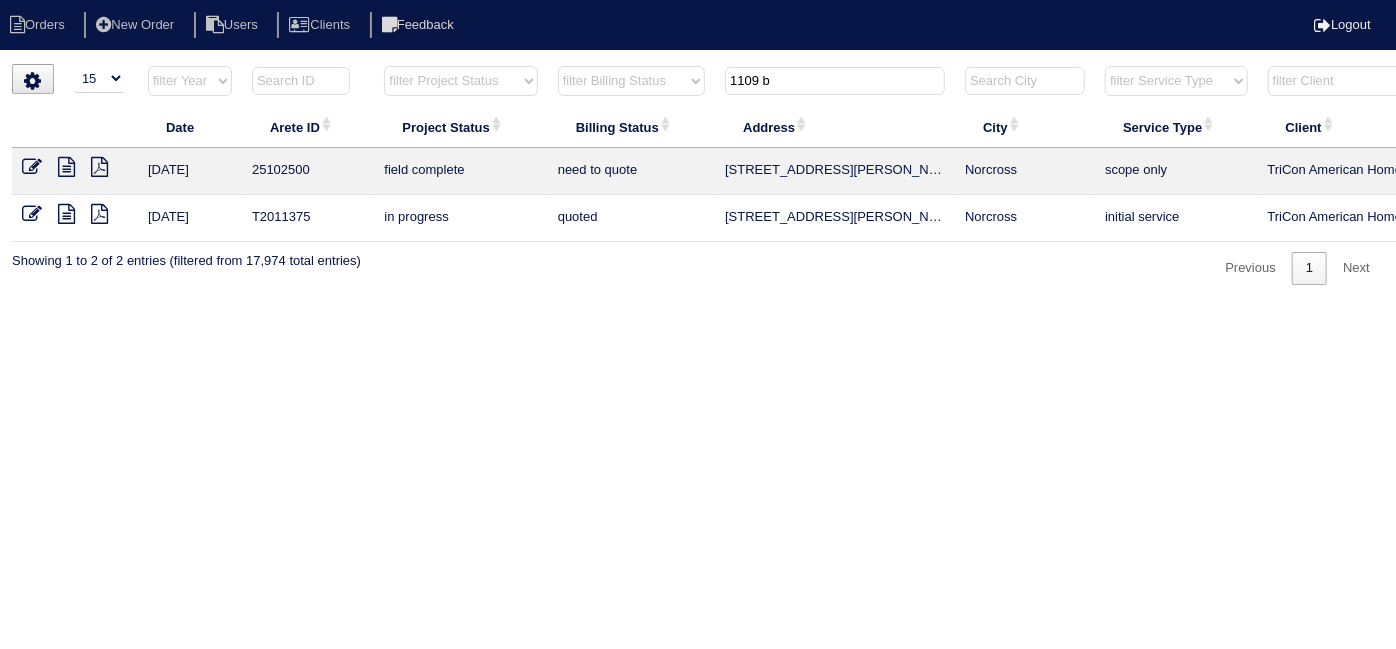 click at bounding box center (66, 167) 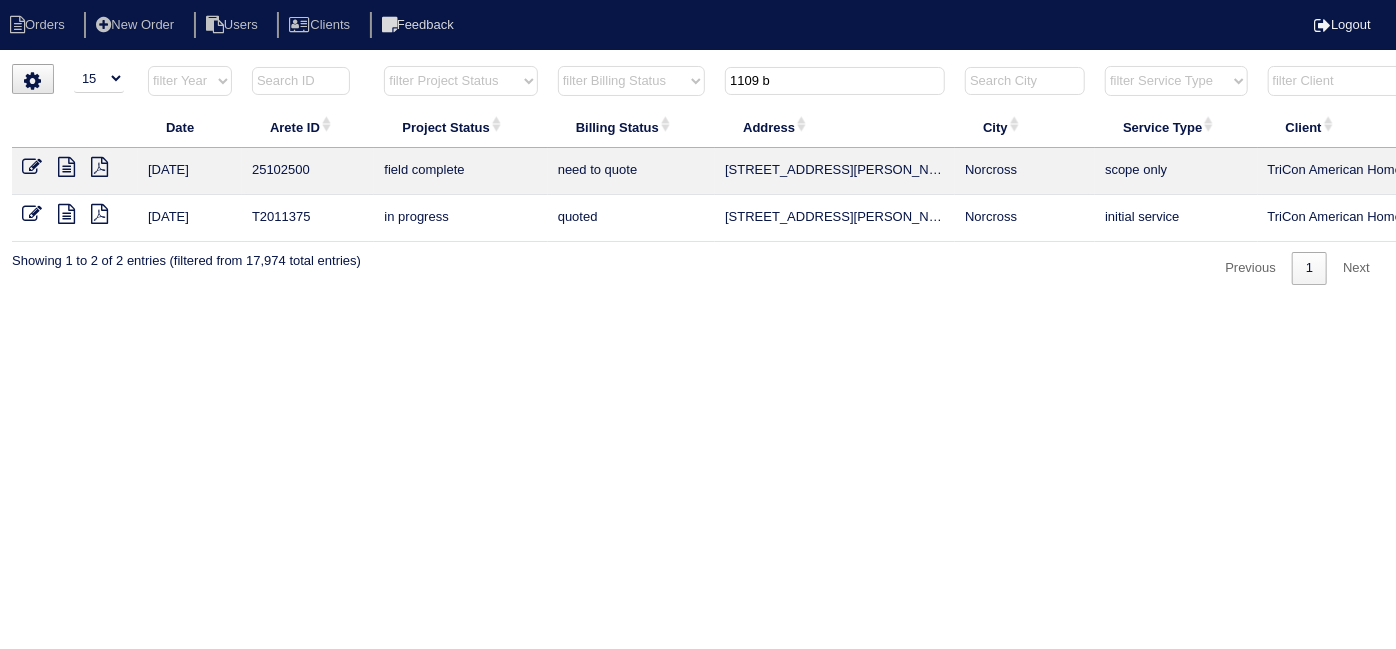 click at bounding box center [32, 167] 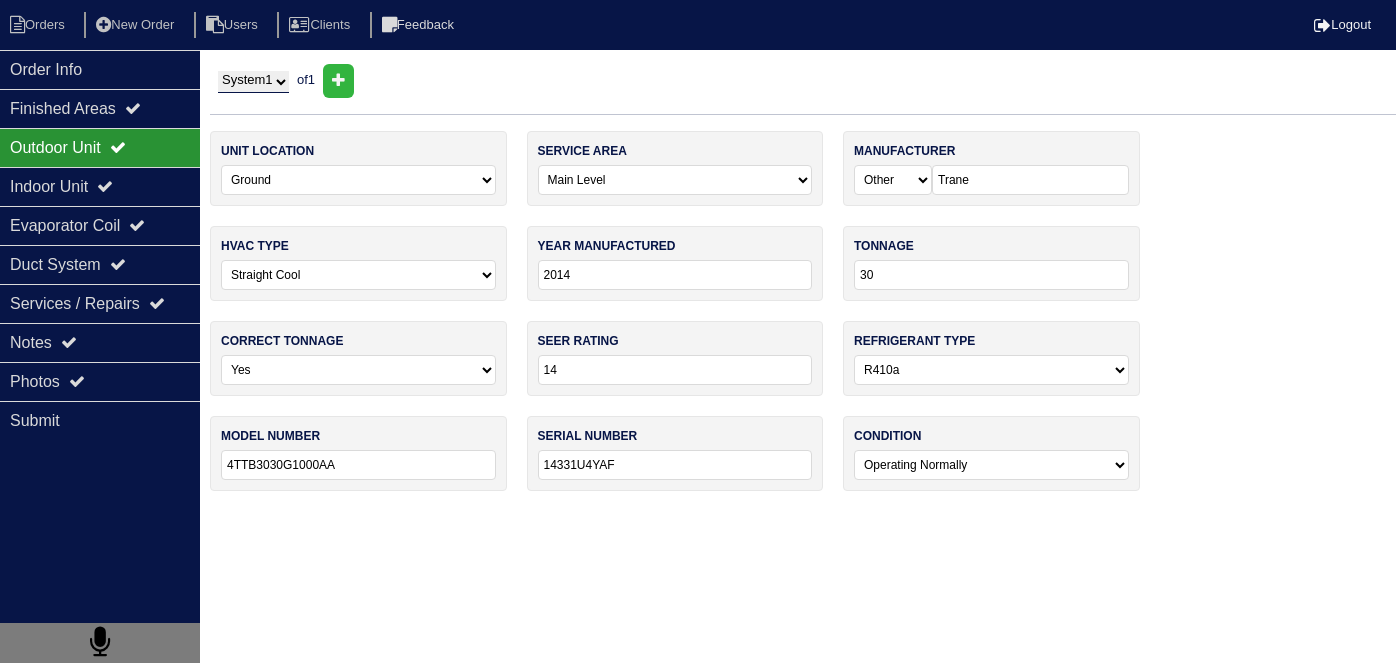 select on "0" 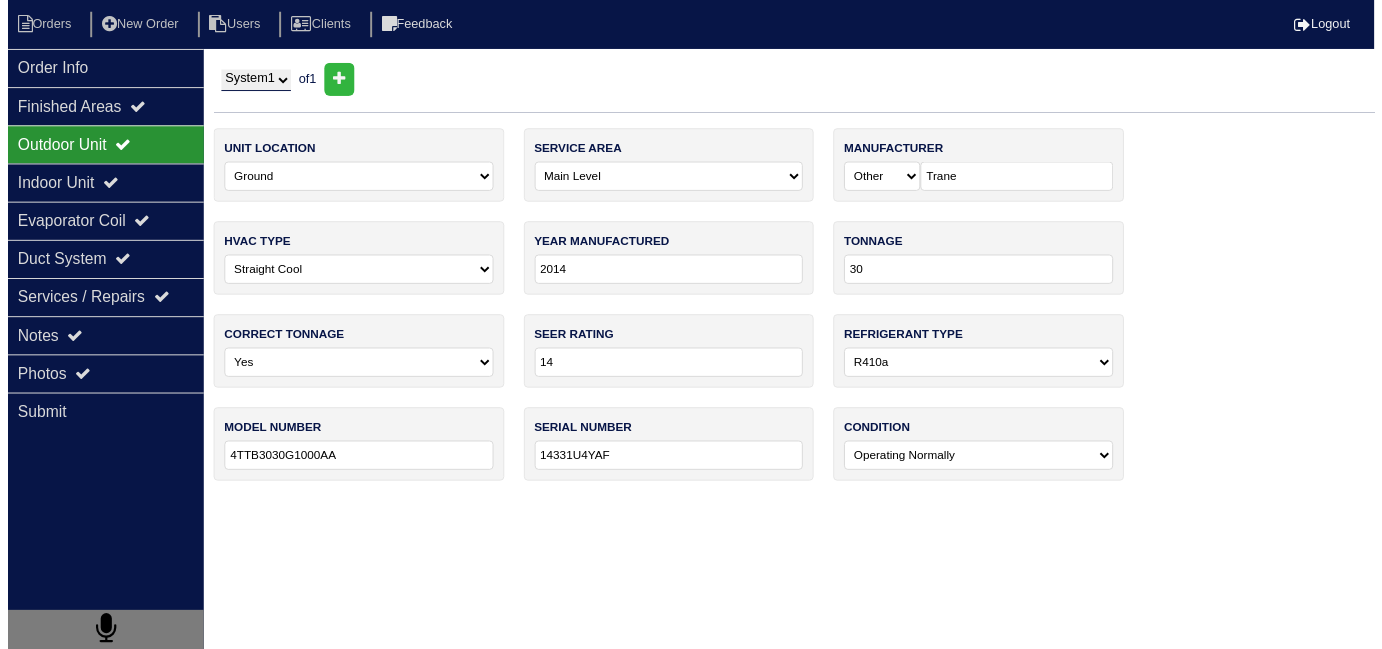 scroll, scrollTop: 0, scrollLeft: 0, axis: both 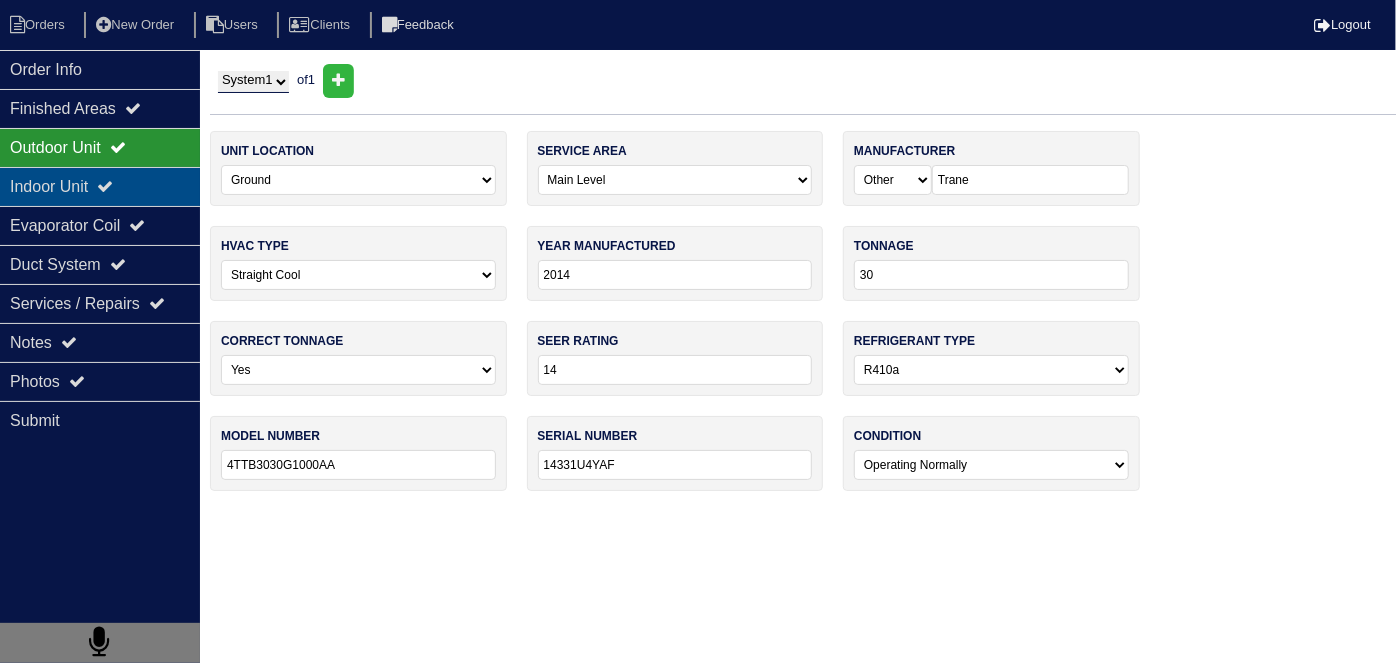 click on "Indoor Unit" at bounding box center [100, 186] 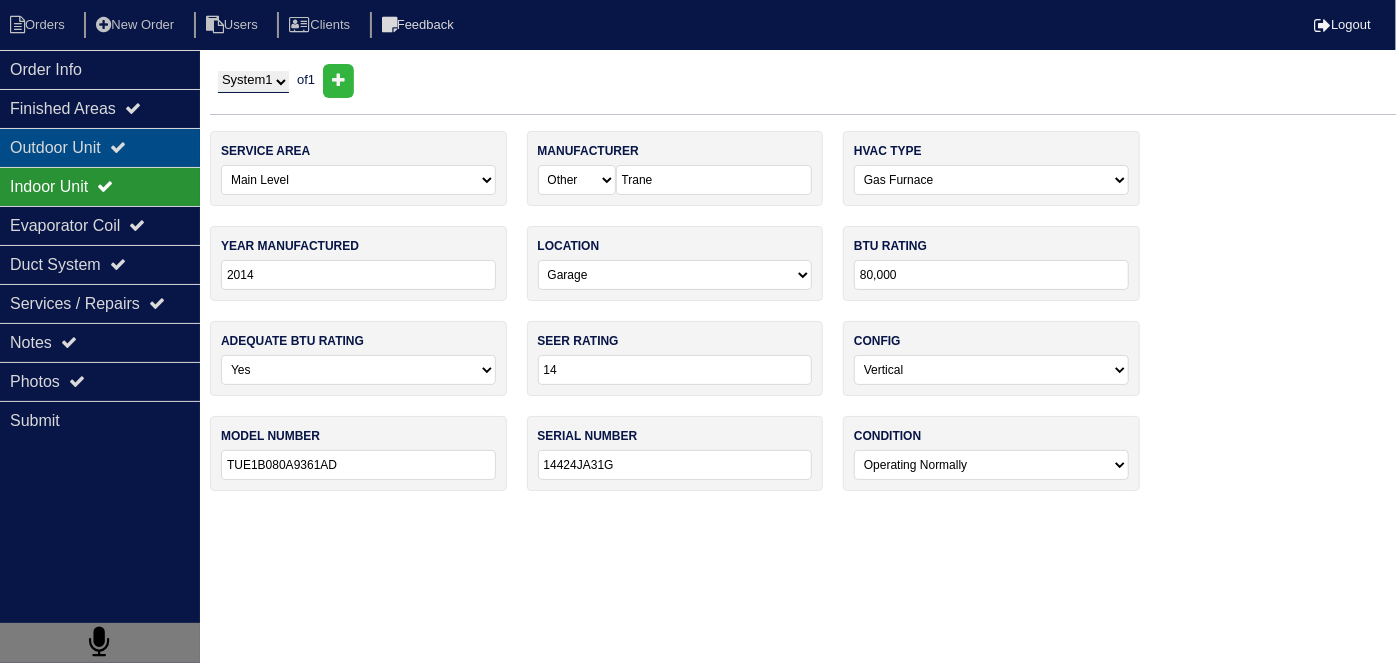 click on "Outdoor Unit" at bounding box center (100, 147) 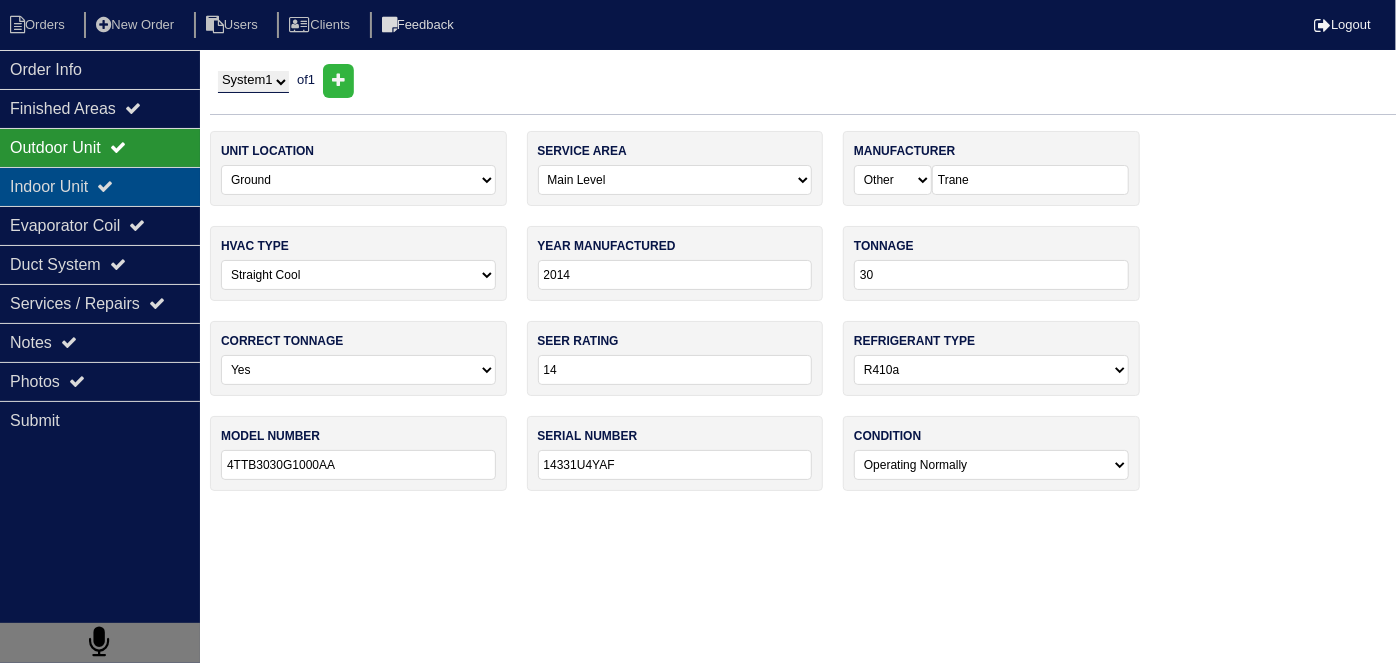 click on "Indoor Unit" at bounding box center (100, 186) 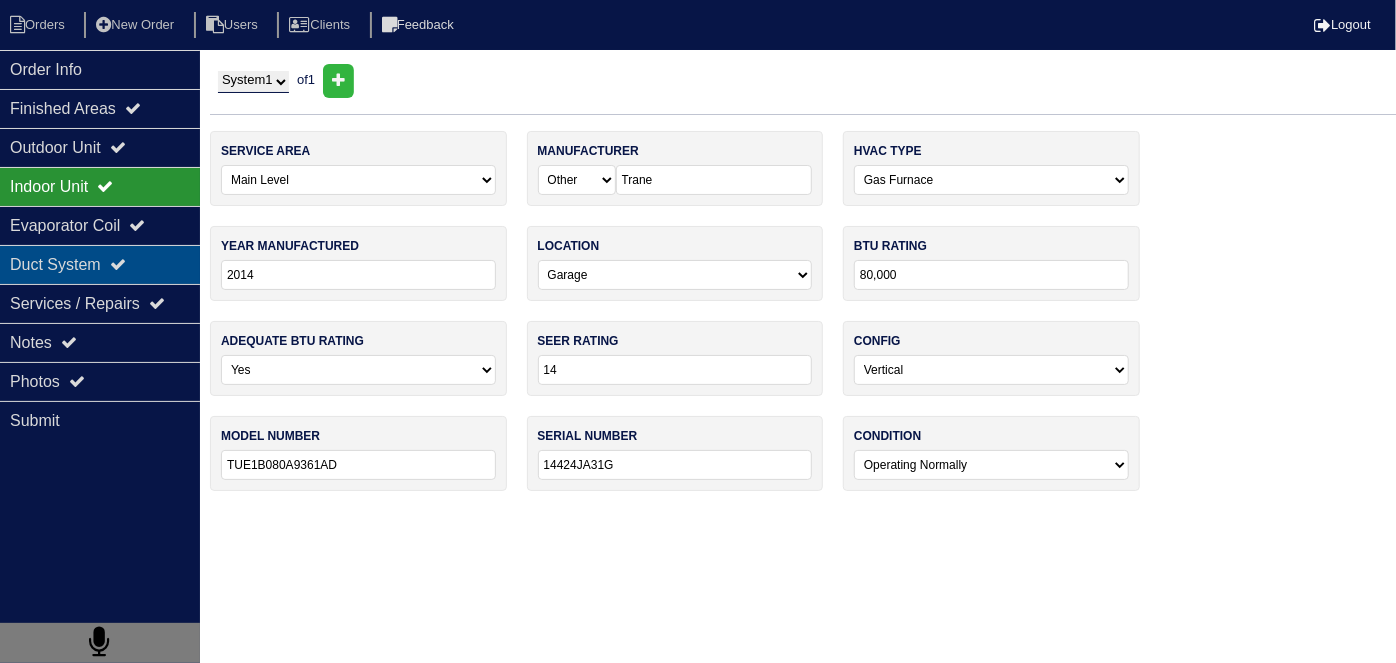 click on "Duct System" at bounding box center (100, 264) 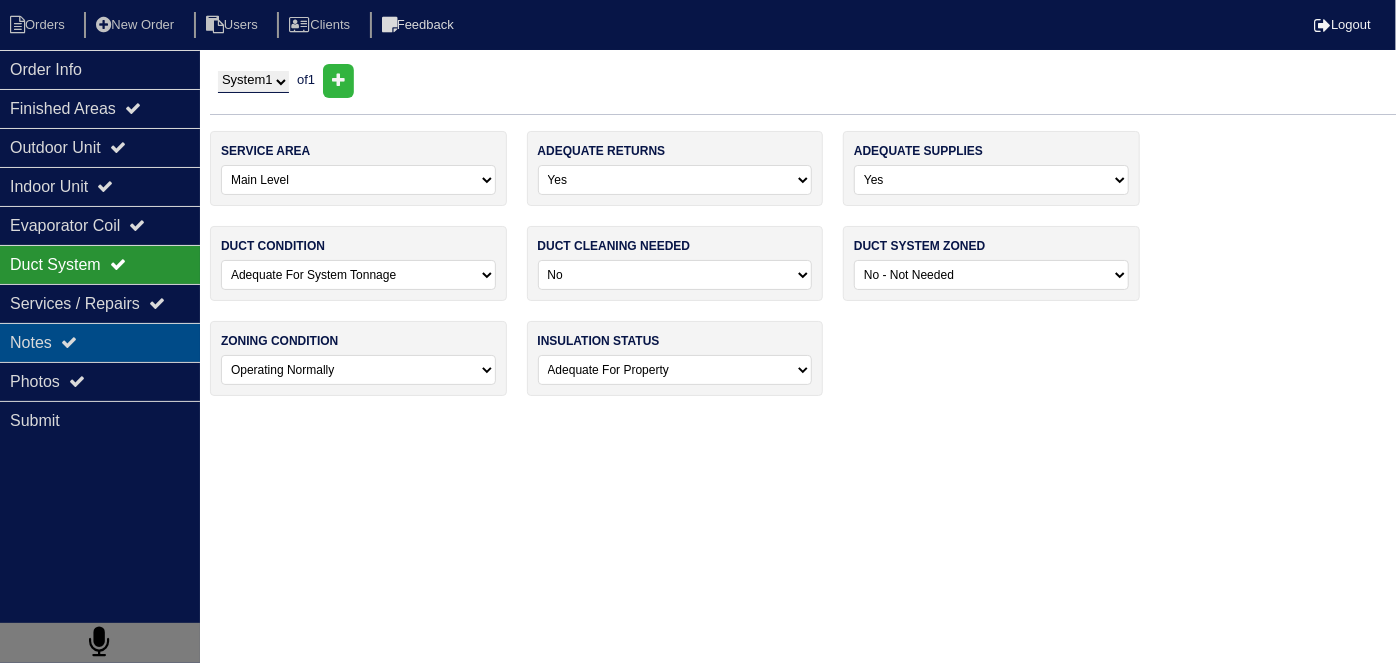 click on "Notes" at bounding box center [100, 342] 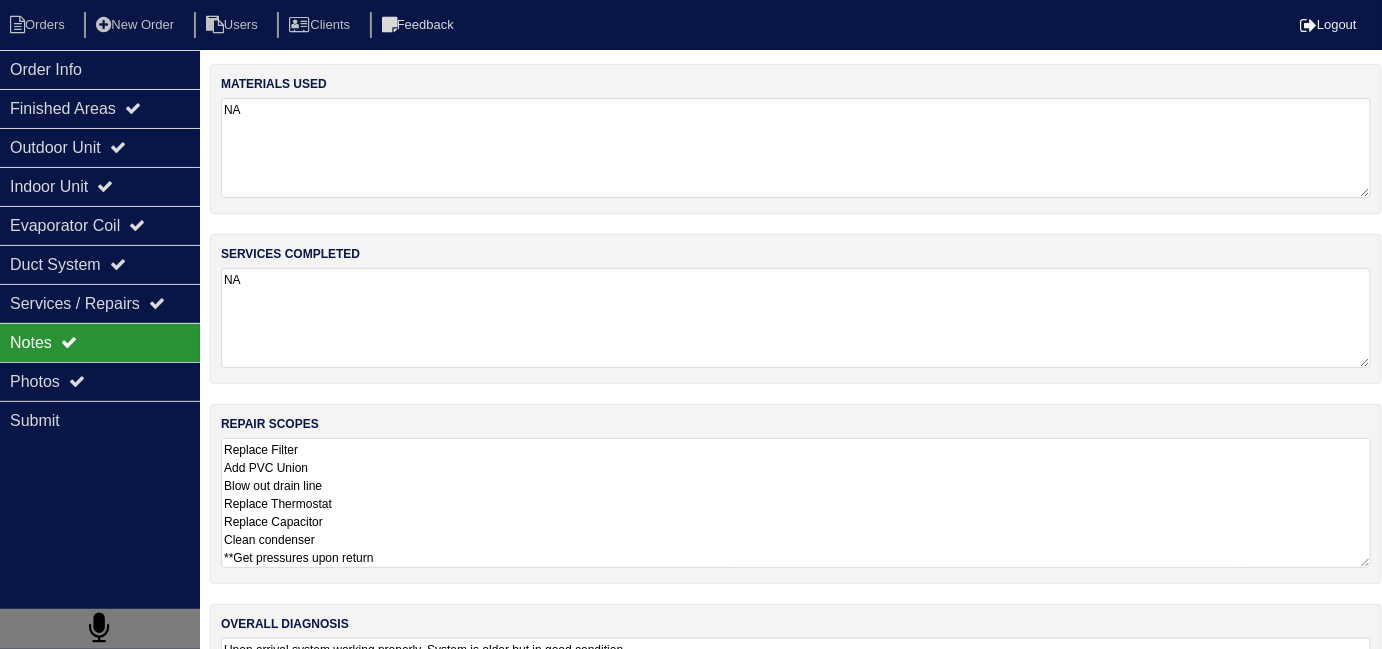 click on "Replace Filter
Add PVC Union
Blow out drain line
Replace Thermostat
Replace Capacitor
Clean condenser
**Get pressures upon return" at bounding box center [796, 503] 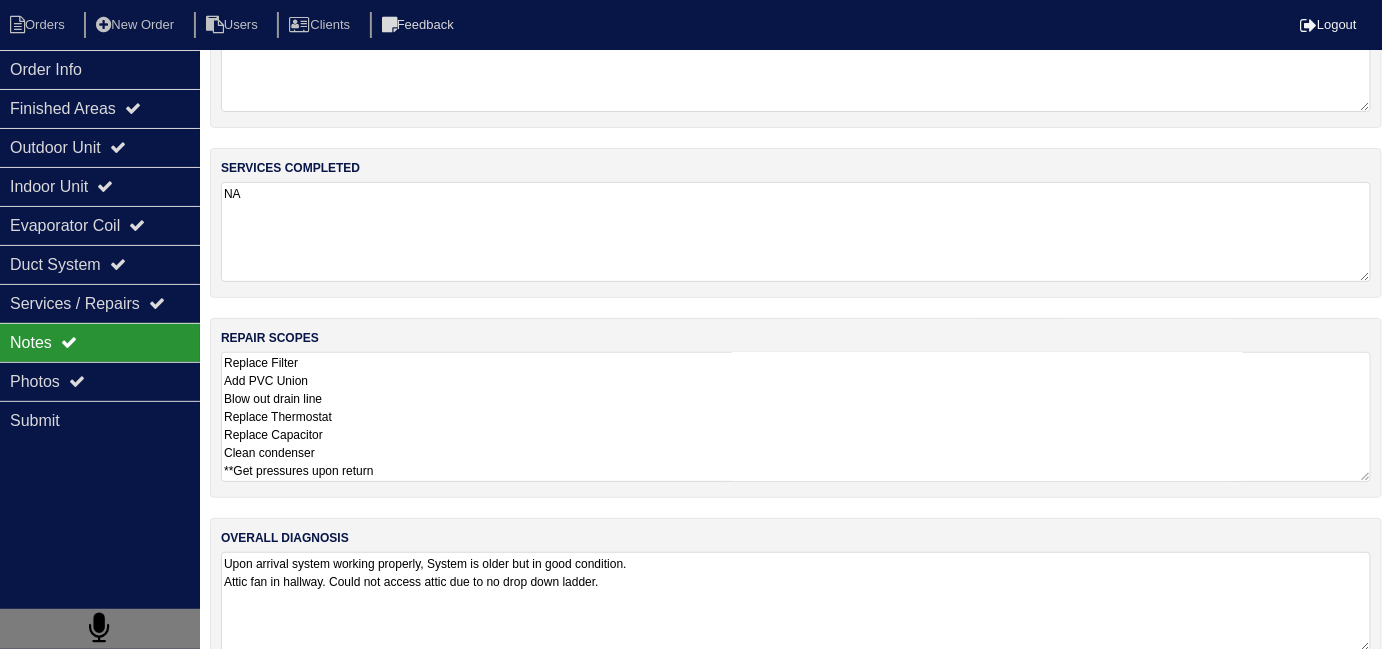 scroll, scrollTop: 119, scrollLeft: 0, axis: vertical 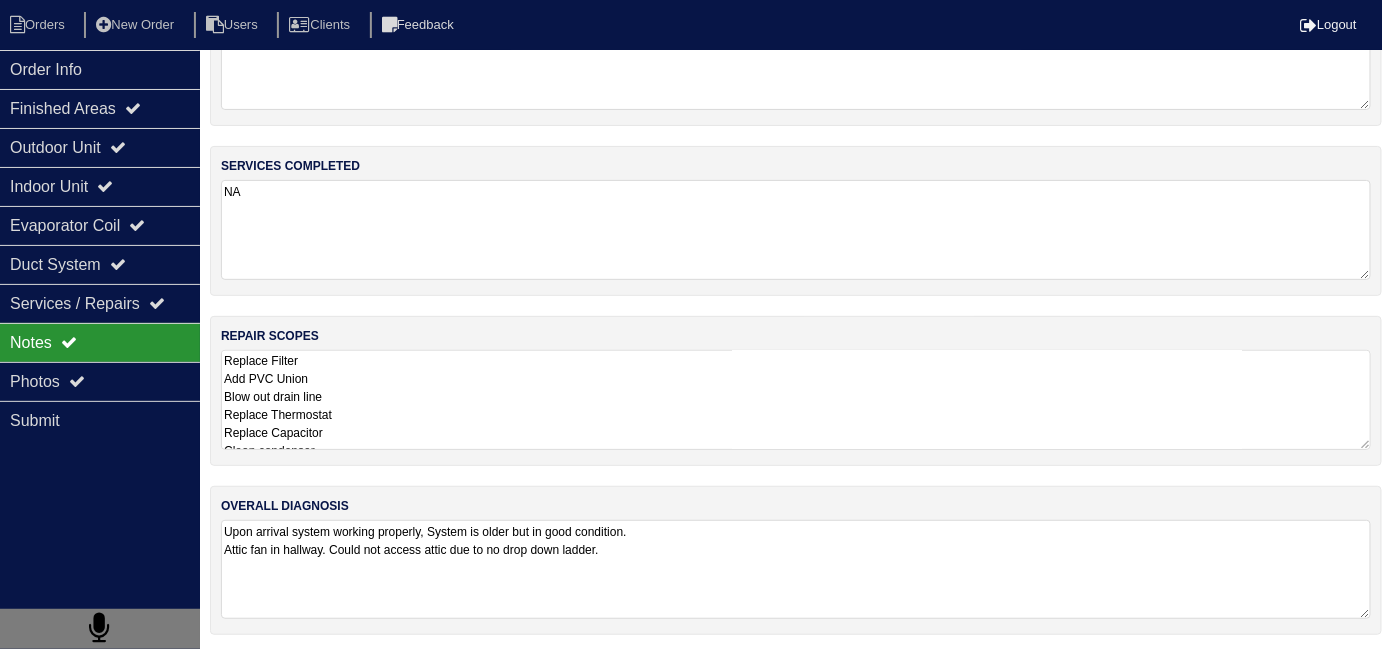 click on "Upon arrival system working properly, System is older but in good condition.
Attic fan in hallway. Could not access attic due to no drop down ladder." at bounding box center (796, 569) 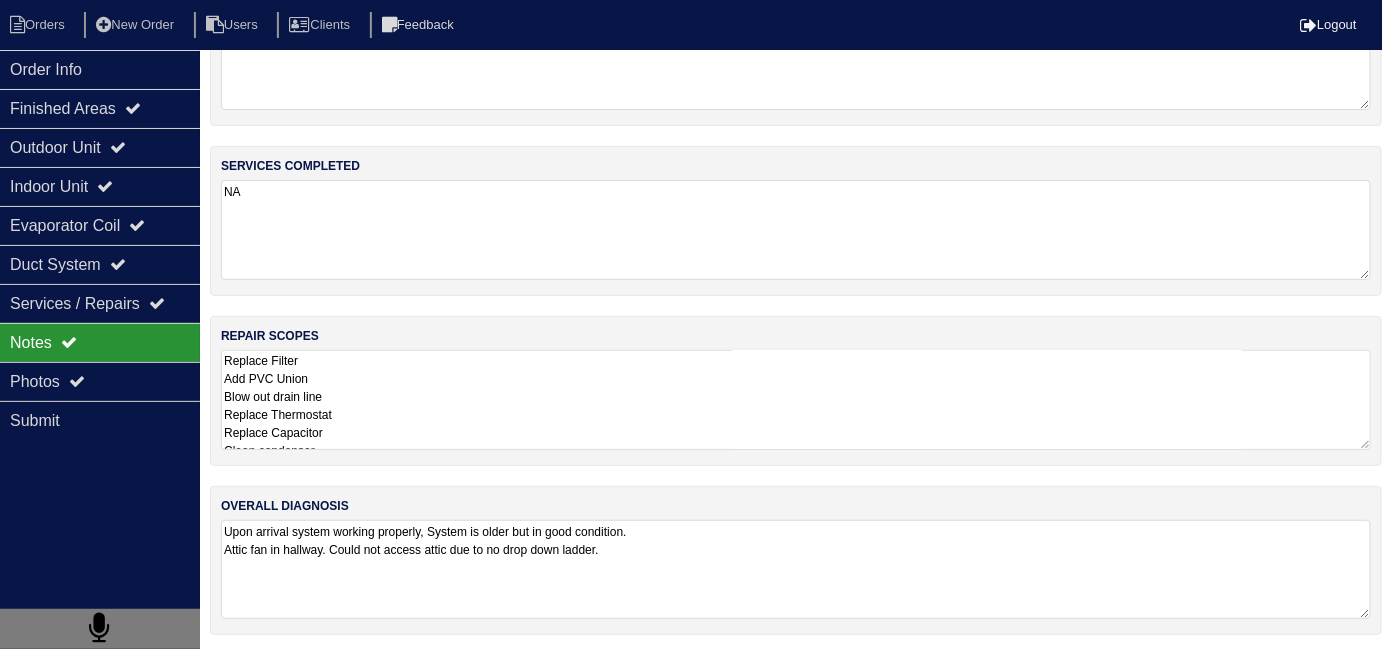 drag, startPoint x: 677, startPoint y: 545, endPoint x: 391, endPoint y: 551, distance: 286.06293 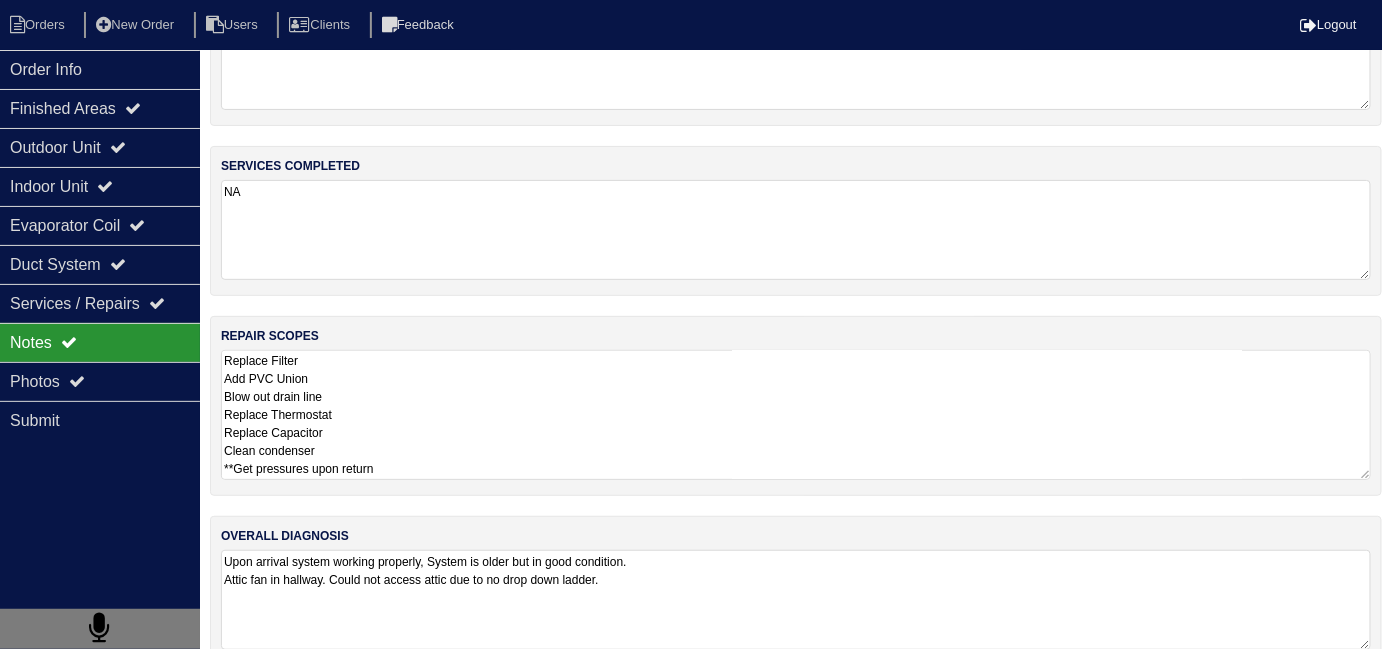 click on "Upon arrival system working properly, System is older but in good condition.
Attic fan in hallway. Could not access attic due to no drop down ladder." at bounding box center (796, 600) 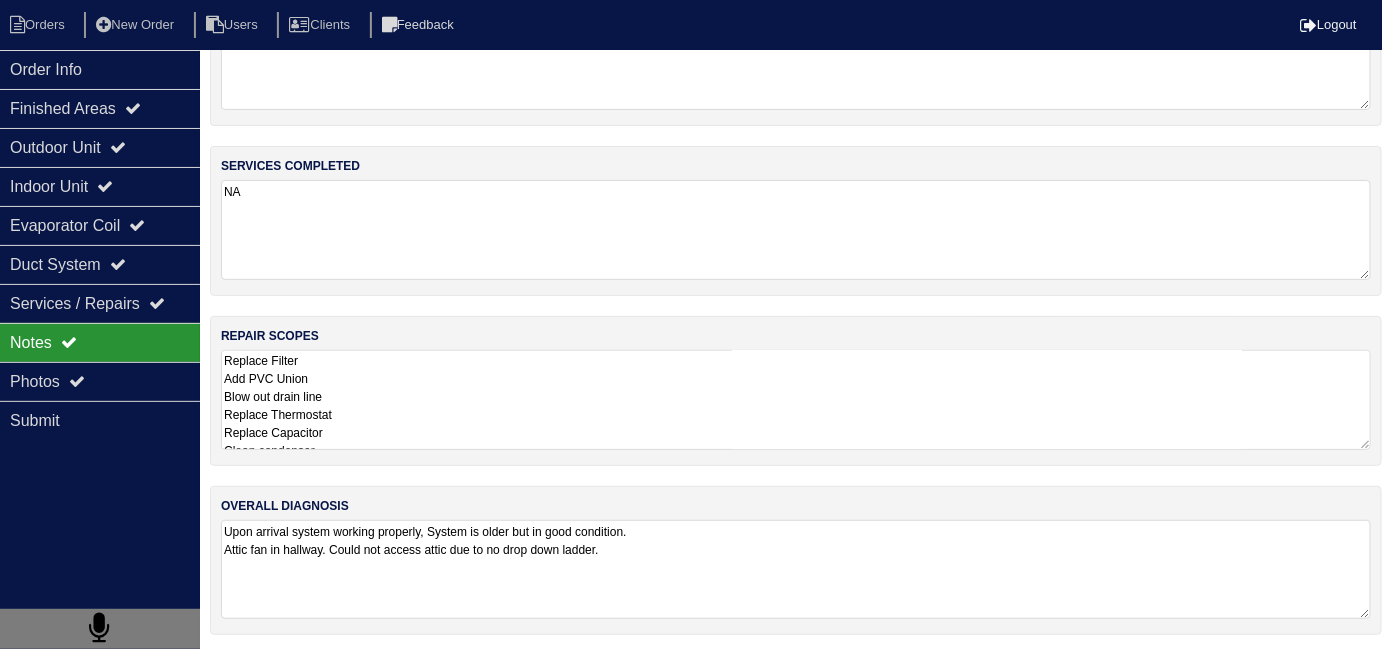 scroll, scrollTop: 87, scrollLeft: 0, axis: vertical 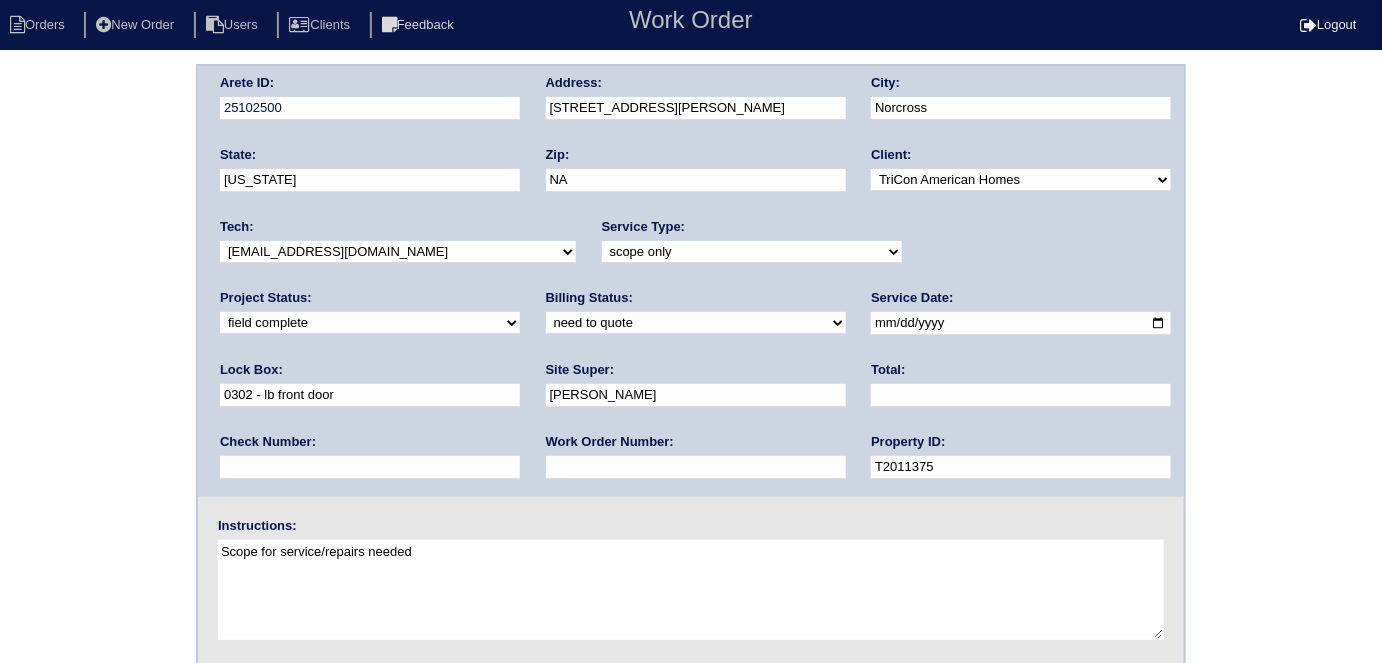 click on "need to quote
quoted
need to invoice
invoiced
paid
warranty
purchase order needed
unknown
in quickbooks" at bounding box center [696, 323] 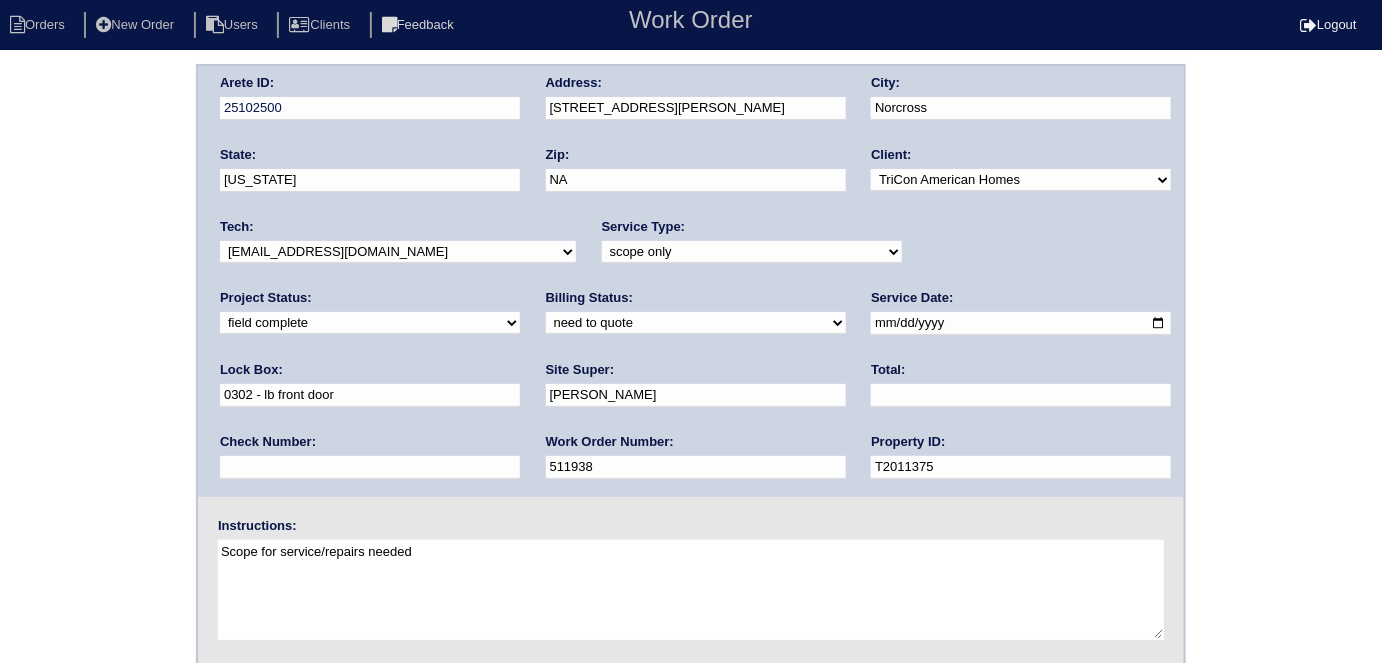 drag, startPoint x: 305, startPoint y: 471, endPoint x: 138, endPoint y: 434, distance: 171.0497 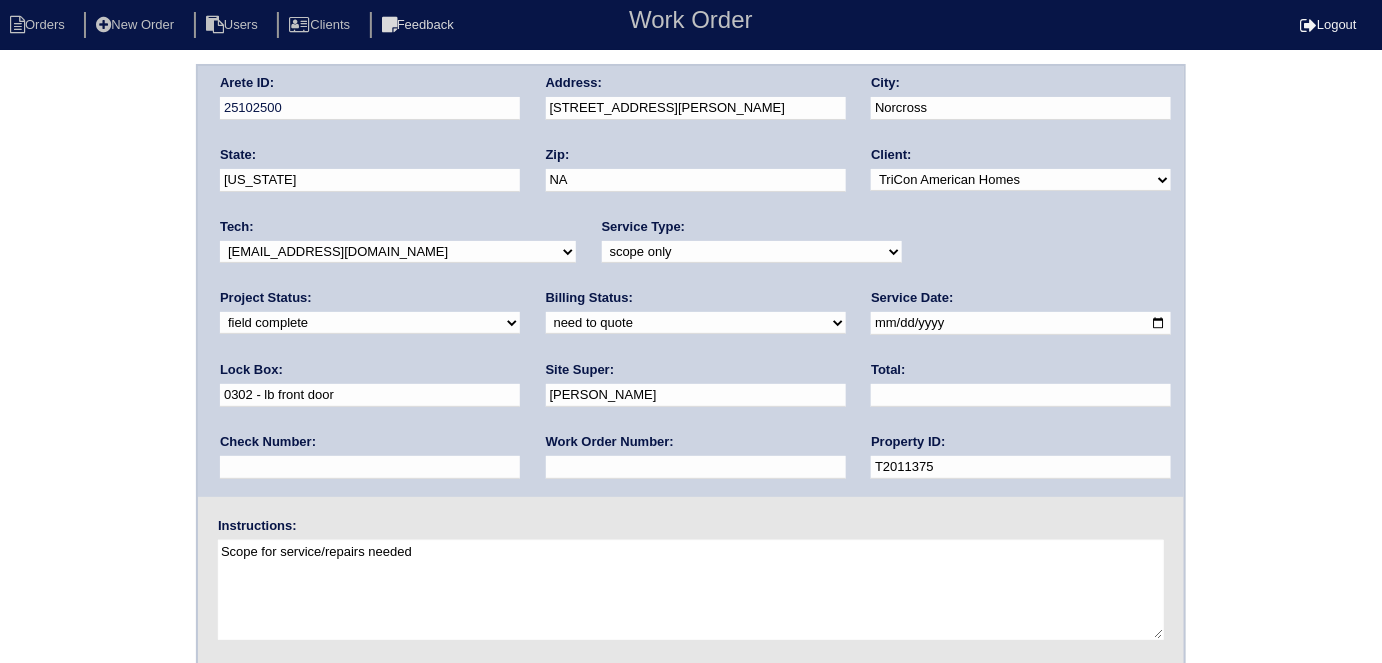 click at bounding box center (696, 467) 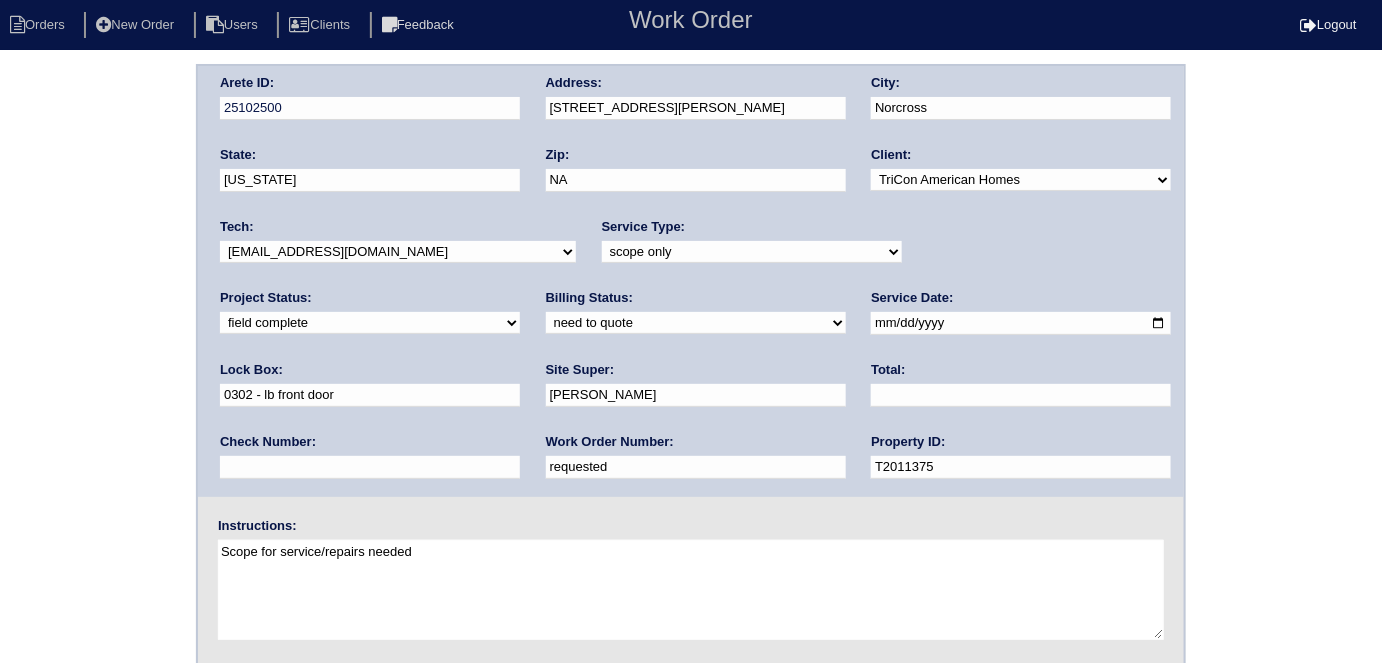 click at bounding box center (1021, 395) 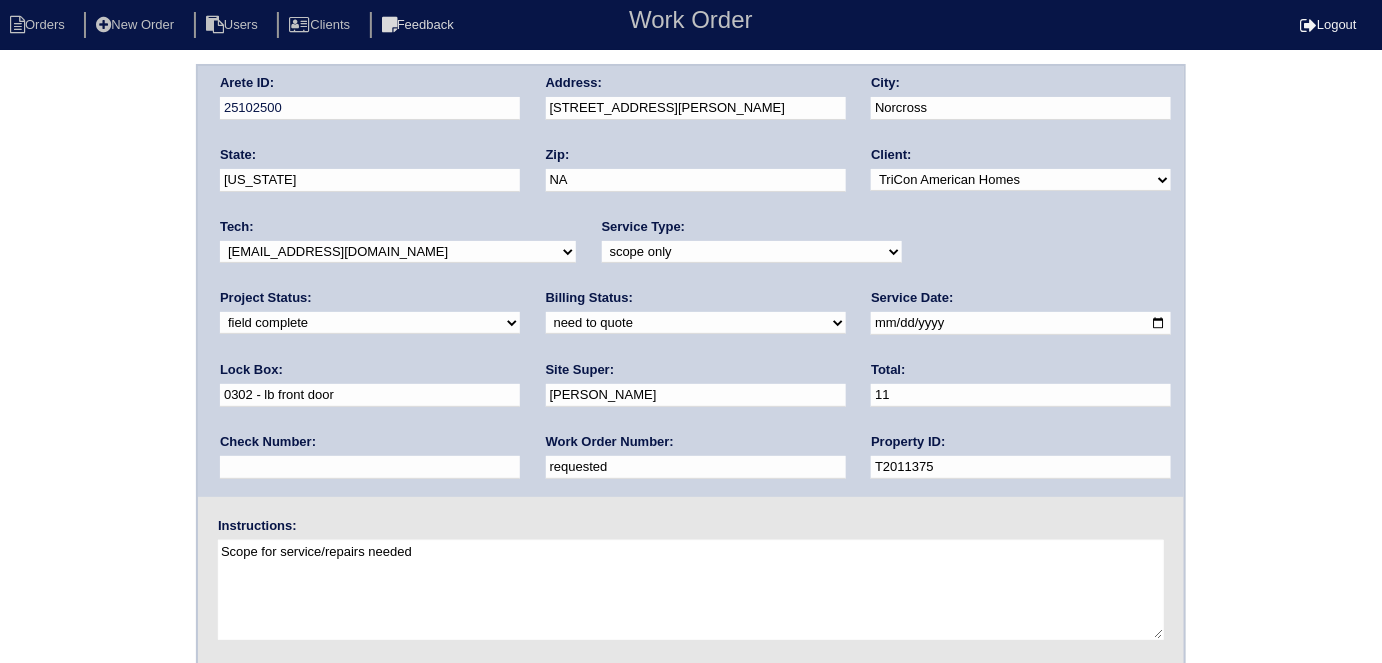 type on "1" 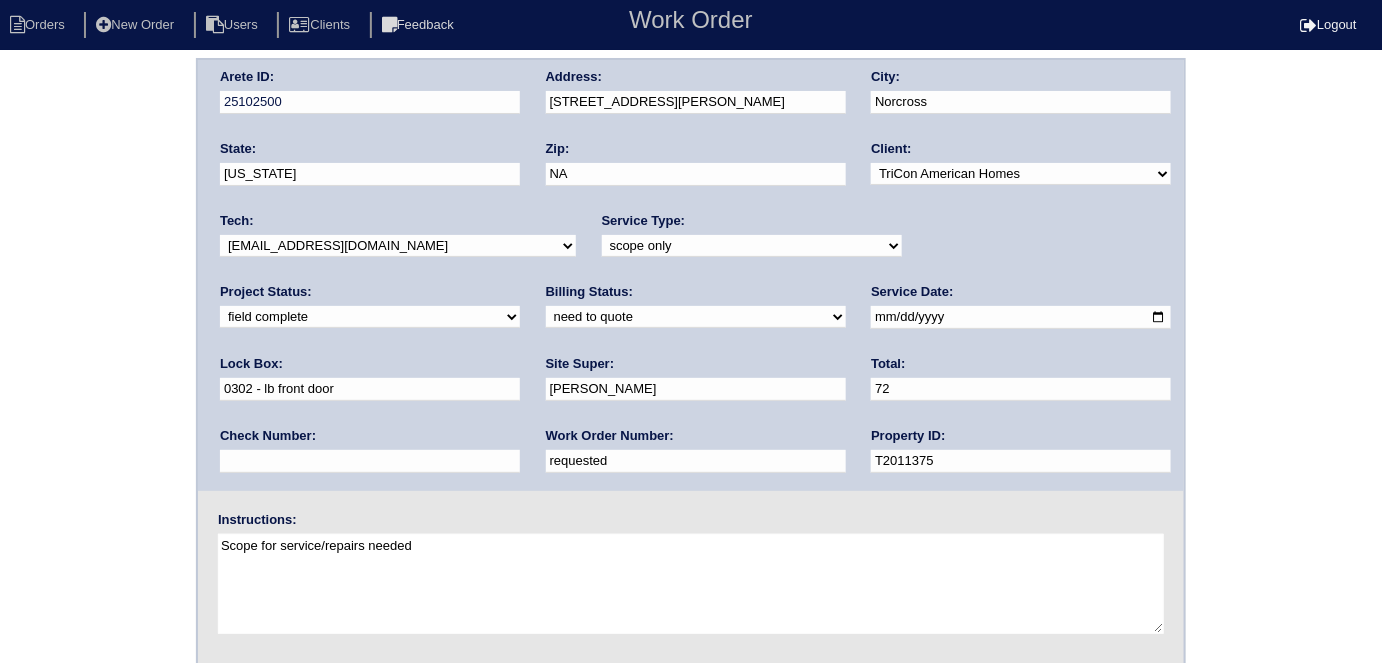 scroll, scrollTop: 7, scrollLeft: 0, axis: vertical 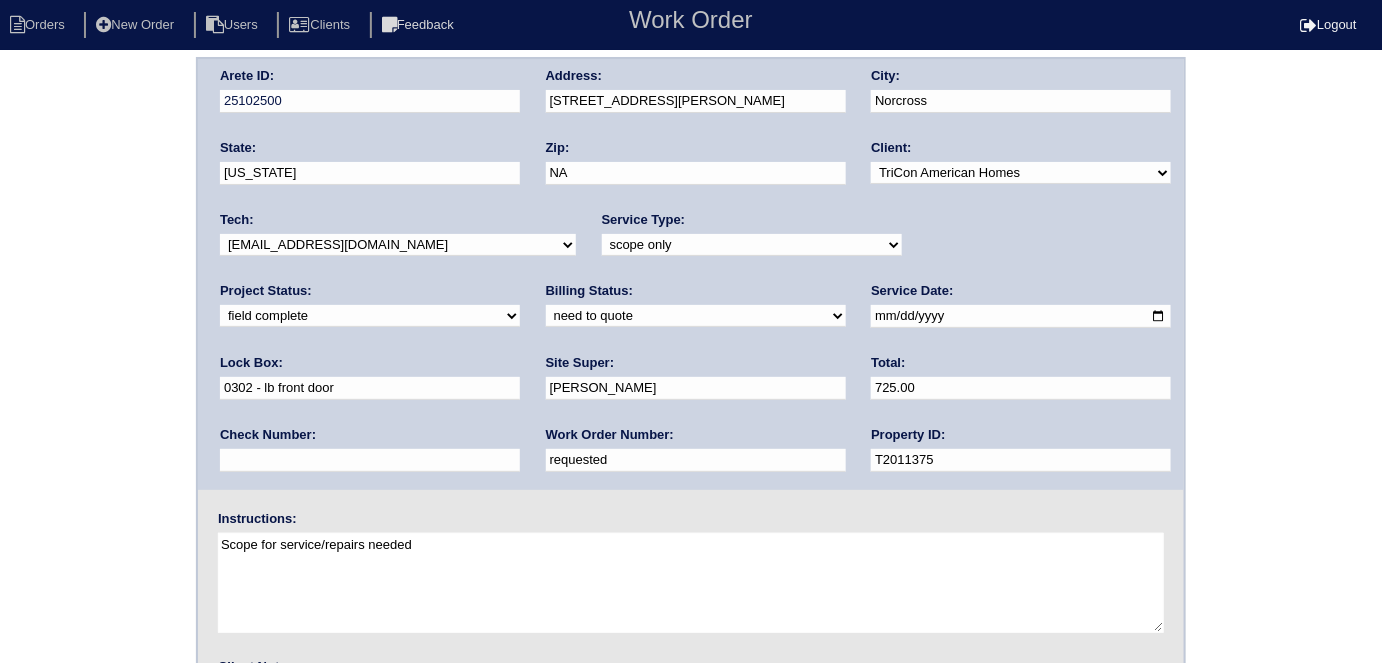 type on "725.00" 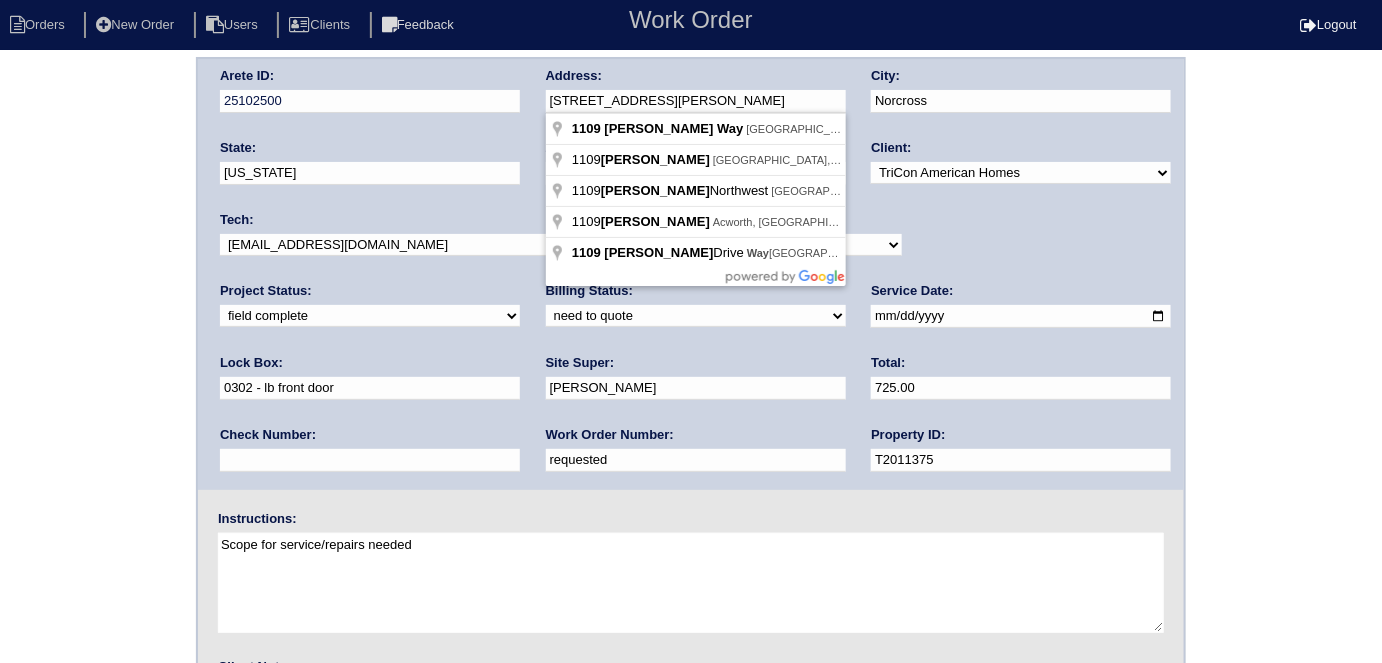 drag, startPoint x: 624, startPoint y: 94, endPoint x: 540, endPoint y: 94, distance: 84 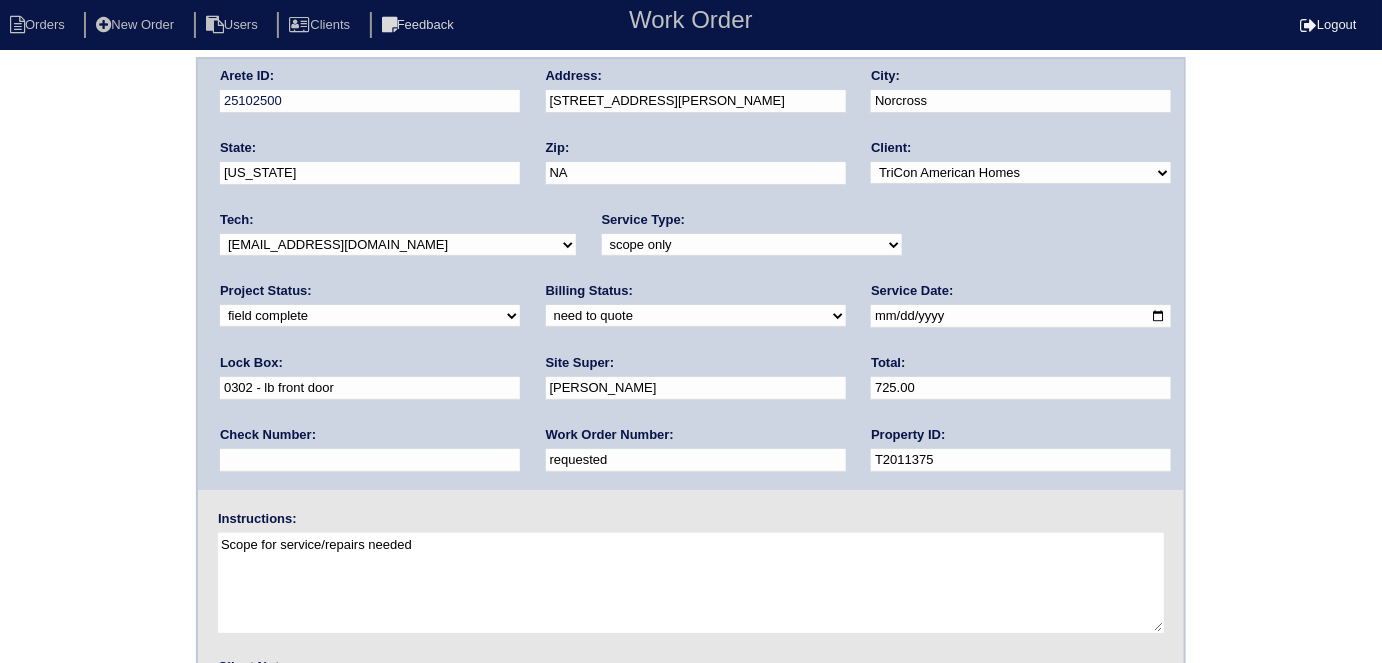 click on "Arete ID:
25102500
Address:
1109 Brittney Way
City:
Norcross
State:
Georgia
Zip:
NA
Client:
-select-
TriCon American Homes
American Homes 4 Rent
First Key Homes
Zillow
The Renovation Company
On The Level Development Group
Shepard Exposition Group
Sylvan Homes
Pathway Construction
Arete Personal
Arete SMG
Tiber Capital
Tiber Realty
Divvy
Rave
Stine Construction
Alan Luther
HomeRiver Group
Test Client
Rasmus Real Estate
Padly
Buffalo Homes
Phillip Brothers
Maymont Homes
Tech:" at bounding box center [691, 461] 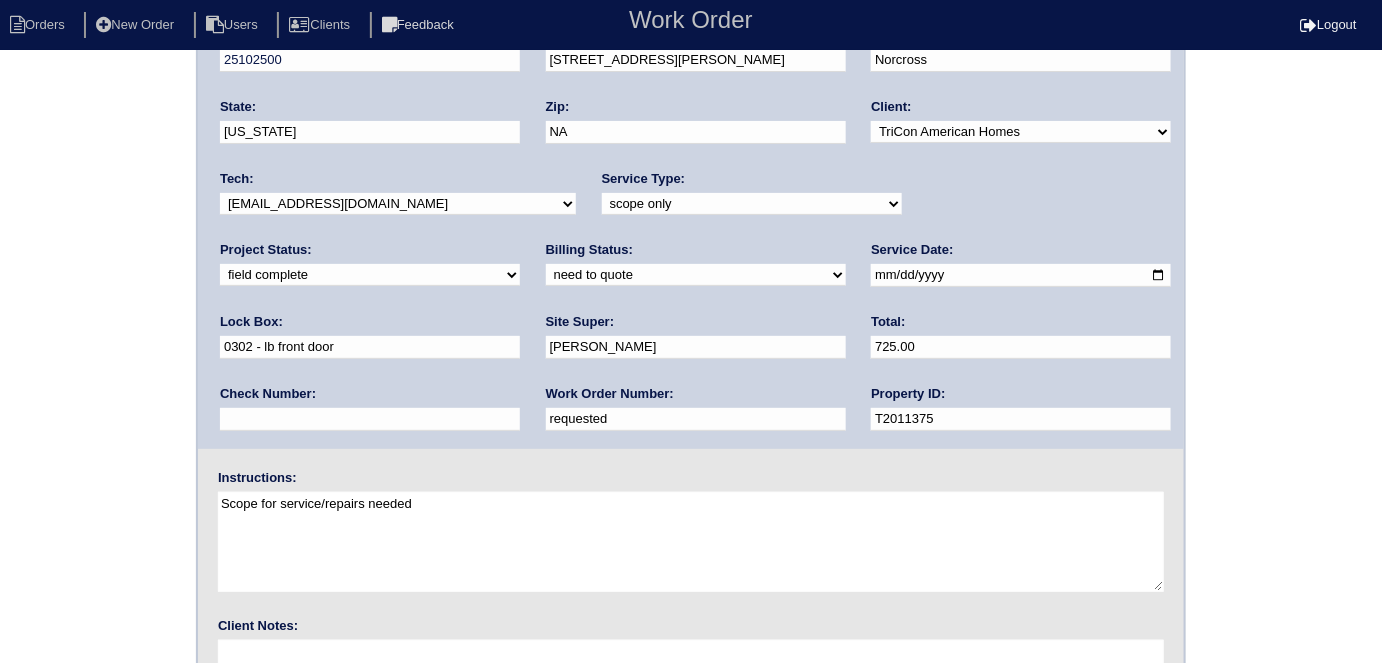 scroll, scrollTop: 205, scrollLeft: 0, axis: vertical 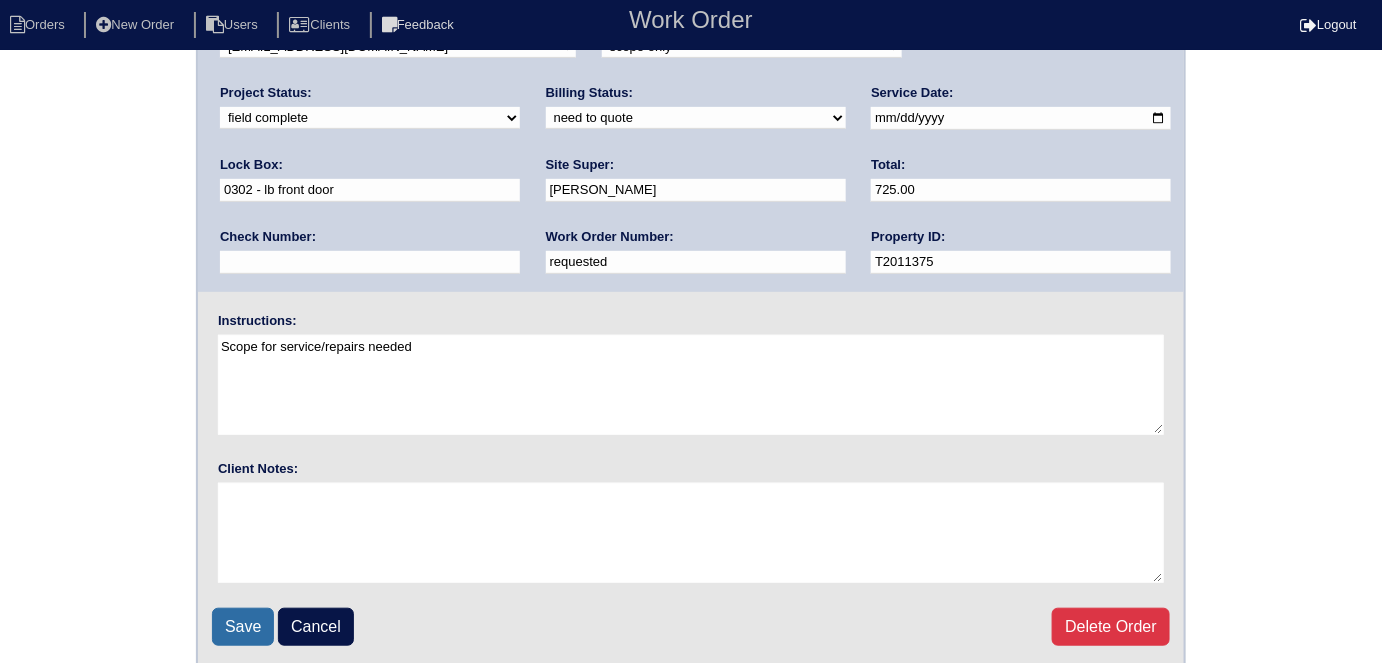 click on "Save" at bounding box center [243, 627] 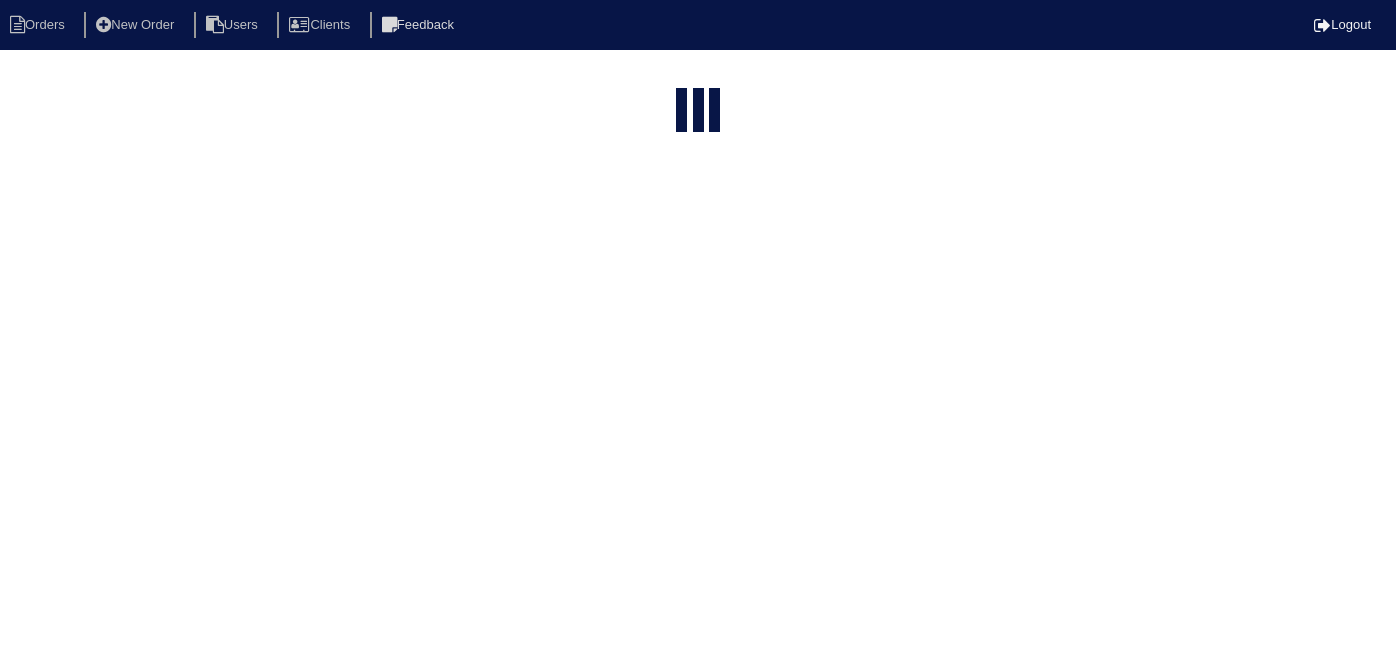 select on "15" 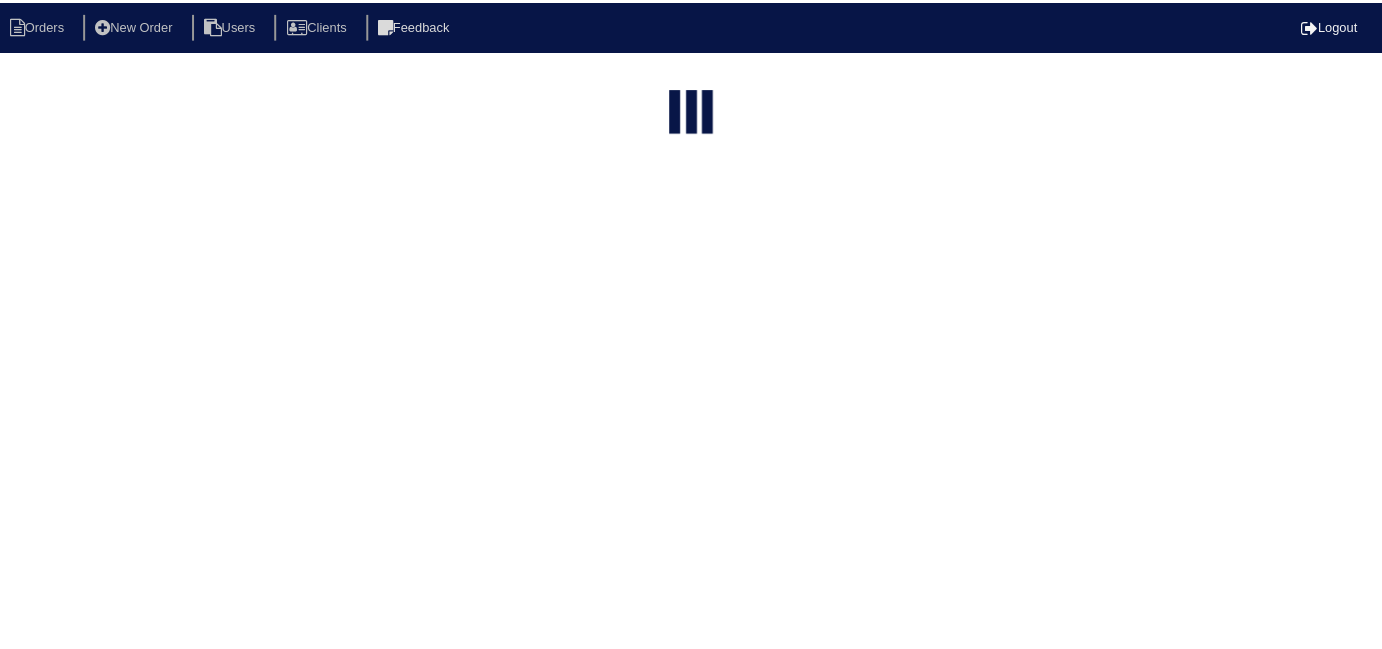 scroll, scrollTop: 0, scrollLeft: 0, axis: both 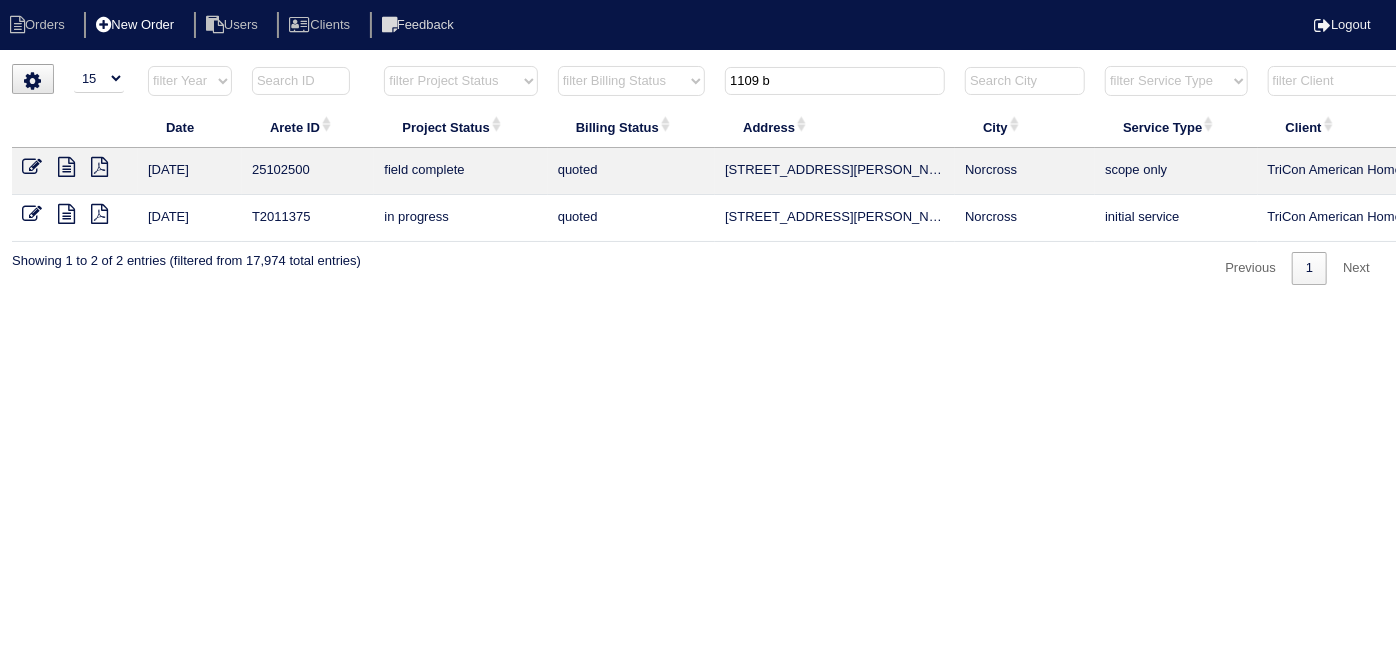 drag, startPoint x: 787, startPoint y: 78, endPoint x: 125, endPoint y: 11, distance: 665.38184 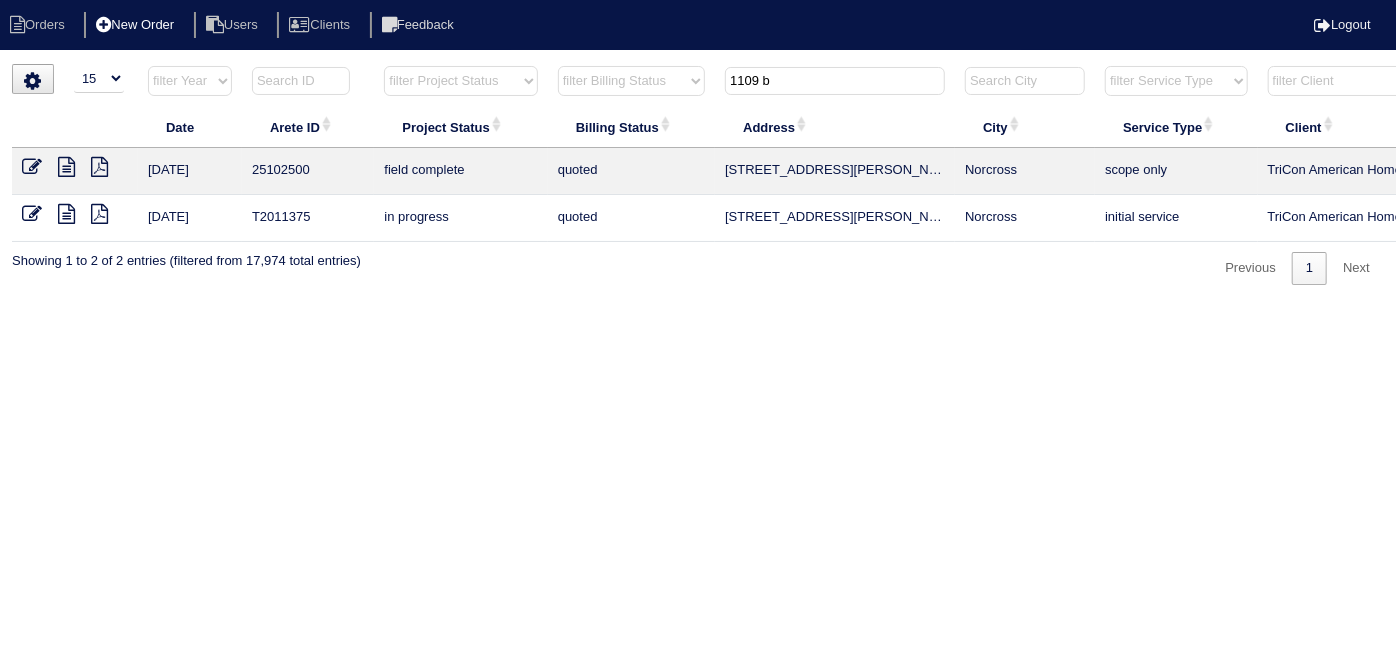 click on "filter Year -- Any Year -- 2025 2024 2023 2022 2021 2020 2019 filter Project Status -- Any Project Status -- new order assigned in progress field complete need to schedule admin review archived completed need to approve in quickbooks unknown repairs needed canceled manager review filter Billing Status -- Any Billing Status --  need to quote  quoted  need to invoice  invoiced  paid  warranty  purchase order needed  unknown  in quickbooks 1109 b filter Service Type -- Any Service Type -- initial service basic service maintenance call replacement scope service call scope only filter Client -- Any Client -- [PERSON_NAME] American Homes 4 Rent Arete Personal Arete SMG Buffalo Homes Divvy First Key Homes HomeRiver Group Maymont Homes On The Level Development Group Padly Pathway Construction [PERSON_NAME] Rasmus Real Estate [PERSON_NAME] Exposition Group [PERSON_NAME] Construction Sylvan Homes Test Client The Renovation Company Tiber Capital  Tiber Realty TriCon American Homes Zillow Clear" at bounding box center (878, 85) 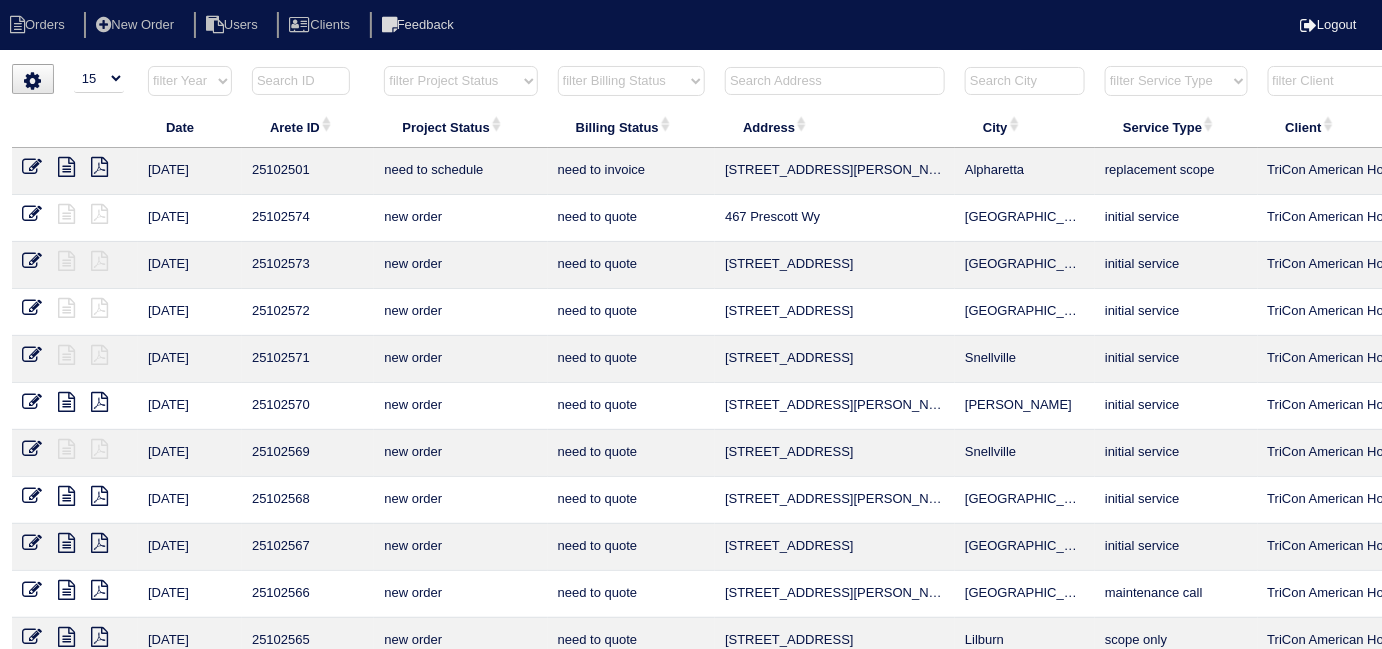 type 